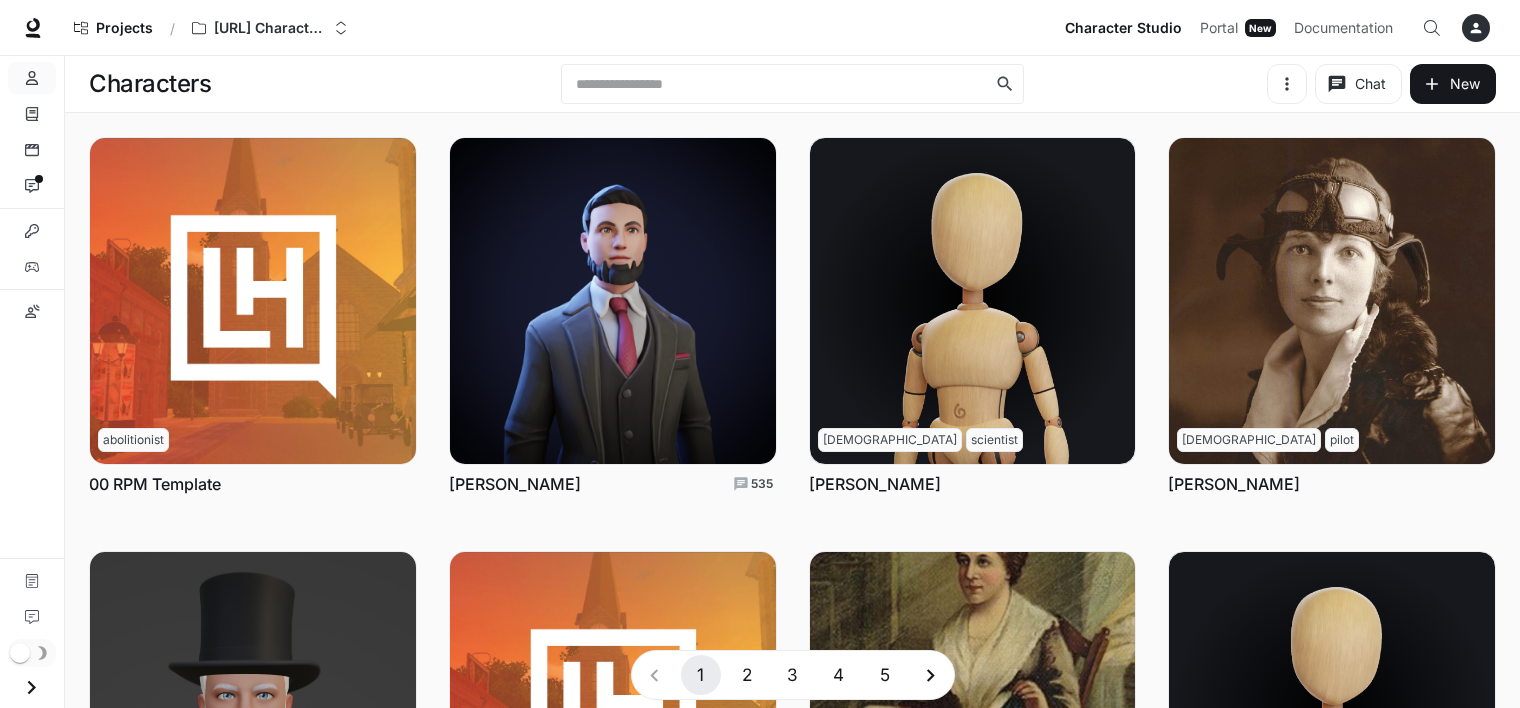 scroll, scrollTop: 396, scrollLeft: 0, axis: vertical 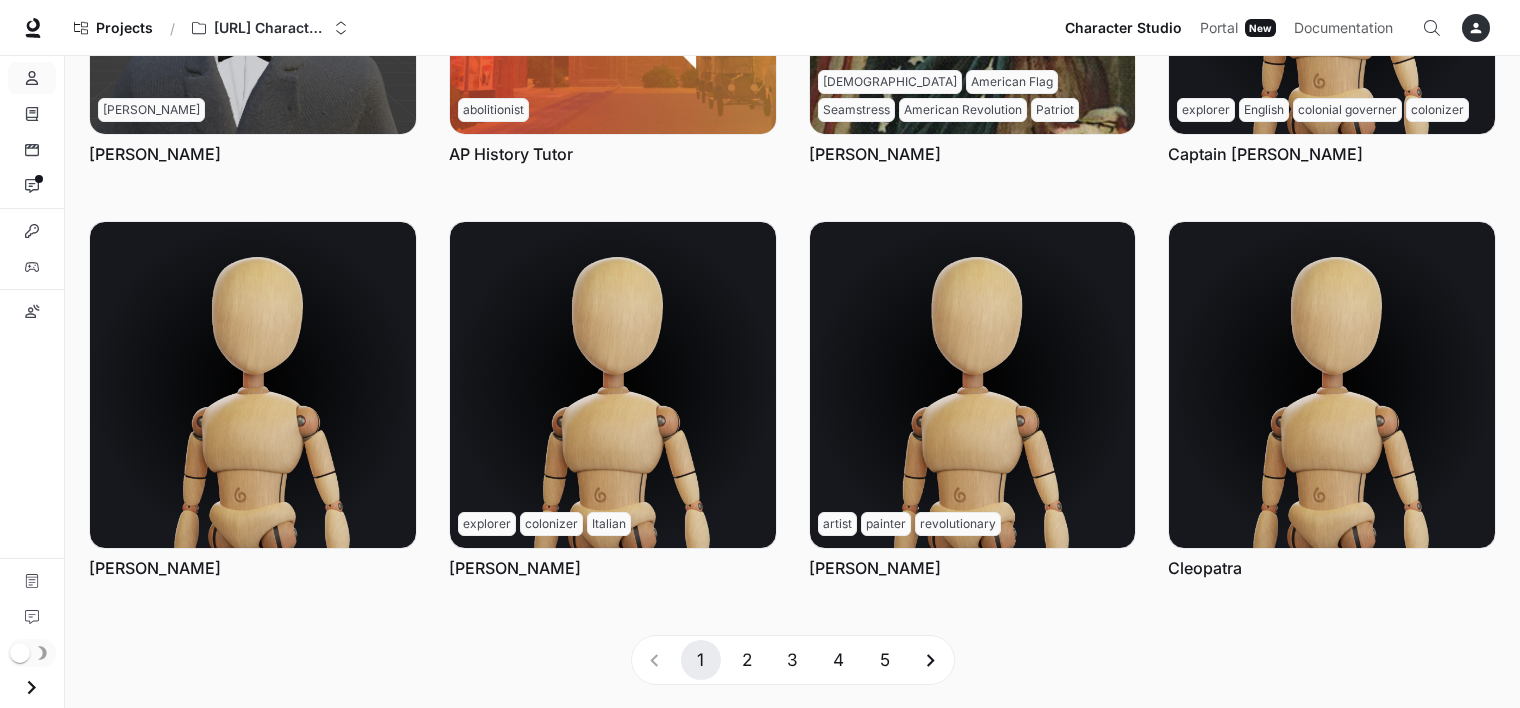 click on "3" at bounding box center [793, 660] 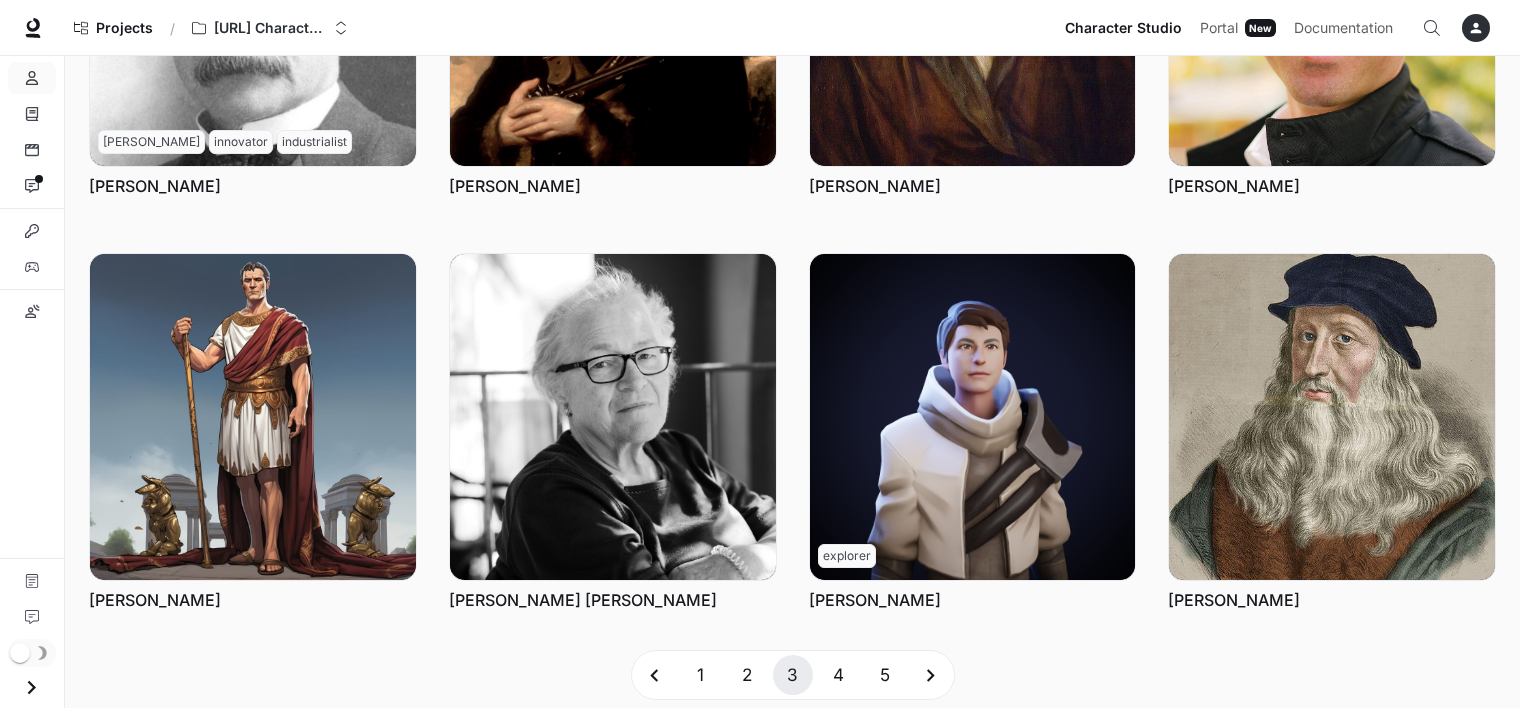 scroll, scrollTop: 744, scrollLeft: 0, axis: vertical 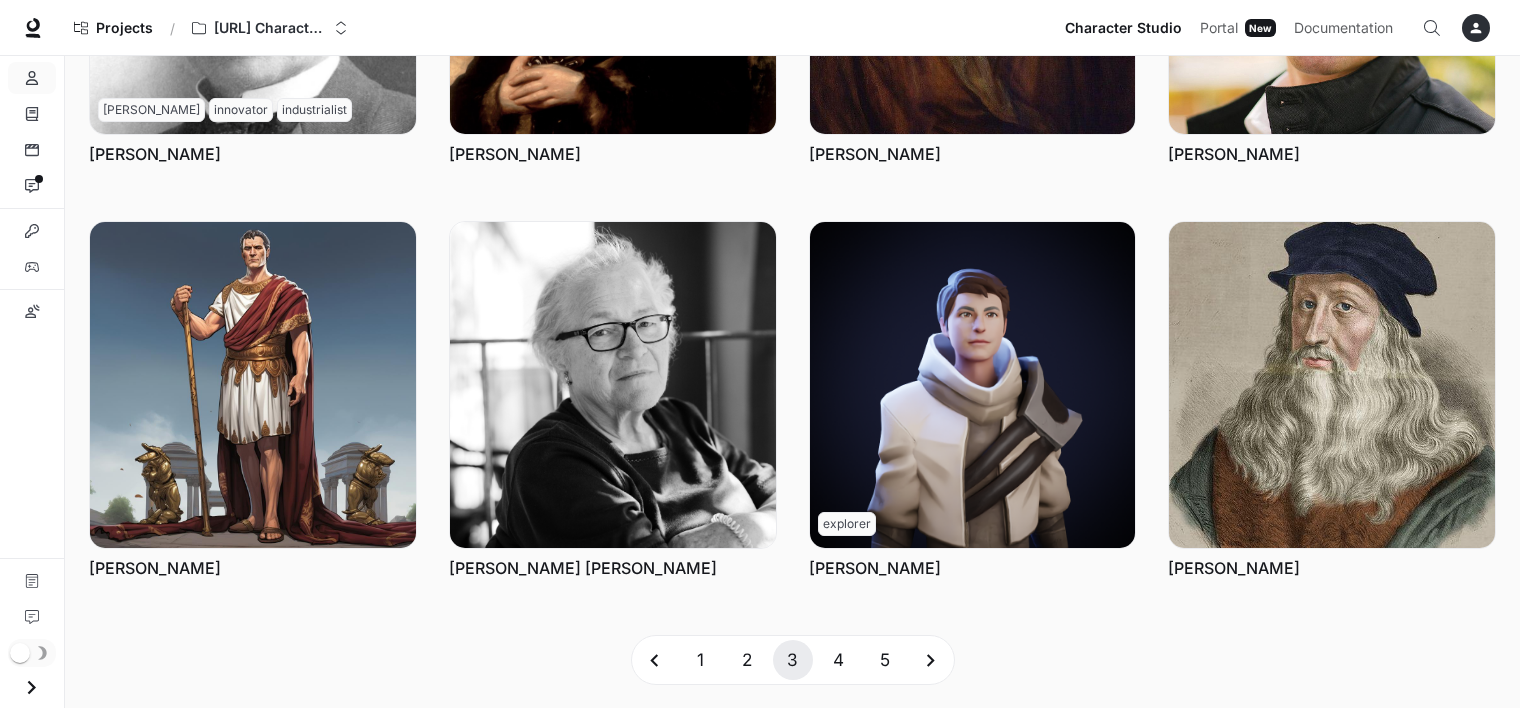 click on "4" at bounding box center [839, 660] 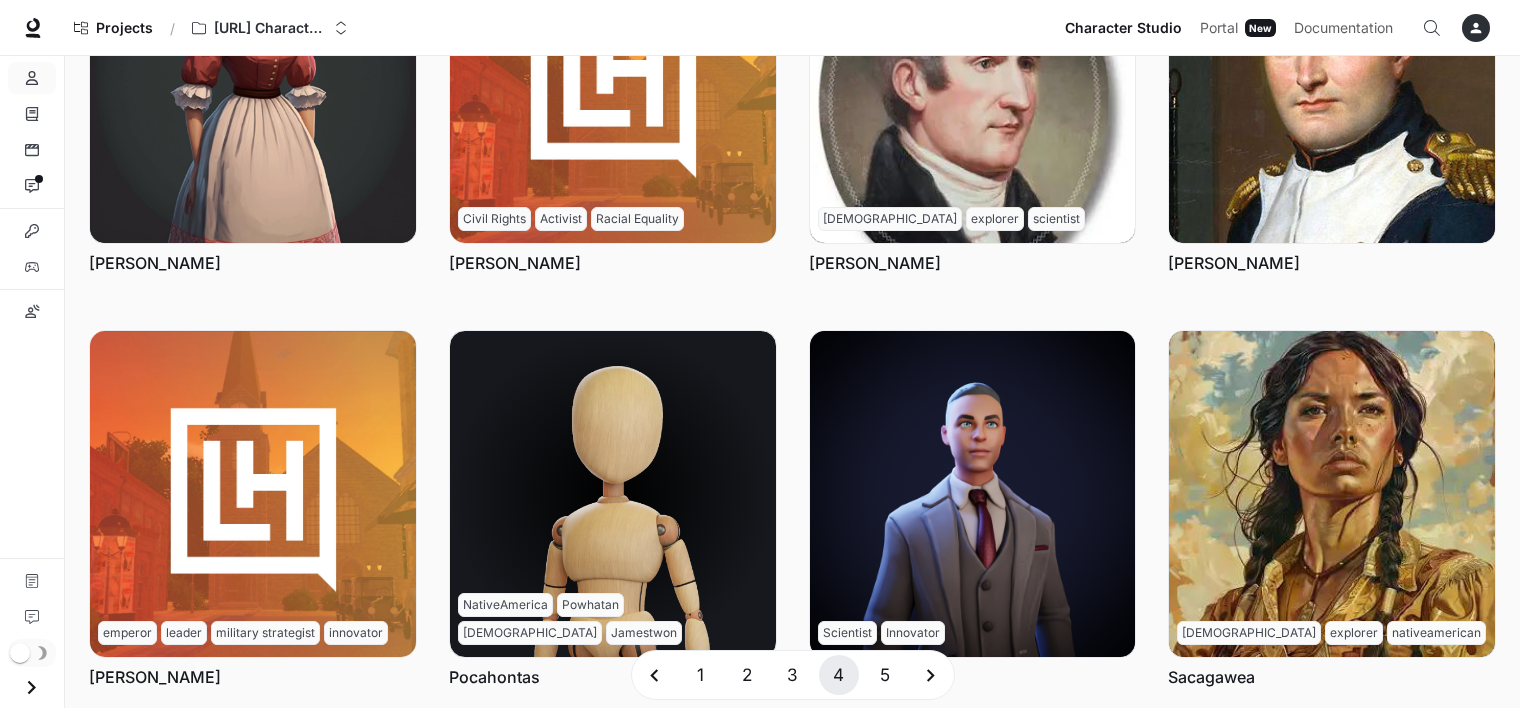 scroll, scrollTop: 744, scrollLeft: 0, axis: vertical 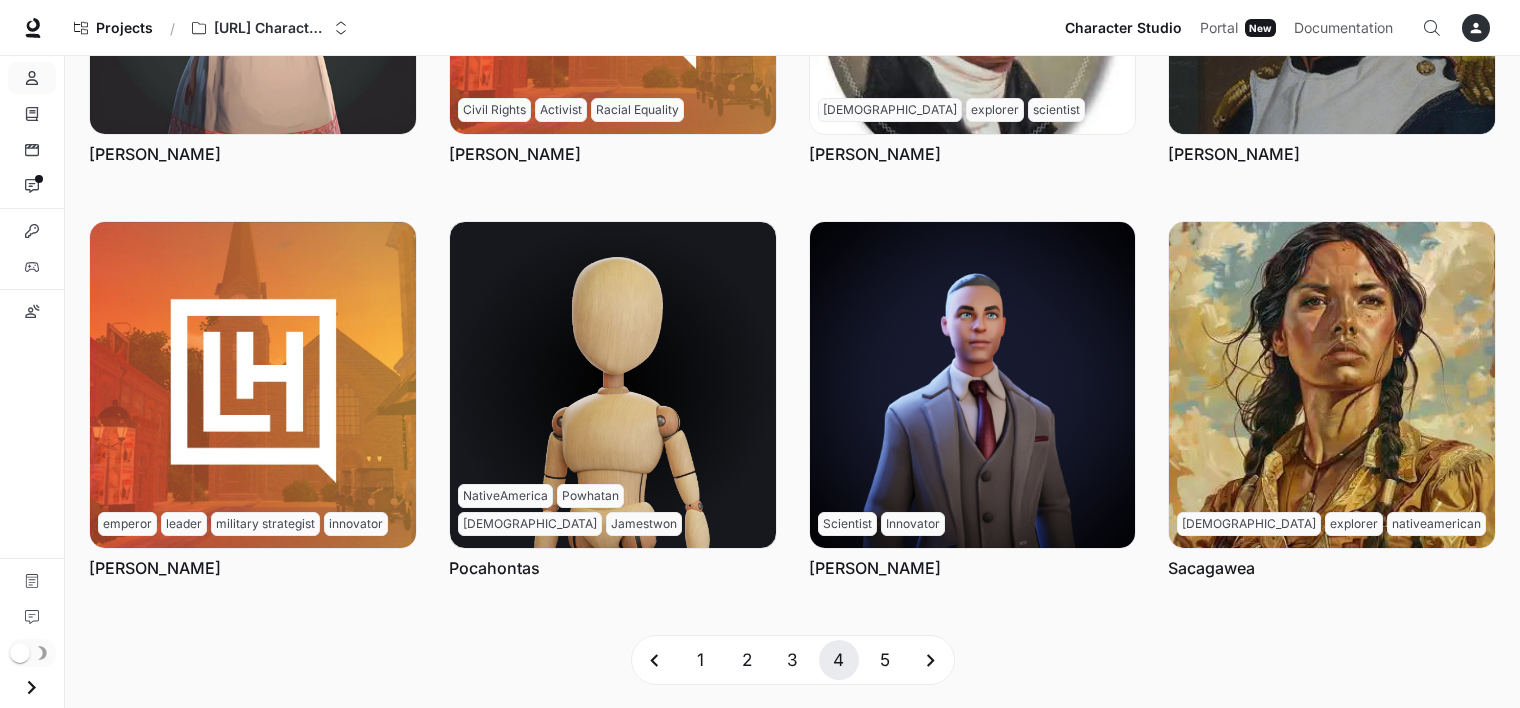 click at bounding box center [1332, -29] 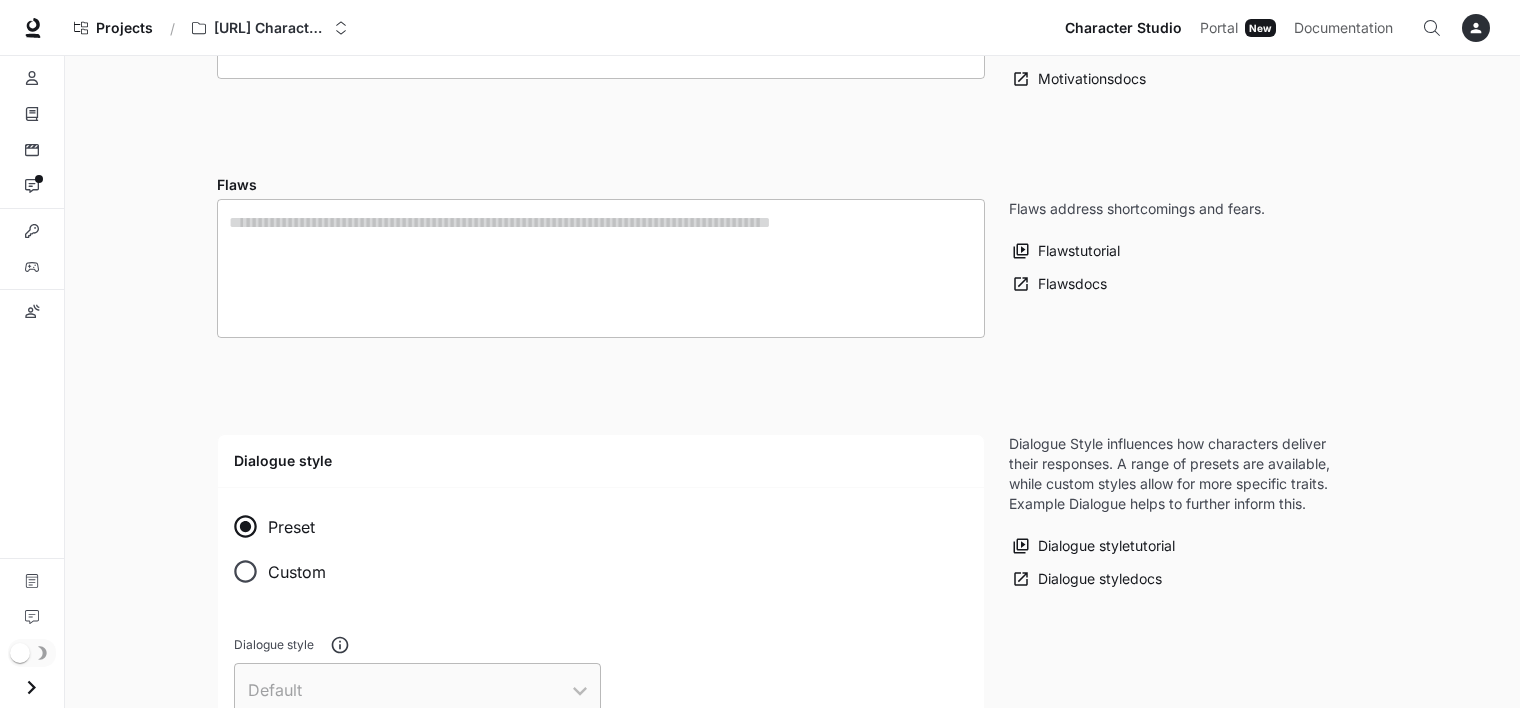 scroll, scrollTop: 0, scrollLeft: 0, axis: both 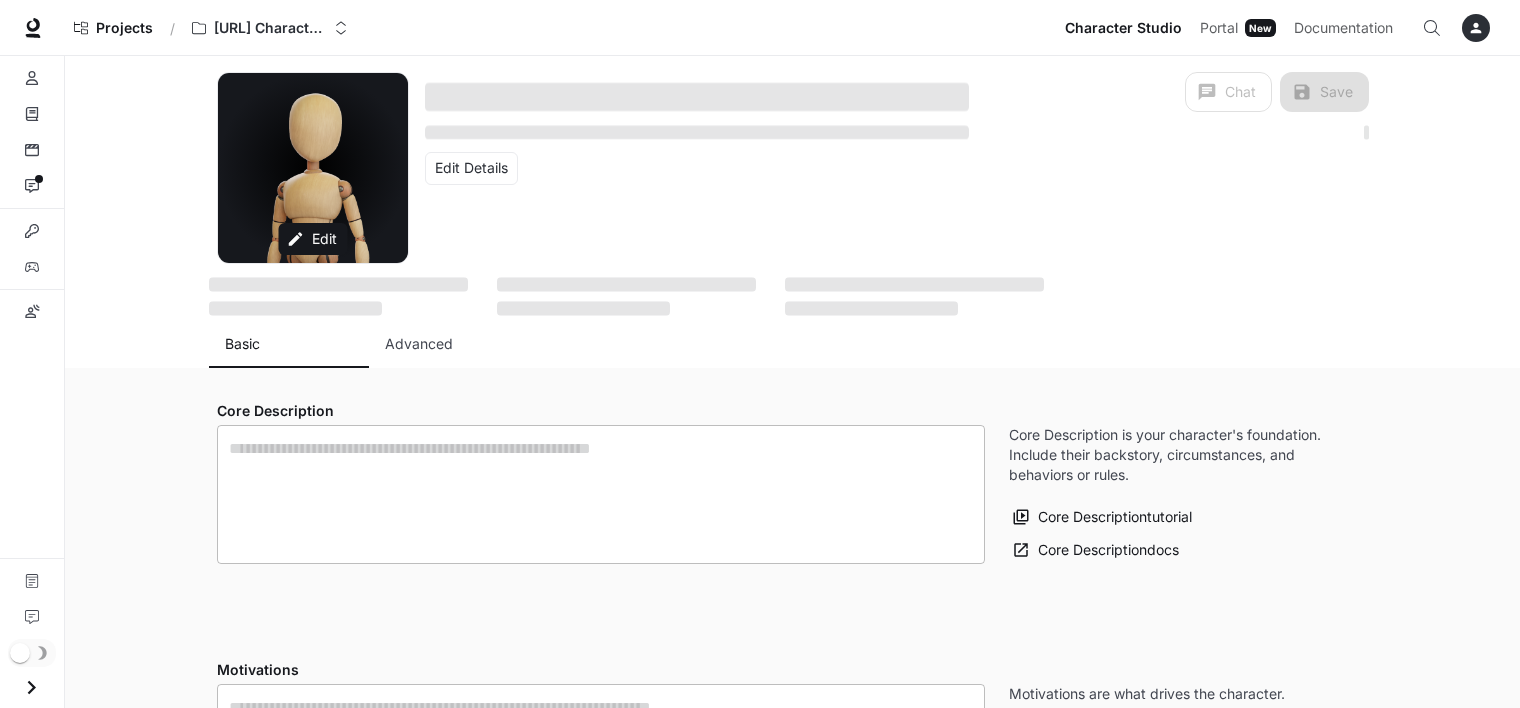 type on "**********" 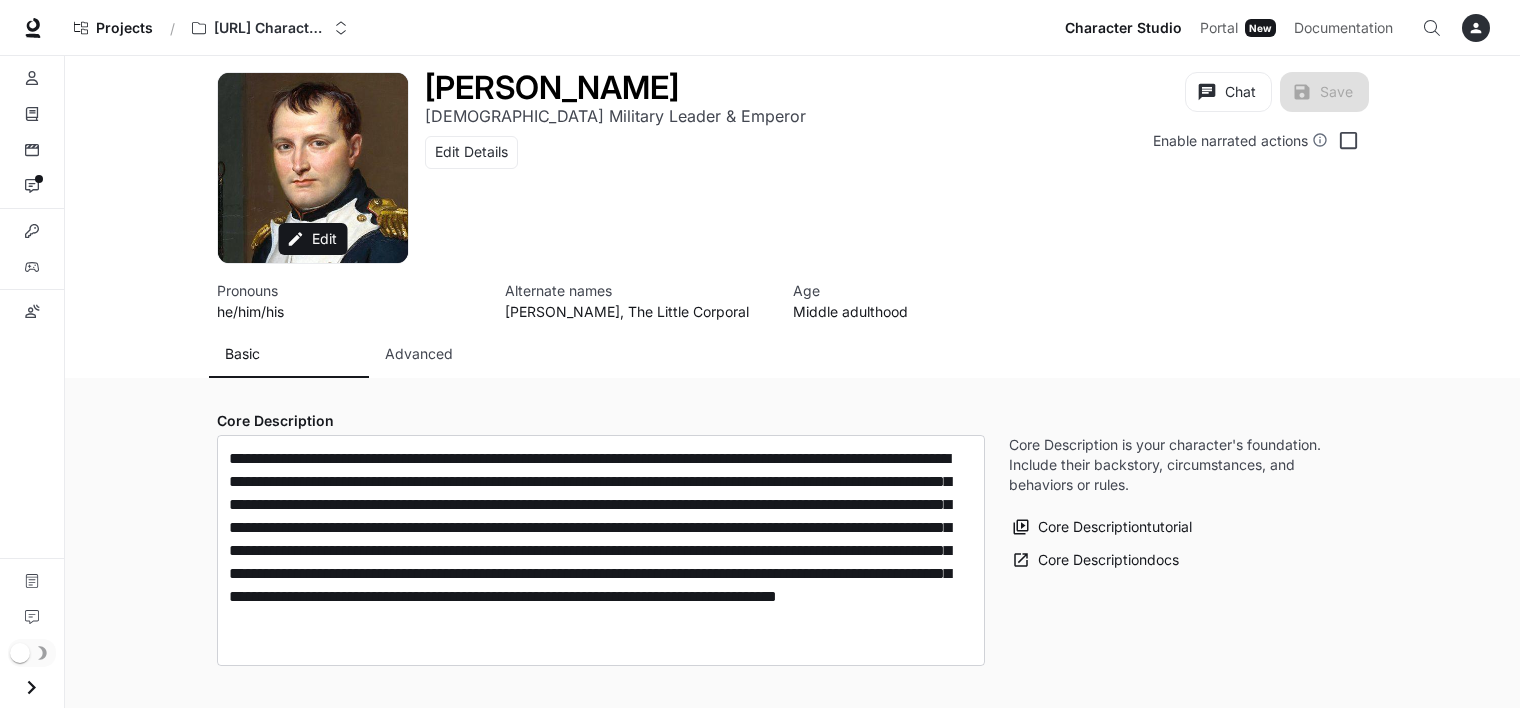 type on "**********" 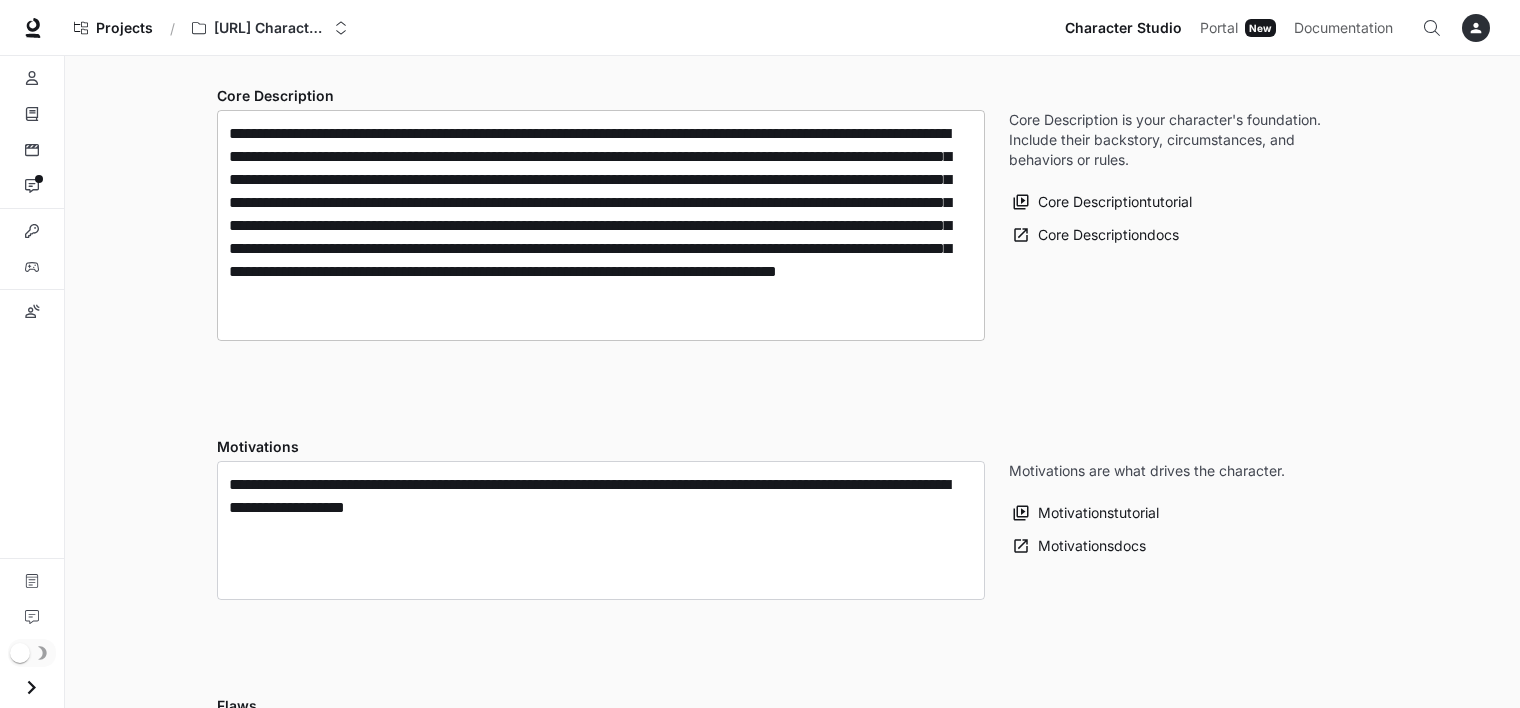 scroll, scrollTop: 0, scrollLeft: 0, axis: both 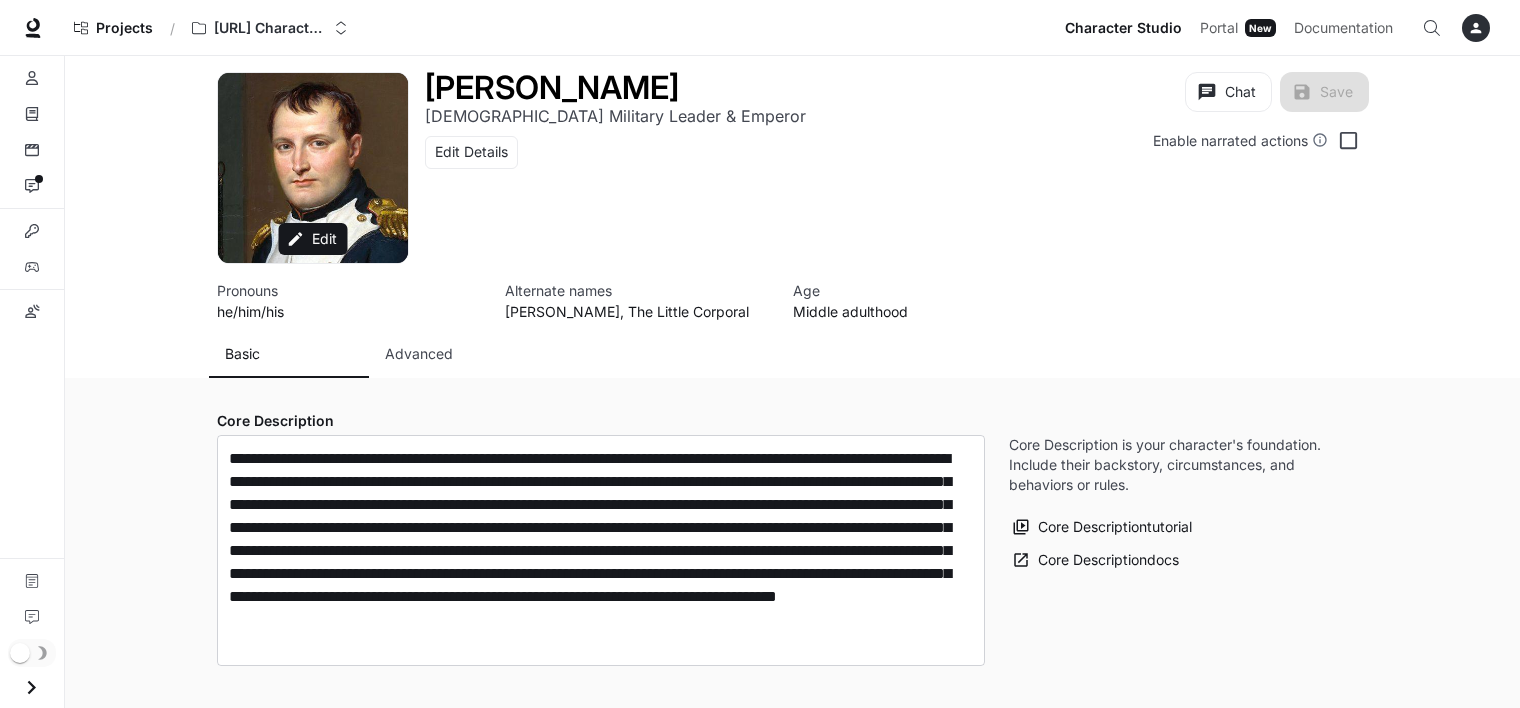 click on "Advanced" at bounding box center (419, 354) 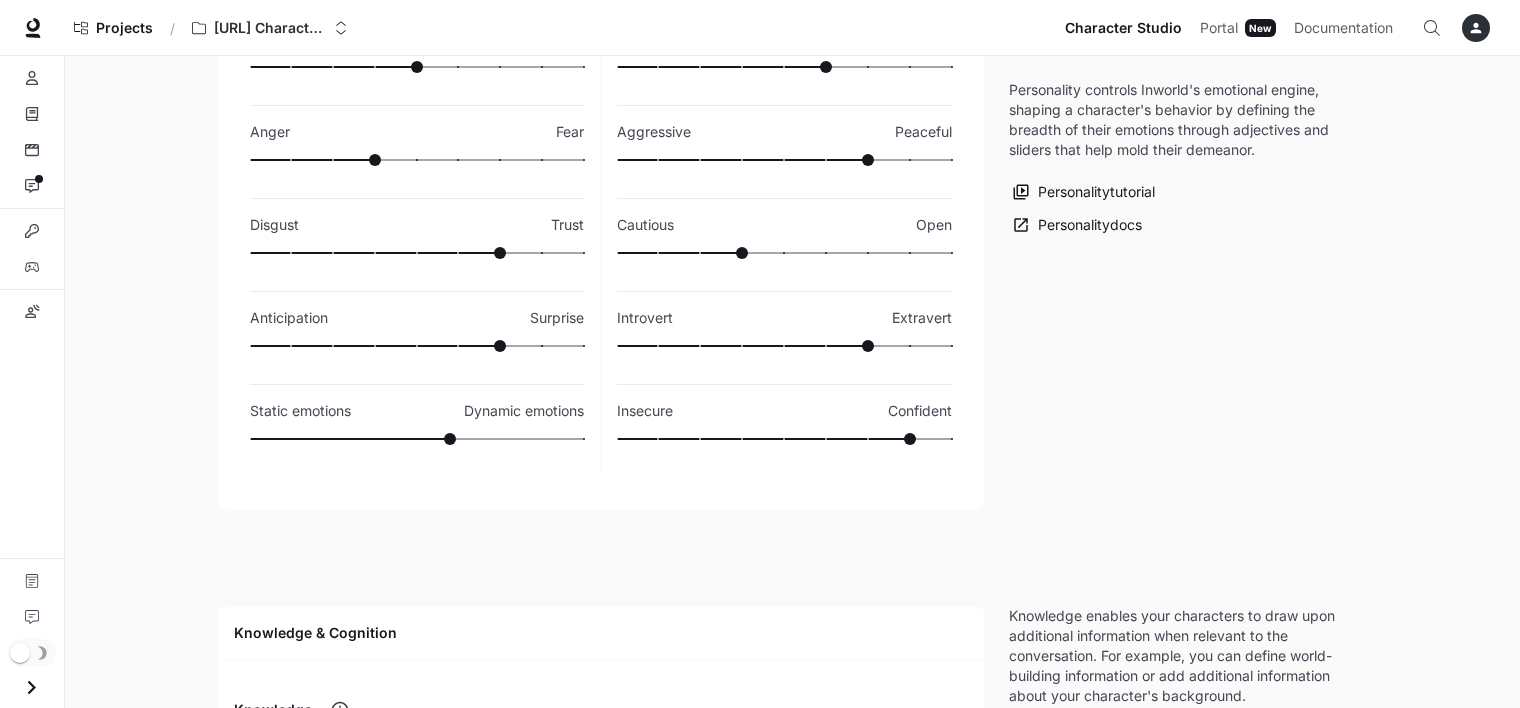 scroll, scrollTop: 0, scrollLeft: 0, axis: both 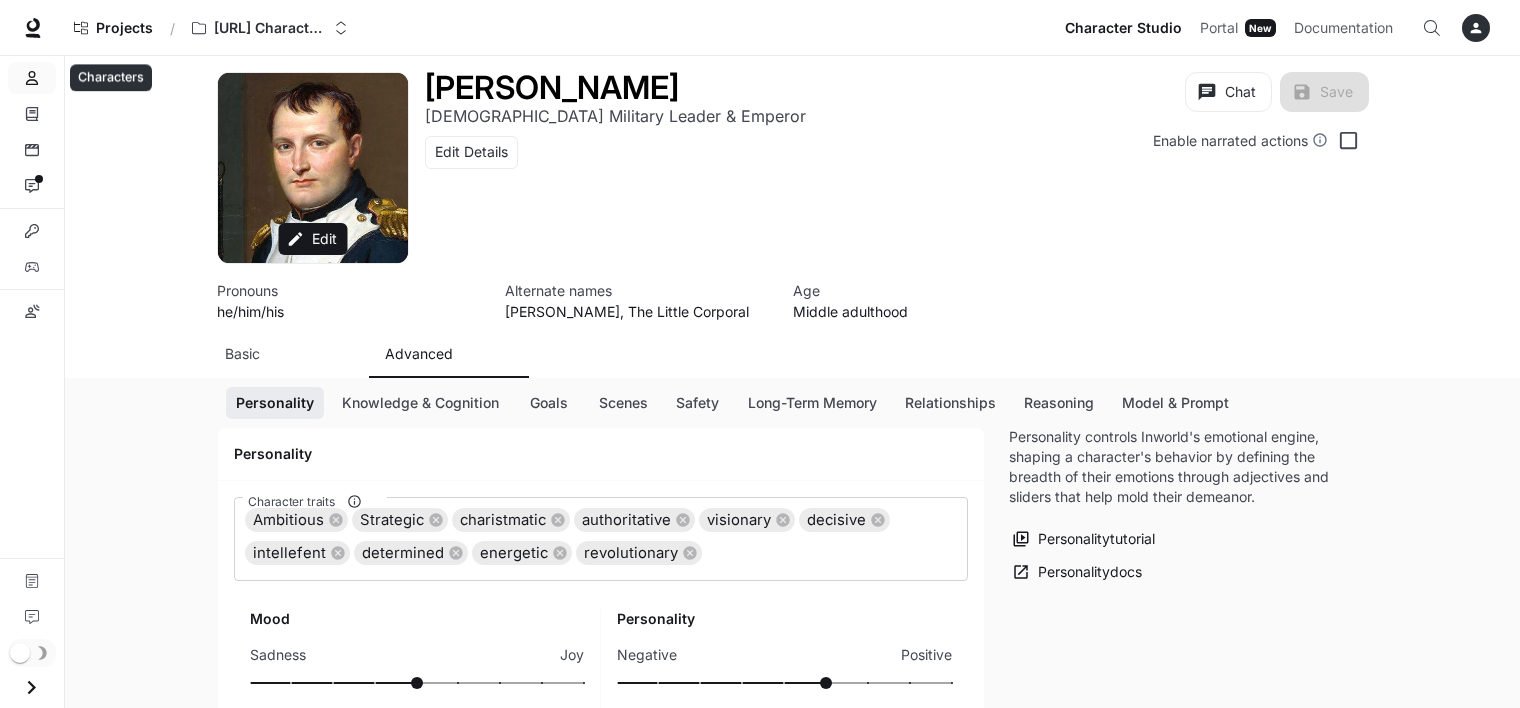 click 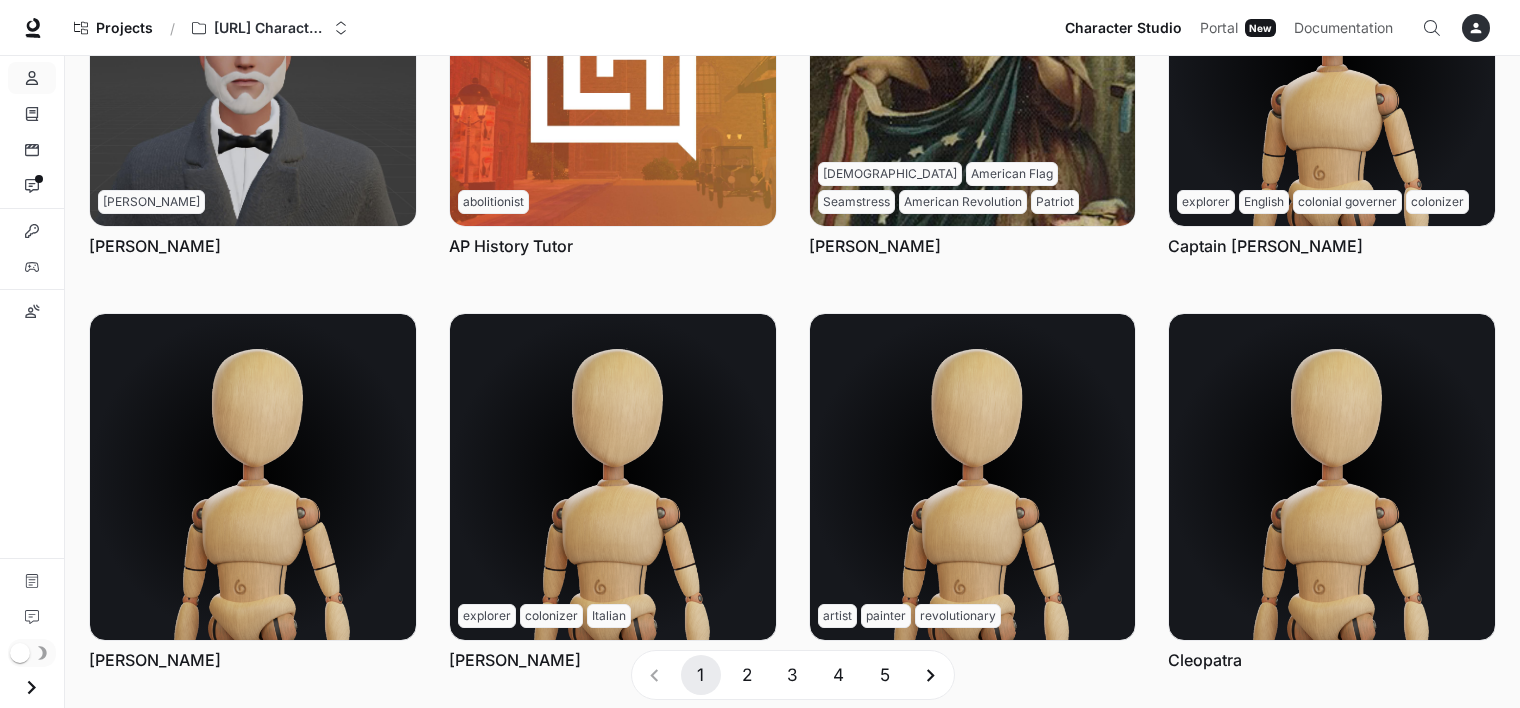 scroll, scrollTop: 744, scrollLeft: 0, axis: vertical 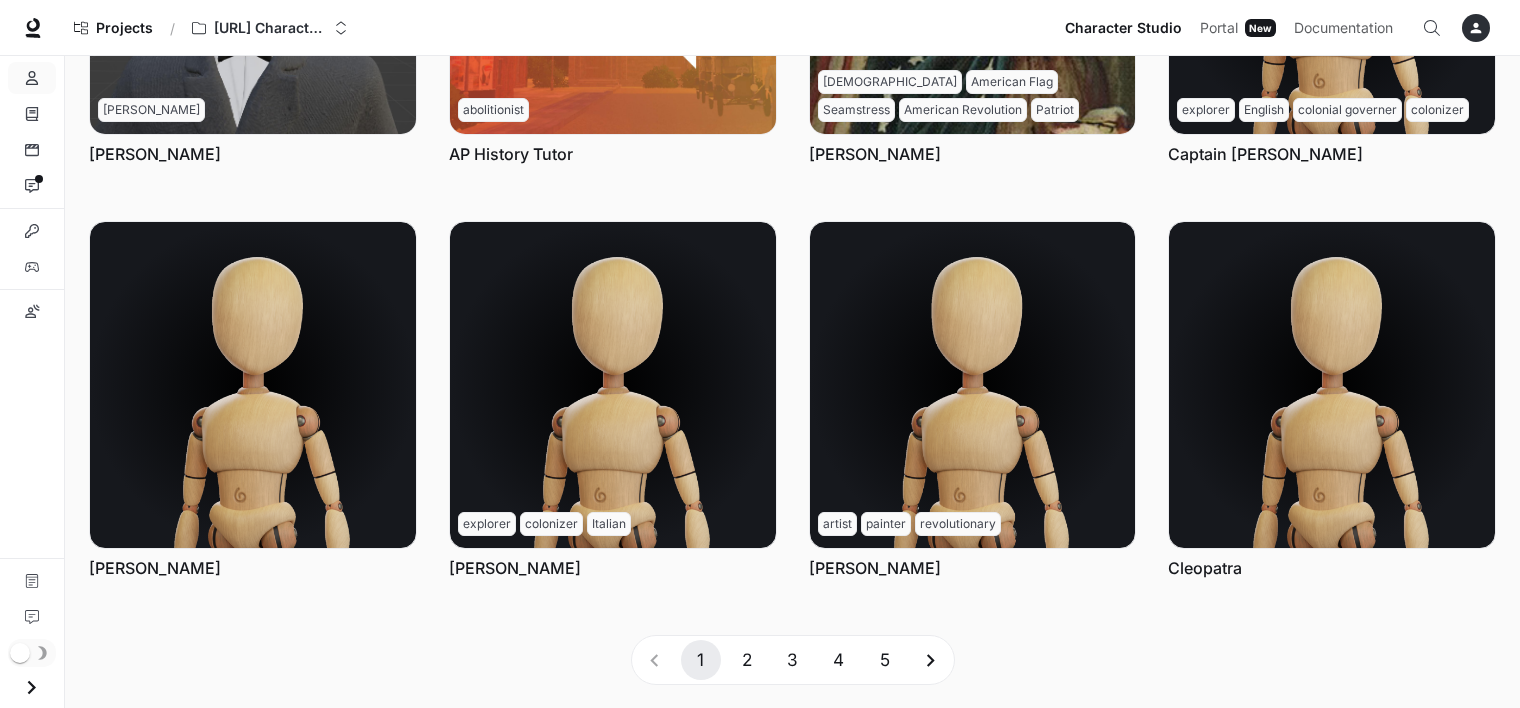 click on "4" at bounding box center (839, 660) 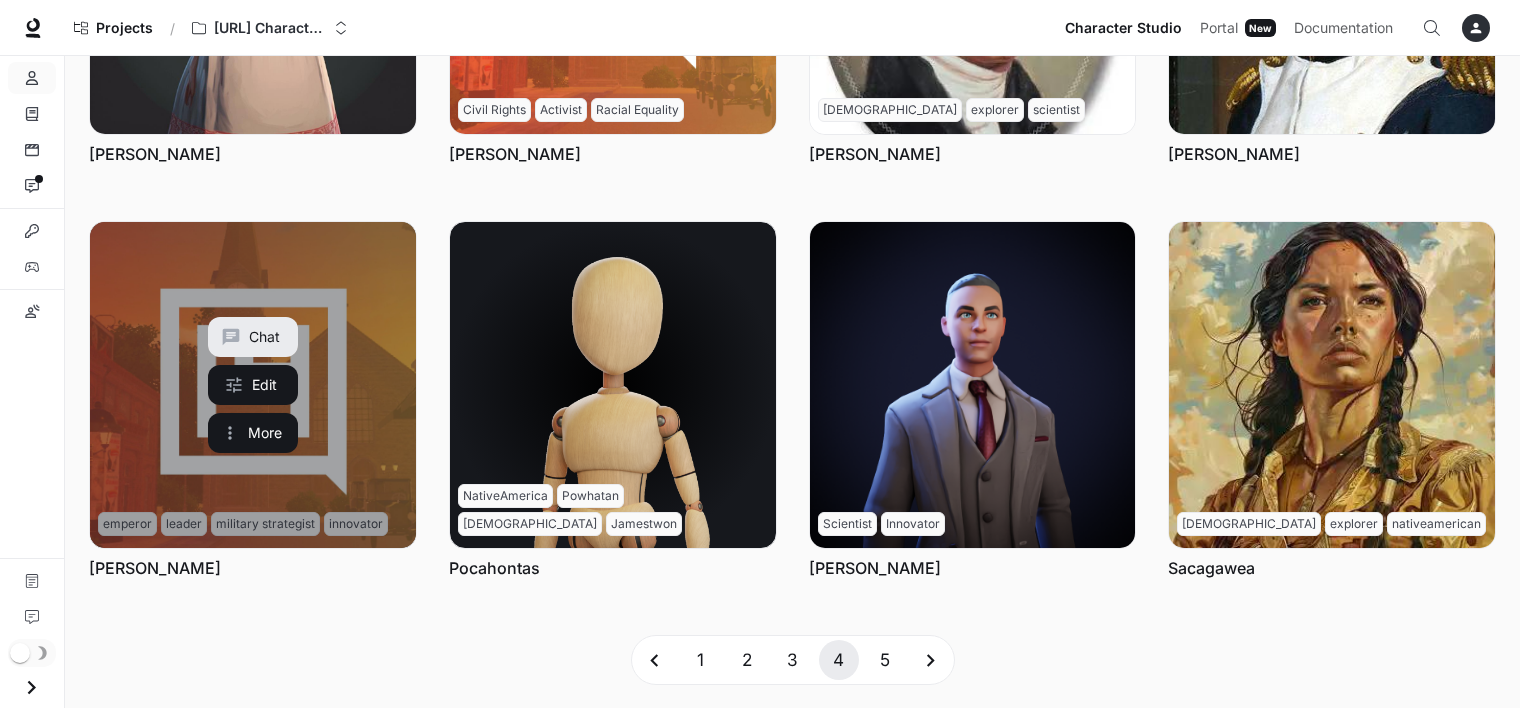 click at bounding box center [253, 385] 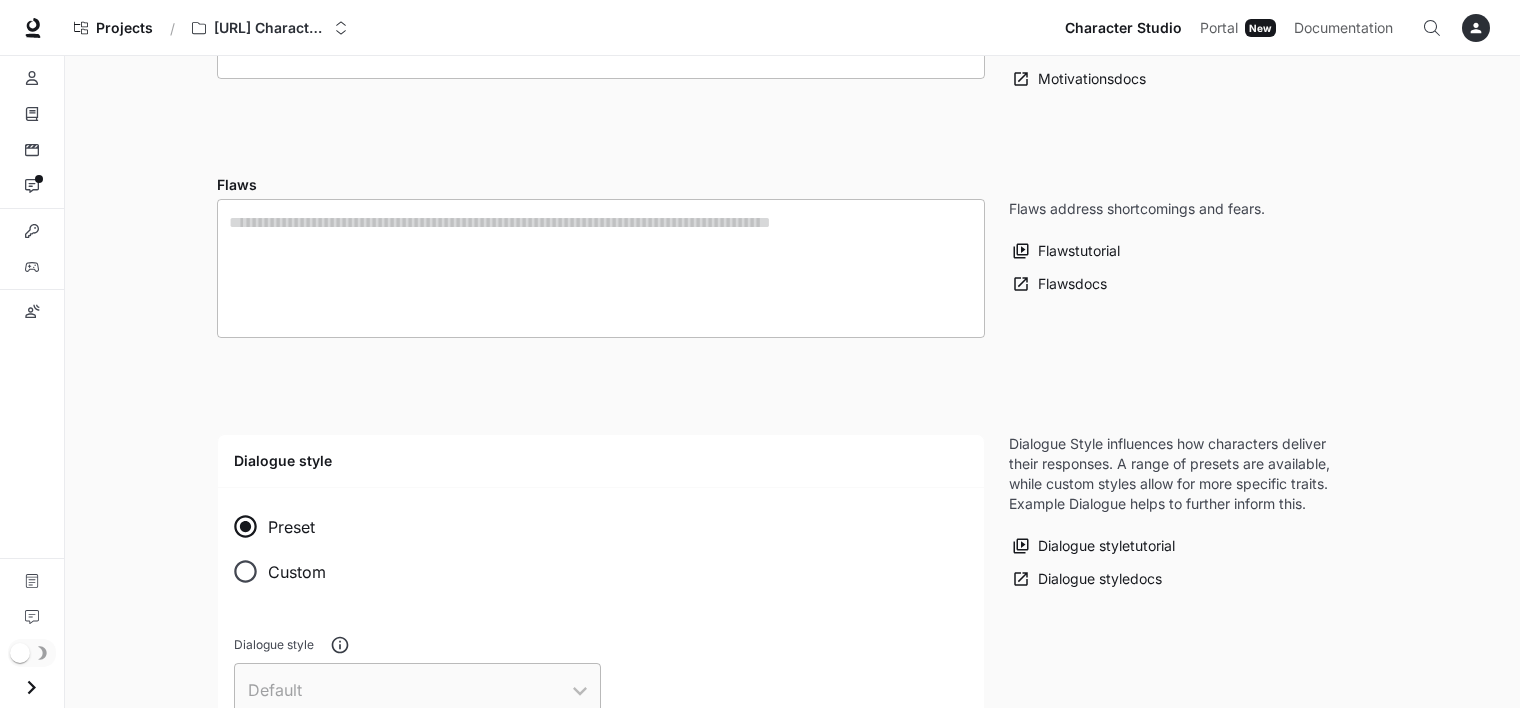 type on "**********" 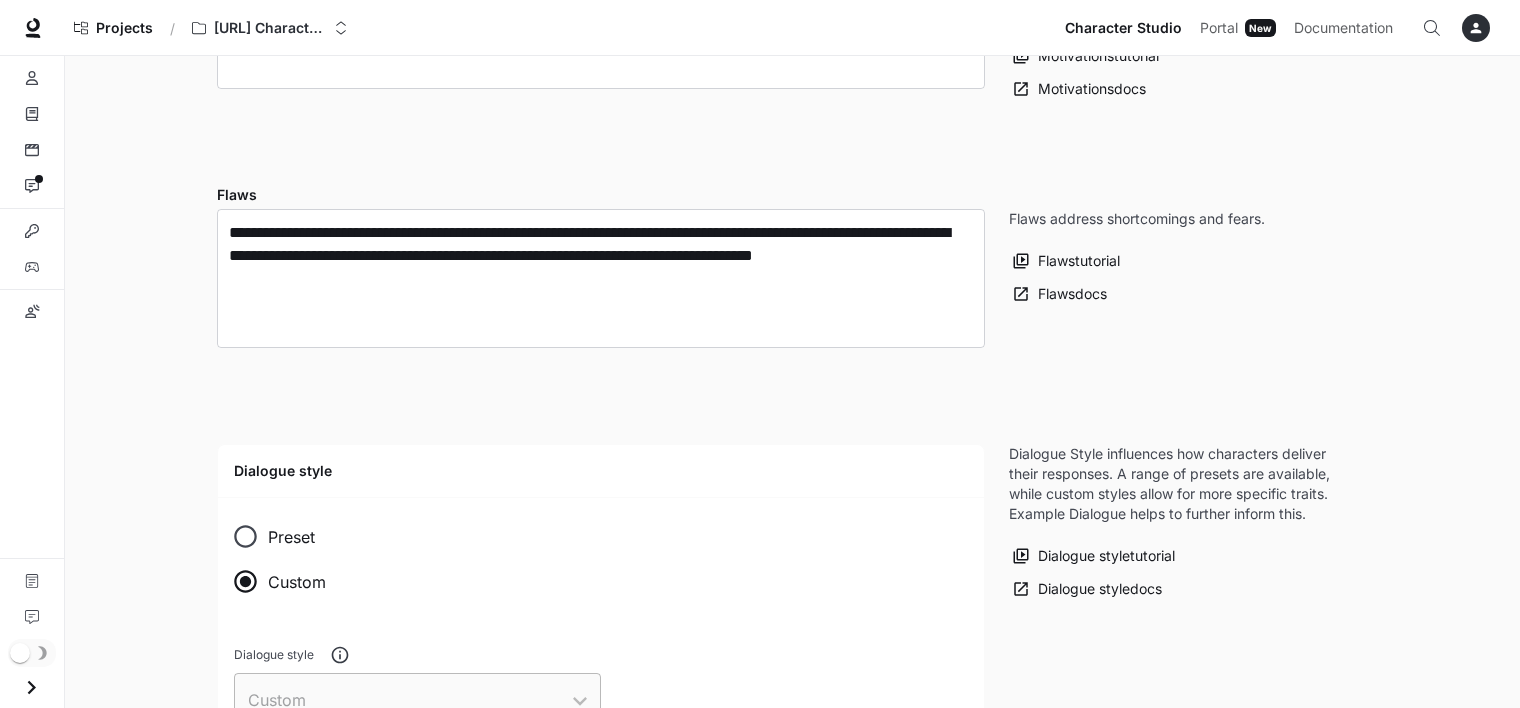 scroll, scrollTop: 0, scrollLeft: 0, axis: both 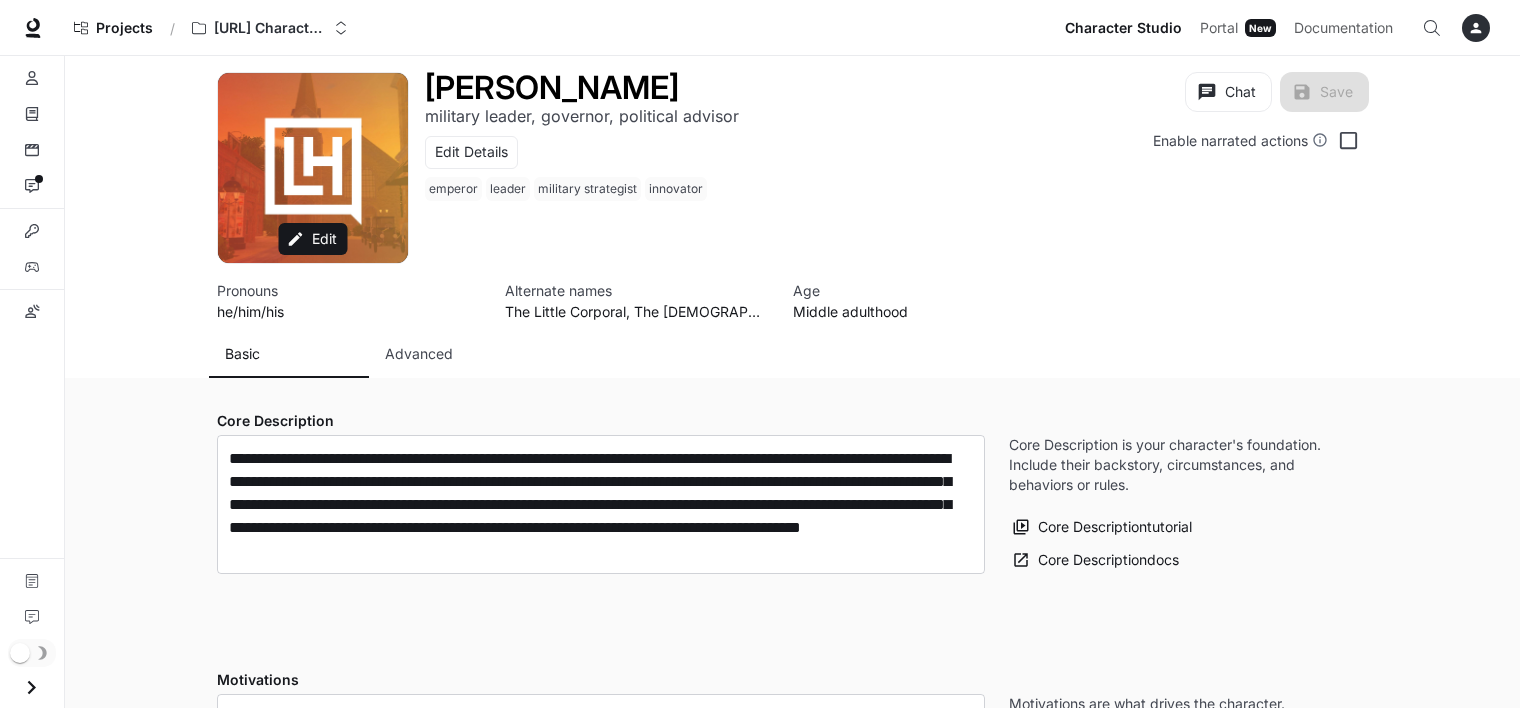 type on "**********" 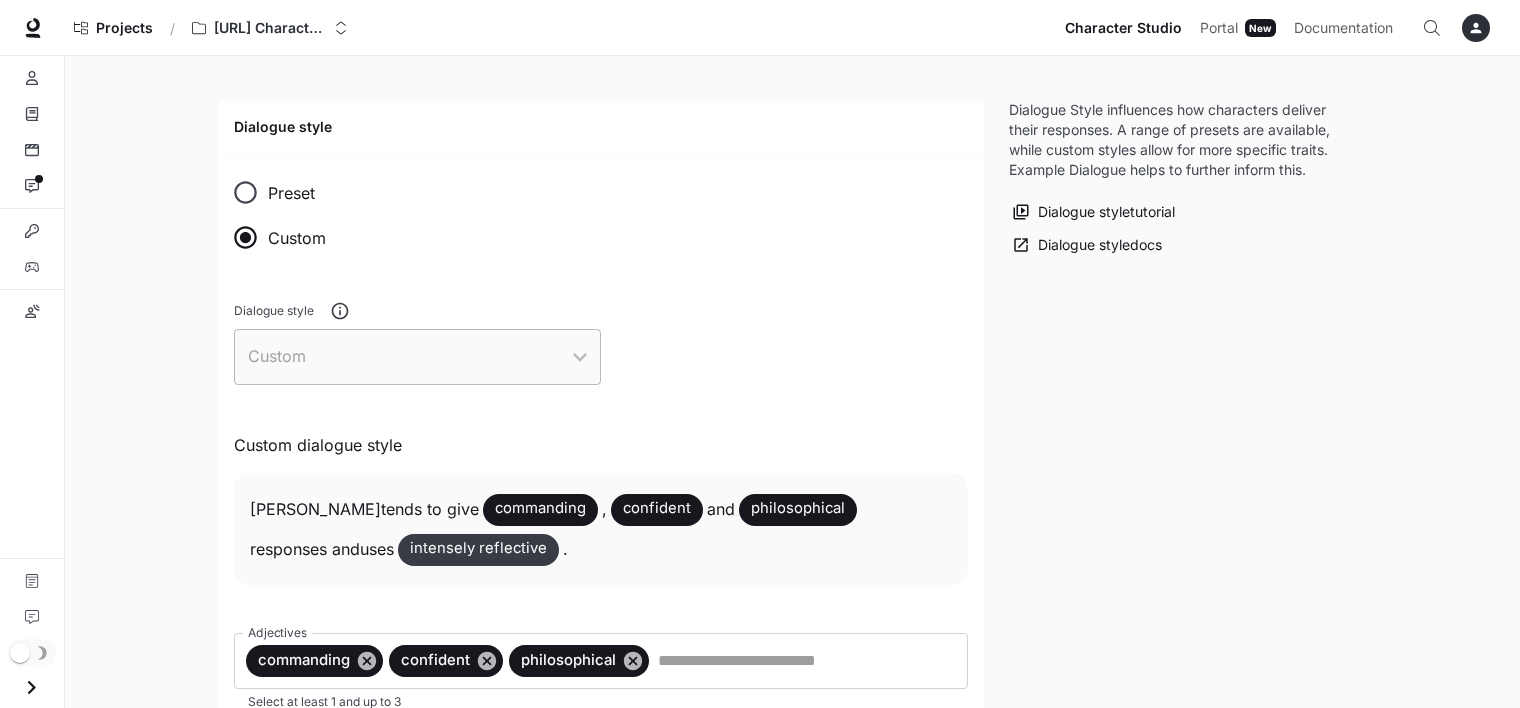 scroll, scrollTop: 0, scrollLeft: 0, axis: both 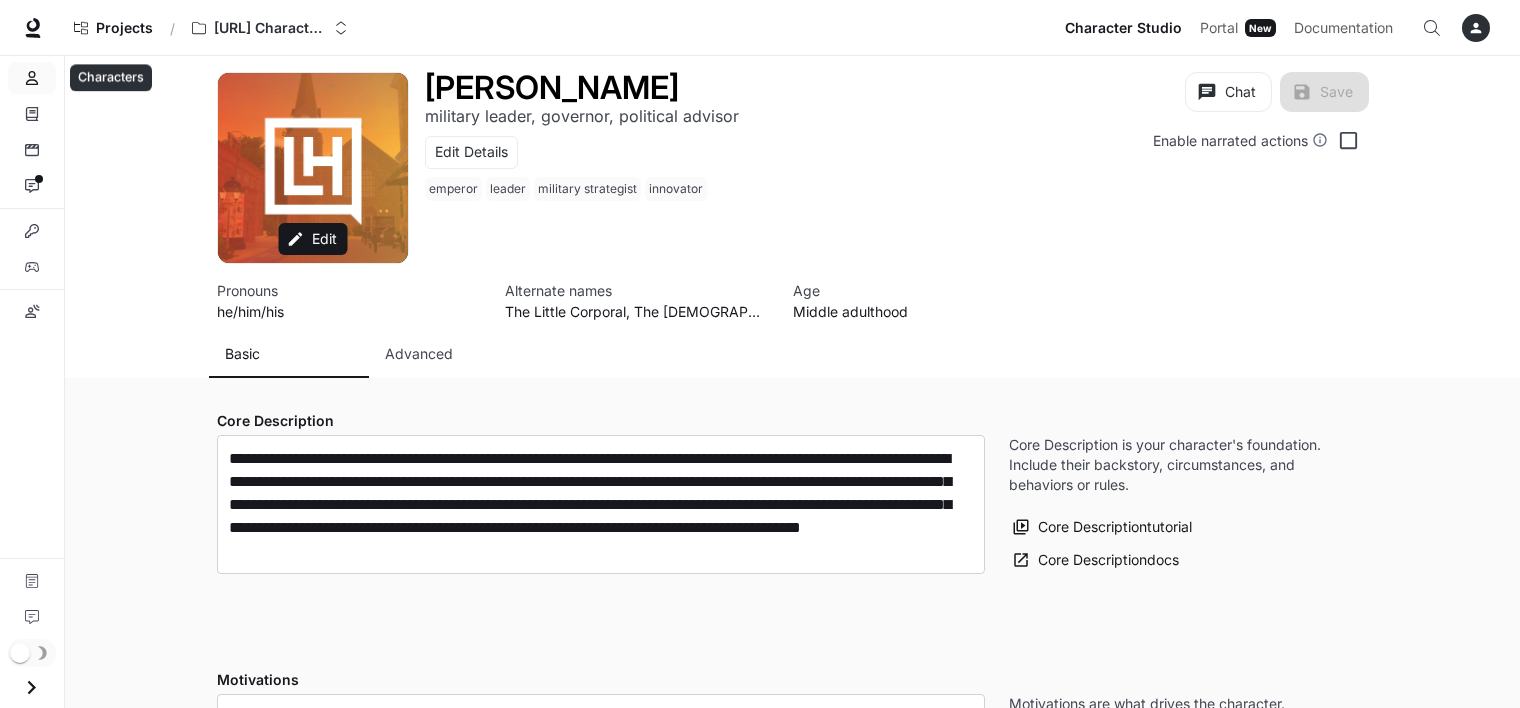 click on "Characters" at bounding box center [32, 78] 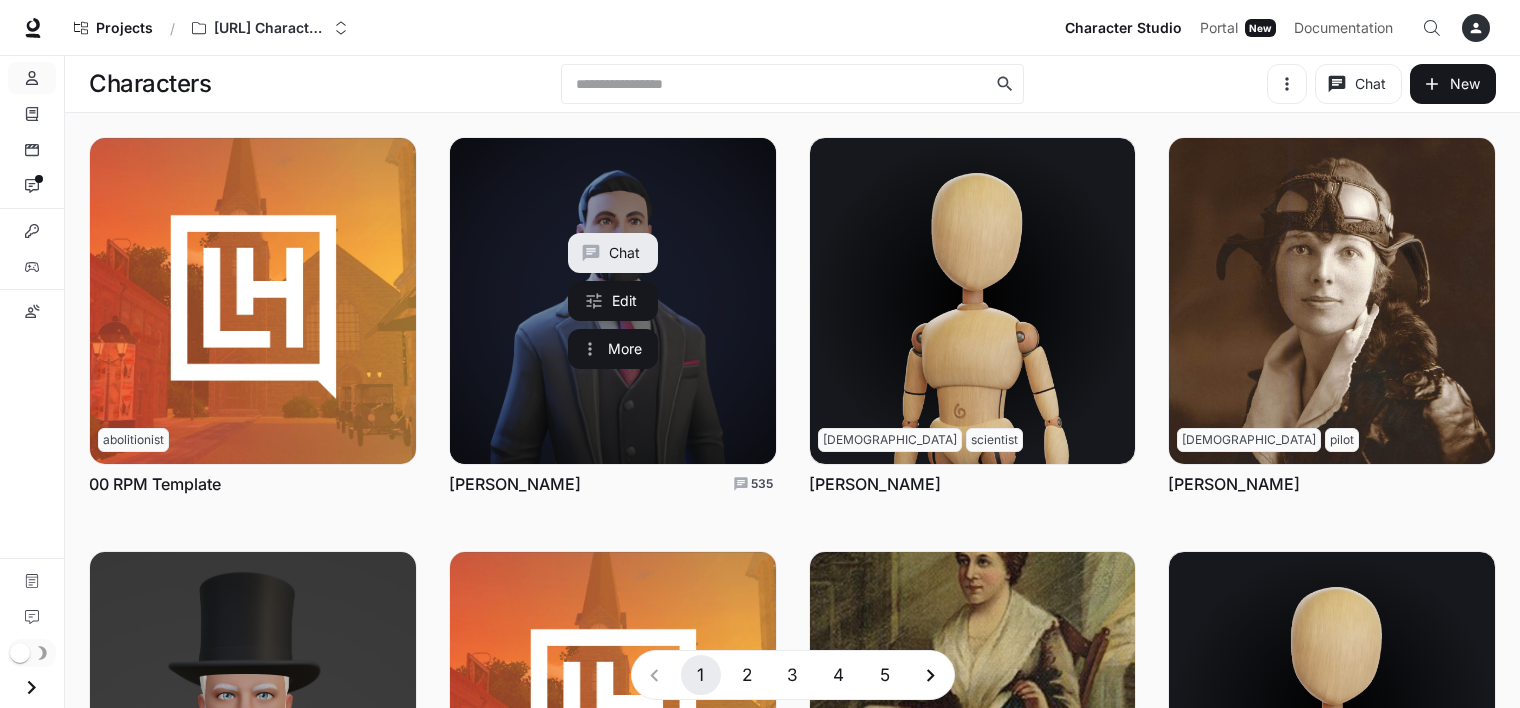 scroll, scrollTop: 744, scrollLeft: 0, axis: vertical 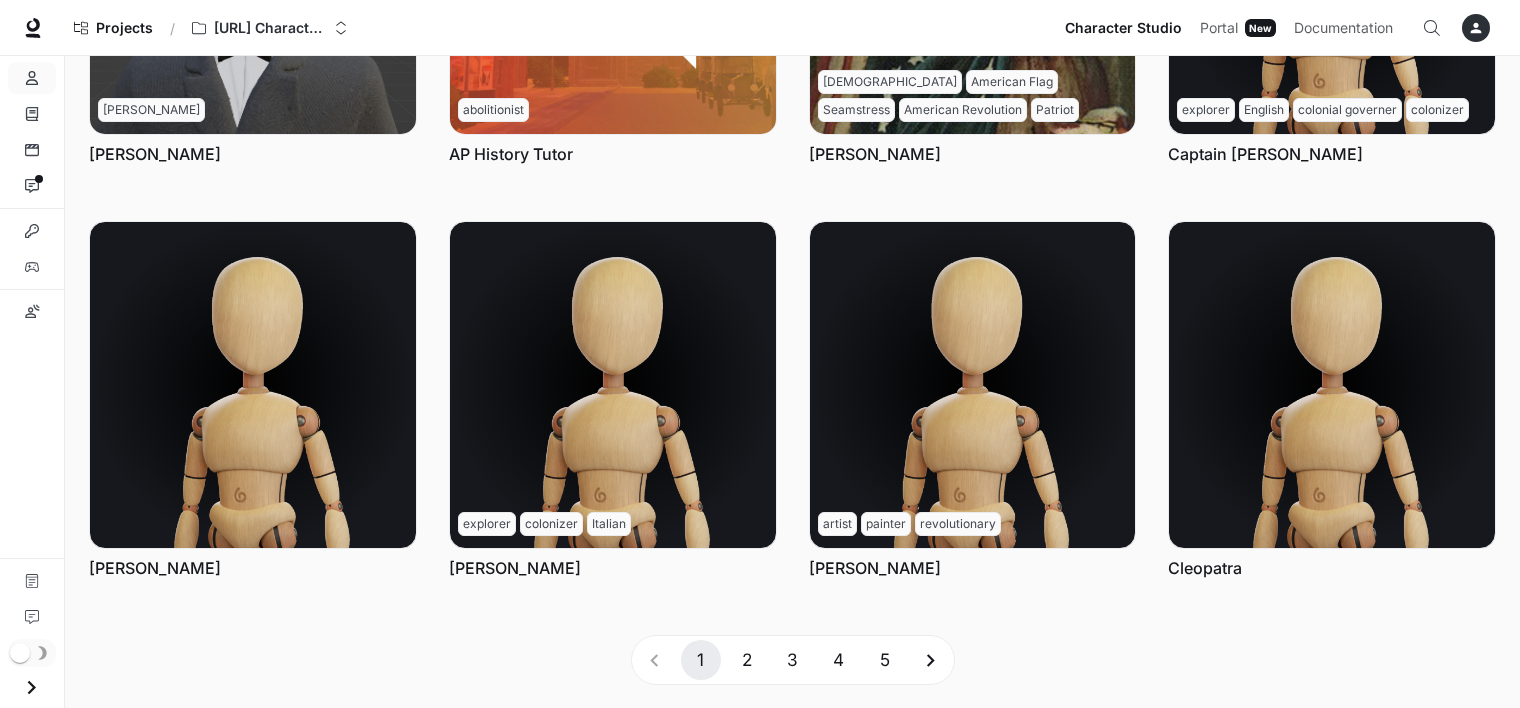 click on "4" at bounding box center (839, 660) 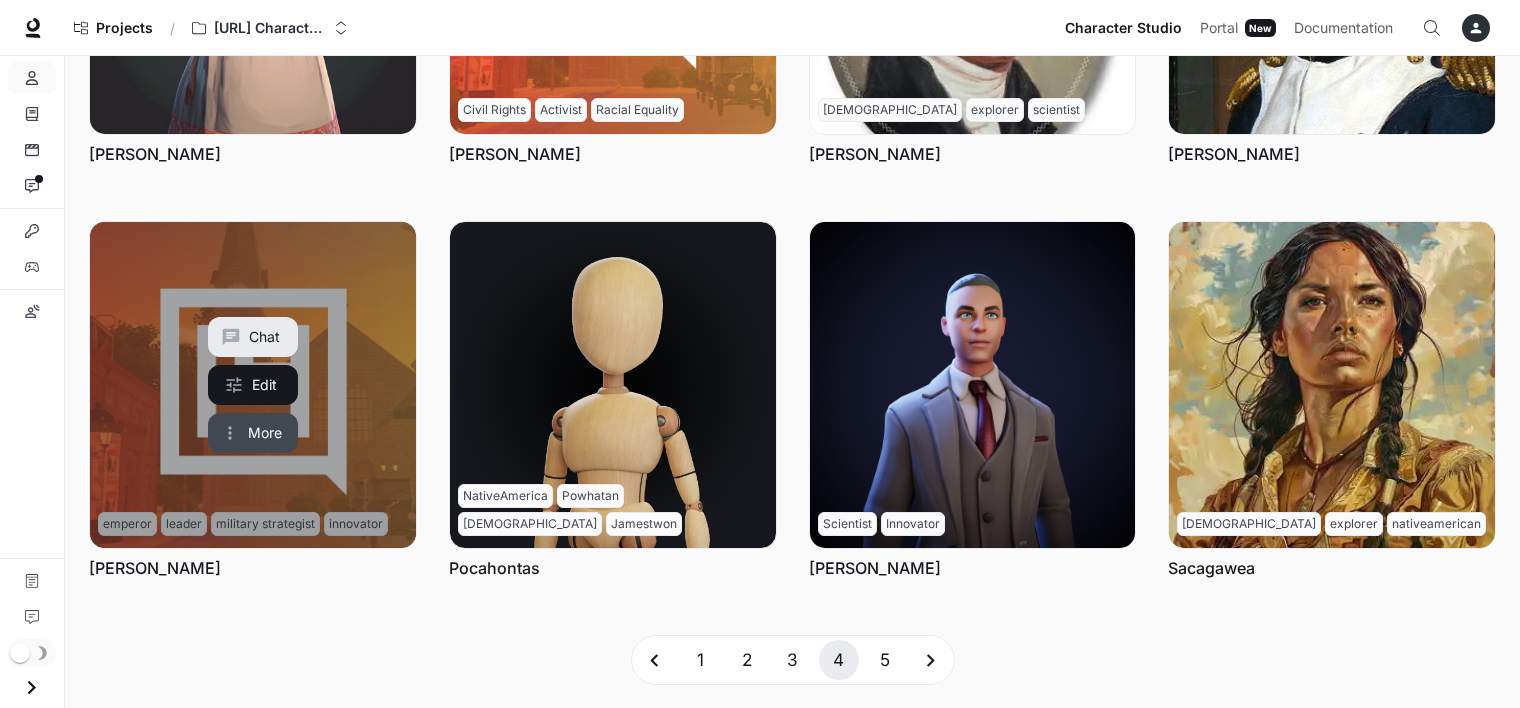 click 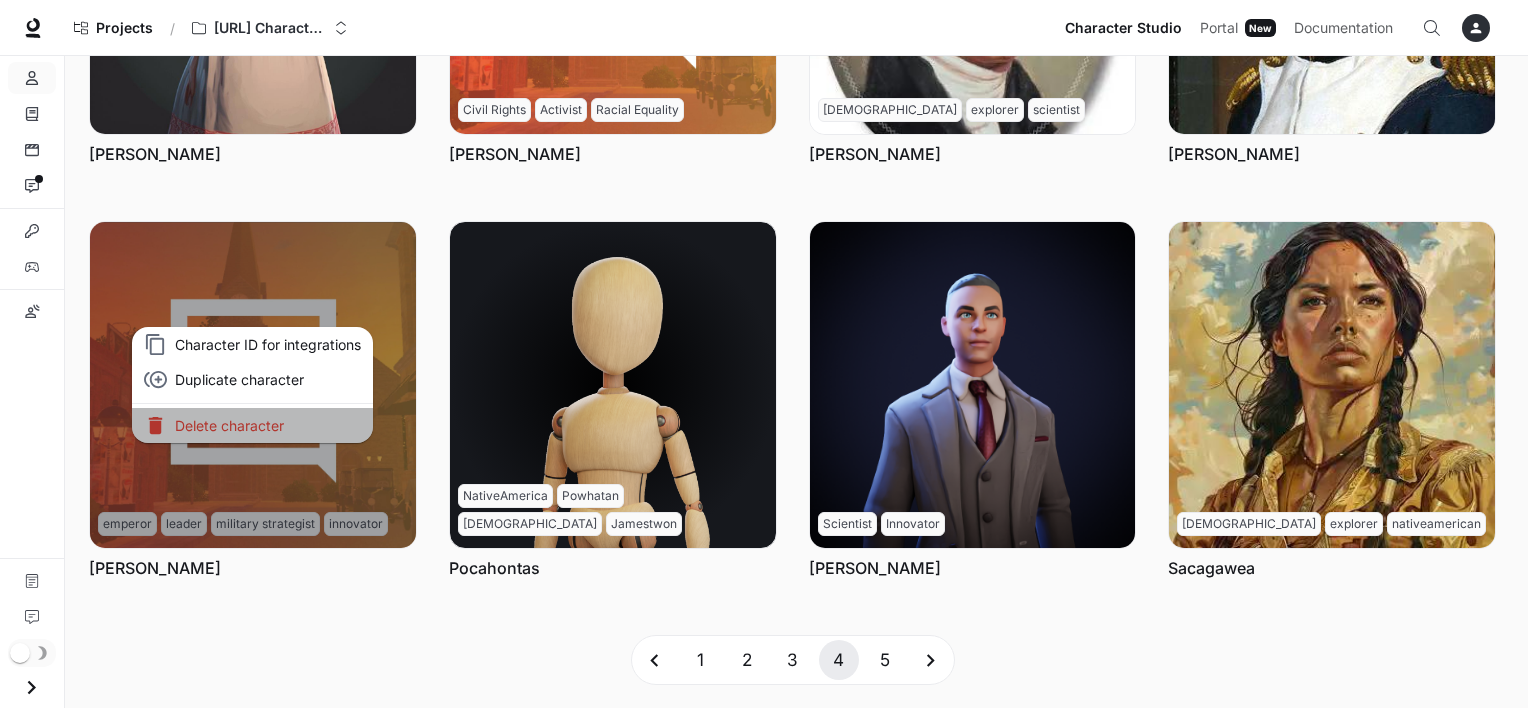 click on "Delete character" at bounding box center [268, 425] 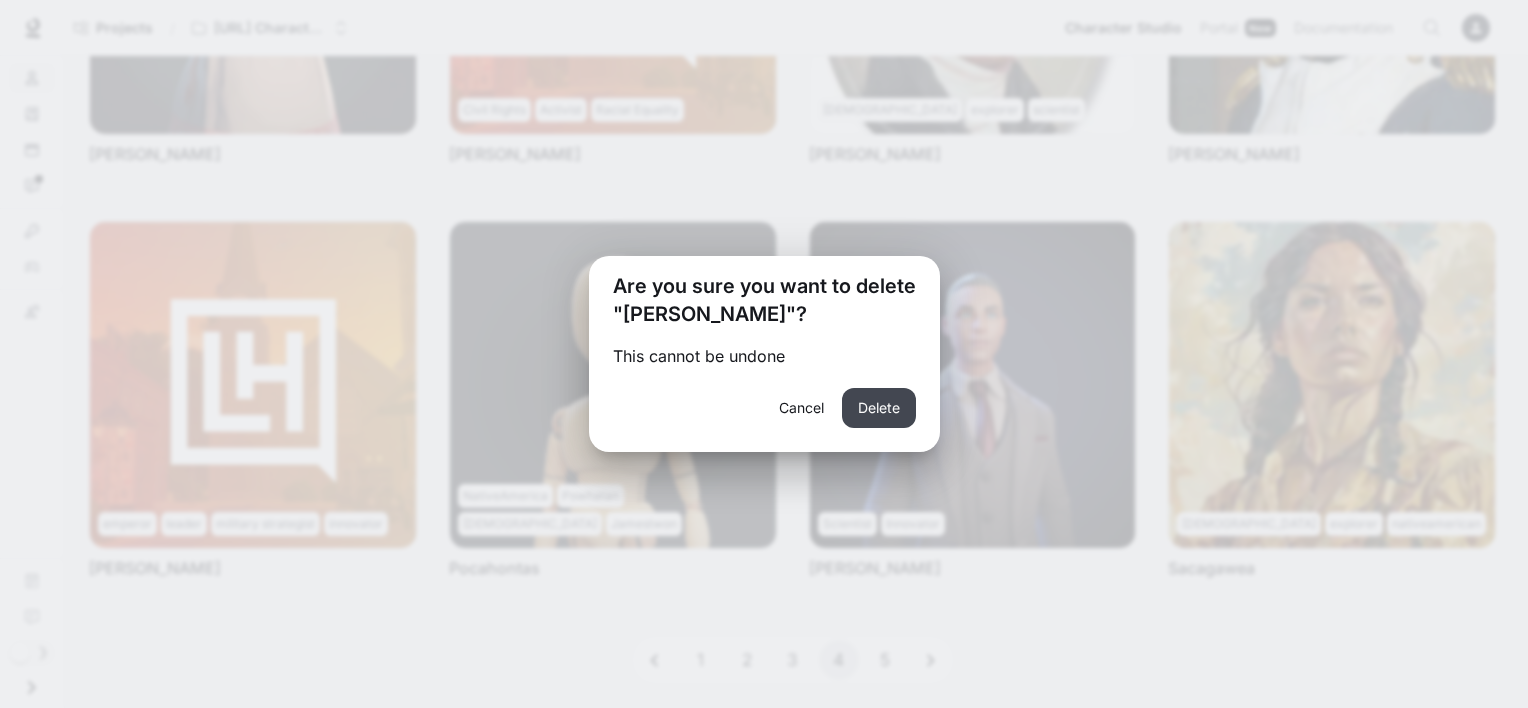 click on "Delete" at bounding box center [879, 408] 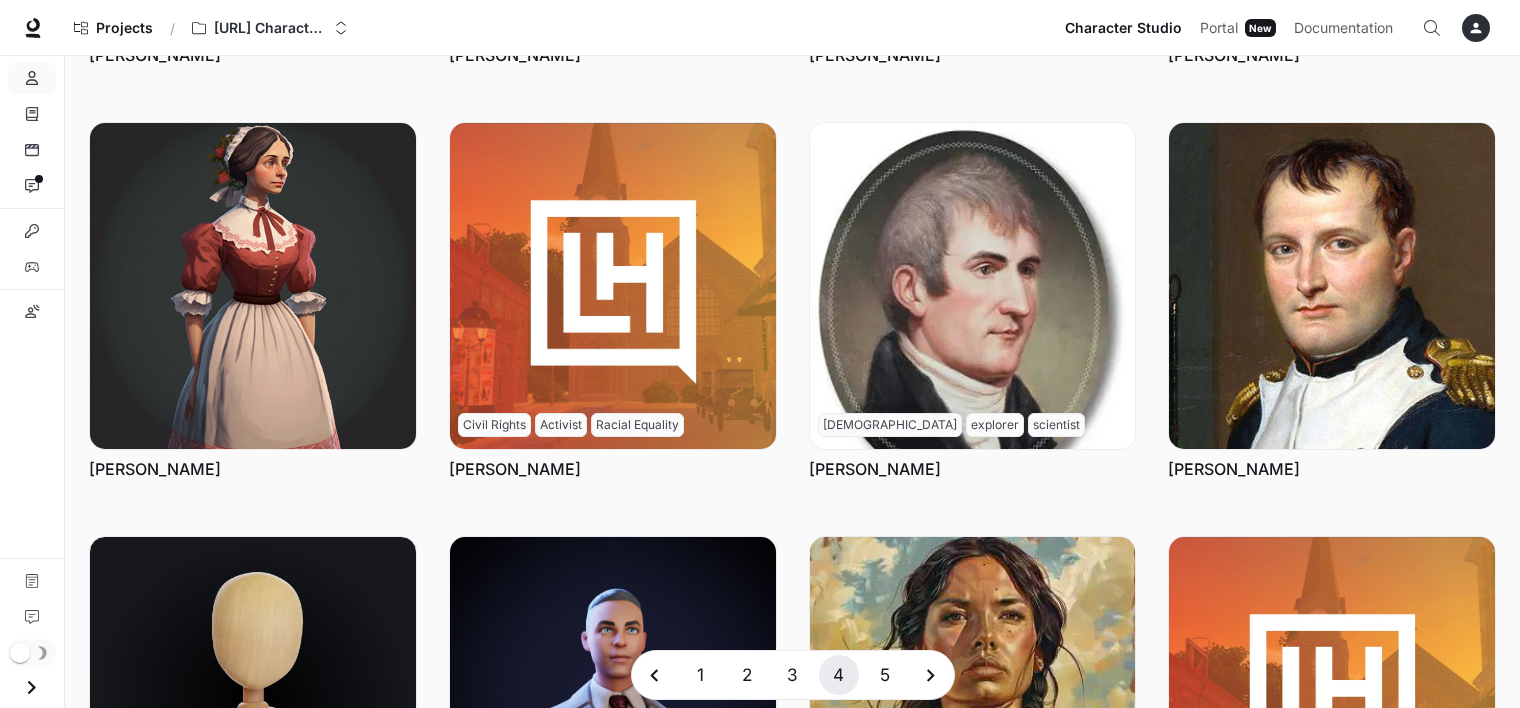 scroll, scrollTop: 744, scrollLeft: 0, axis: vertical 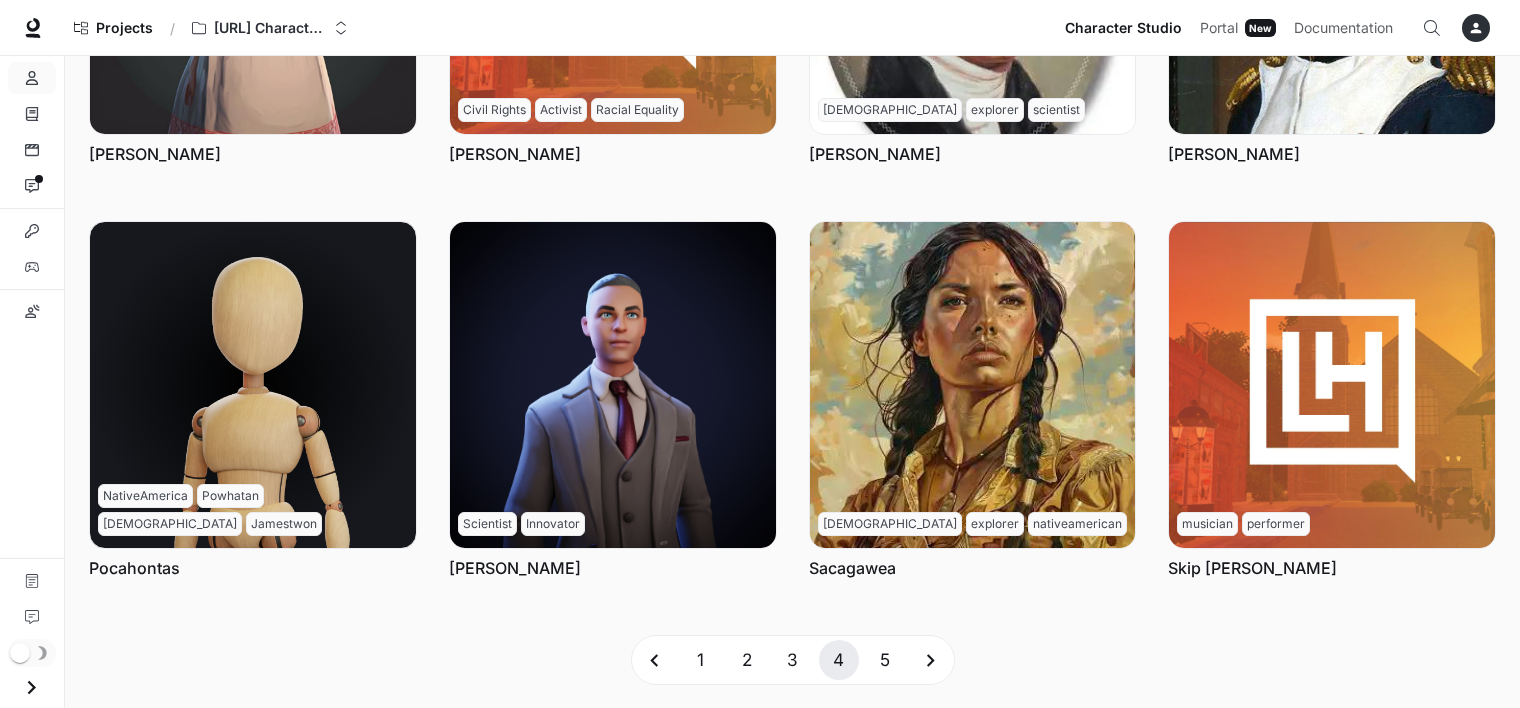 click on "5" at bounding box center (885, 660) 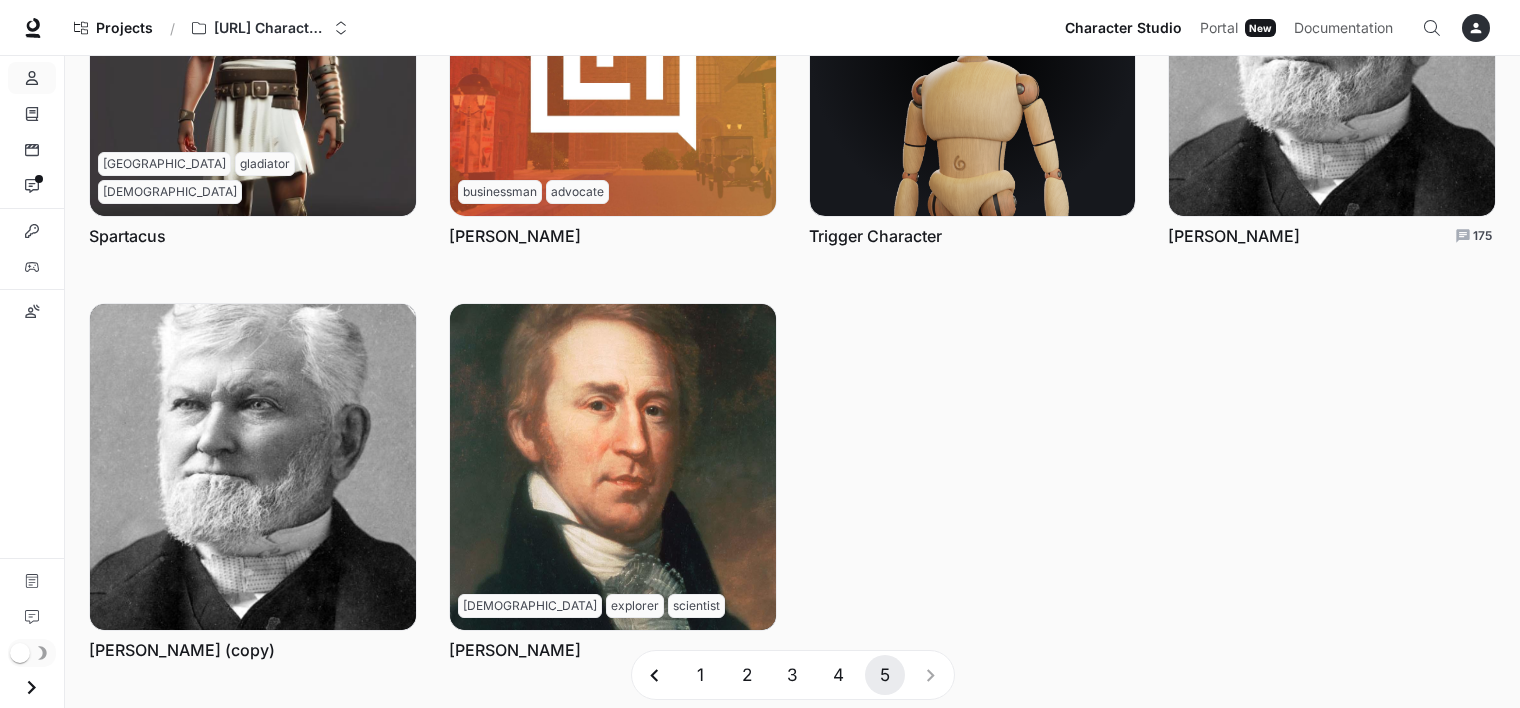 scroll, scrollTop: 330, scrollLeft: 0, axis: vertical 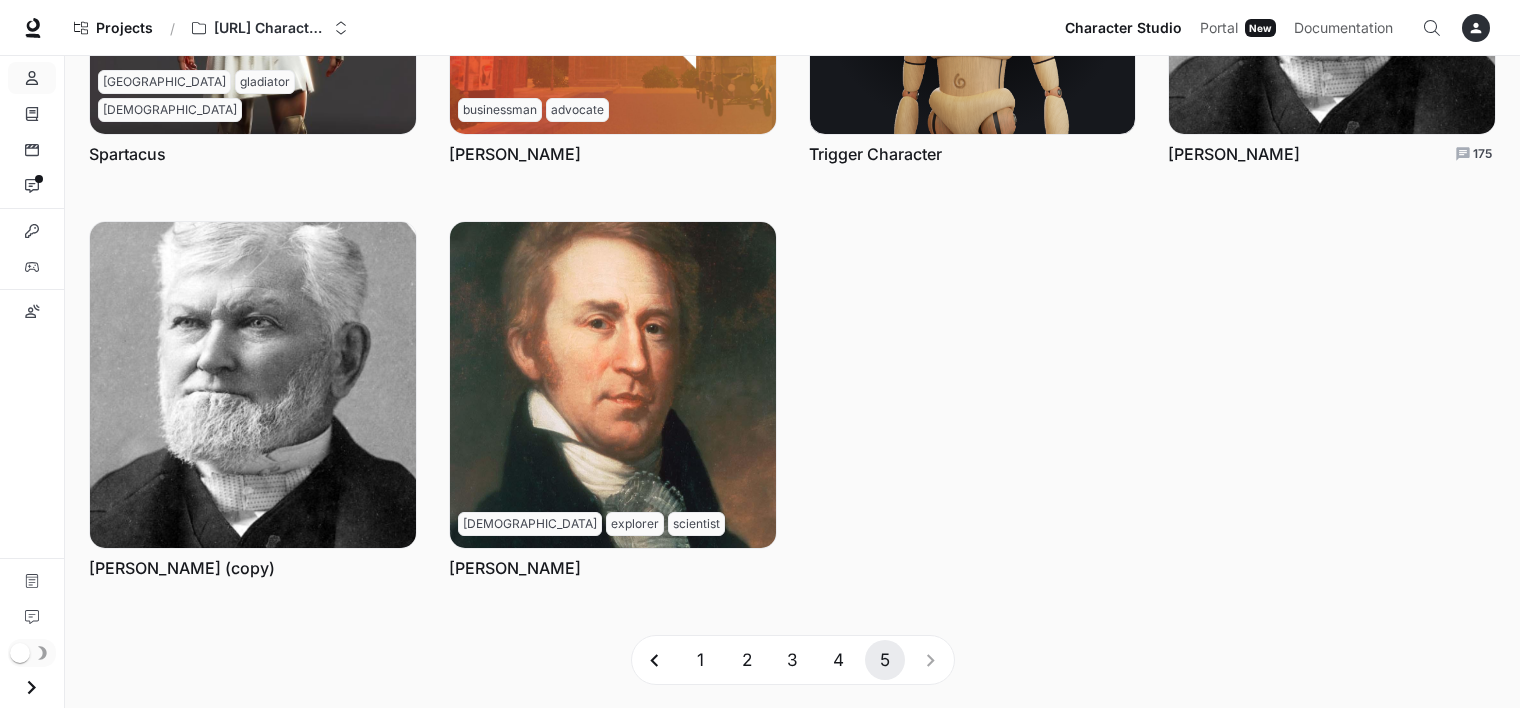 click on "1" at bounding box center (701, 660) 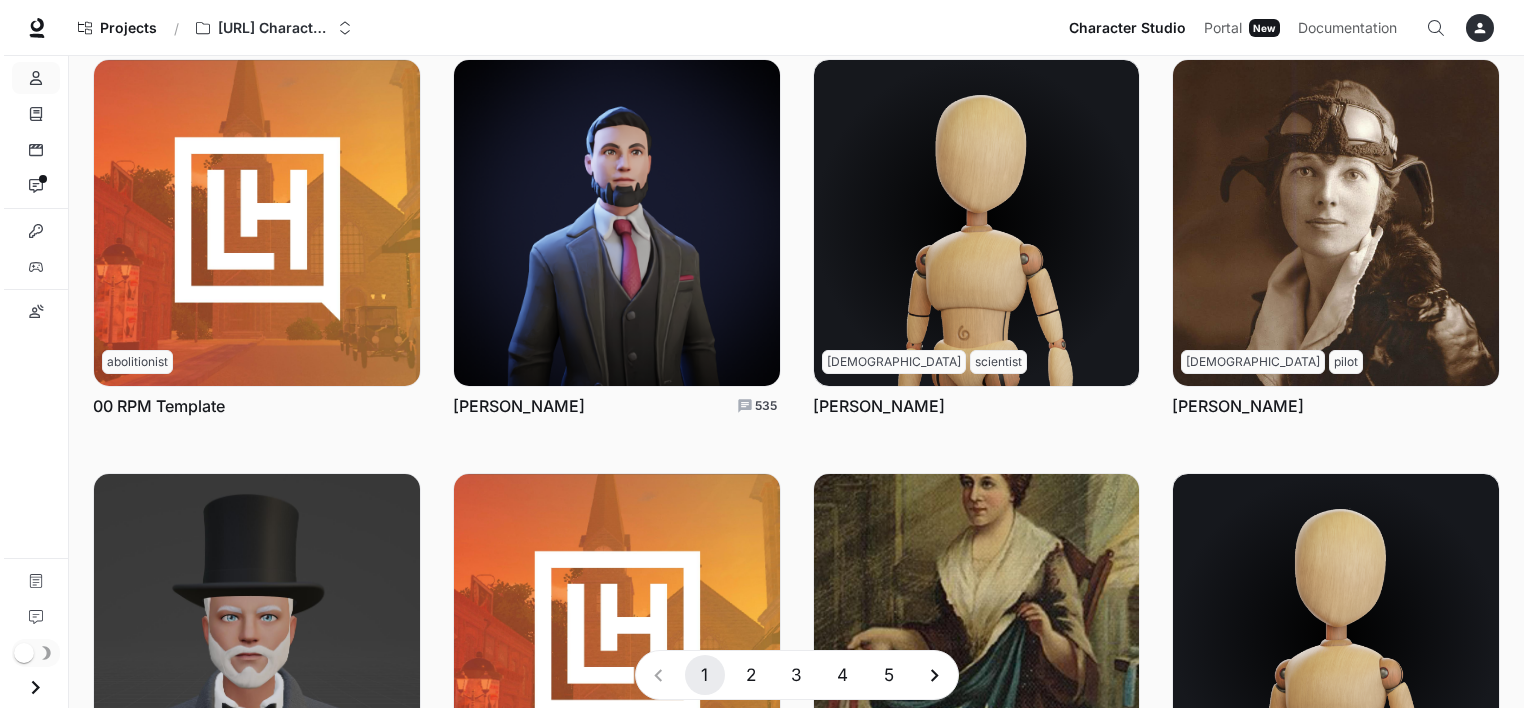 scroll, scrollTop: 0, scrollLeft: 0, axis: both 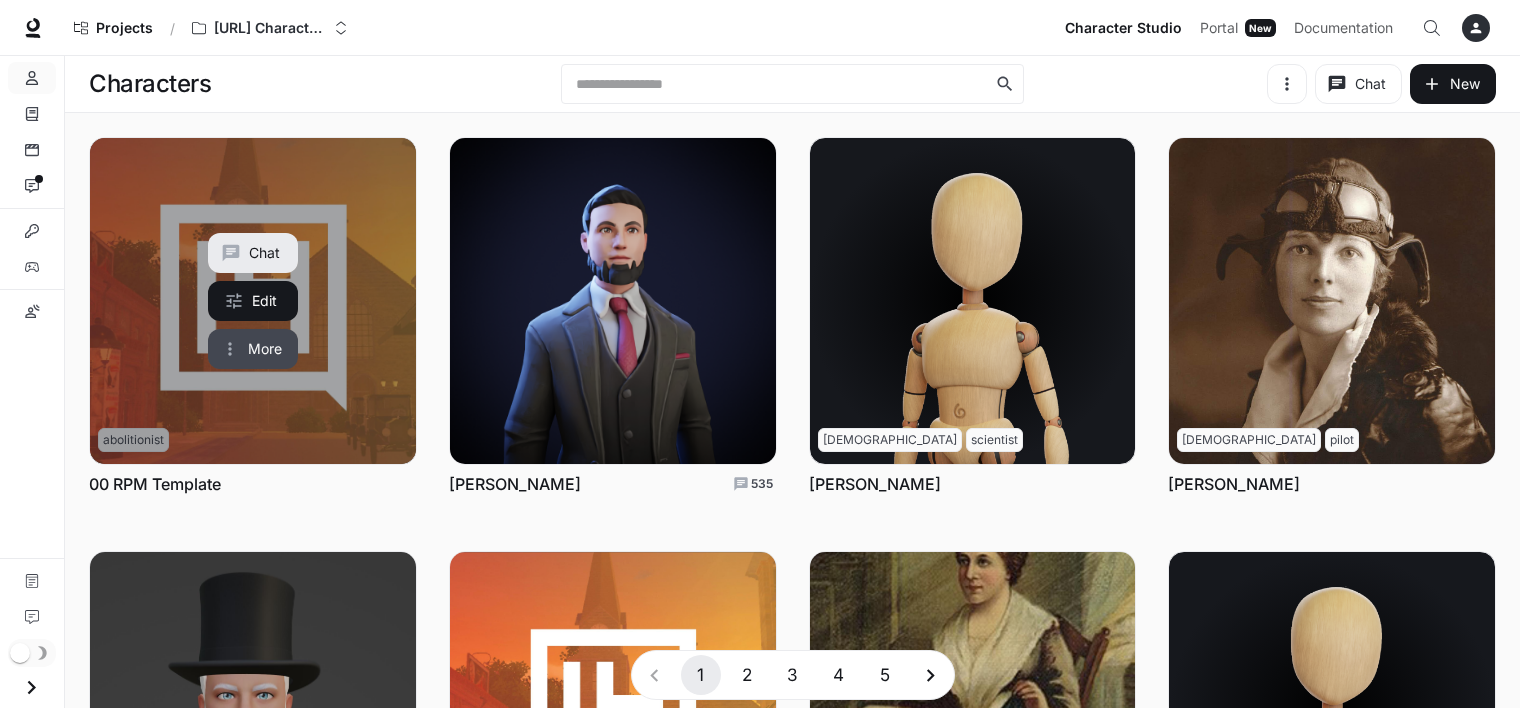 click on "More" at bounding box center [253, 349] 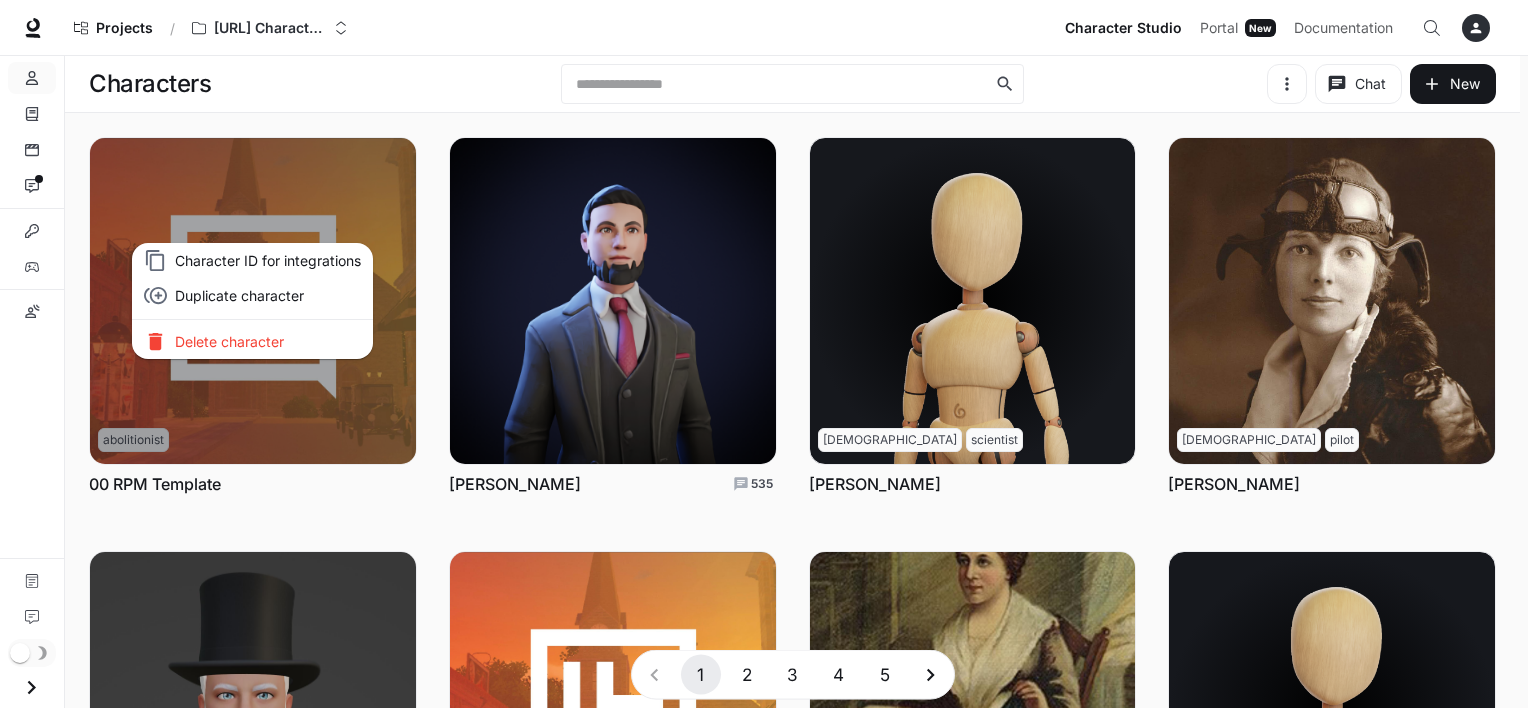 click on "Duplicate character" at bounding box center [268, 295] 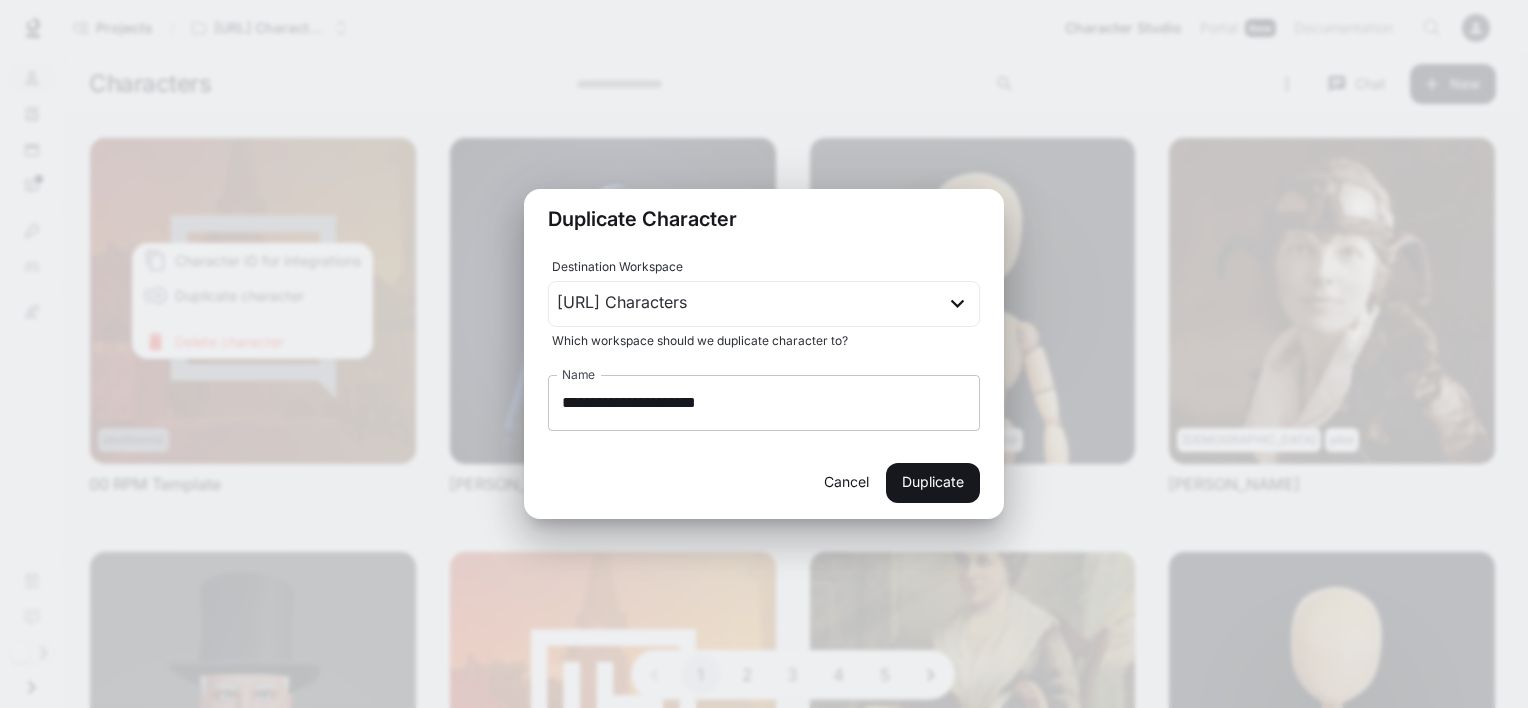 click on "**********" at bounding box center [764, 403] 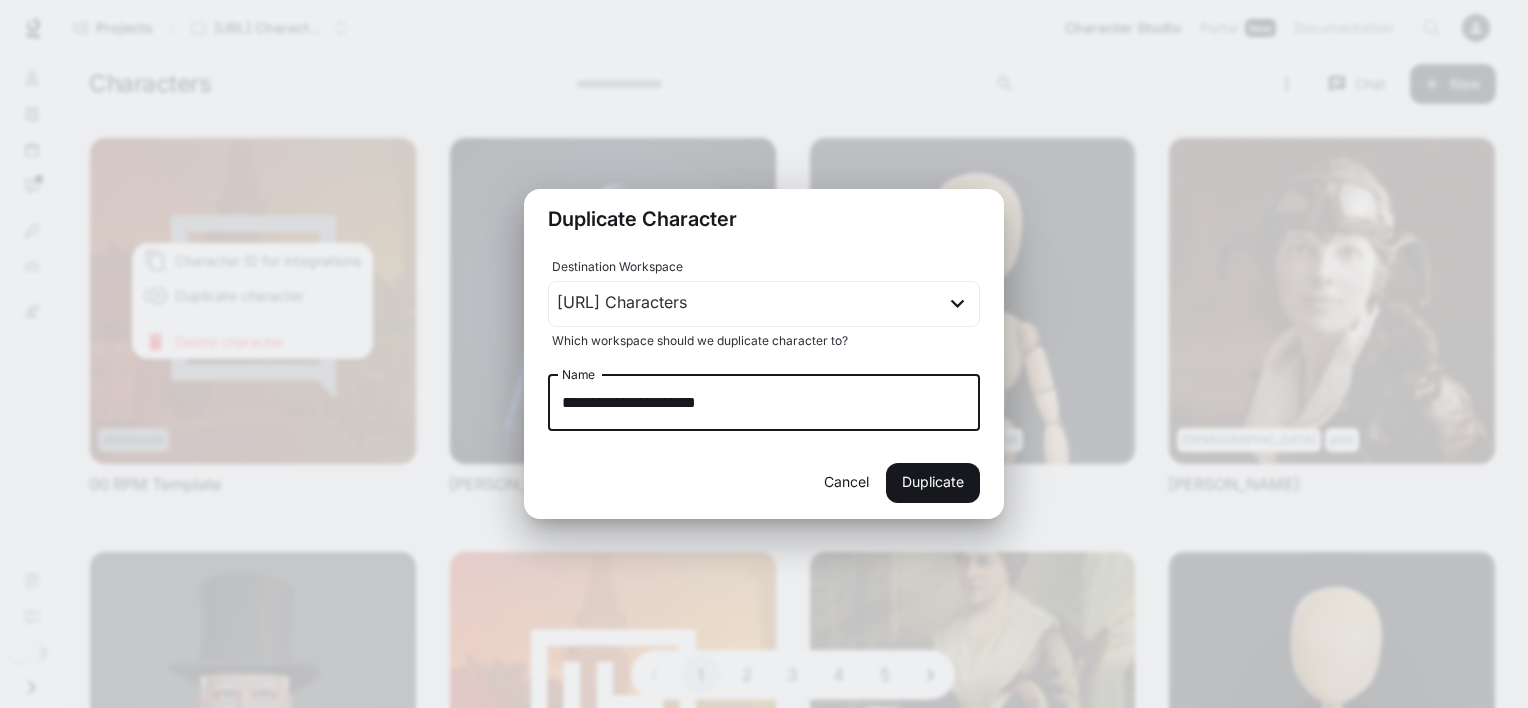 drag, startPoint x: 843, startPoint y: 392, endPoint x: 376, endPoint y: 342, distance: 469.66904 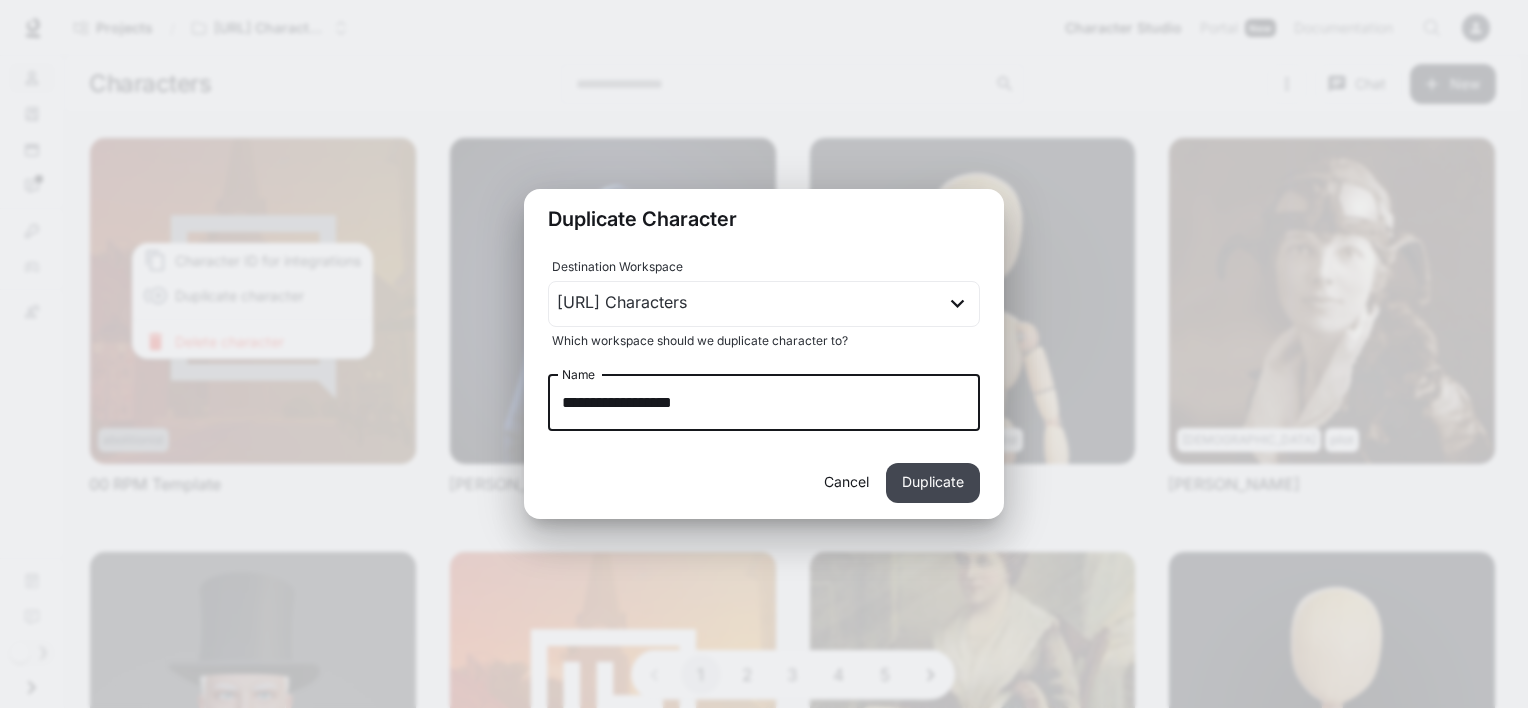 type on "**********" 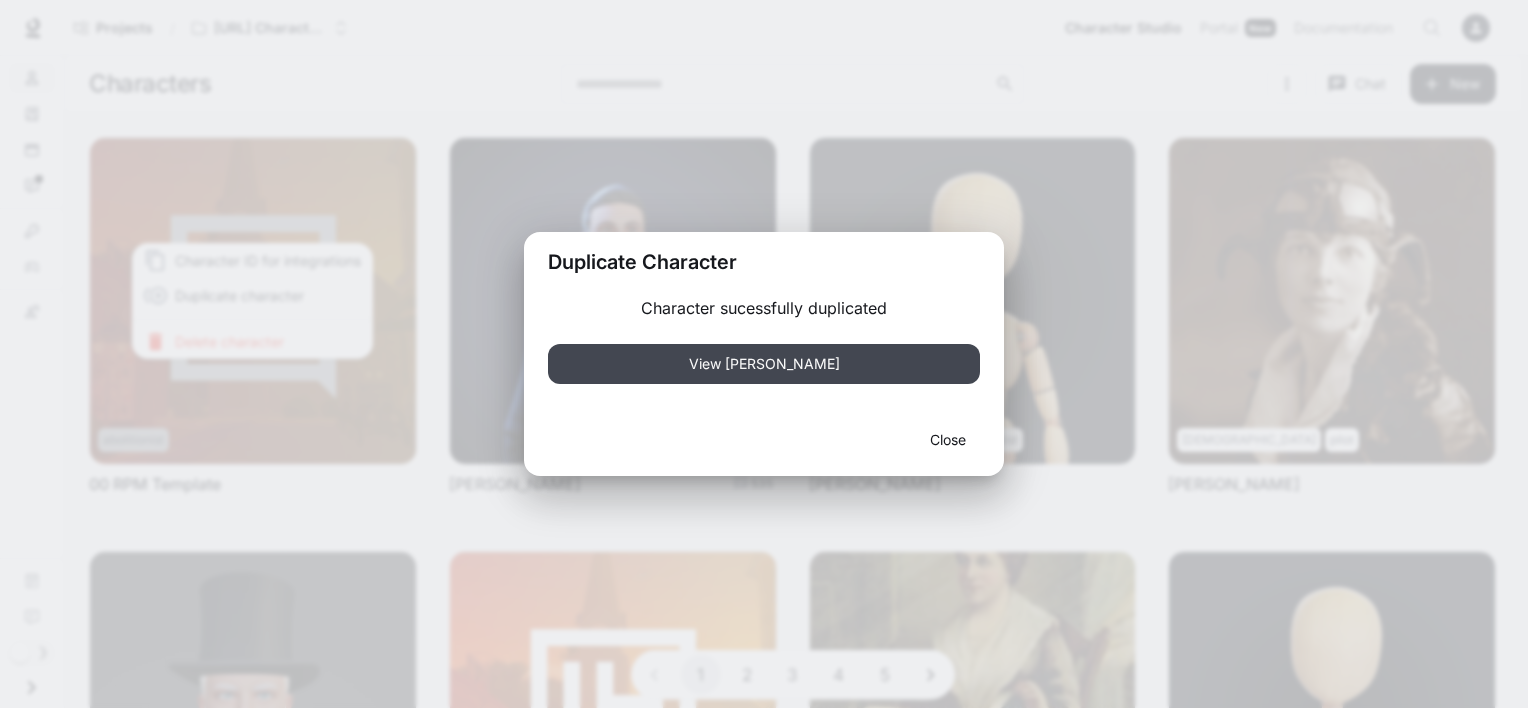 click on "View Theodore Roosevelt" at bounding box center [764, 364] 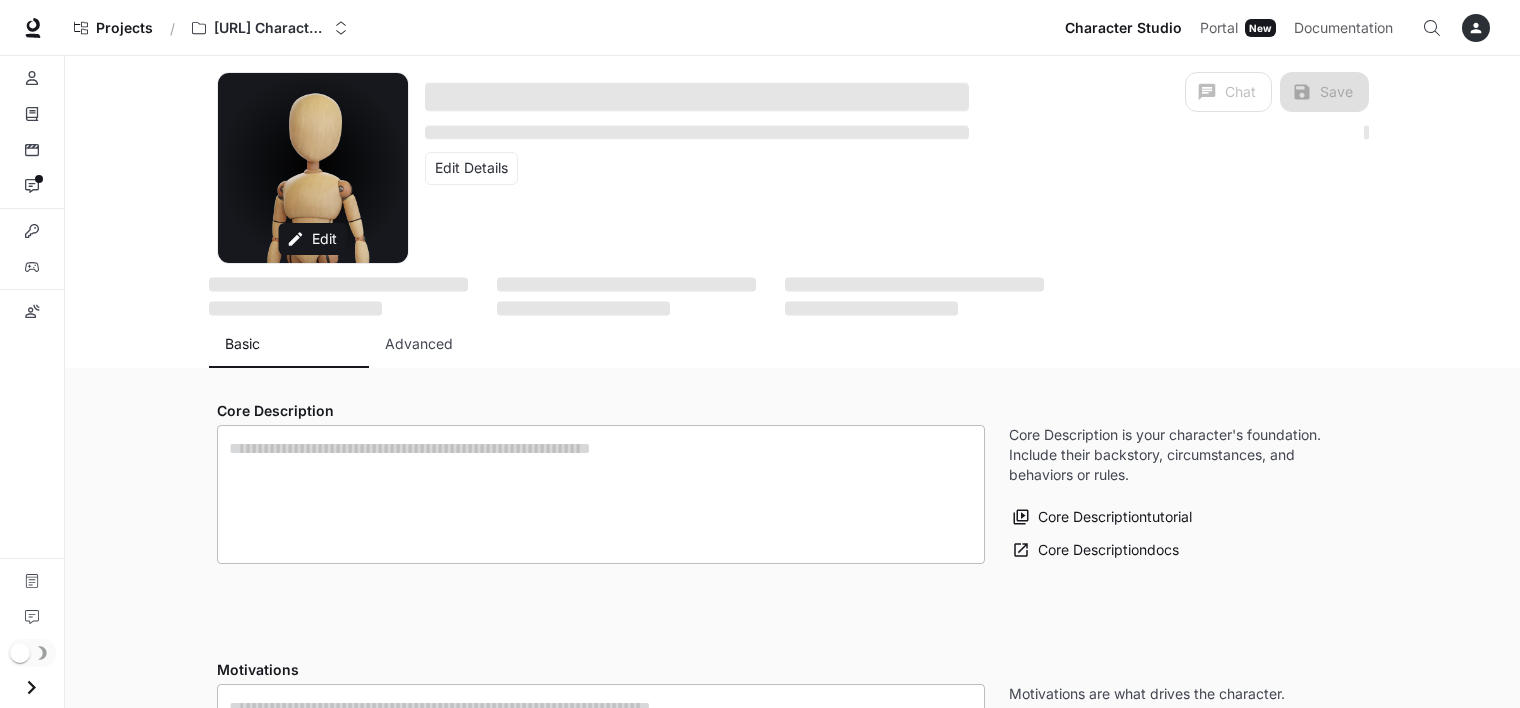 type on "**********" 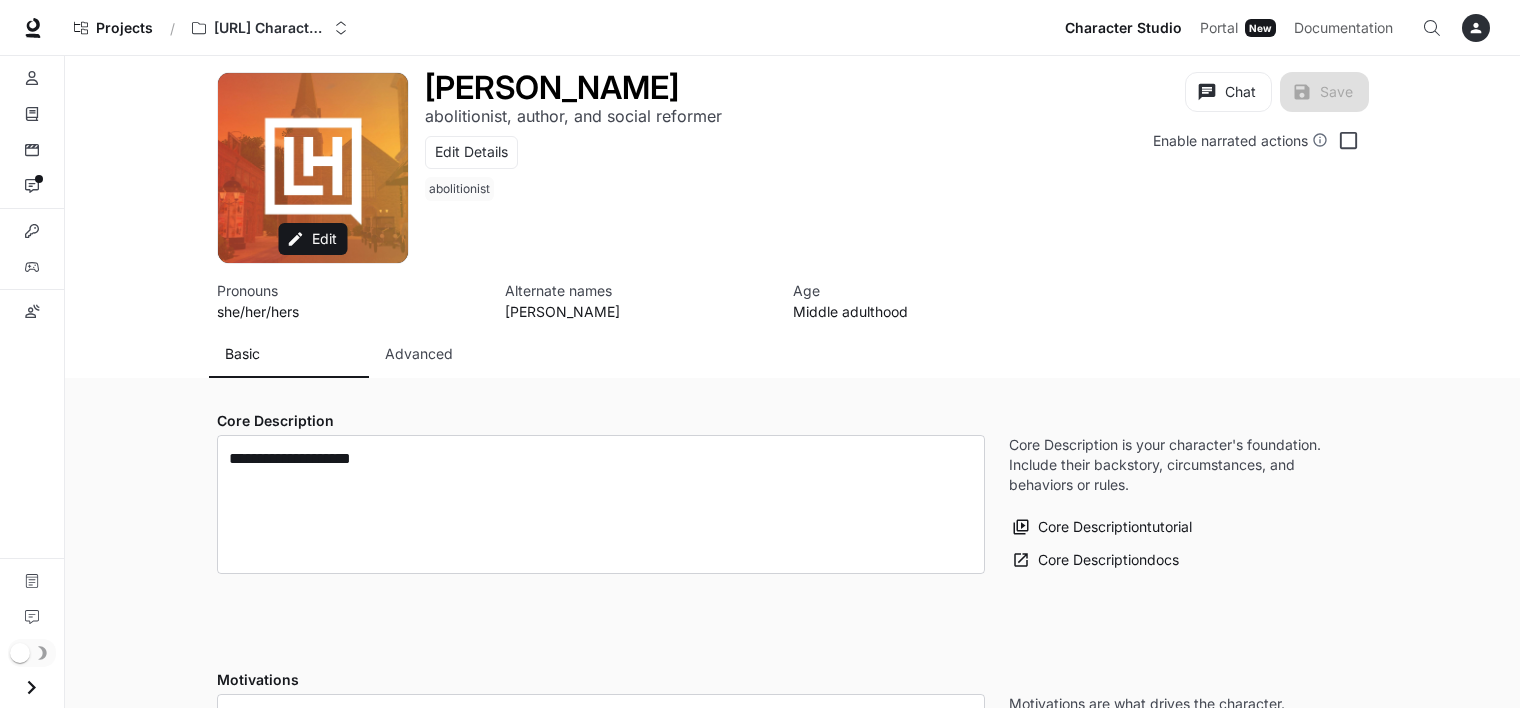 type on "**********" 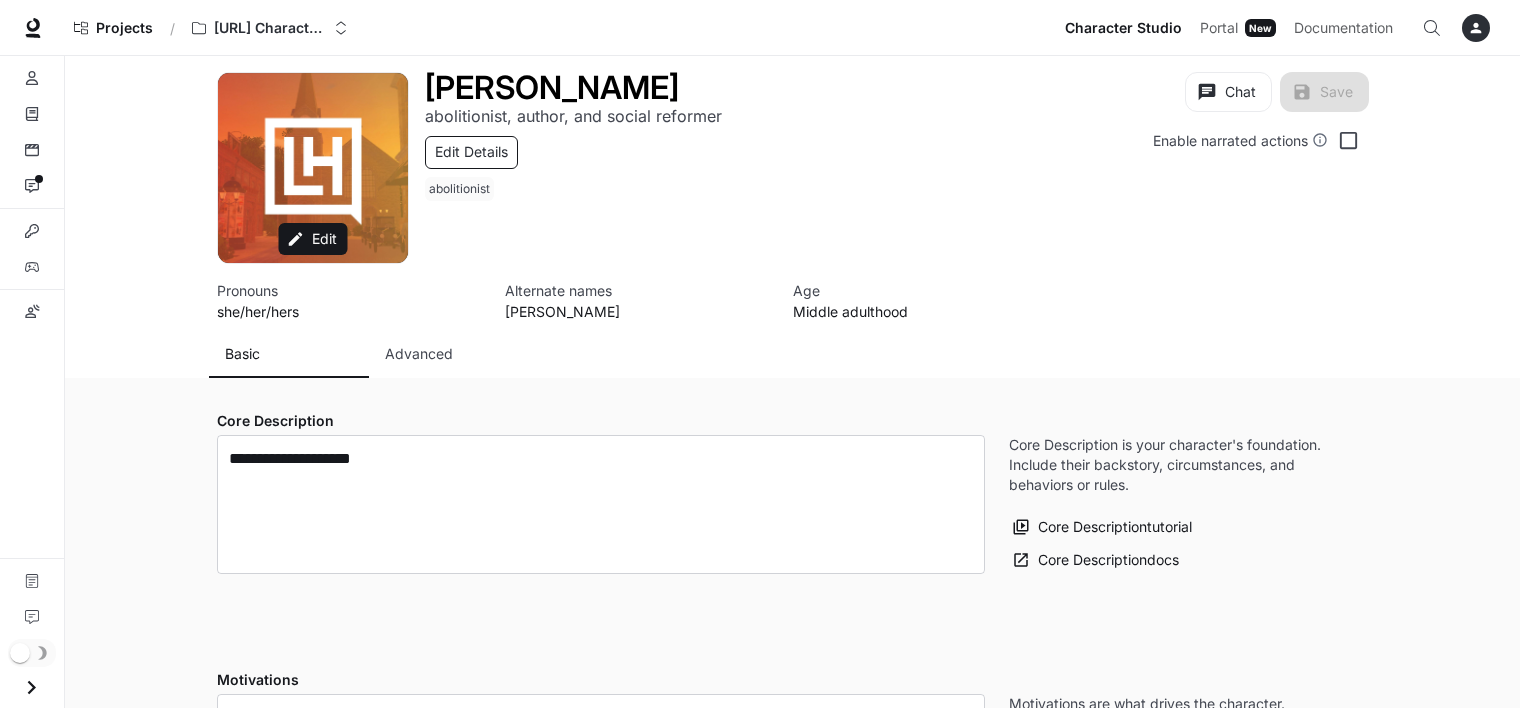 click on "Edit Details" at bounding box center [471, 152] 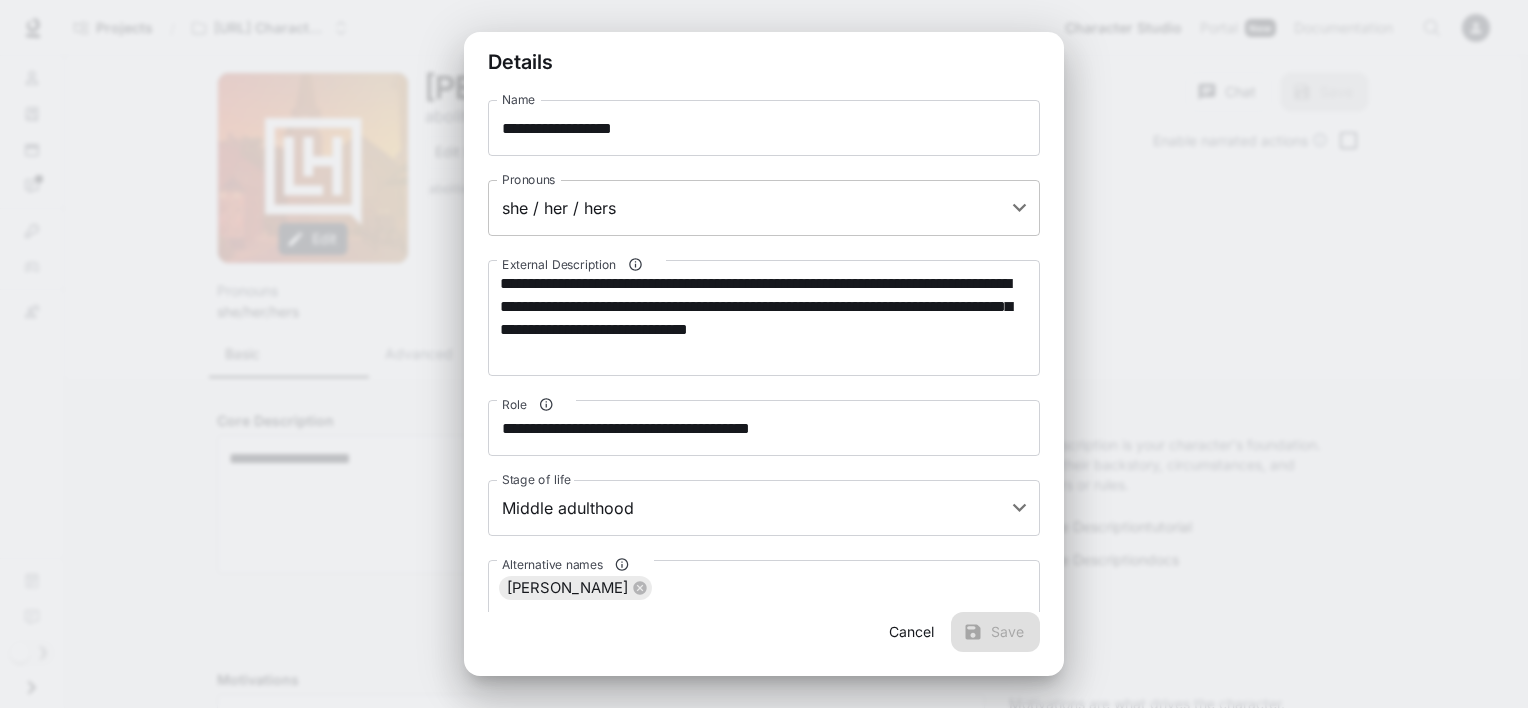 click on "**********" at bounding box center (764, 1514) 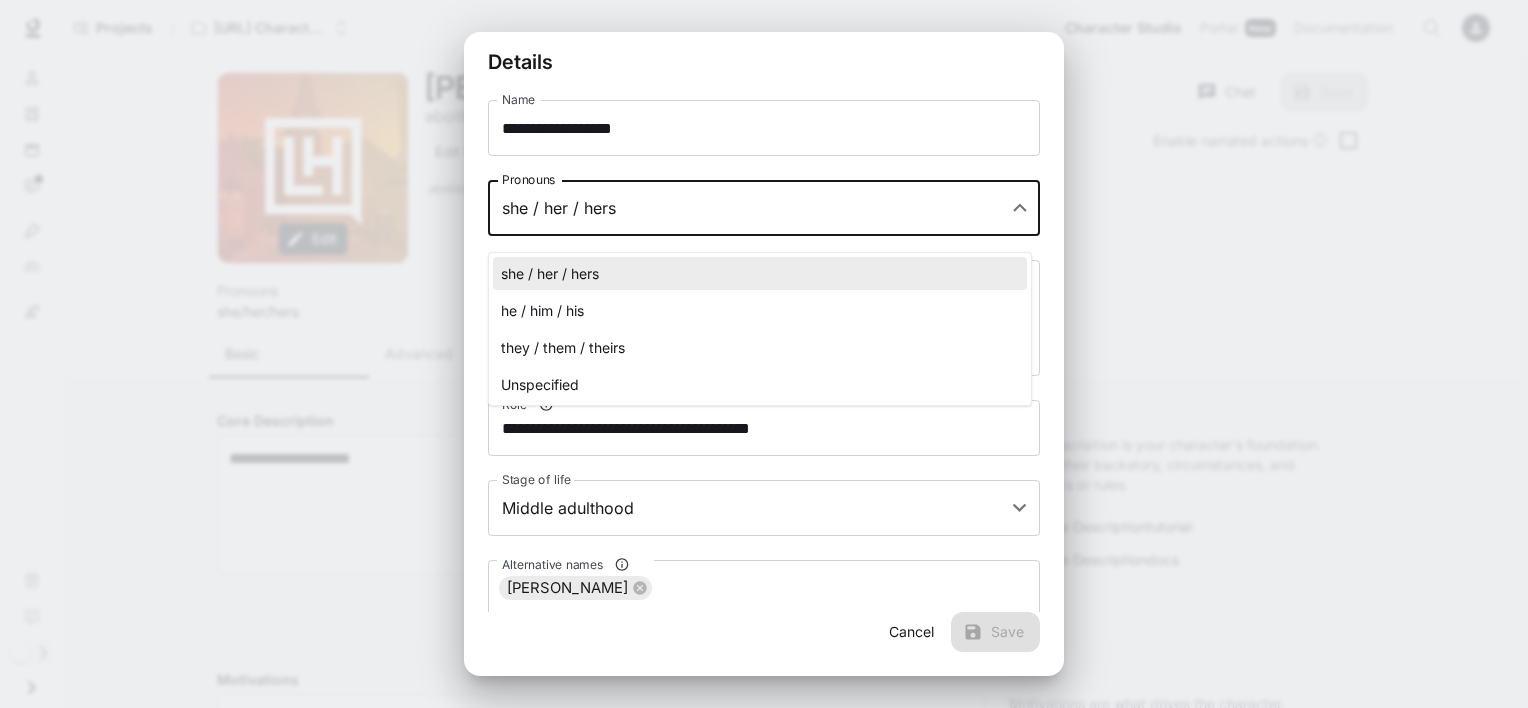 click on "he / him / his" at bounding box center (760, 310) 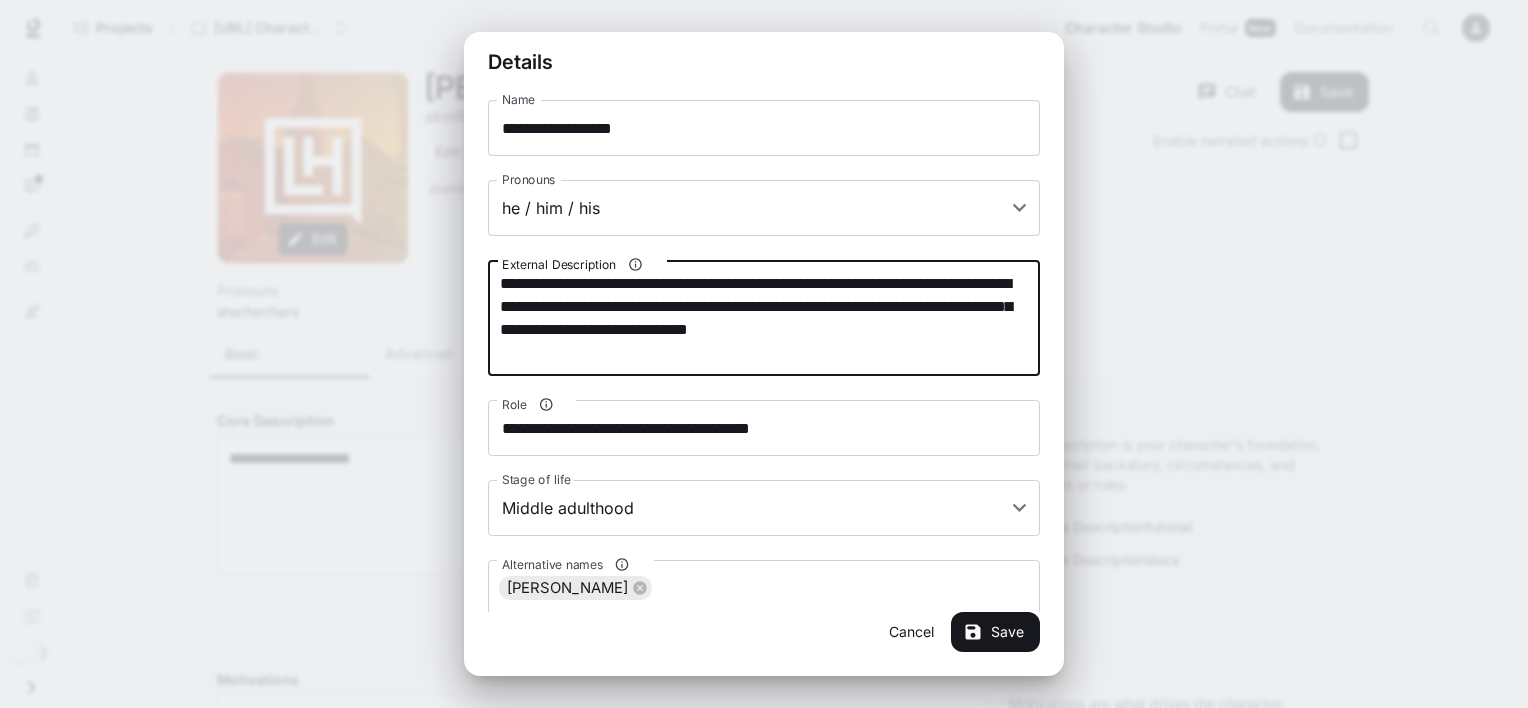 drag, startPoint x: 593, startPoint y: 356, endPoint x: 370, endPoint y: 188, distance: 279.20065 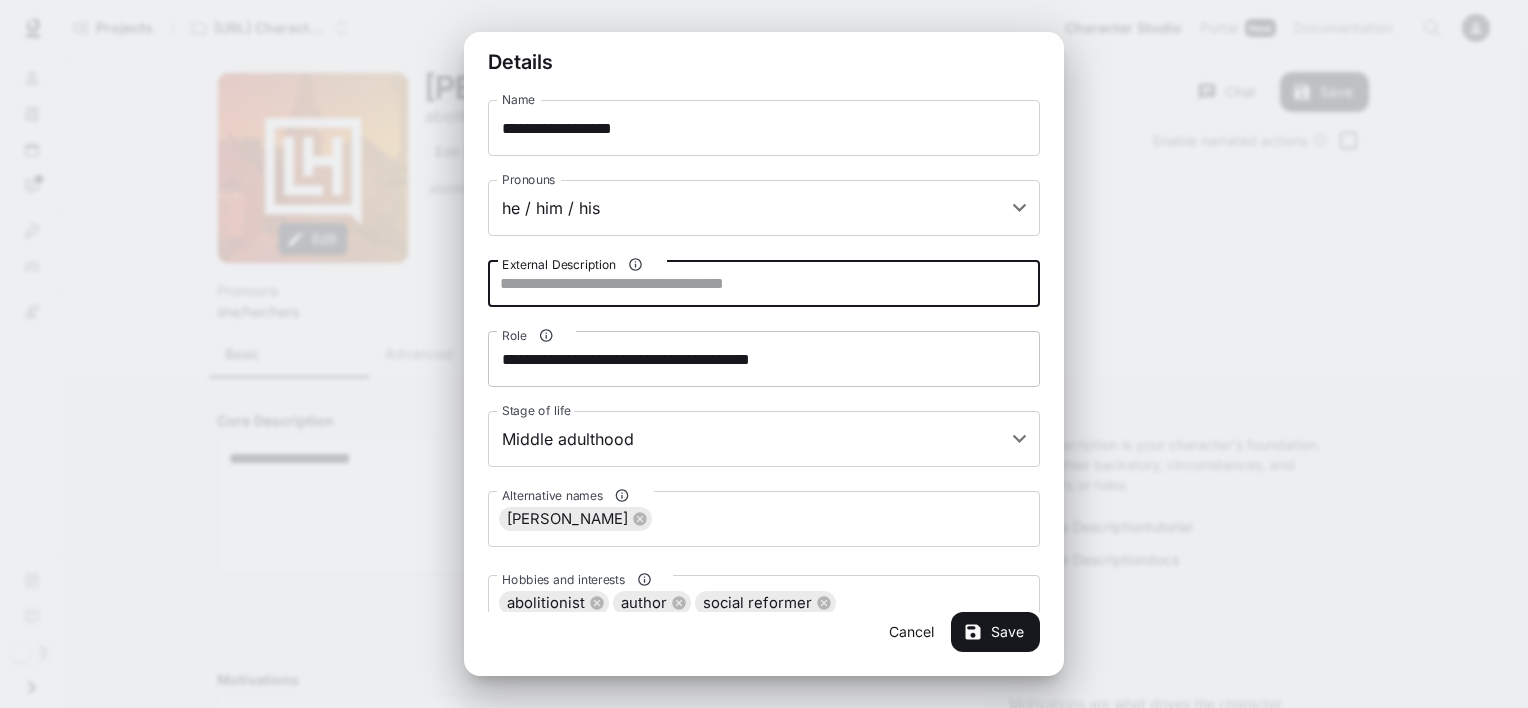 type 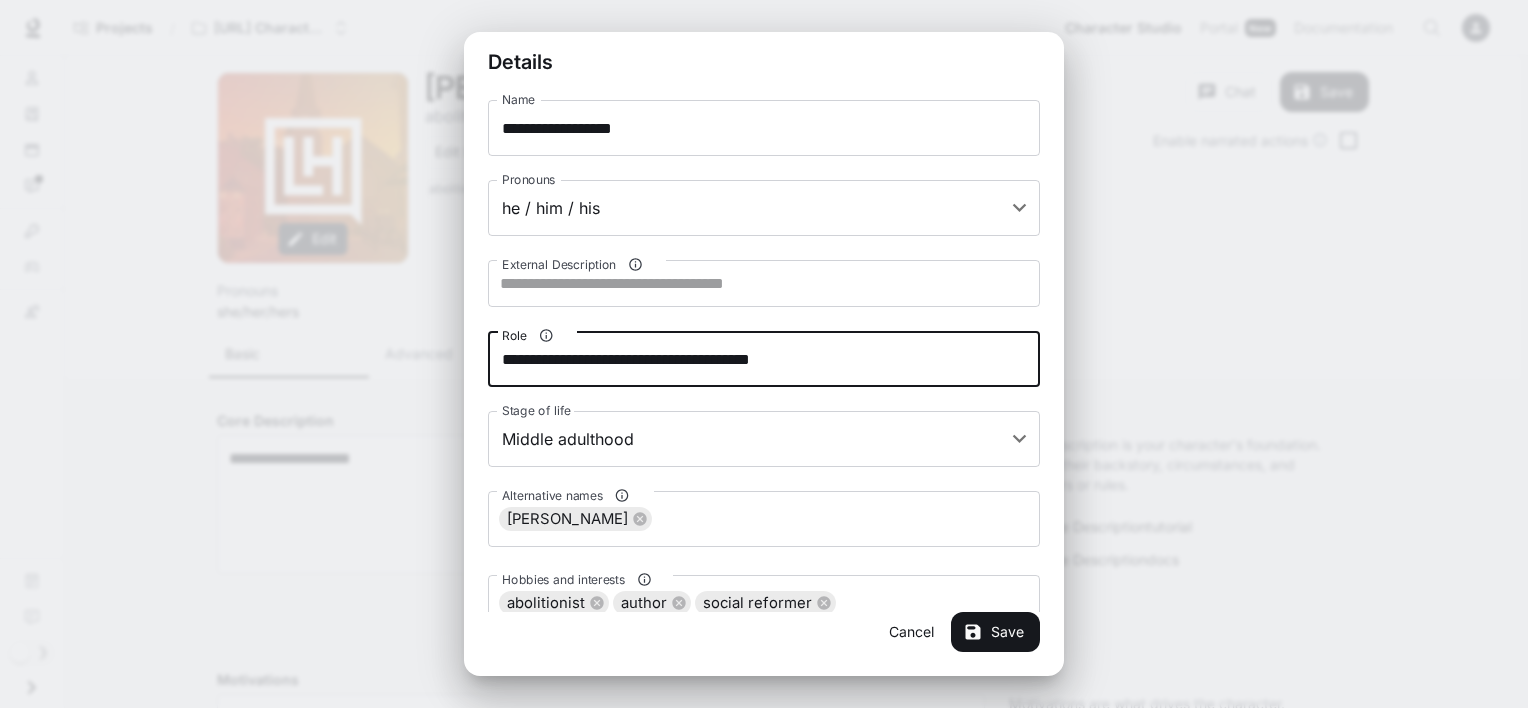 drag, startPoint x: 823, startPoint y: 352, endPoint x: 359, endPoint y: 355, distance: 464.0097 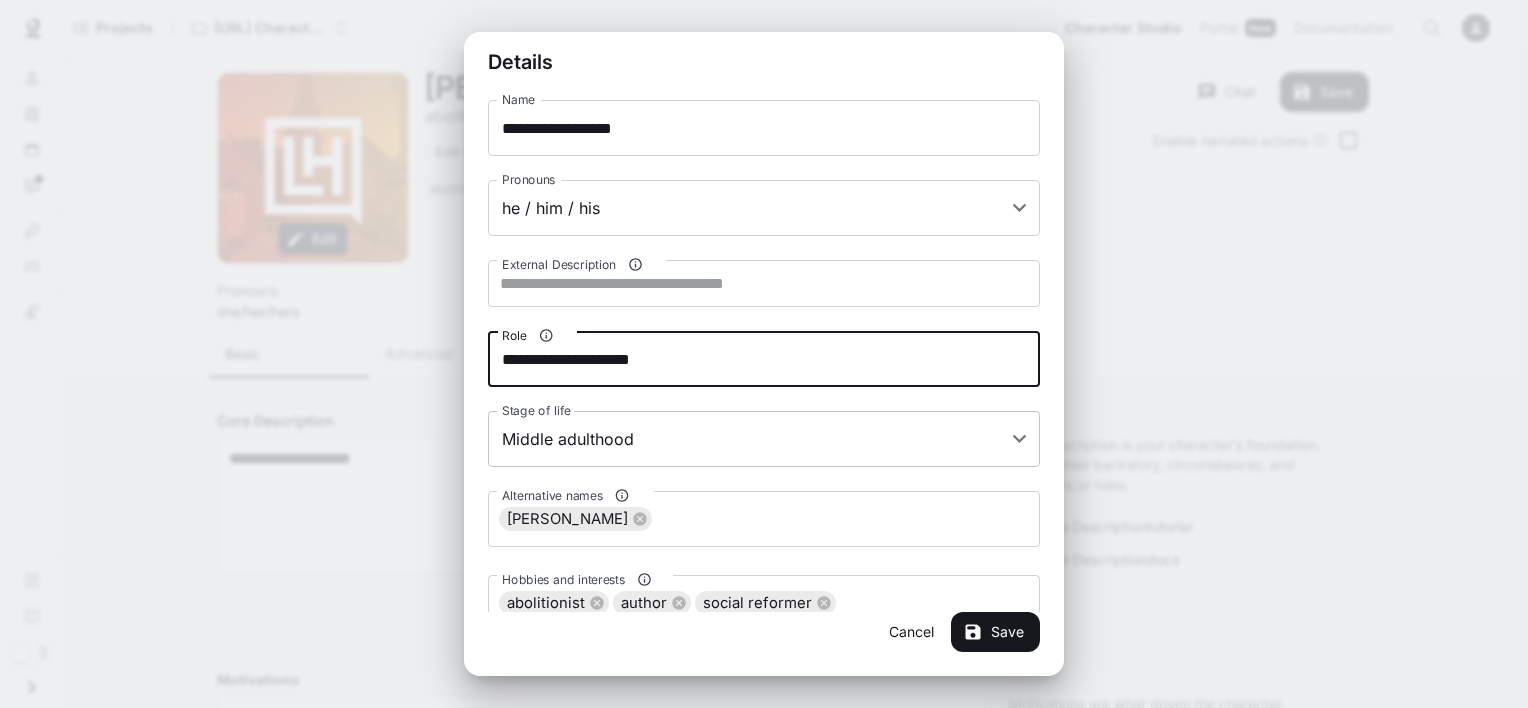 scroll, scrollTop: 50, scrollLeft: 0, axis: vertical 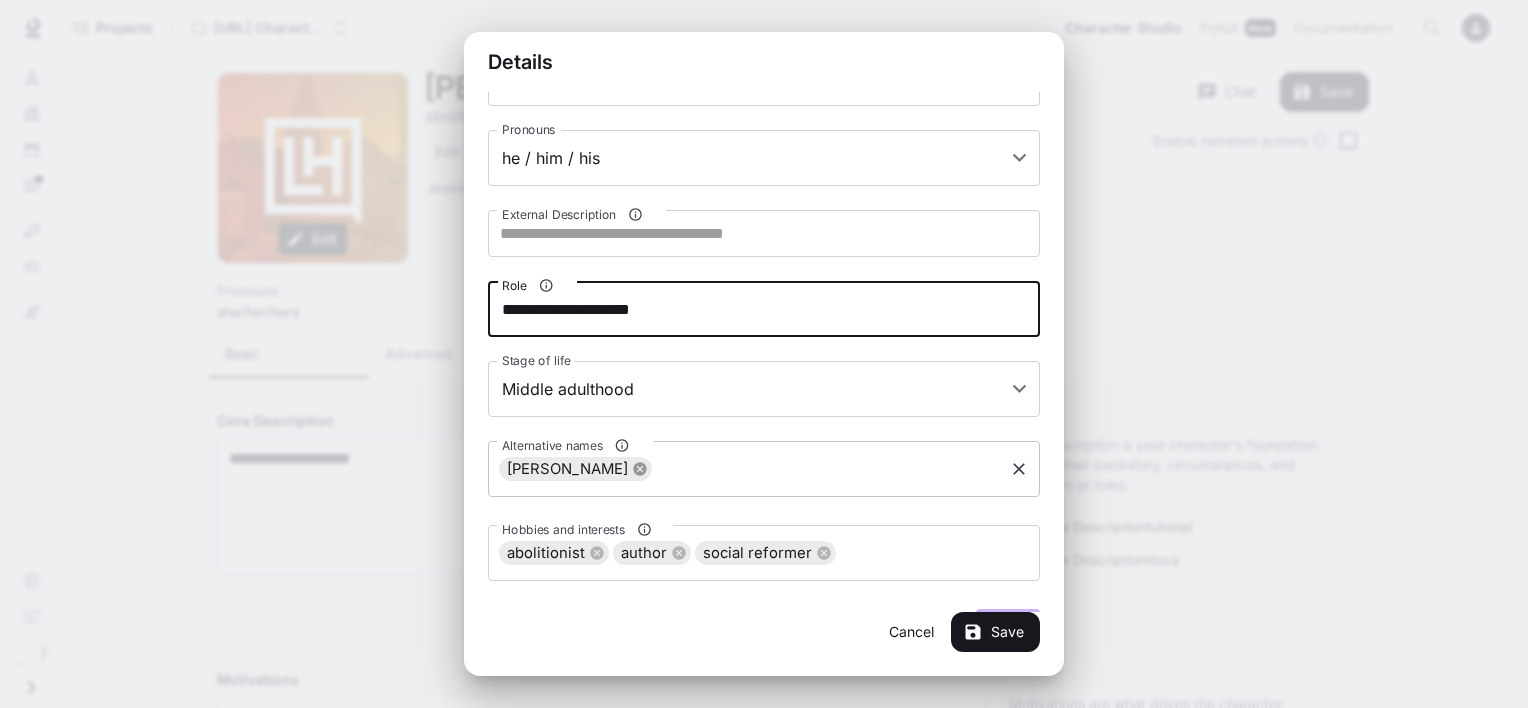 click 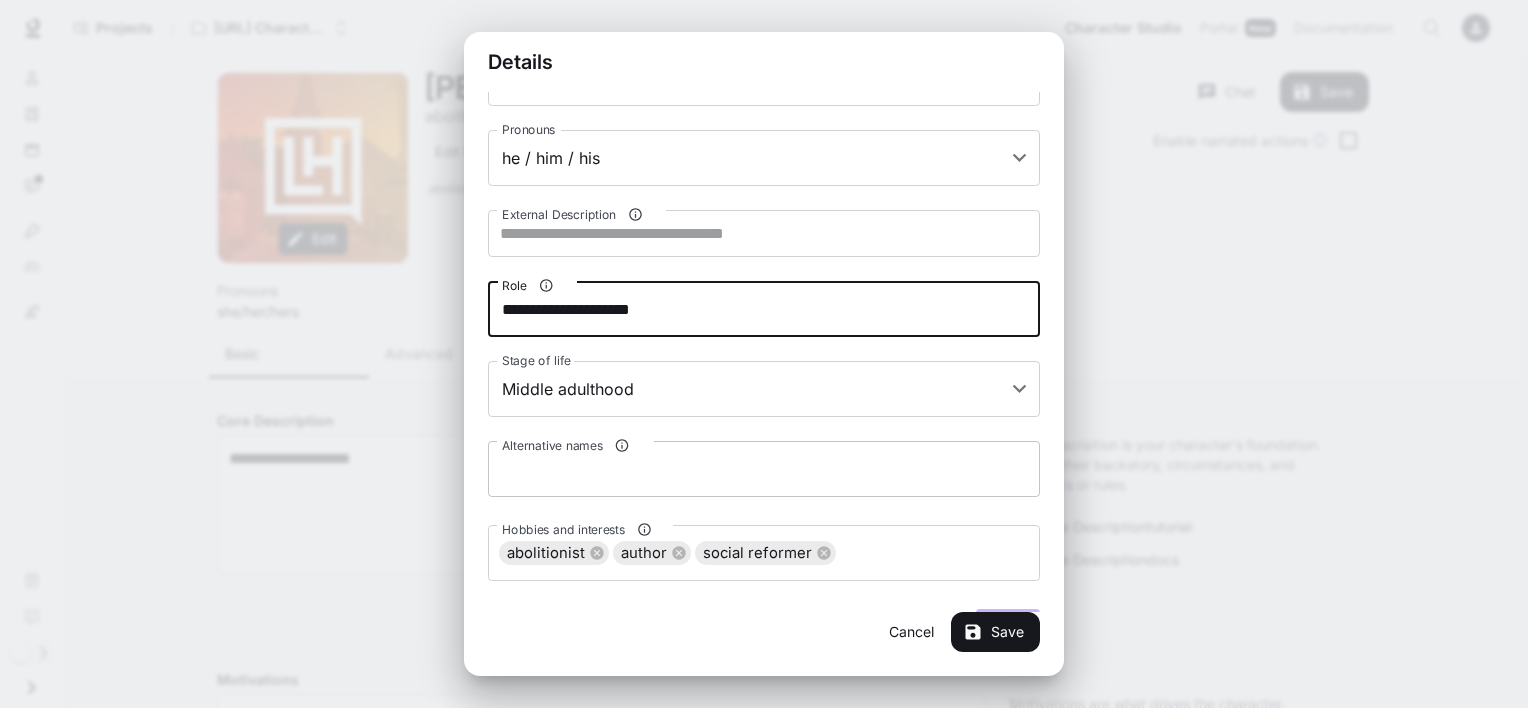 type on "**********" 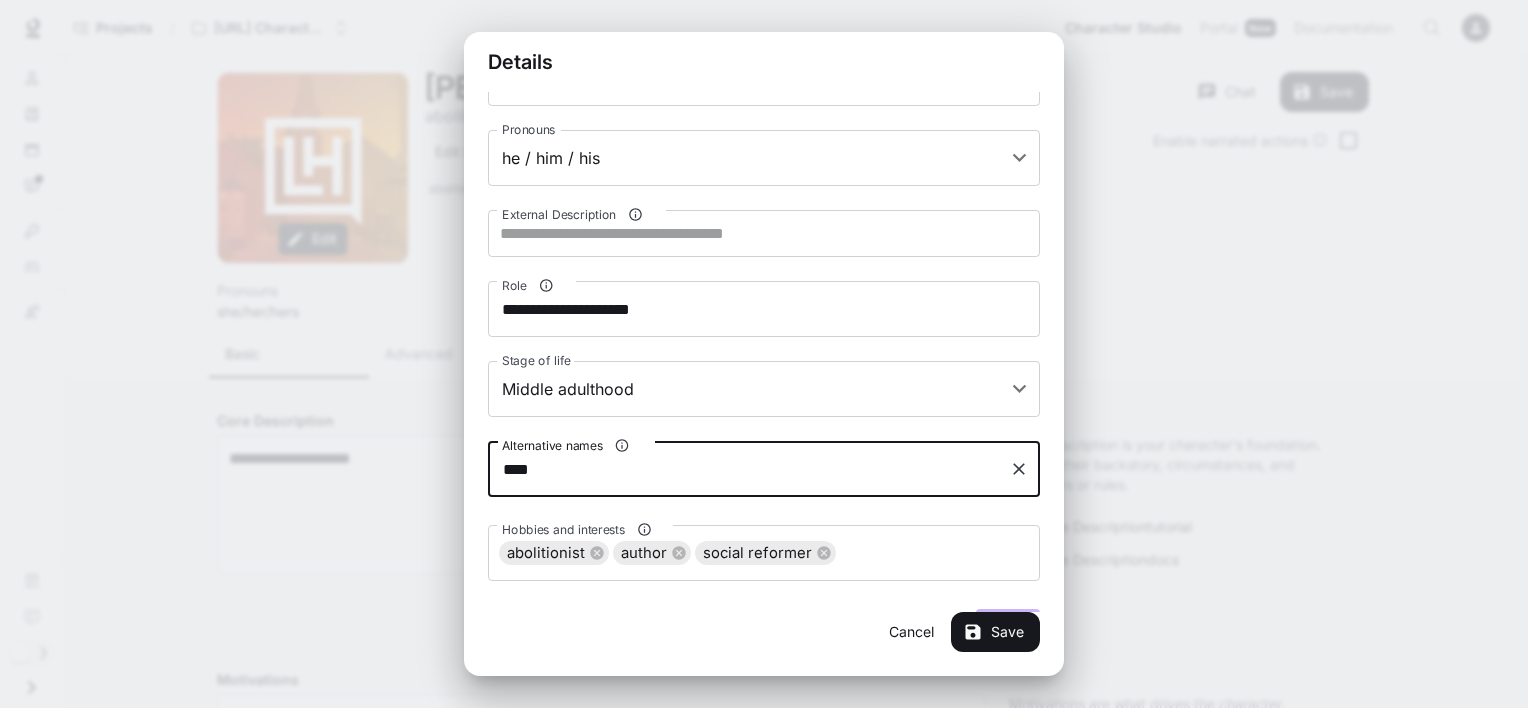 type on "*****" 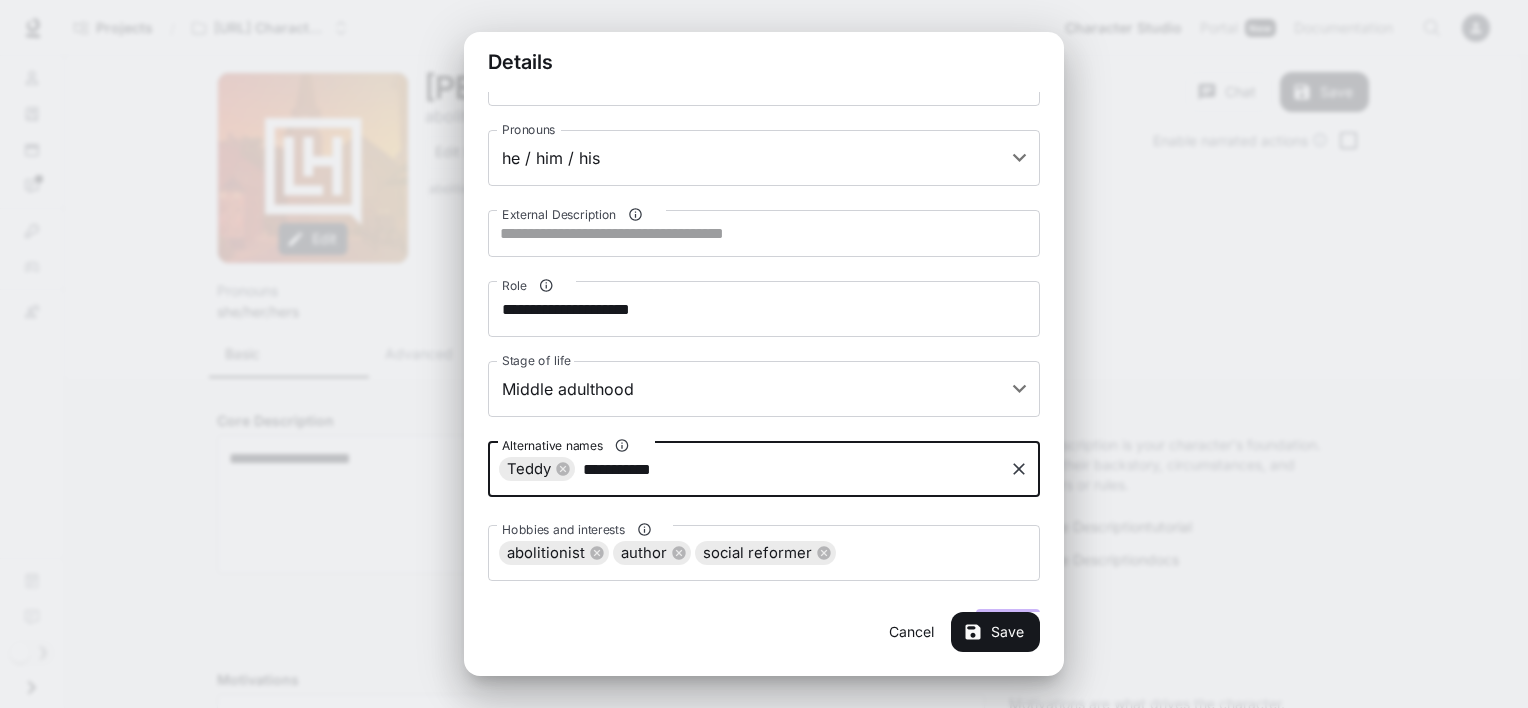 type on "**********" 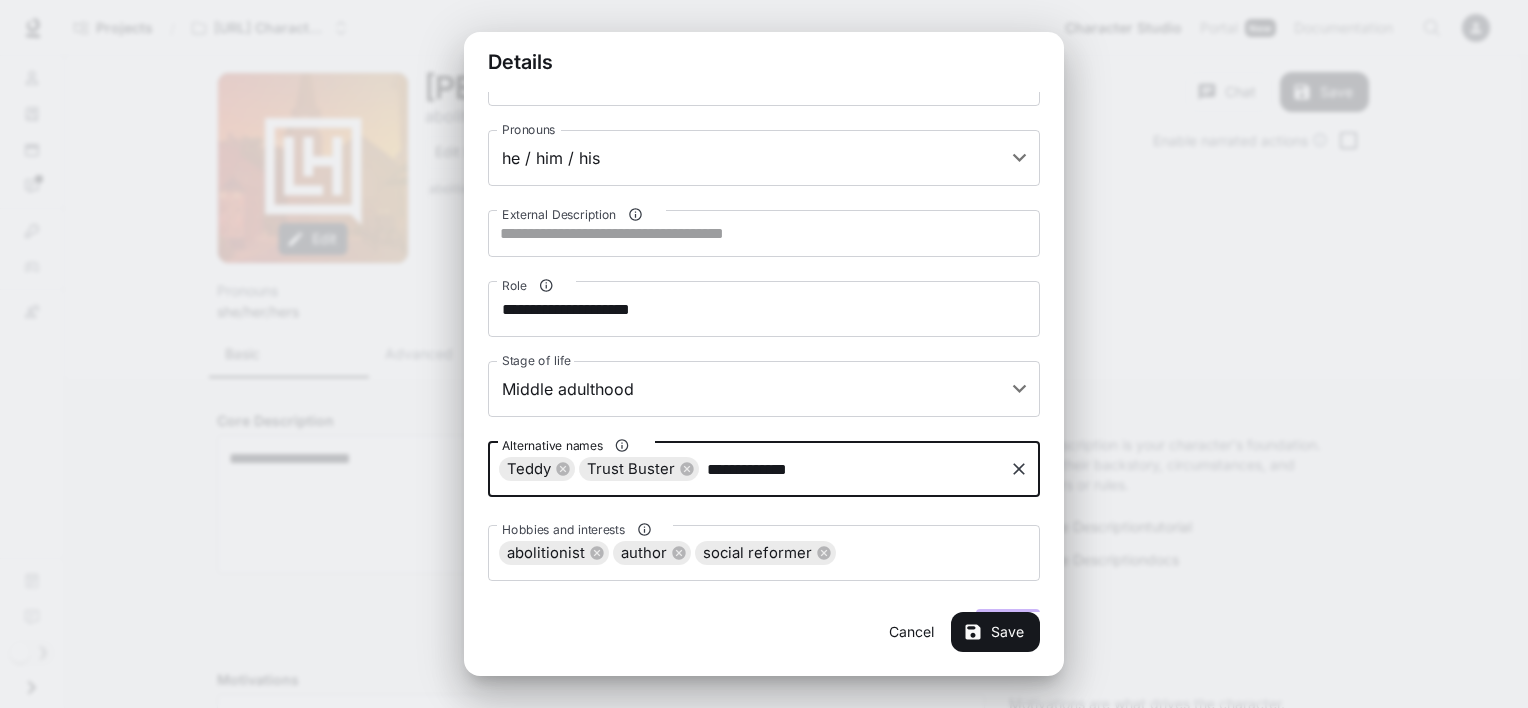 type on "**********" 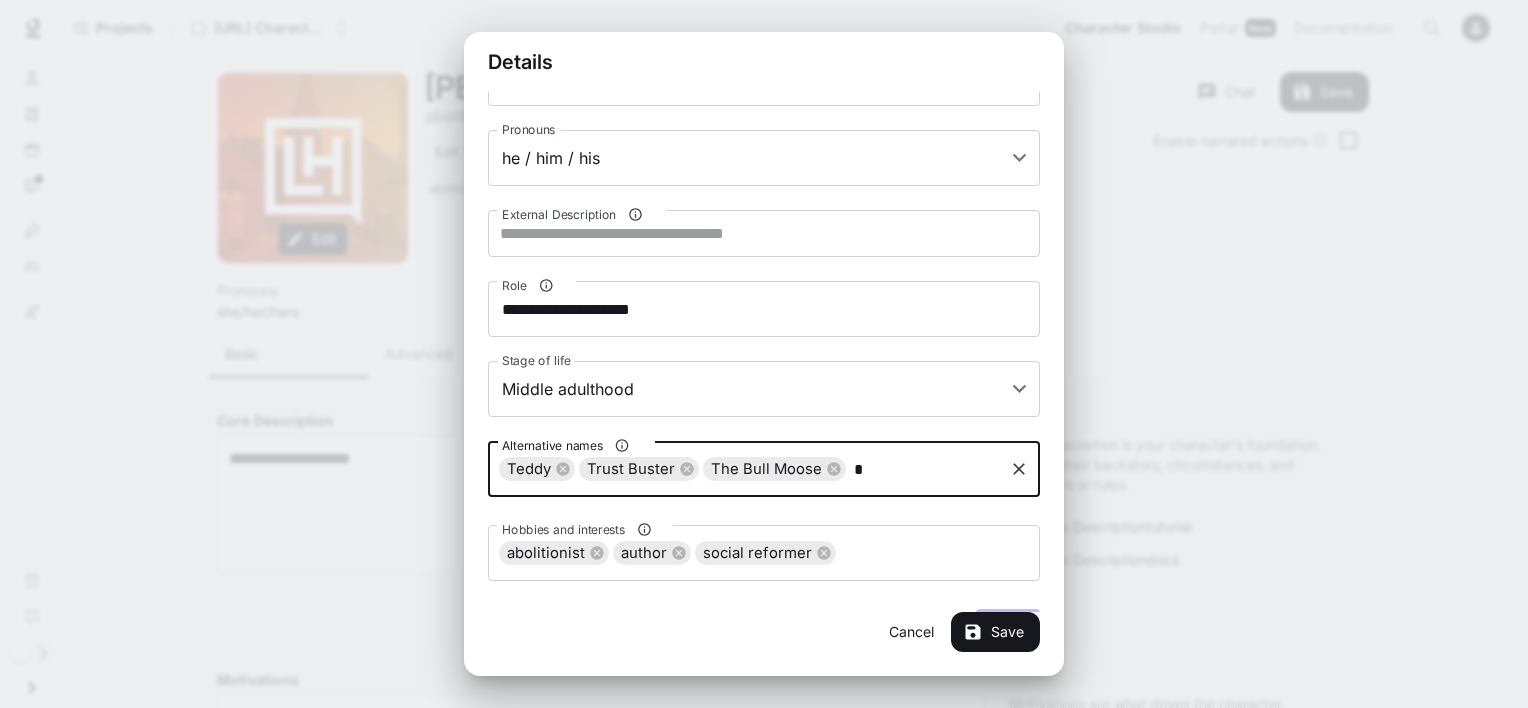 type on "**" 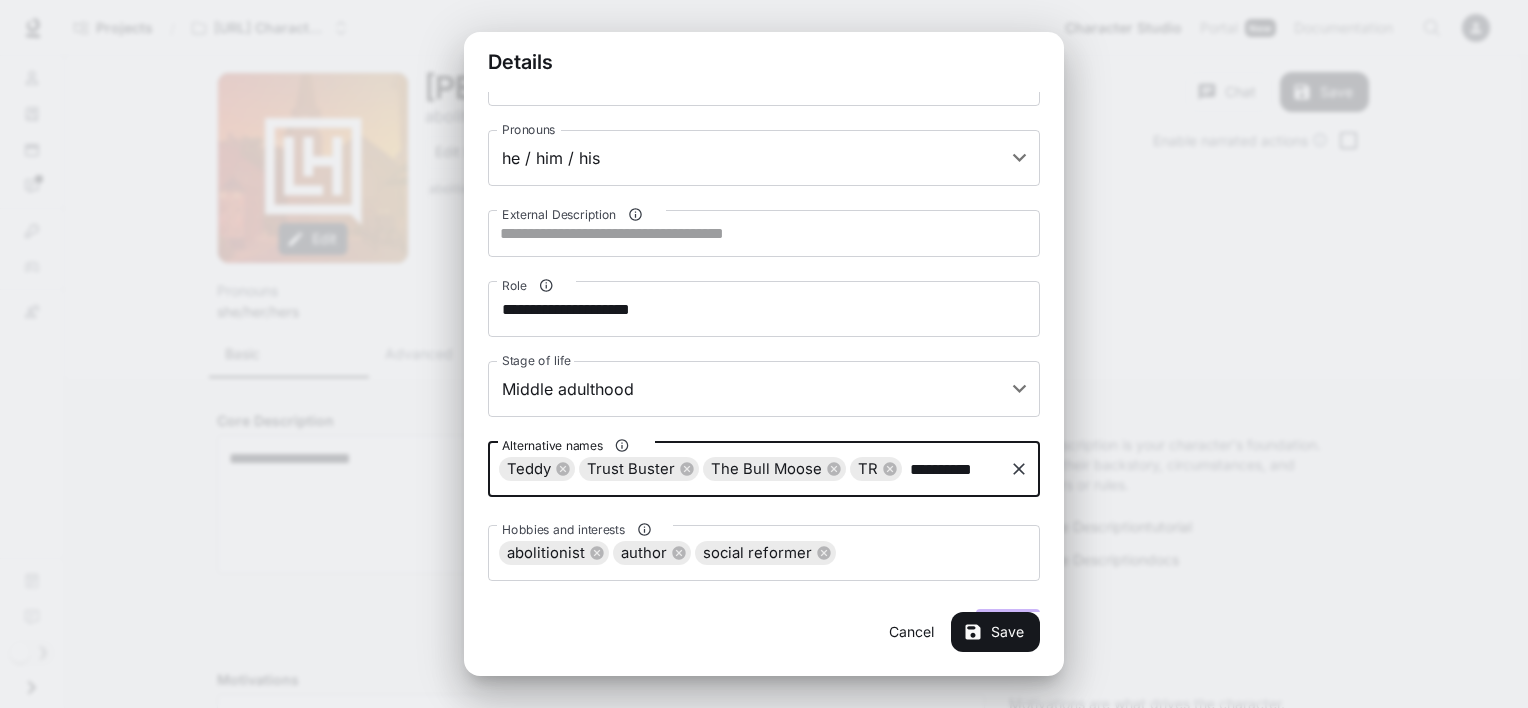 type on "**********" 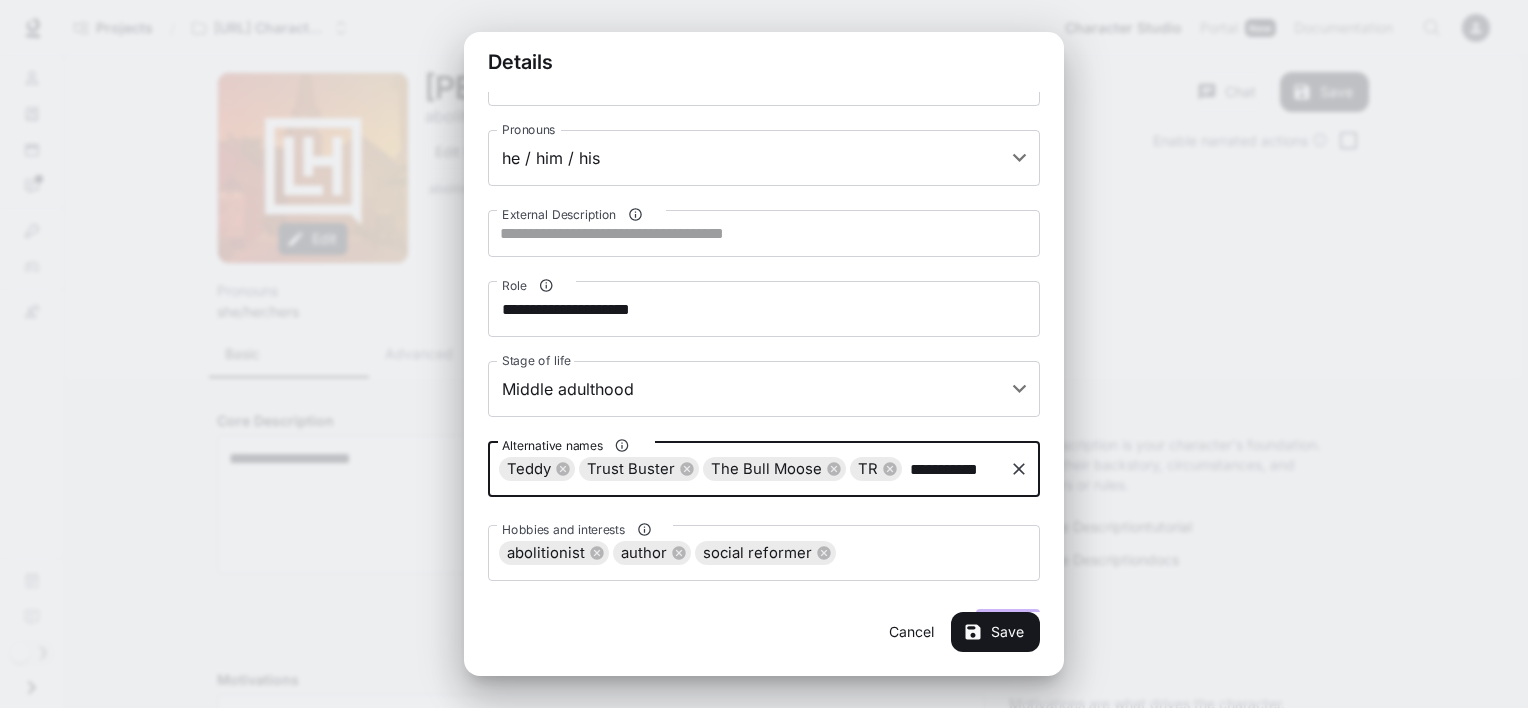 scroll, scrollTop: 0, scrollLeft: 7, axis: horizontal 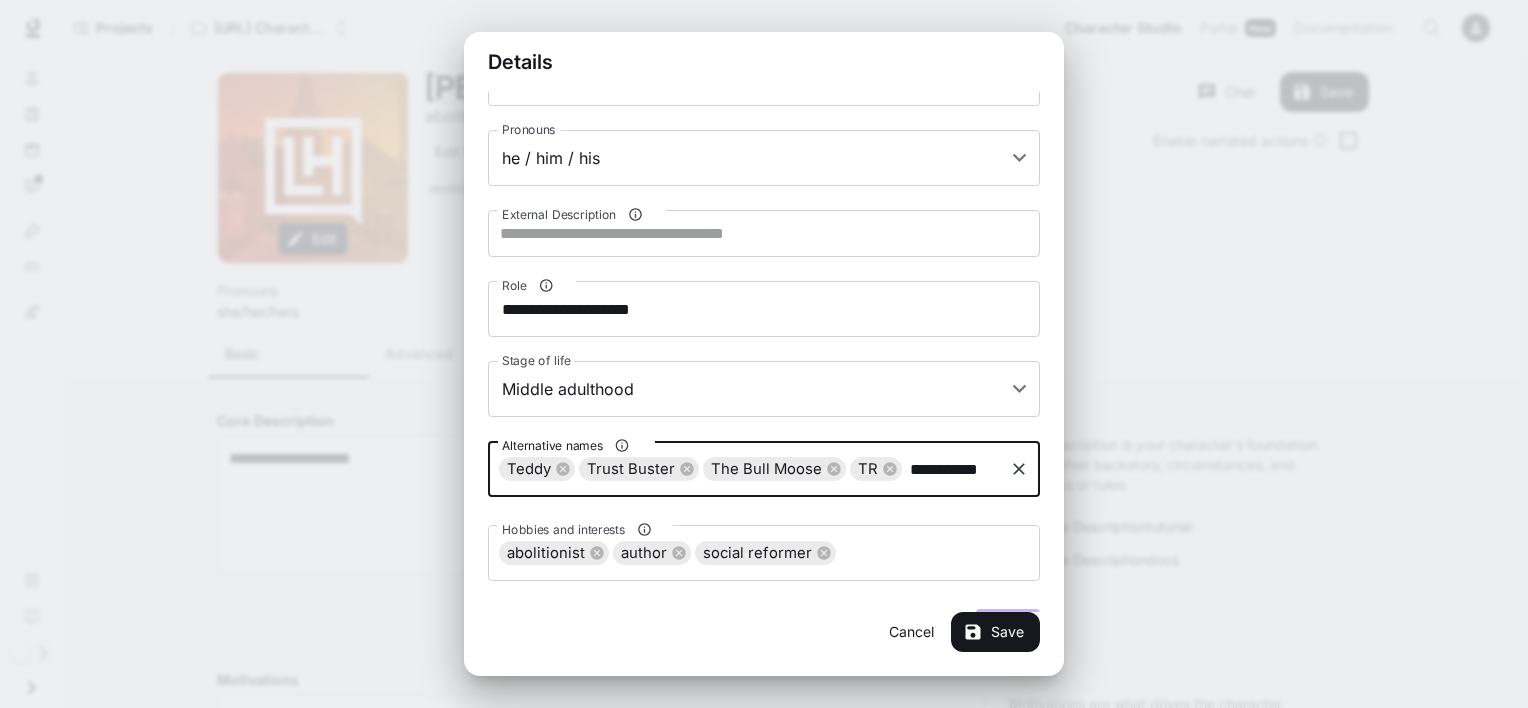 type 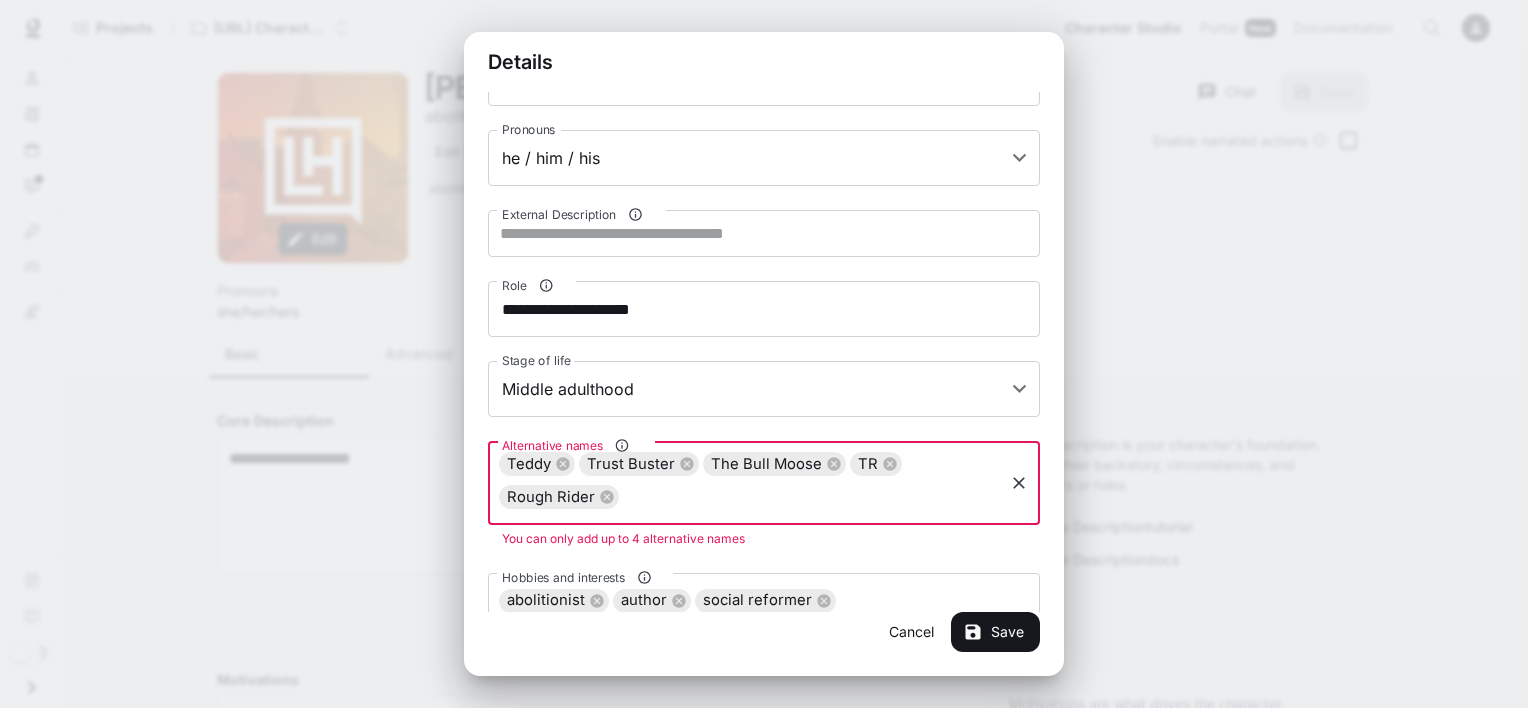 scroll, scrollTop: 0, scrollLeft: 0, axis: both 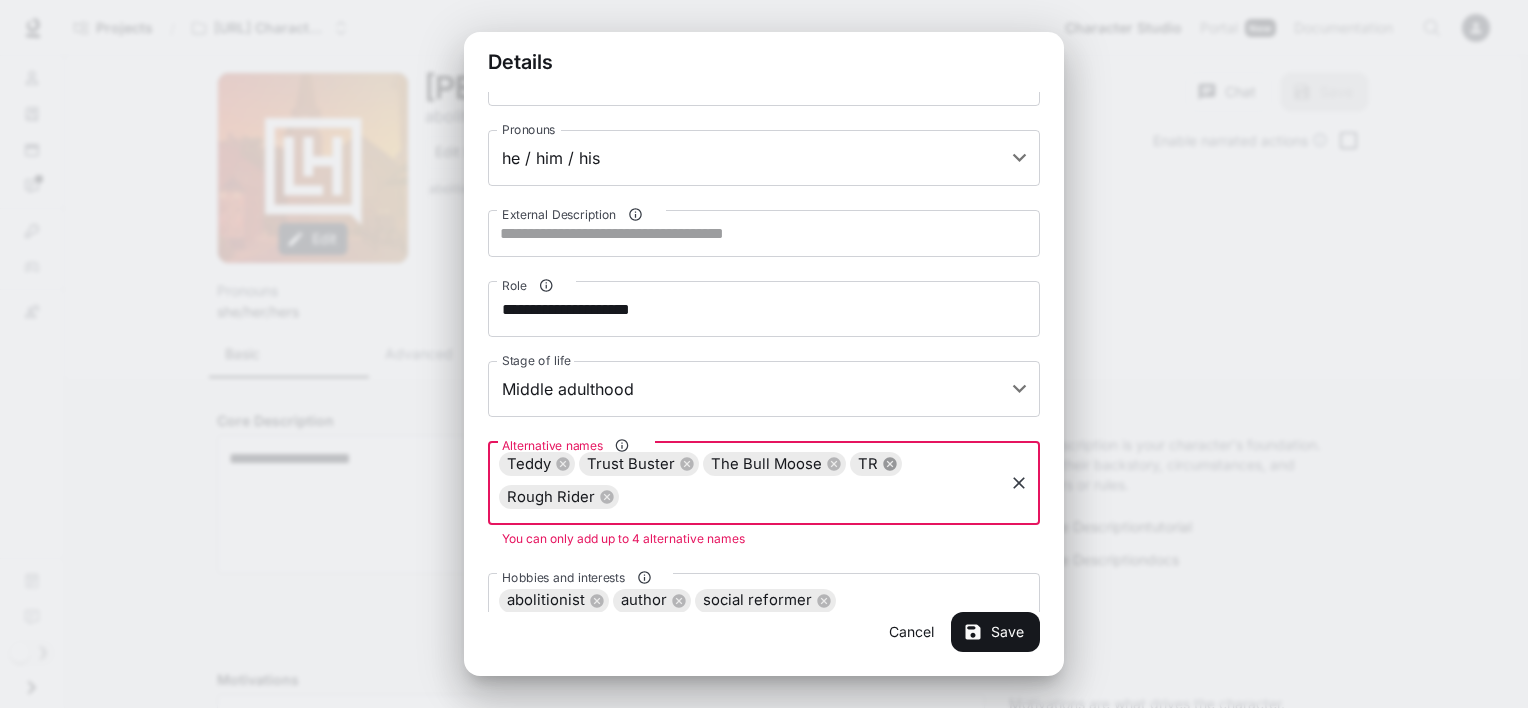 click 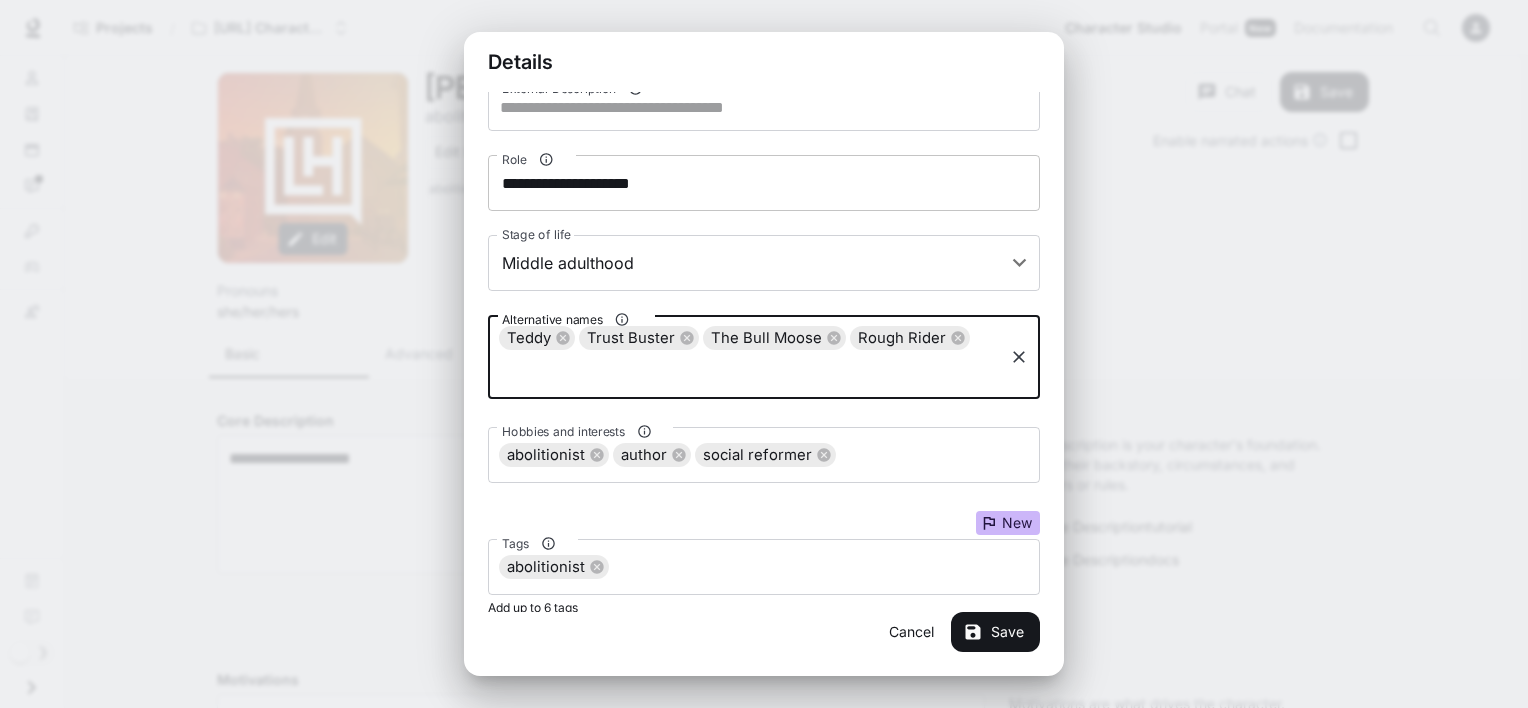 scroll, scrollTop: 188, scrollLeft: 0, axis: vertical 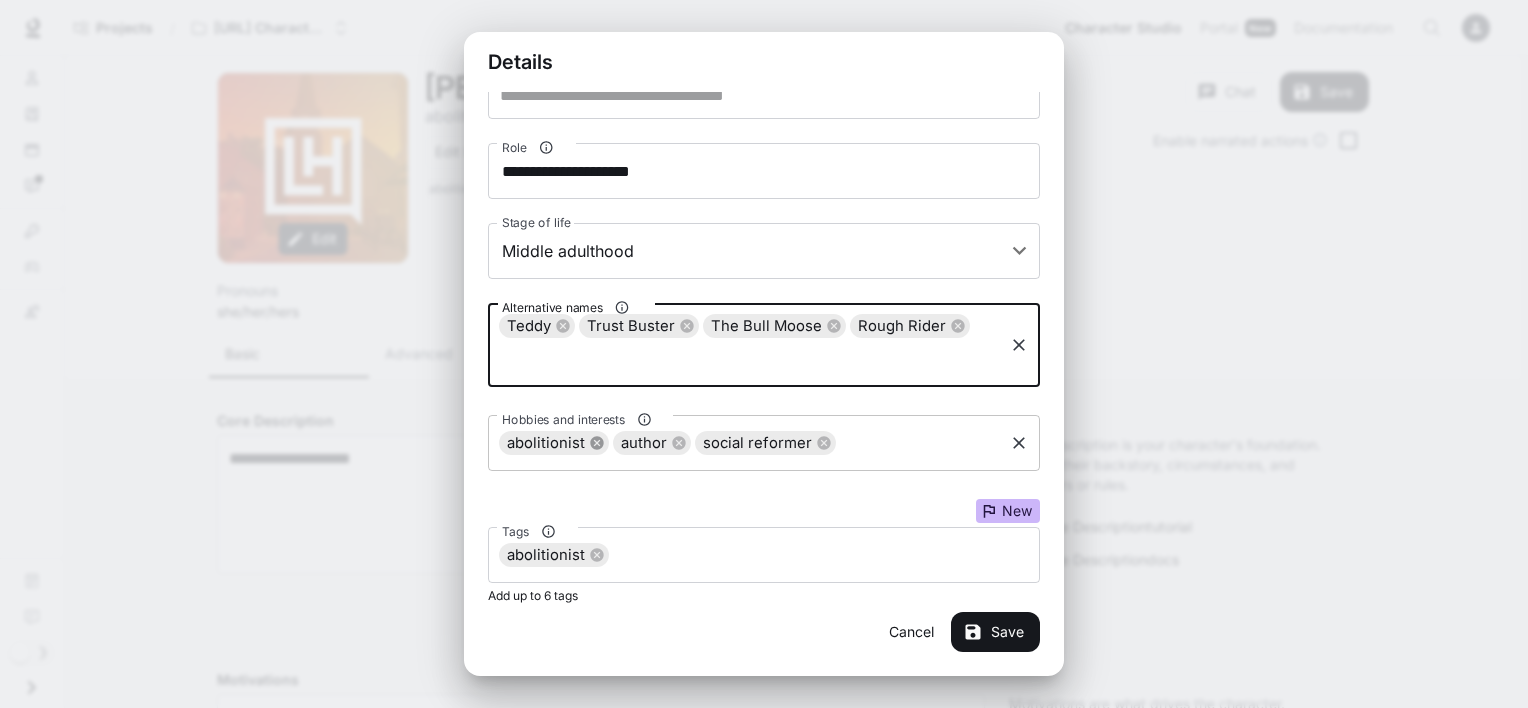 click 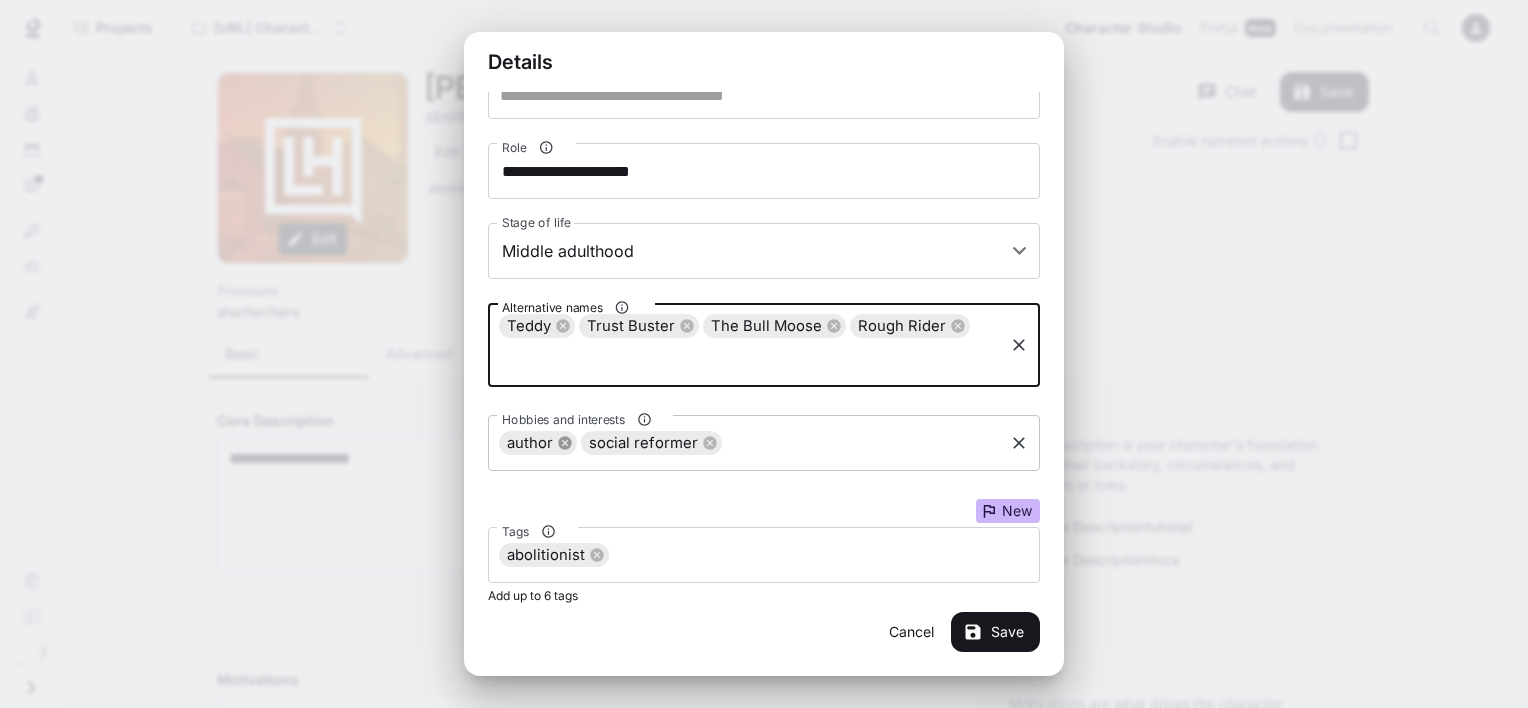 click on "social reformer" at bounding box center [643, 443] 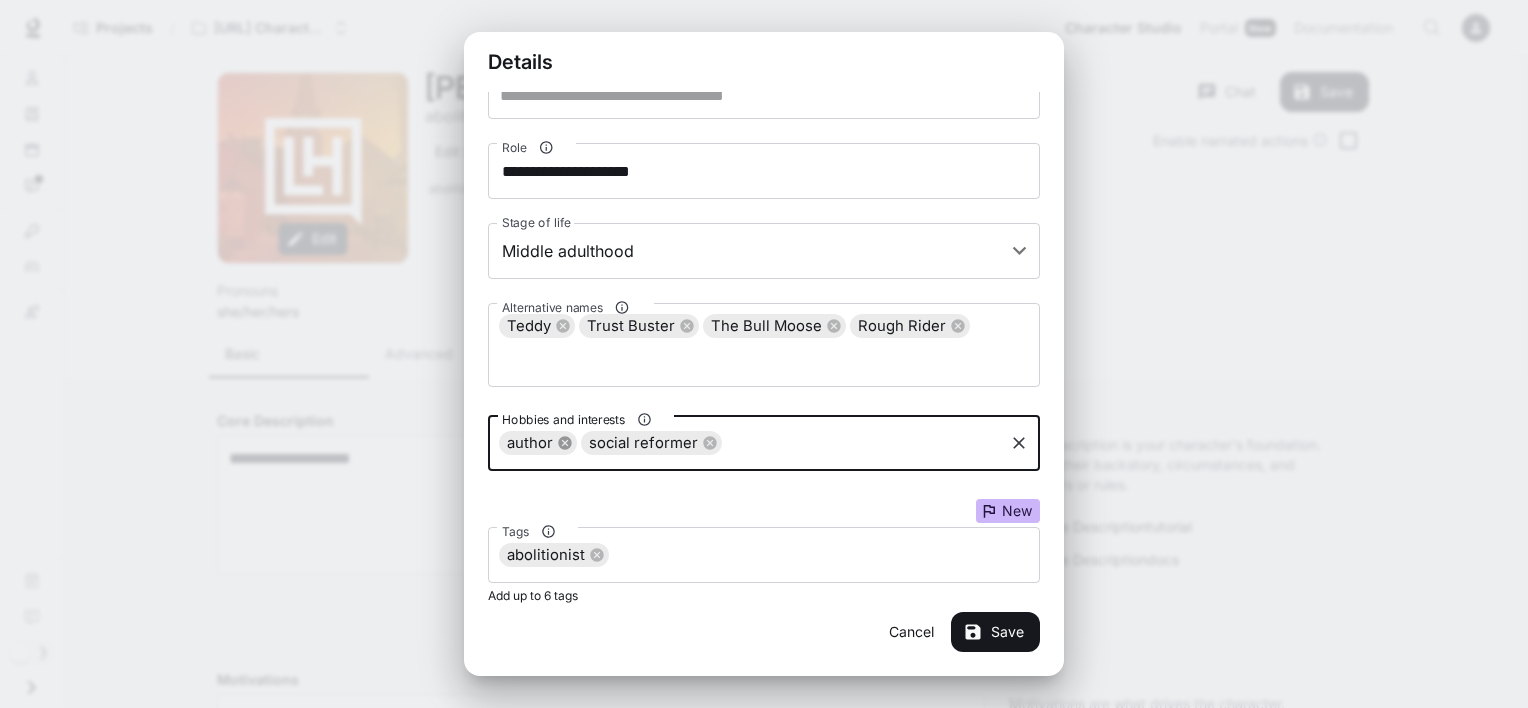 click 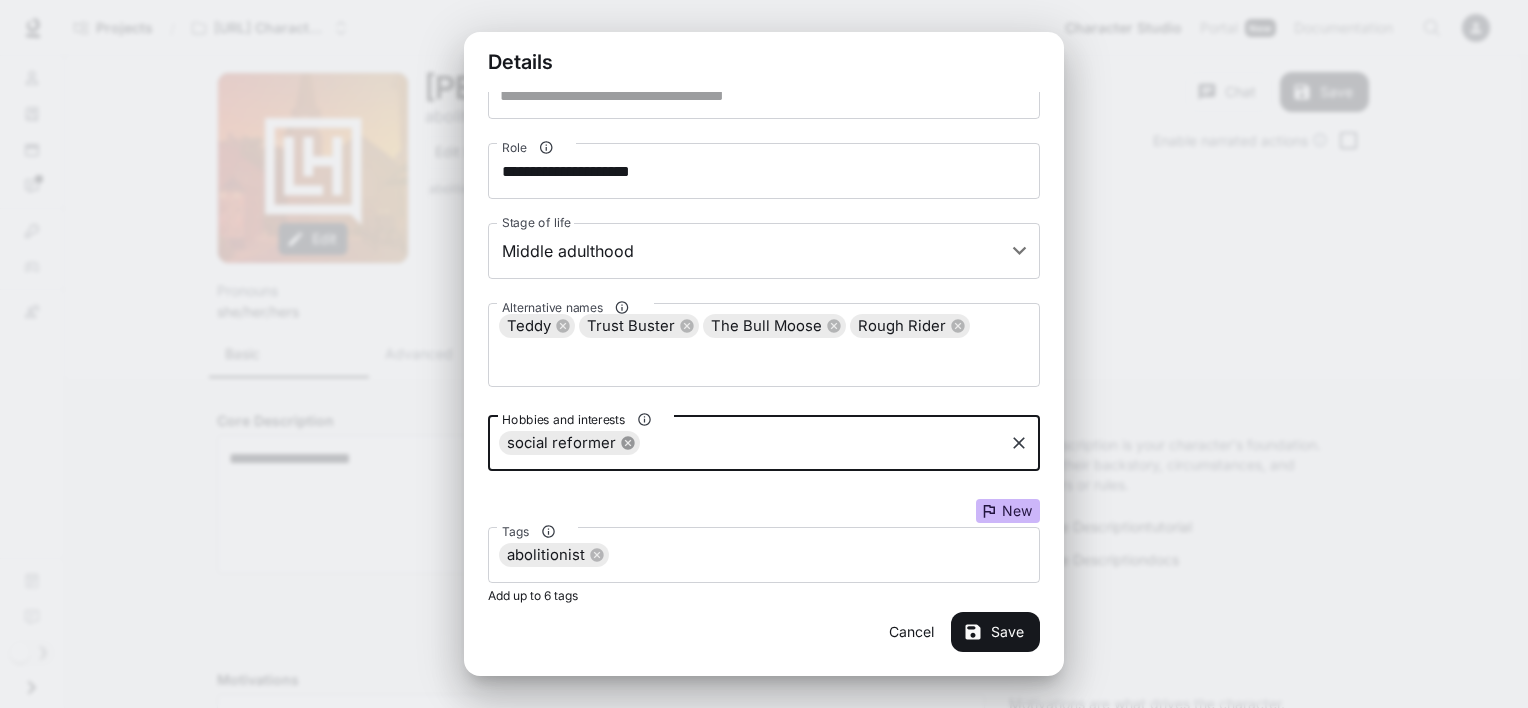 click 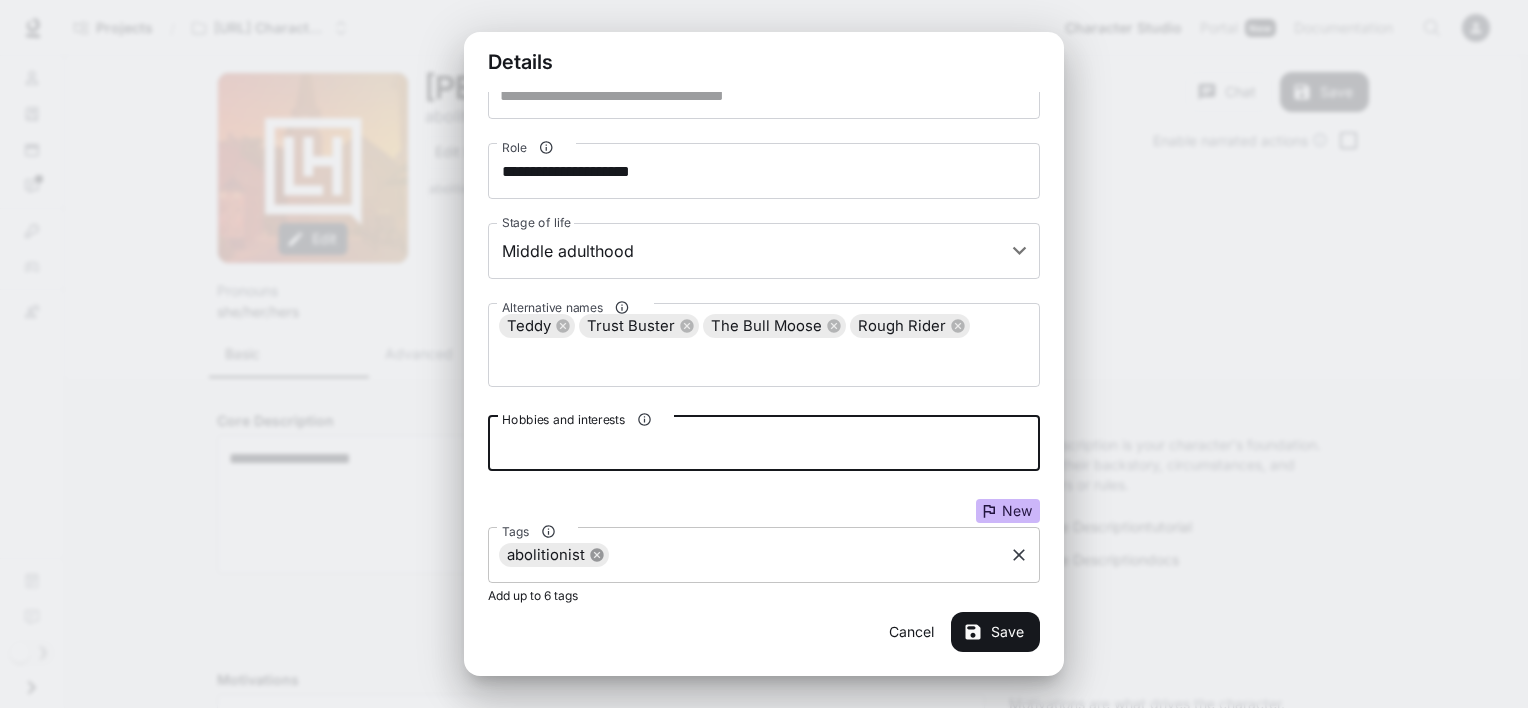 click 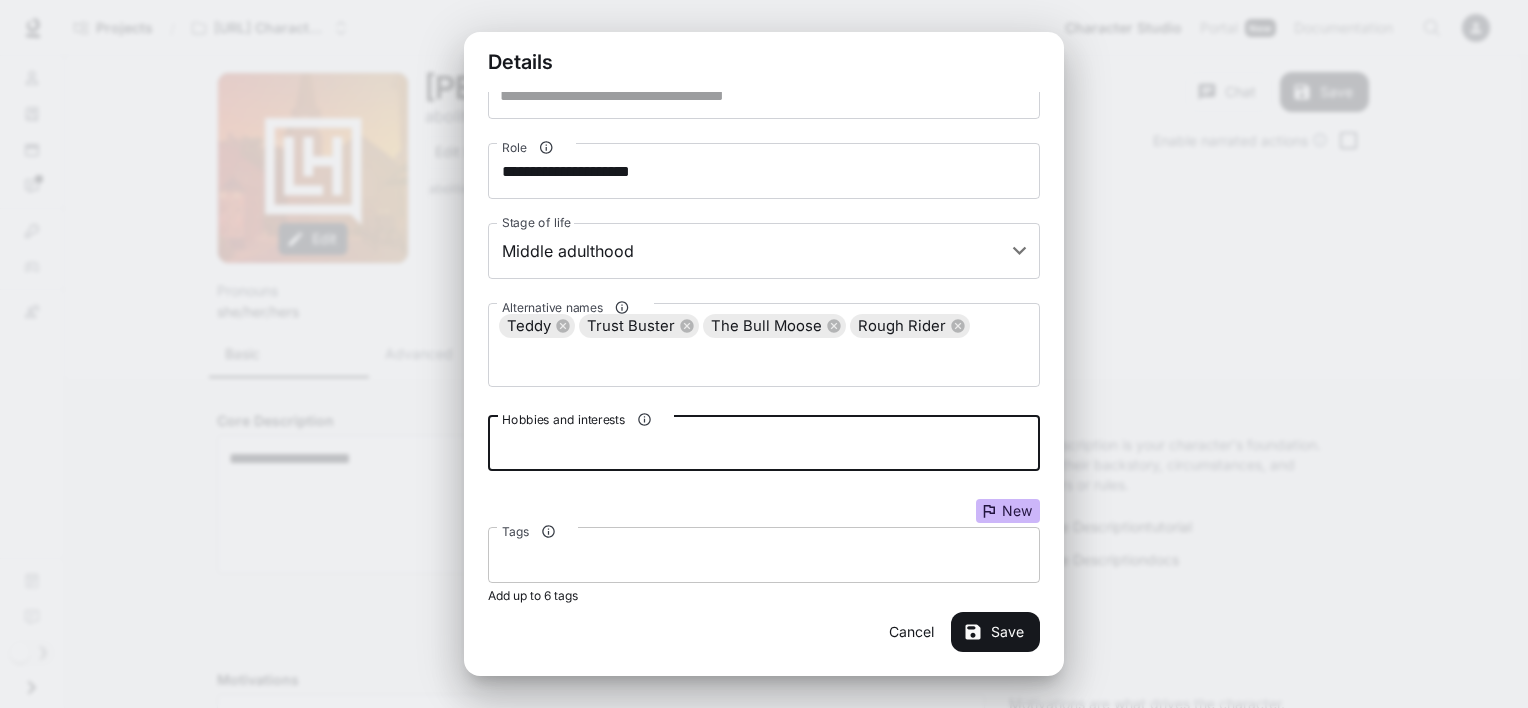 click on "Tags" at bounding box center [764, 555] 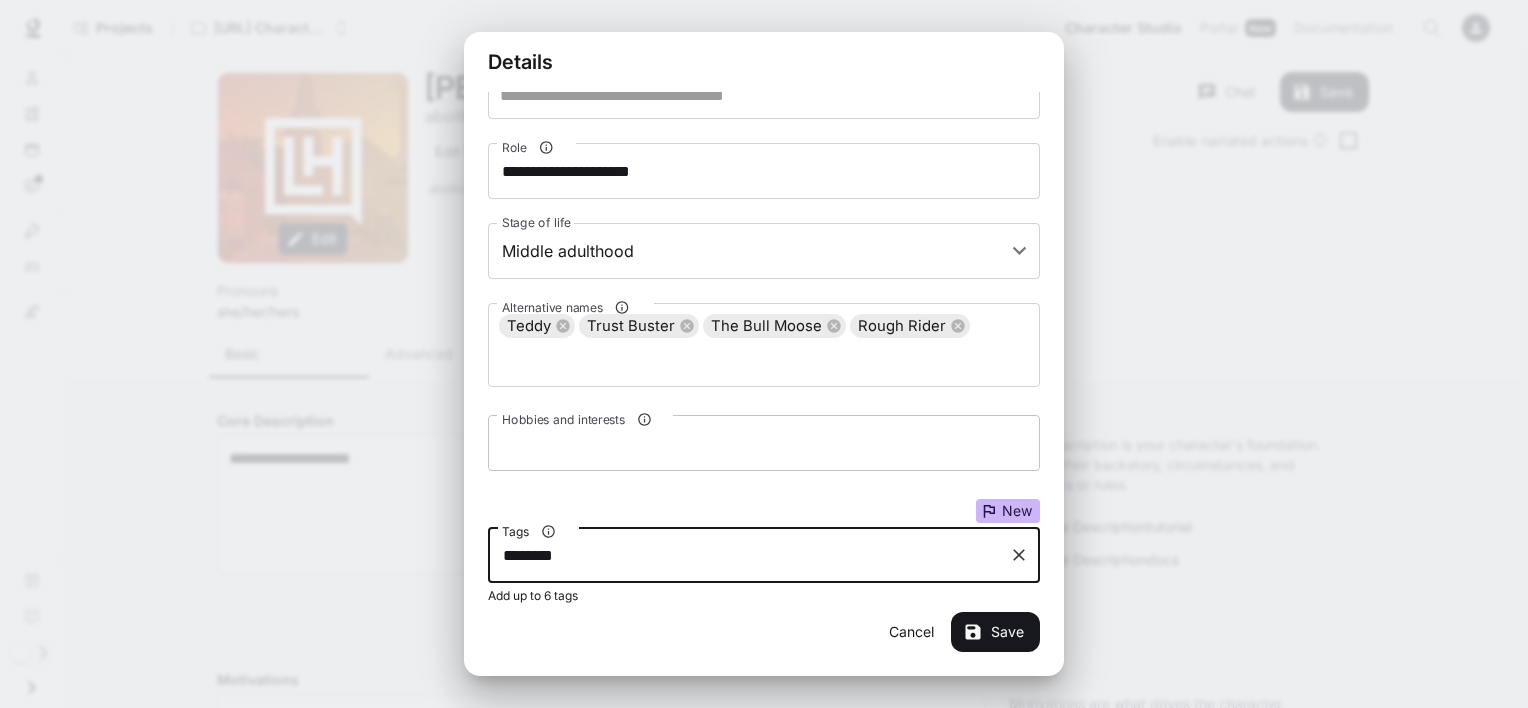 type on "*********" 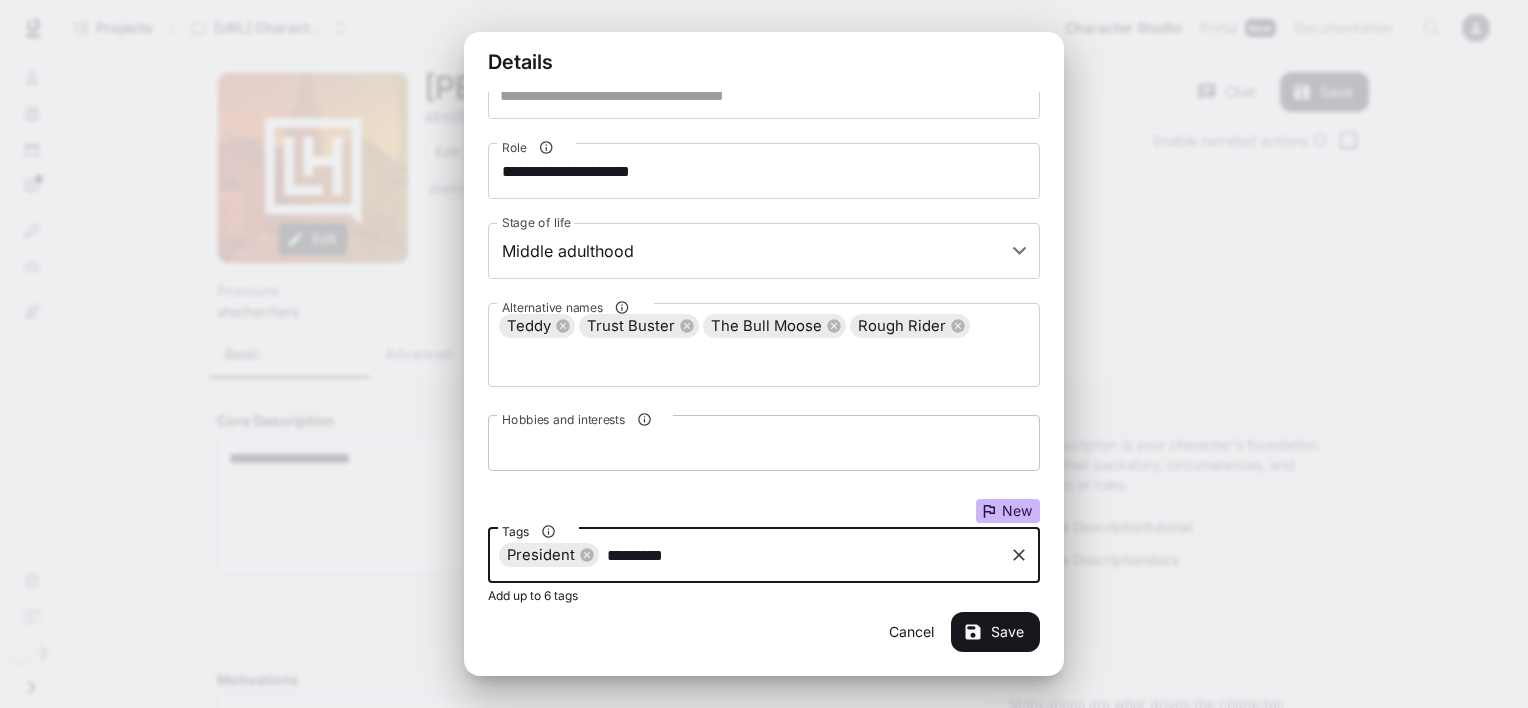 type on "**********" 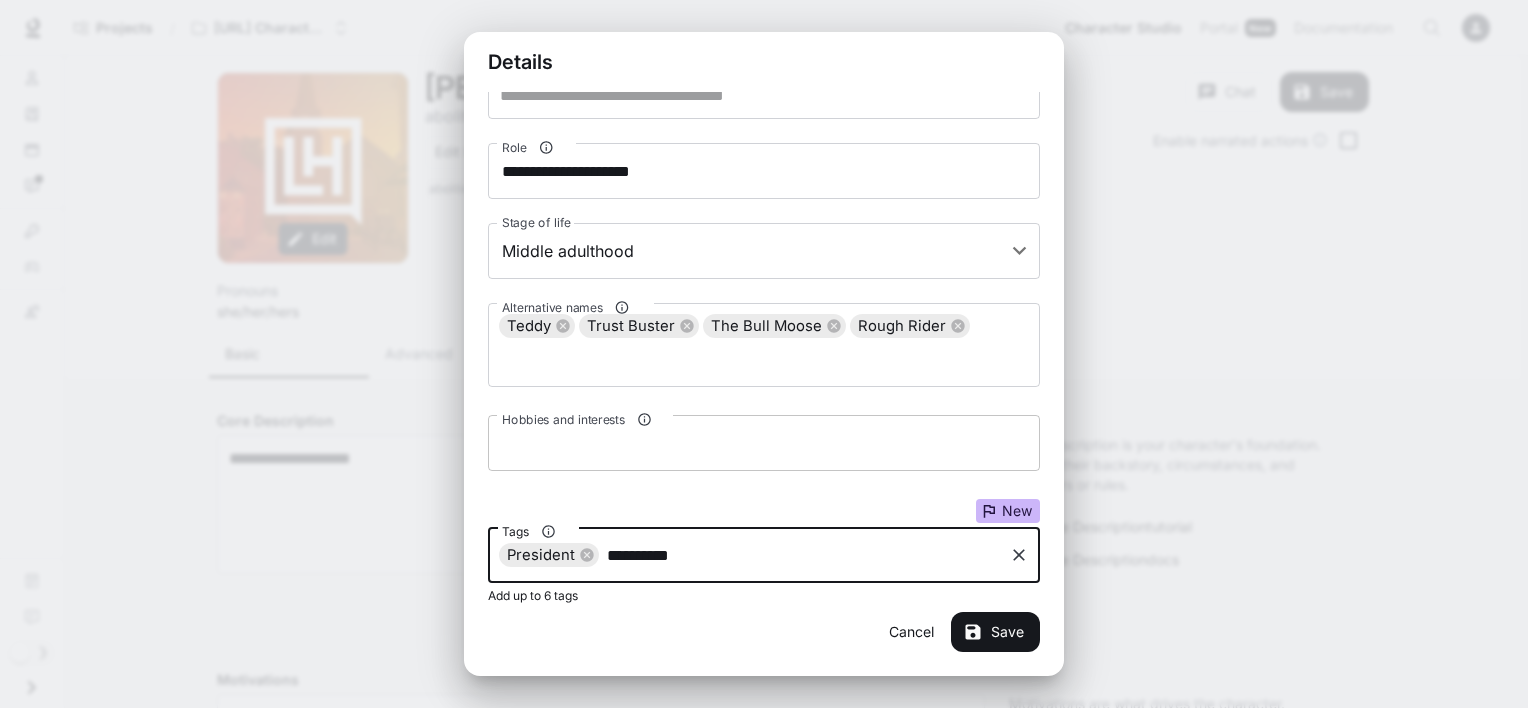 type 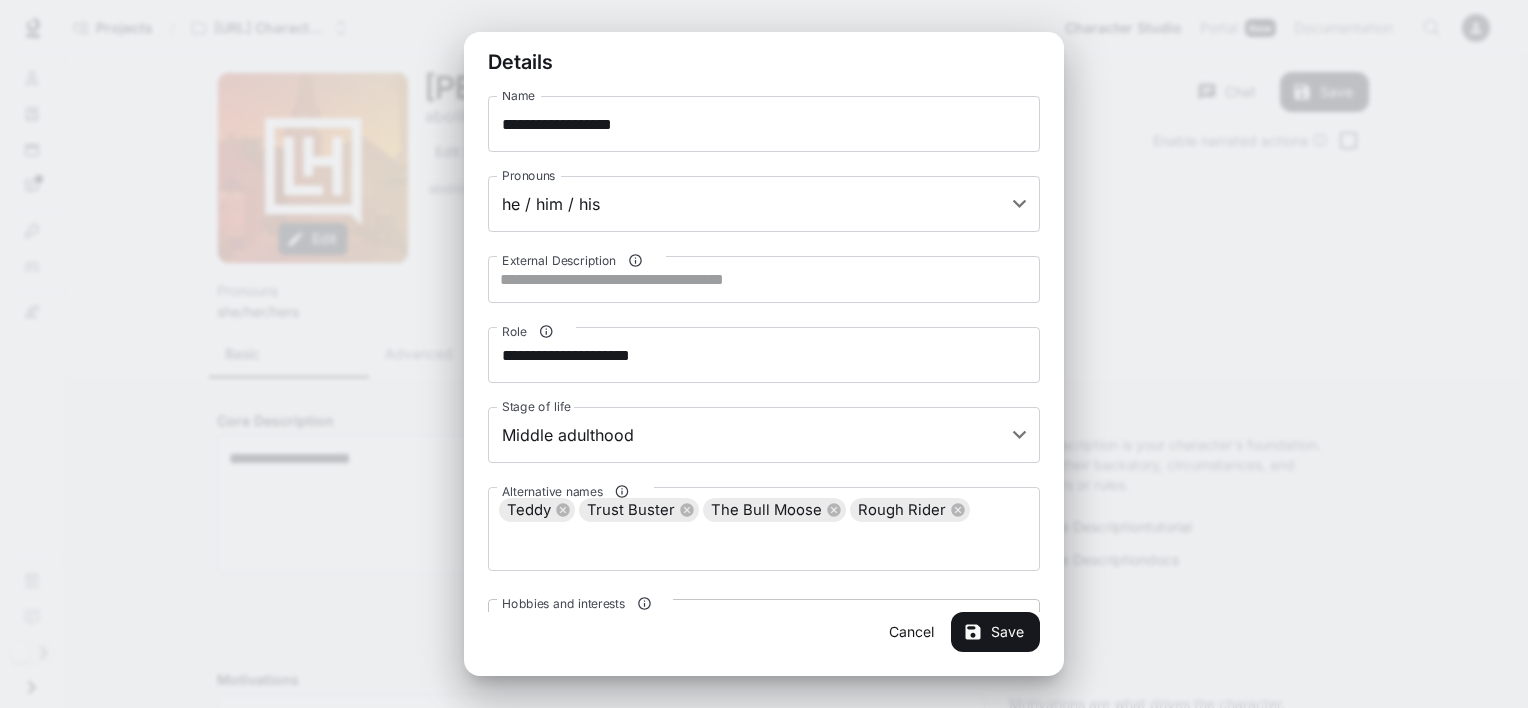 scroll, scrollTop: 0, scrollLeft: 0, axis: both 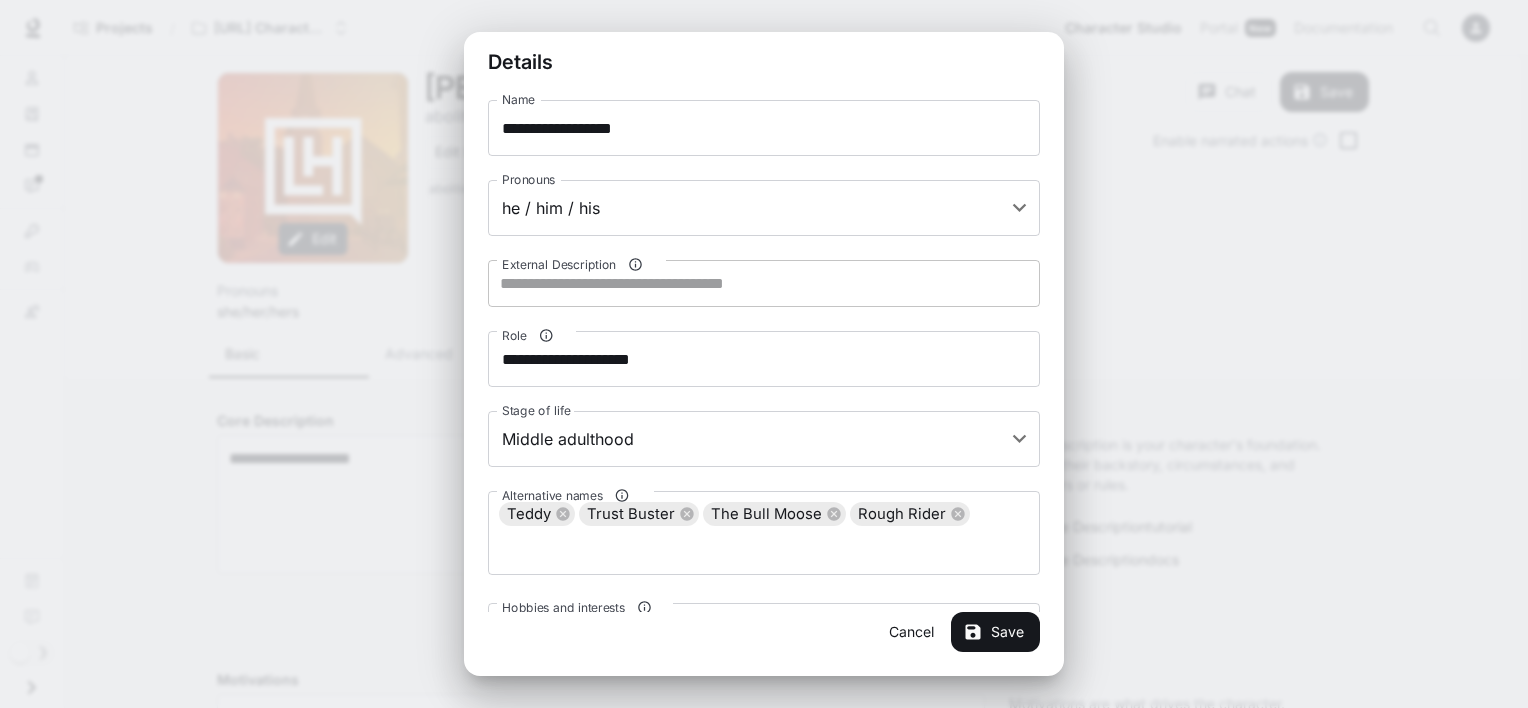 click on "External Description" at bounding box center [764, 283] 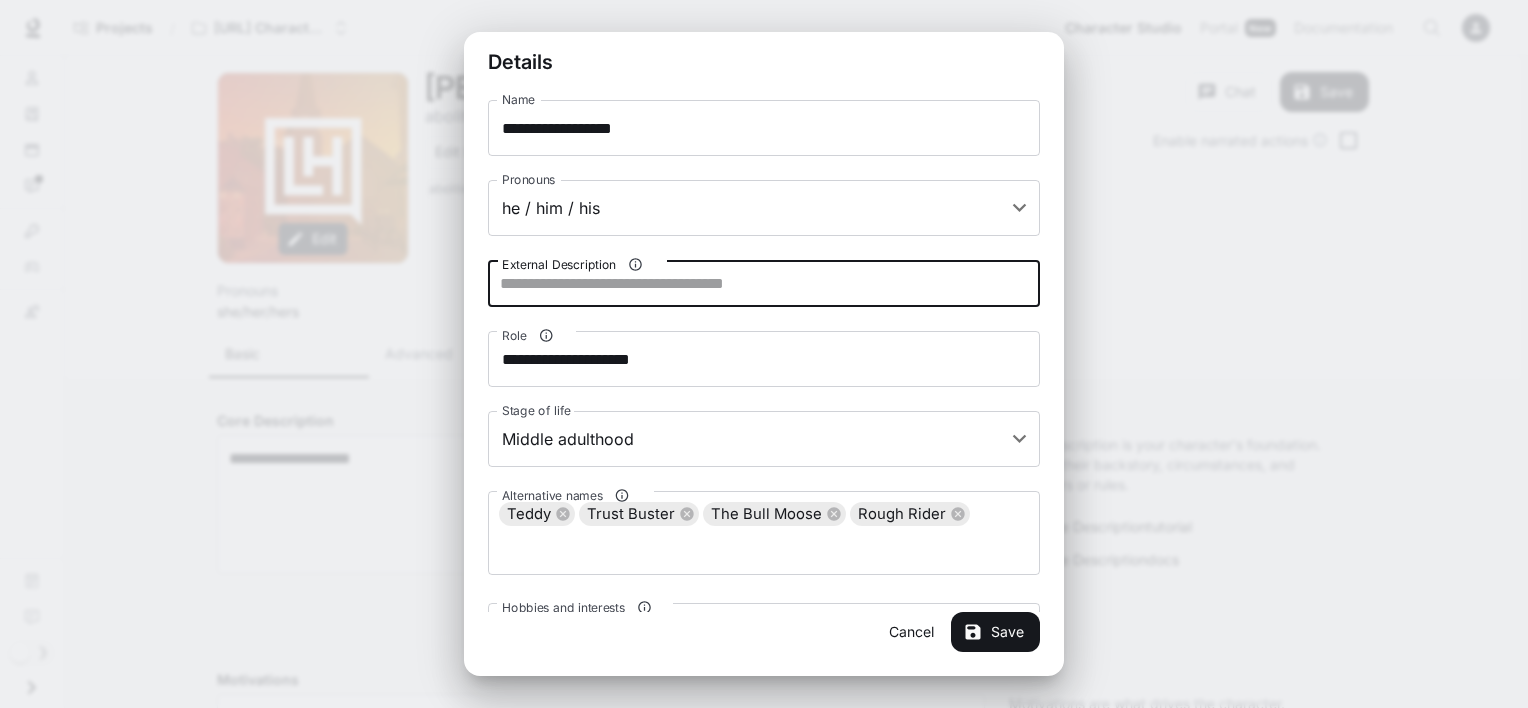 paste on "**********" 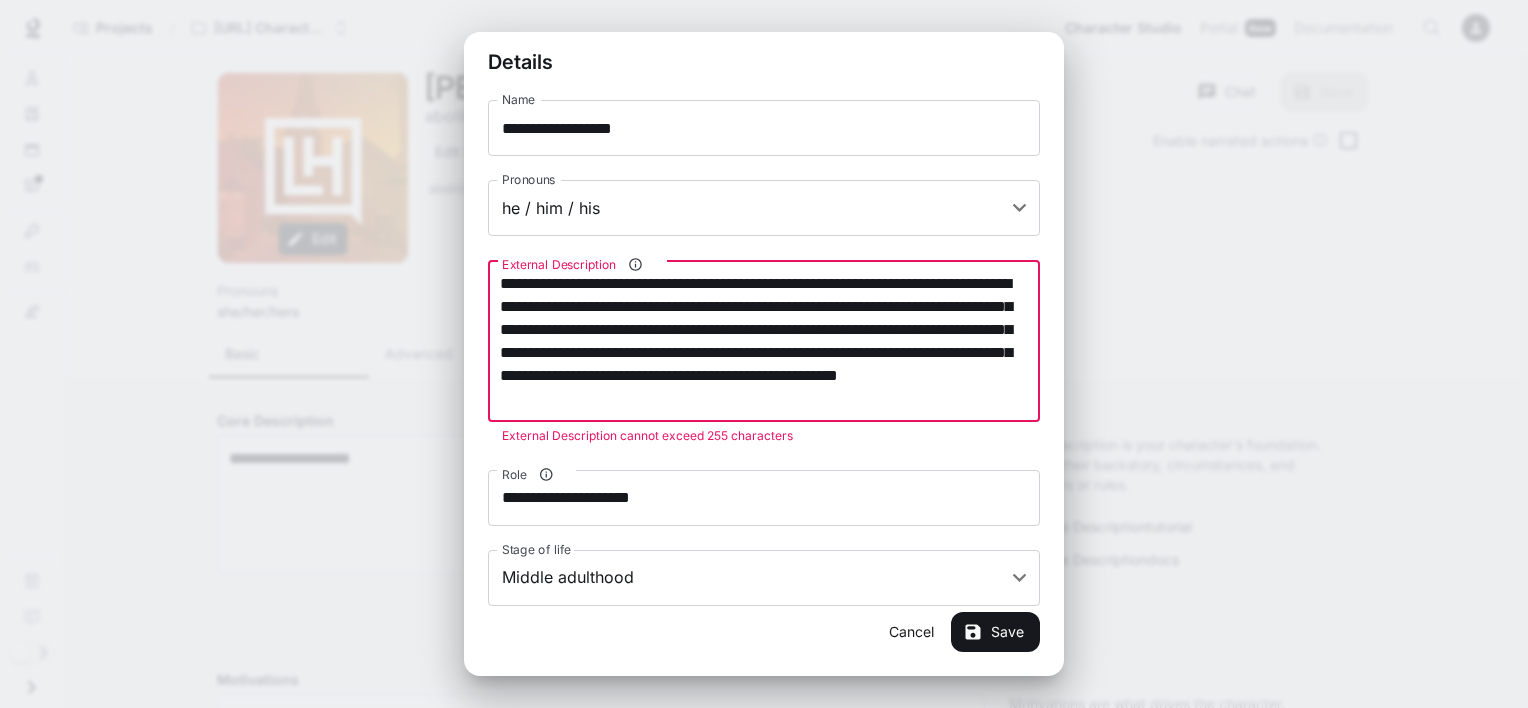 click on "**********" at bounding box center [764, 341] 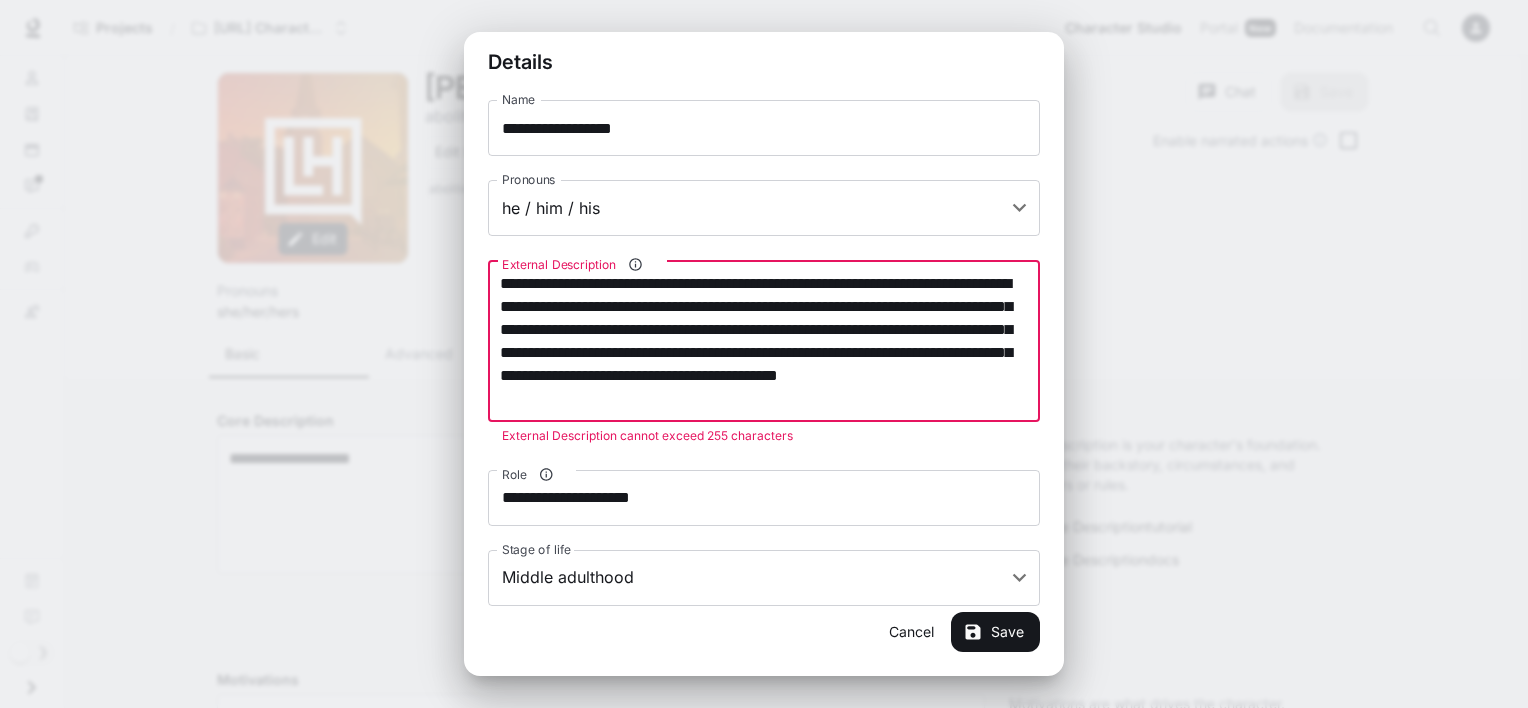 click on "**********" at bounding box center (764, 341) 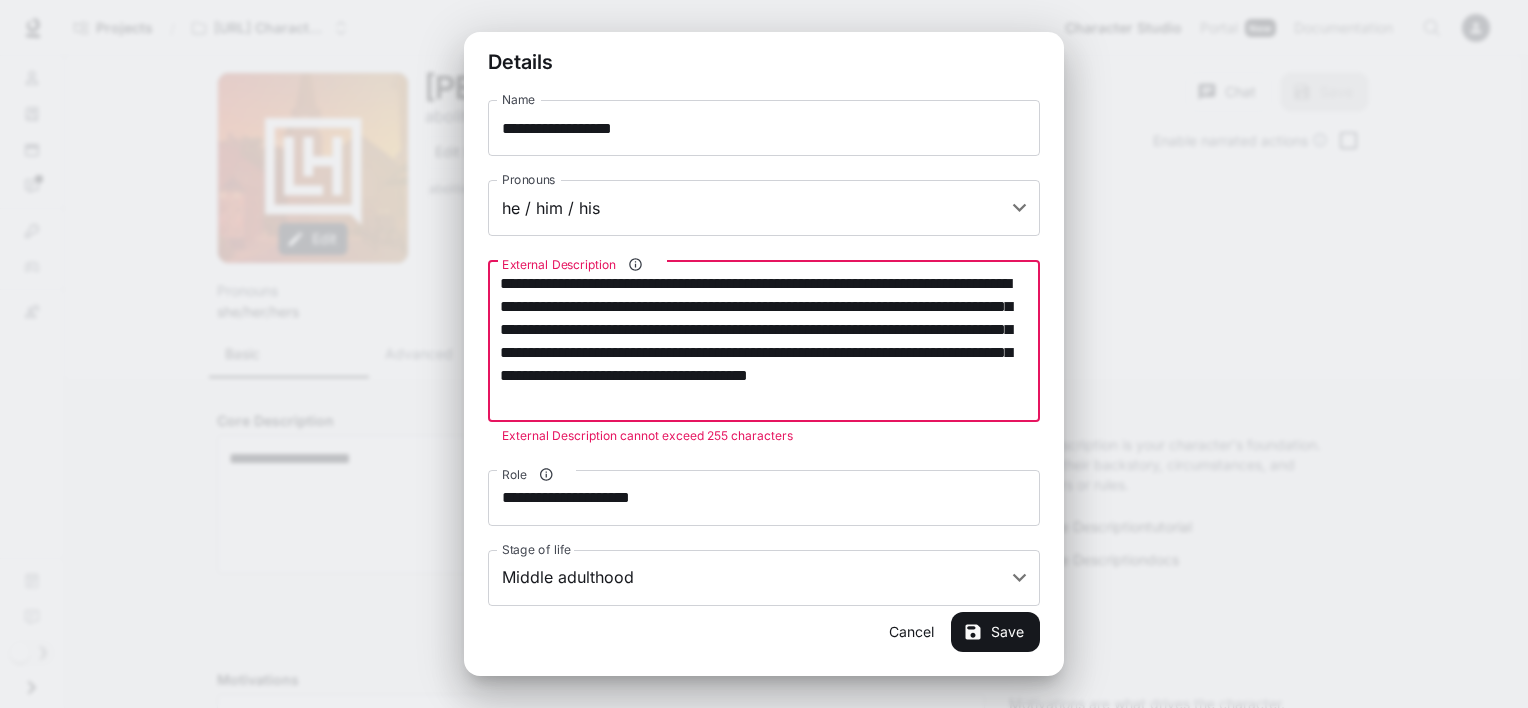 click on "**********" at bounding box center (764, 341) 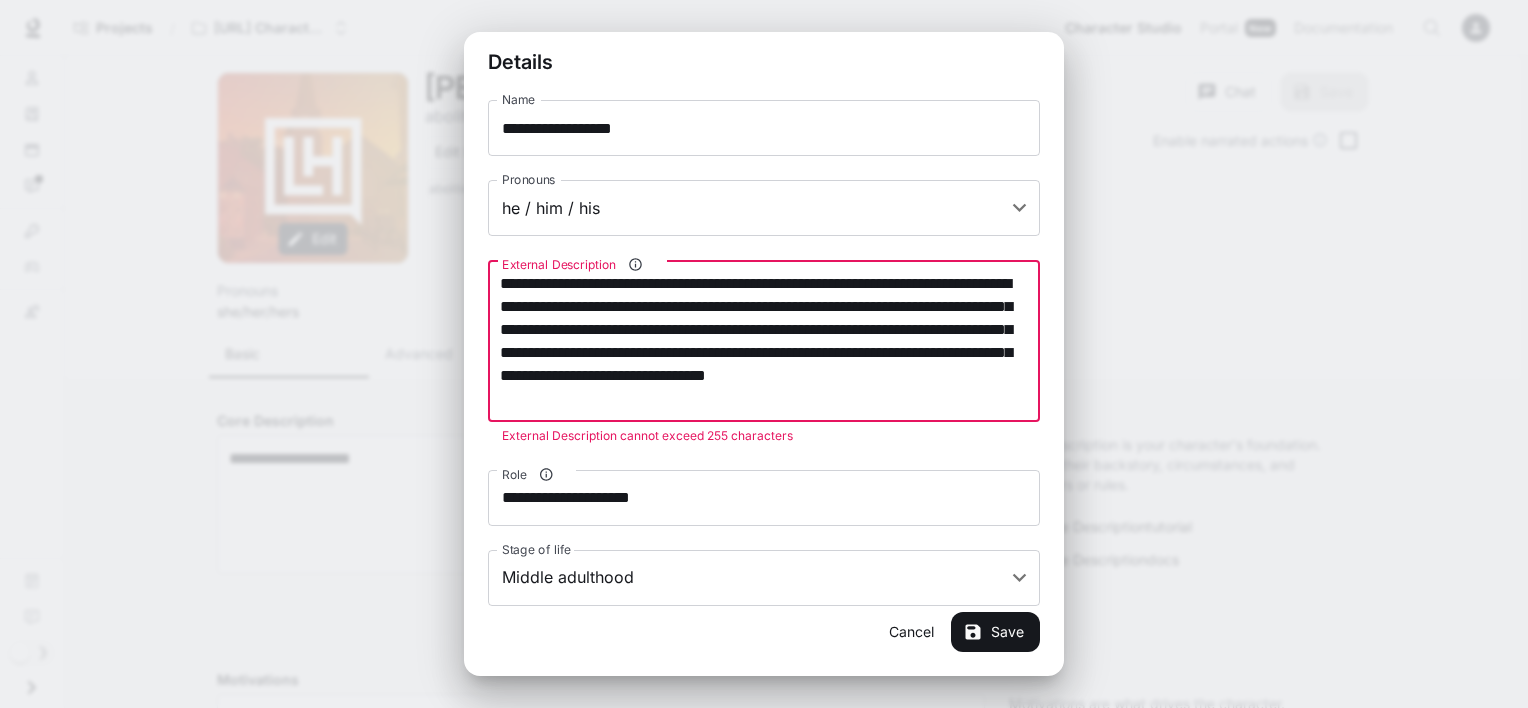 click on "**********" at bounding box center [764, 341] 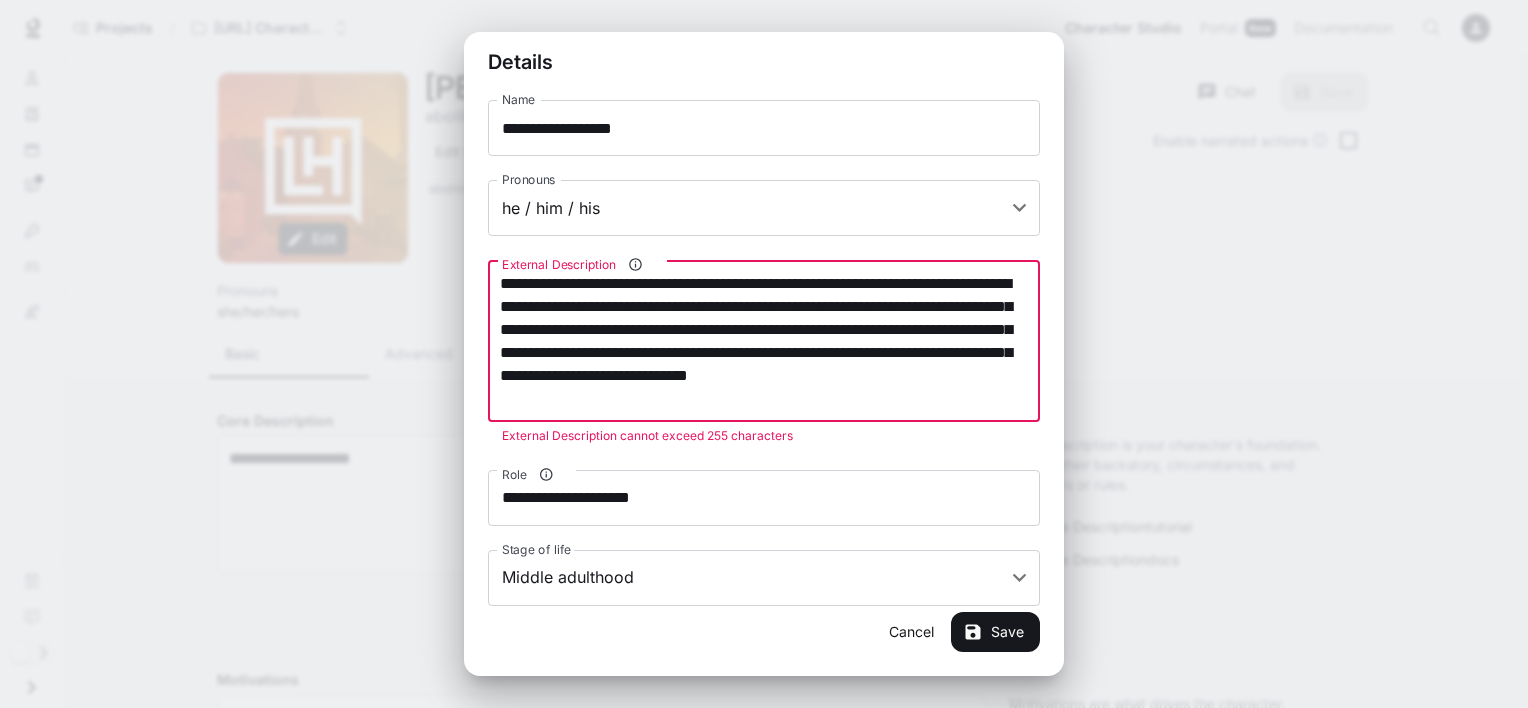 click on "**********" at bounding box center [764, 341] 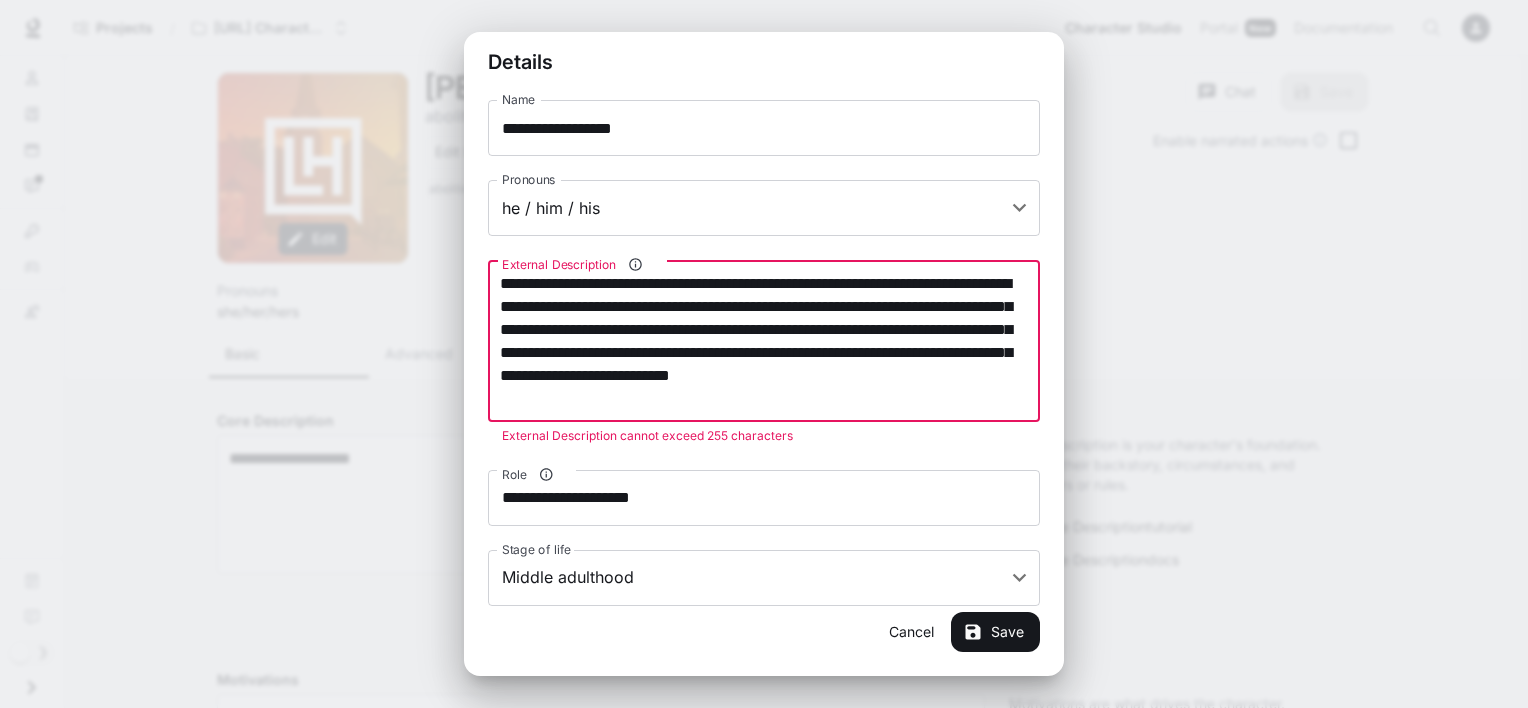 click on "**********" at bounding box center [764, 341] 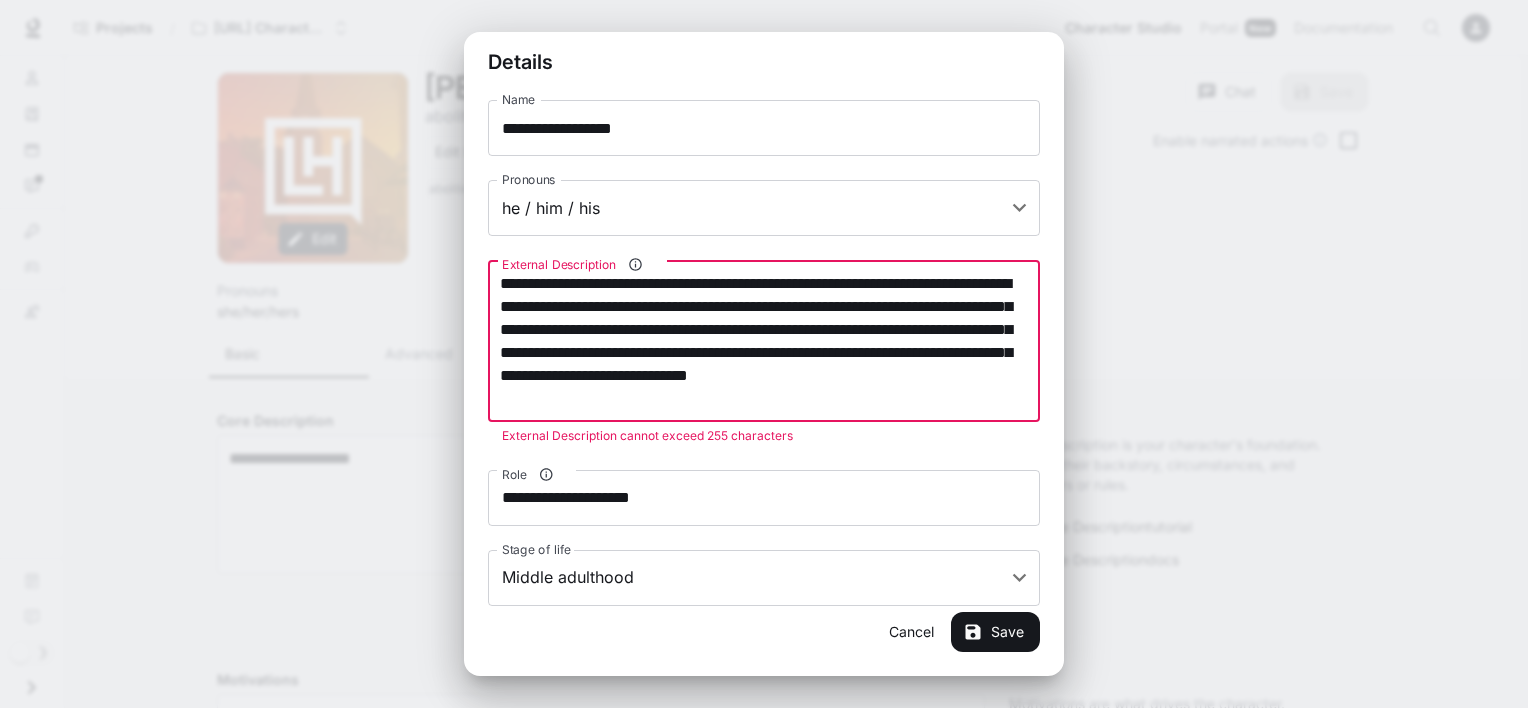click on "**********" at bounding box center (764, 341) 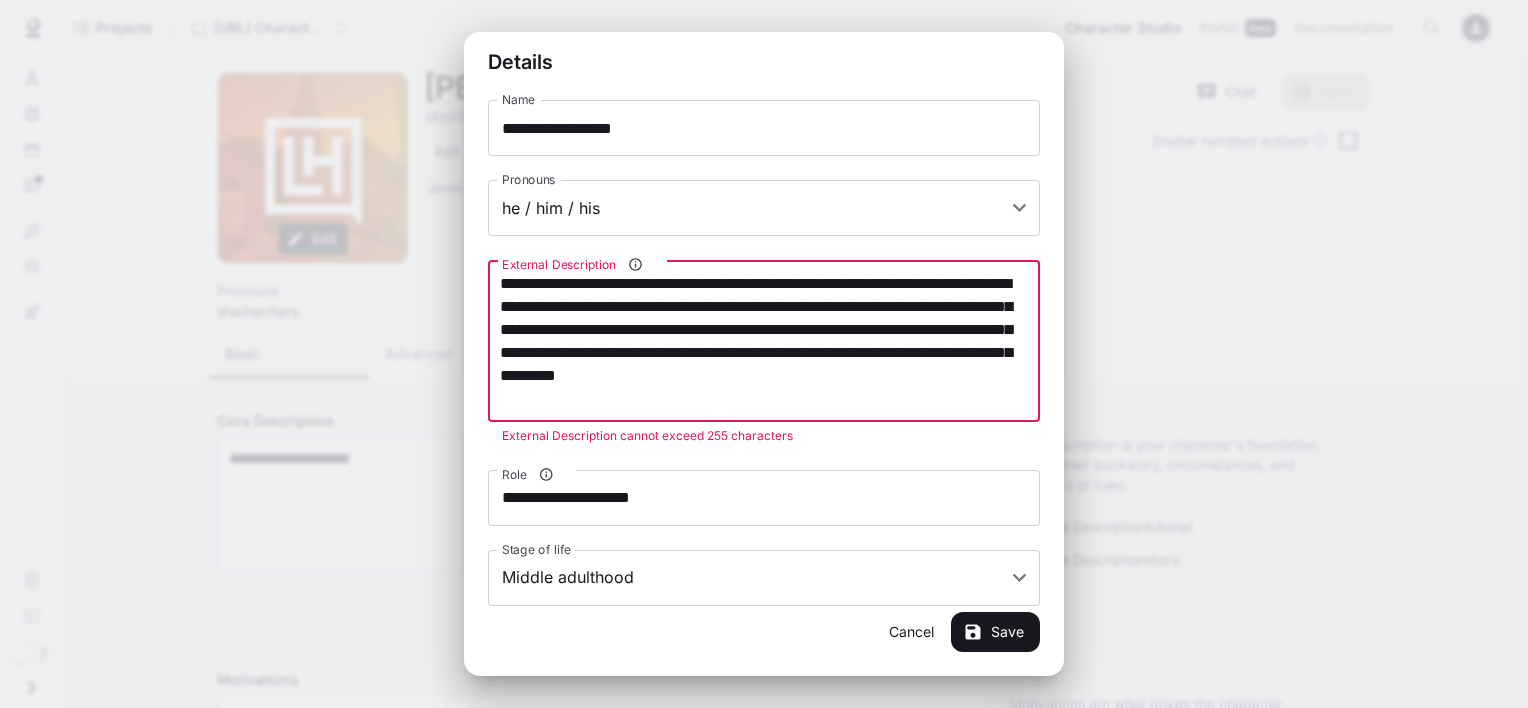 click on "**********" at bounding box center [764, 341] 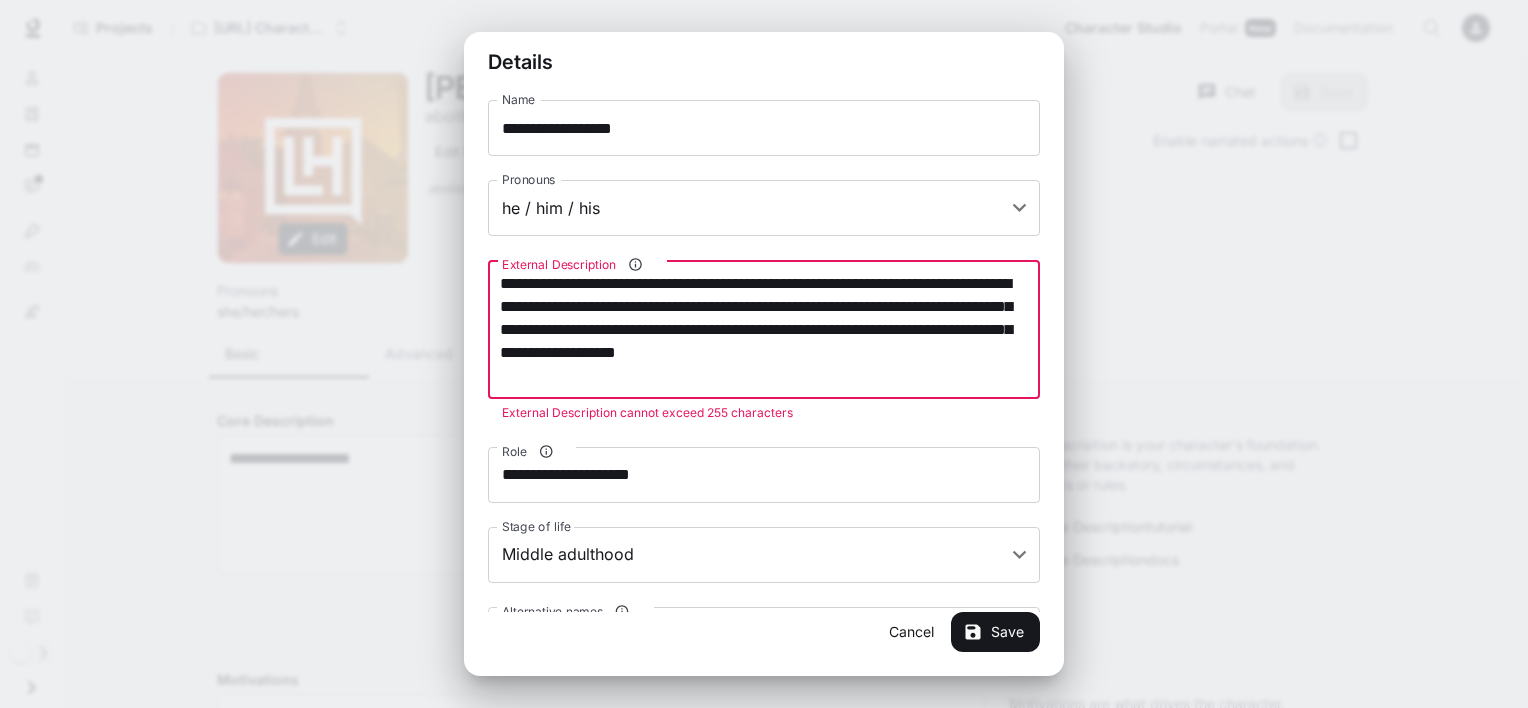 click on "**********" at bounding box center (764, 329) 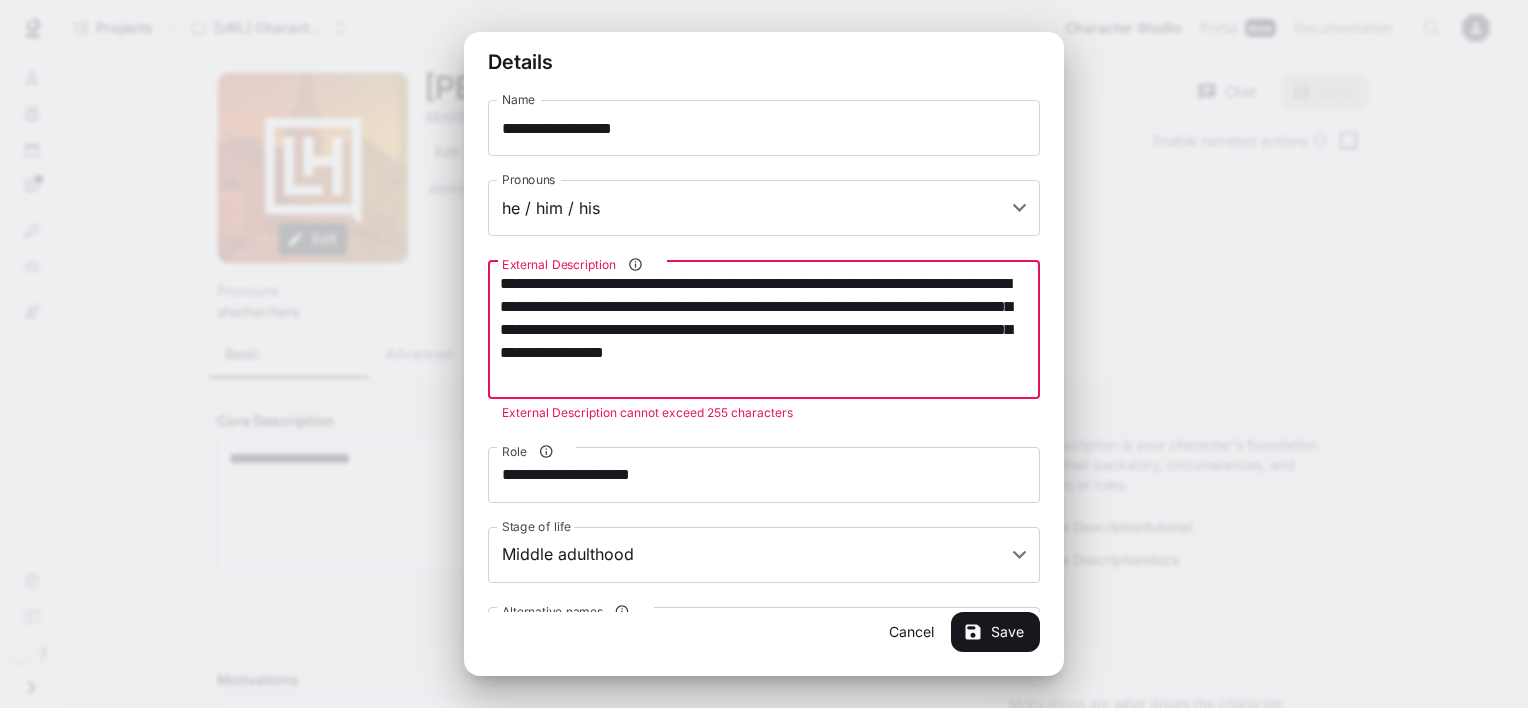 click on "**********" at bounding box center (764, 329) 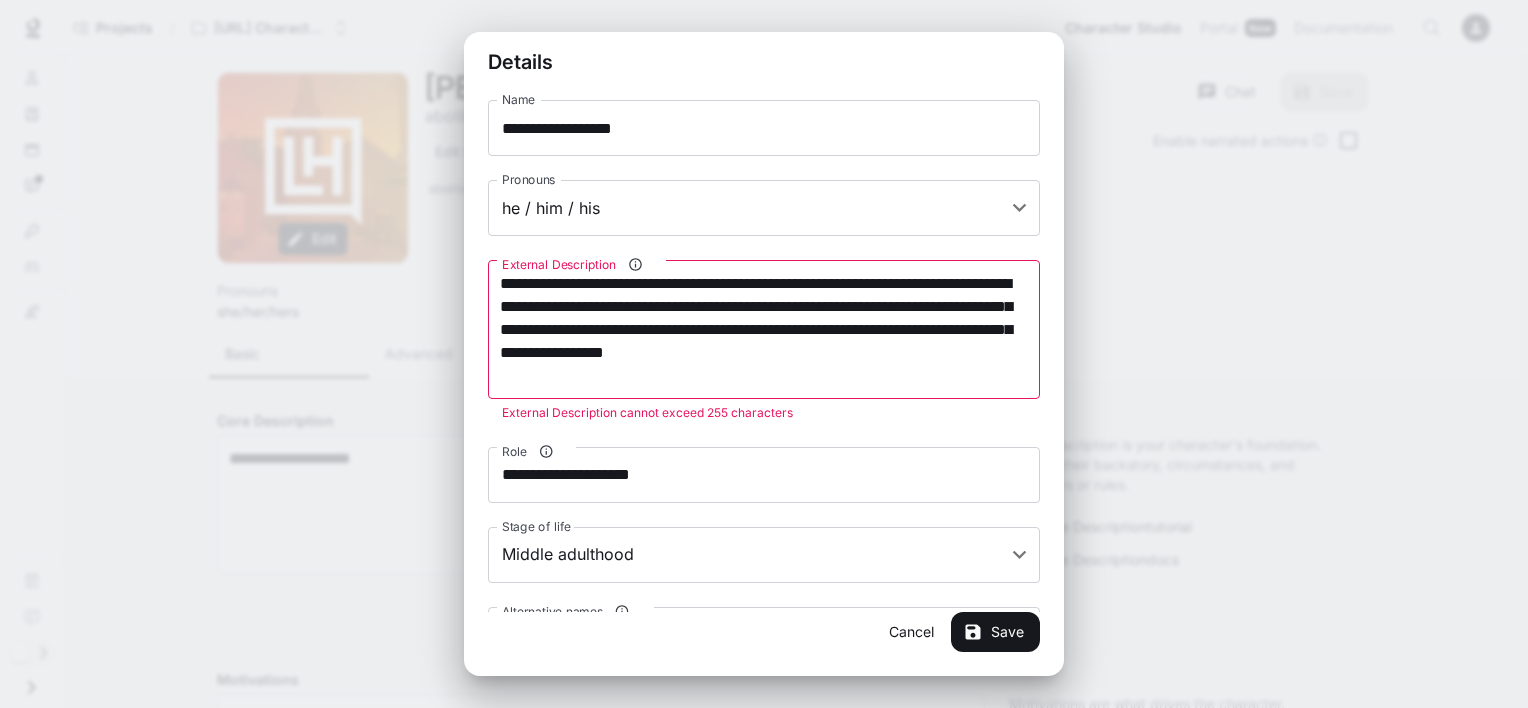 click on "**********" at bounding box center (764, 329) 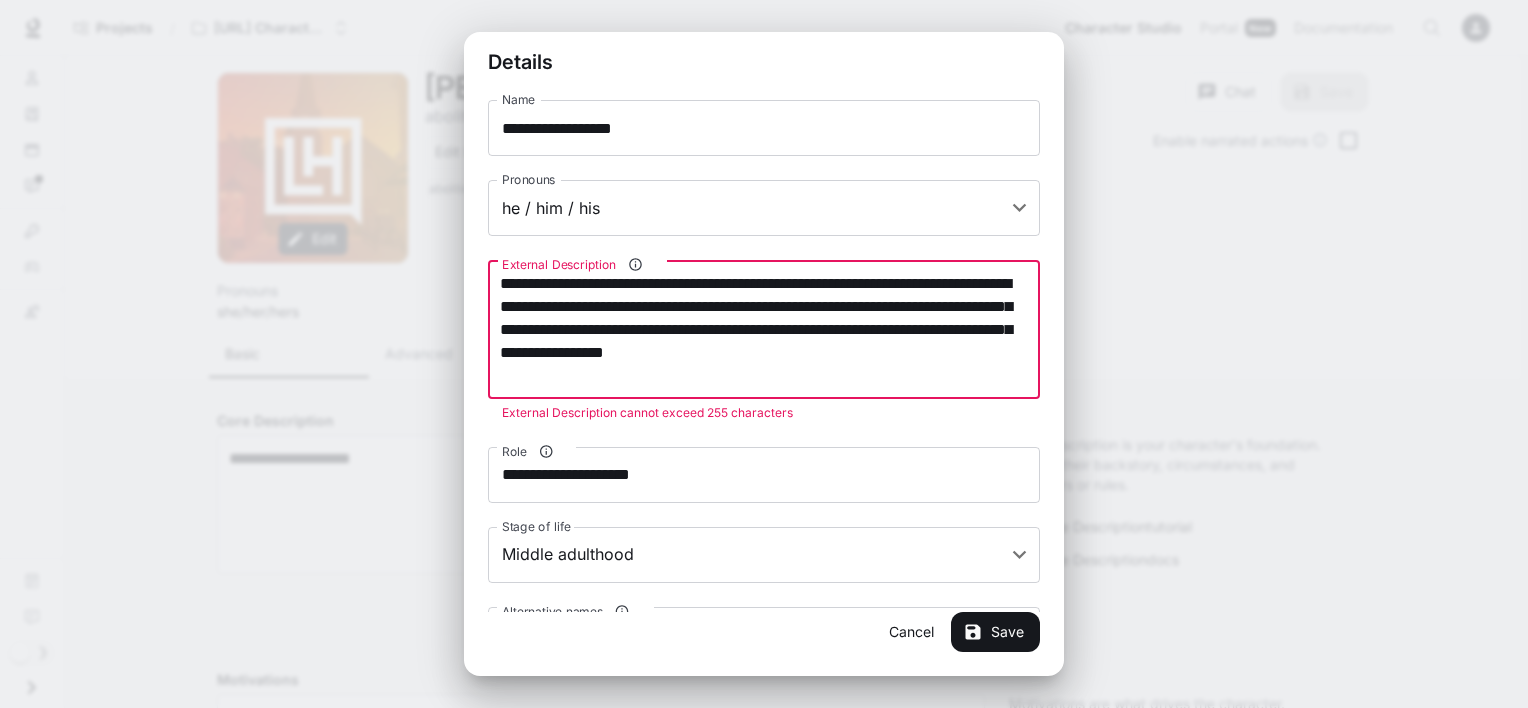 click on "**********" at bounding box center [764, 329] 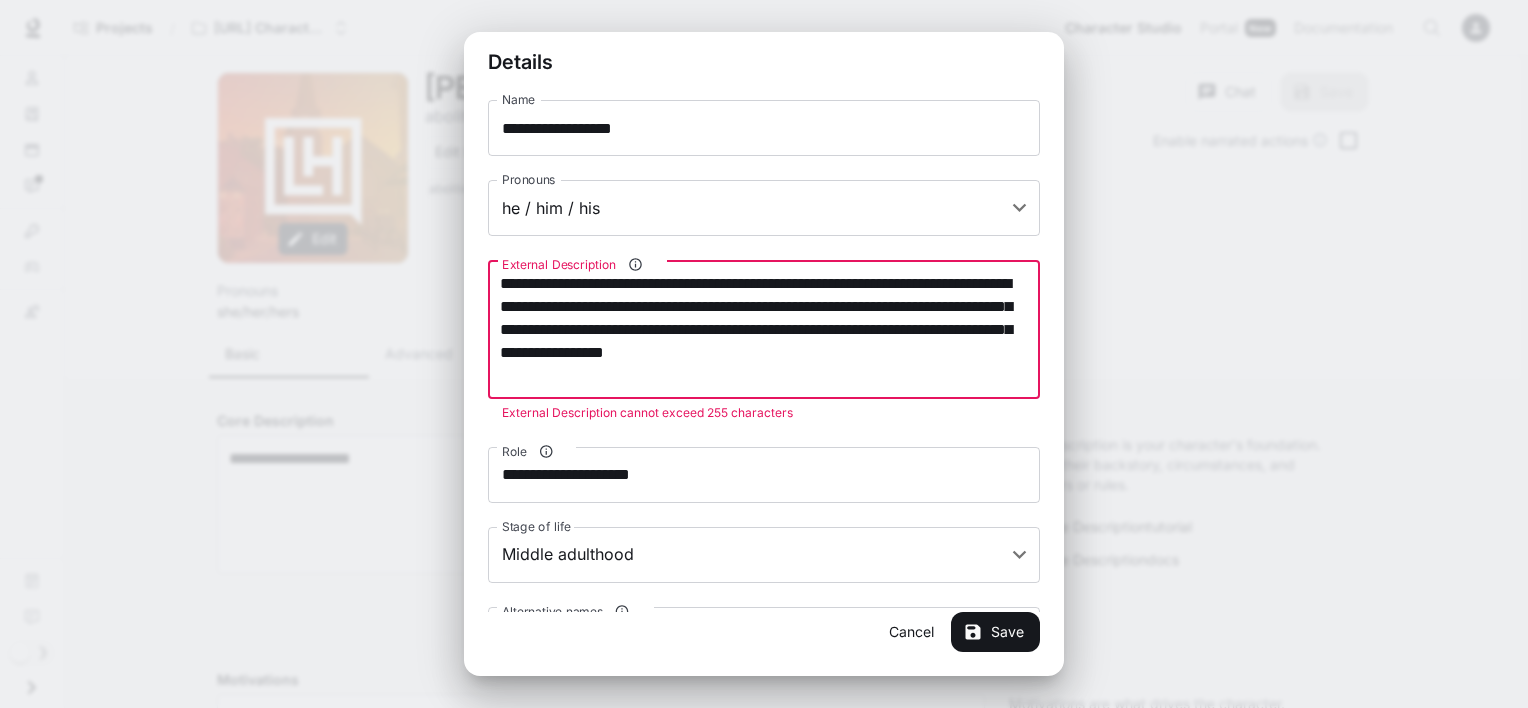 click on "**********" at bounding box center [764, 329] 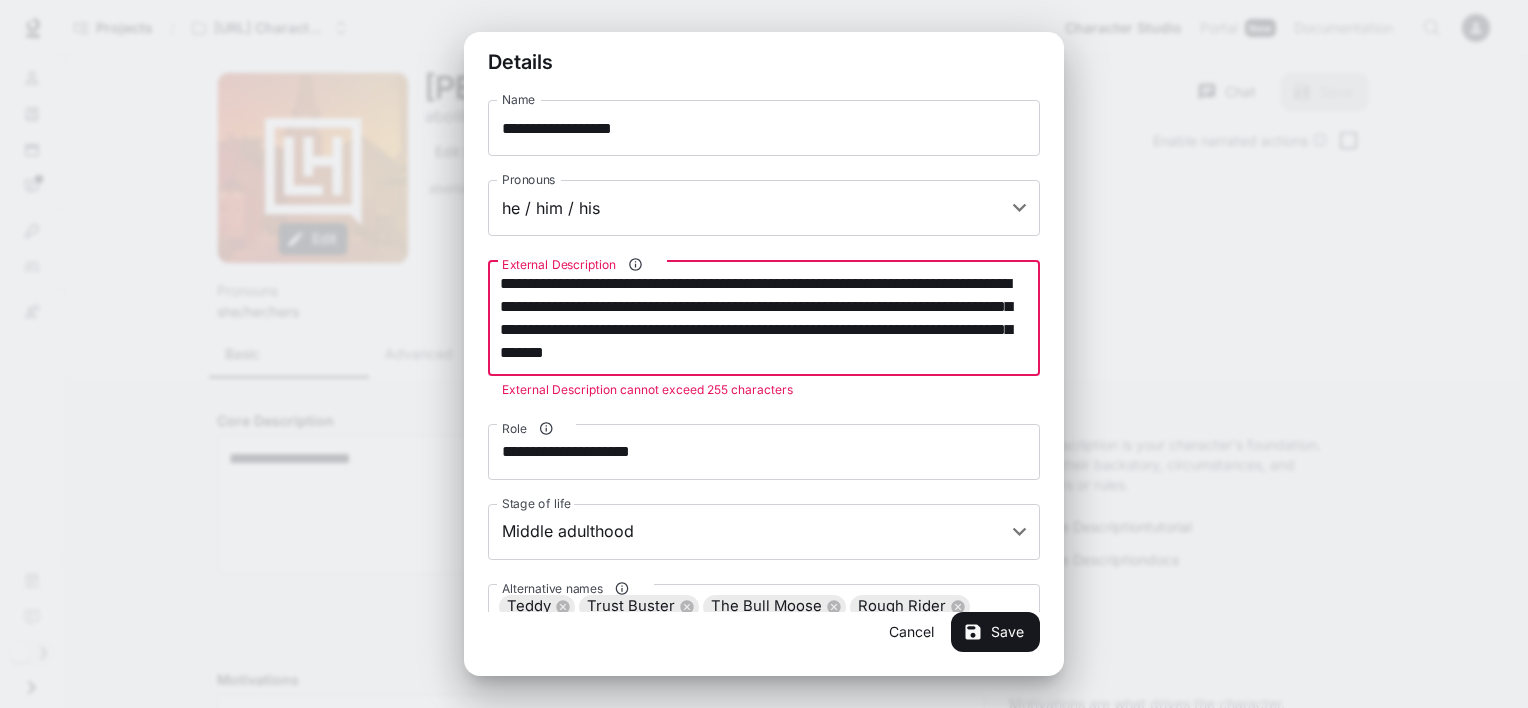 click on "**********" at bounding box center [764, 318] 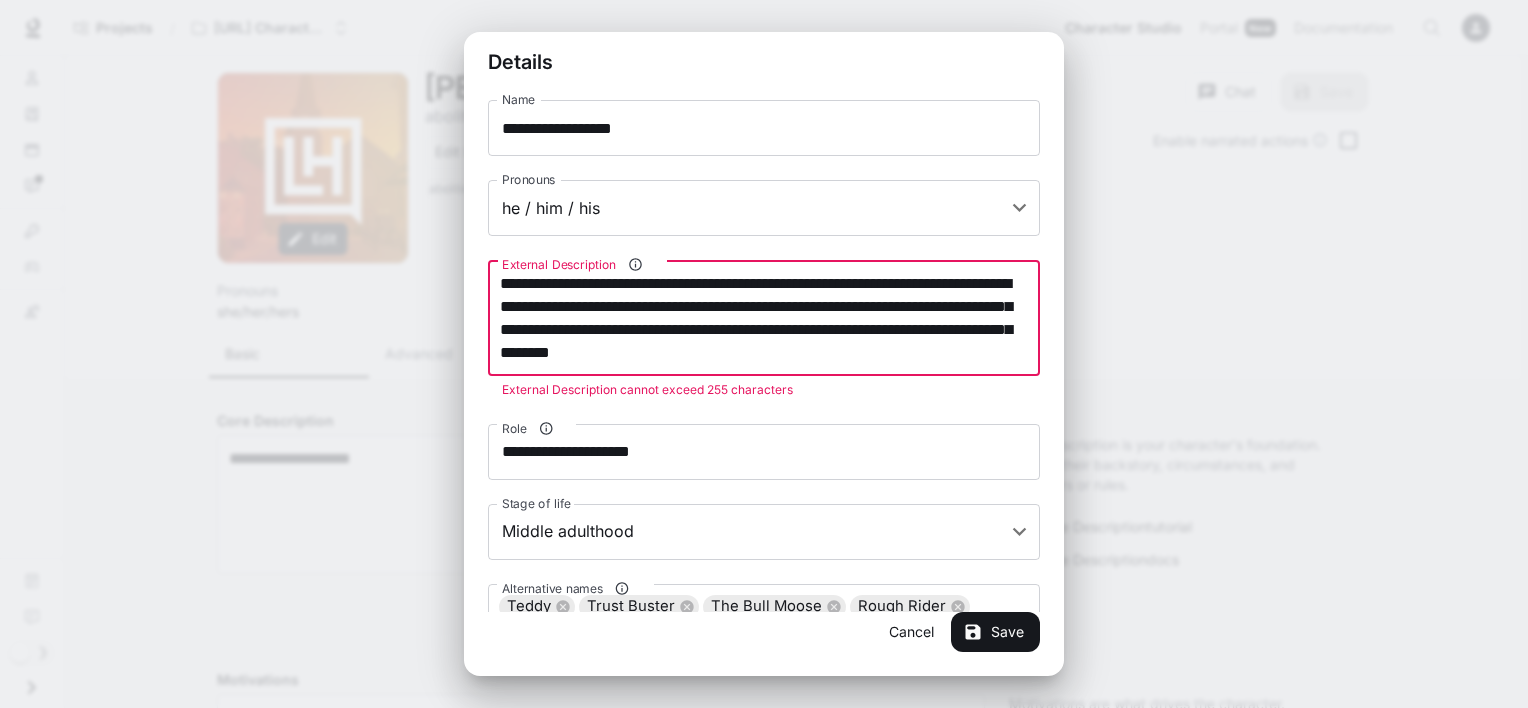 click on "**********" at bounding box center [764, 318] 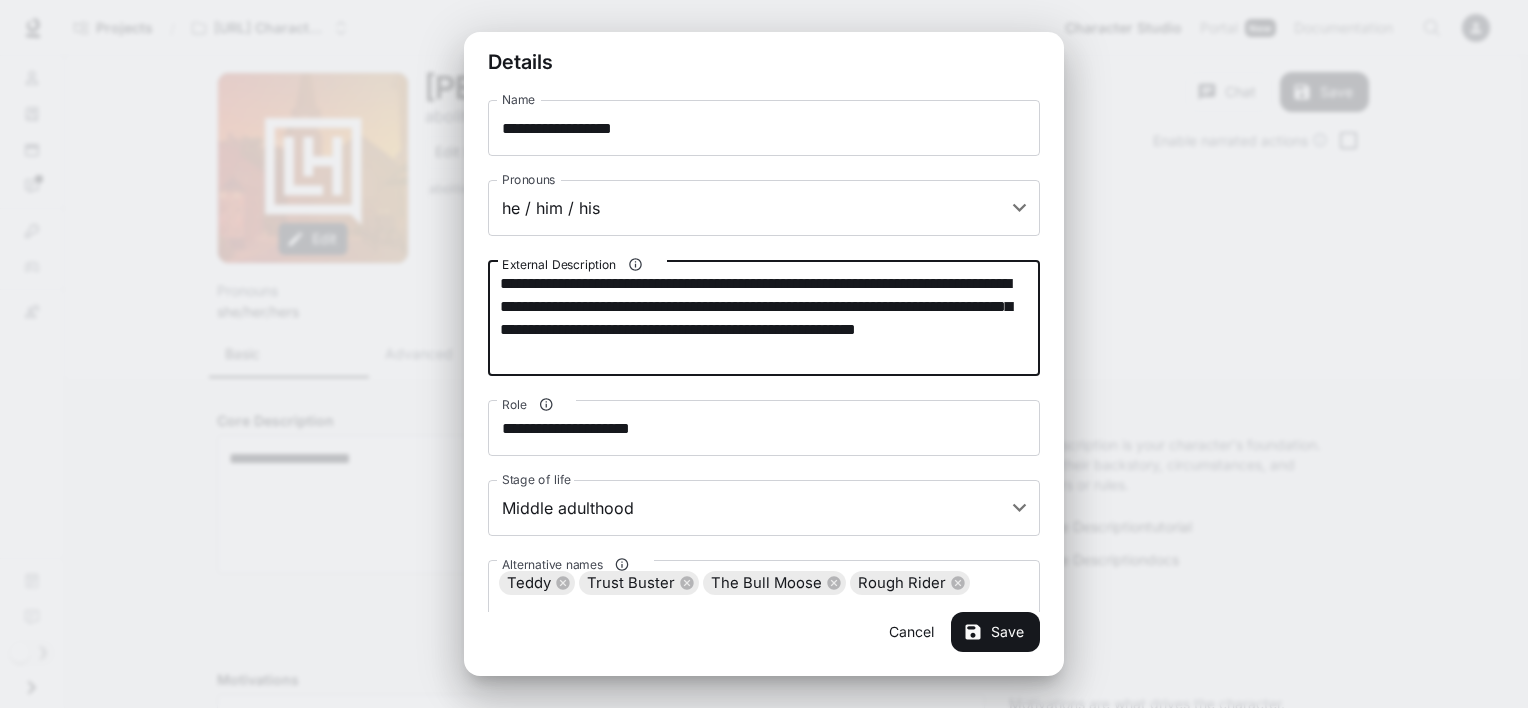 click on "**********" at bounding box center [764, 318] 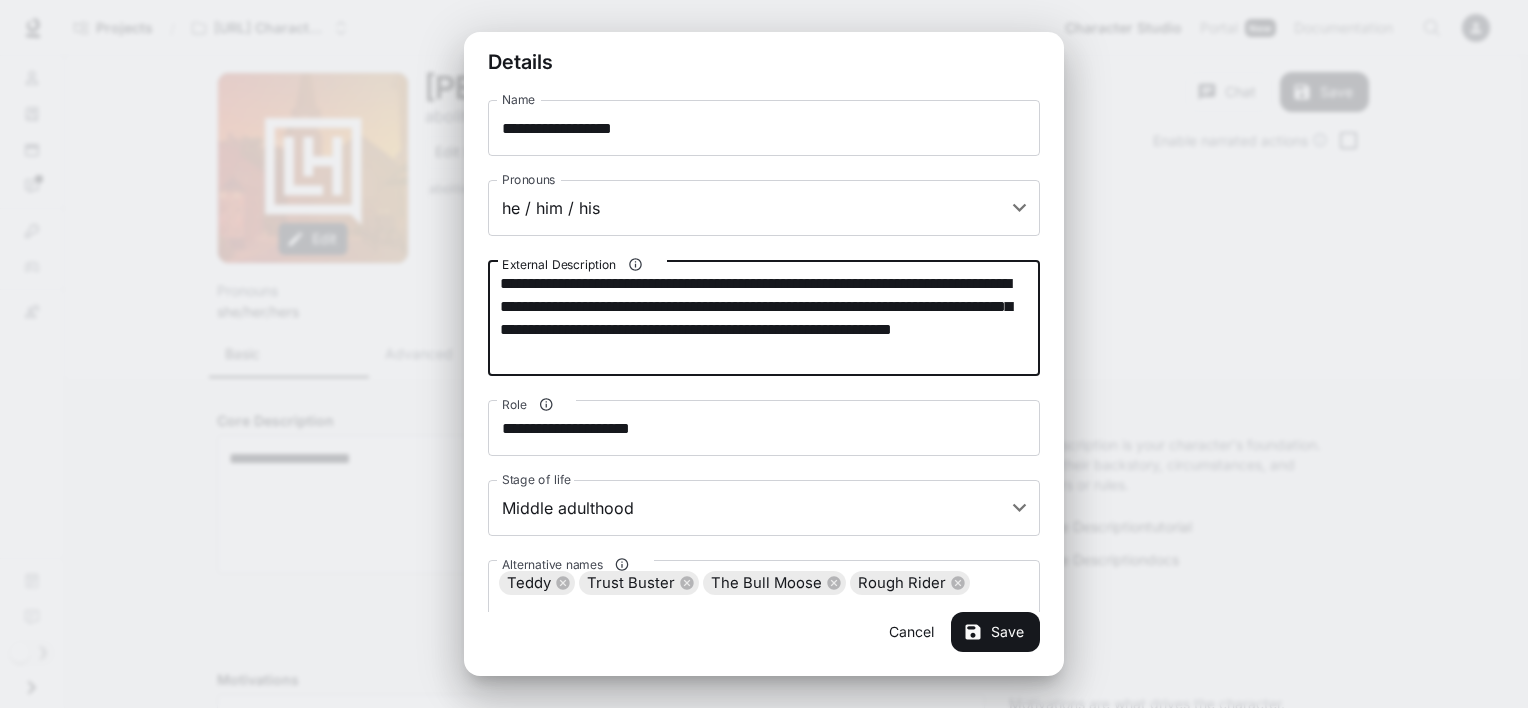 click on "**********" at bounding box center (764, 318) 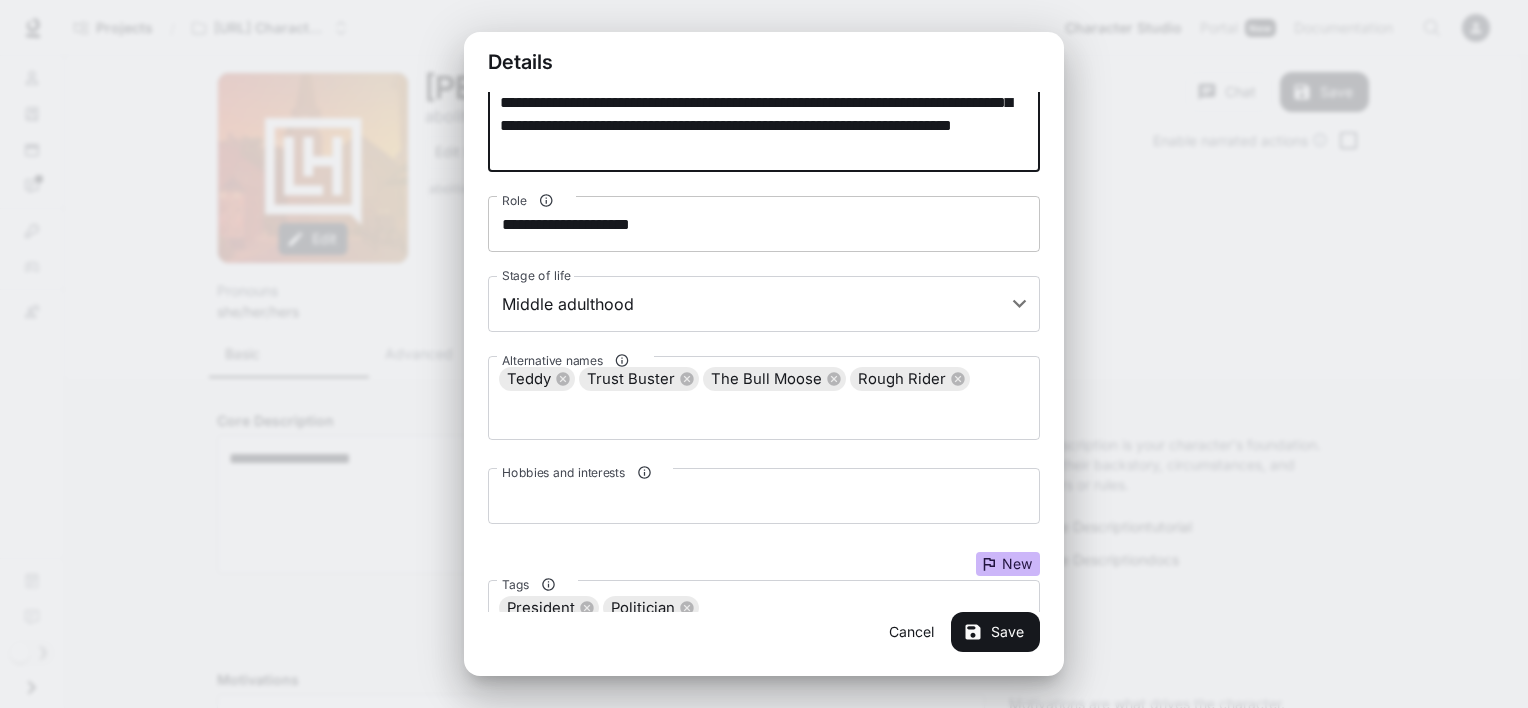scroll, scrollTop: 270, scrollLeft: 0, axis: vertical 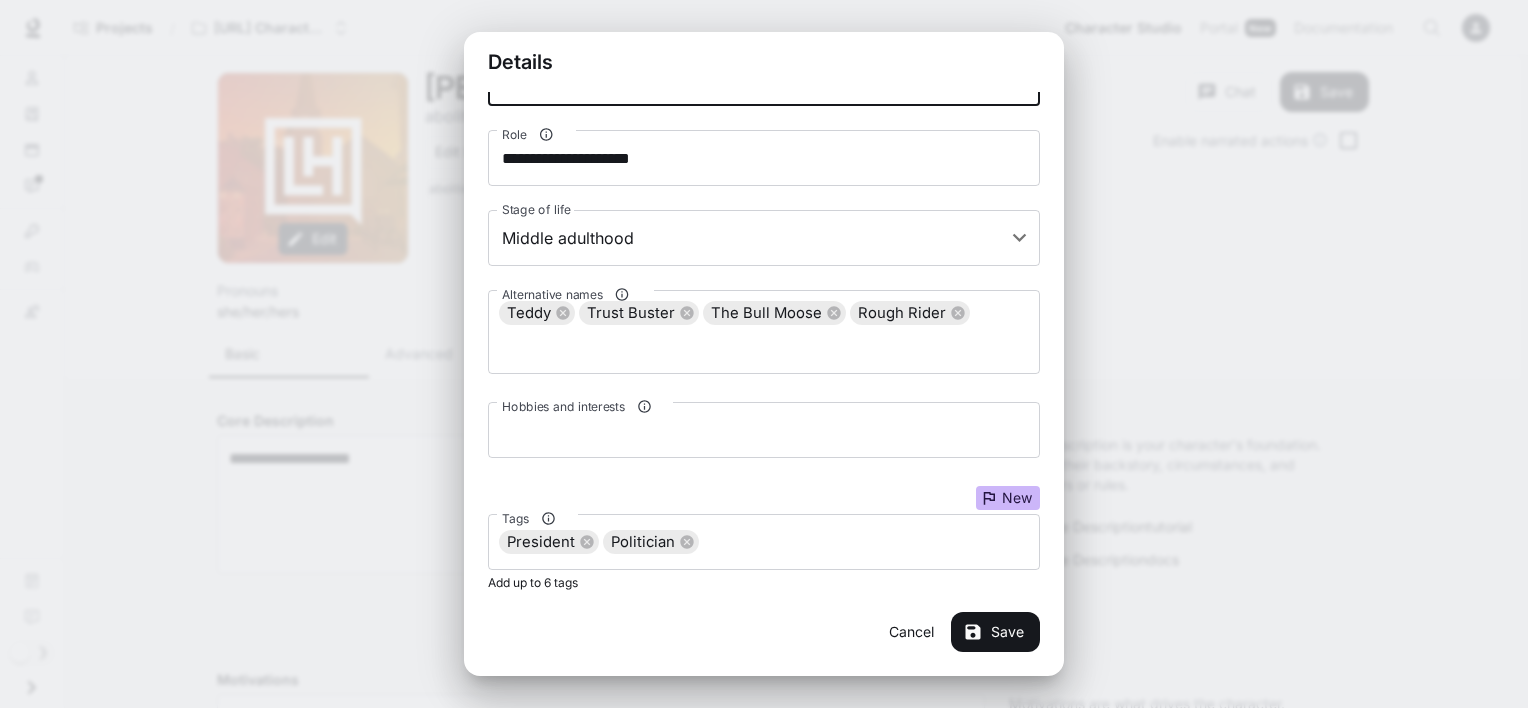 type on "**********" 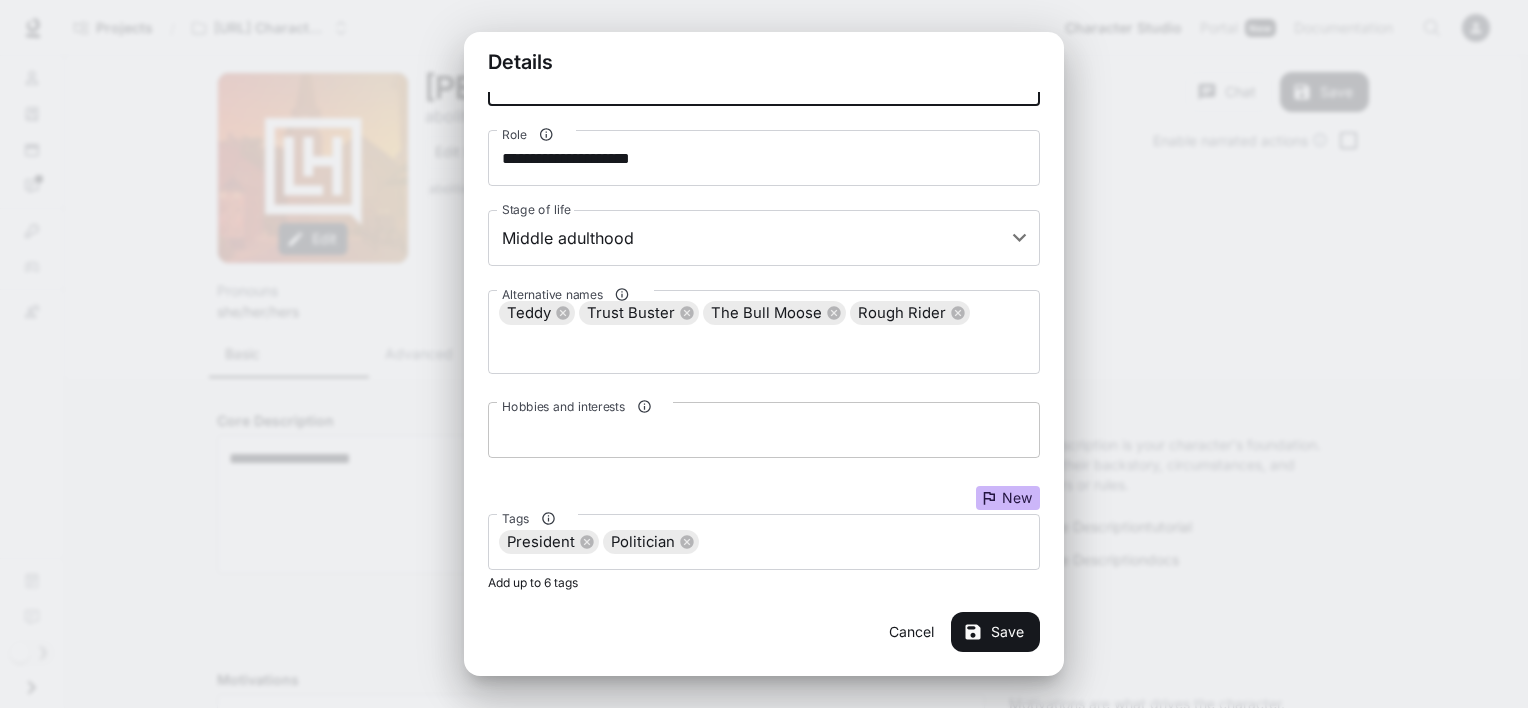 click on "Hobbies and interests" at bounding box center [764, 430] 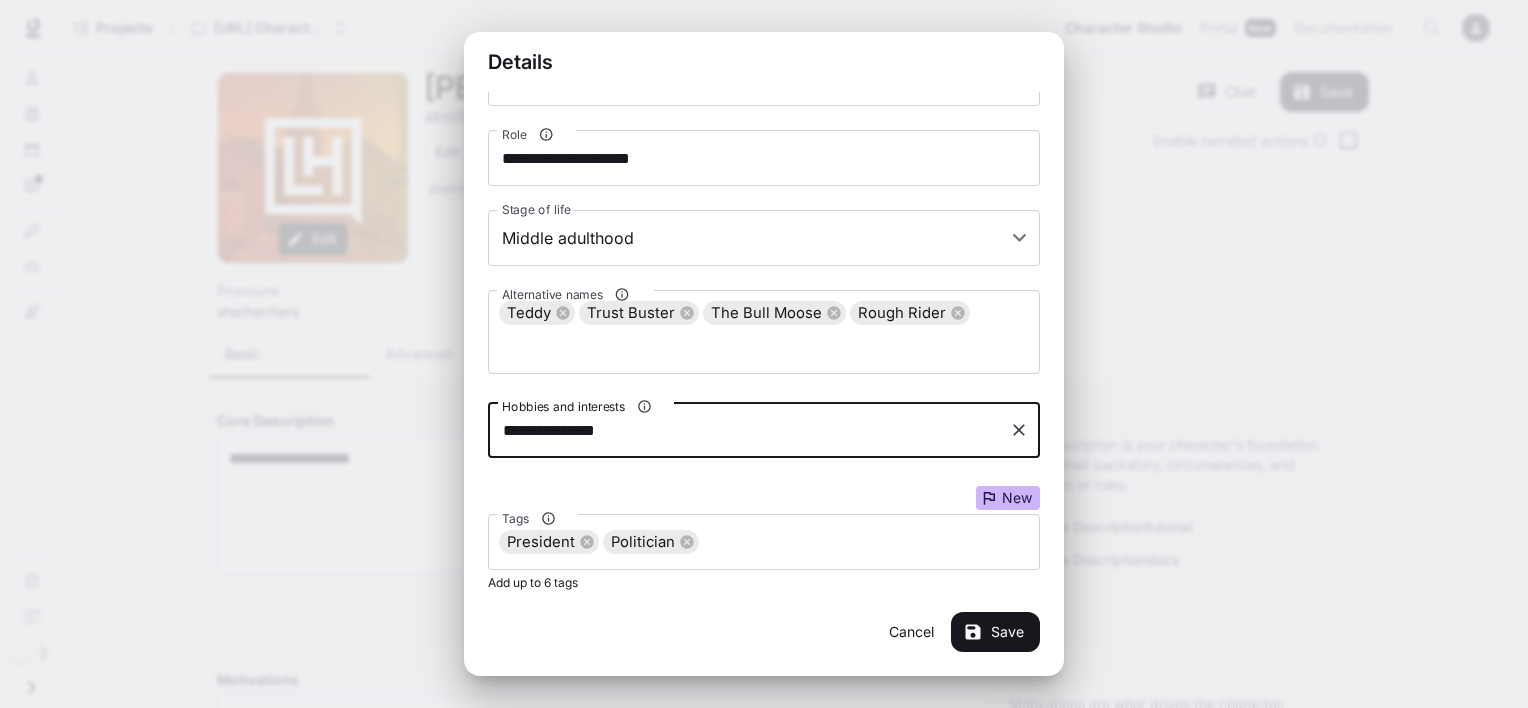 type on "**********" 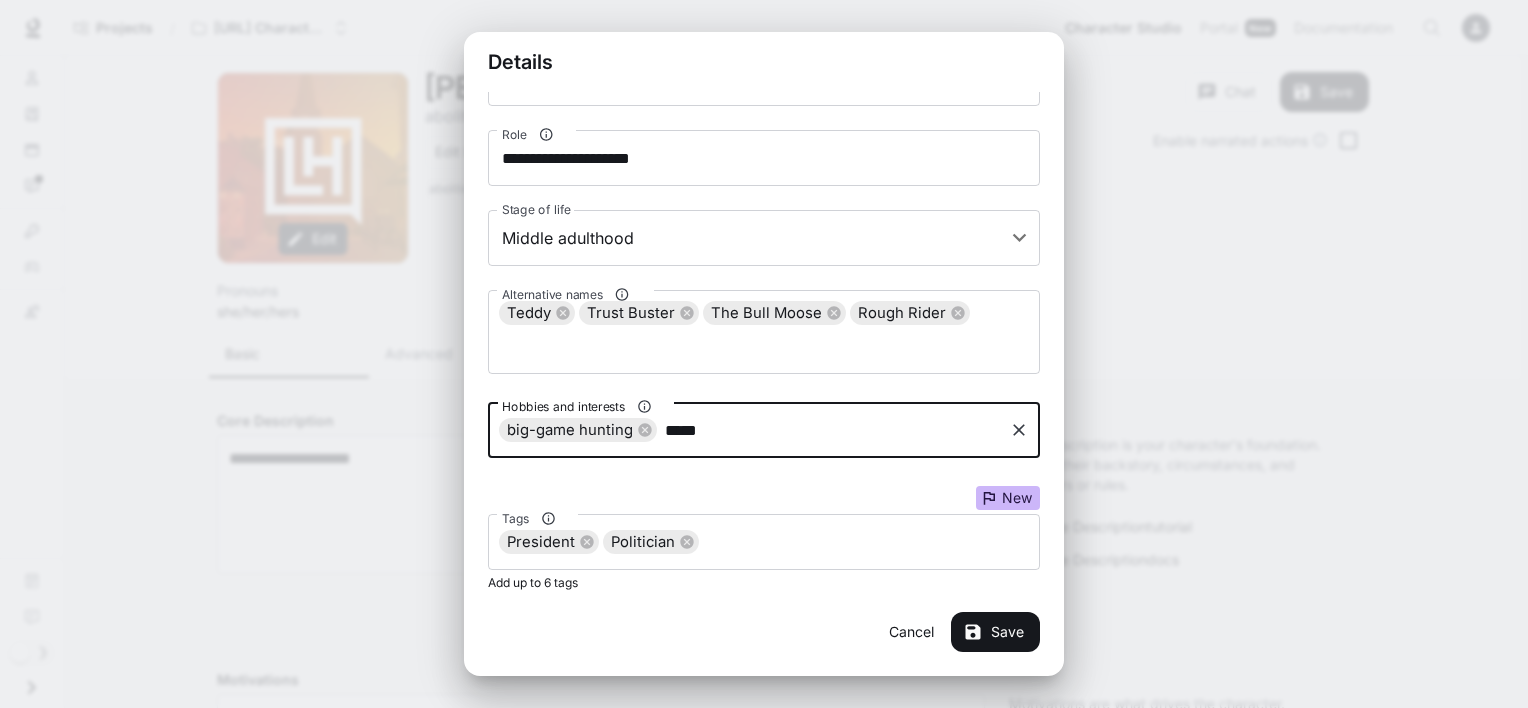 type on "******" 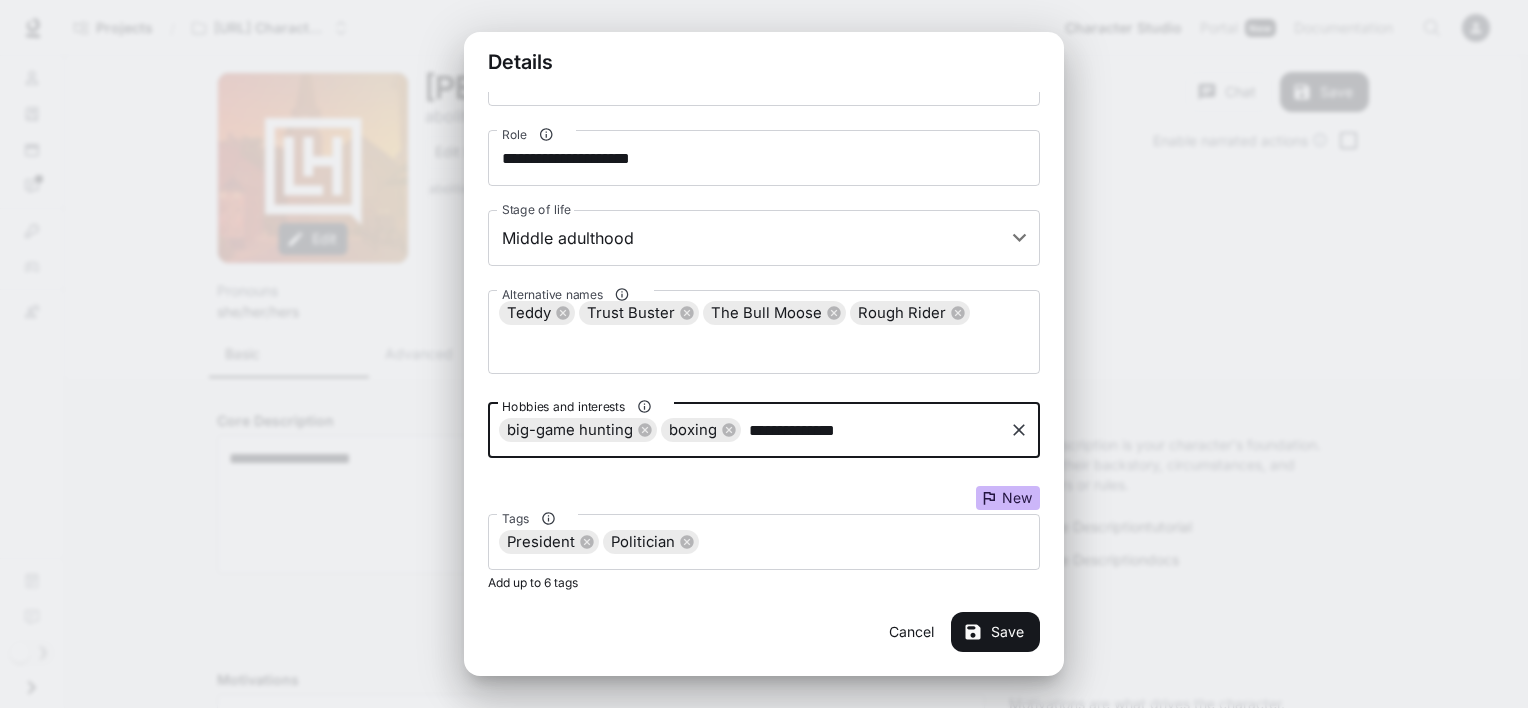 type on "**********" 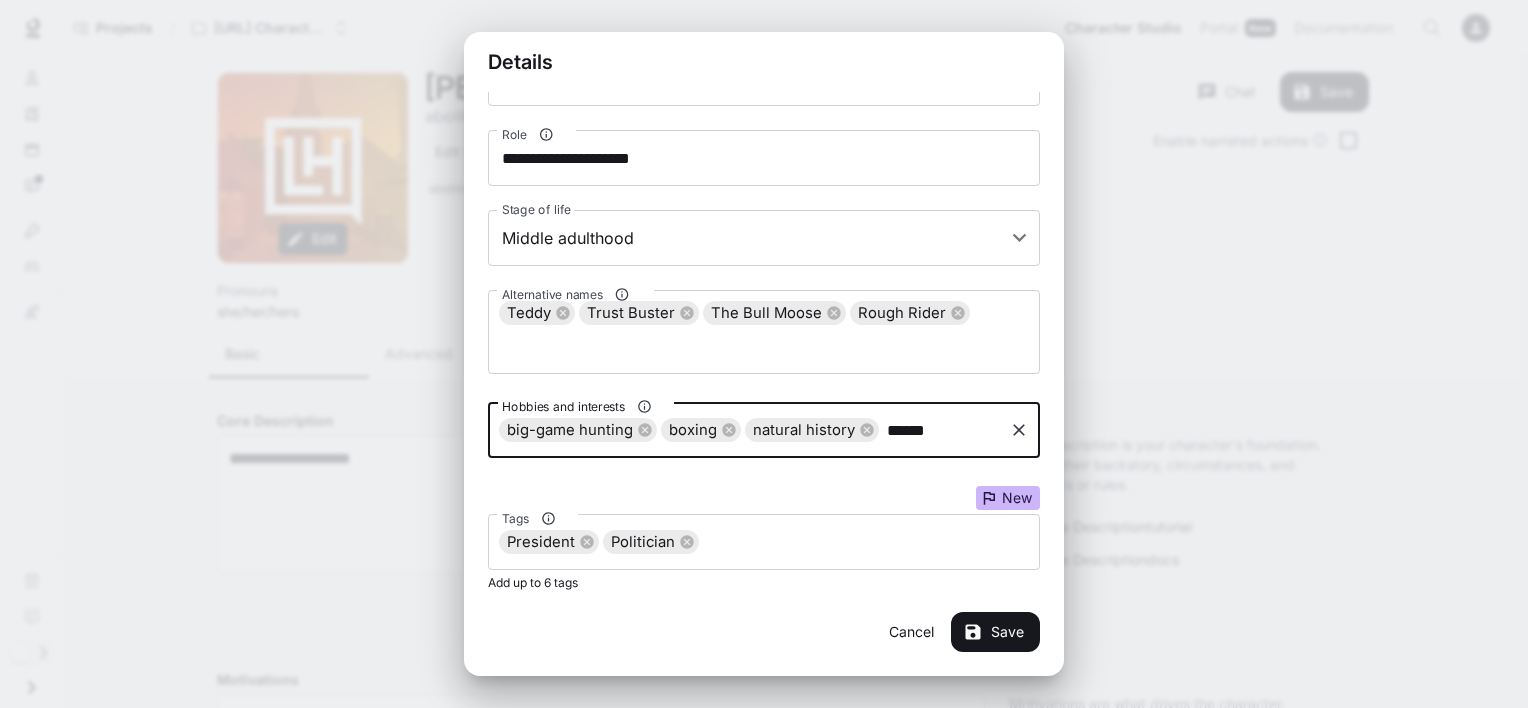 type on "*******" 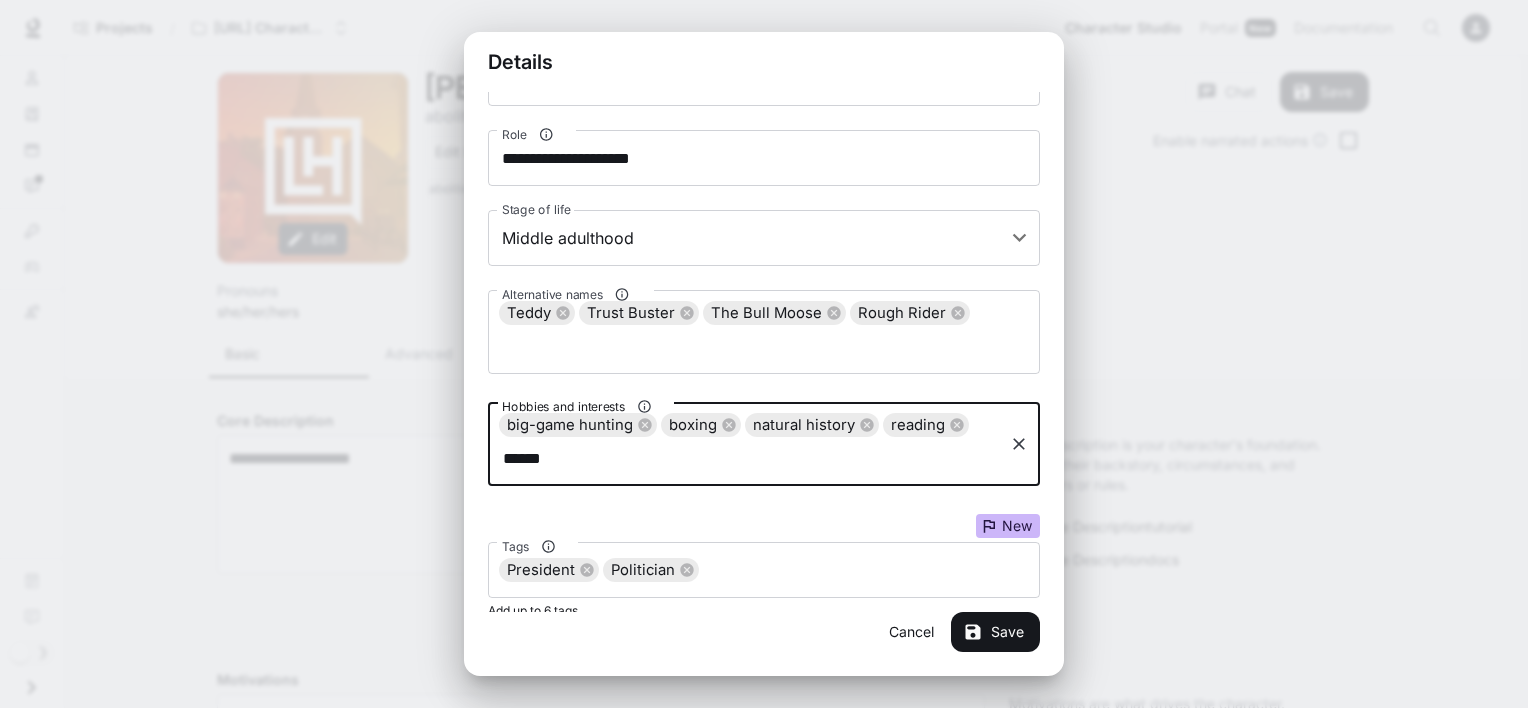 type on "*******" 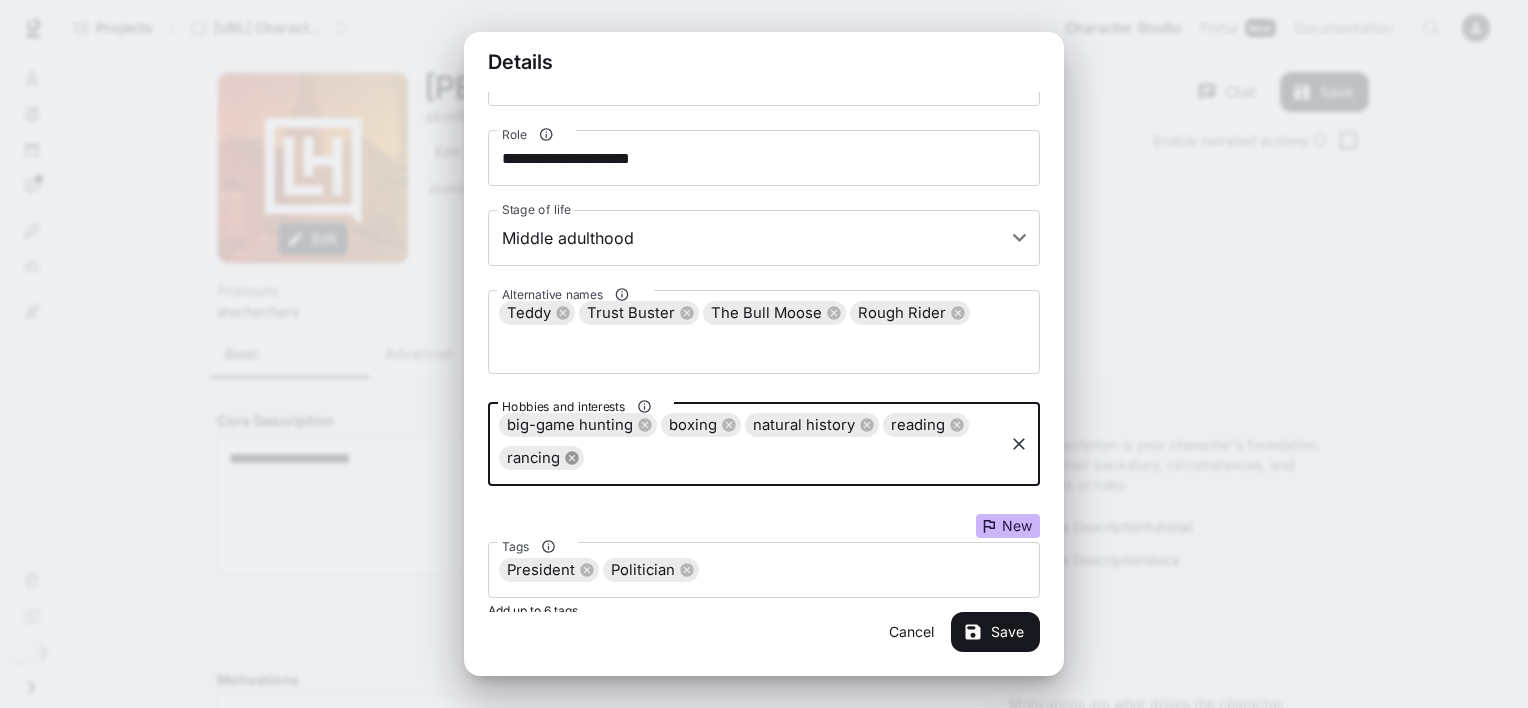 click 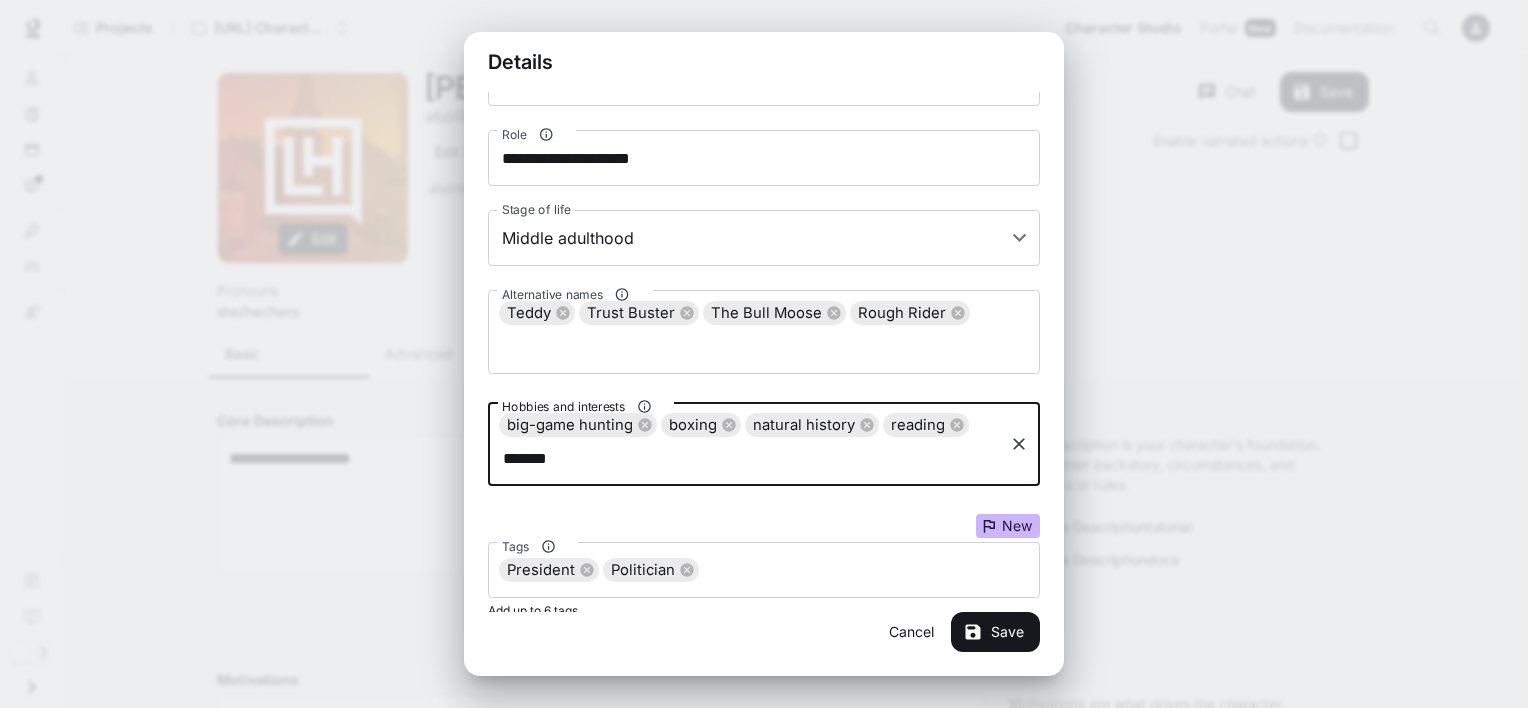 type on "********" 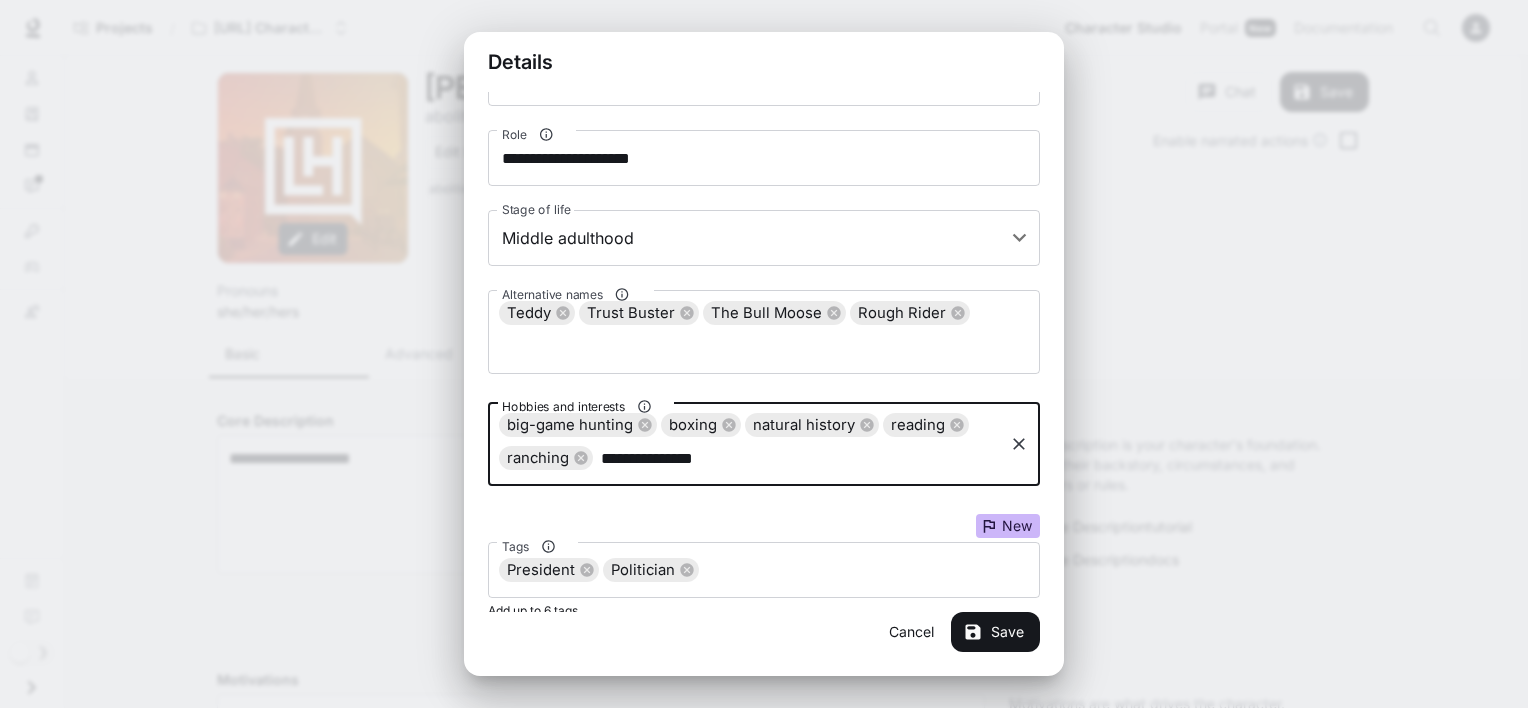 type on "**********" 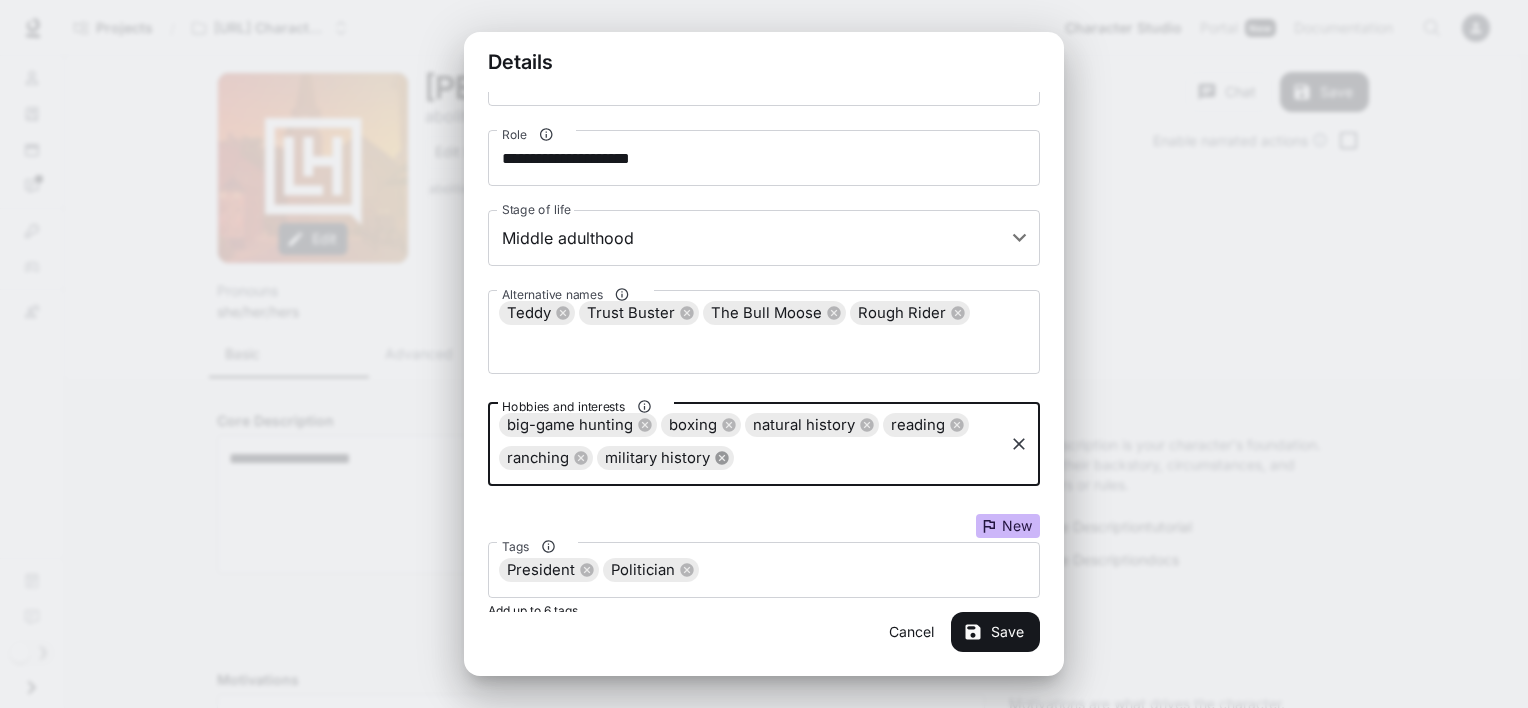click 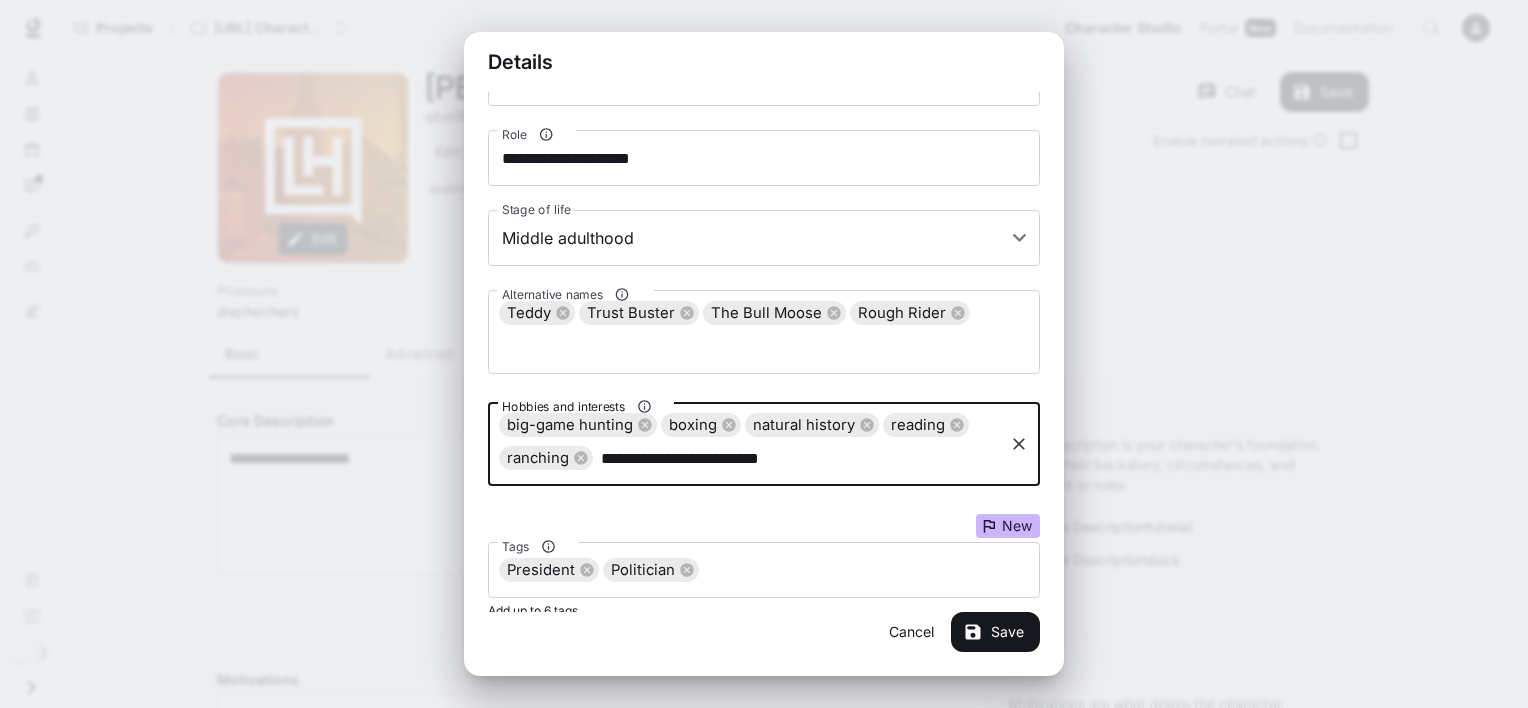 type on "**********" 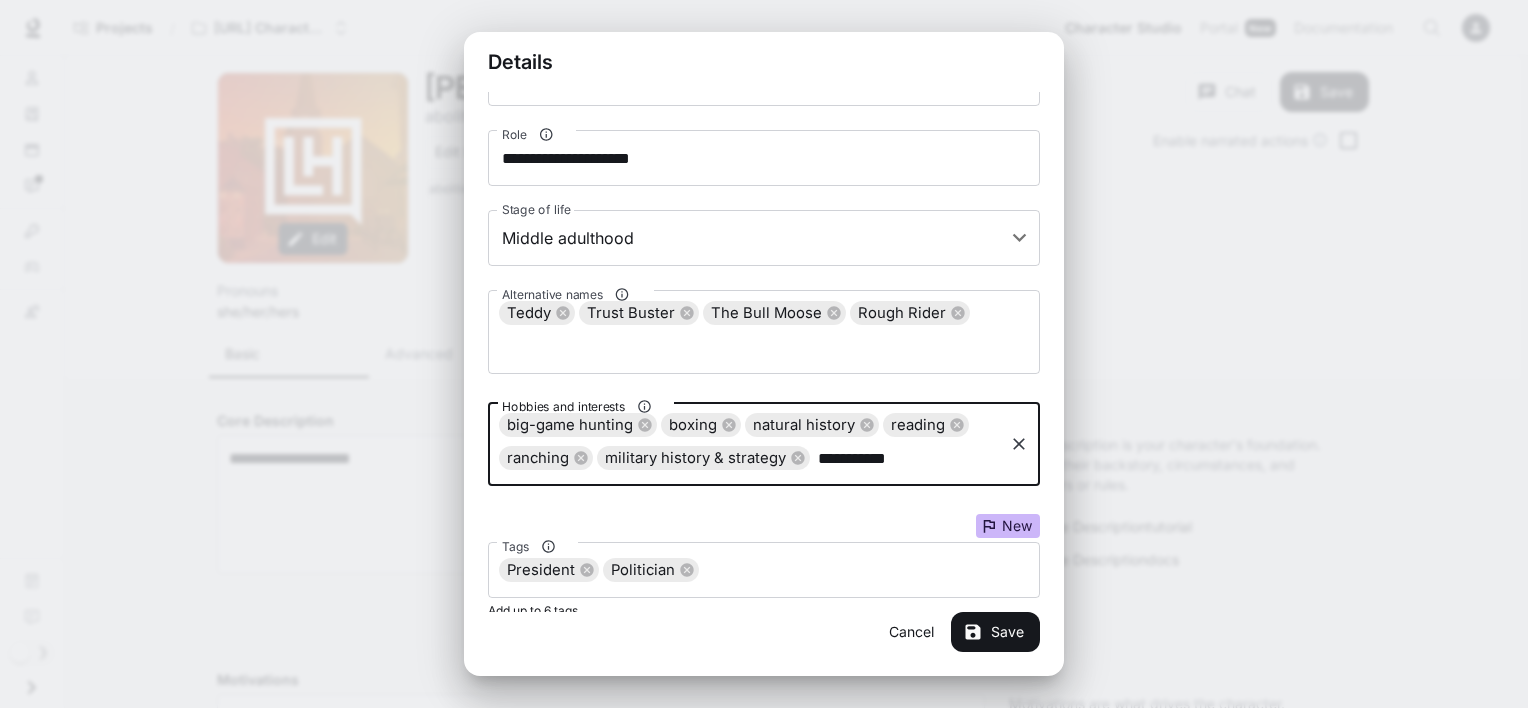 type on "**********" 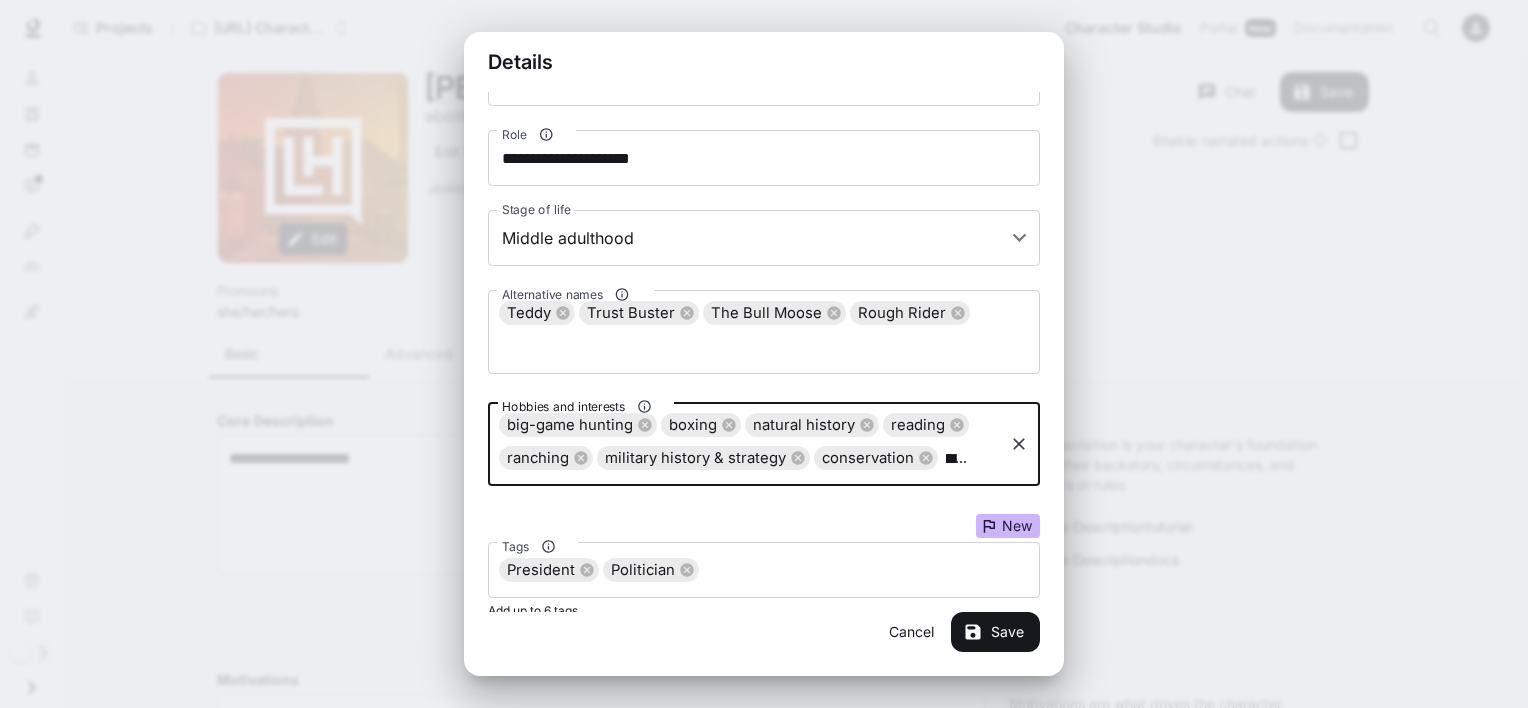 type on "**********" 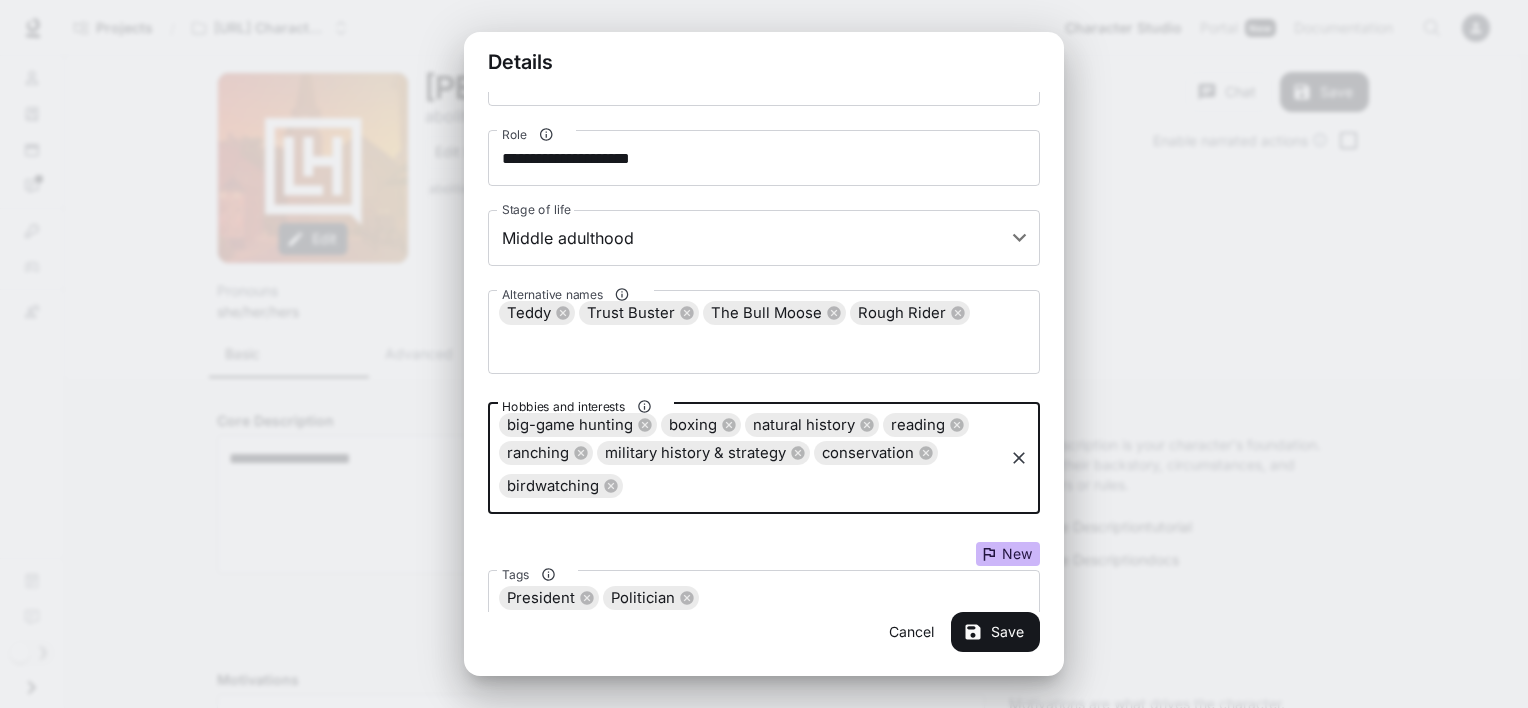 scroll, scrollTop: 0, scrollLeft: 0, axis: both 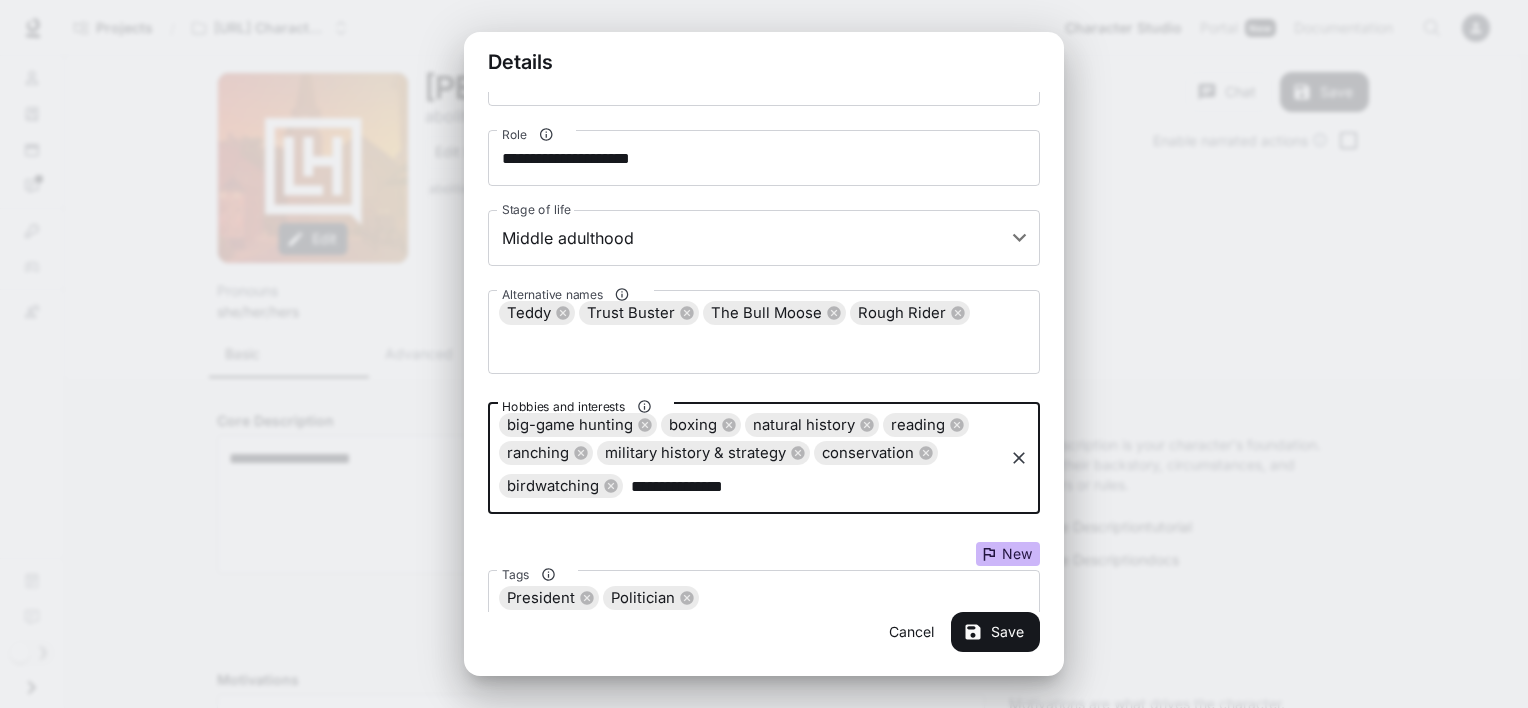 type on "**********" 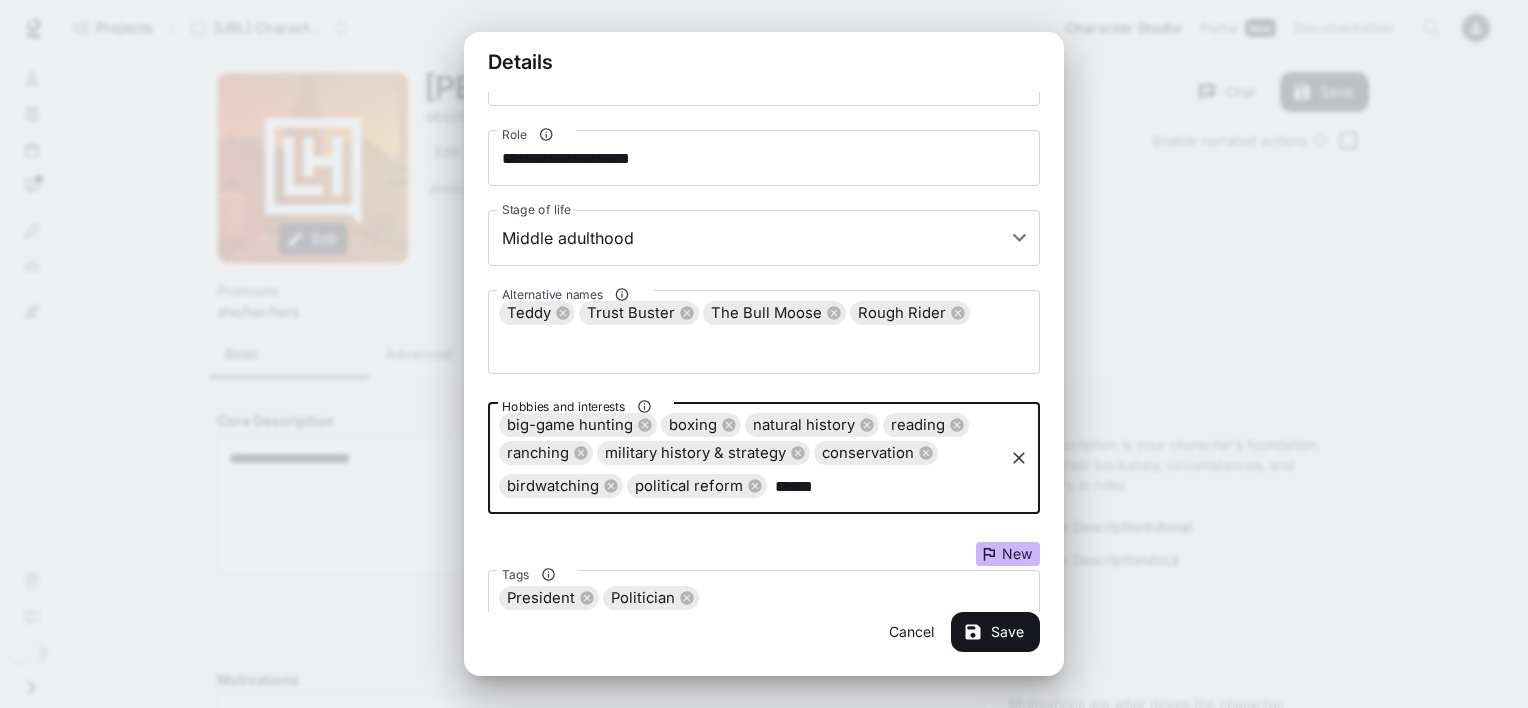 type on "*******" 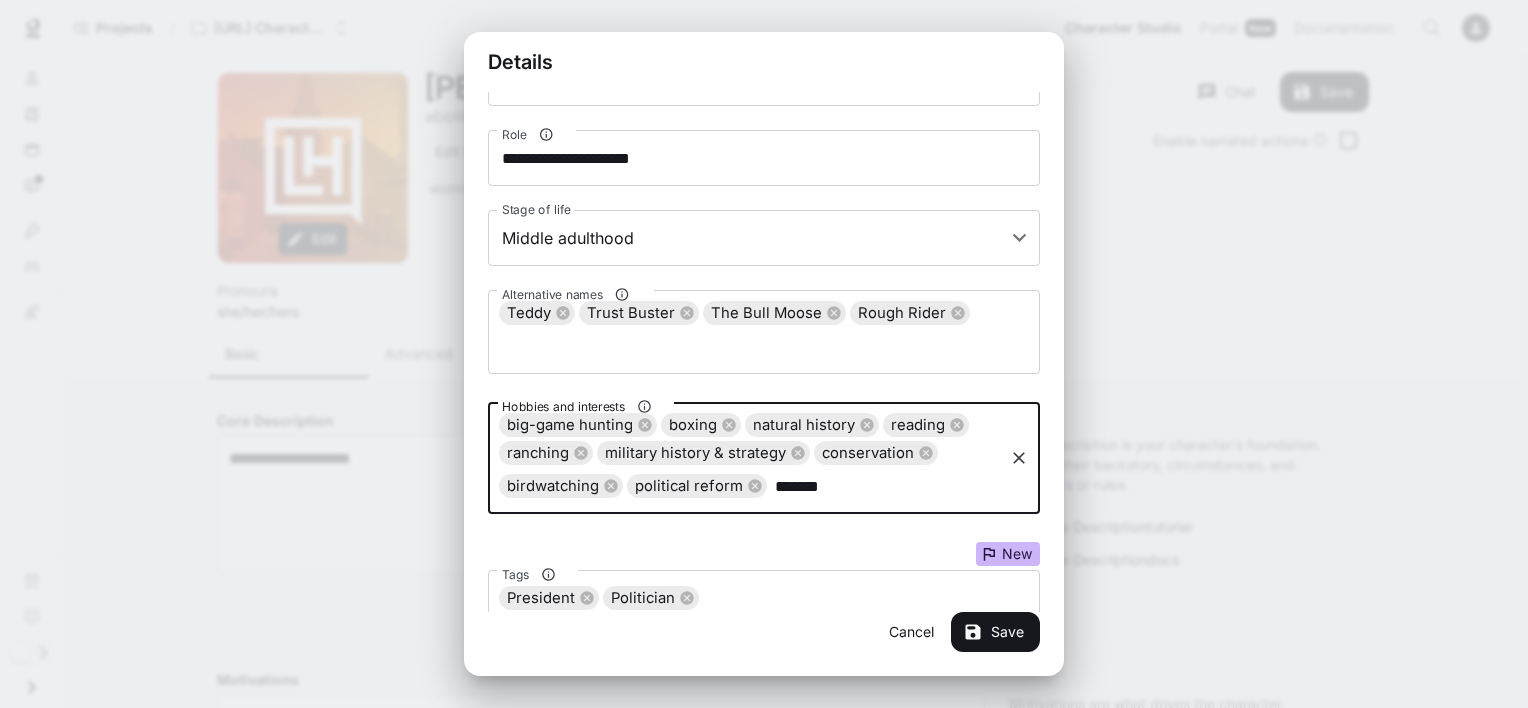 type 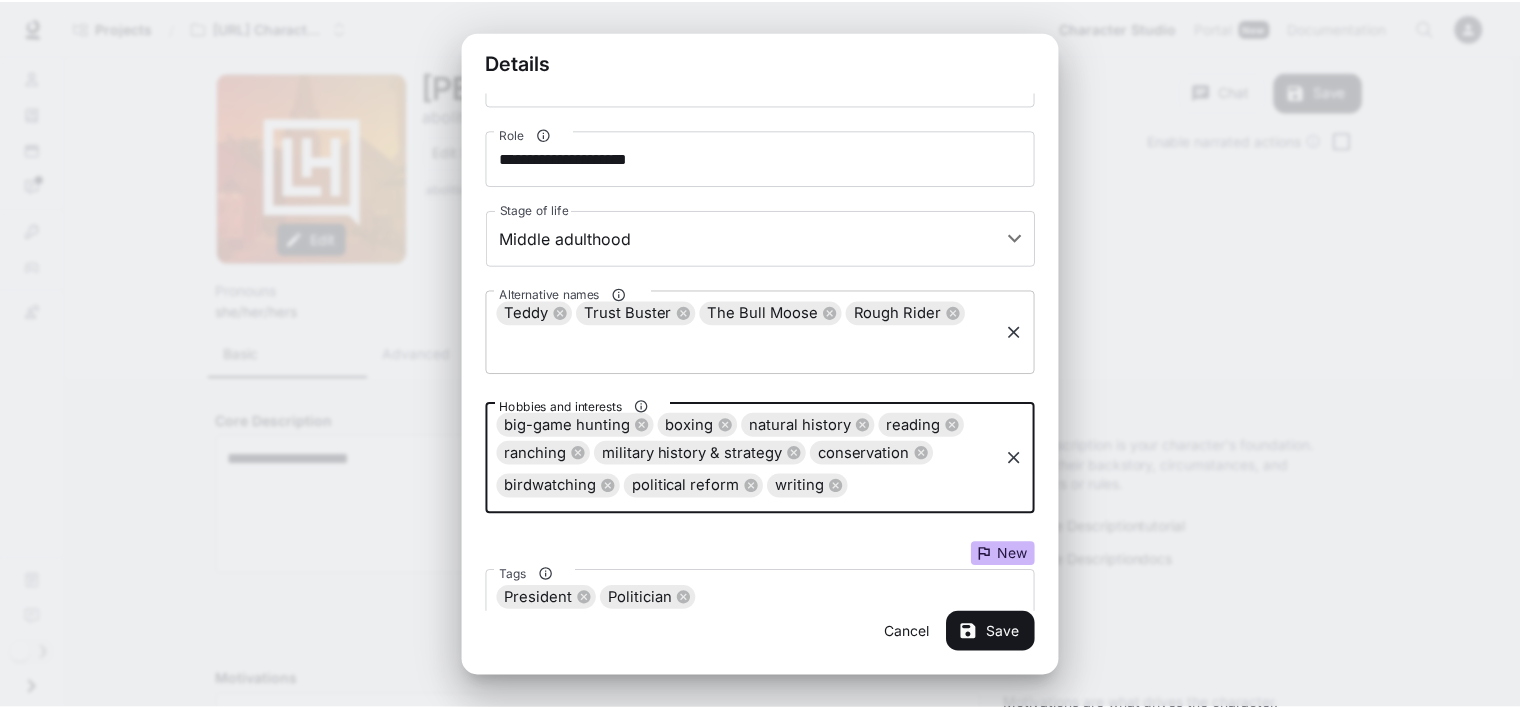 scroll, scrollTop: 326, scrollLeft: 0, axis: vertical 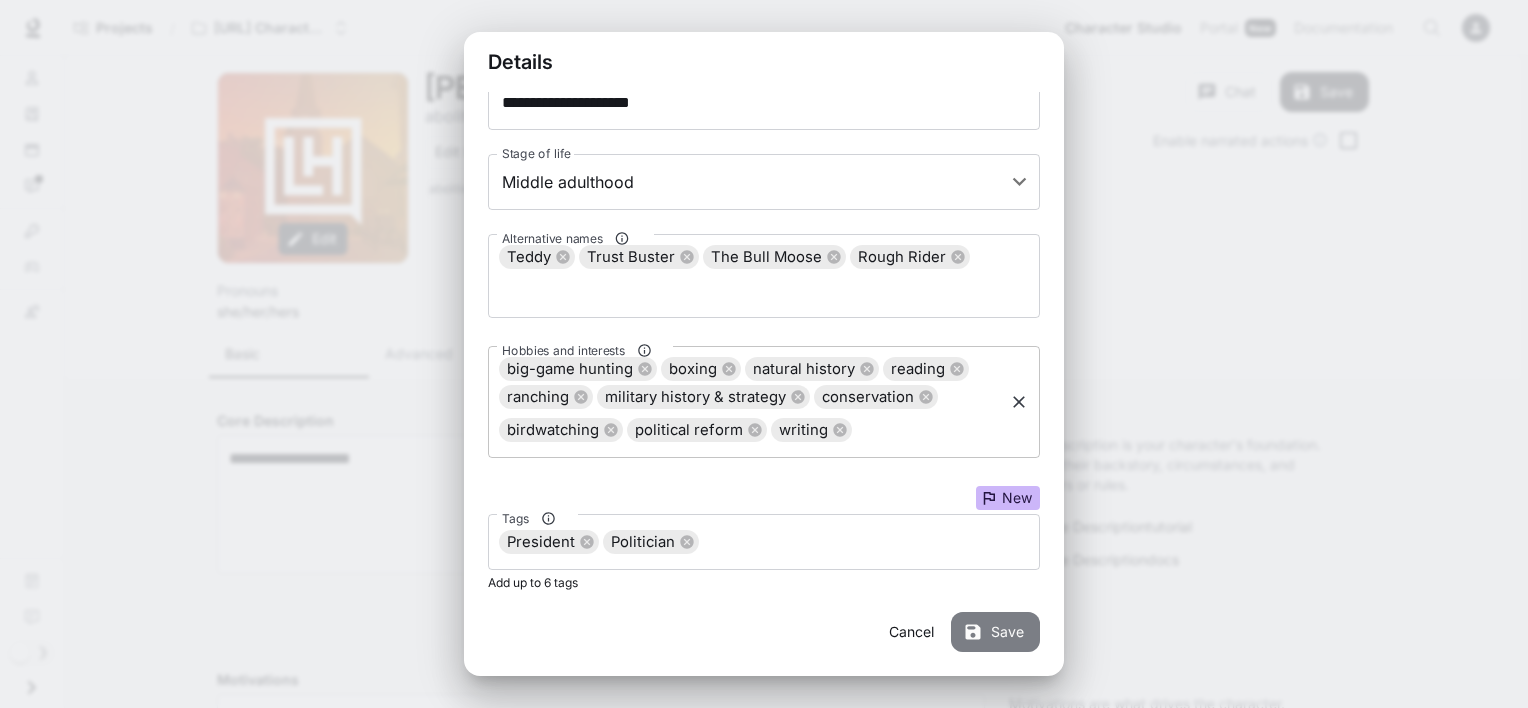 click on "Save" at bounding box center (995, 632) 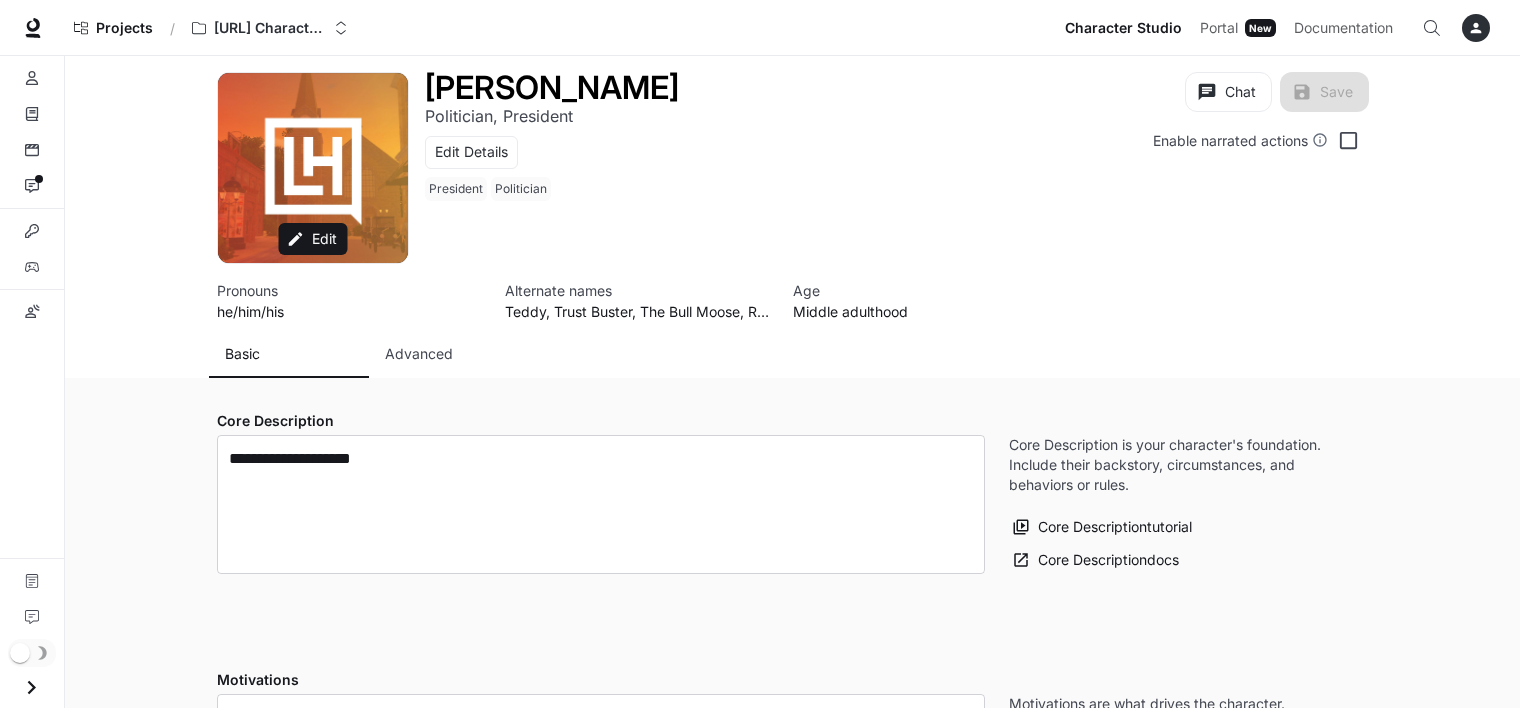 scroll, scrollTop: 136, scrollLeft: 0, axis: vertical 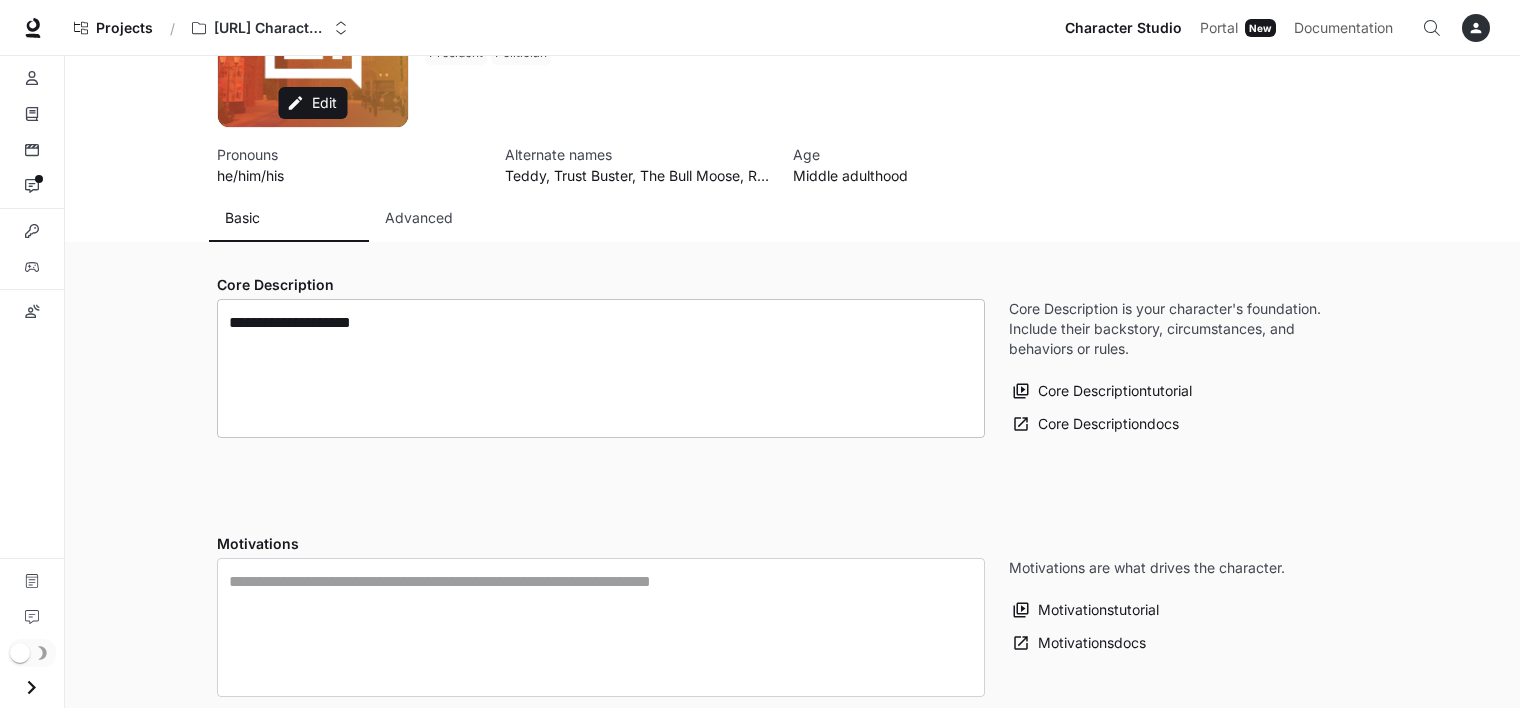 click on "**********" at bounding box center [601, 368] 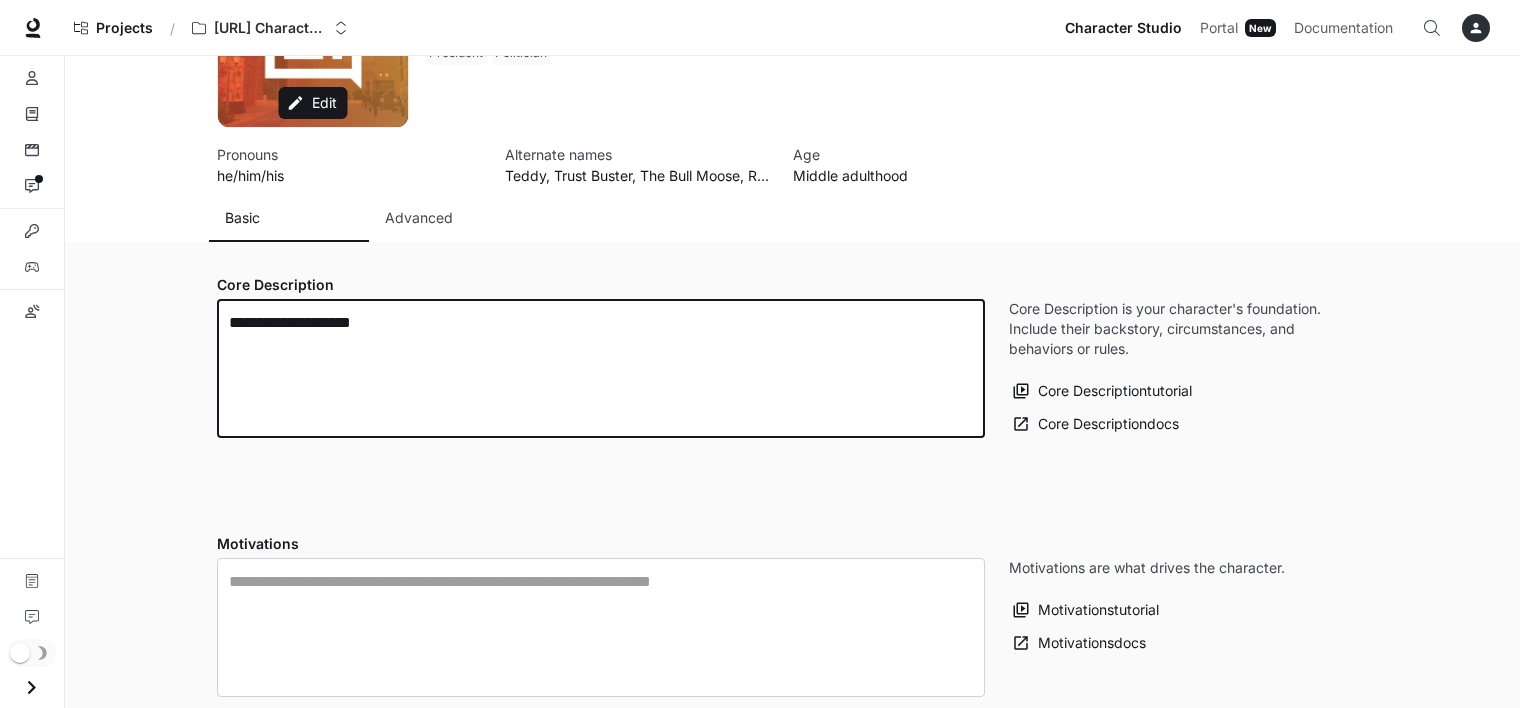drag, startPoint x: 466, startPoint y: 338, endPoint x: 92, endPoint y: 246, distance: 385.14932 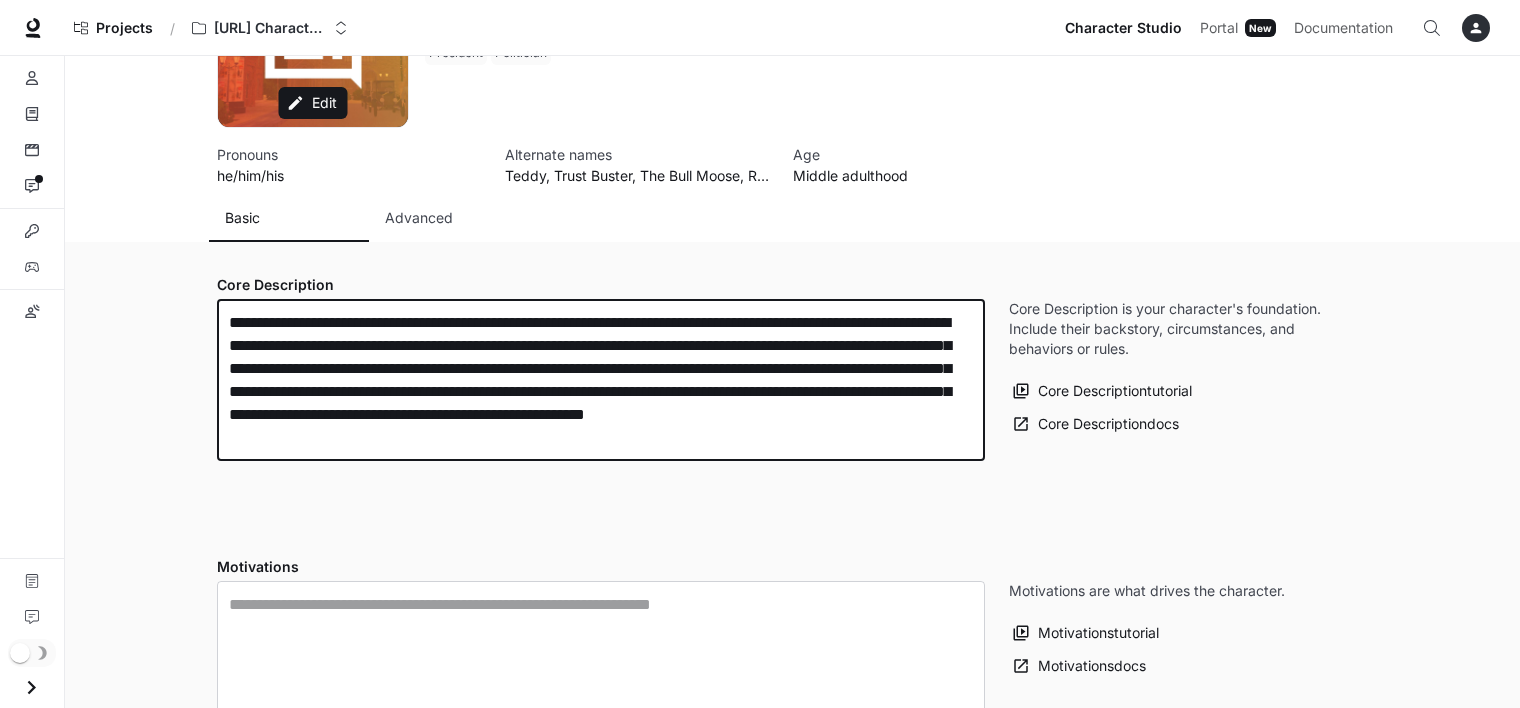 type on "**********" 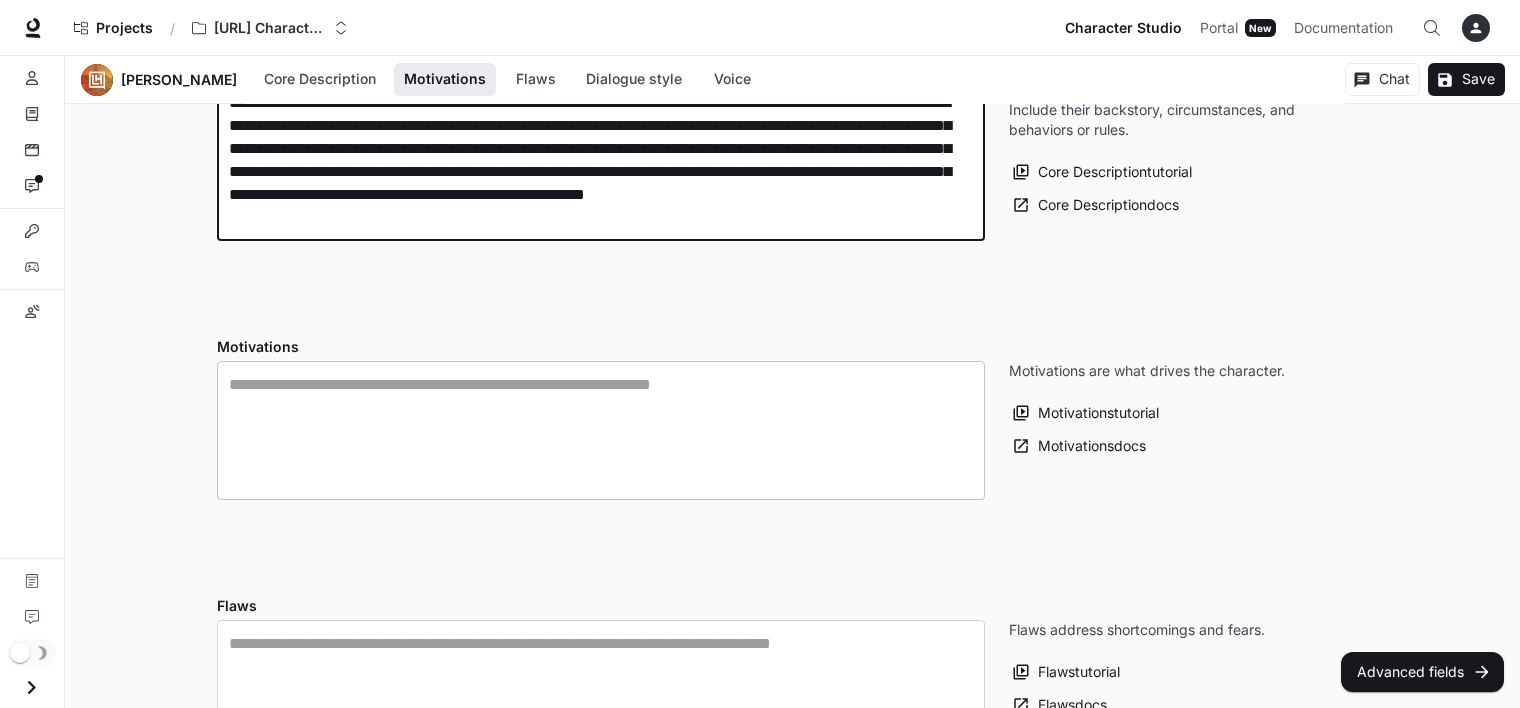 scroll, scrollTop: 430, scrollLeft: 0, axis: vertical 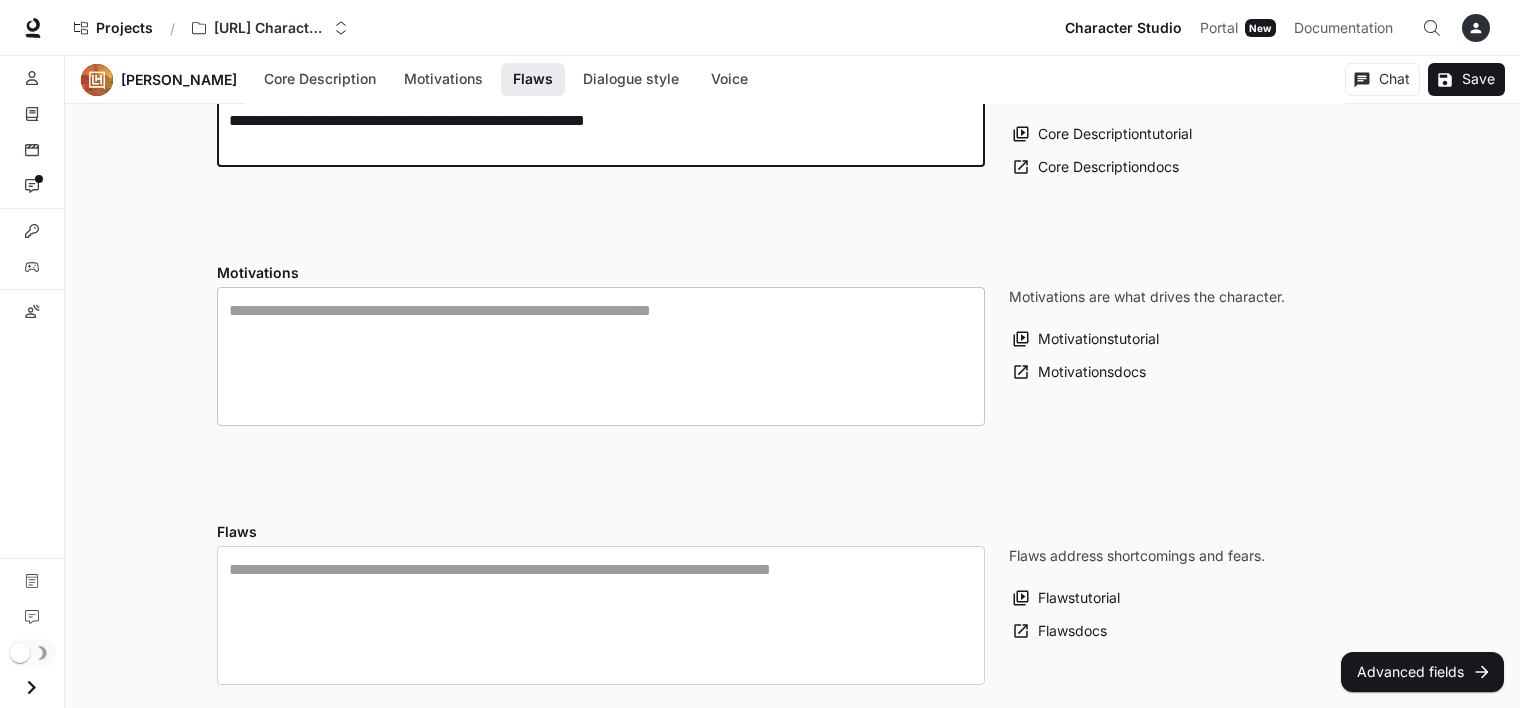 click at bounding box center (601, 356) 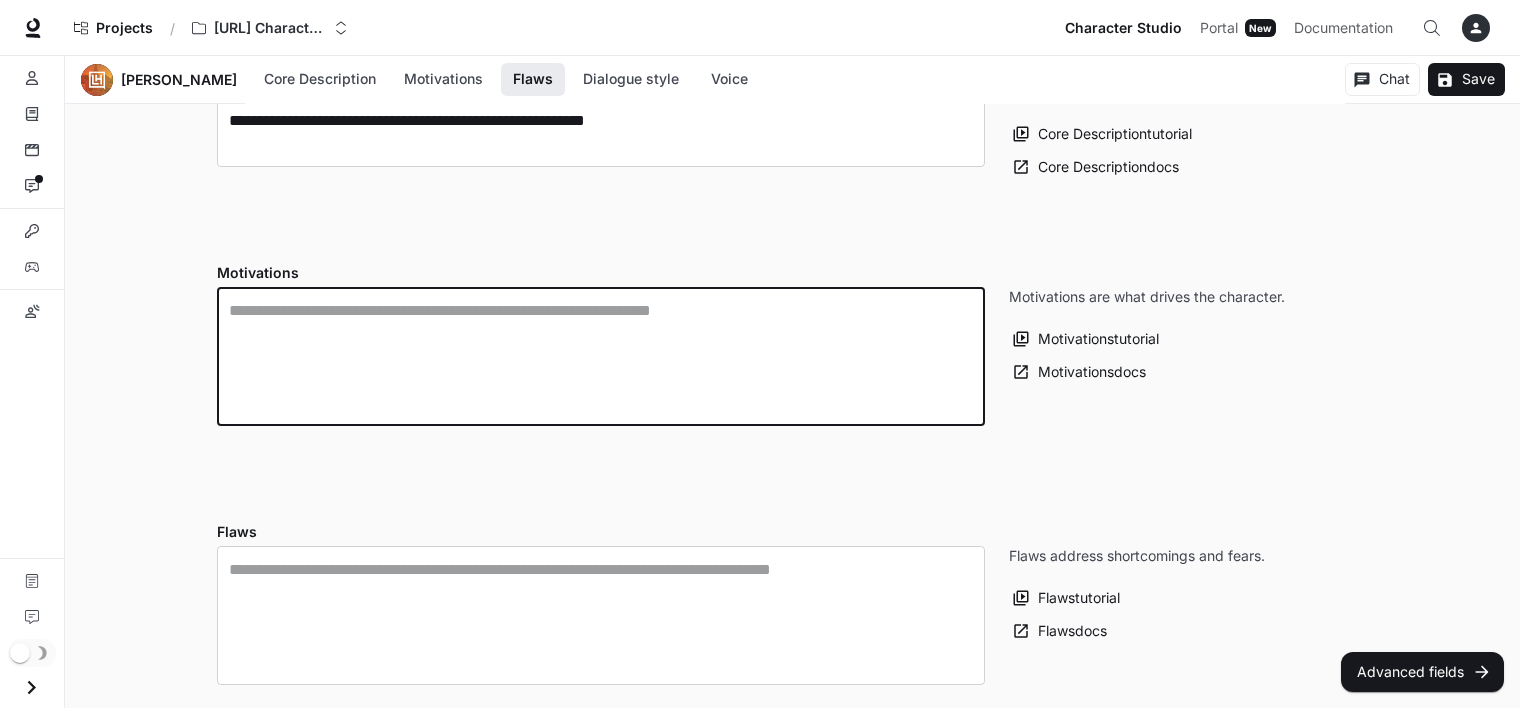 paste on "**********" 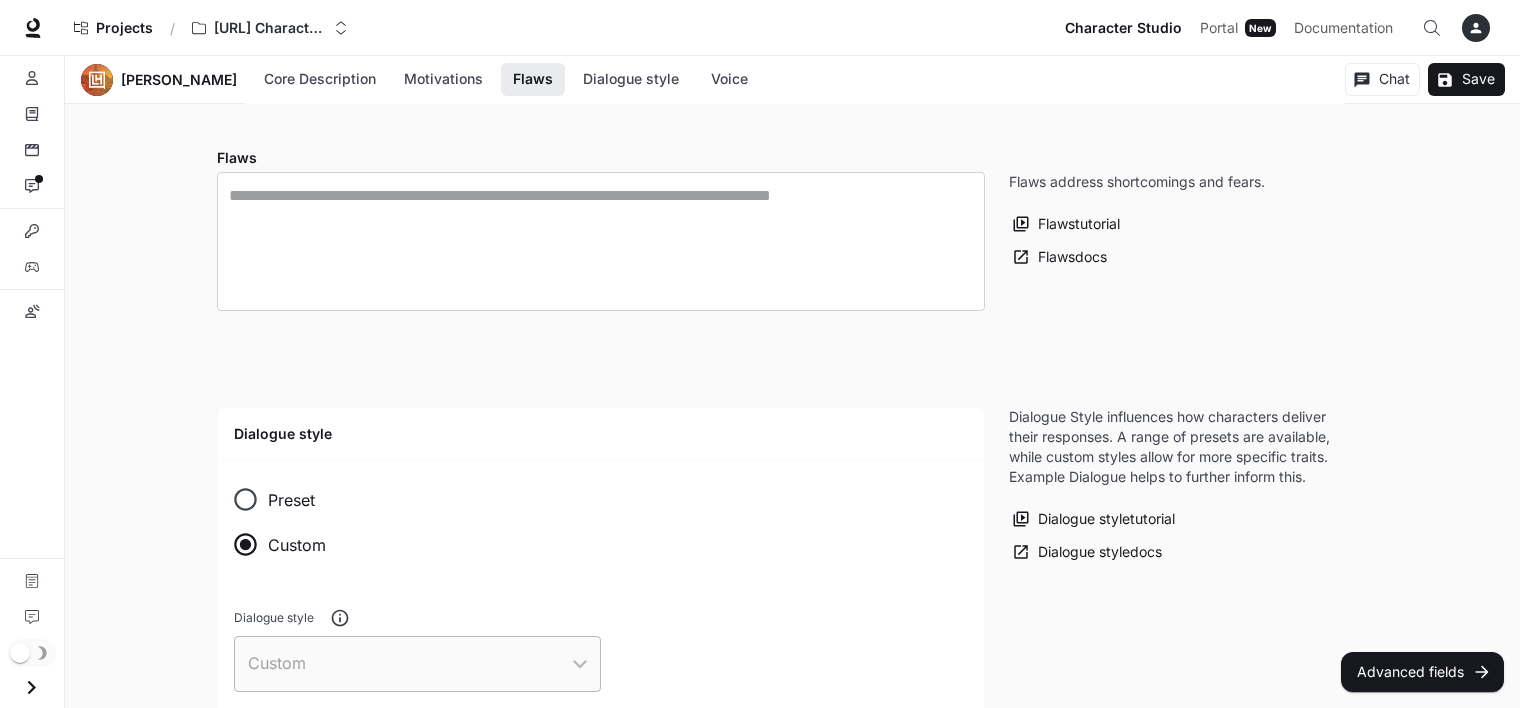 scroll, scrollTop: 804, scrollLeft: 0, axis: vertical 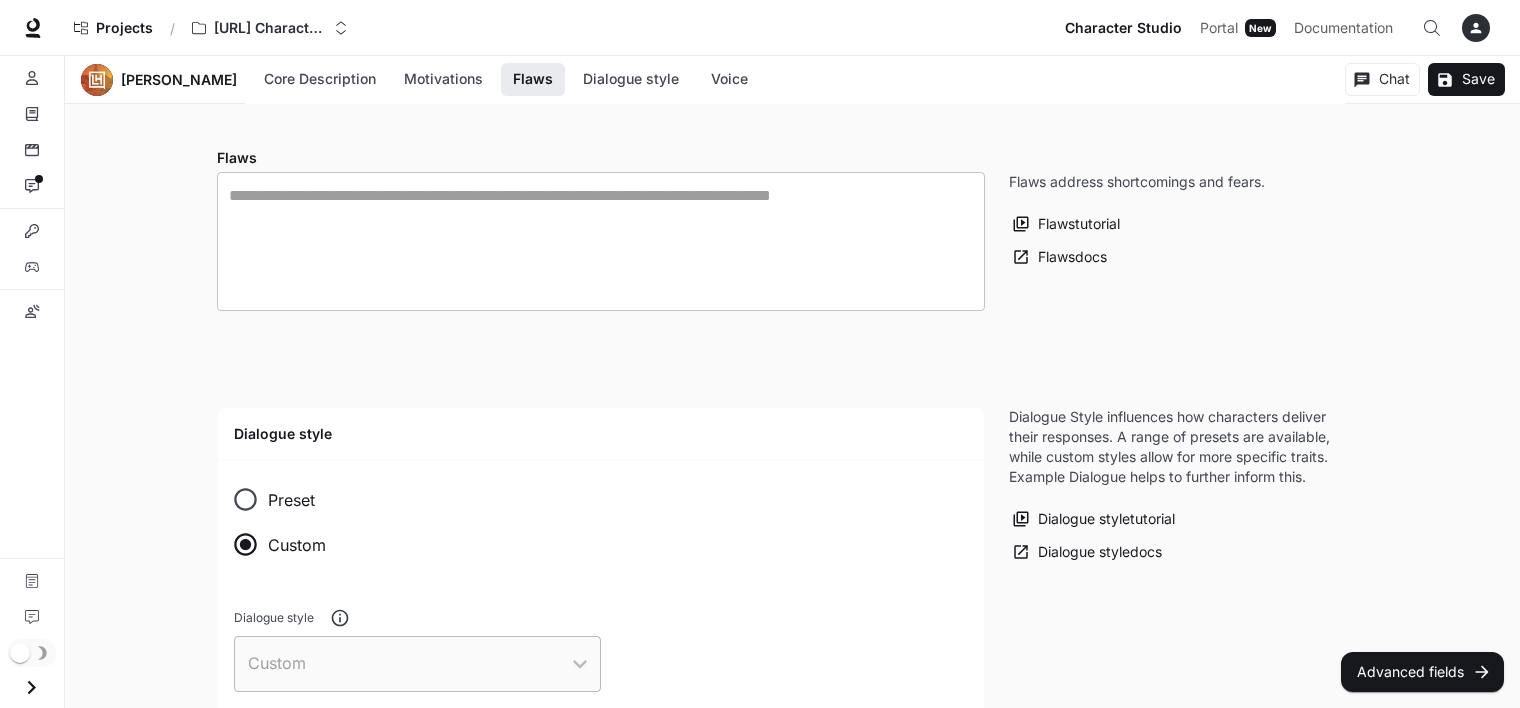 click at bounding box center (601, 241) 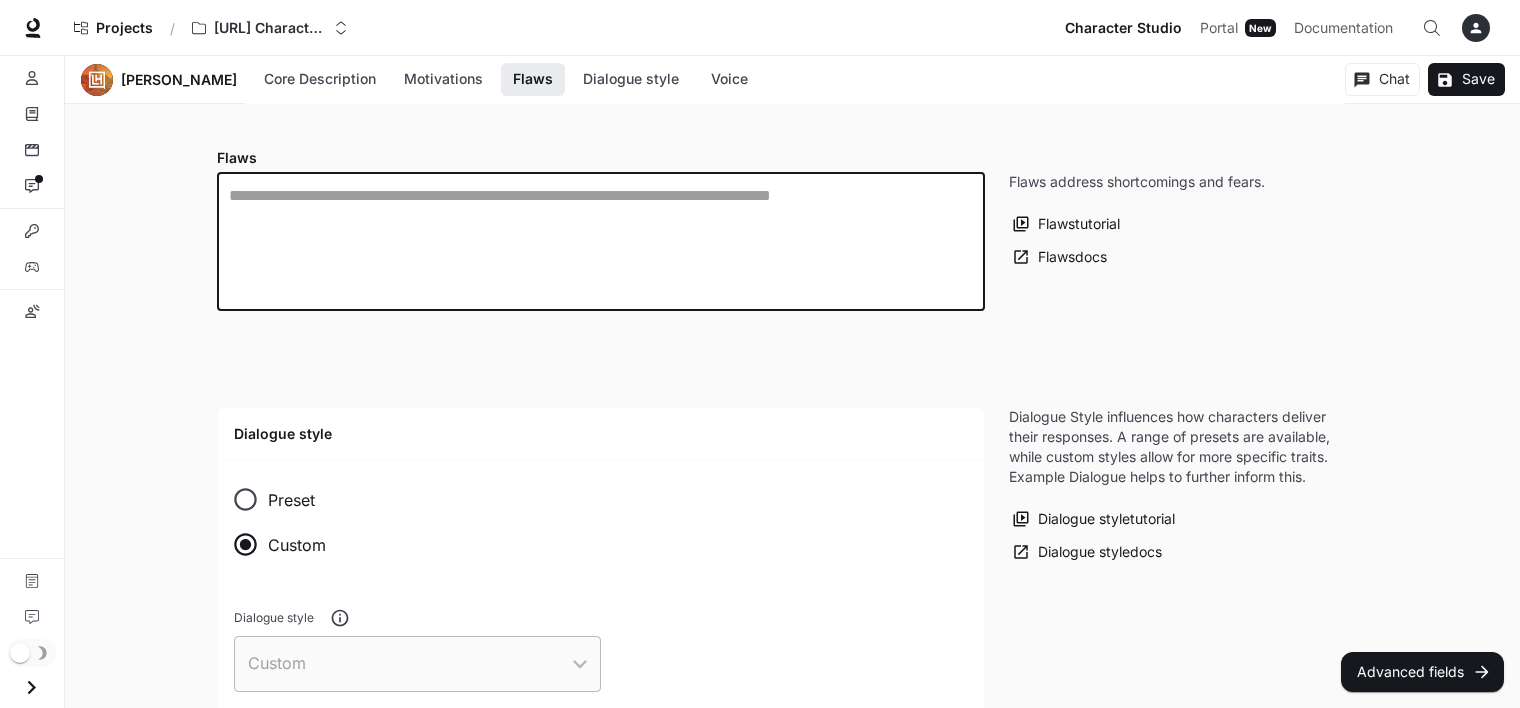 paste on "**********" 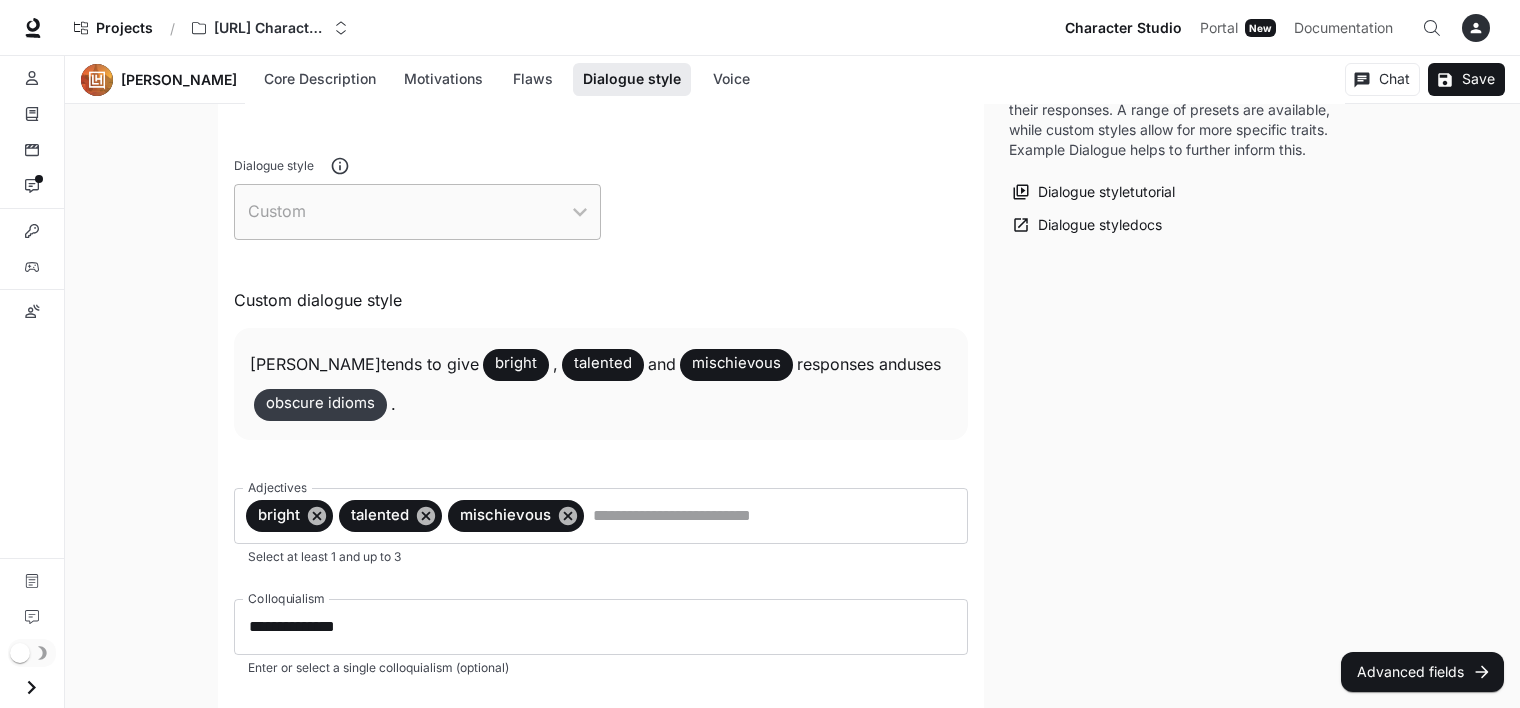 scroll, scrollTop: 1314, scrollLeft: 0, axis: vertical 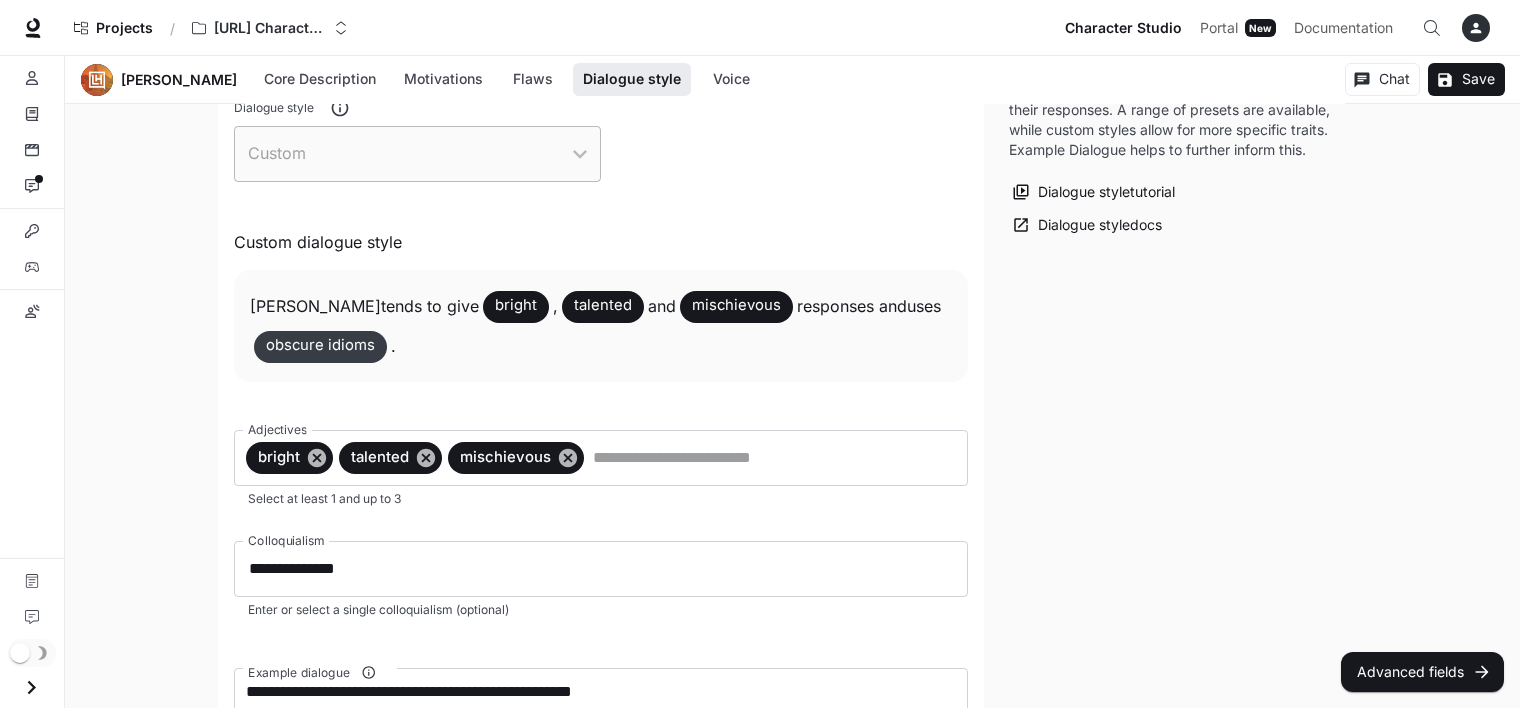 type on "**********" 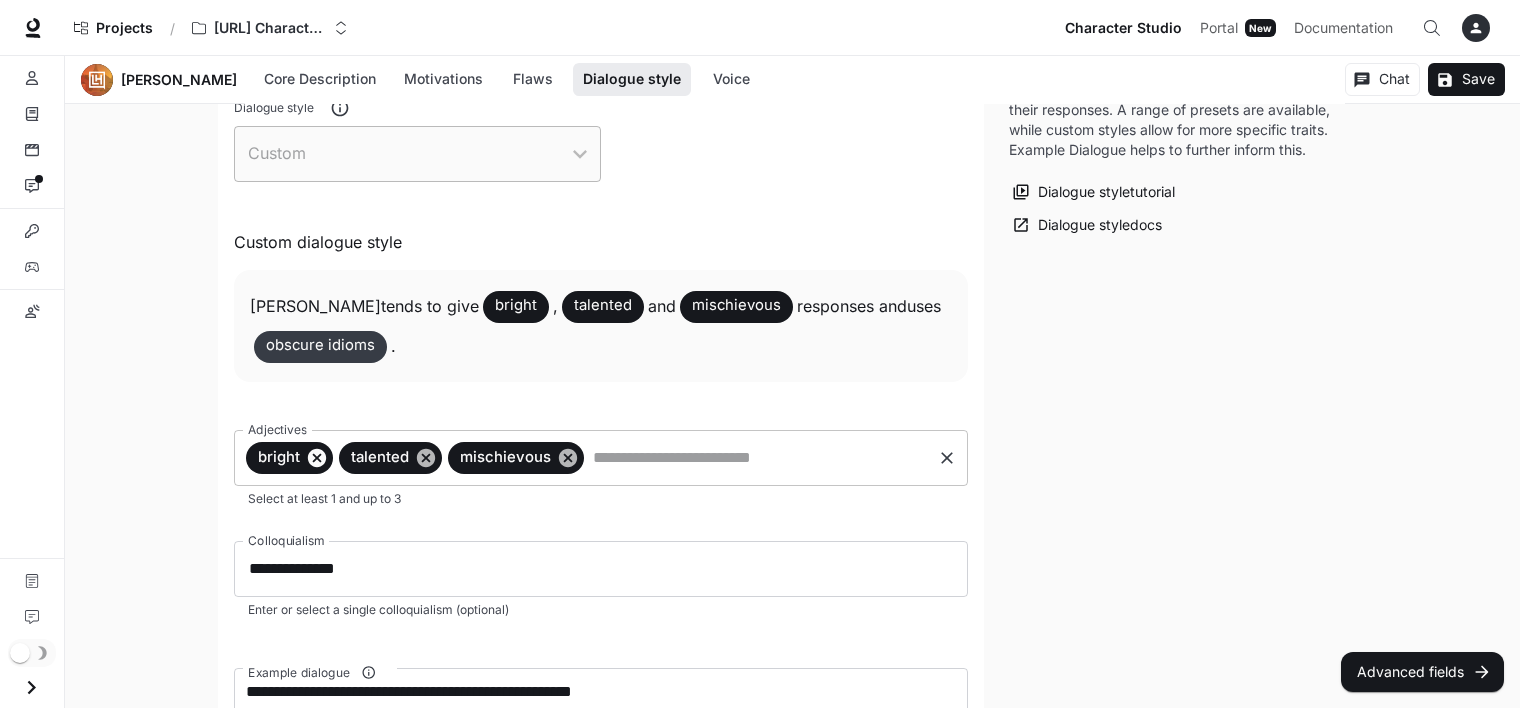 click 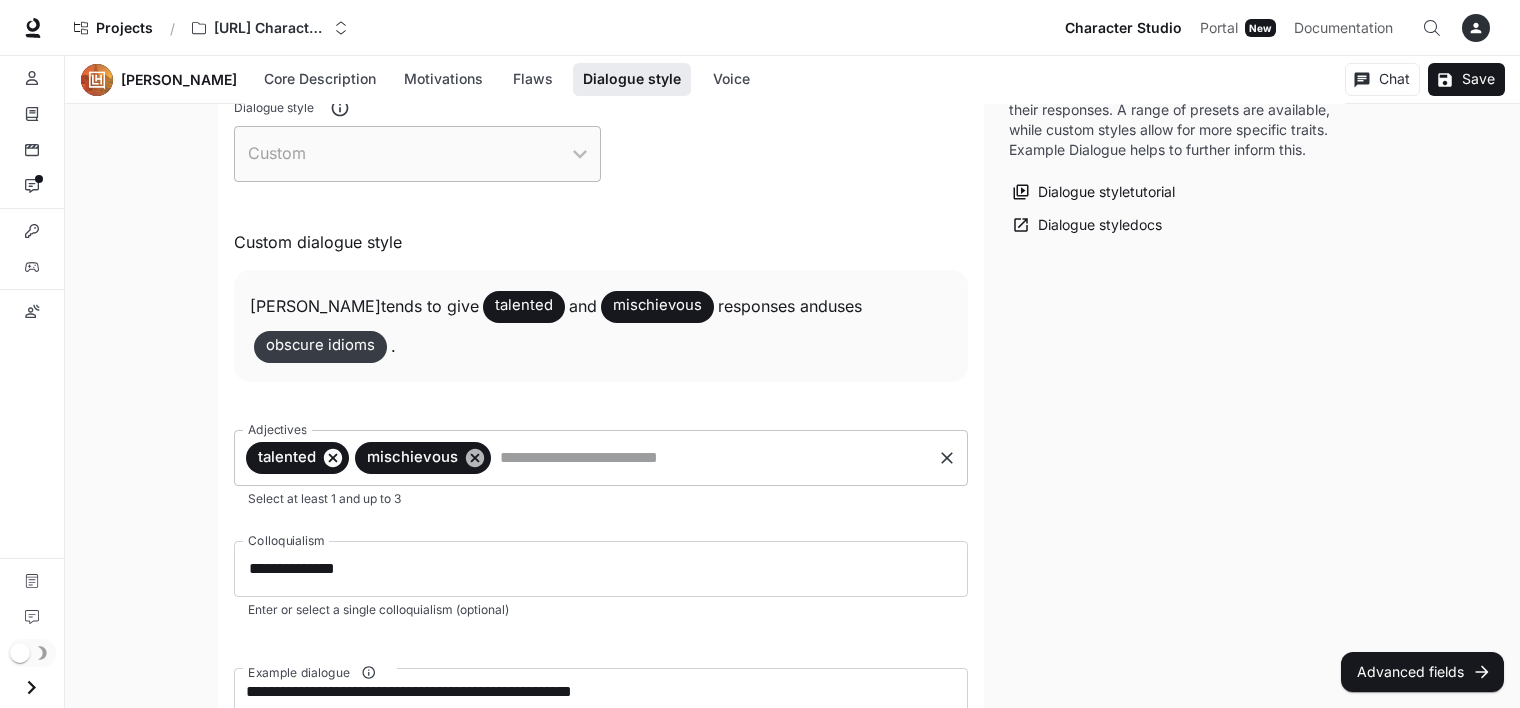 click on "talented" at bounding box center [287, 457] 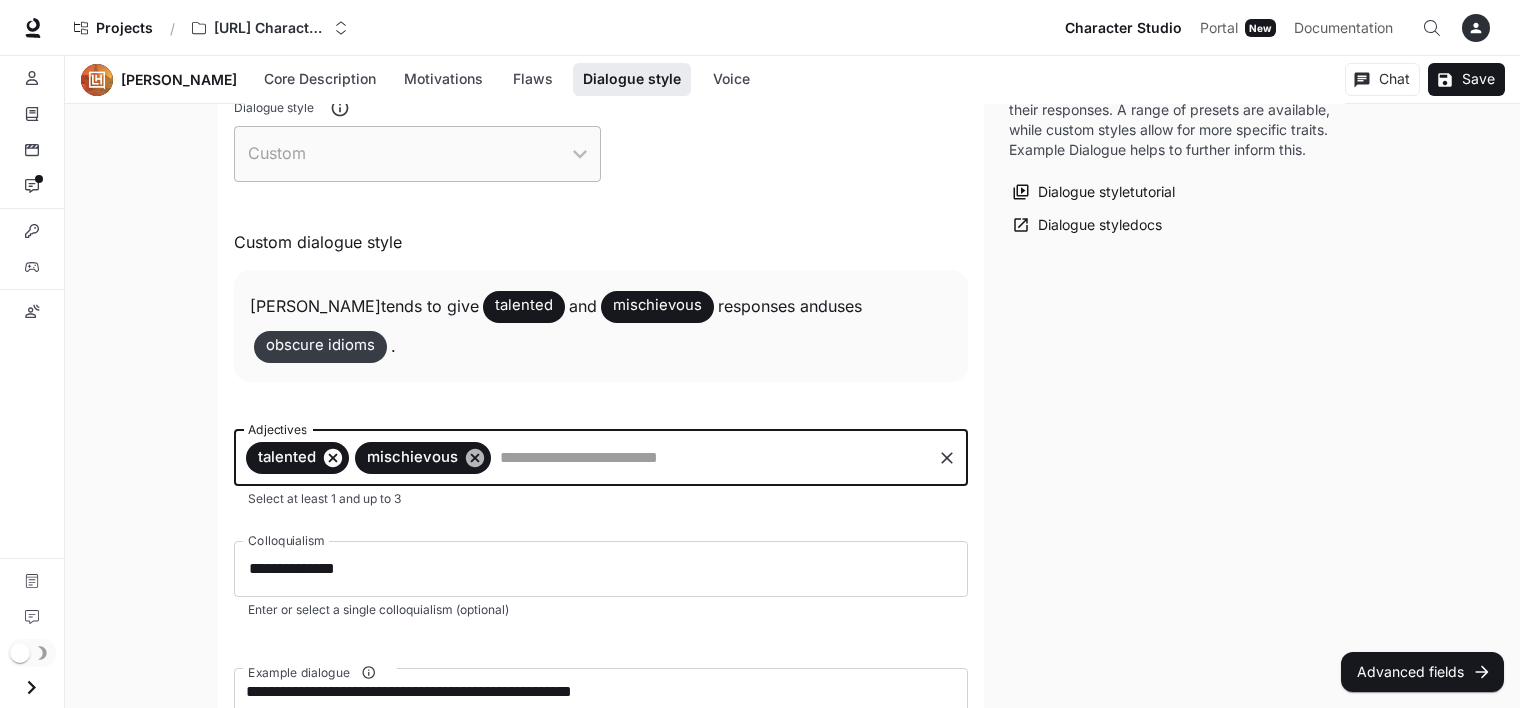 click 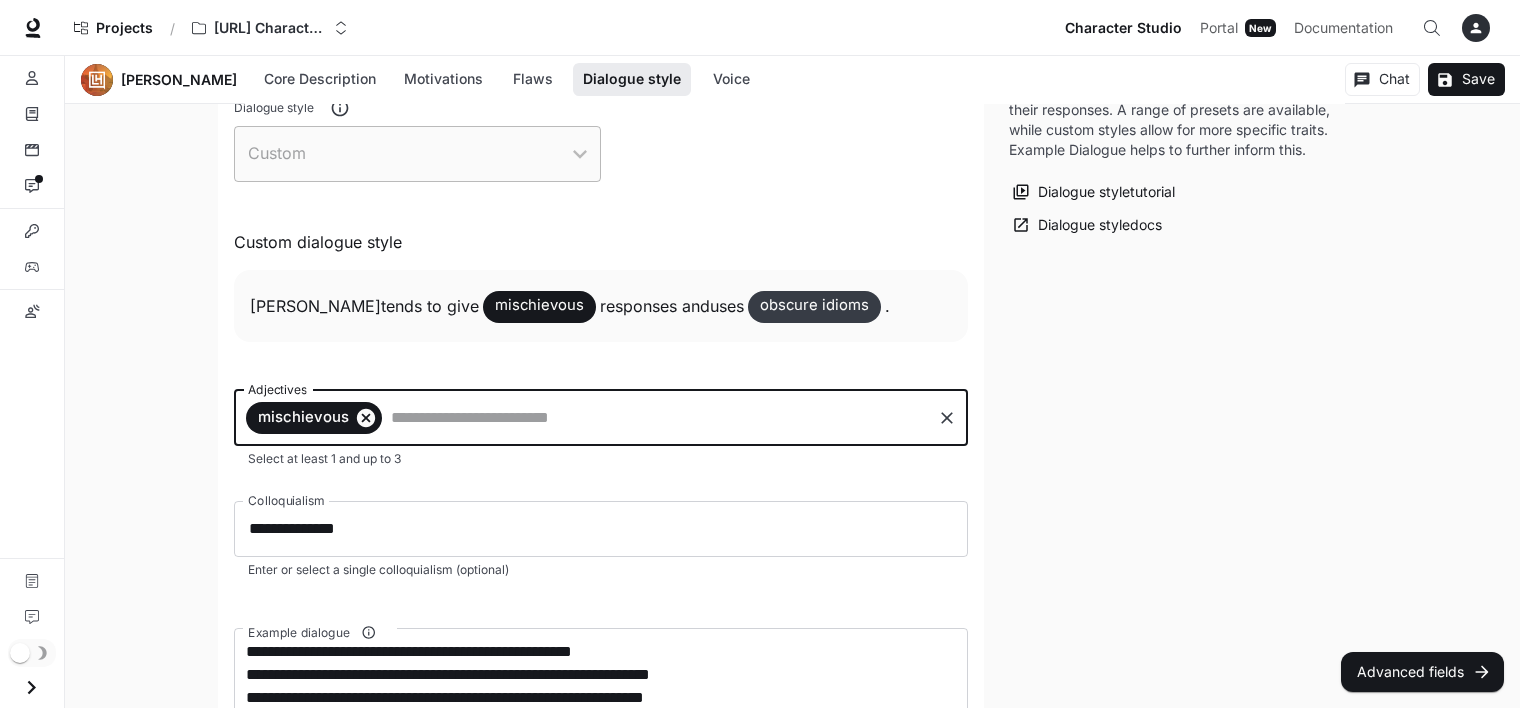 click 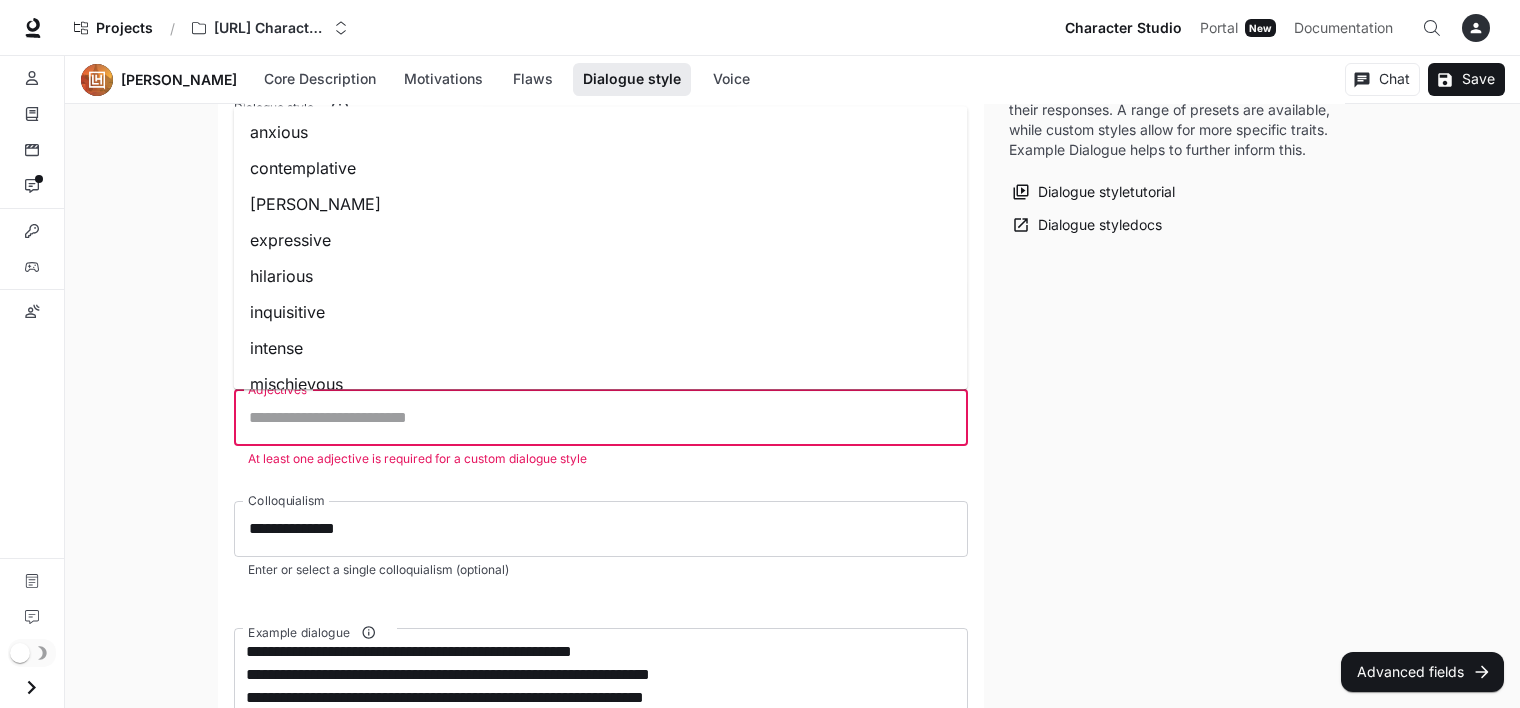 click on "Adjectives" at bounding box center [601, 418] 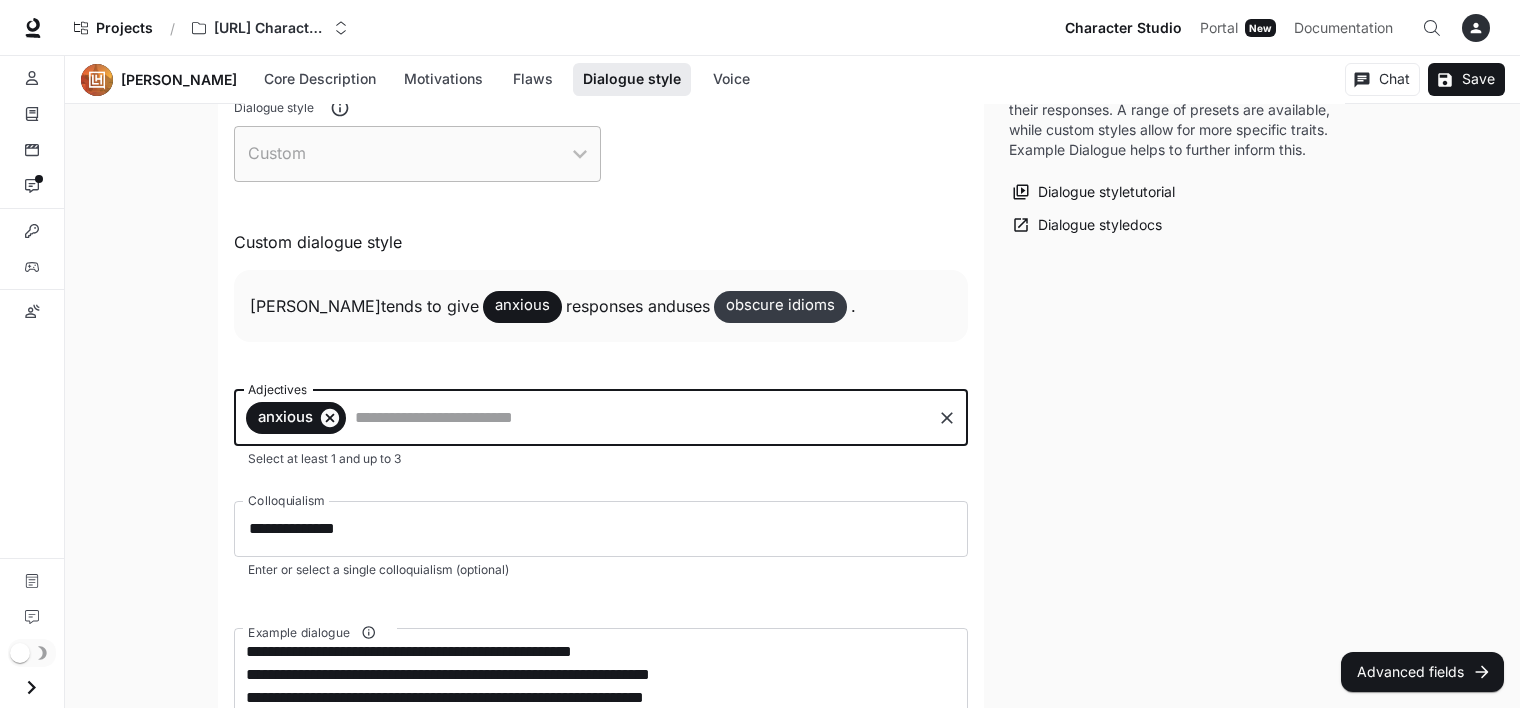 click 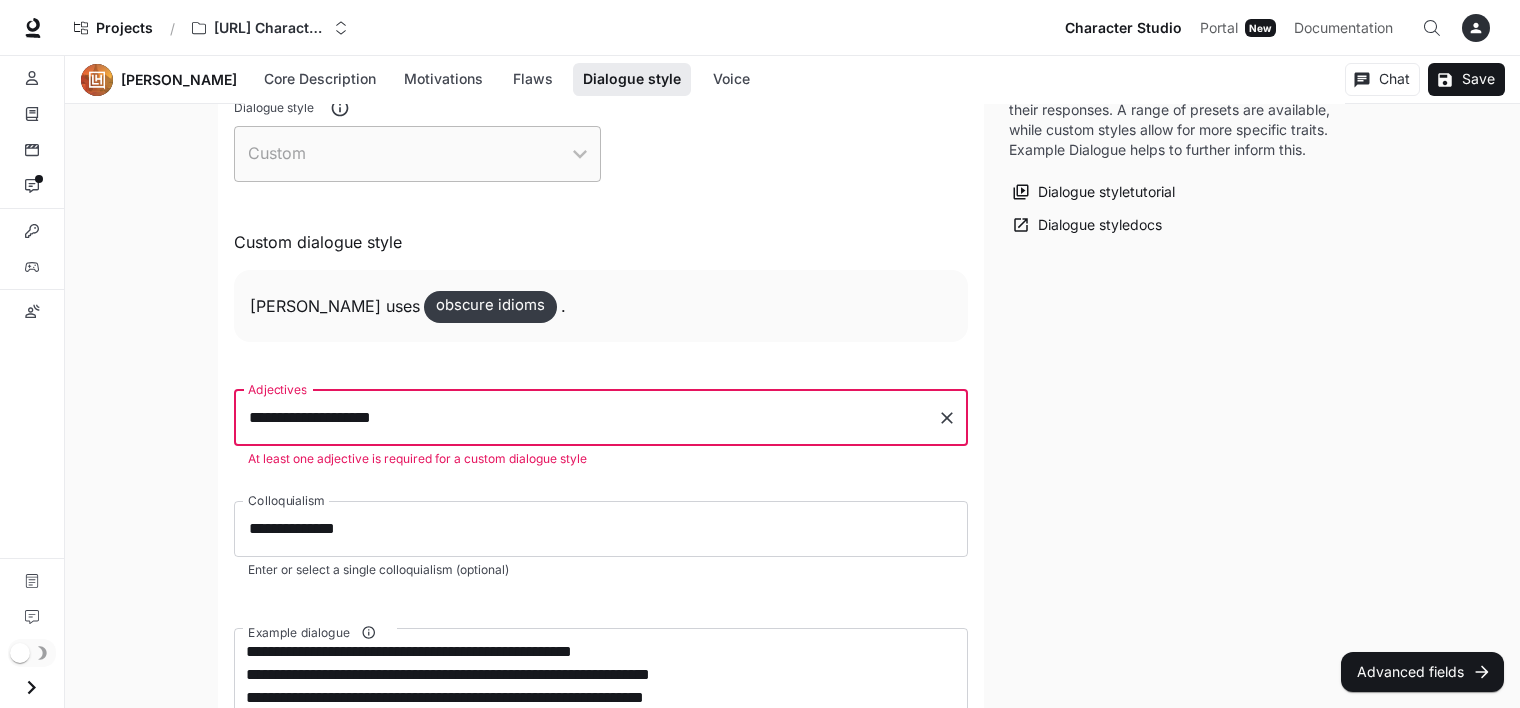 type on "**********" 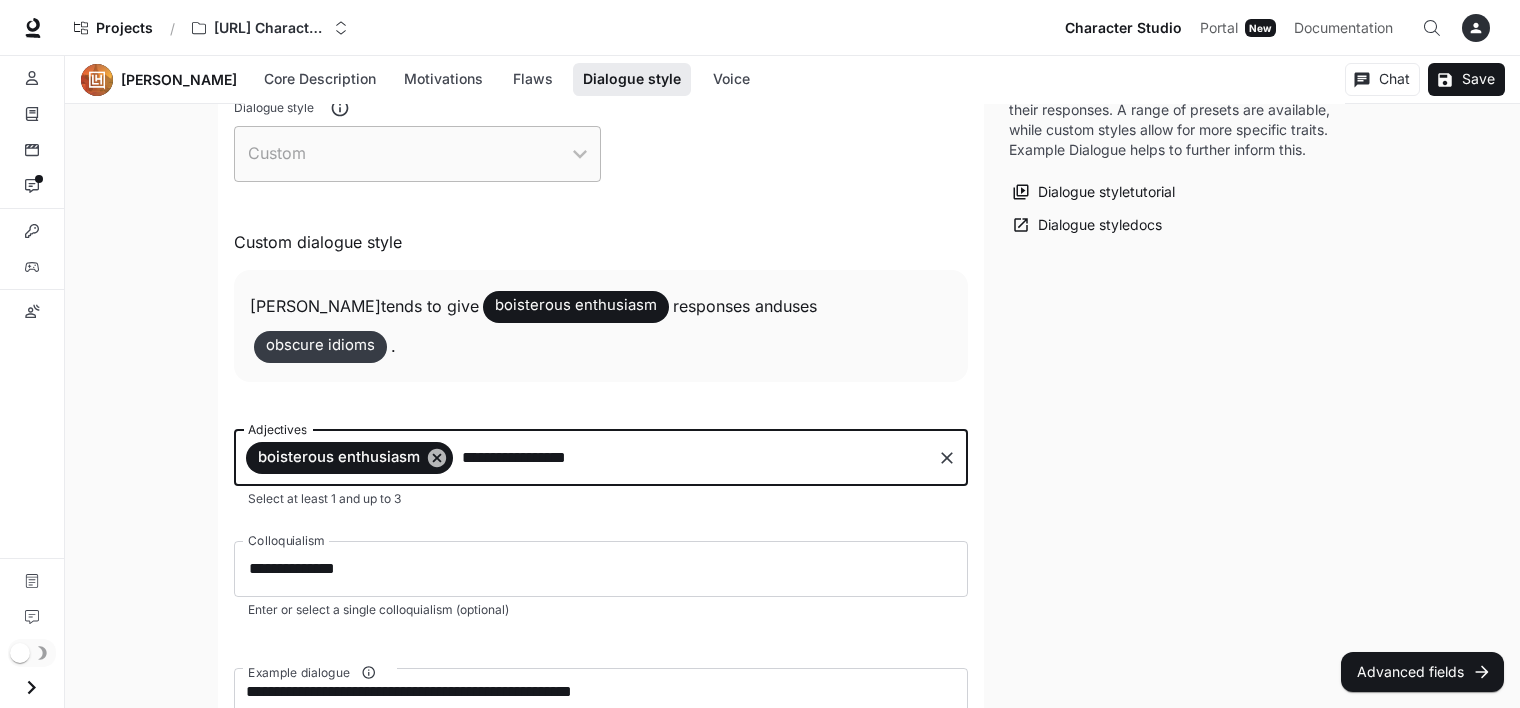 type on "**********" 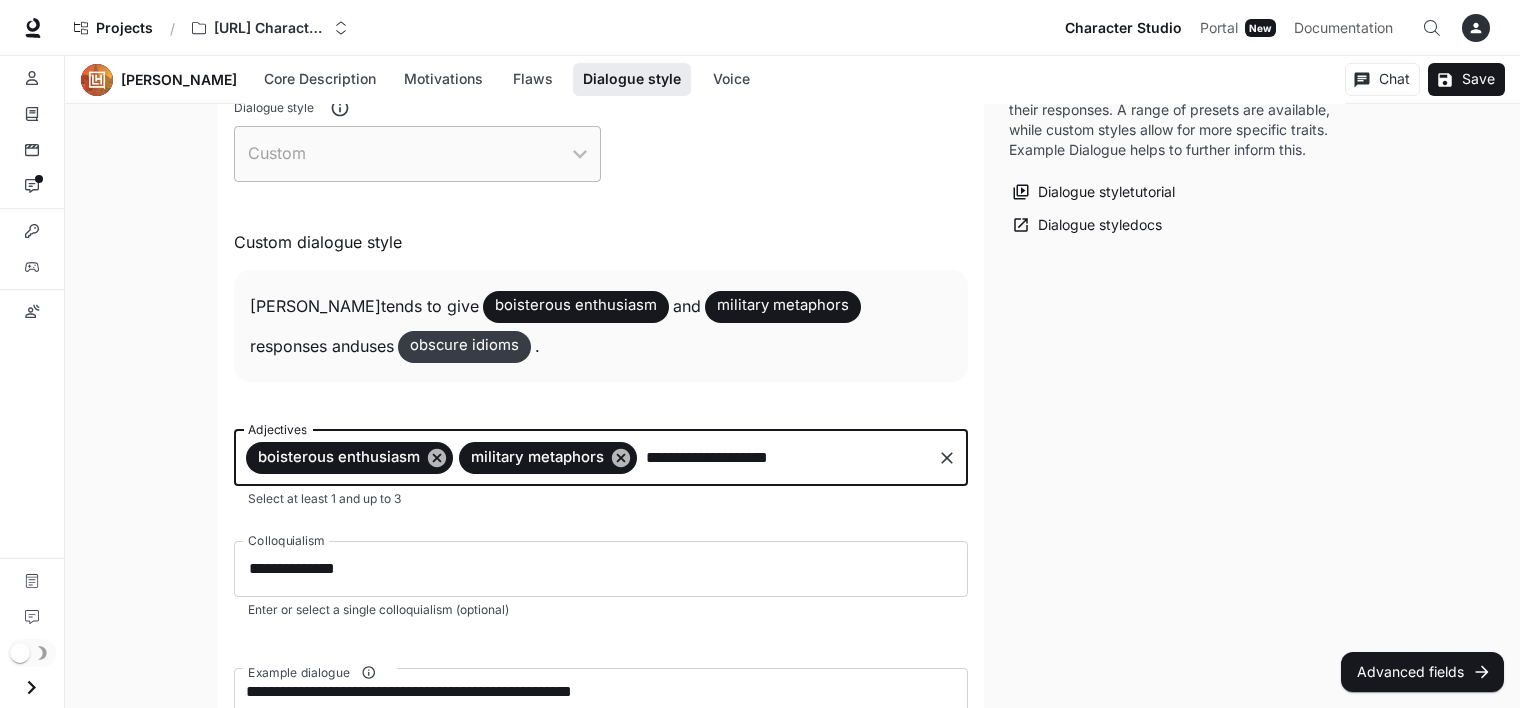 type on "**********" 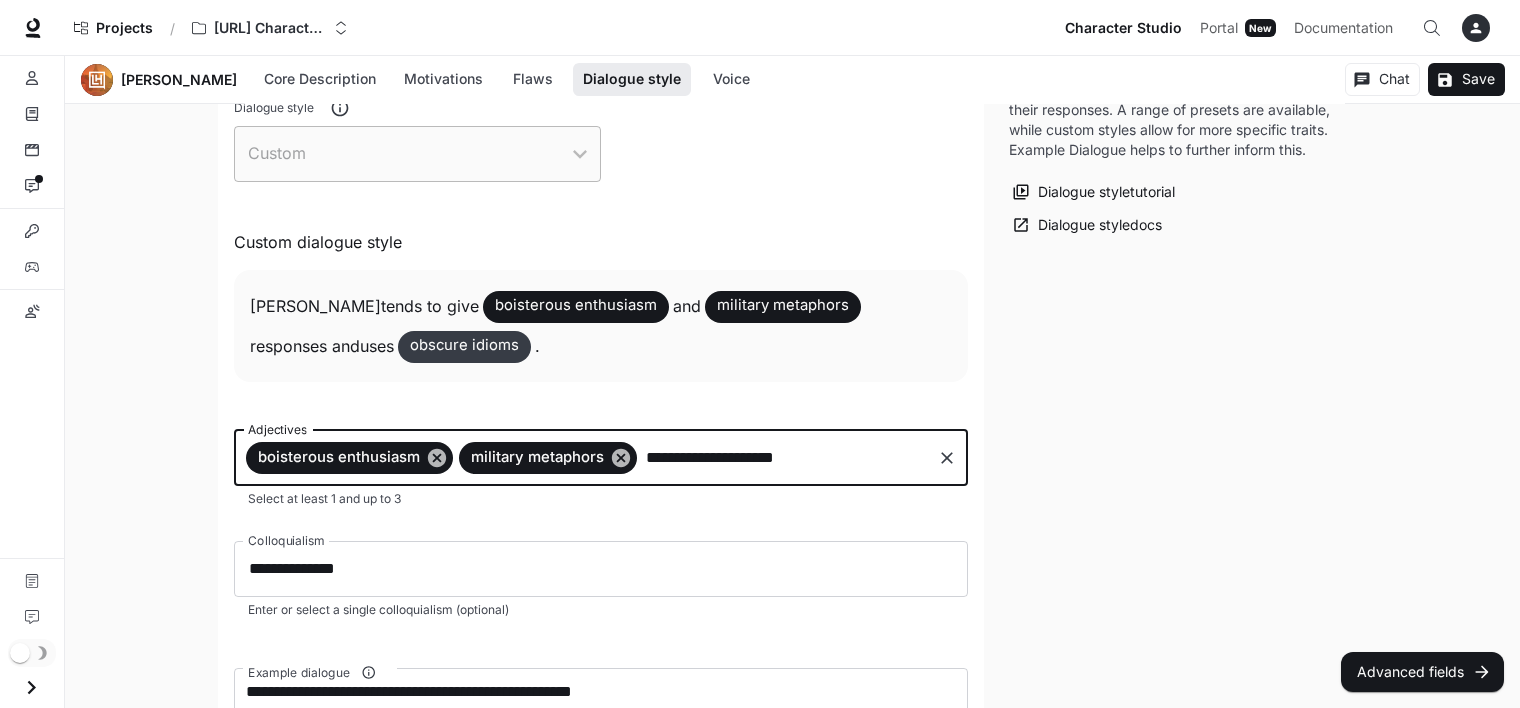 type 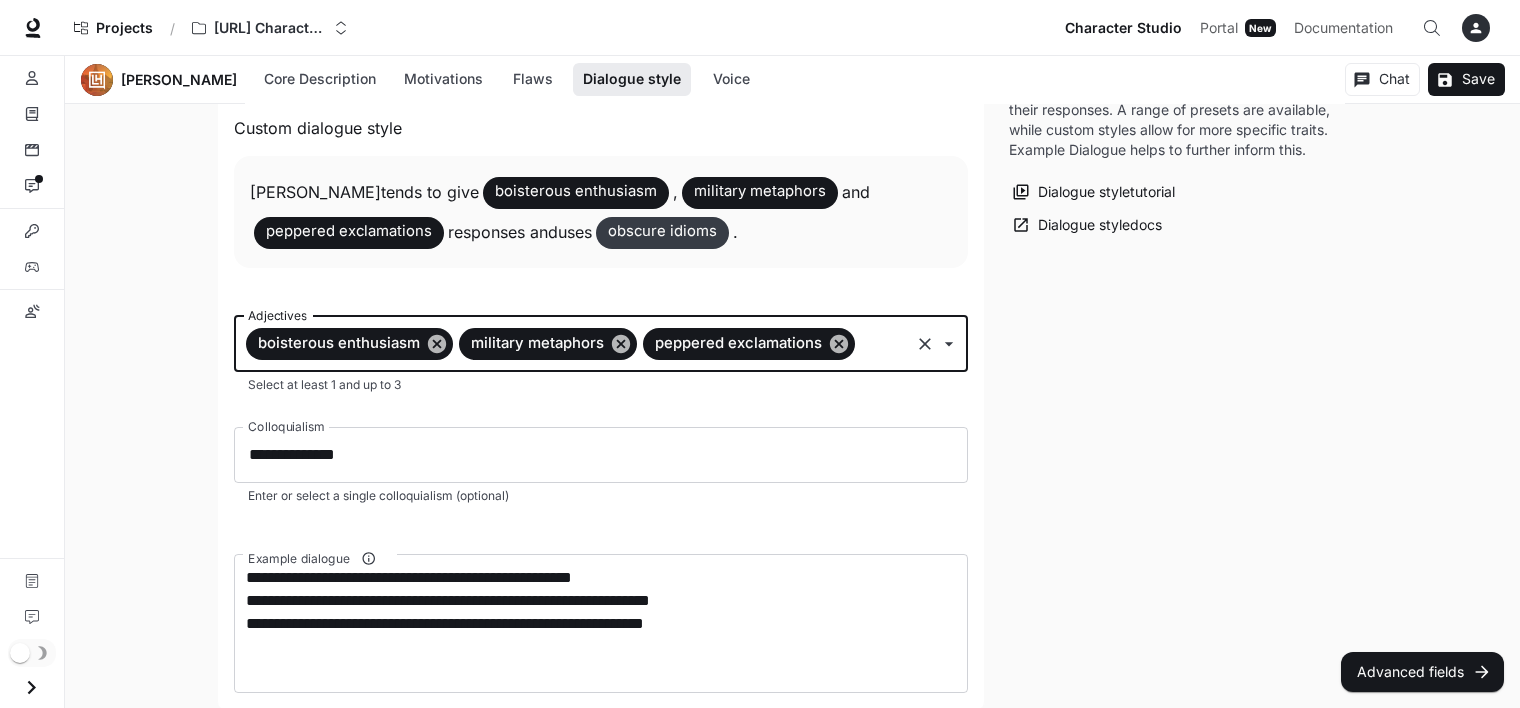 scroll, scrollTop: 1463, scrollLeft: 0, axis: vertical 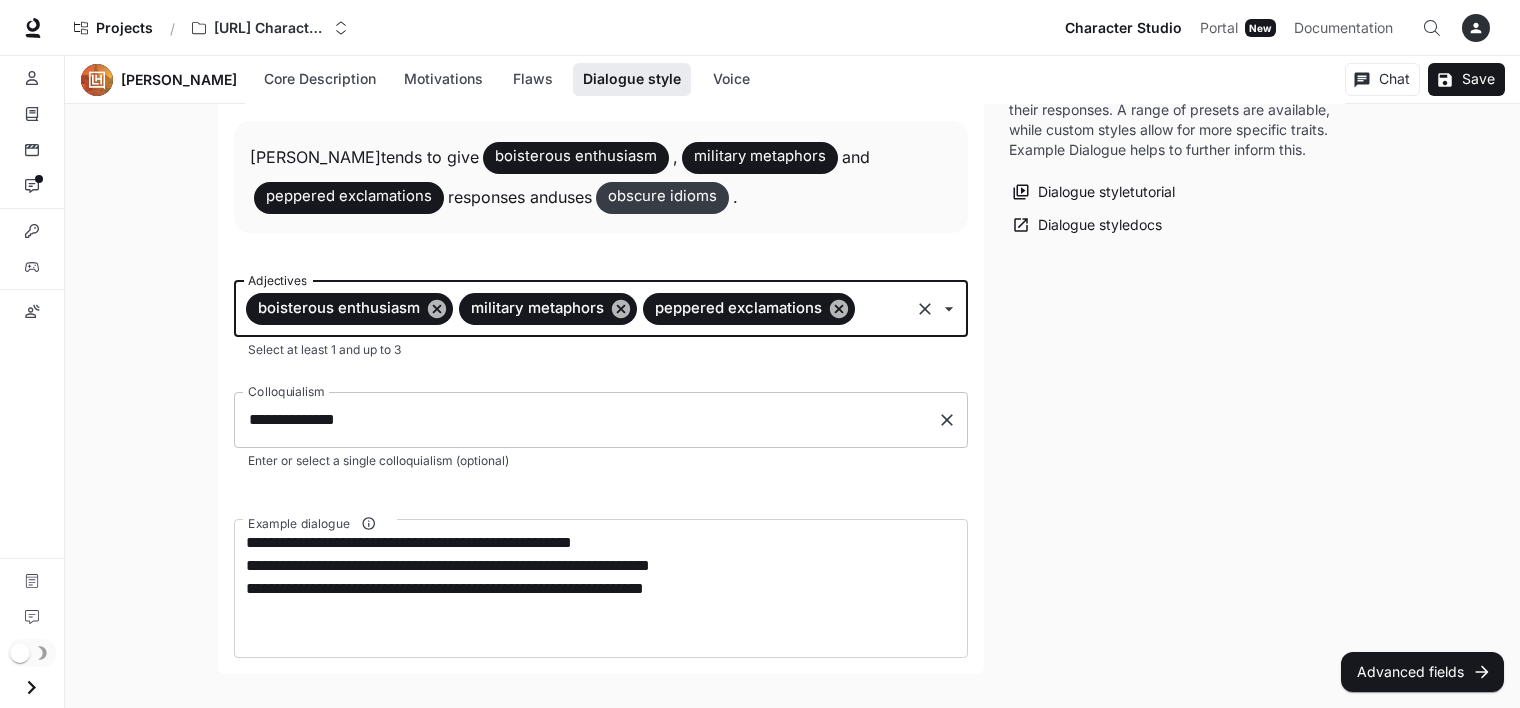 click on "**********" at bounding box center [586, 420] 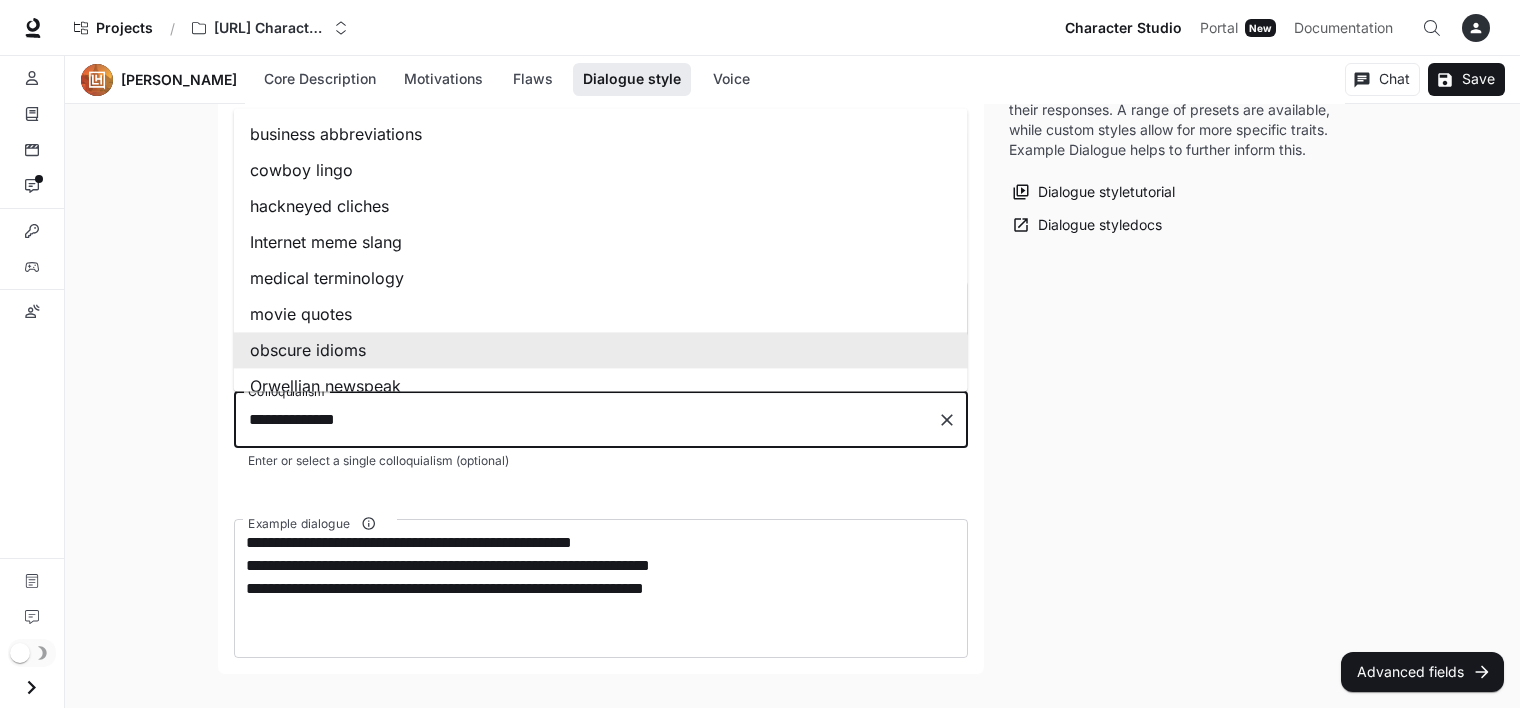 drag, startPoint x: 432, startPoint y: 420, endPoint x: 146, endPoint y: 424, distance: 286.02798 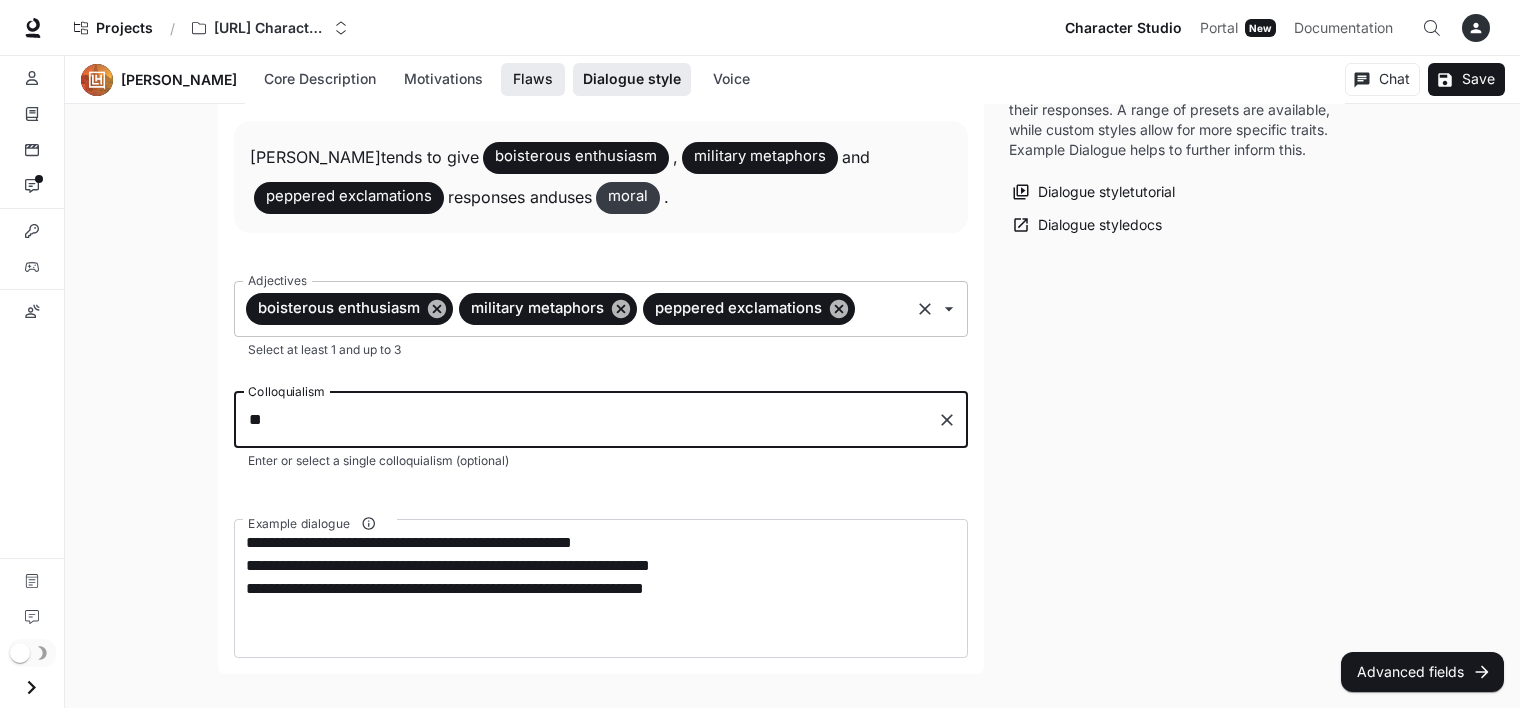 type on "*" 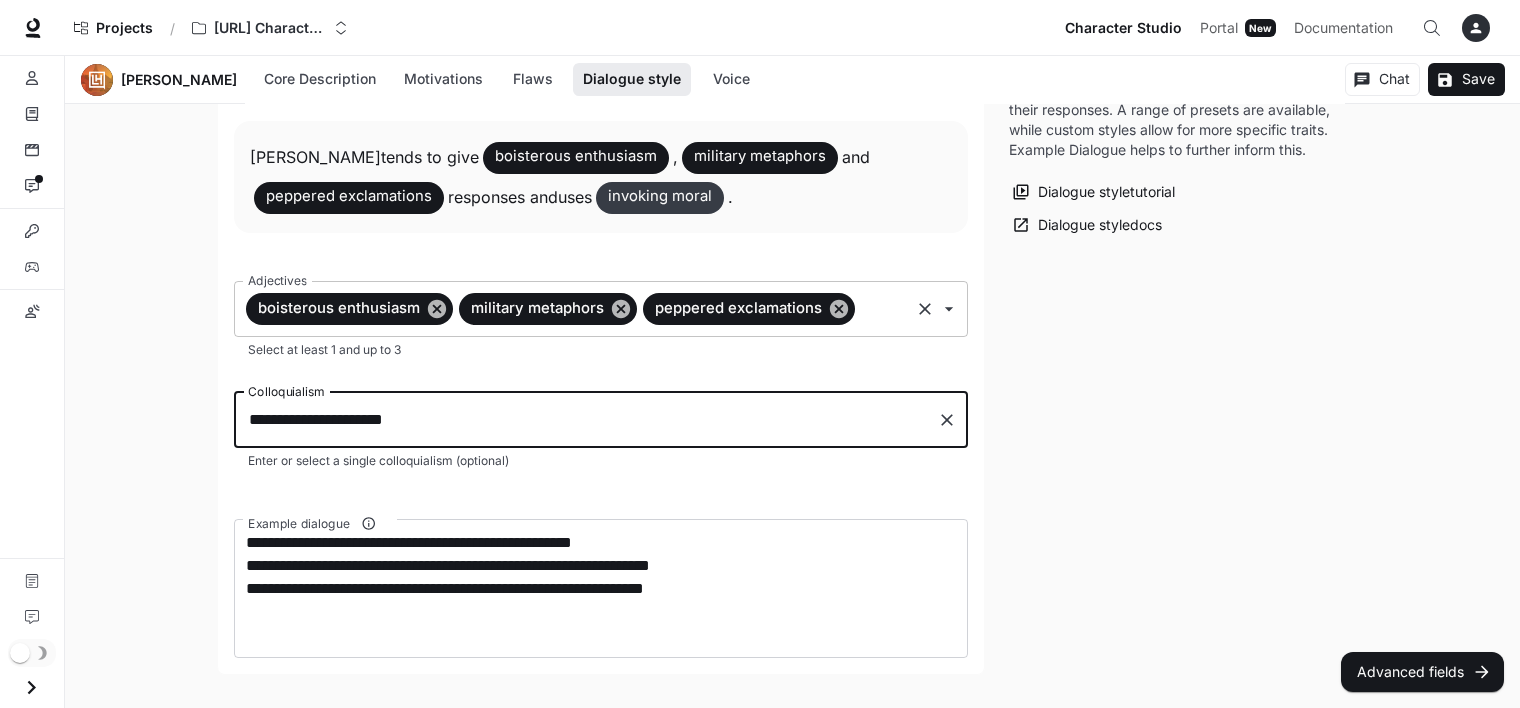 type on "**********" 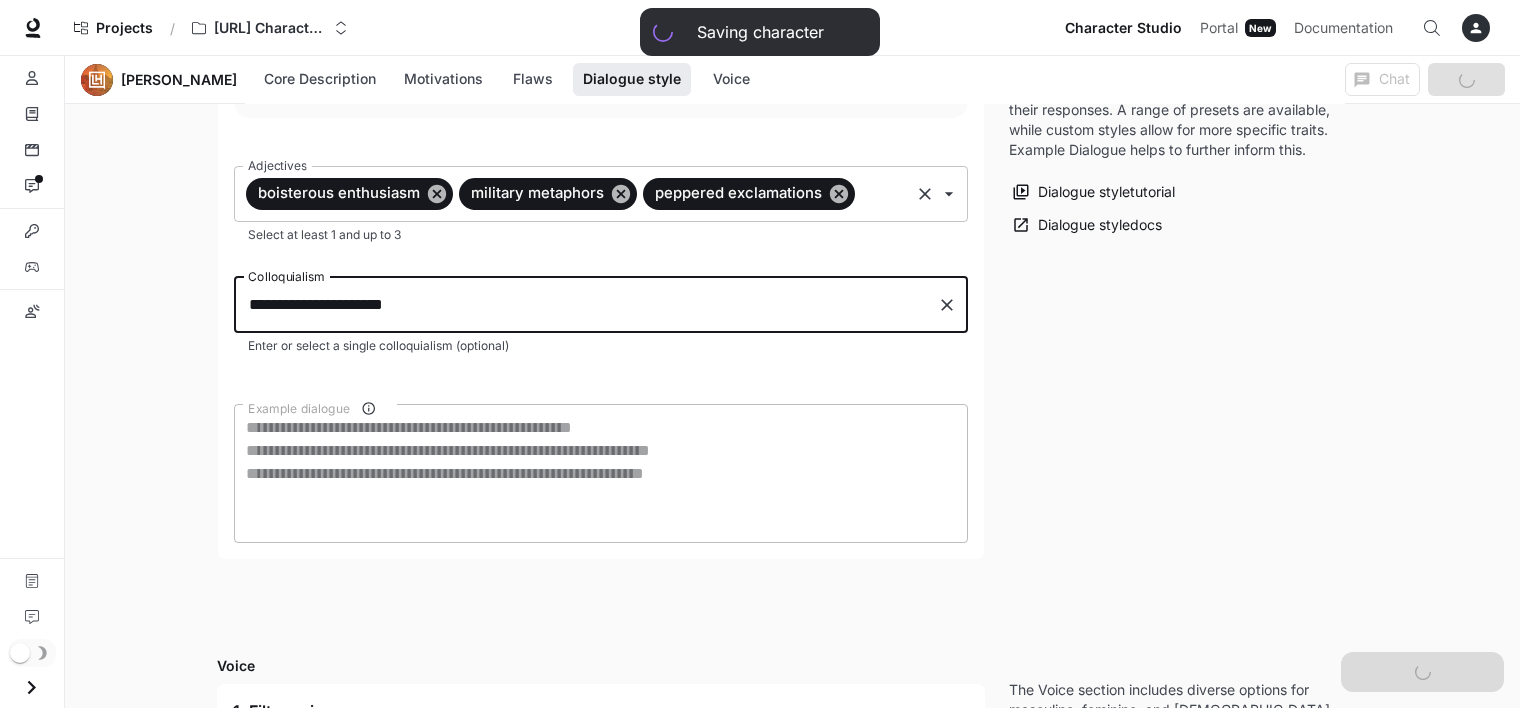 scroll, scrollTop: 1670, scrollLeft: 0, axis: vertical 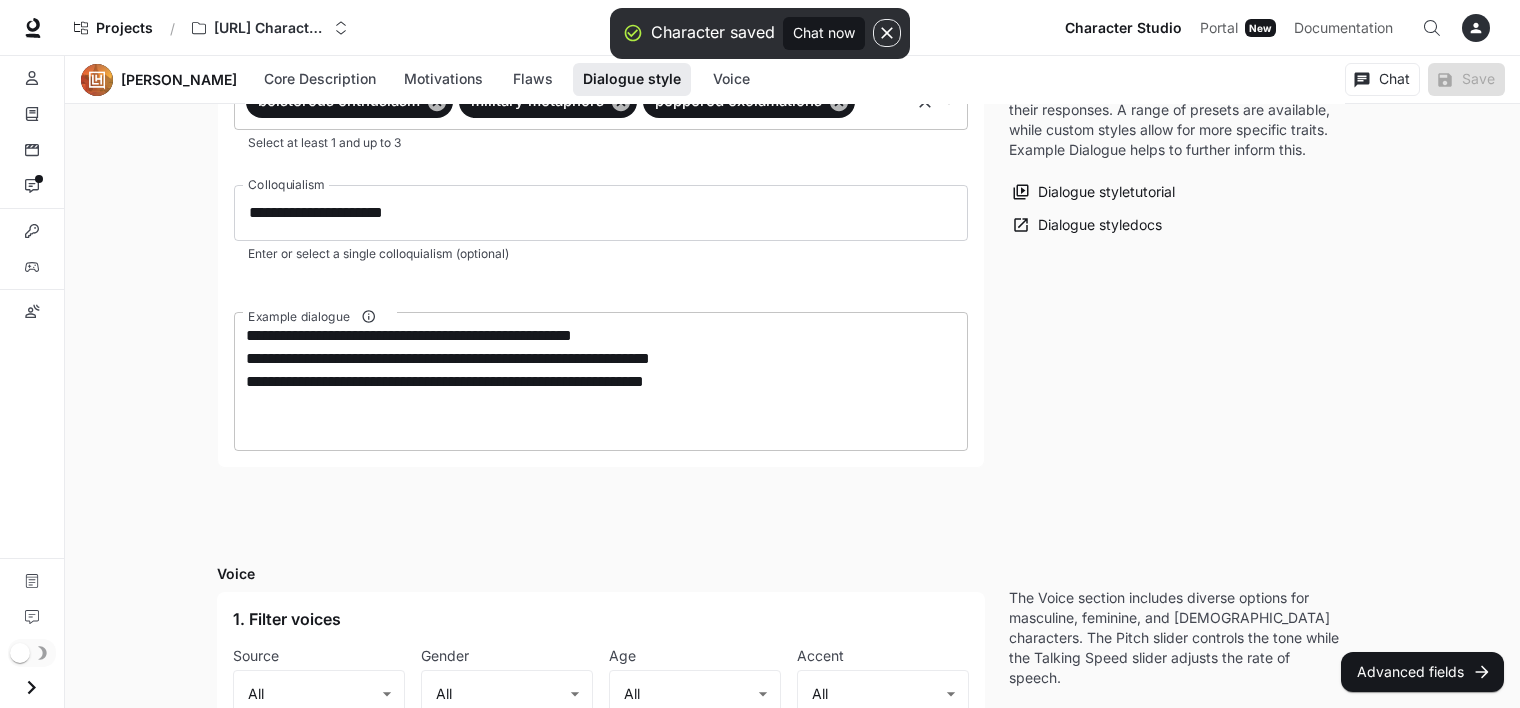 click on "**********" at bounding box center (601, 381) 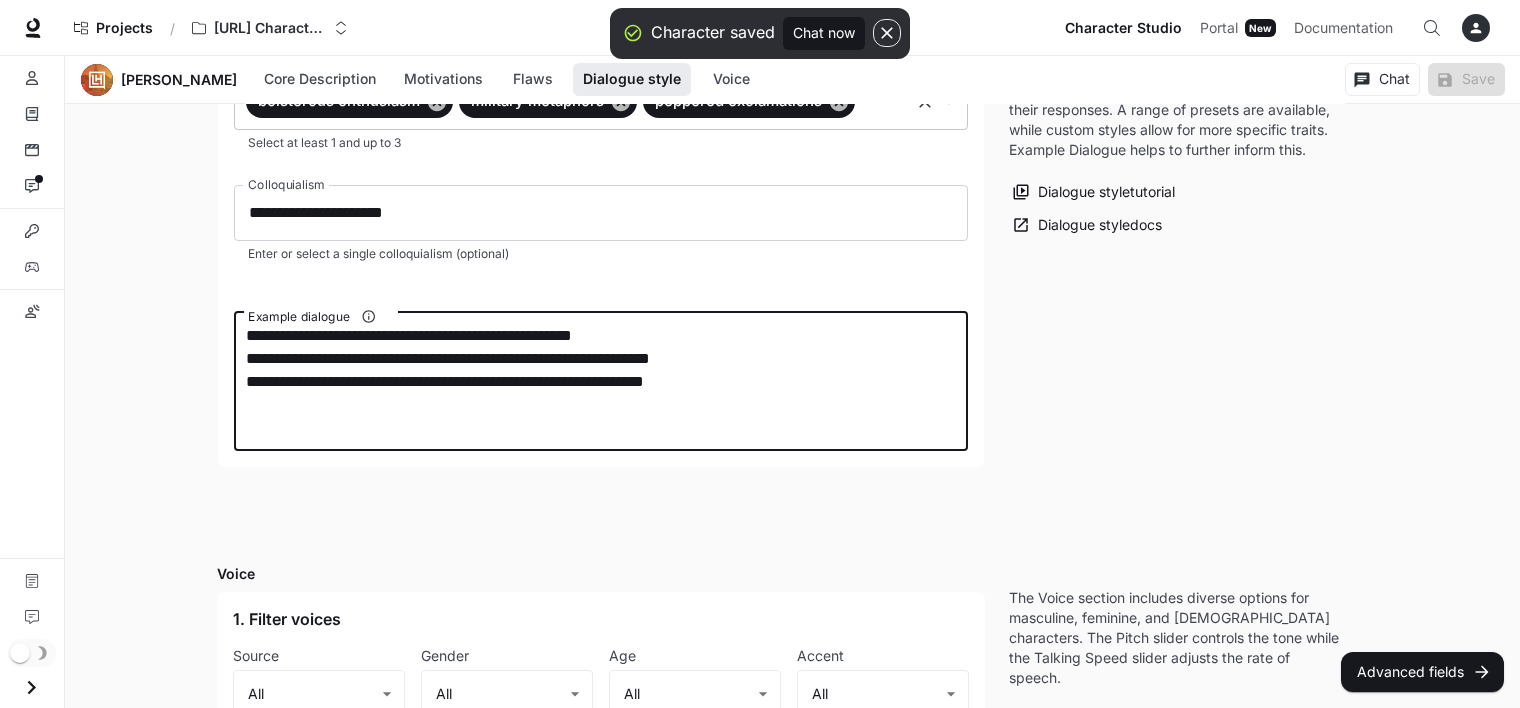 drag, startPoint x: 778, startPoint y: 394, endPoint x: 84, endPoint y: 219, distance: 715.7241 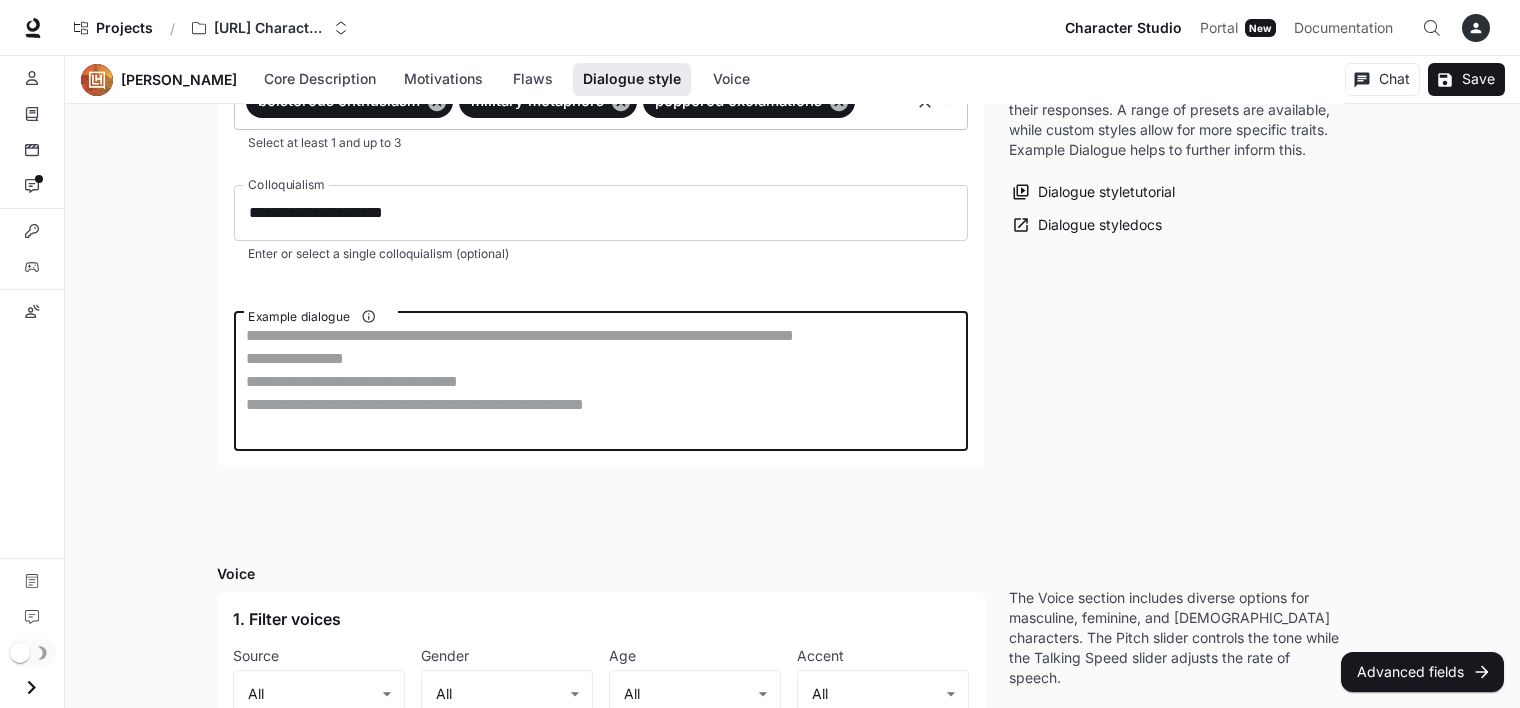 click on "Example dialogue" at bounding box center (601, 381) 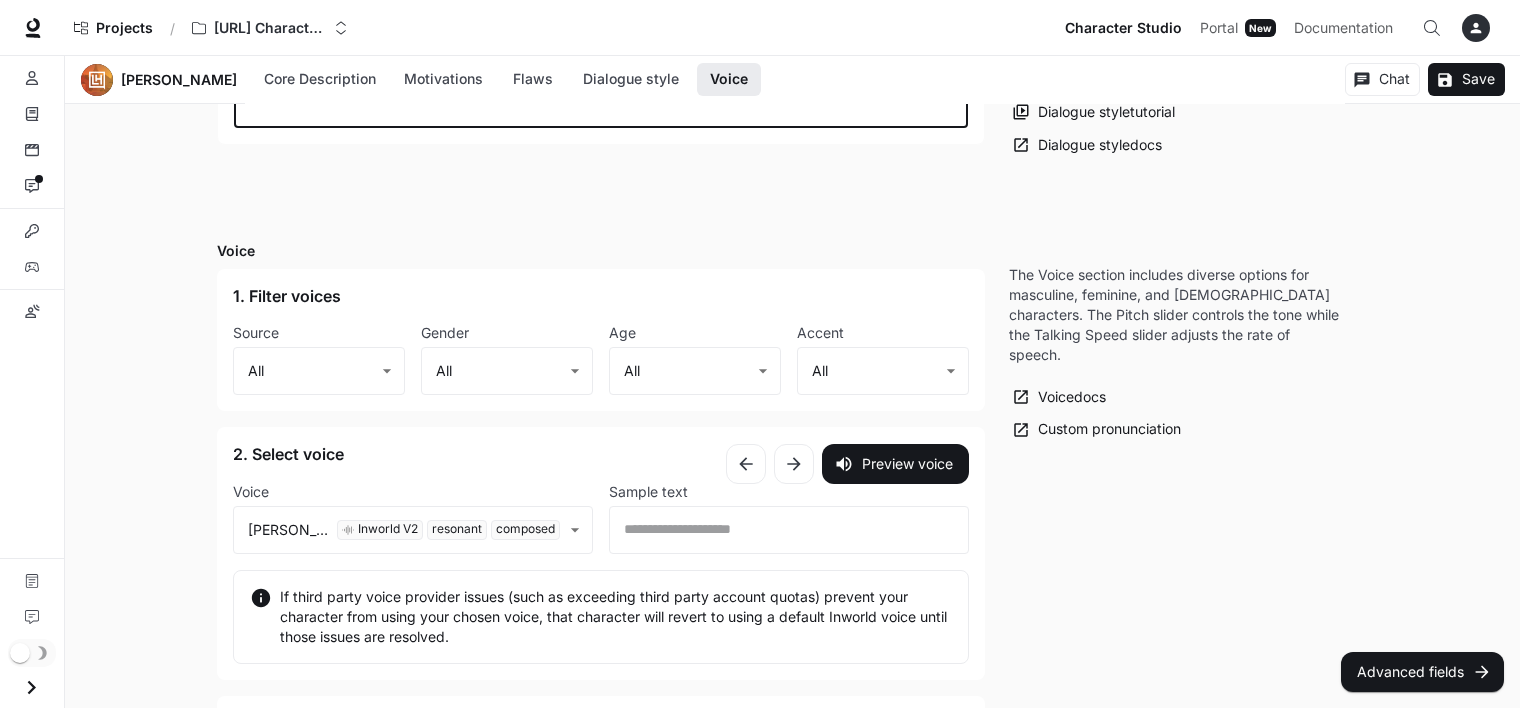 scroll, scrollTop: 2079, scrollLeft: 0, axis: vertical 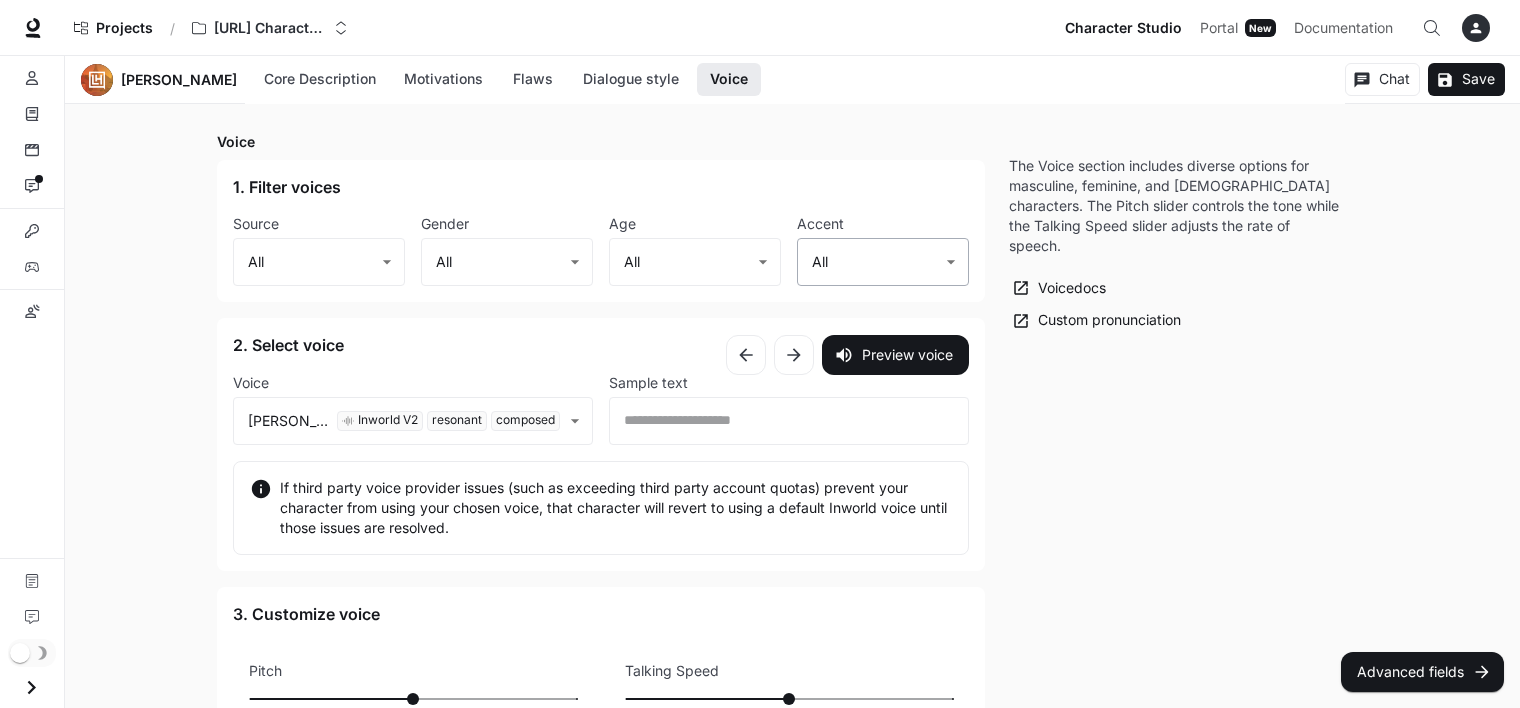 type on "**********" 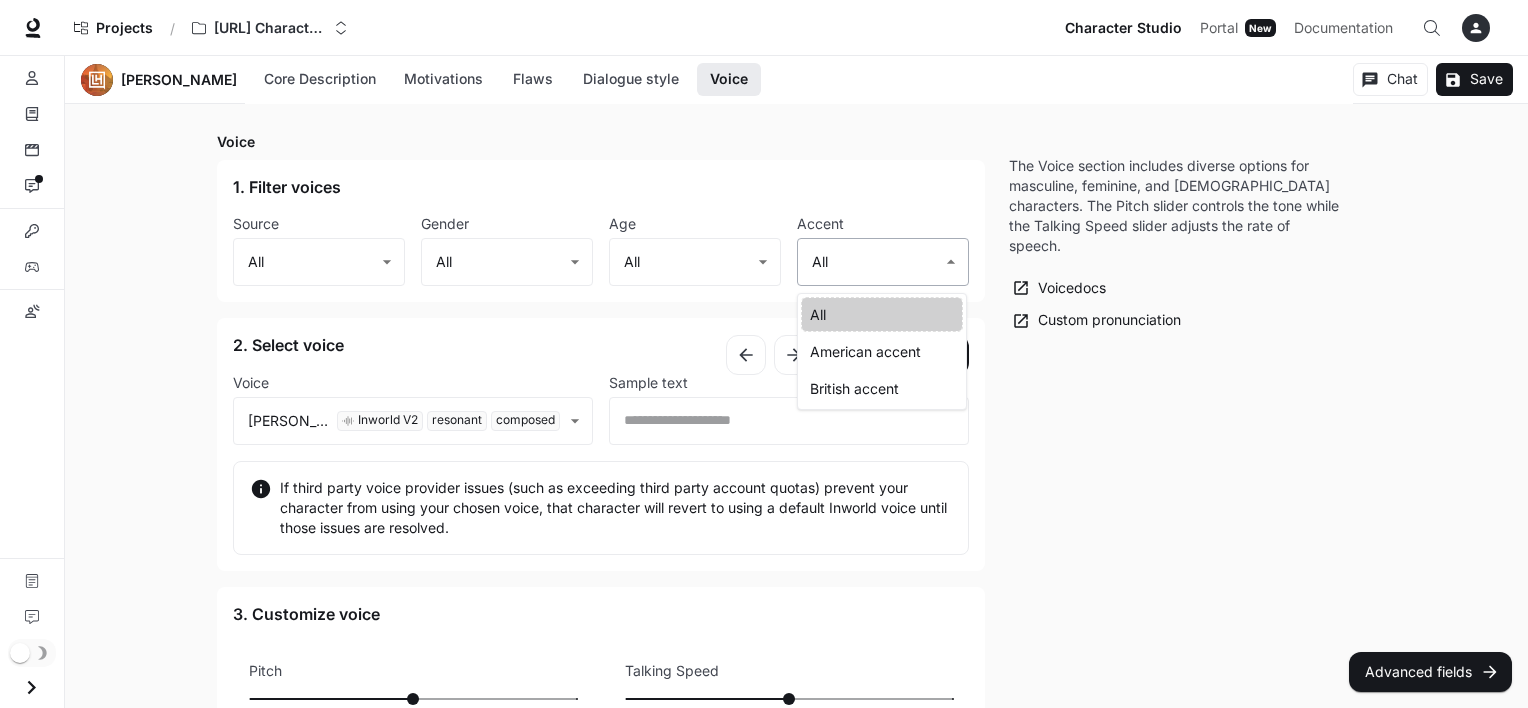 click on "**********" at bounding box center (764, -565) 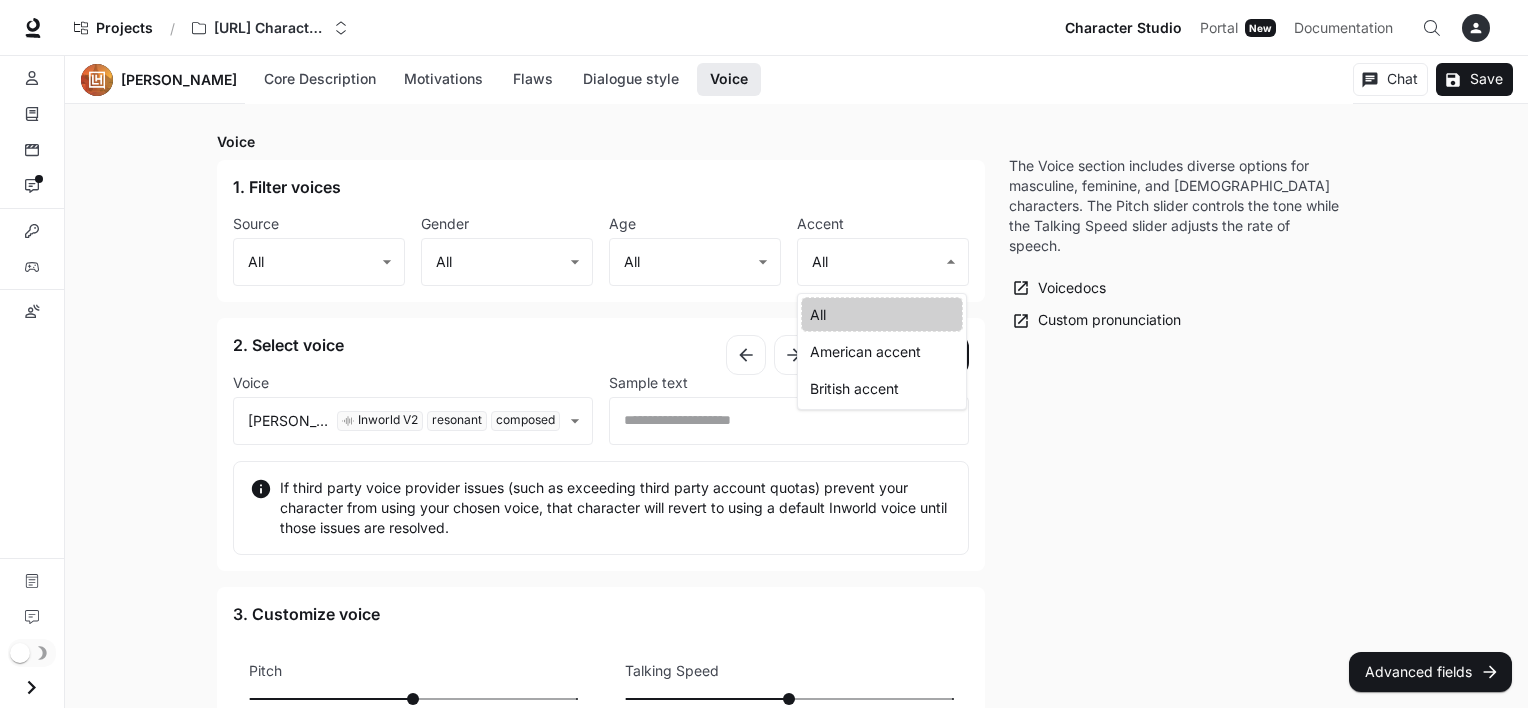 click on "American accent" at bounding box center (882, 351) 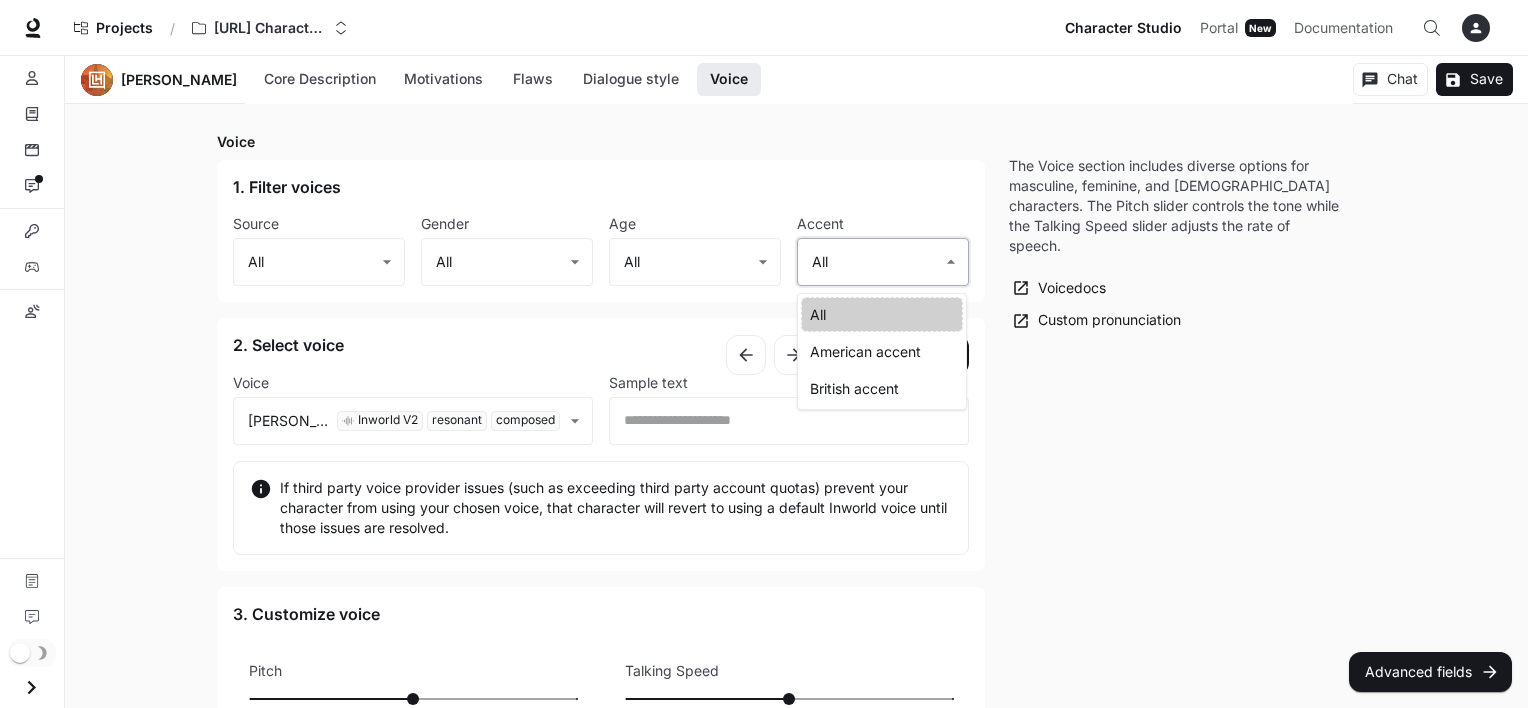 type on "**********" 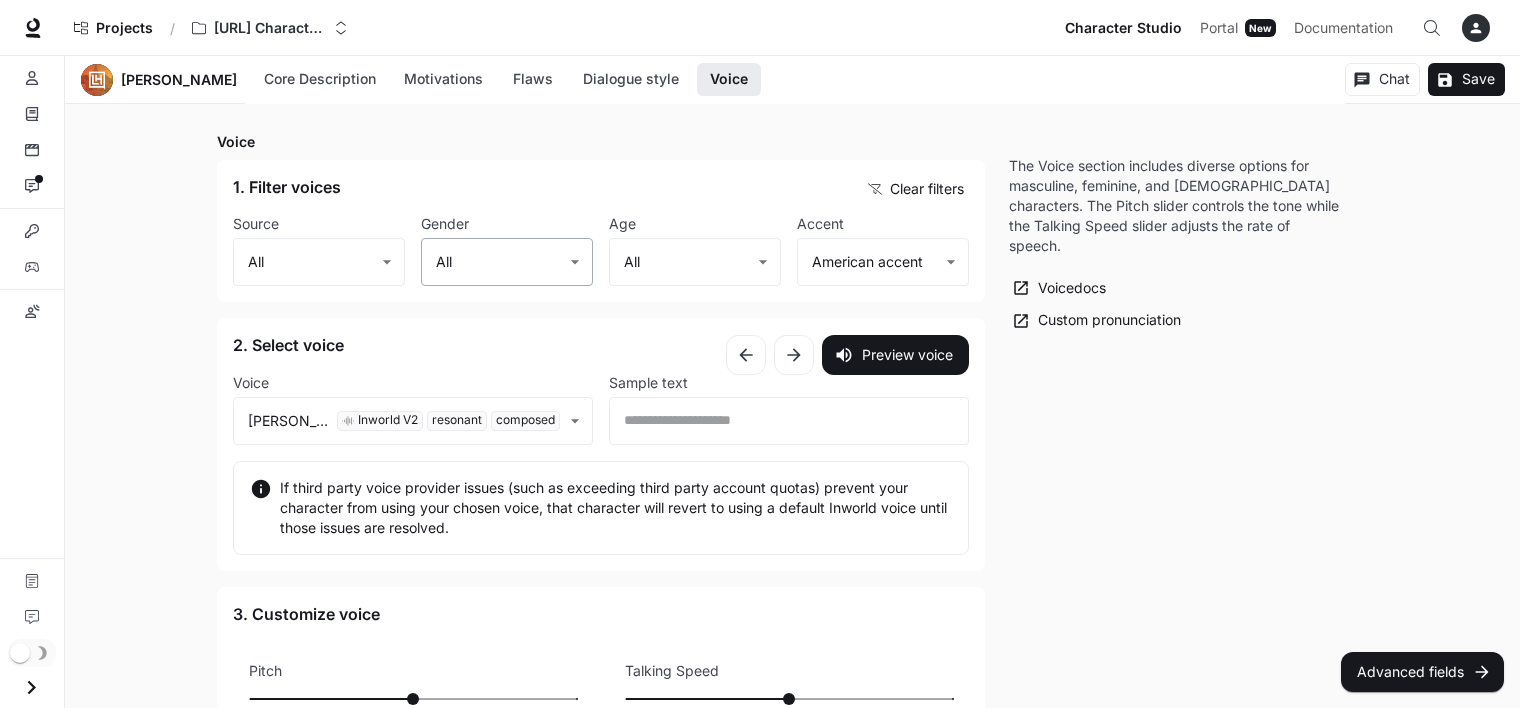 click on "**********" at bounding box center (760, -565) 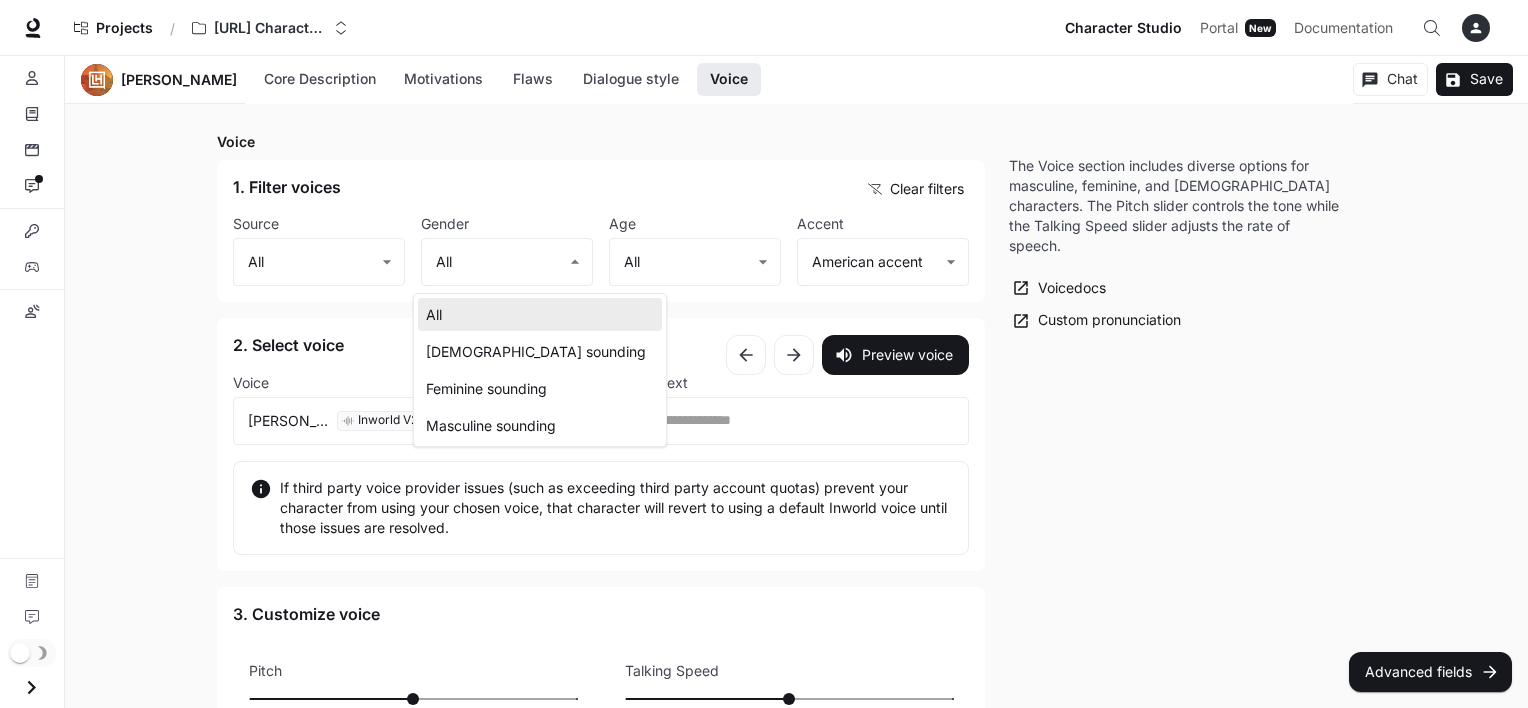 click on "Masculine sounding" at bounding box center (540, 425) 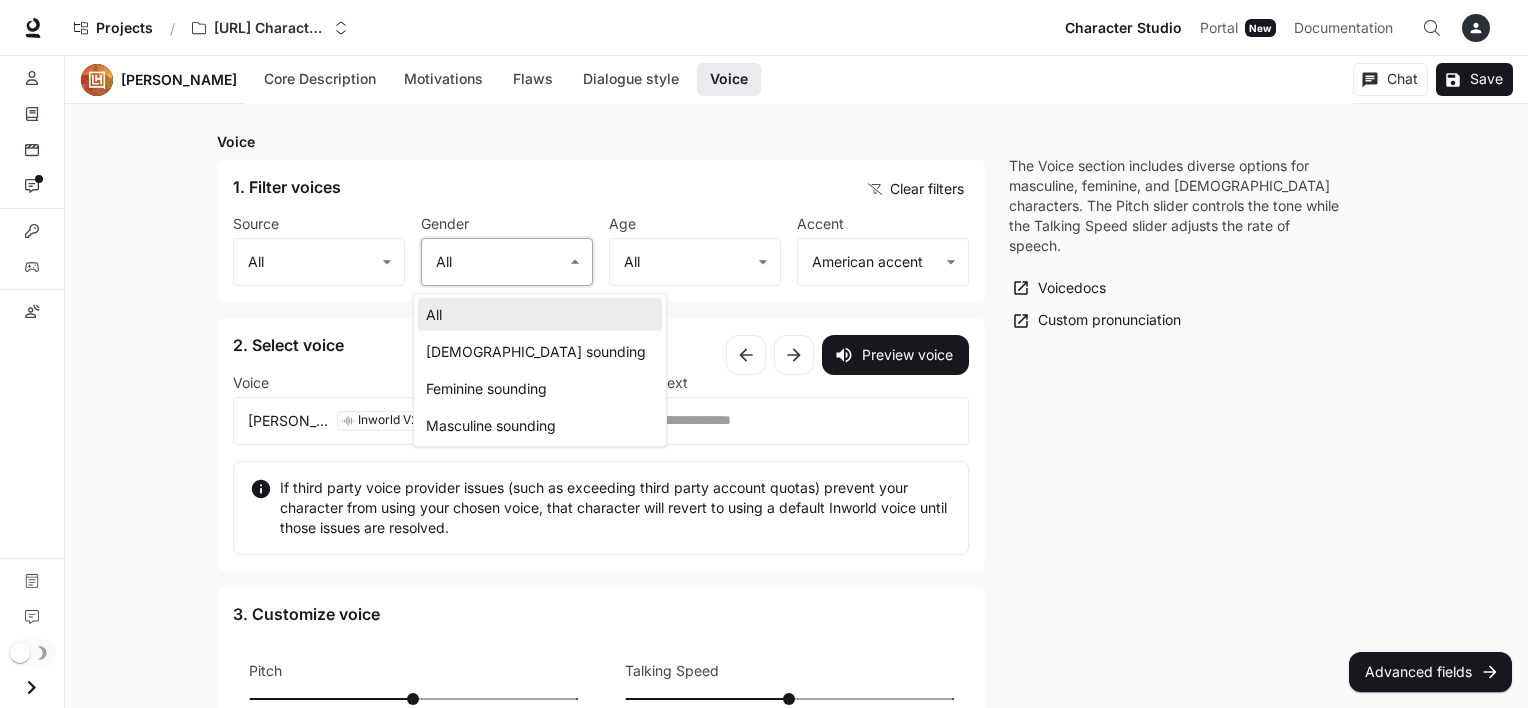 type on "**********" 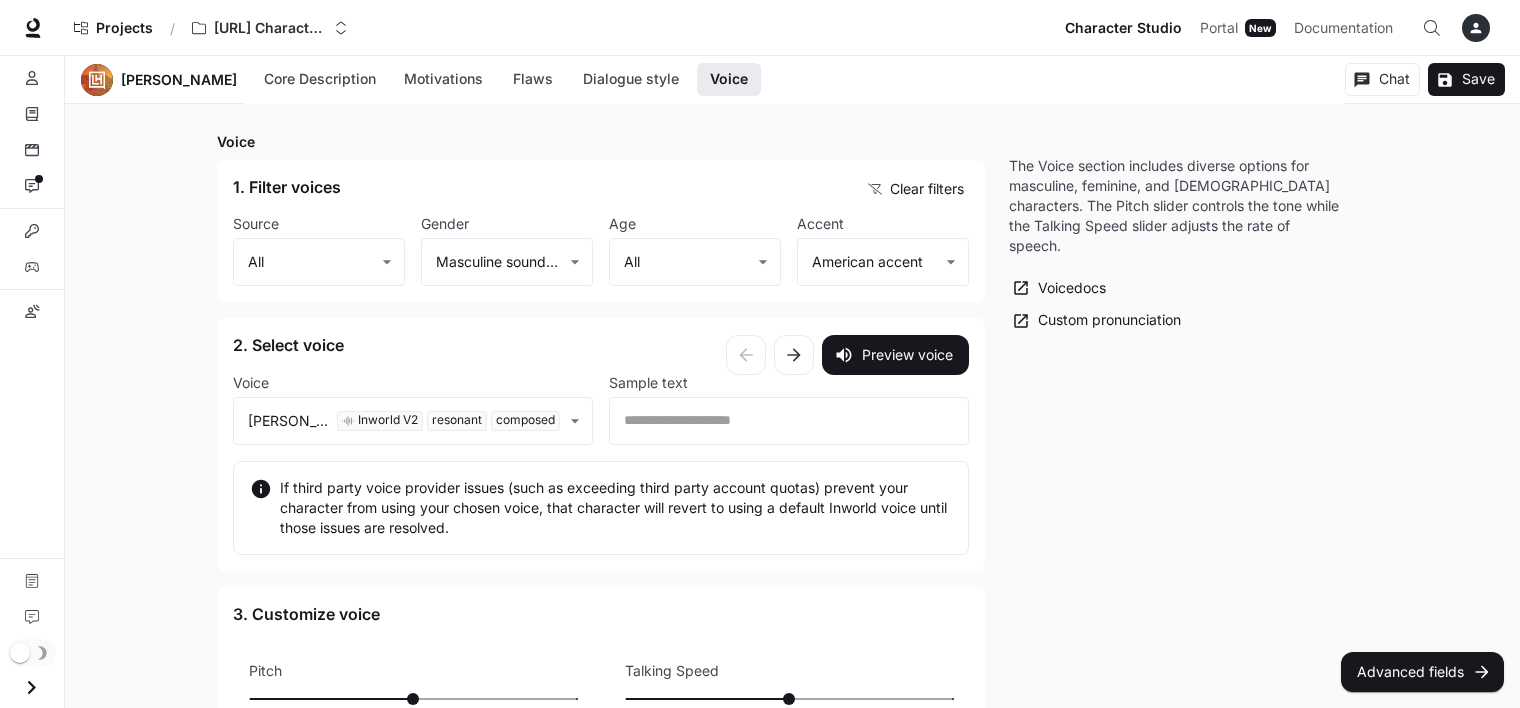 click on "2. Select voice" at bounding box center [479, 345] 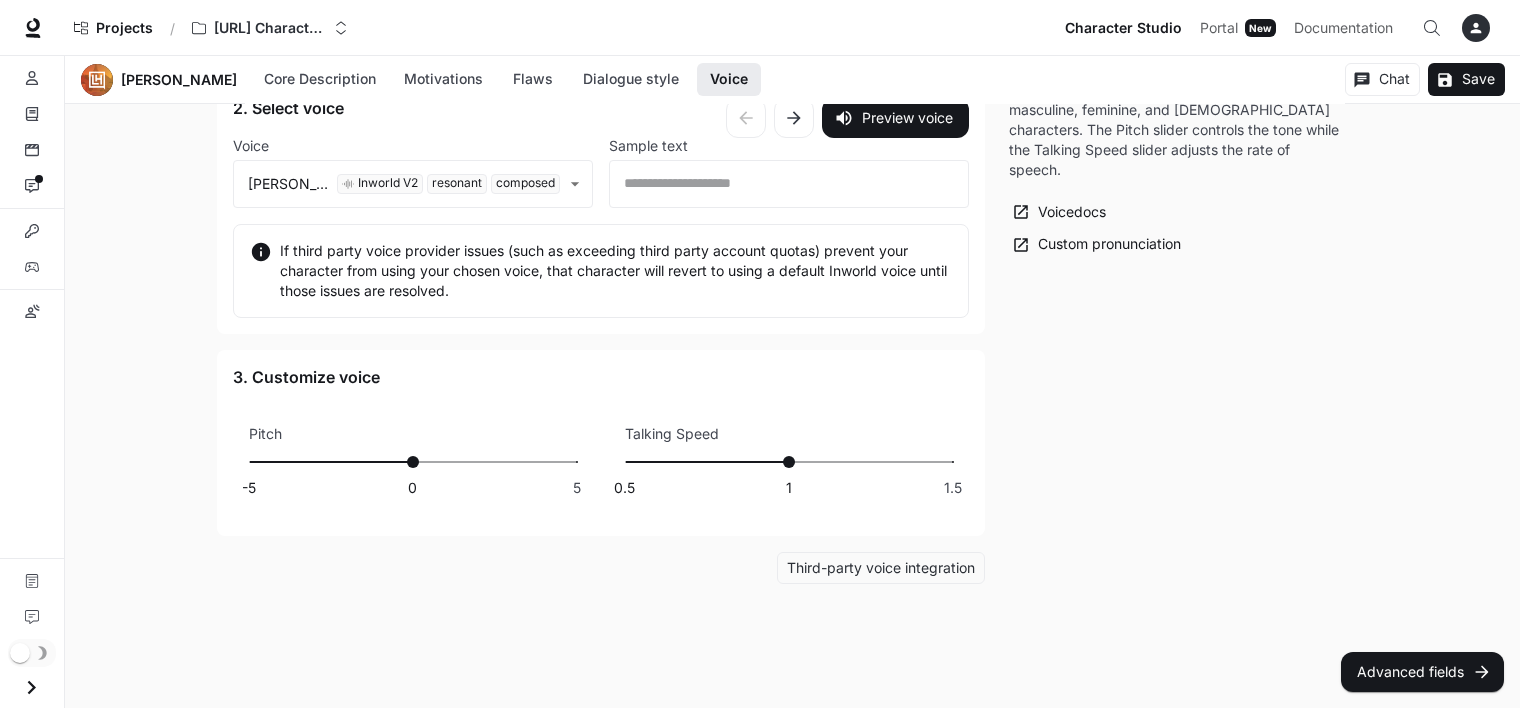 scroll, scrollTop: 2319, scrollLeft: 0, axis: vertical 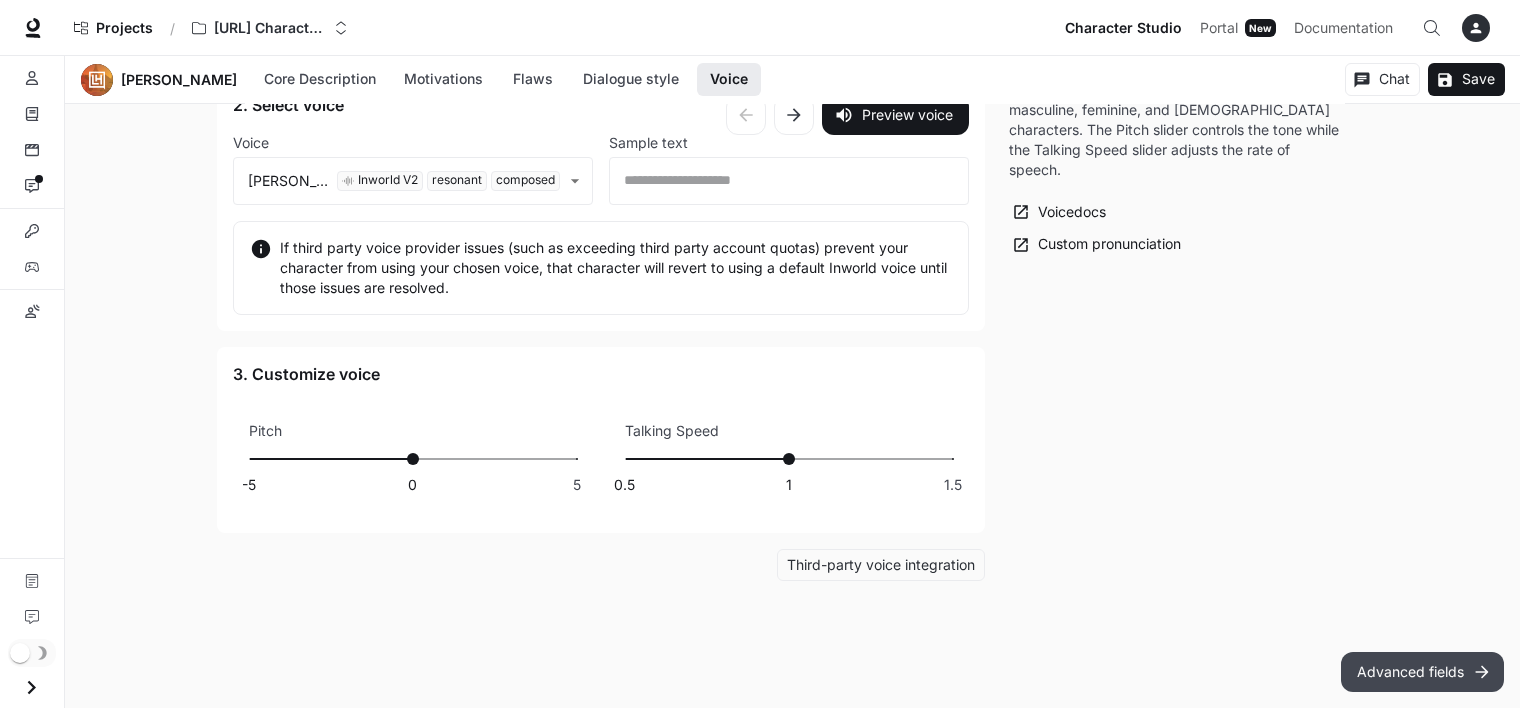 click on "Advanced fields" at bounding box center [1422, 672] 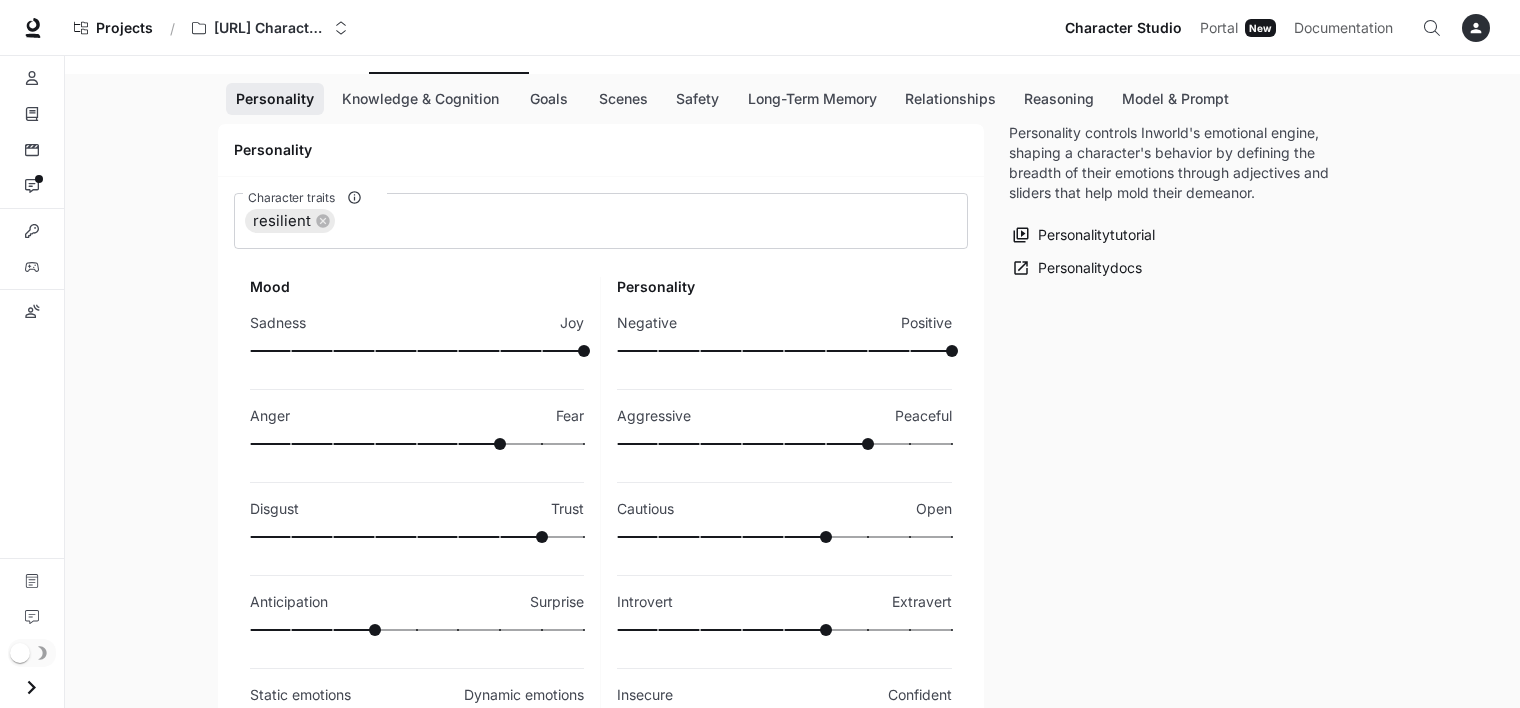 scroll, scrollTop: 304, scrollLeft: 0, axis: vertical 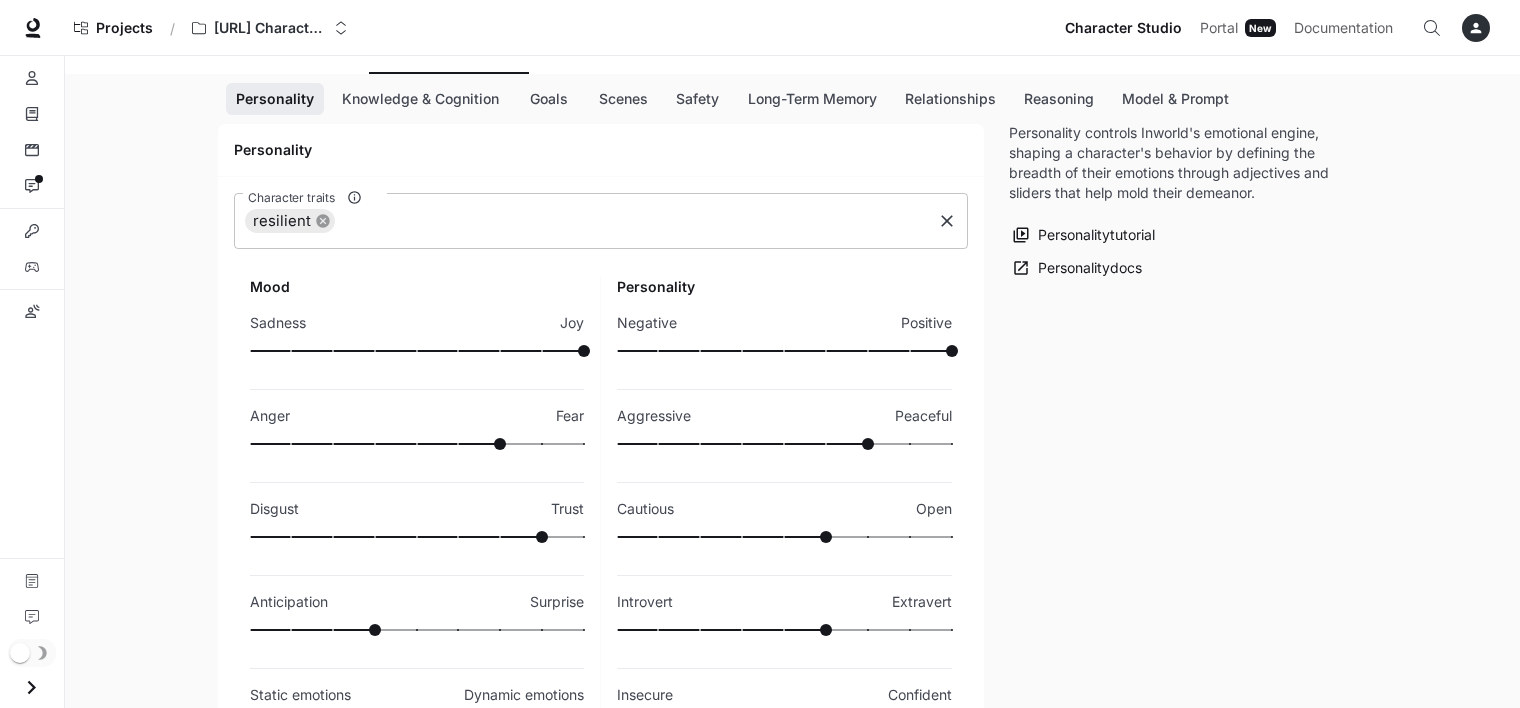 click 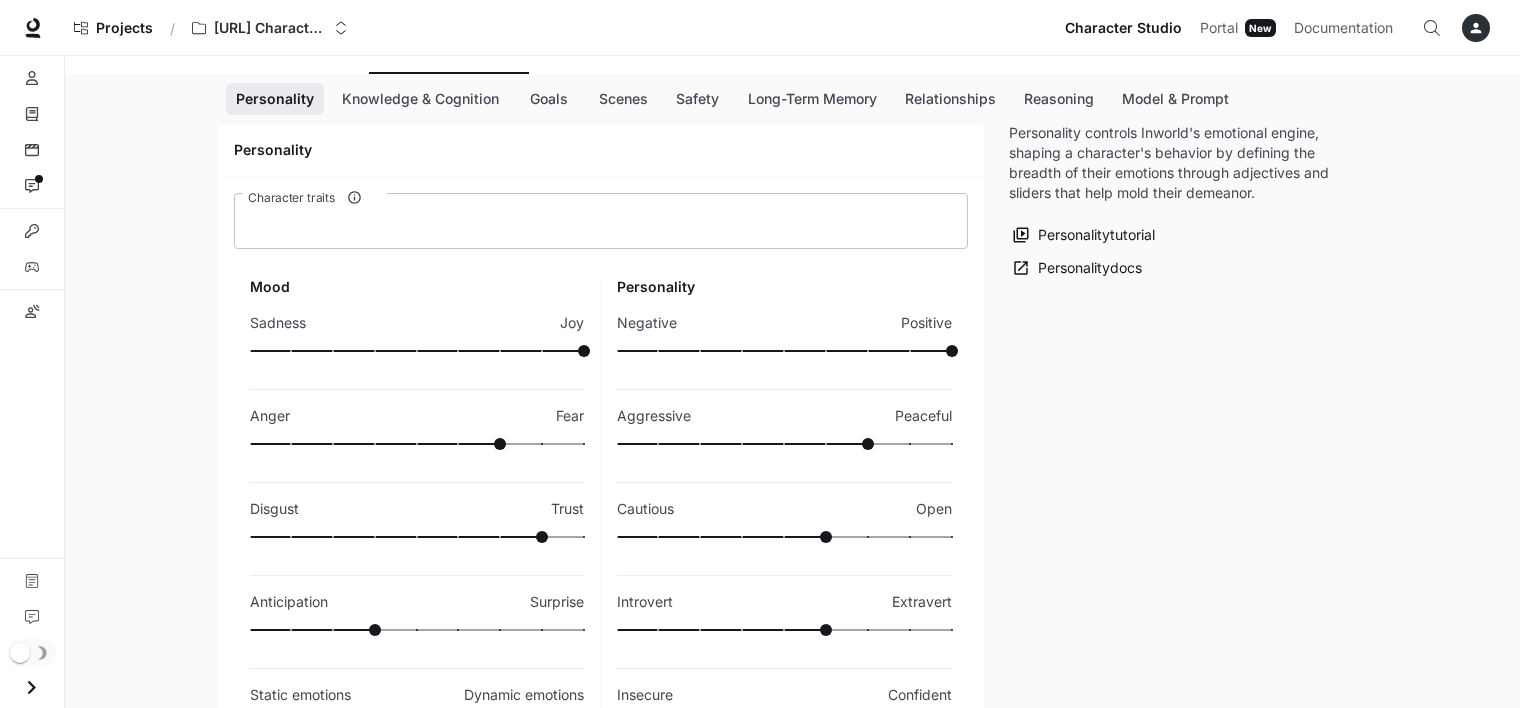 click on "Character traits" at bounding box center [308, 197] 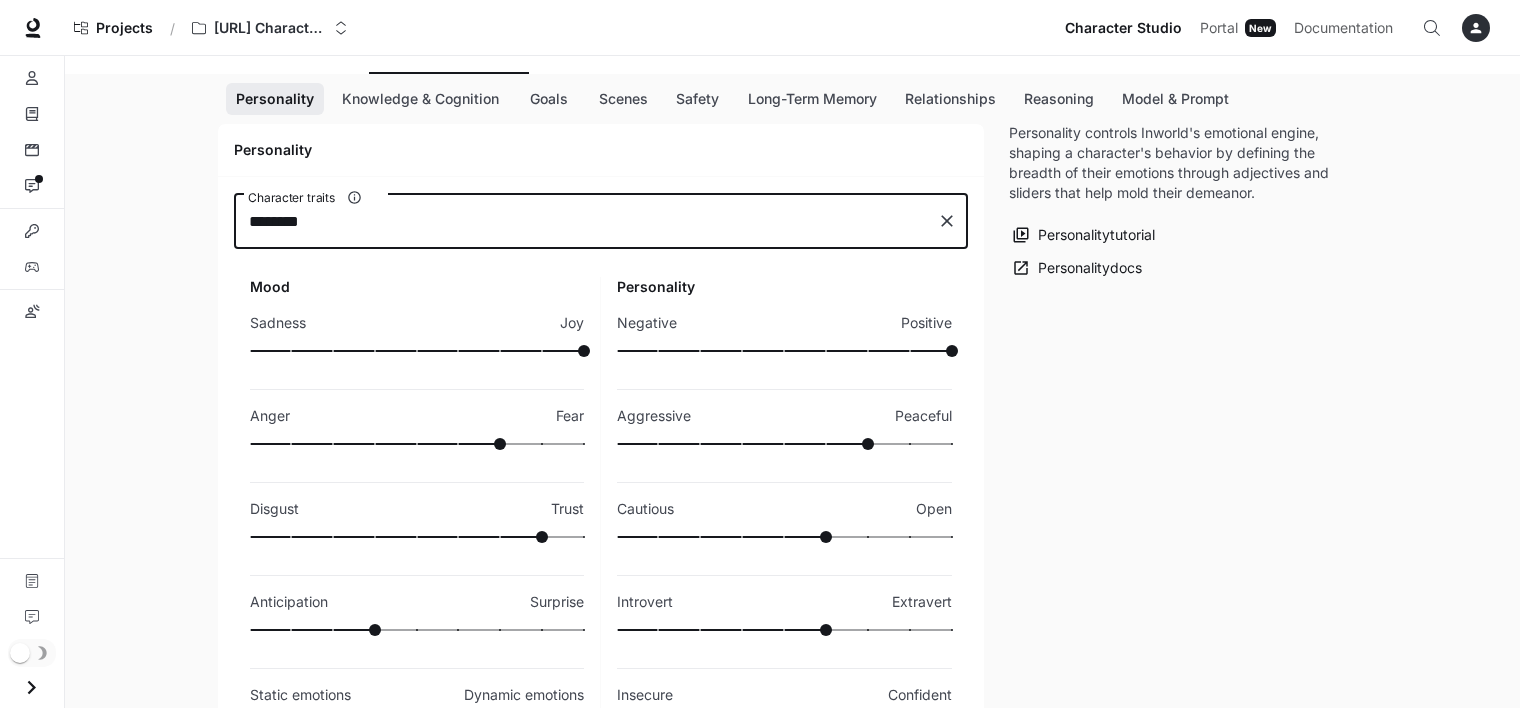type on "*********" 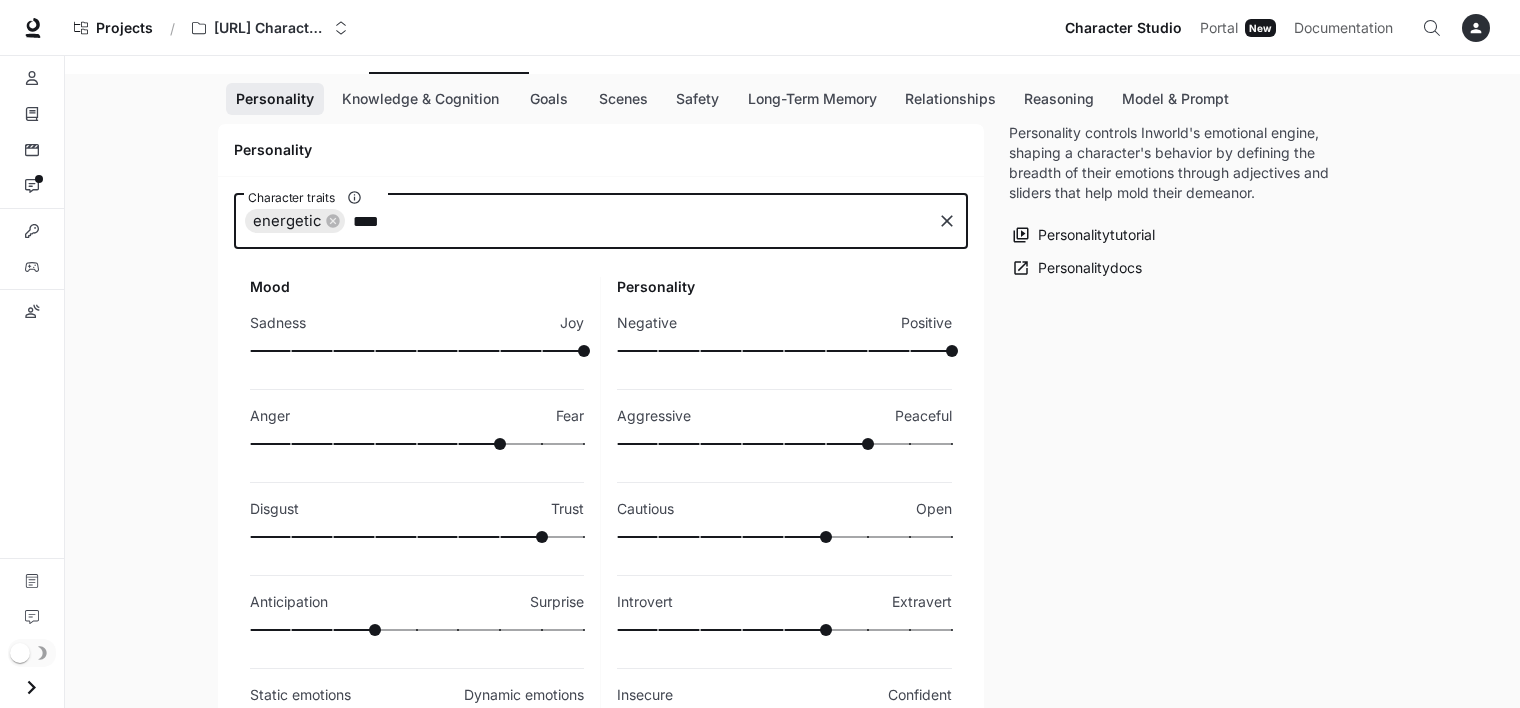 type on "*****" 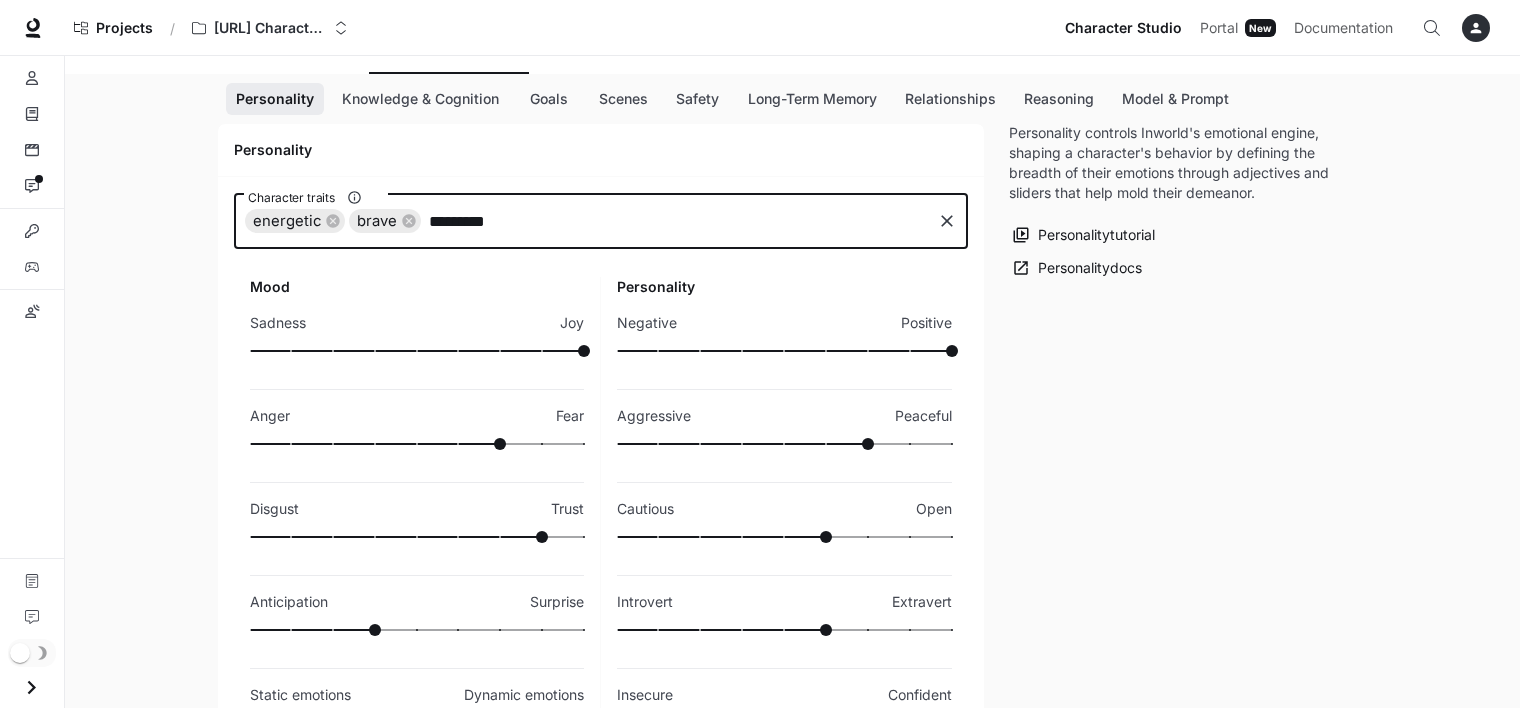 type on "**********" 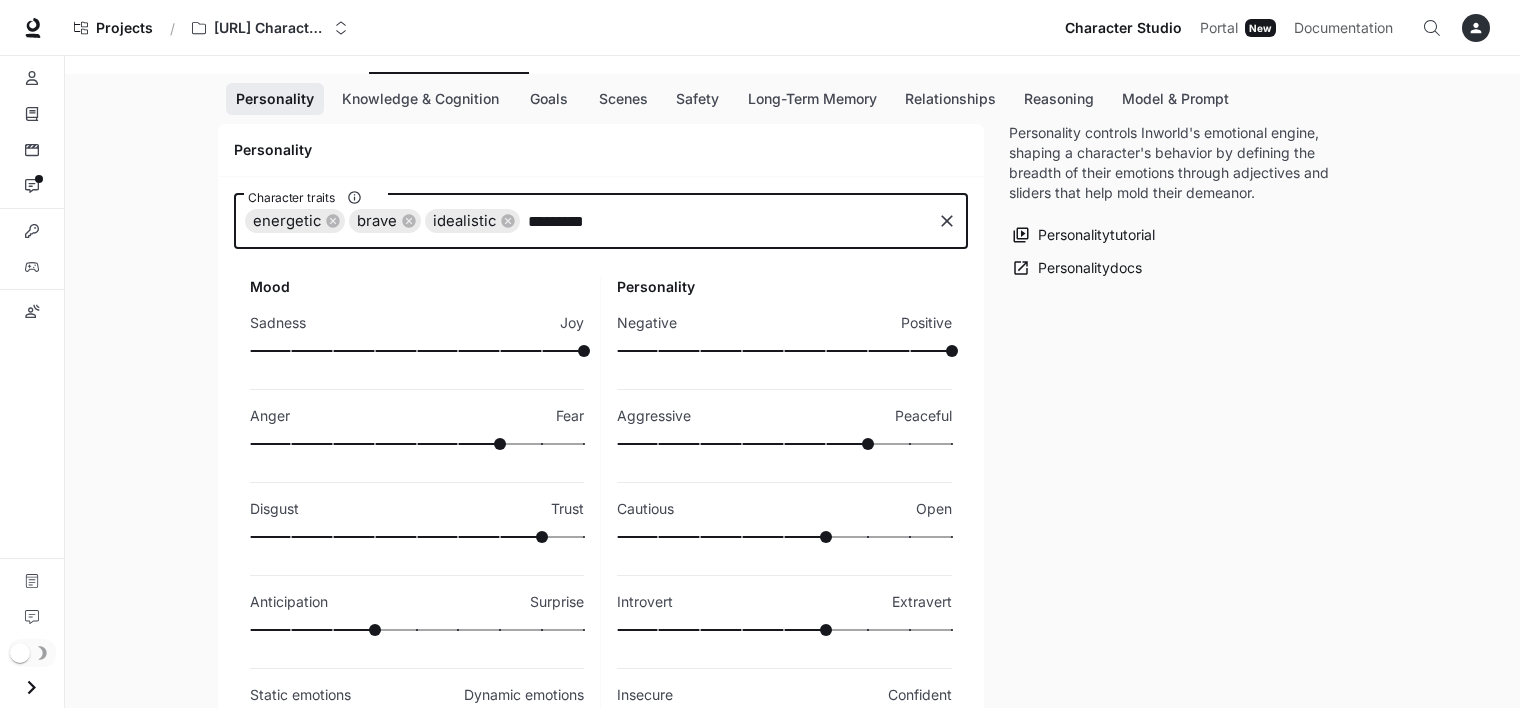 type on "**********" 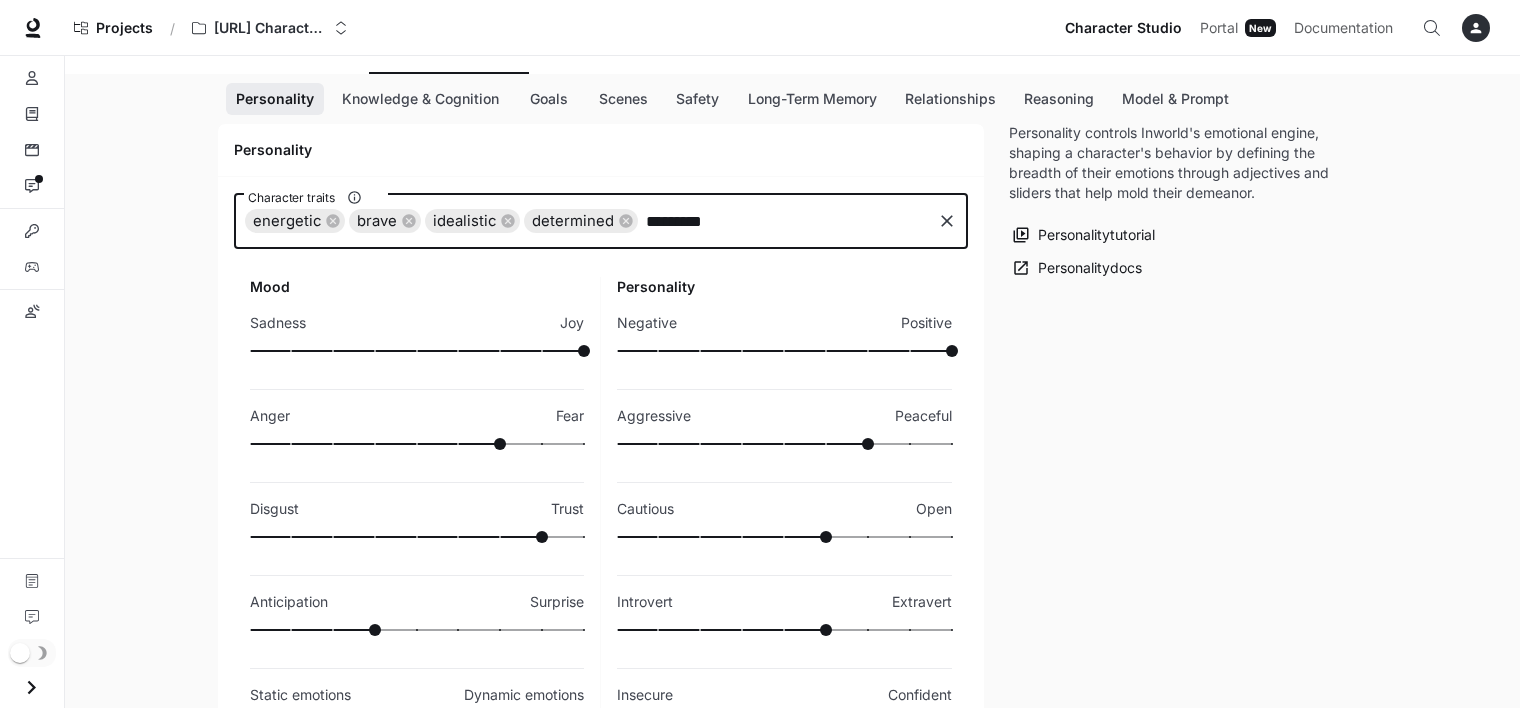 type on "**********" 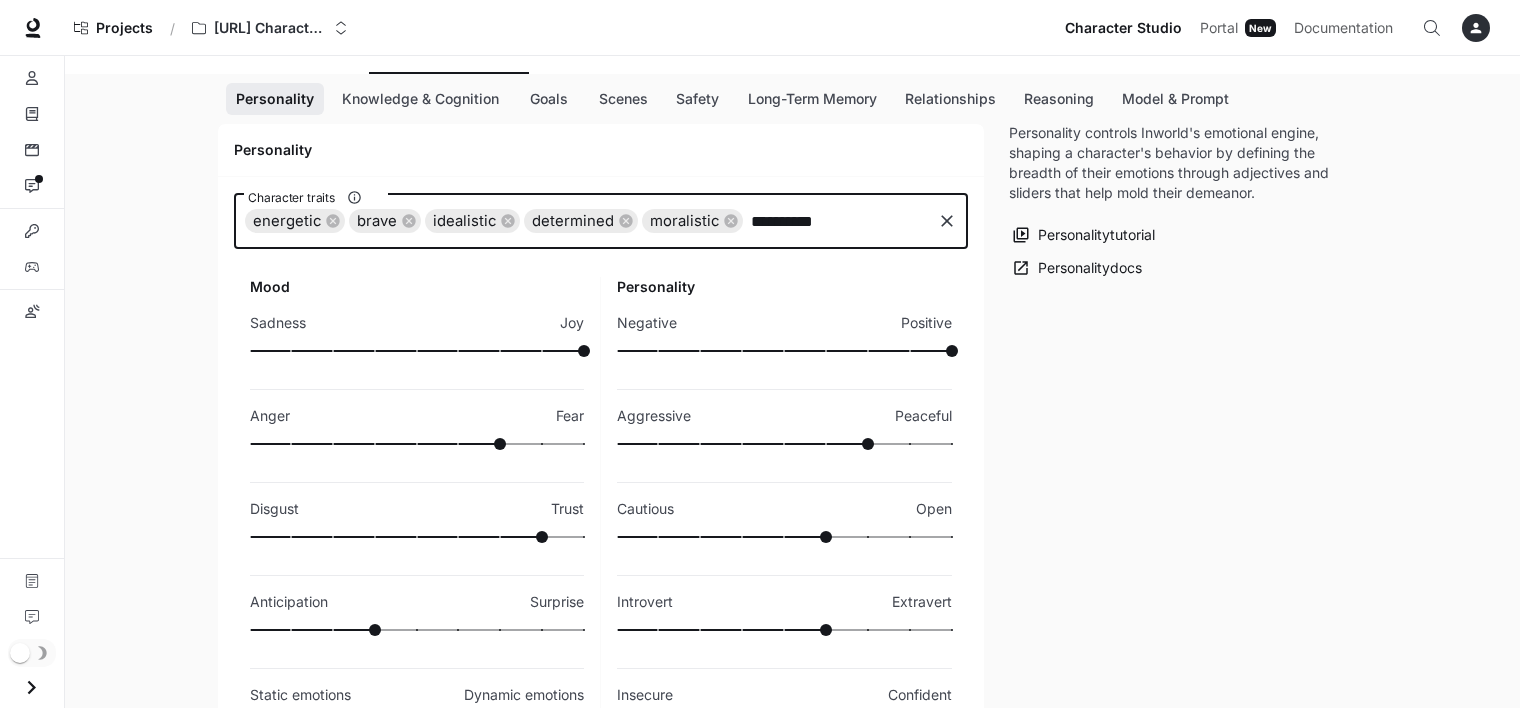 type on "**********" 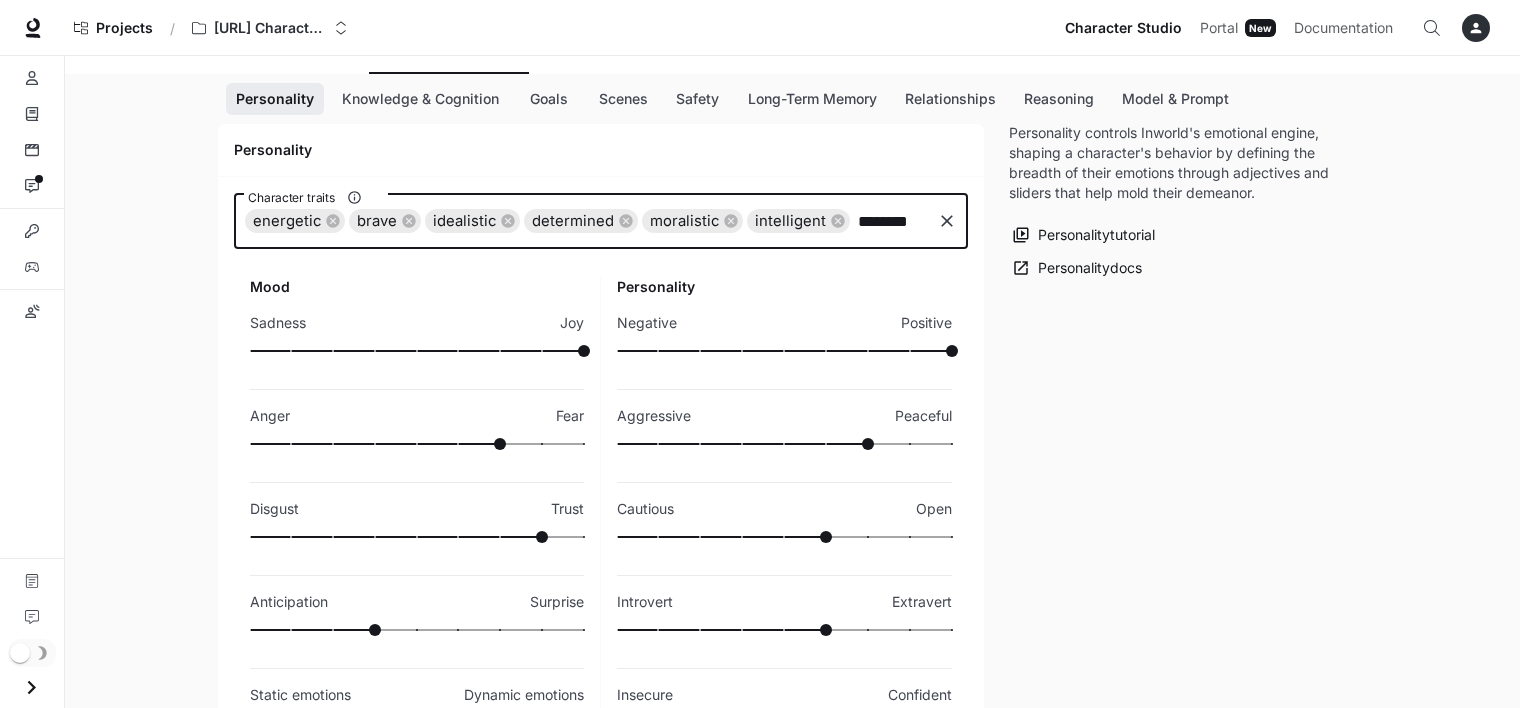 type on "*********" 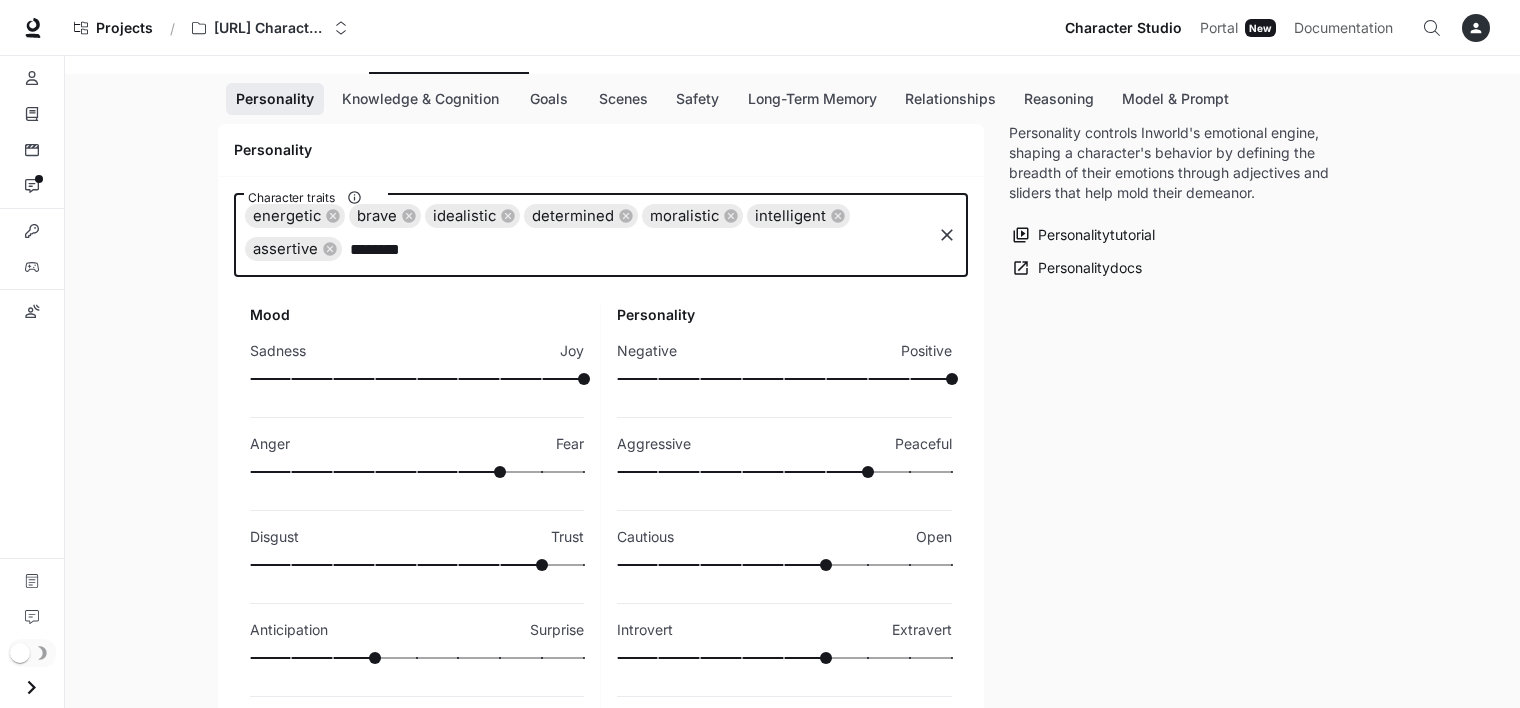 type on "*********" 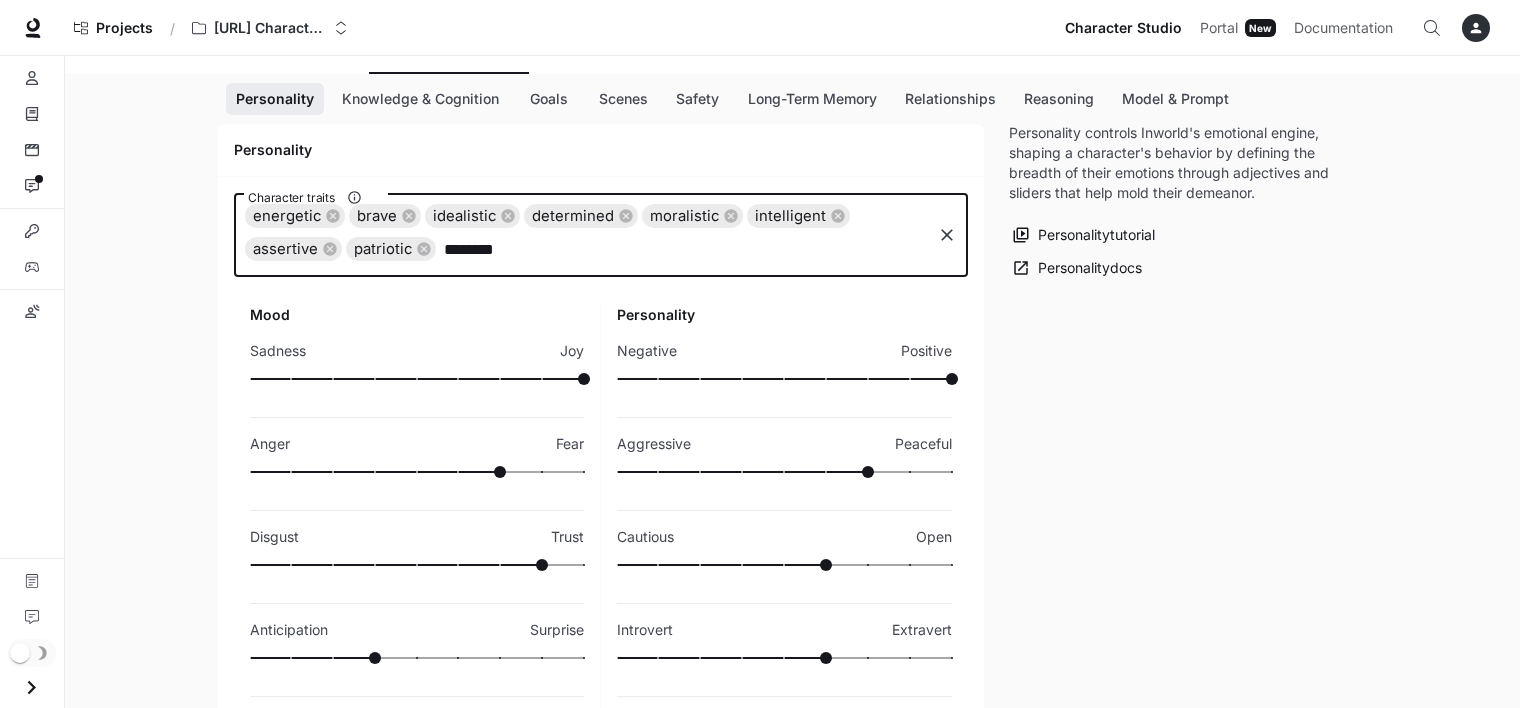 type on "*********" 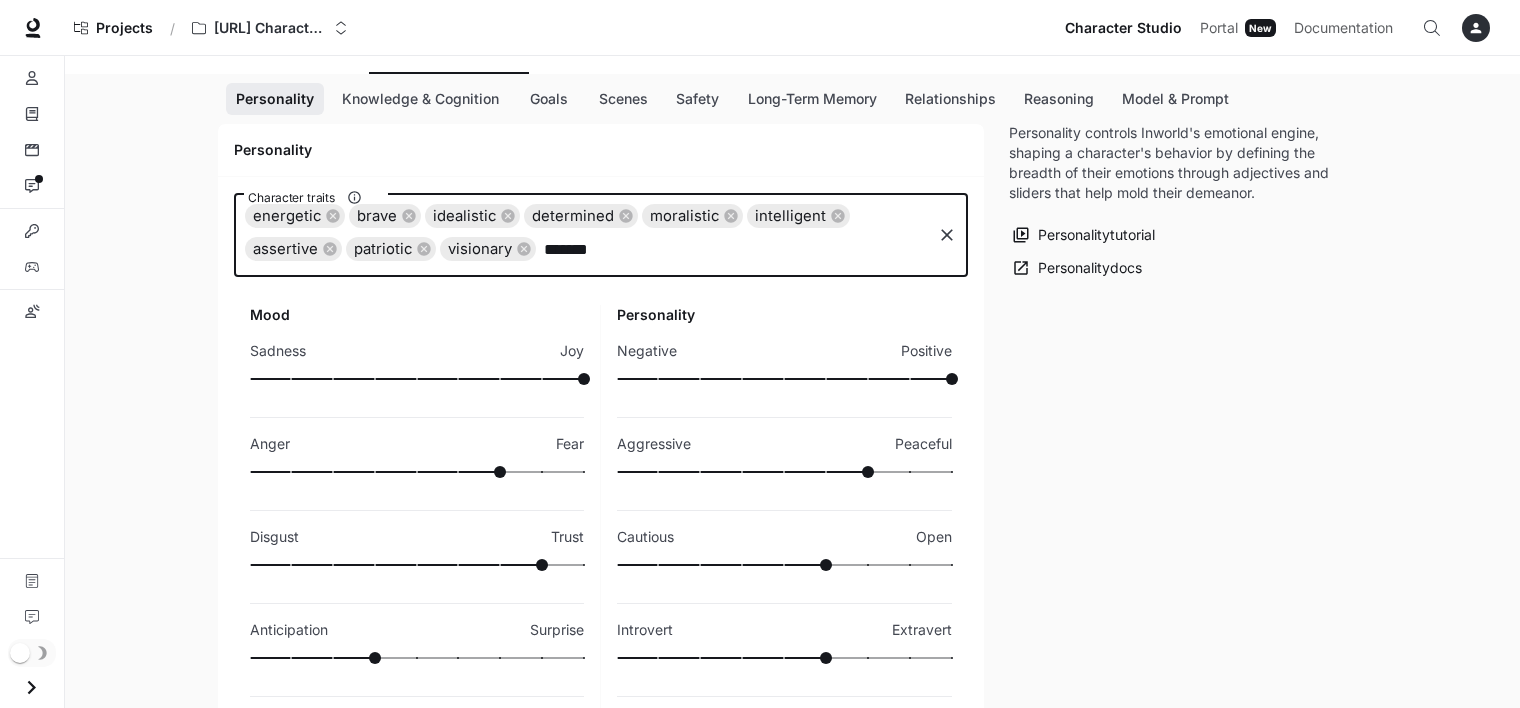 type on "********" 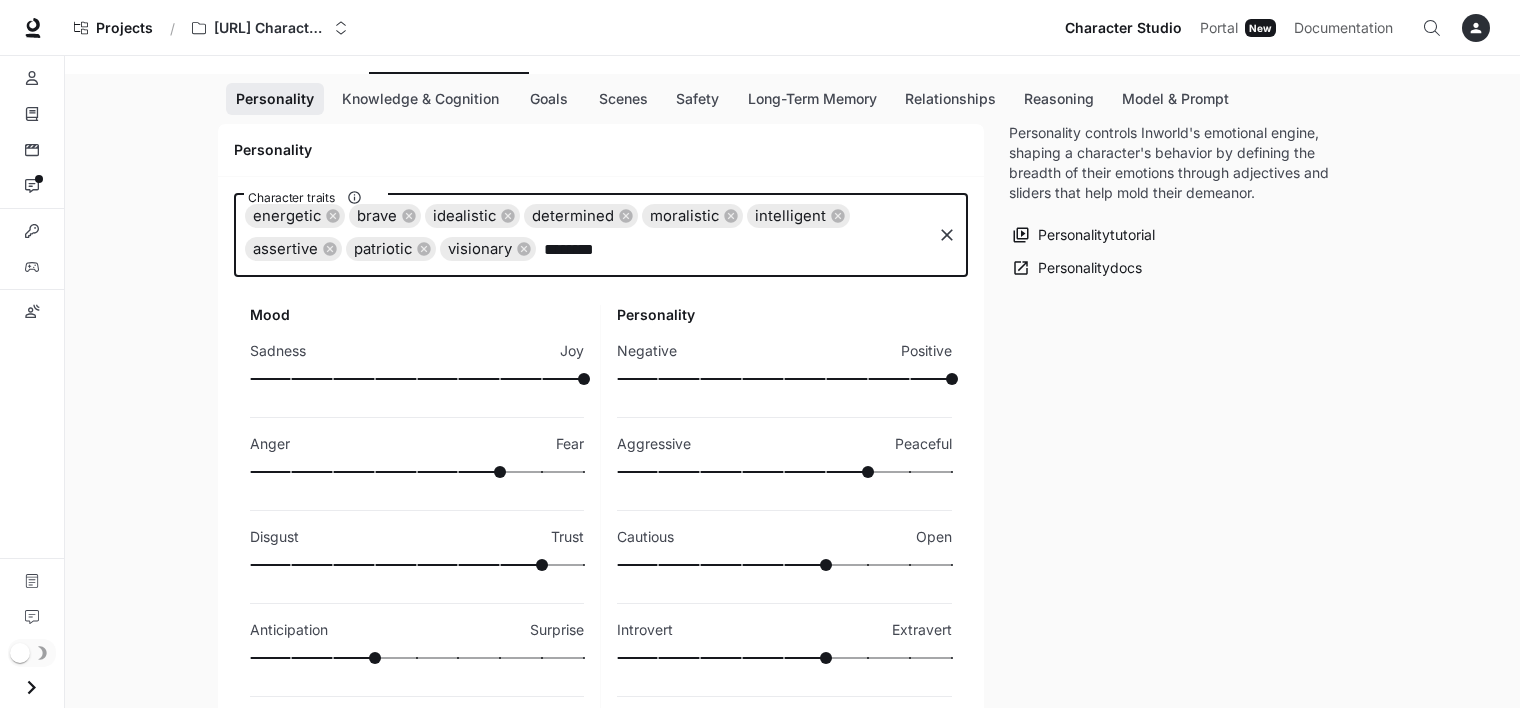 type 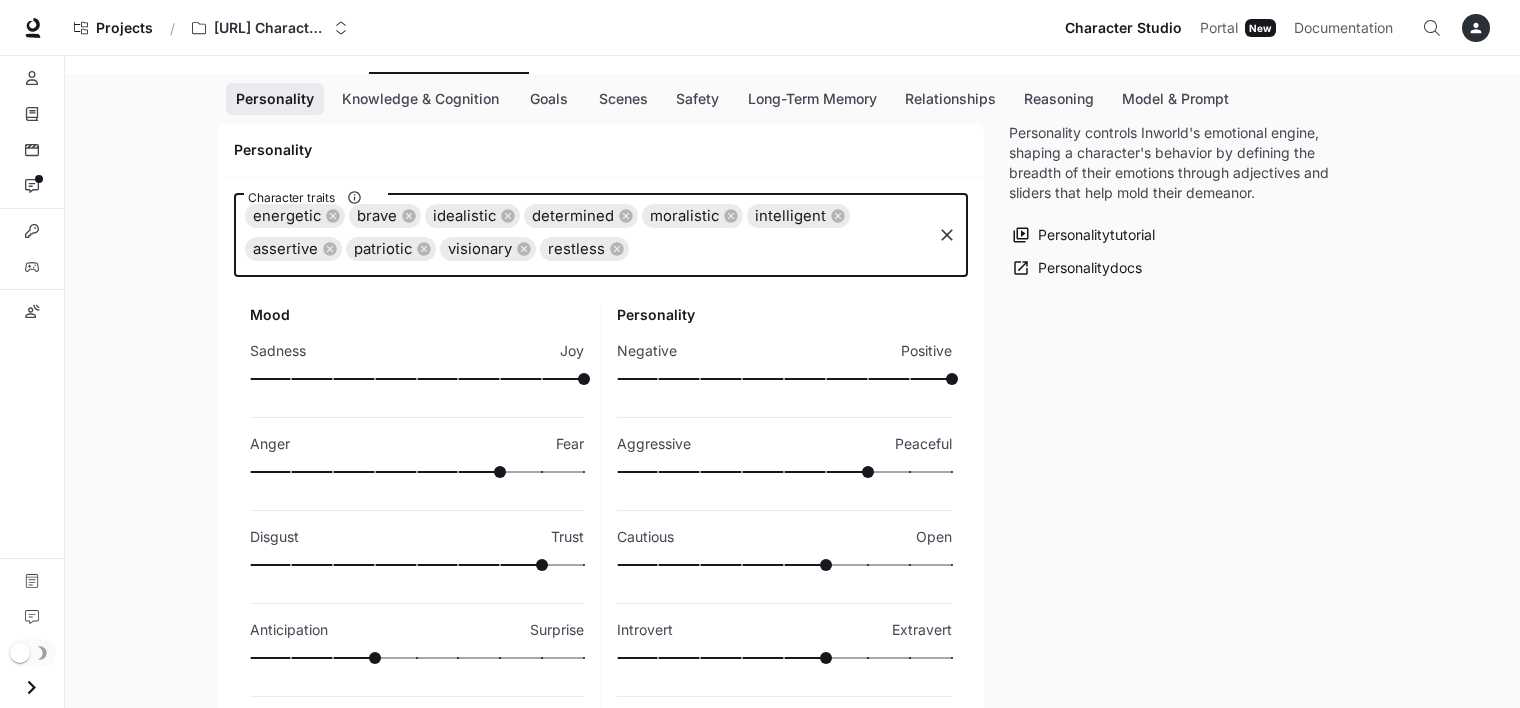 click at bounding box center (417, 379) 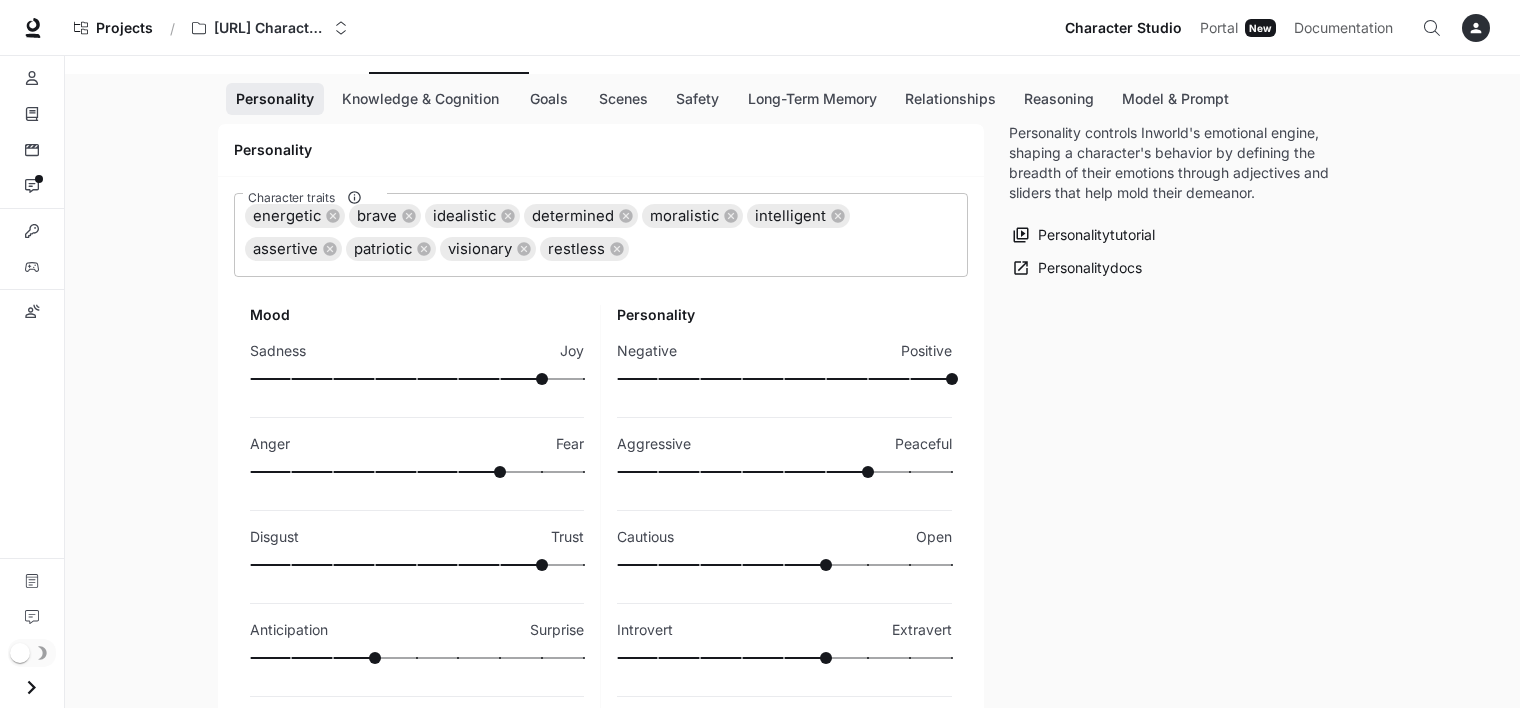 click at bounding box center (417, 472) 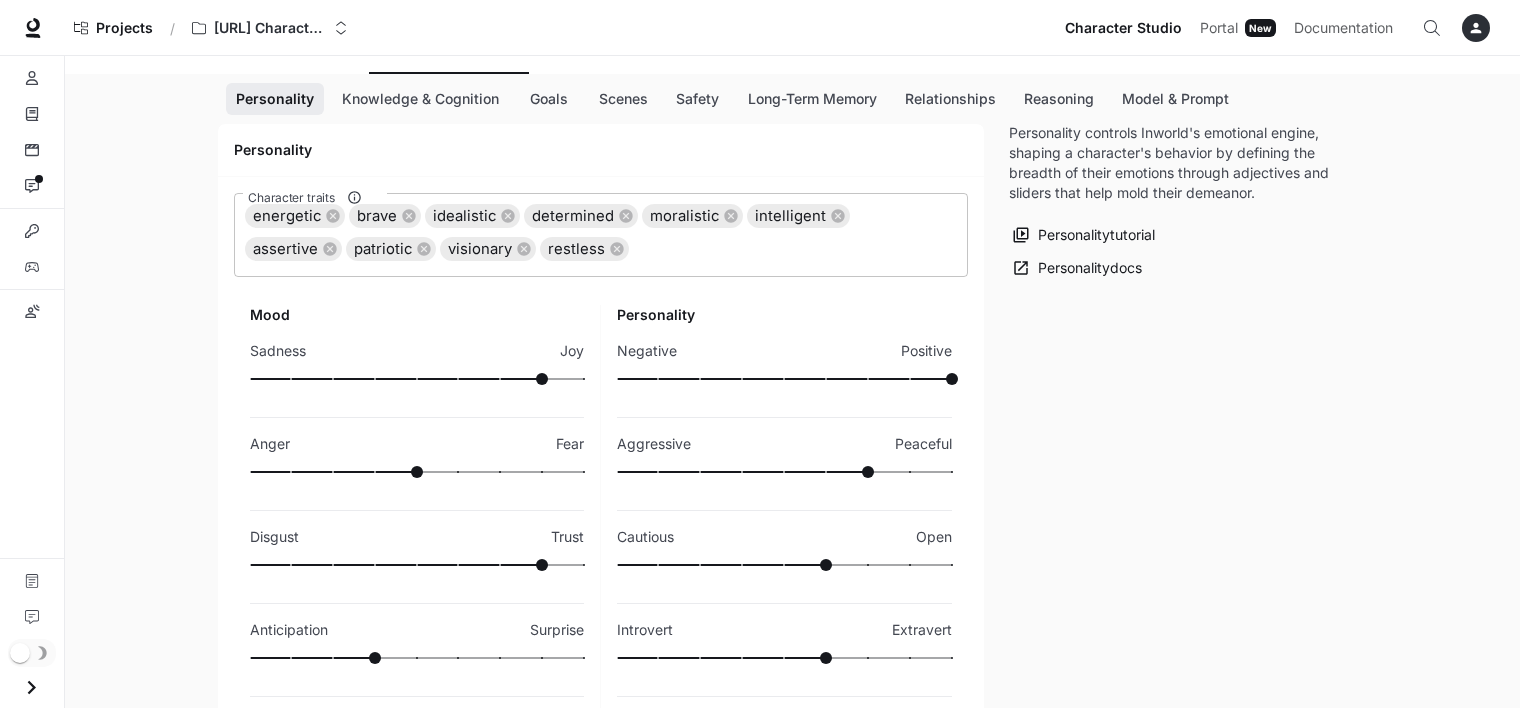 click at bounding box center [417, 565] 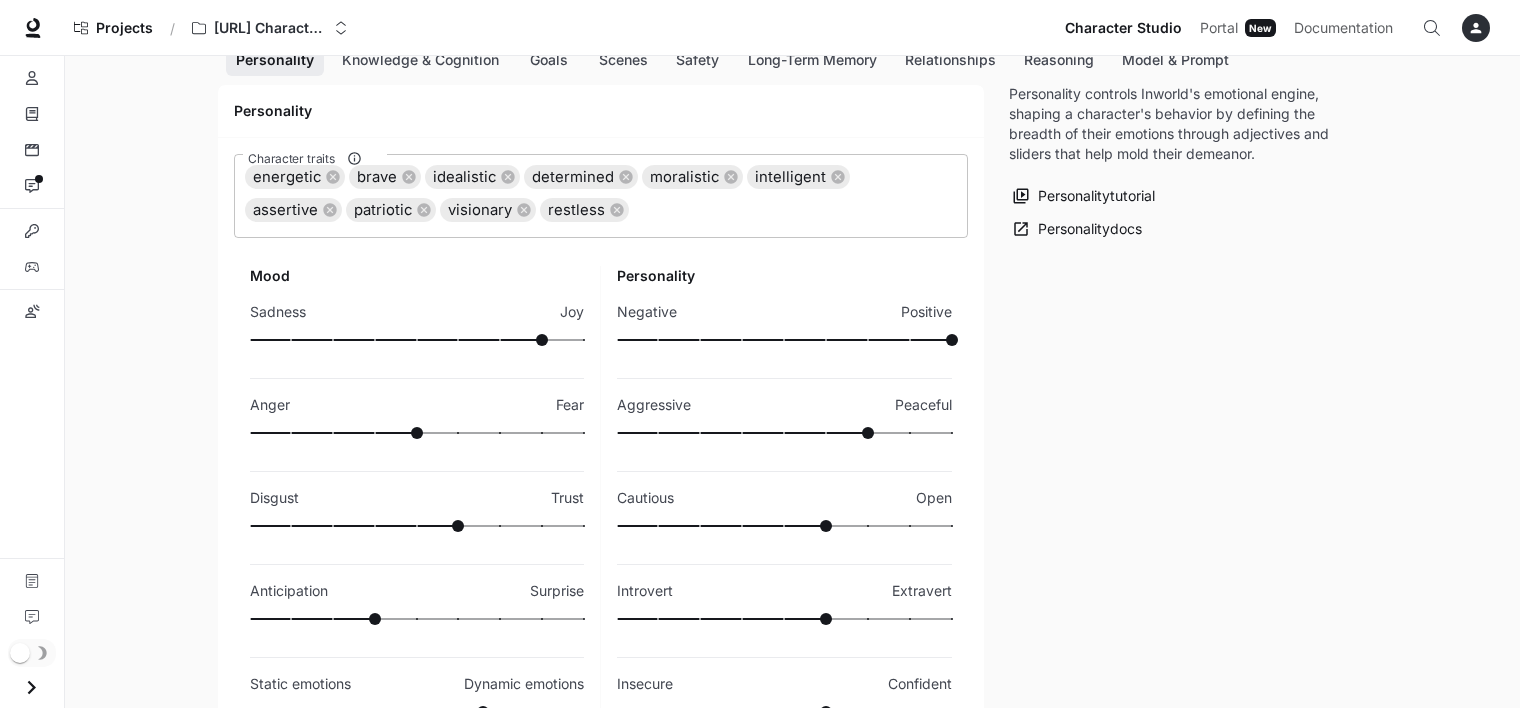 scroll, scrollTop: 344, scrollLeft: 0, axis: vertical 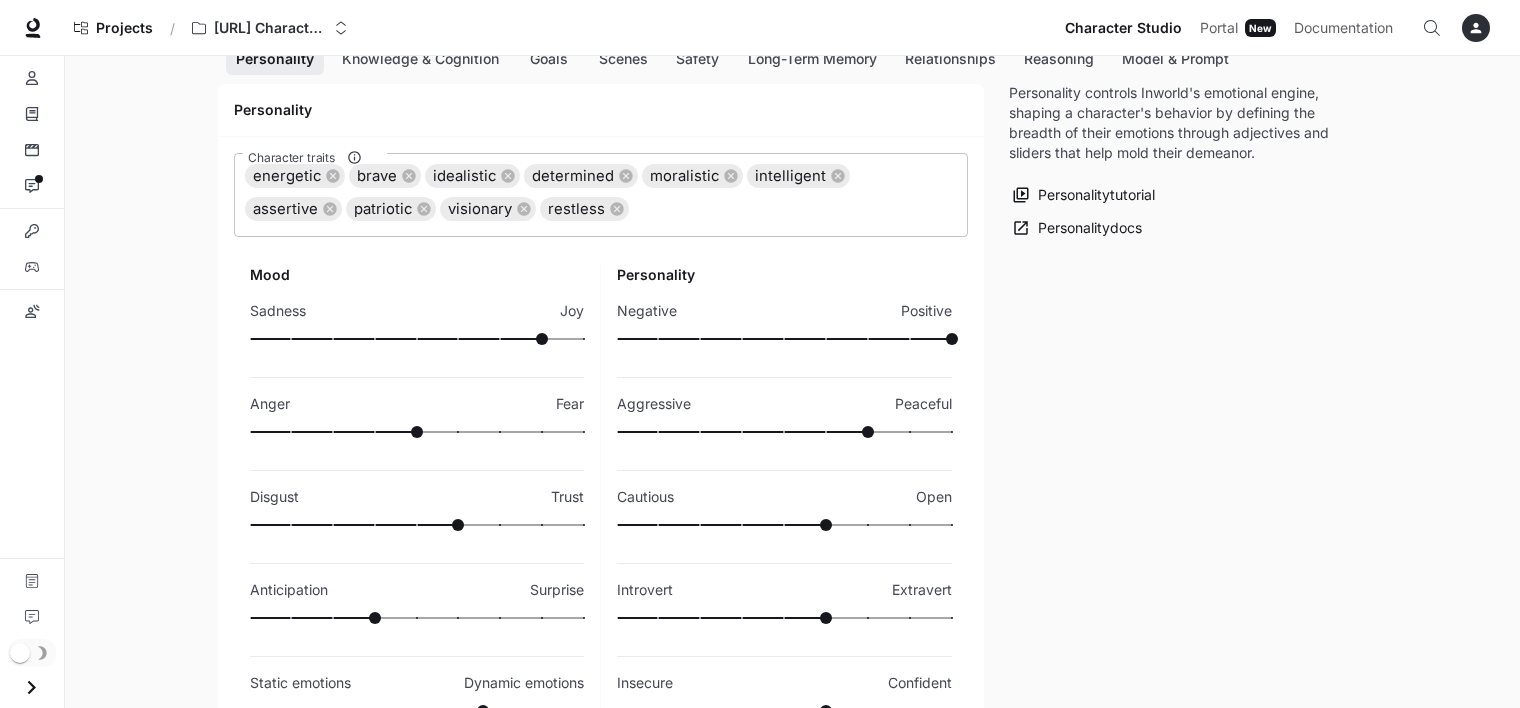 click at bounding box center (417, 618) 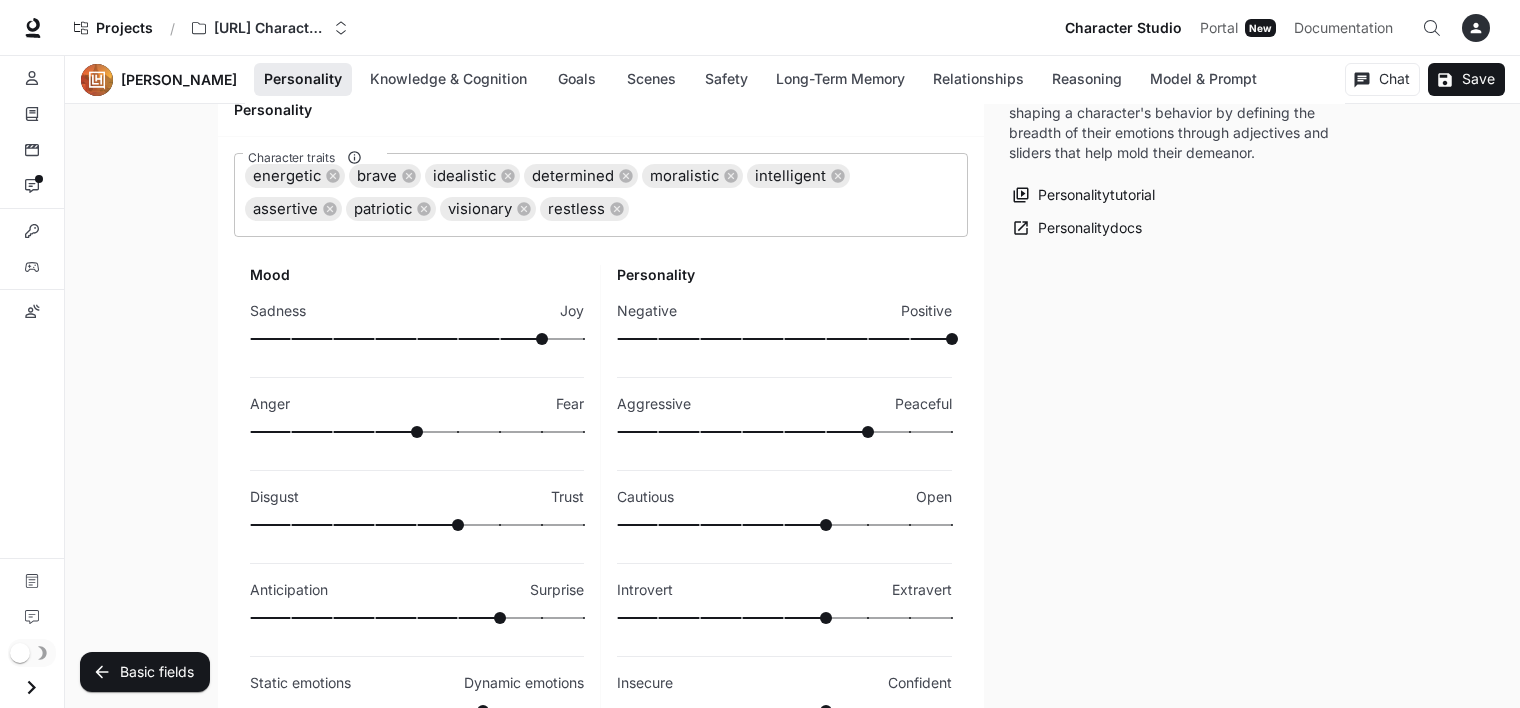 scroll, scrollTop: 560, scrollLeft: 0, axis: vertical 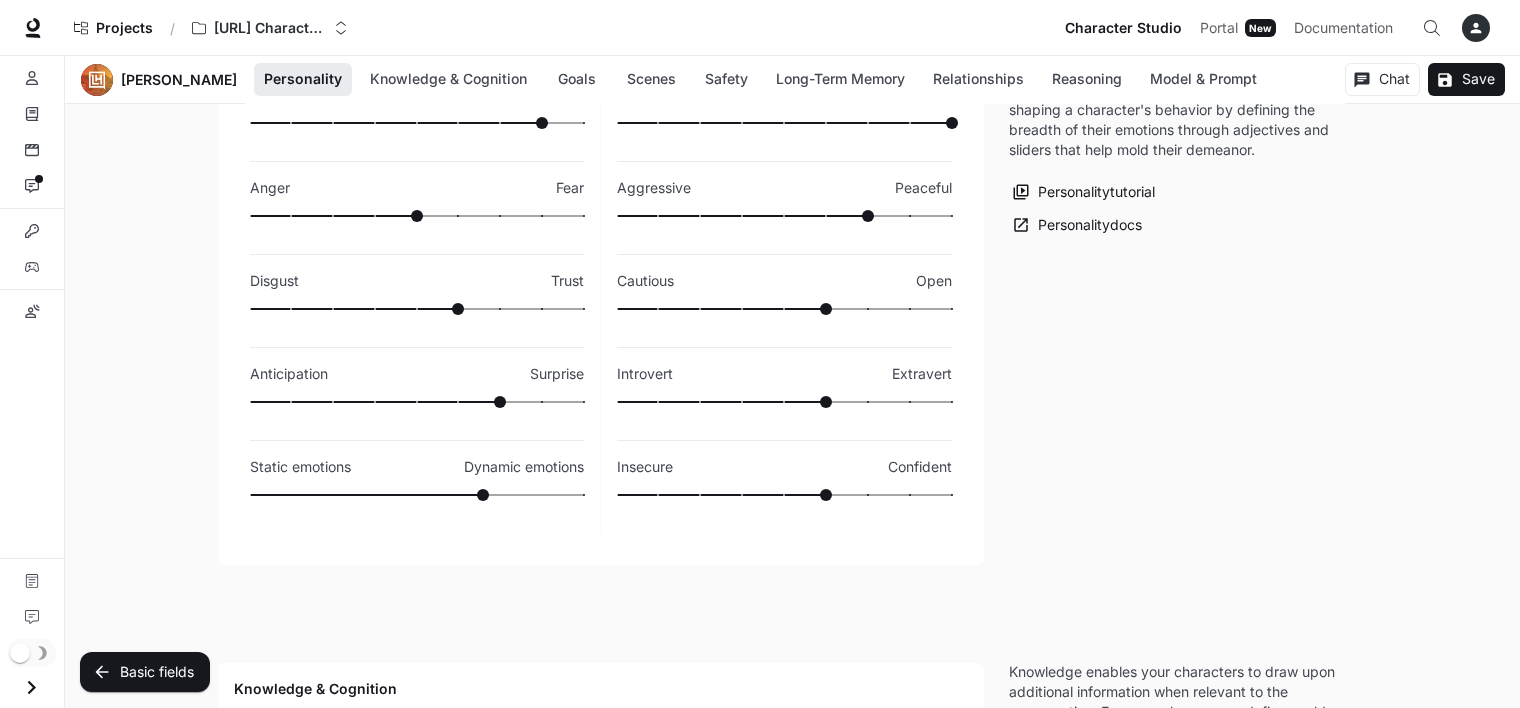 click at bounding box center [417, 495] 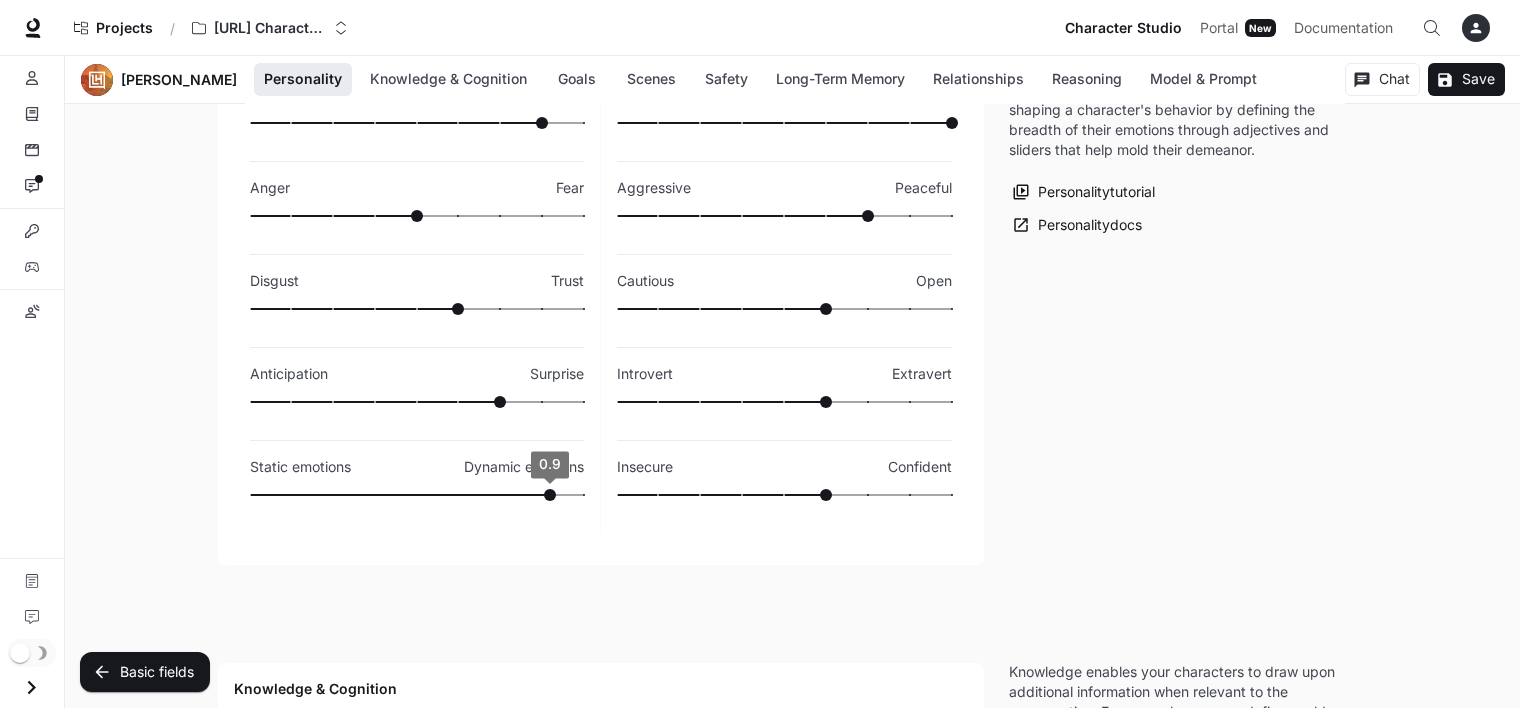 click on "0.9" at bounding box center [417, 495] 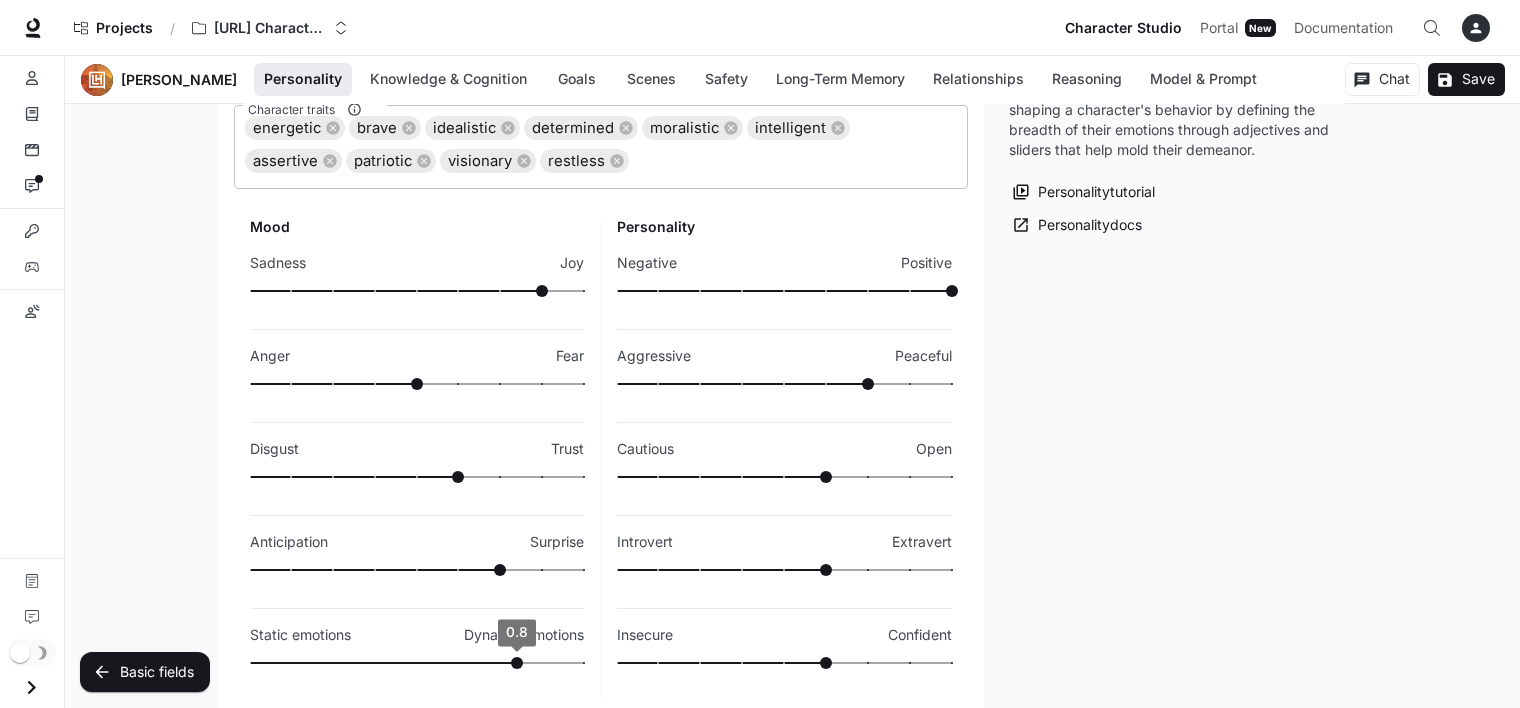 scroll, scrollTop: 388, scrollLeft: 0, axis: vertical 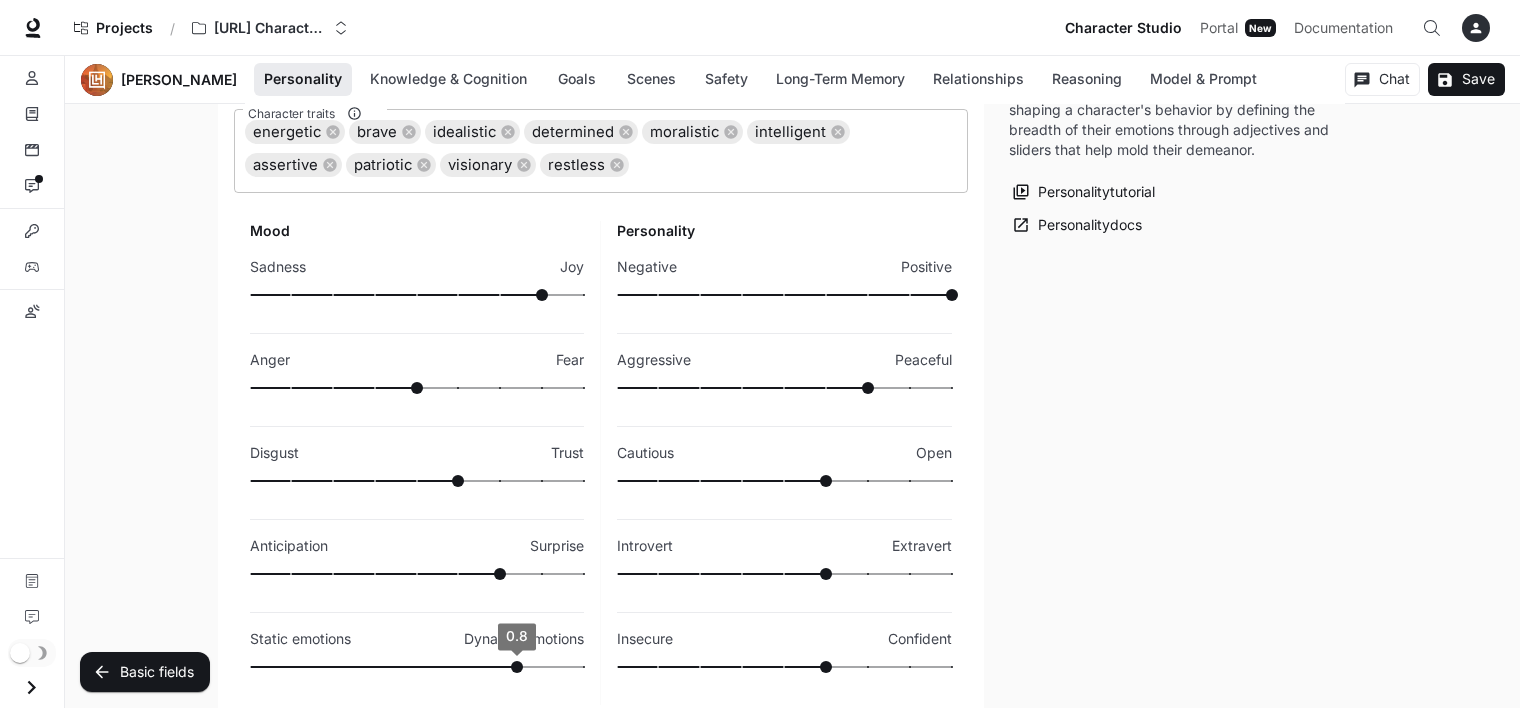 click at bounding box center (784, 295) 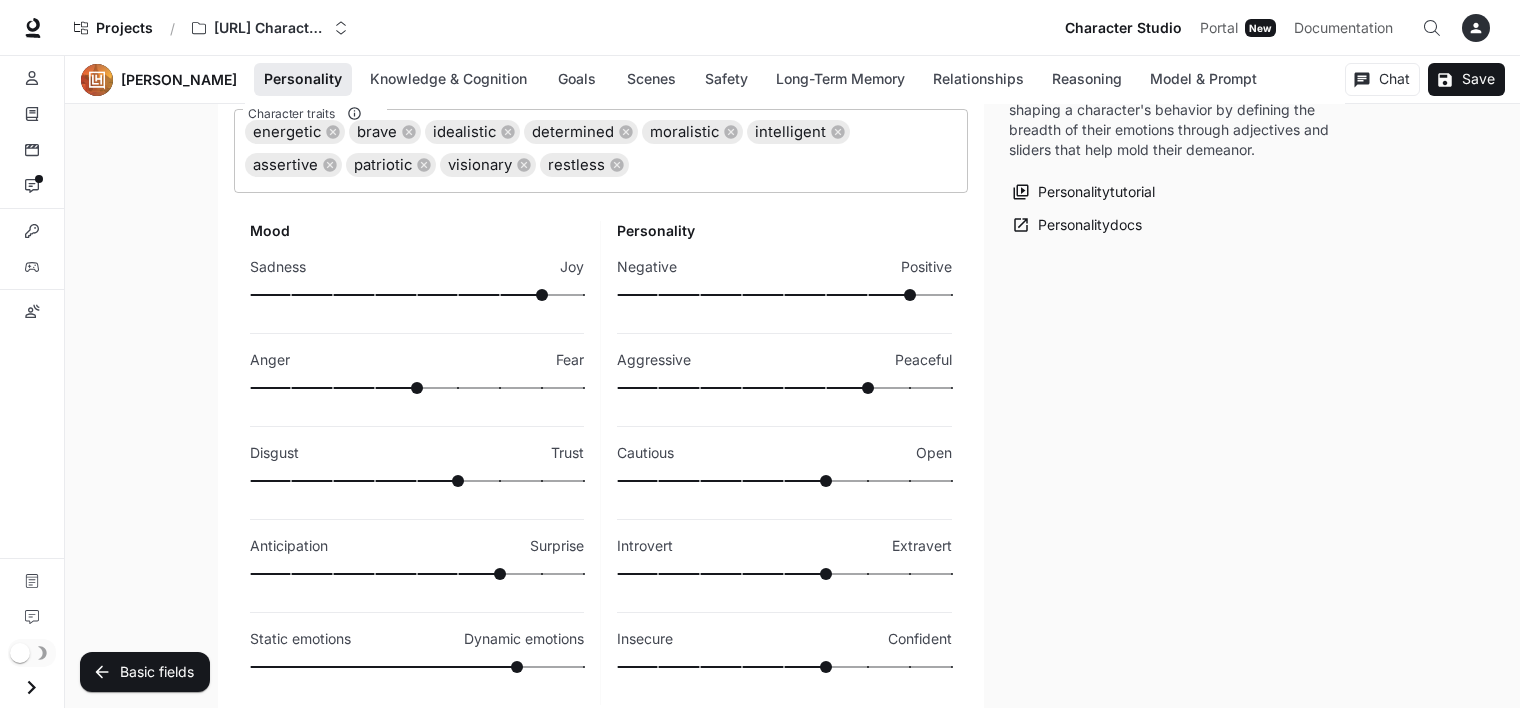 click at bounding box center (868, 388) 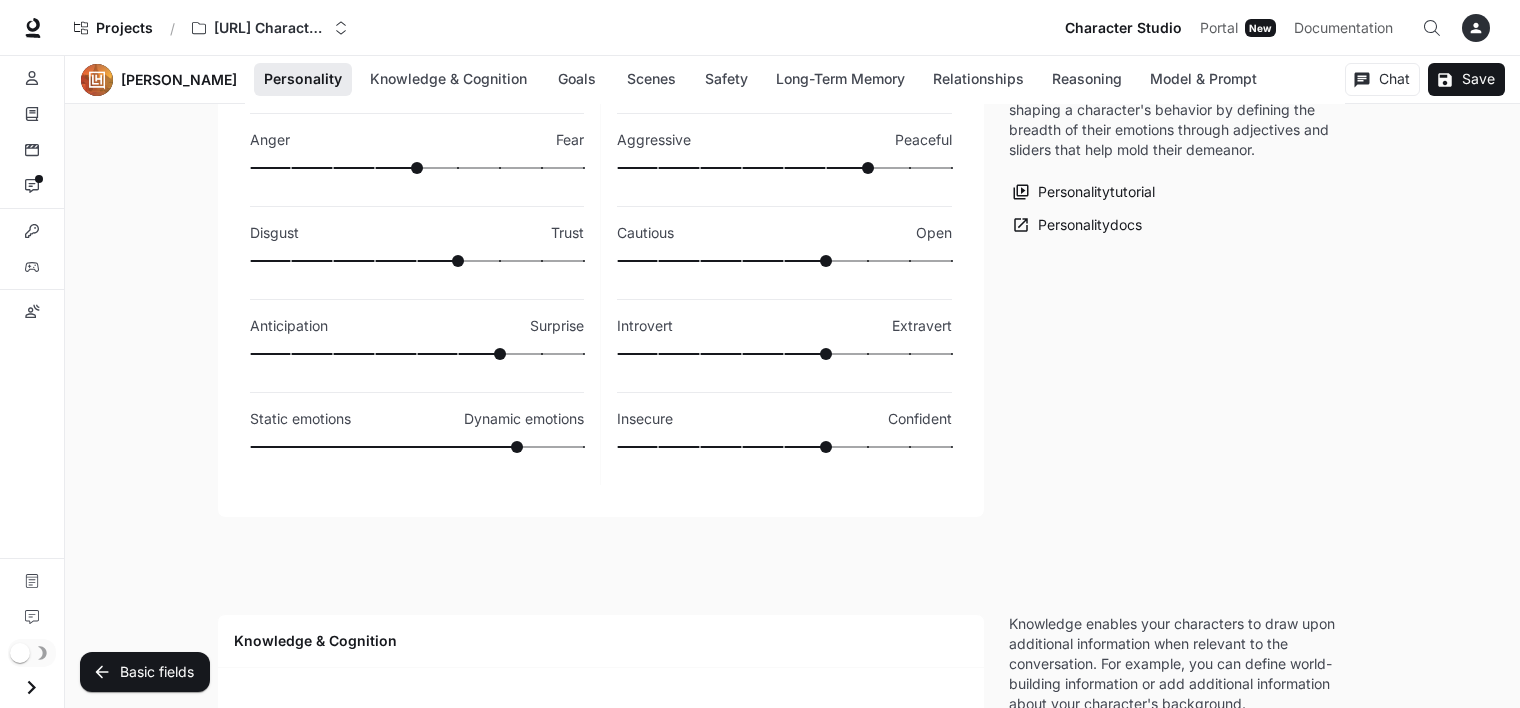 scroll, scrollTop: 704, scrollLeft: 0, axis: vertical 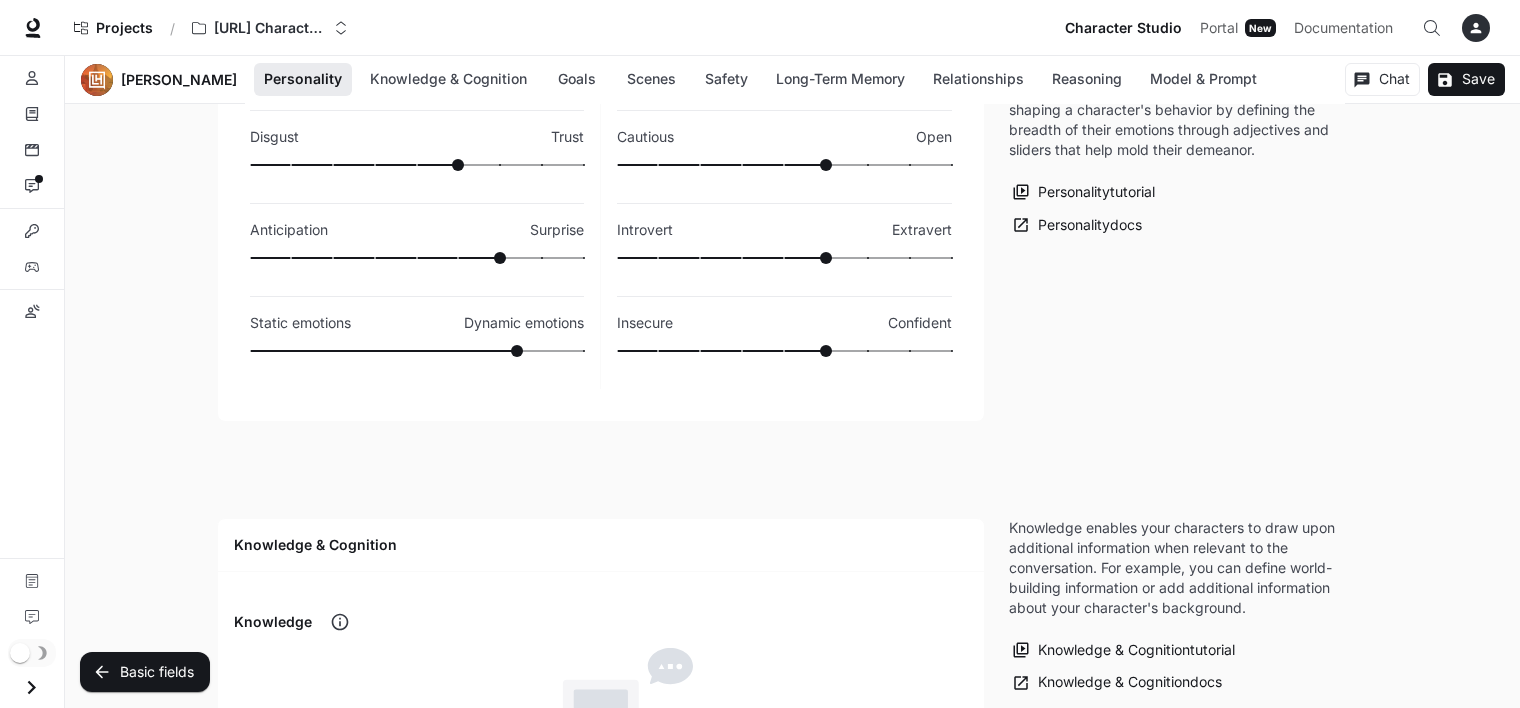 click at bounding box center (784, 258) 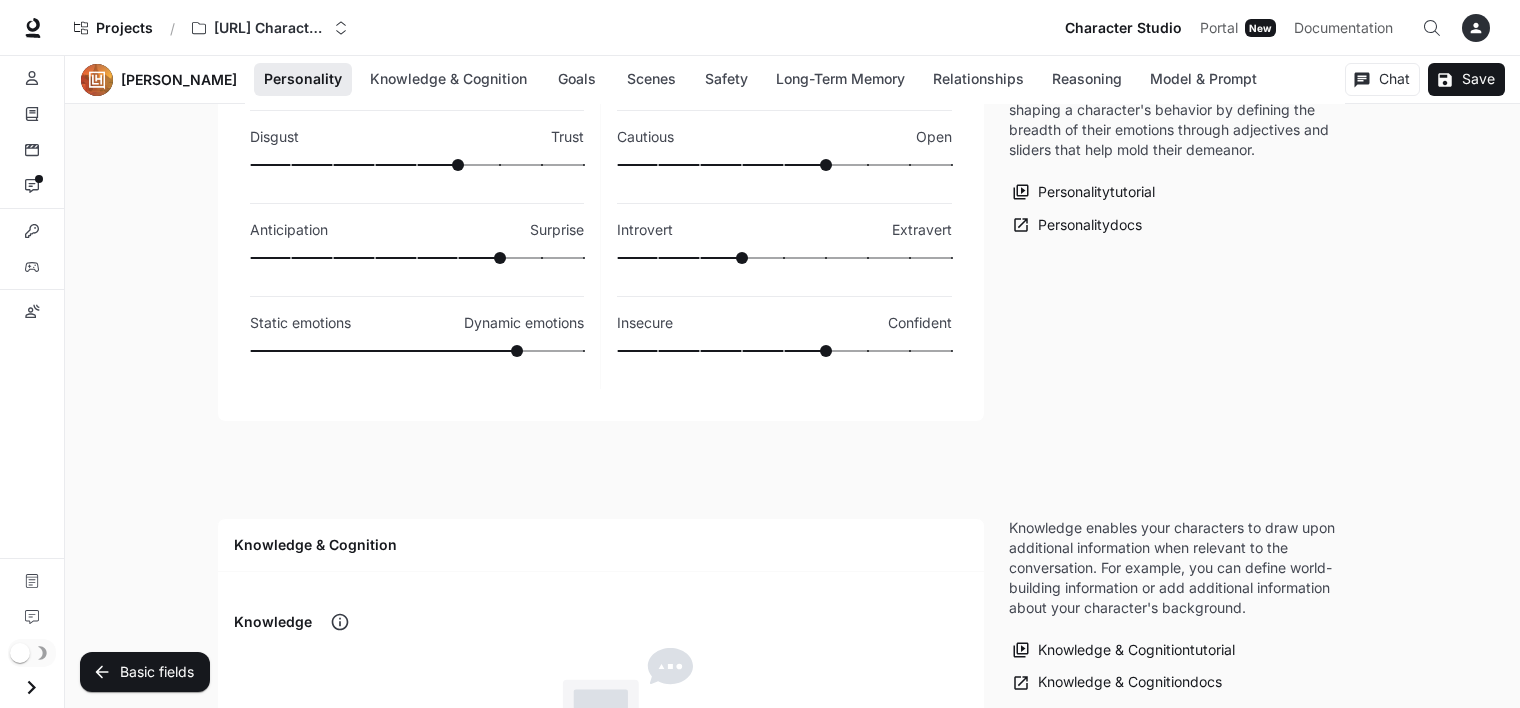 click at bounding box center [784, 258] 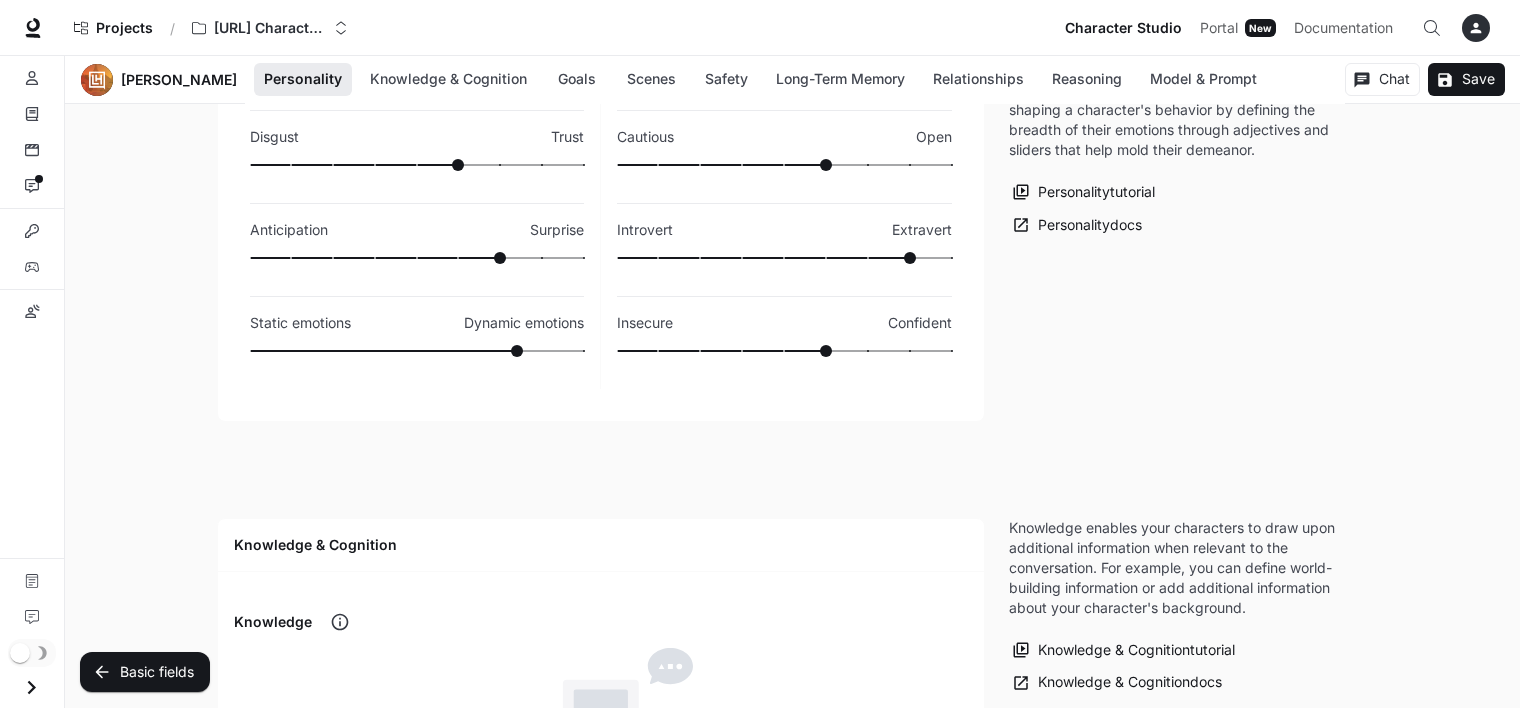 click at bounding box center [784, 351] 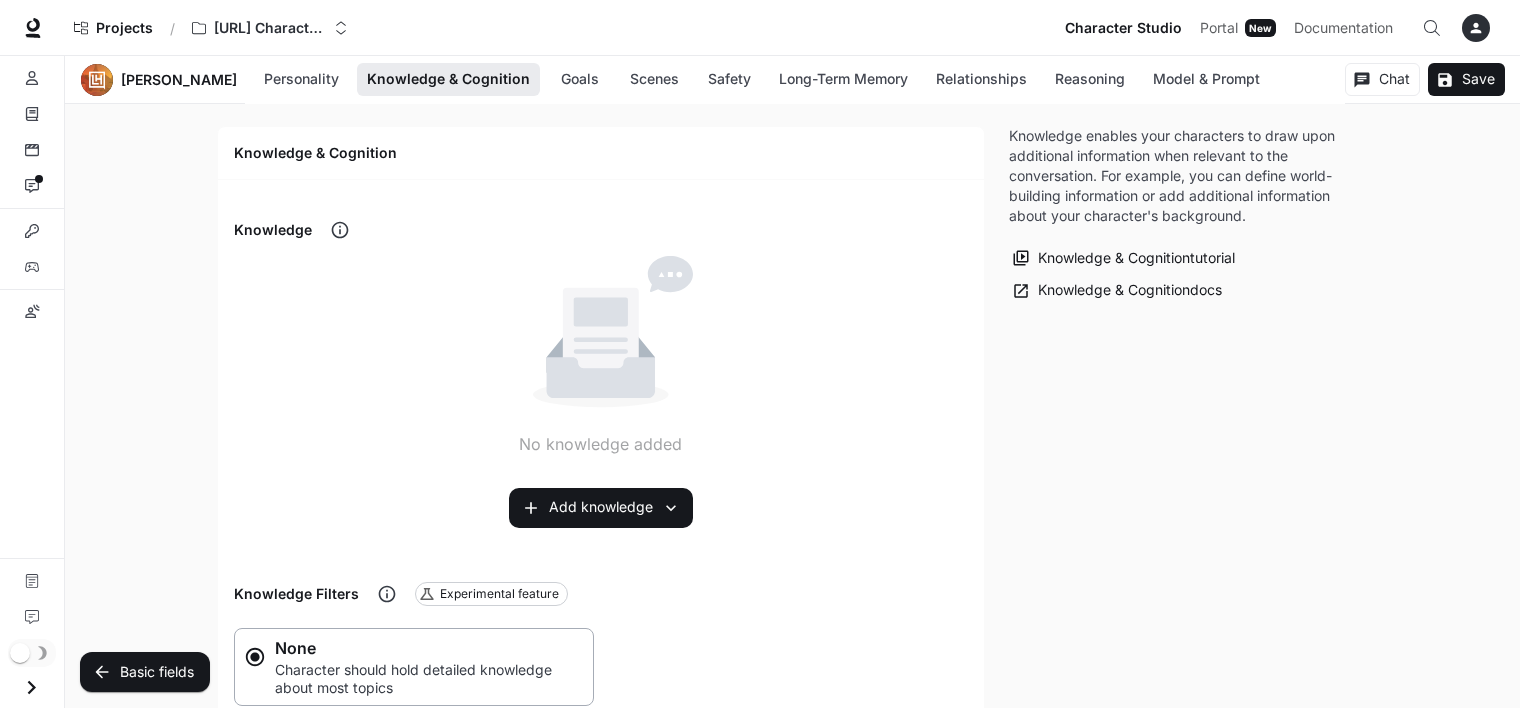scroll, scrollTop: 1043, scrollLeft: 0, axis: vertical 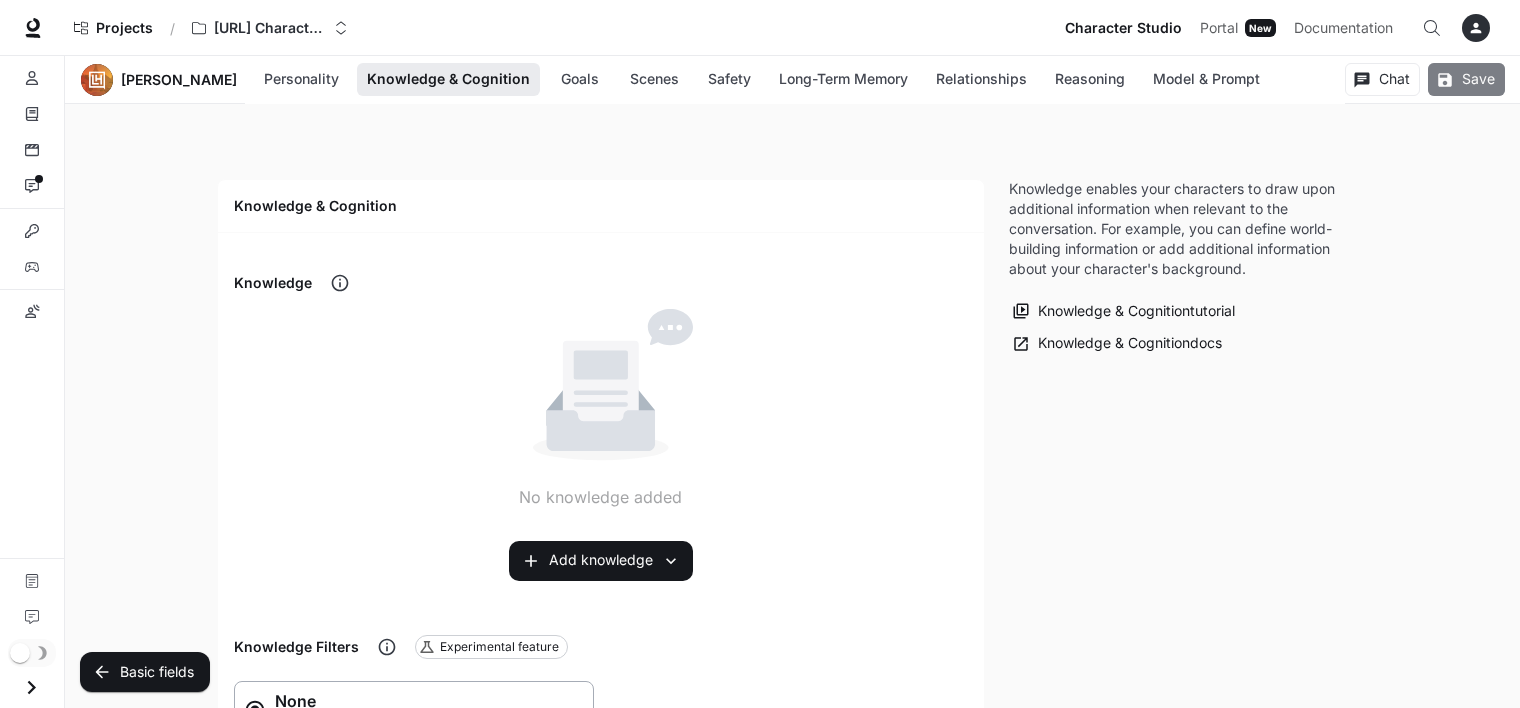 click on "Save" at bounding box center [1466, 79] 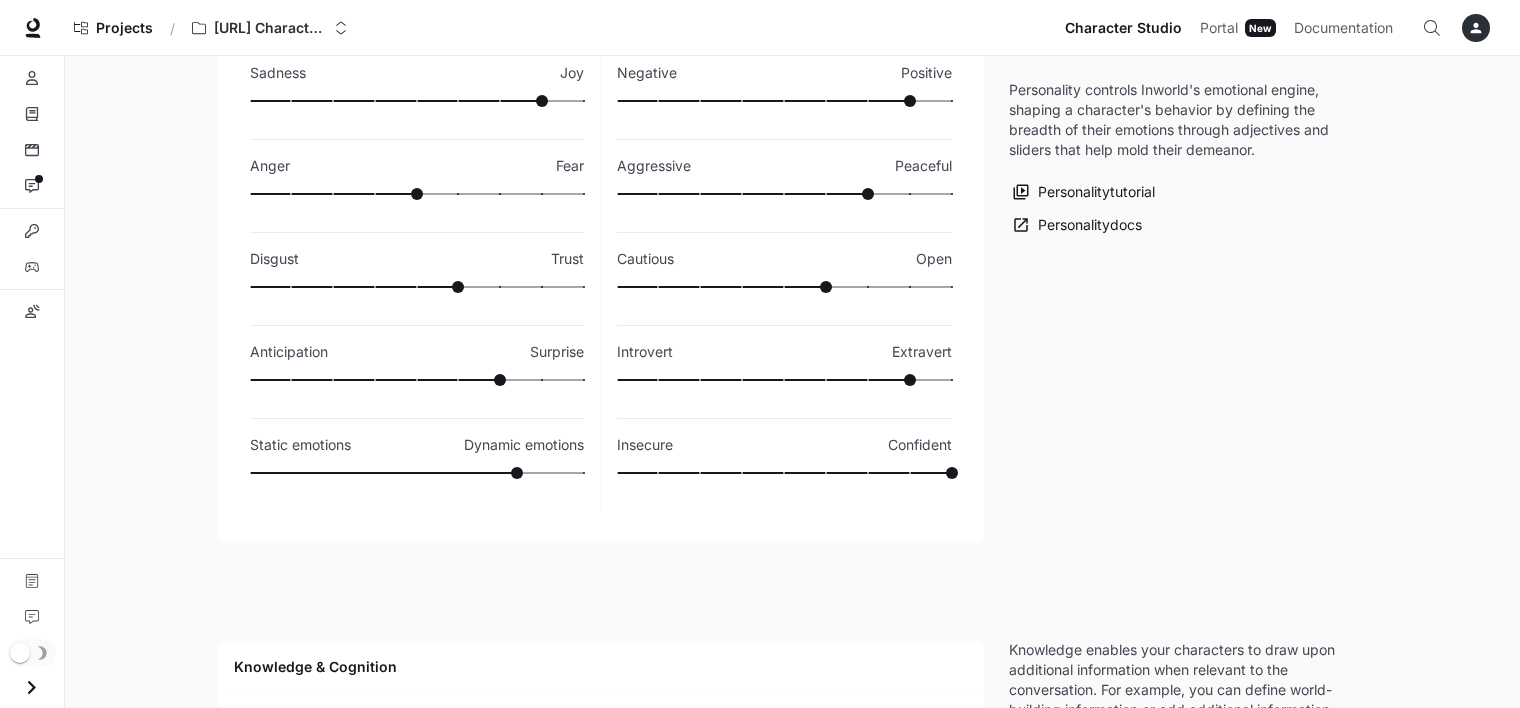scroll, scrollTop: 0, scrollLeft: 0, axis: both 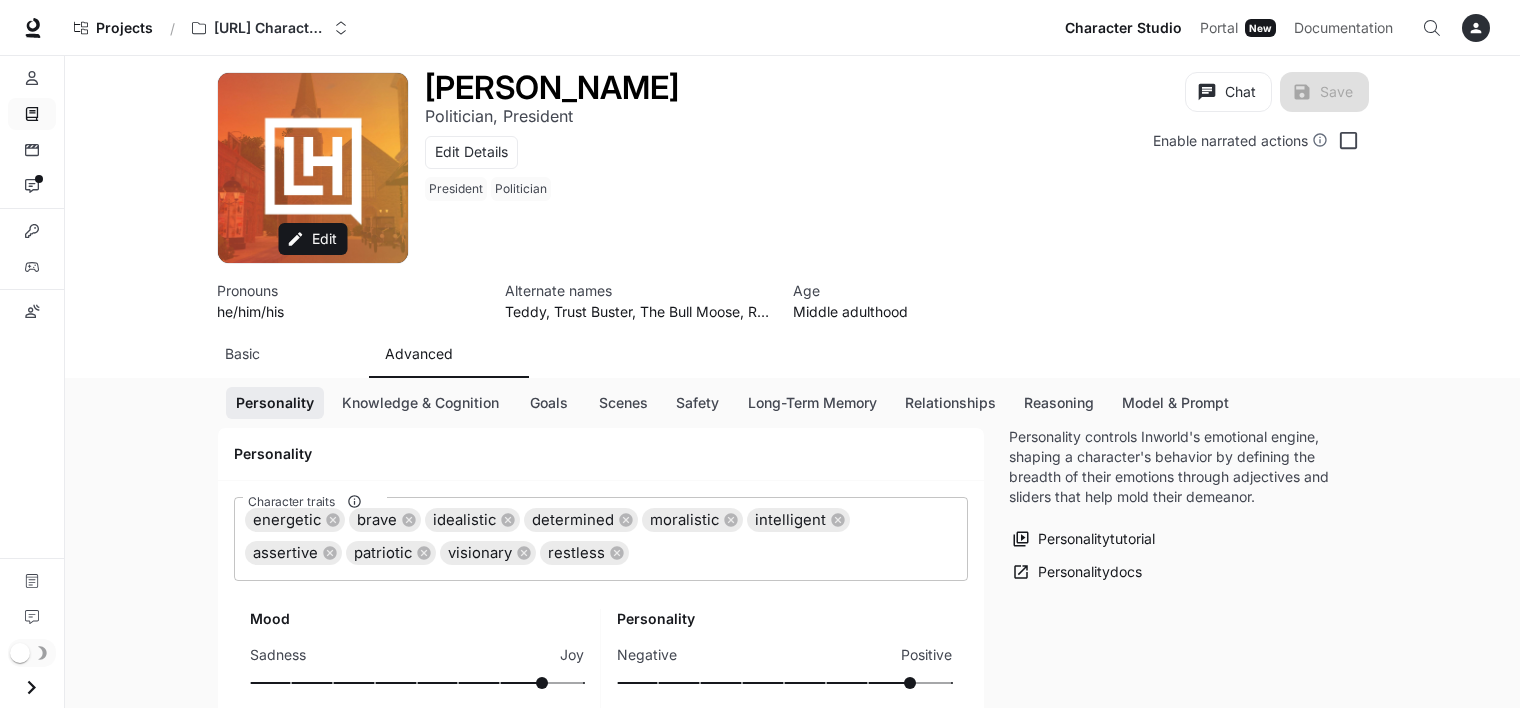 click 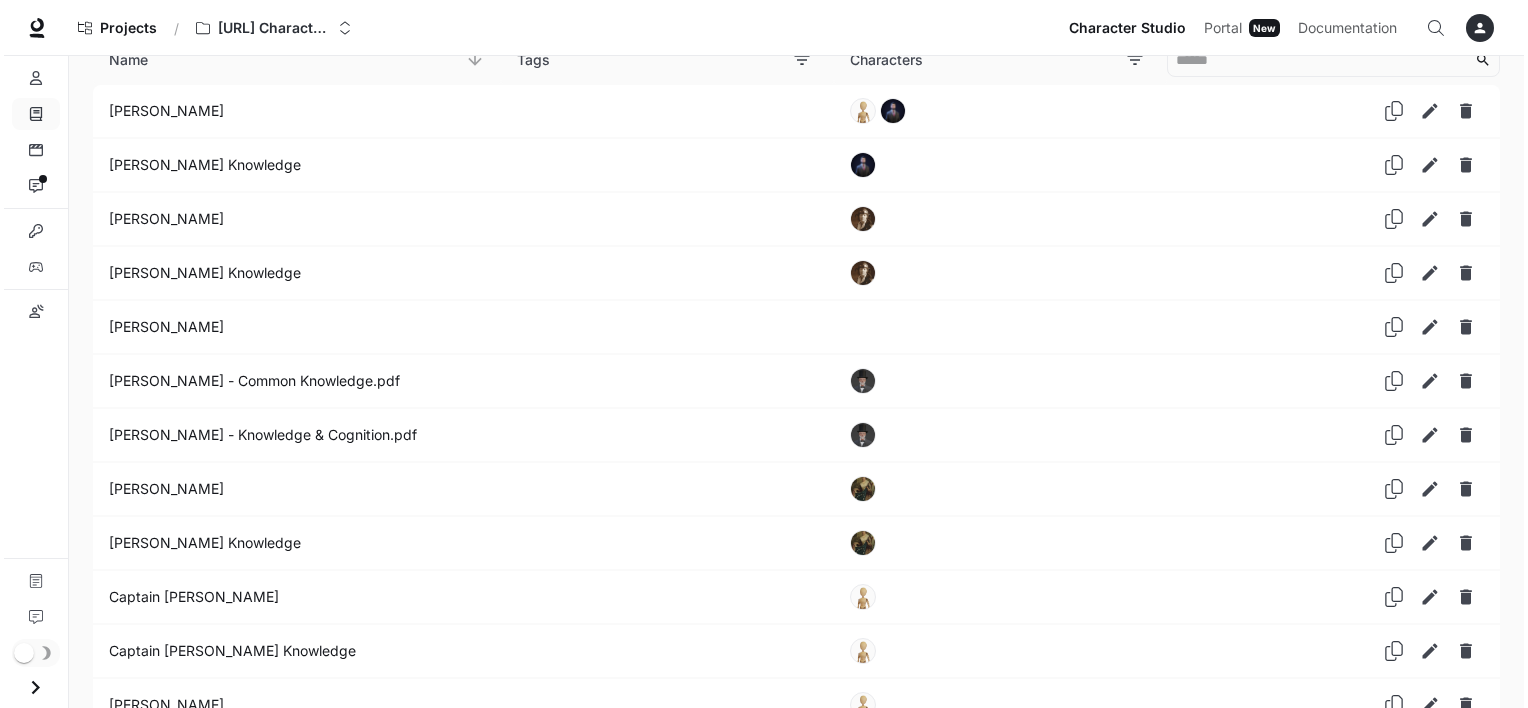 scroll, scrollTop: 0, scrollLeft: 0, axis: both 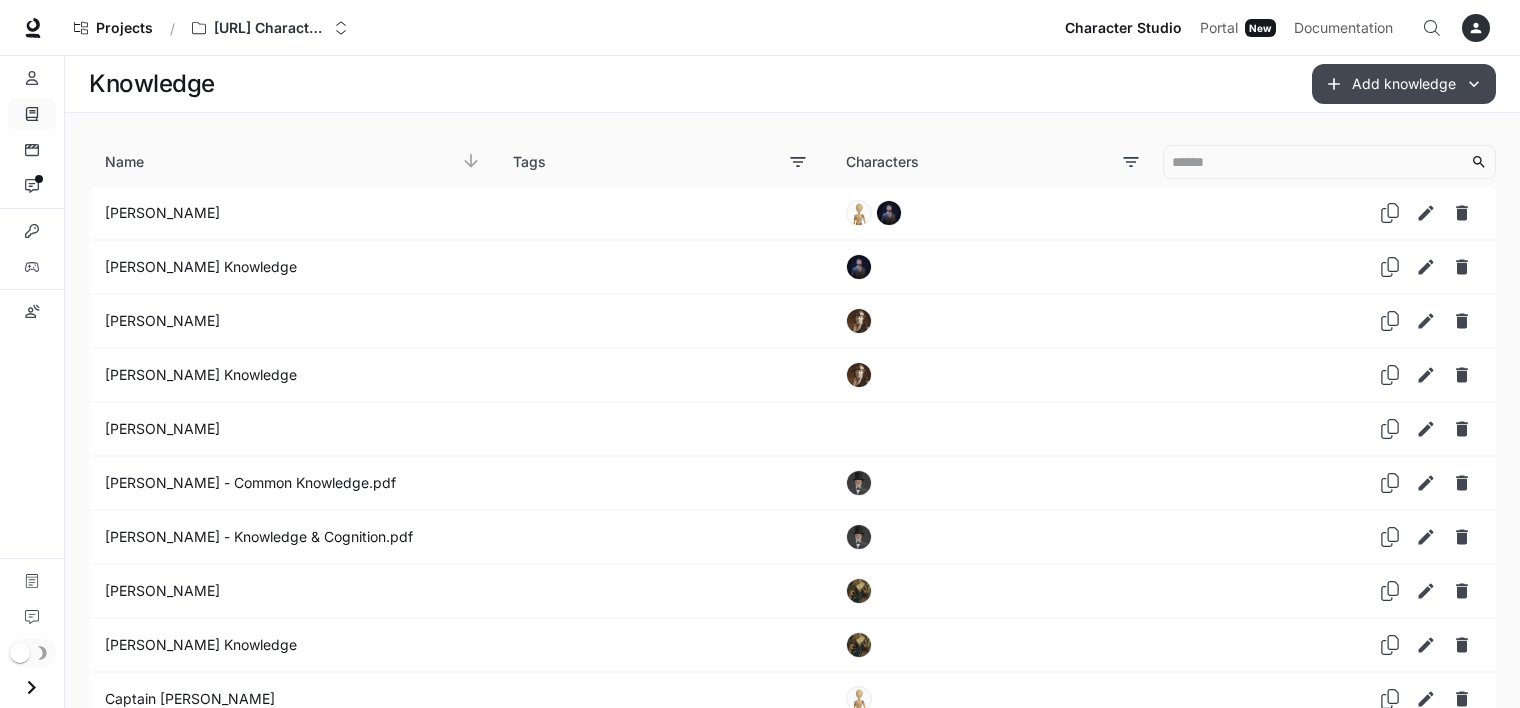 click on "Add knowledge" at bounding box center (1404, 84) 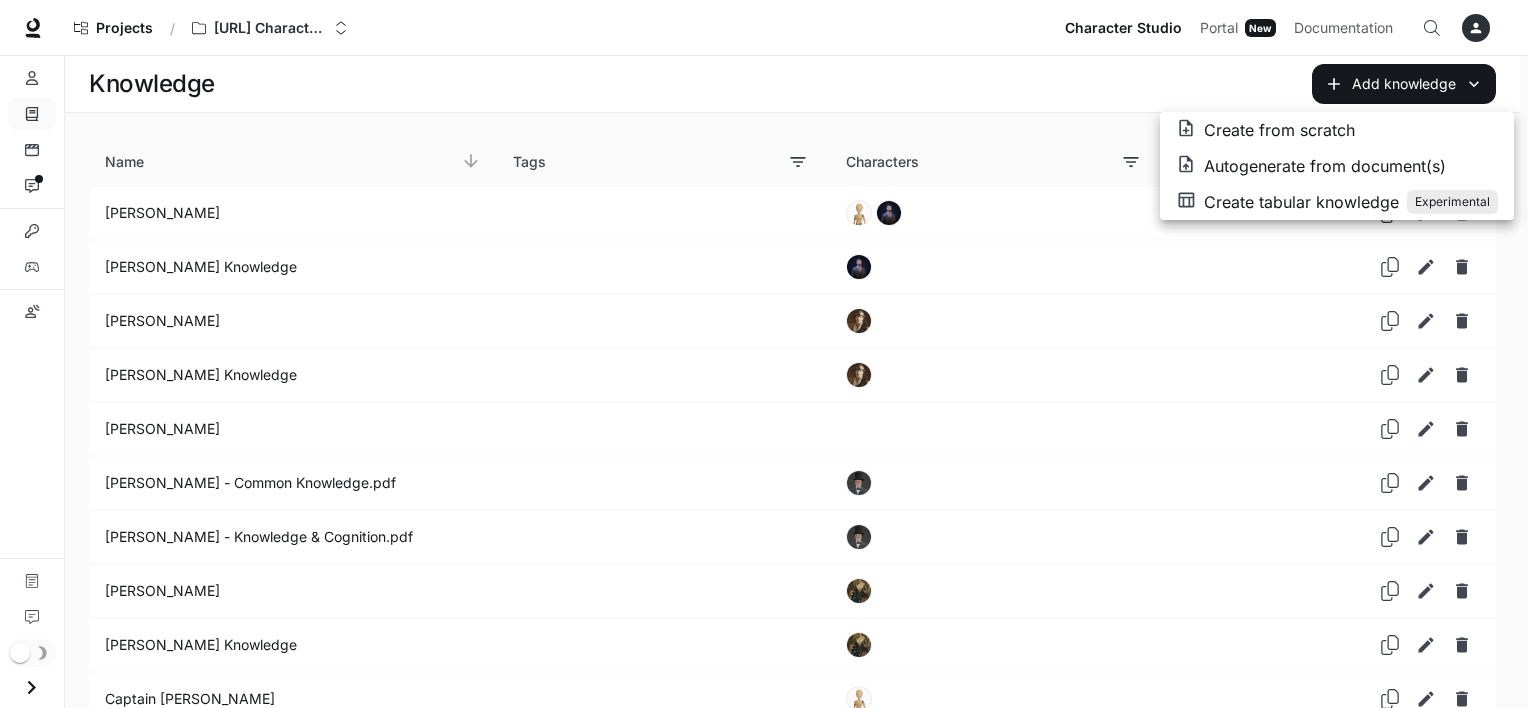 click on "Create from scratch" at bounding box center (1279, 130) 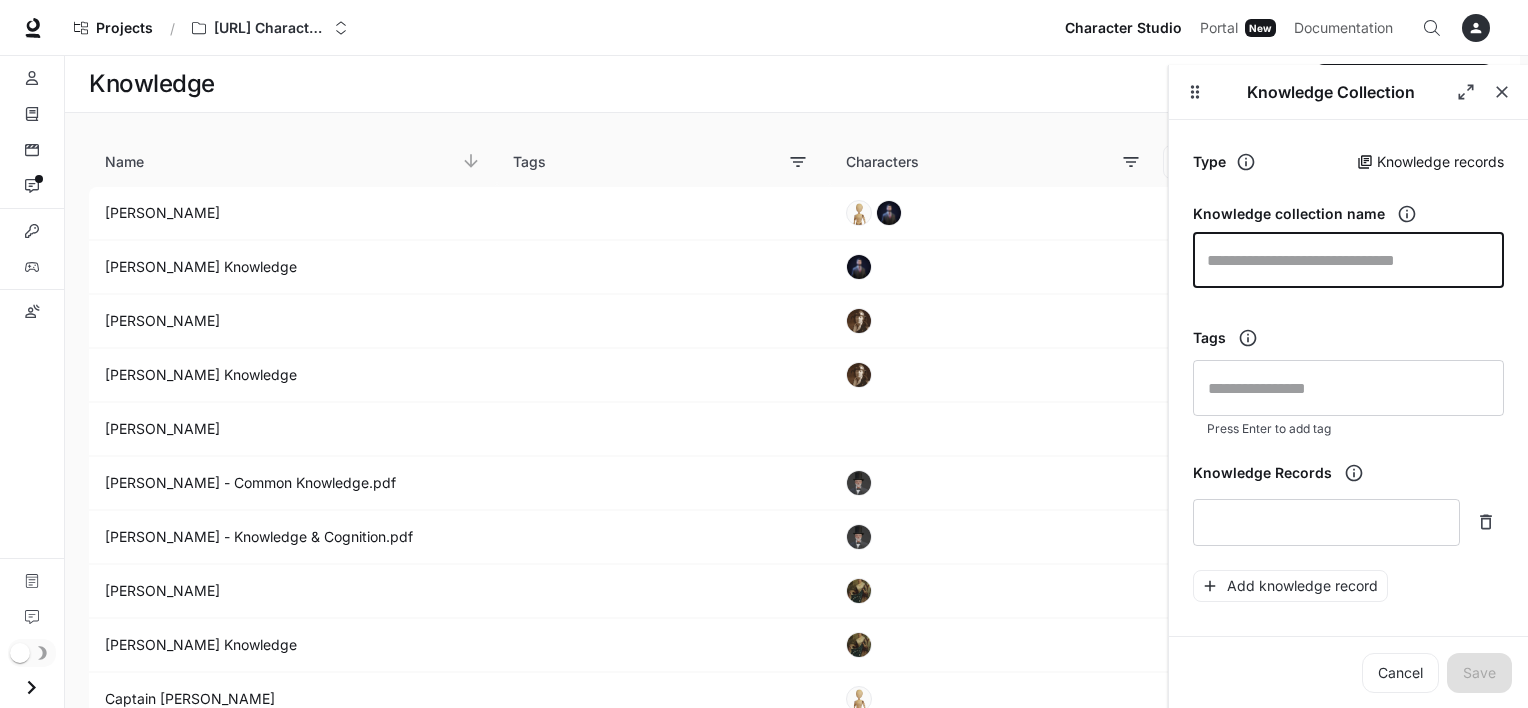 click at bounding box center [1348, 260] 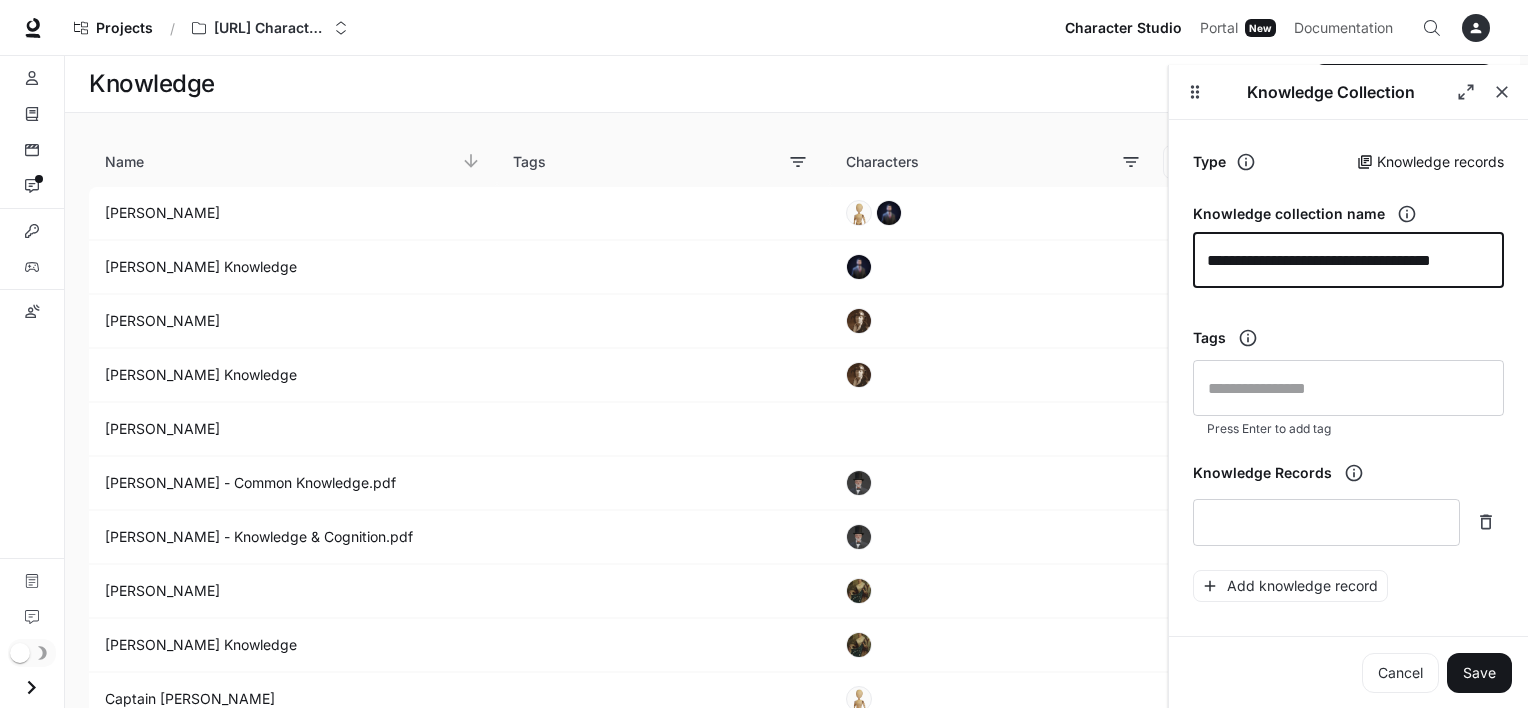 scroll, scrollTop: 0, scrollLeft: 40, axis: horizontal 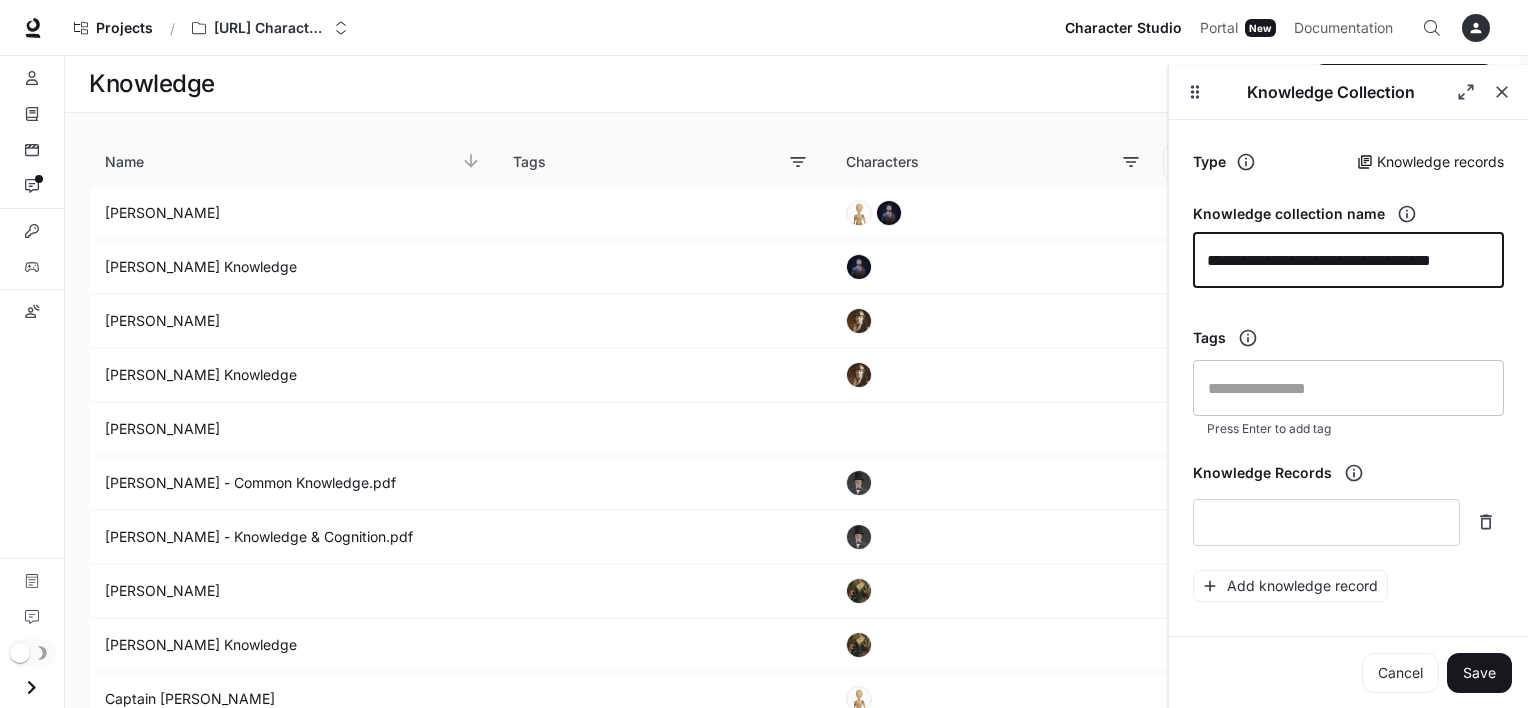 type on "**********" 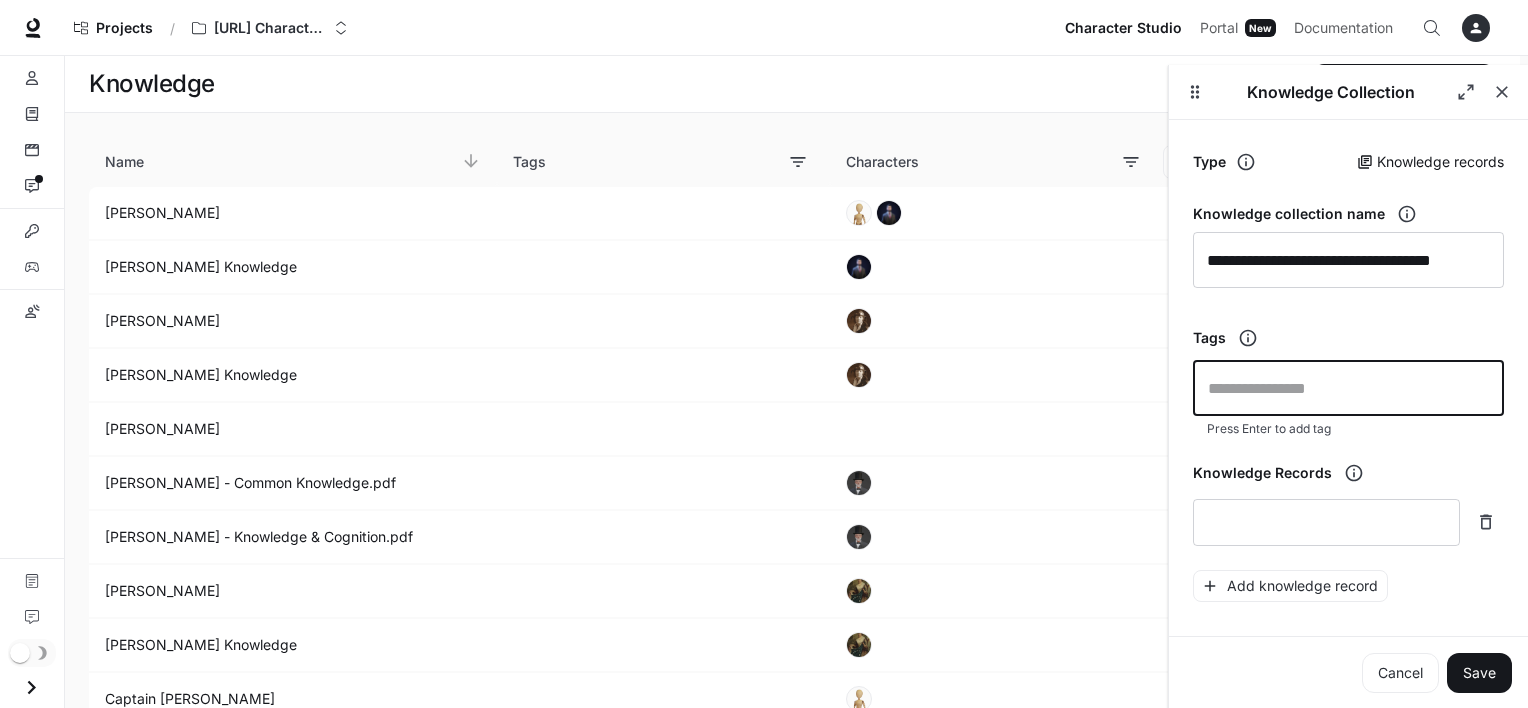click at bounding box center [1348, 388] 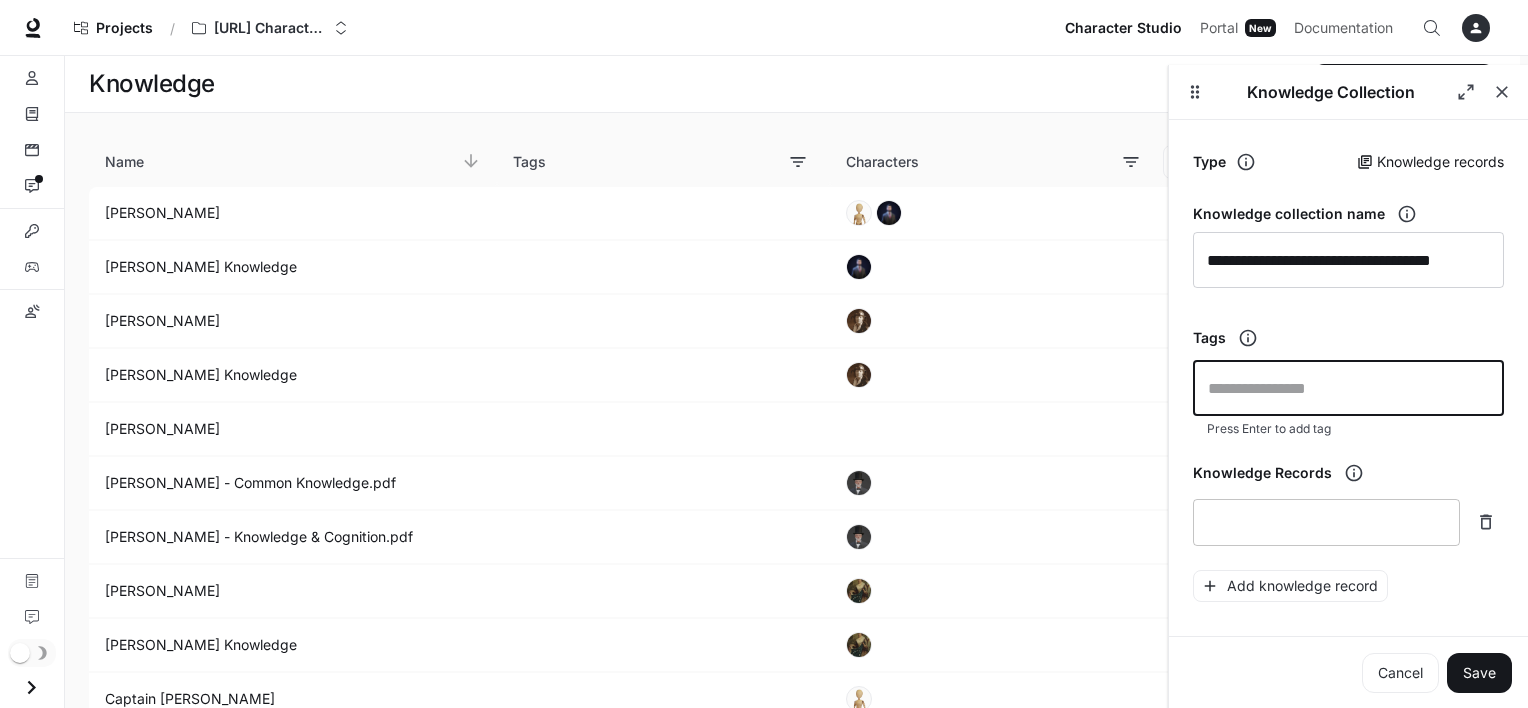 click at bounding box center [1326, 522] 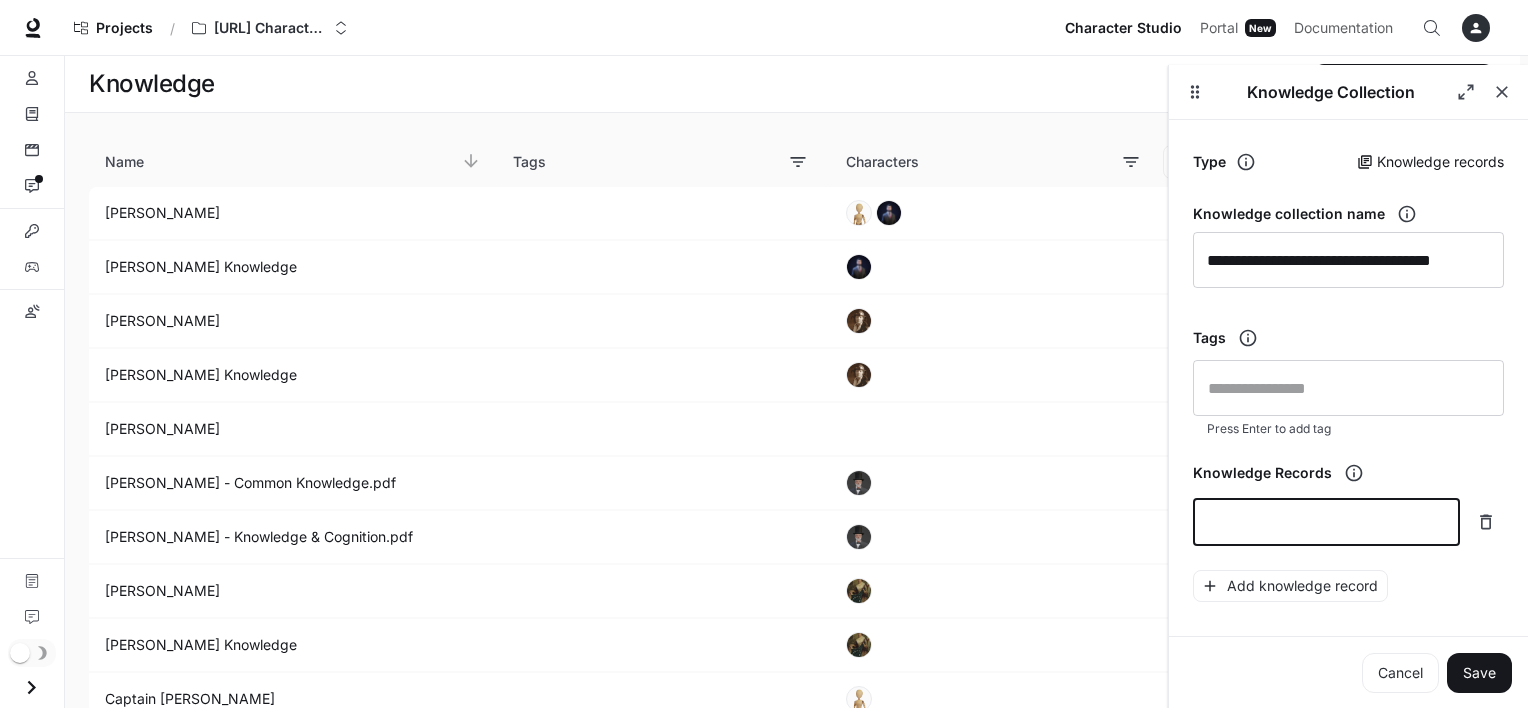 click at bounding box center (1326, 522) 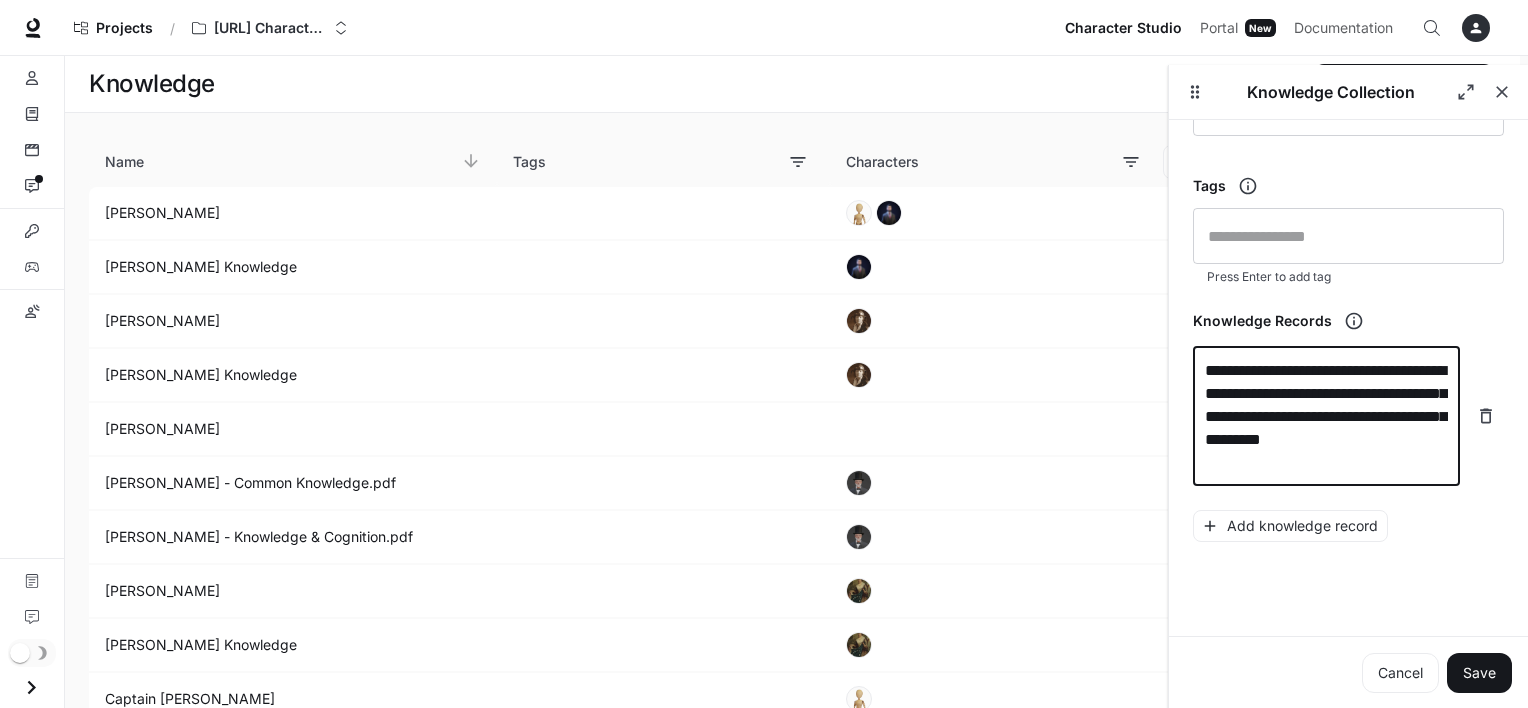 scroll, scrollTop: 160, scrollLeft: 0, axis: vertical 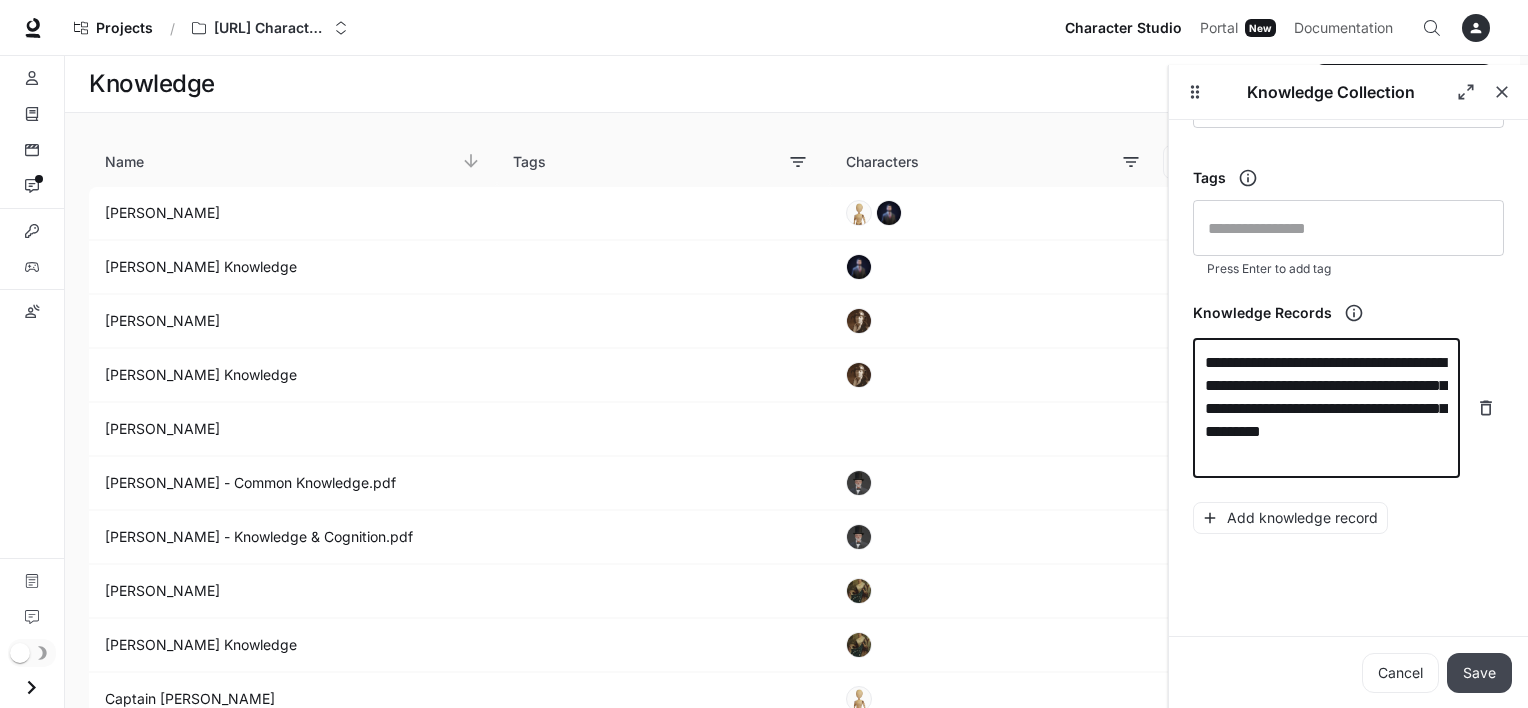 type on "**********" 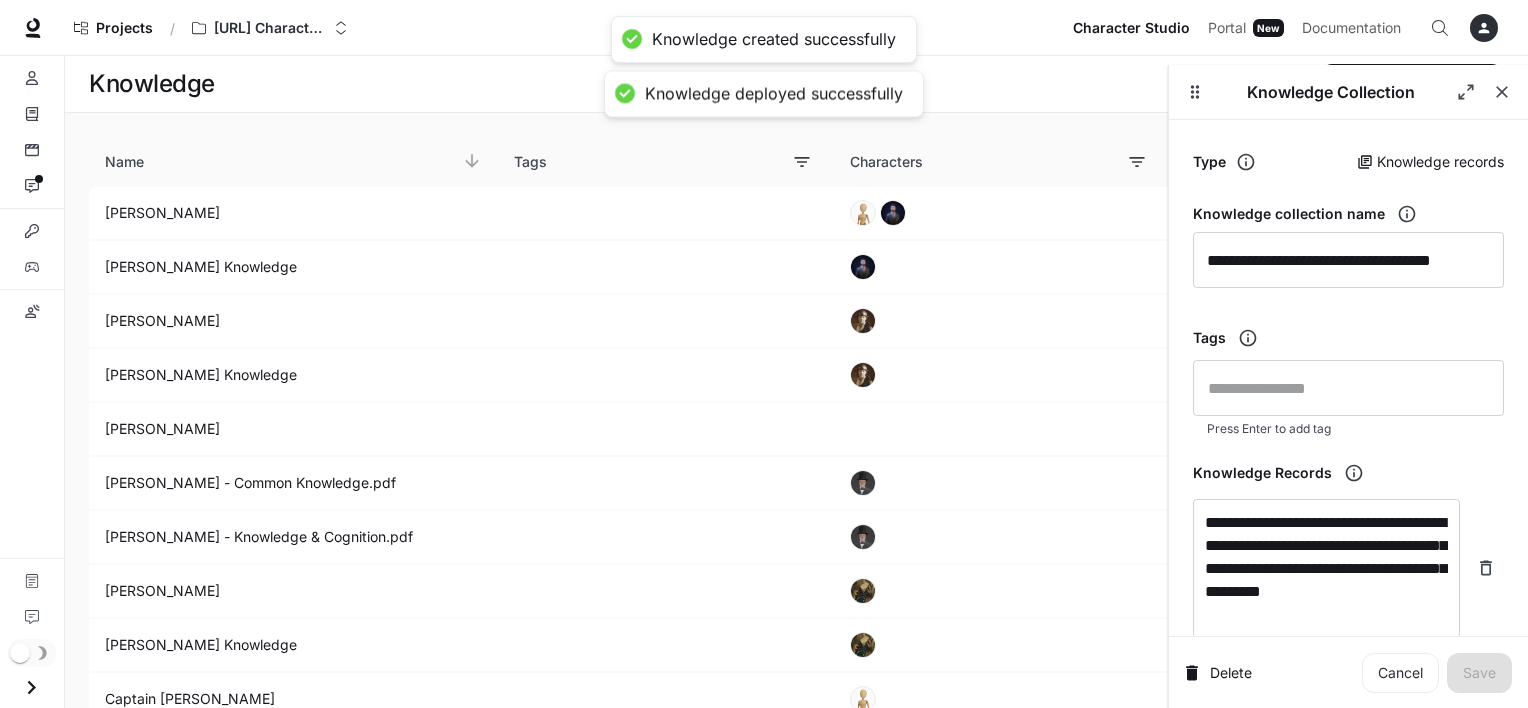 scroll, scrollTop: 112, scrollLeft: 0, axis: vertical 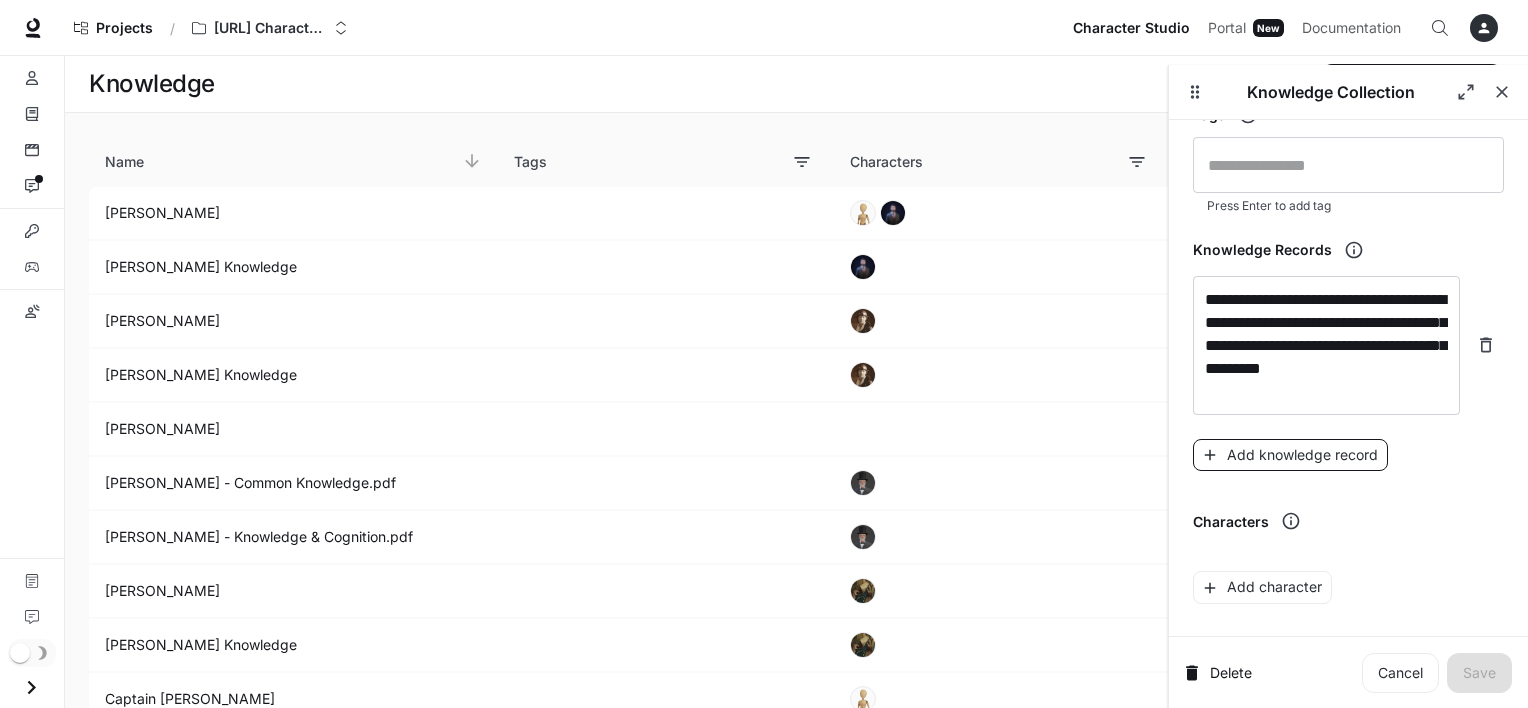 click on "Add knowledge record" at bounding box center (1290, 455) 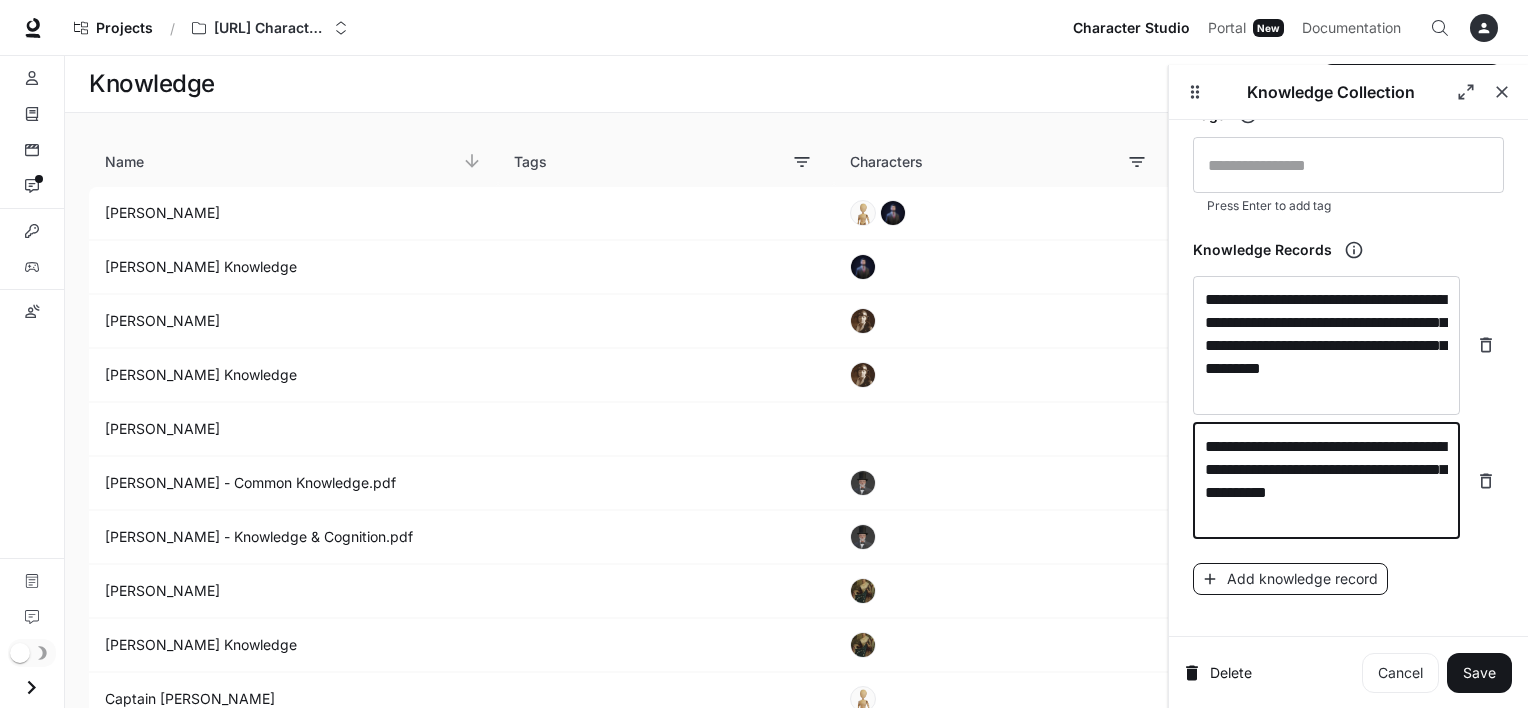 type on "**********" 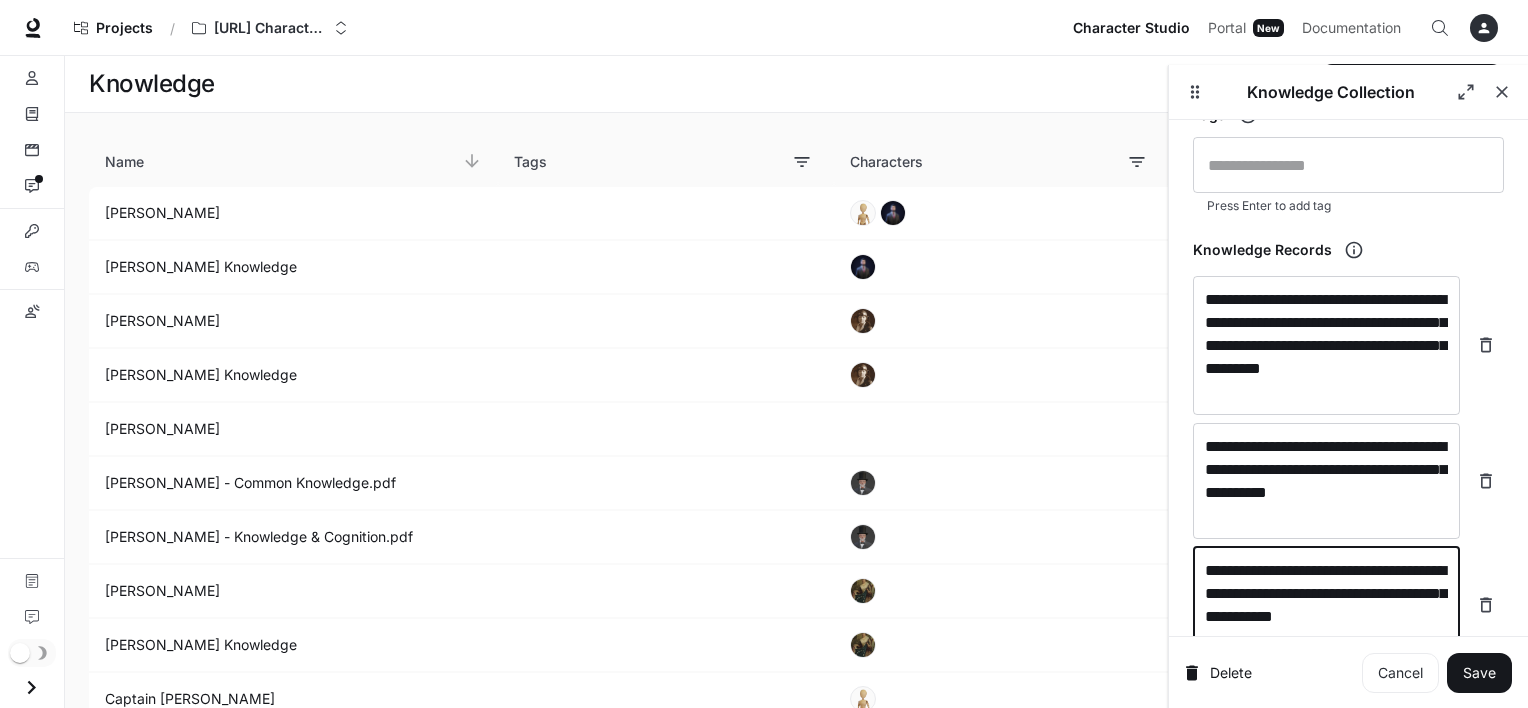 type on "**********" 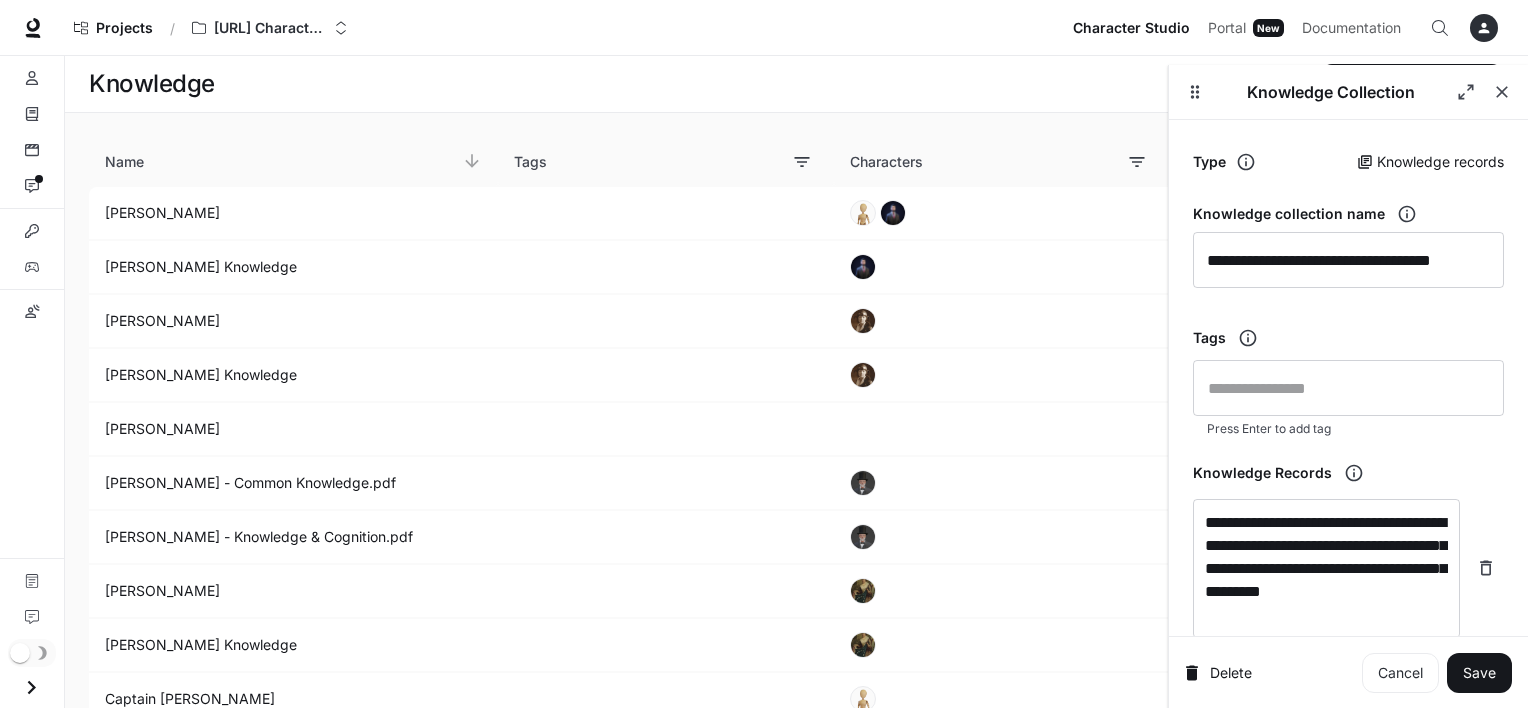 scroll, scrollTop: 0, scrollLeft: 0, axis: both 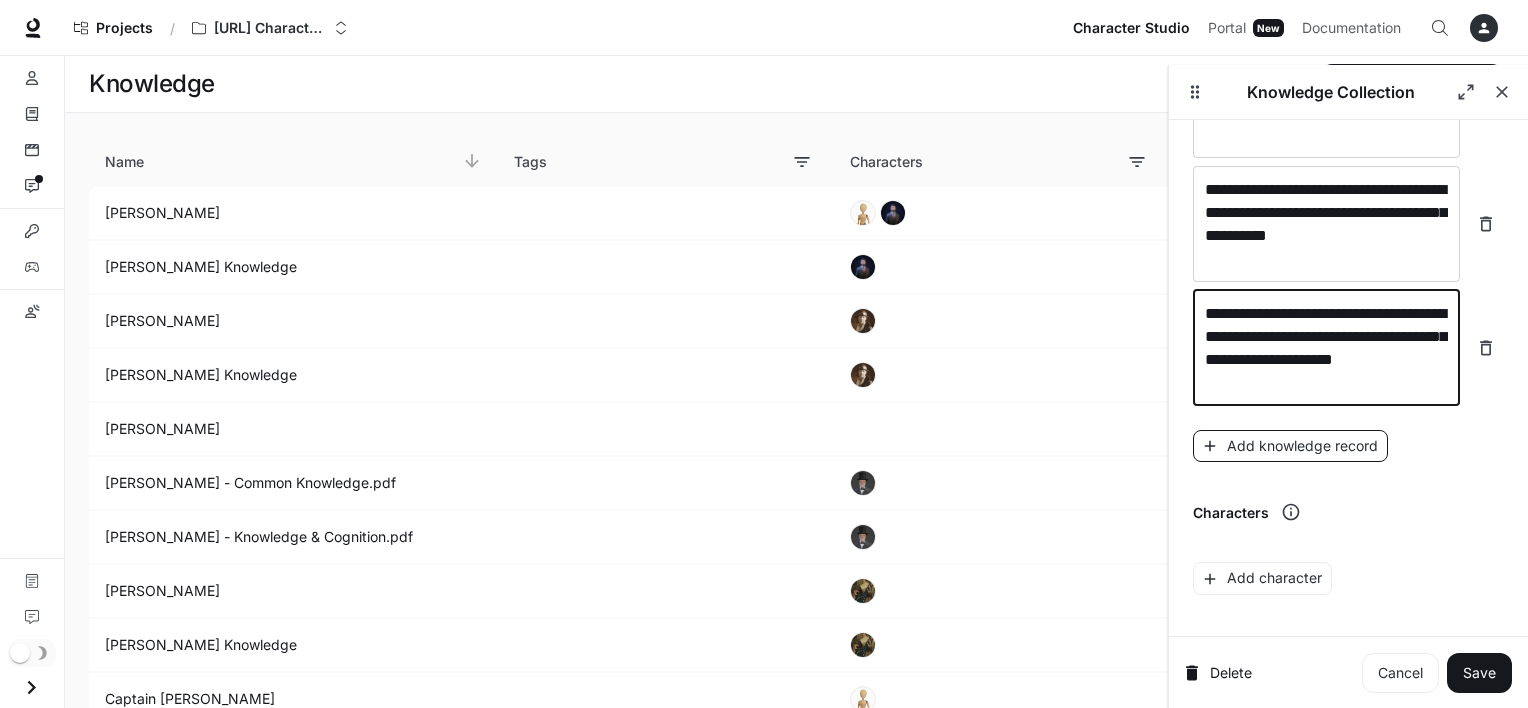 type on "**********" 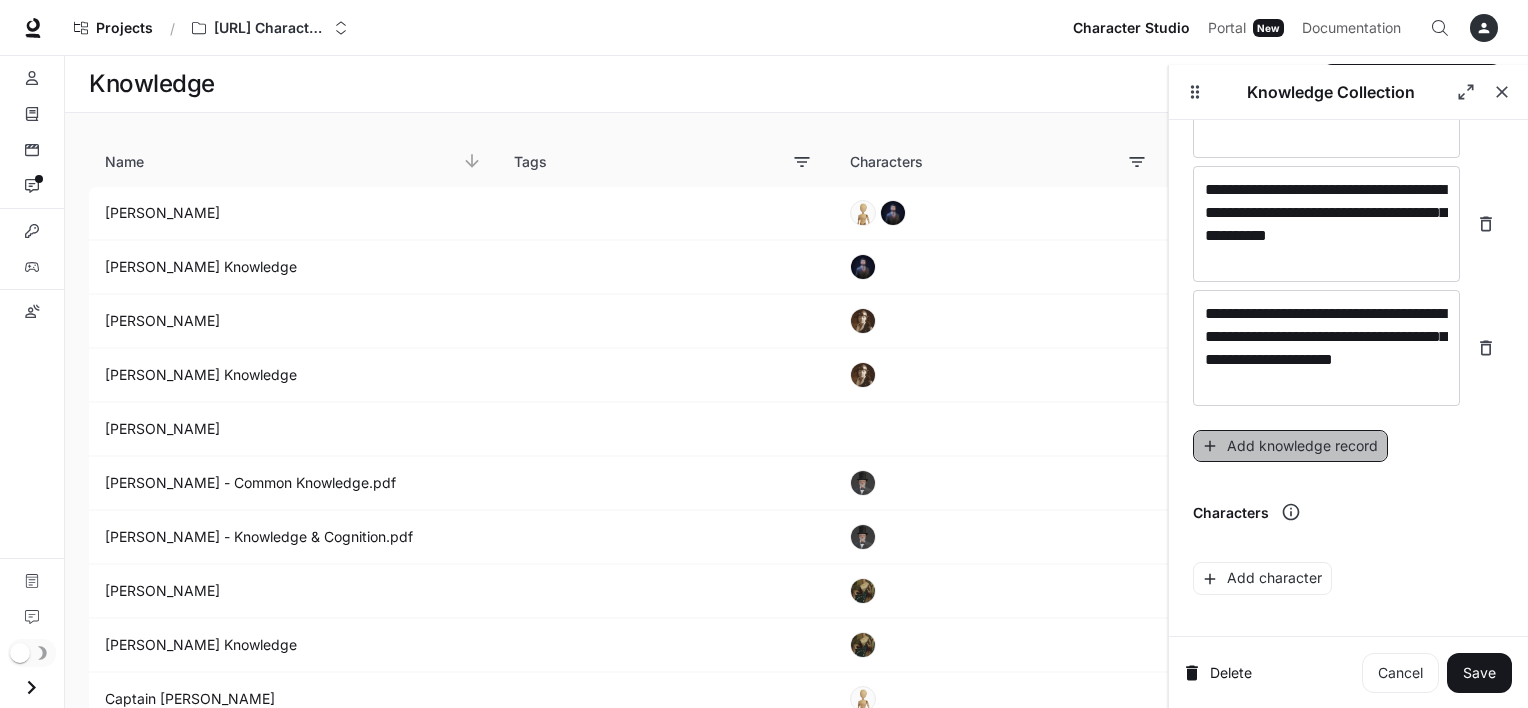click on "Add knowledge record" at bounding box center [1290, 446] 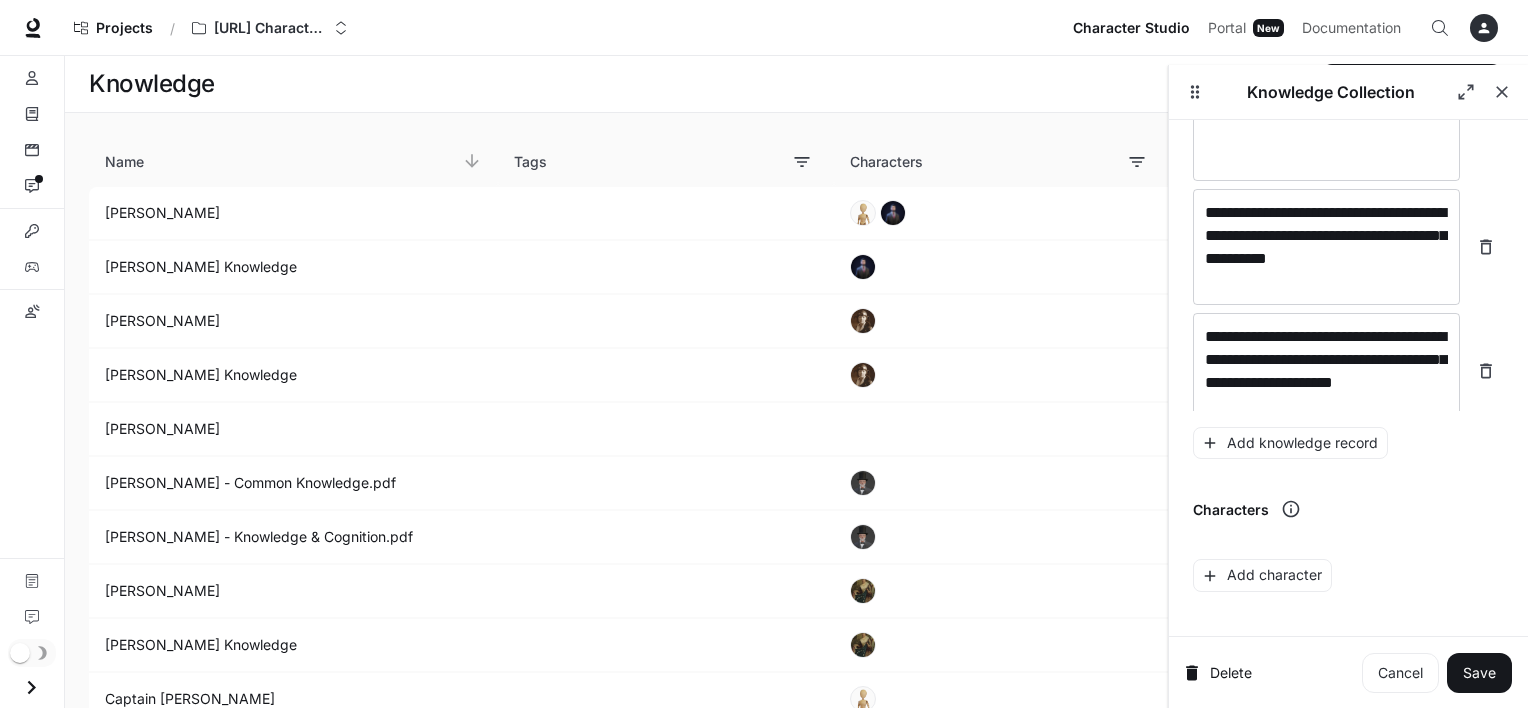 scroll, scrollTop: 500, scrollLeft: 0, axis: vertical 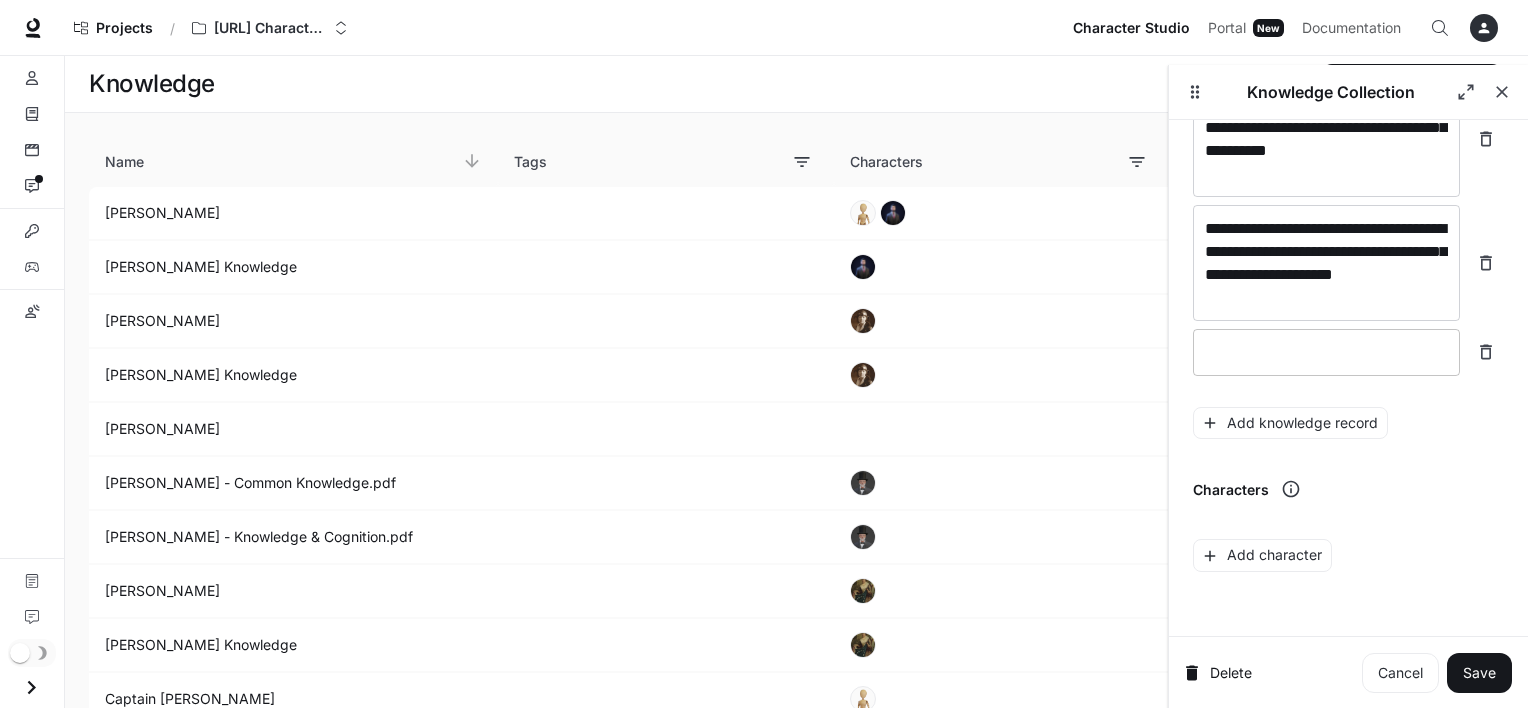 click at bounding box center [1326, 352] 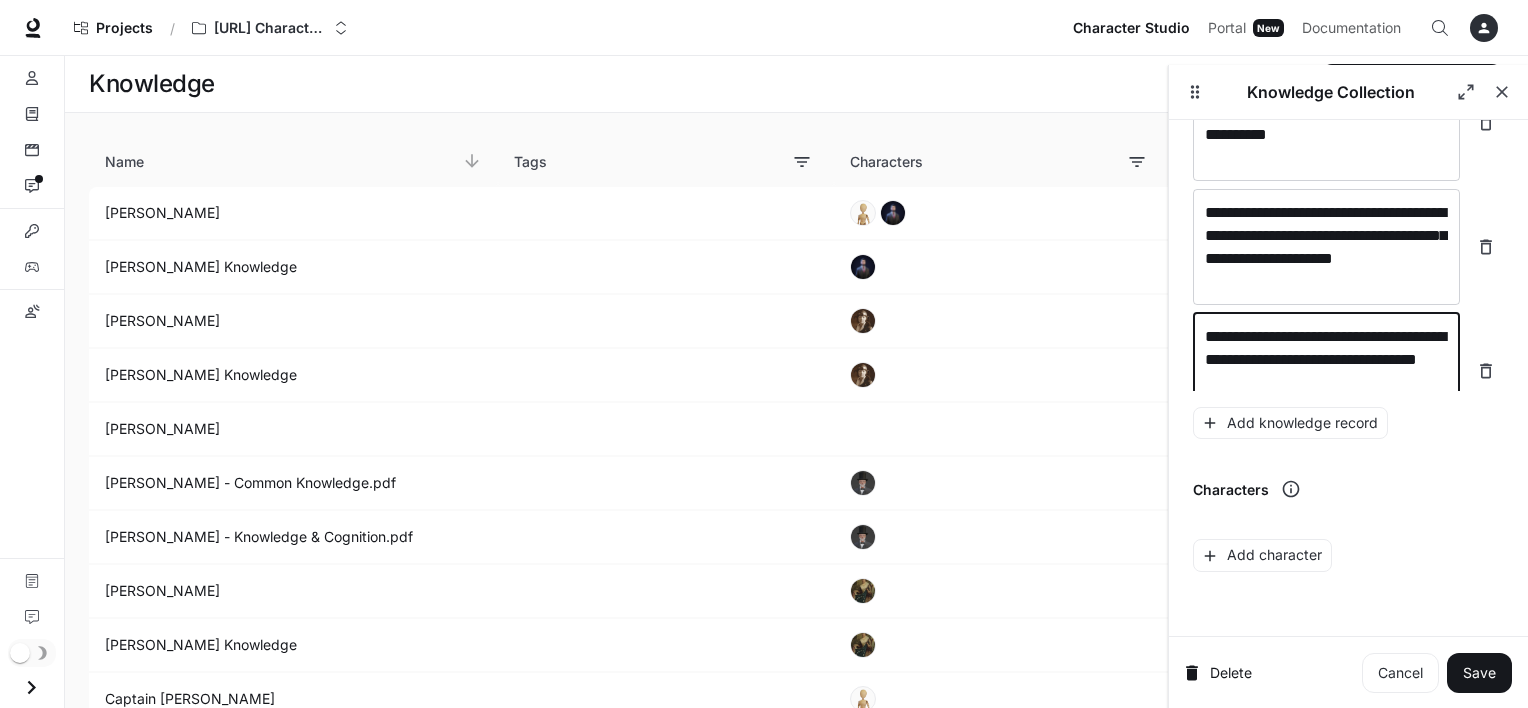 scroll, scrollTop: 128, scrollLeft: 0, axis: vertical 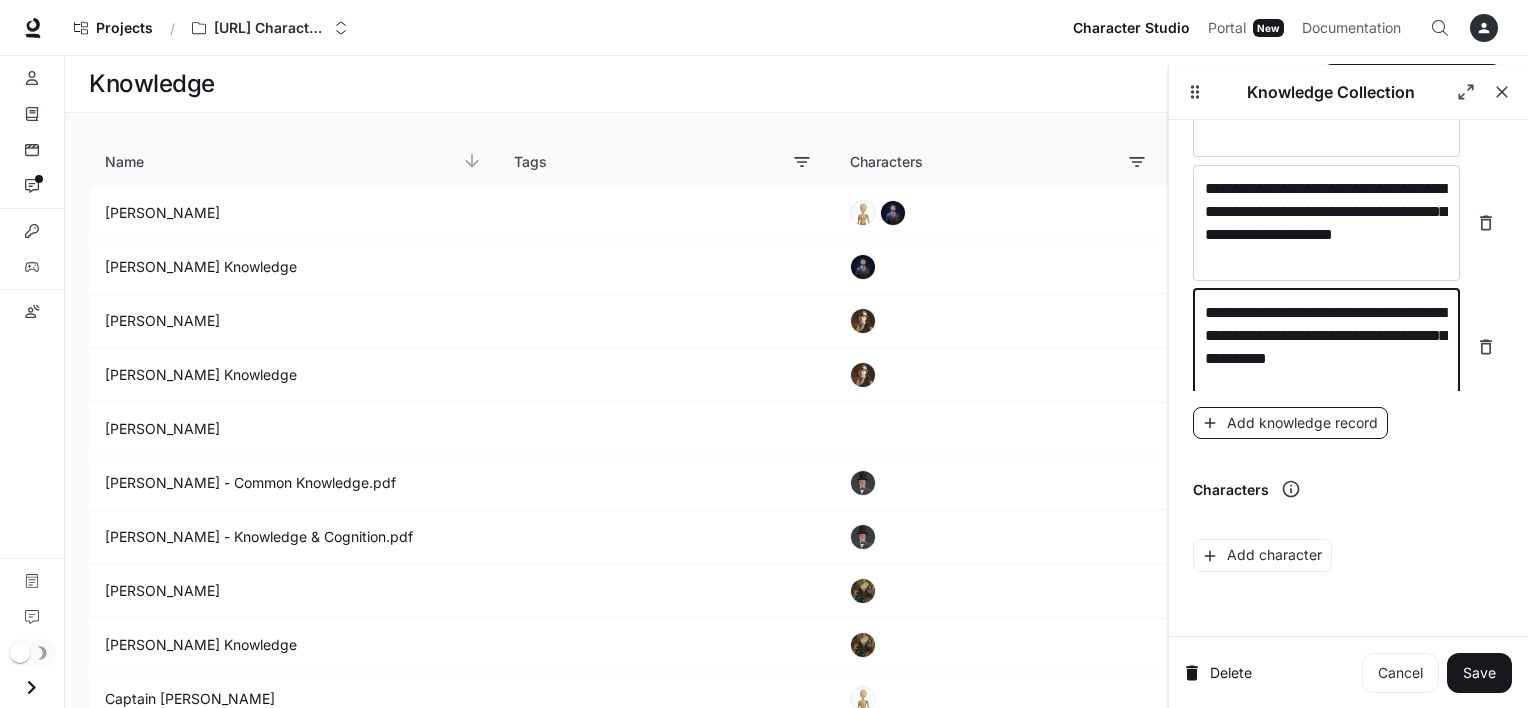 type on "**********" 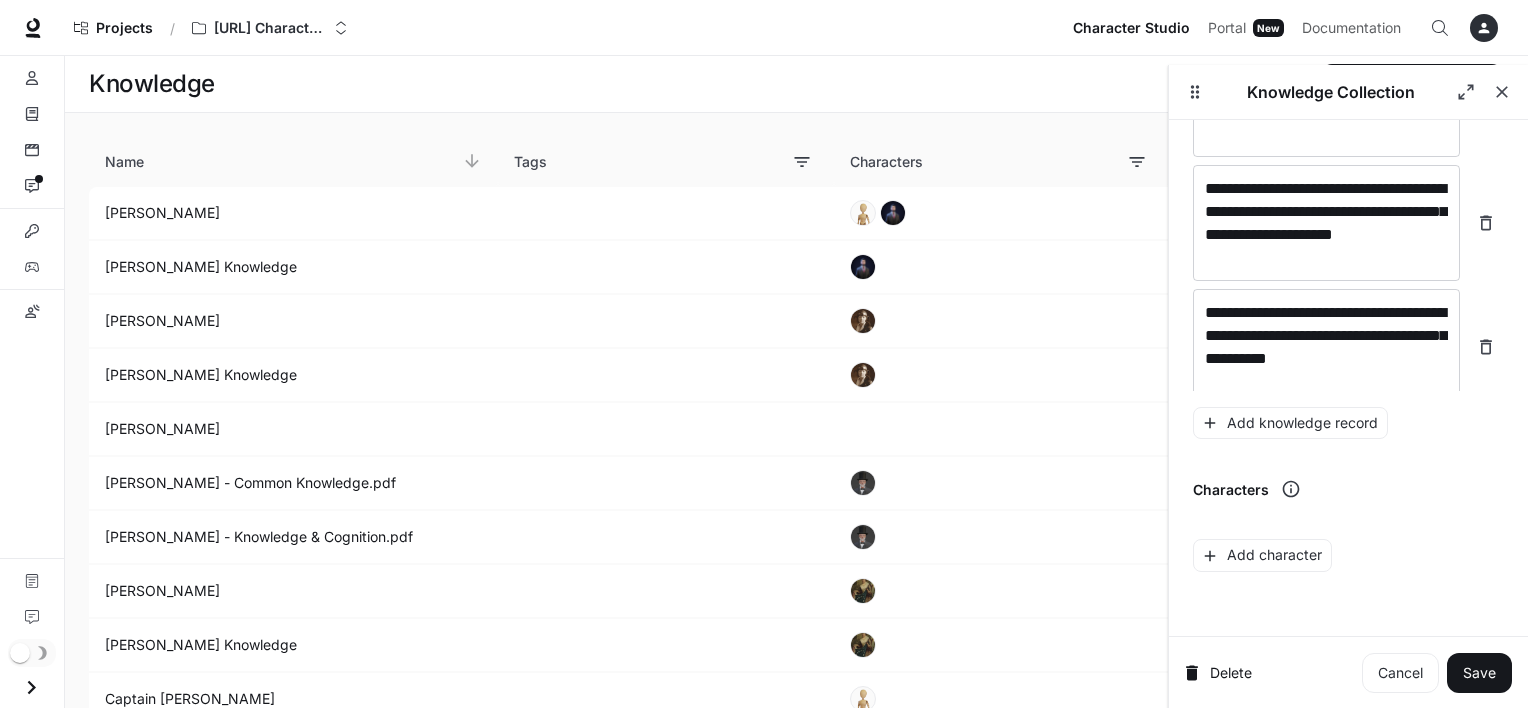 scroll, scrollTop: 204, scrollLeft: 0, axis: vertical 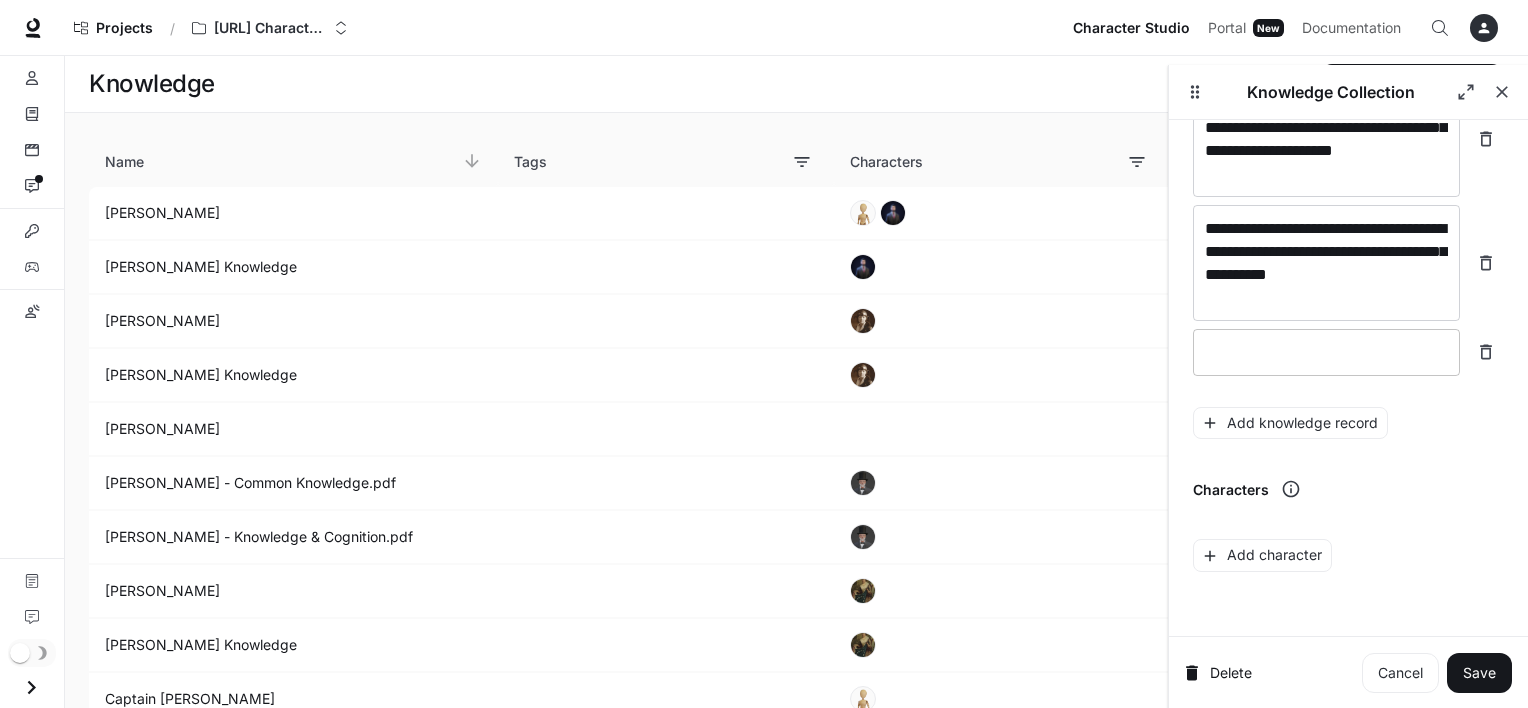 click at bounding box center [1326, 352] 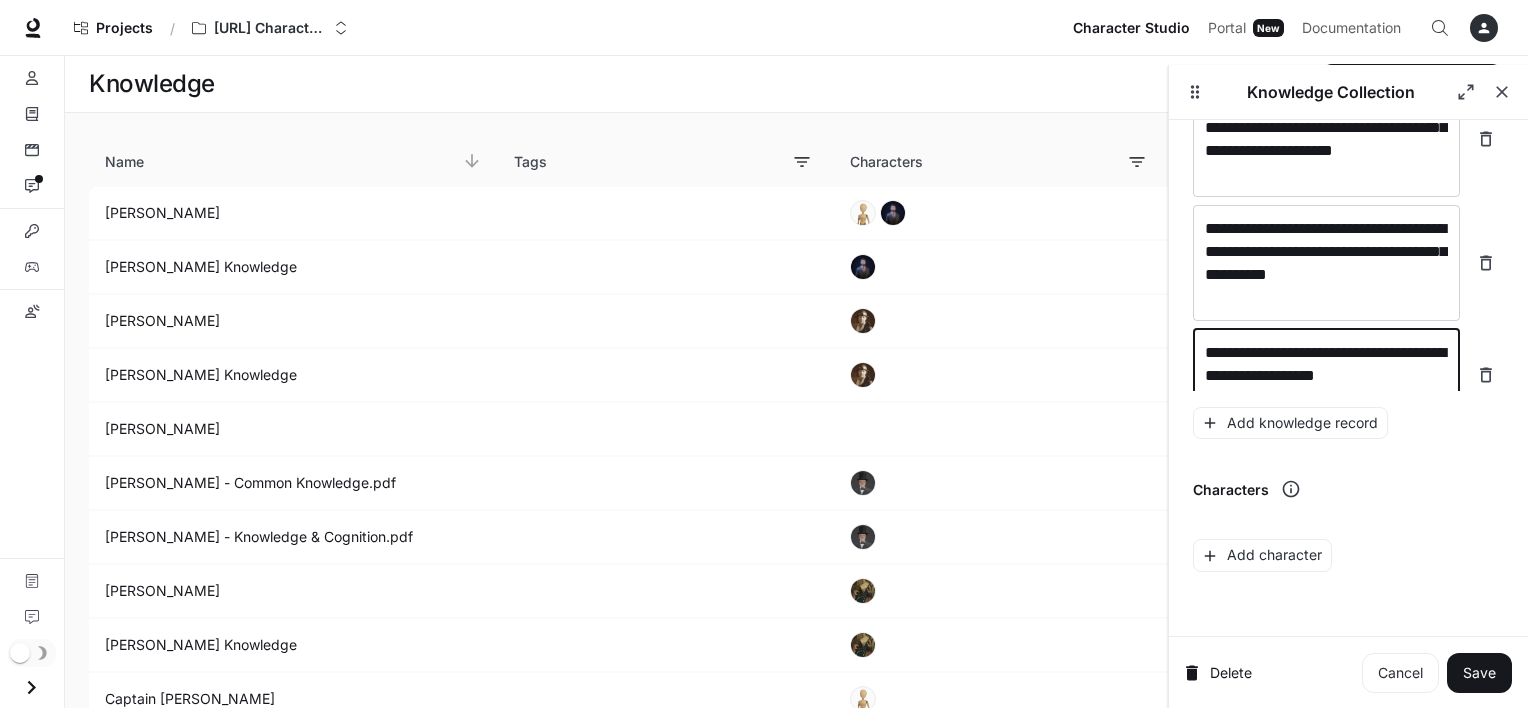 scroll, scrollTop: 220, scrollLeft: 0, axis: vertical 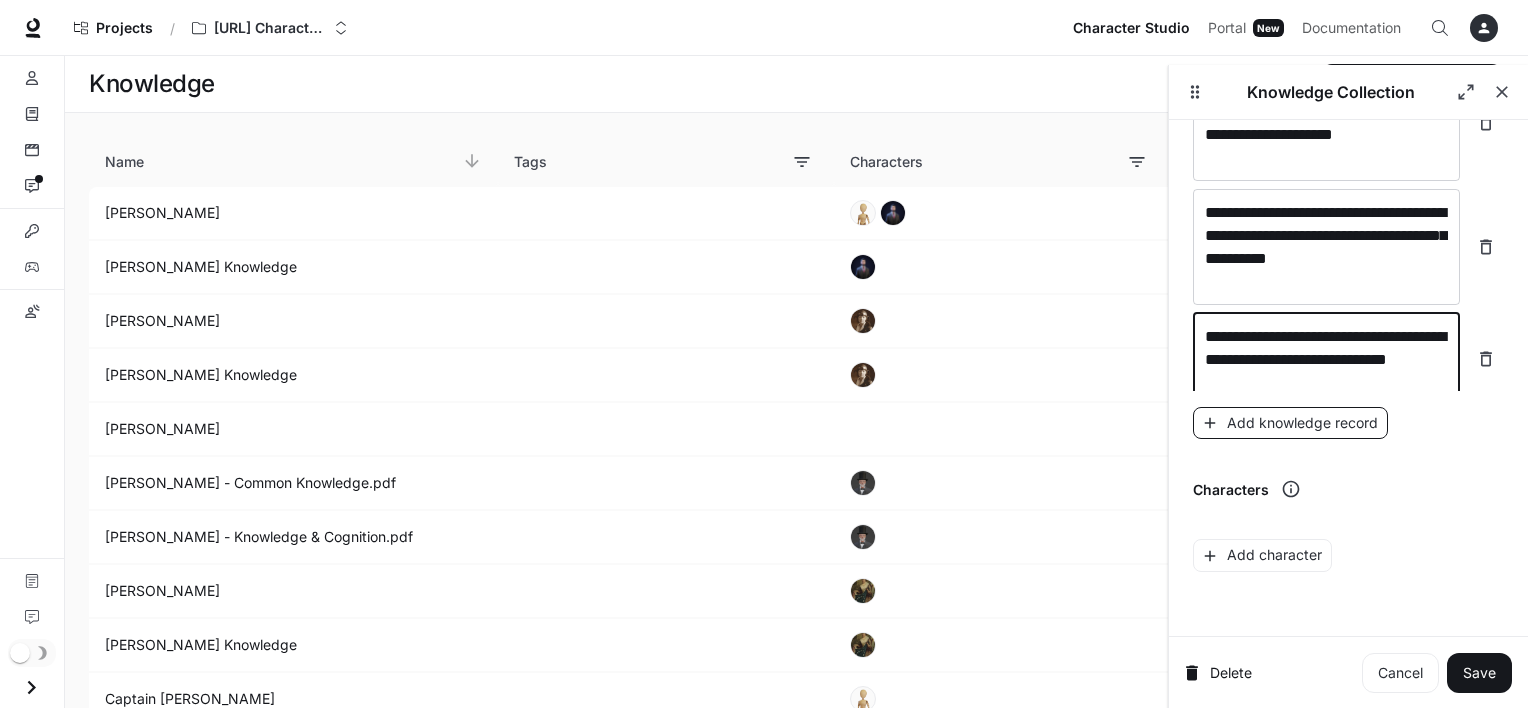 type on "**********" 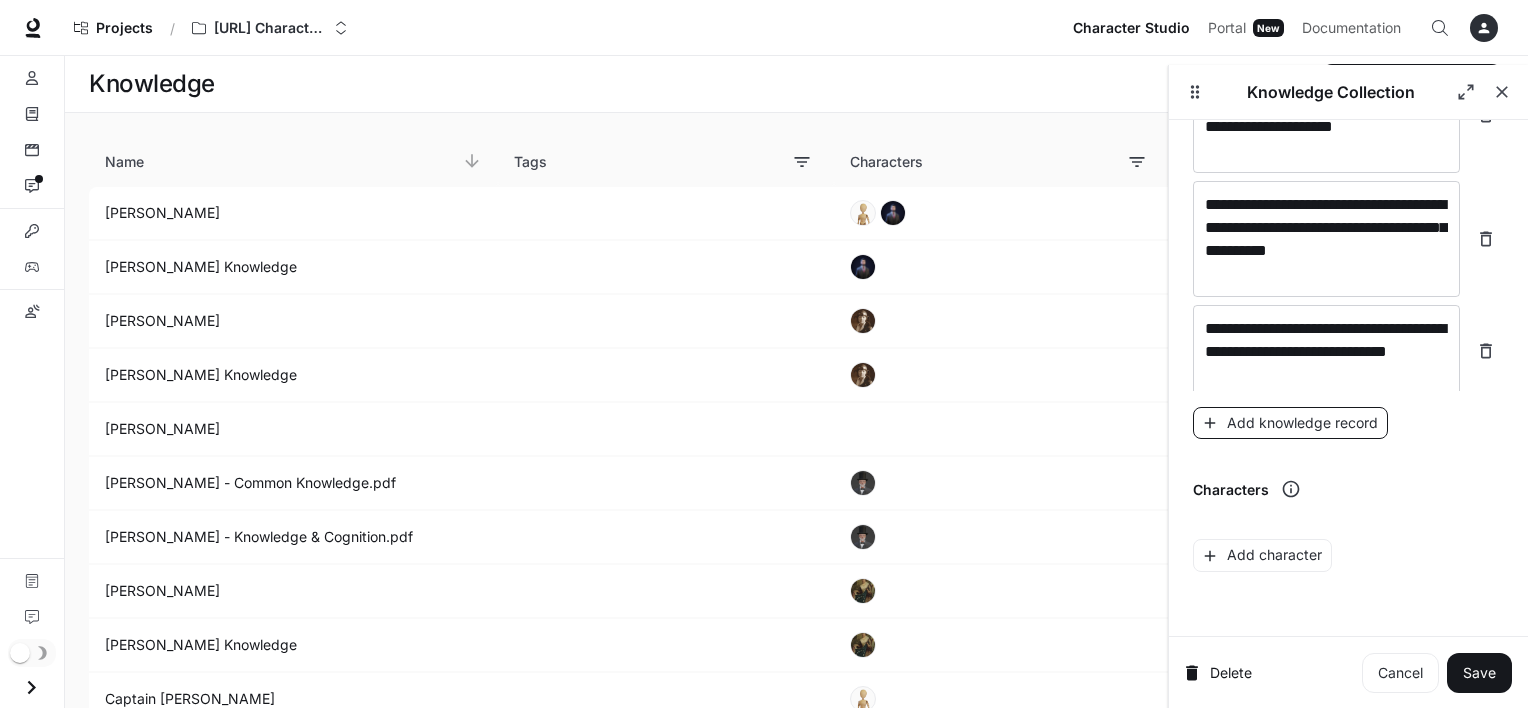 scroll, scrollTop: 298, scrollLeft: 0, axis: vertical 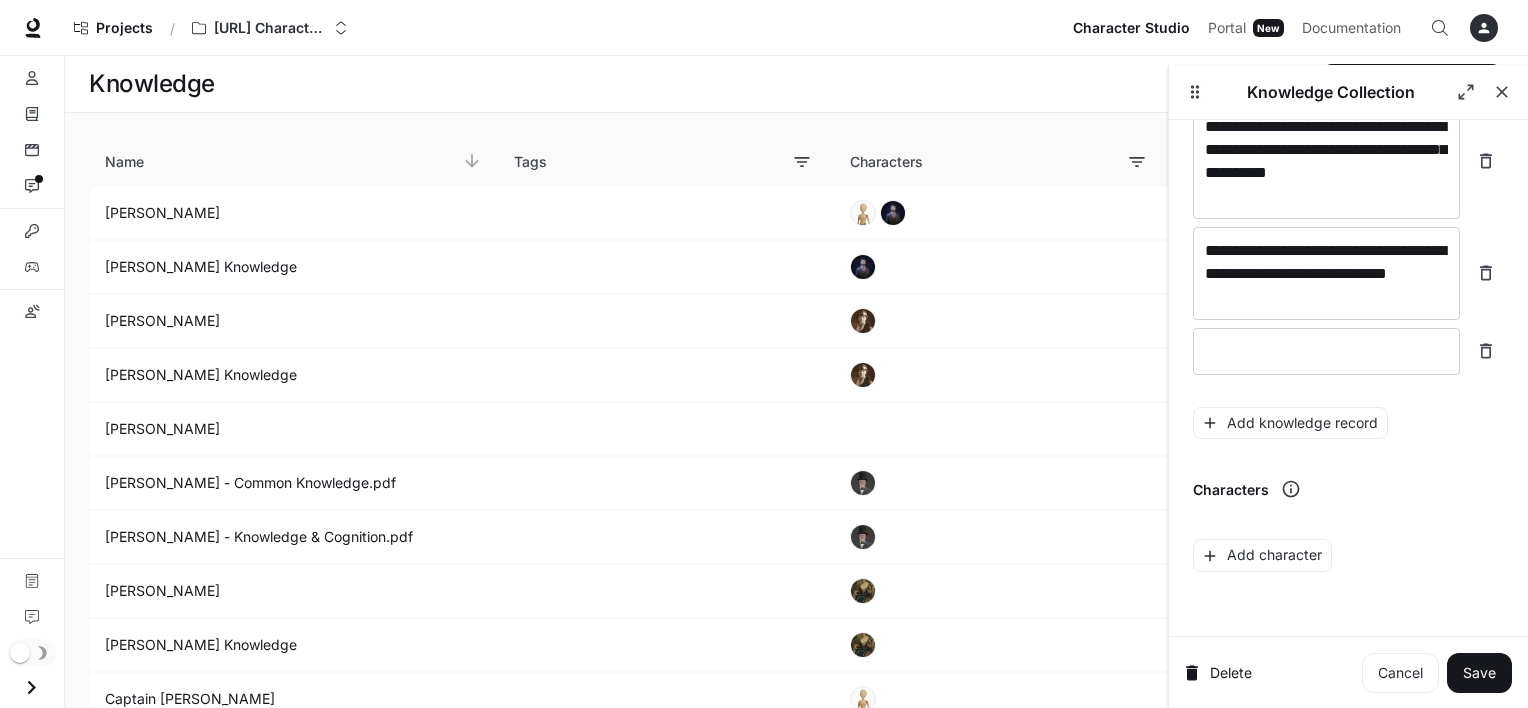 click on "**********" at bounding box center (1348, 191) 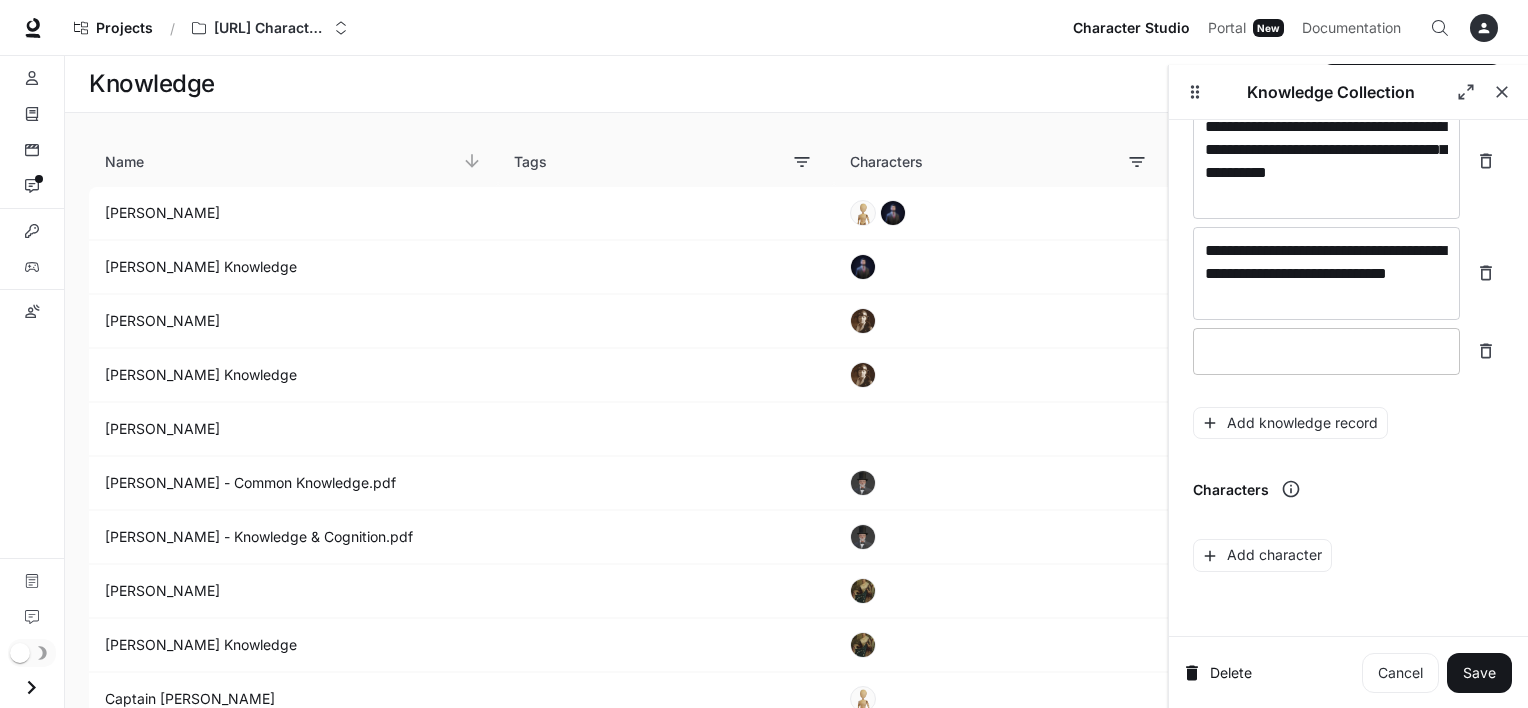 click at bounding box center (1326, 351) 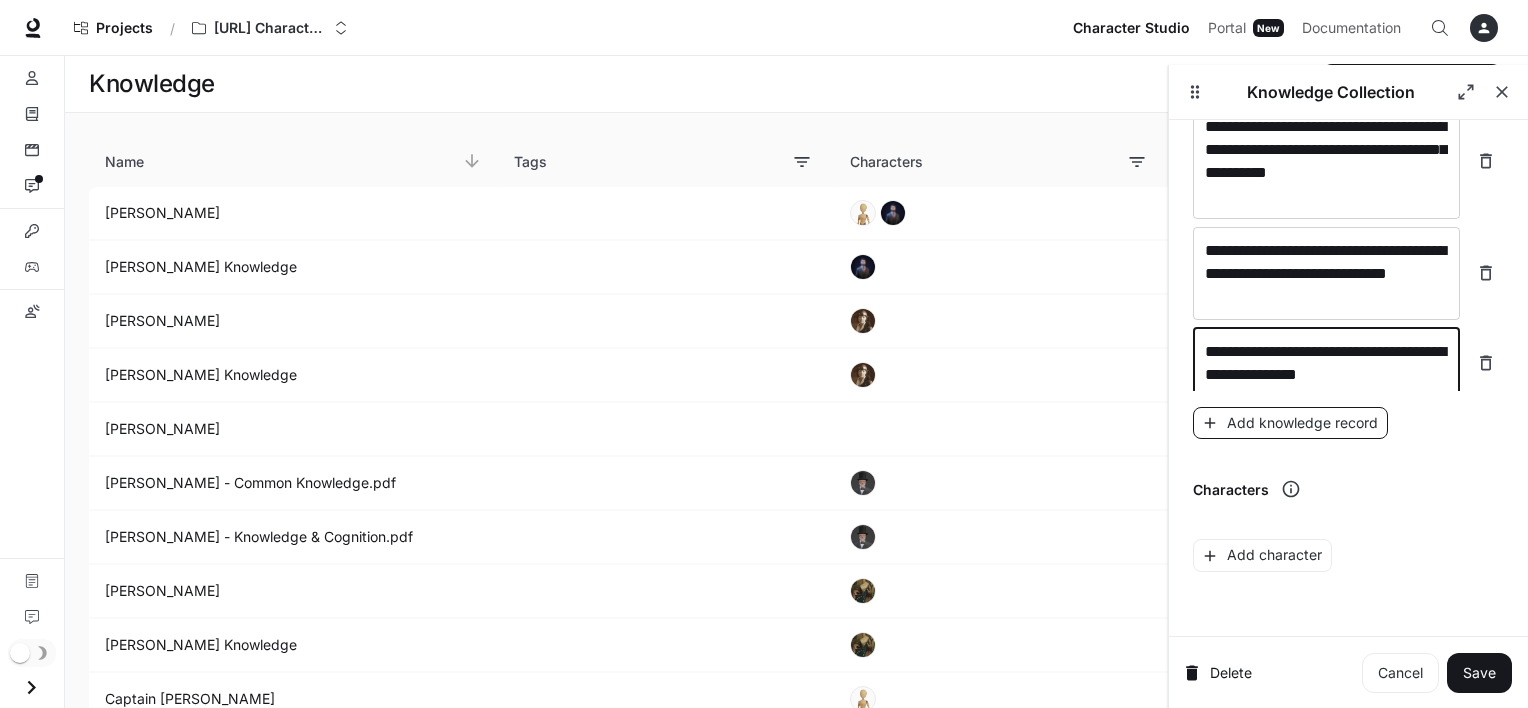 type on "**********" 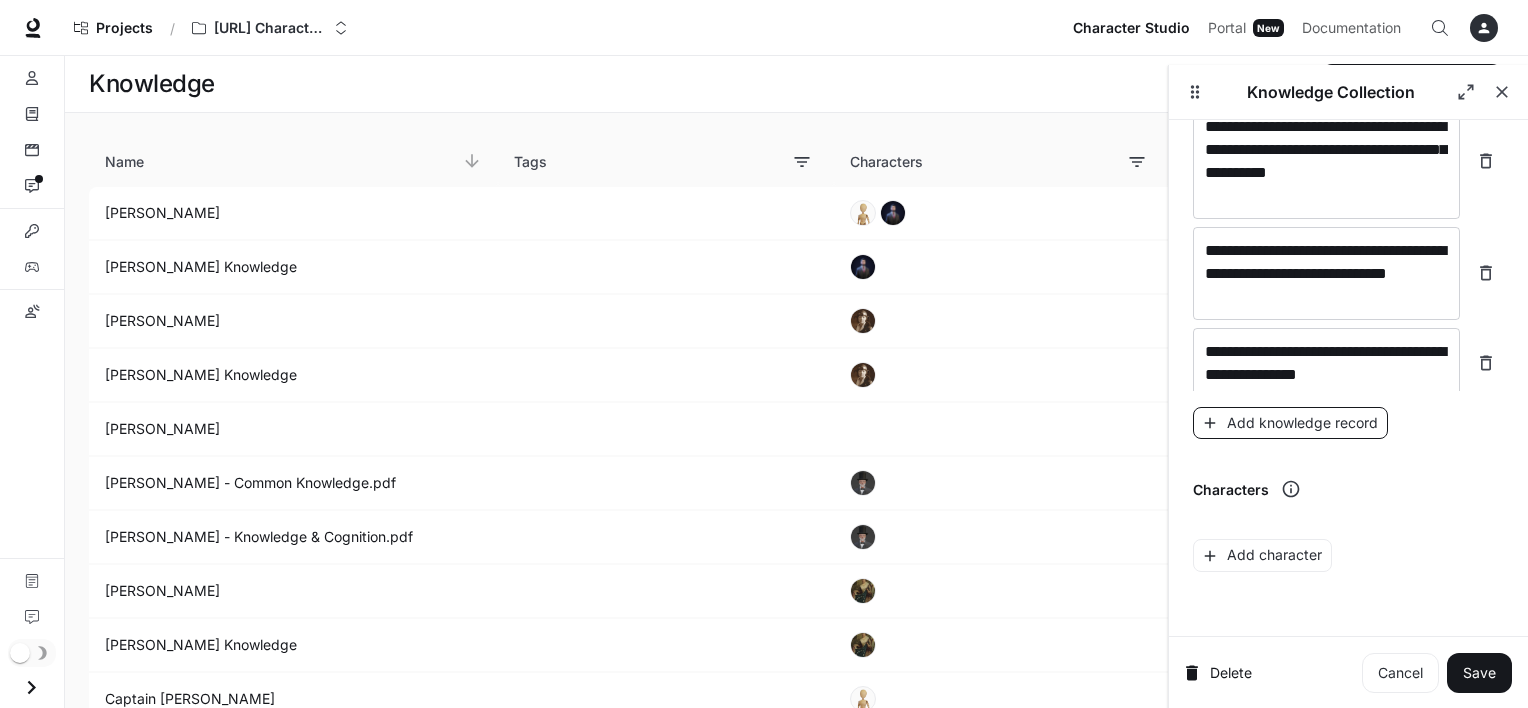 scroll, scrollTop: 376, scrollLeft: 0, axis: vertical 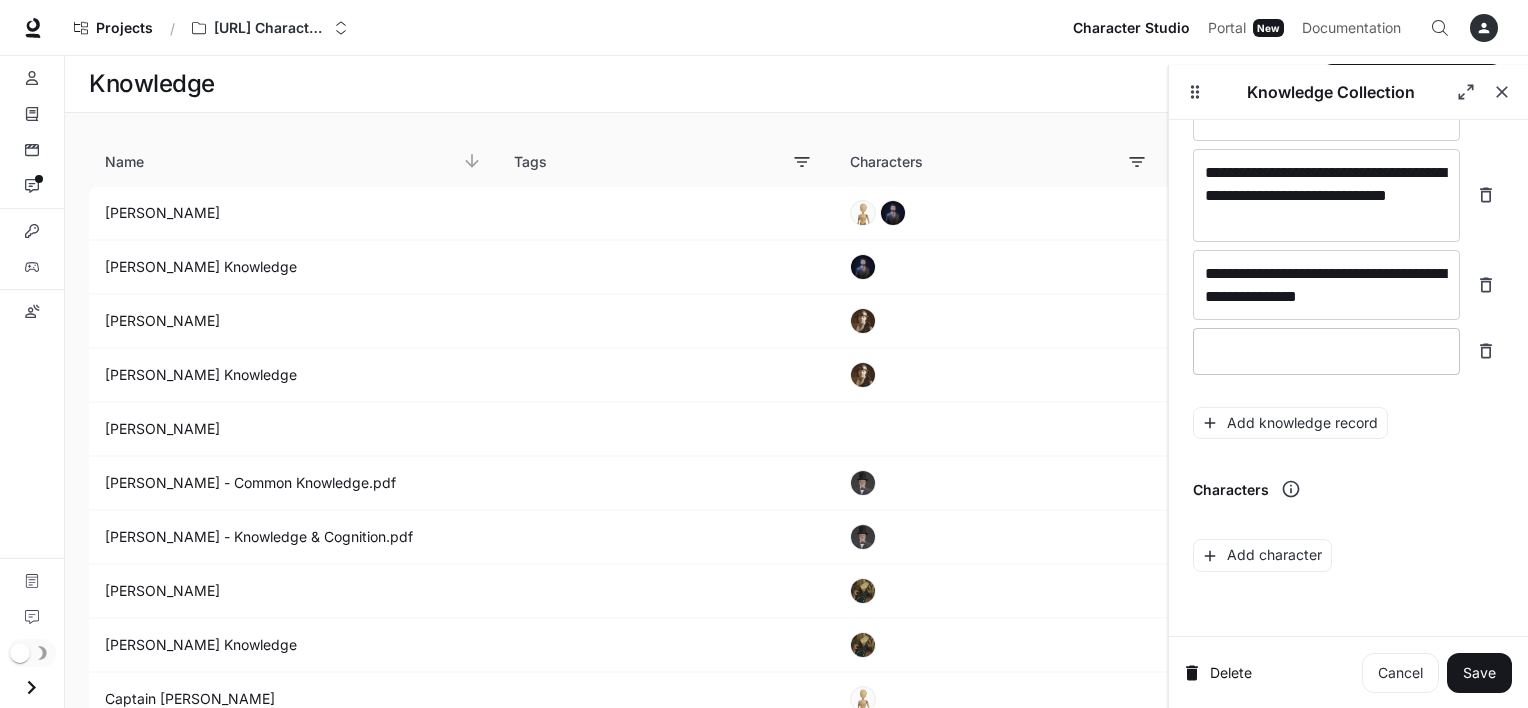 click at bounding box center [1326, 351] 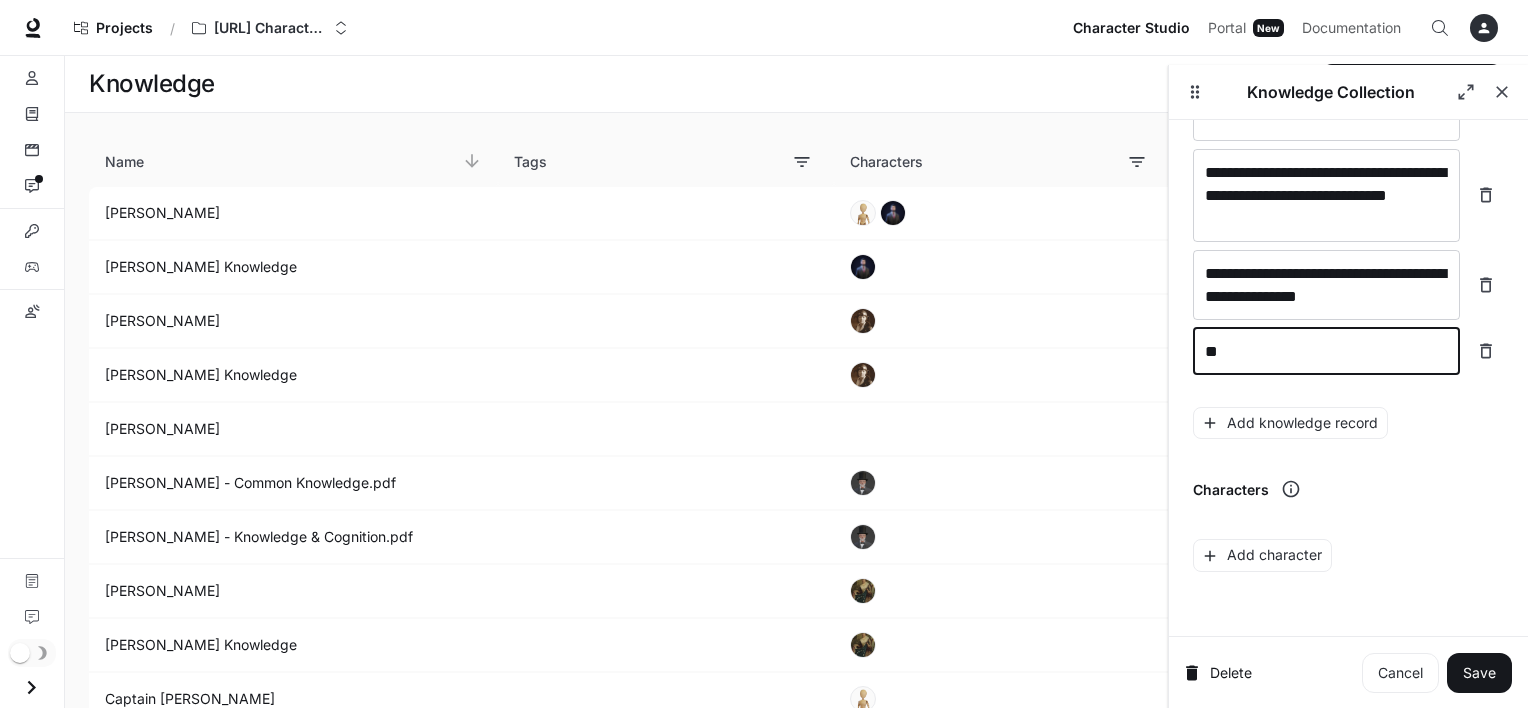 type on "*" 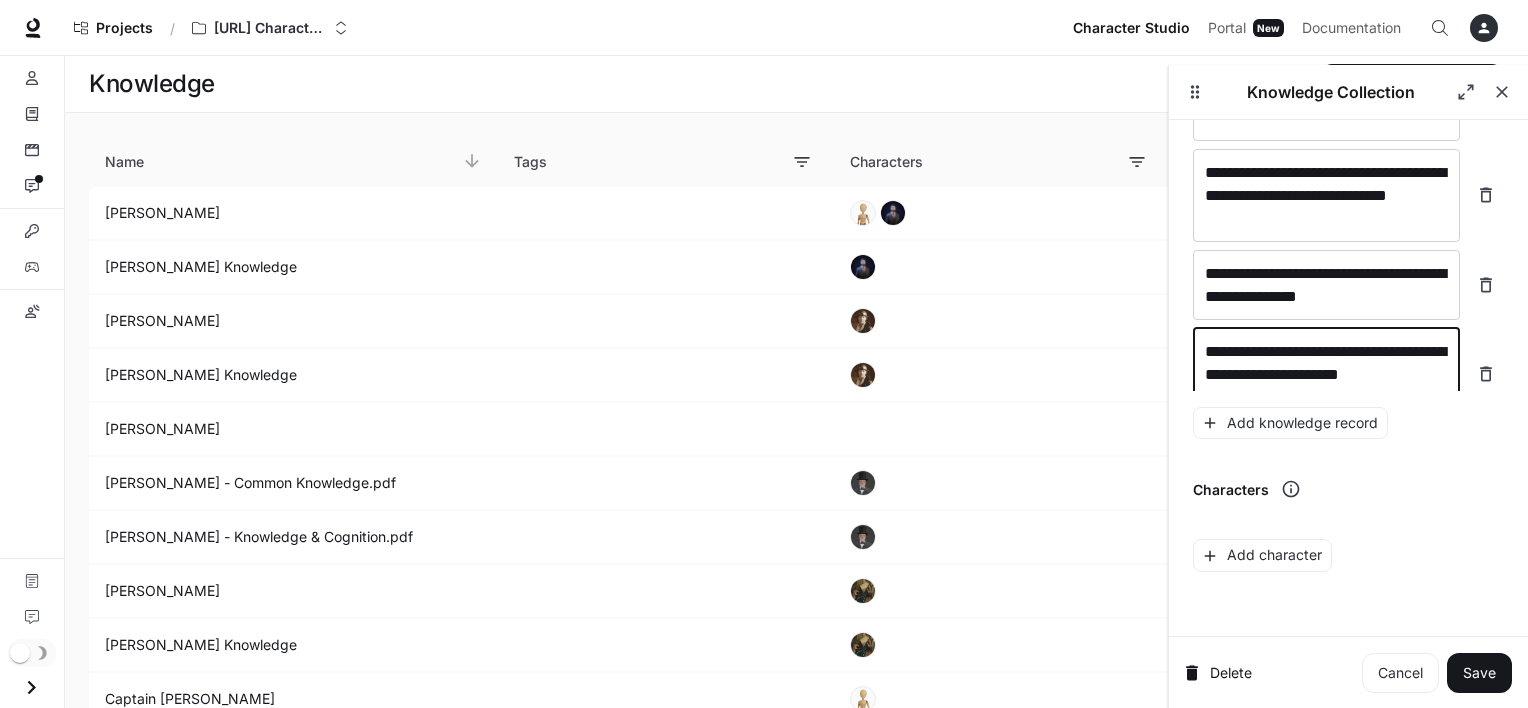 scroll, scrollTop: 392, scrollLeft: 0, axis: vertical 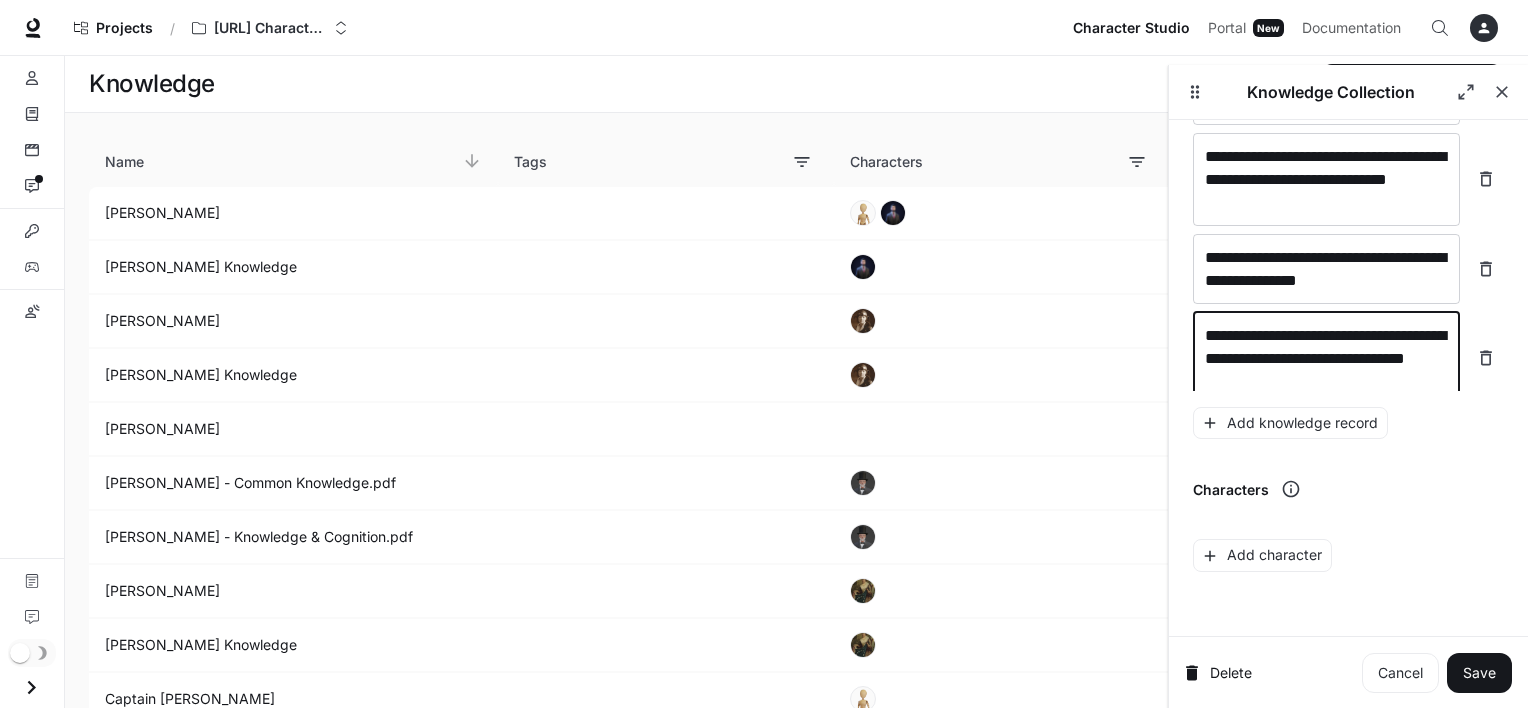 type on "**********" 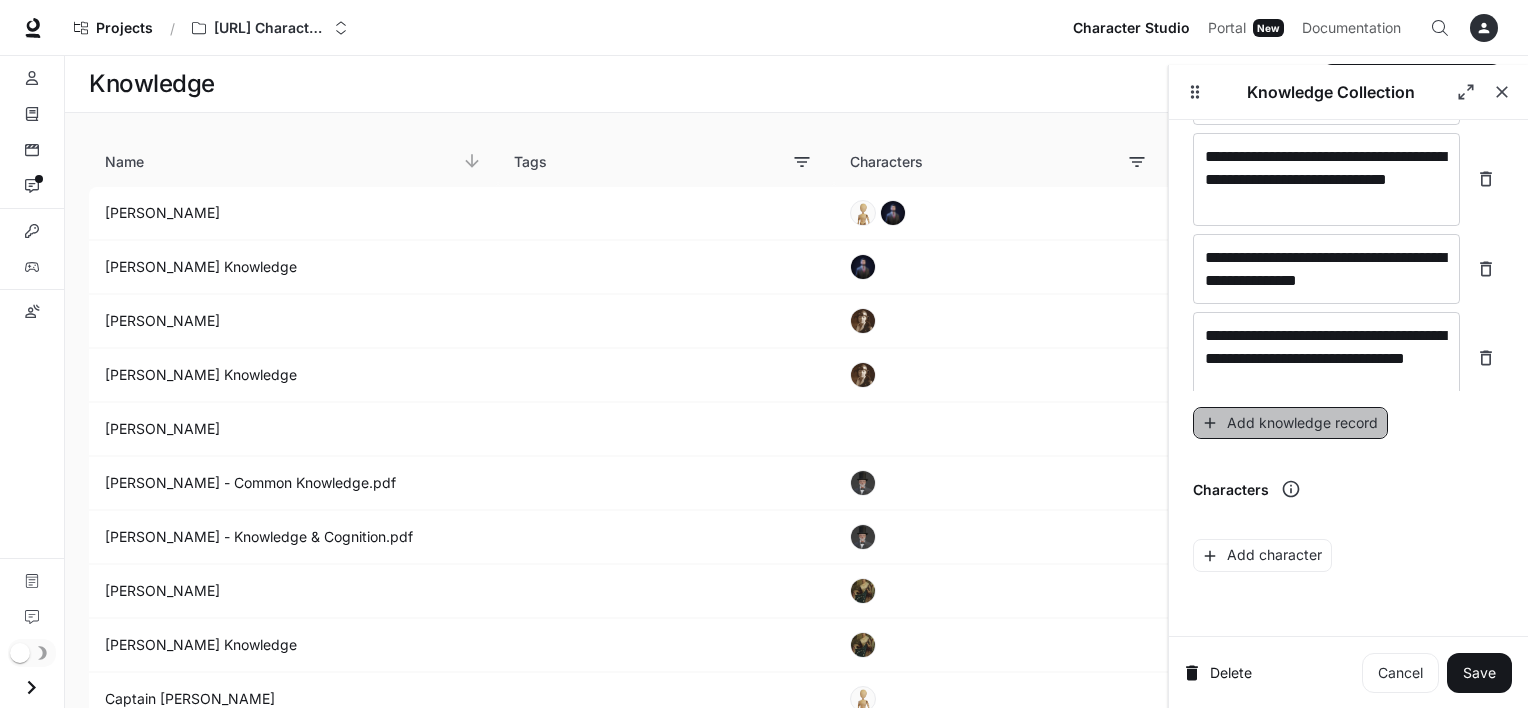 click on "Add knowledge record" at bounding box center [1290, 423] 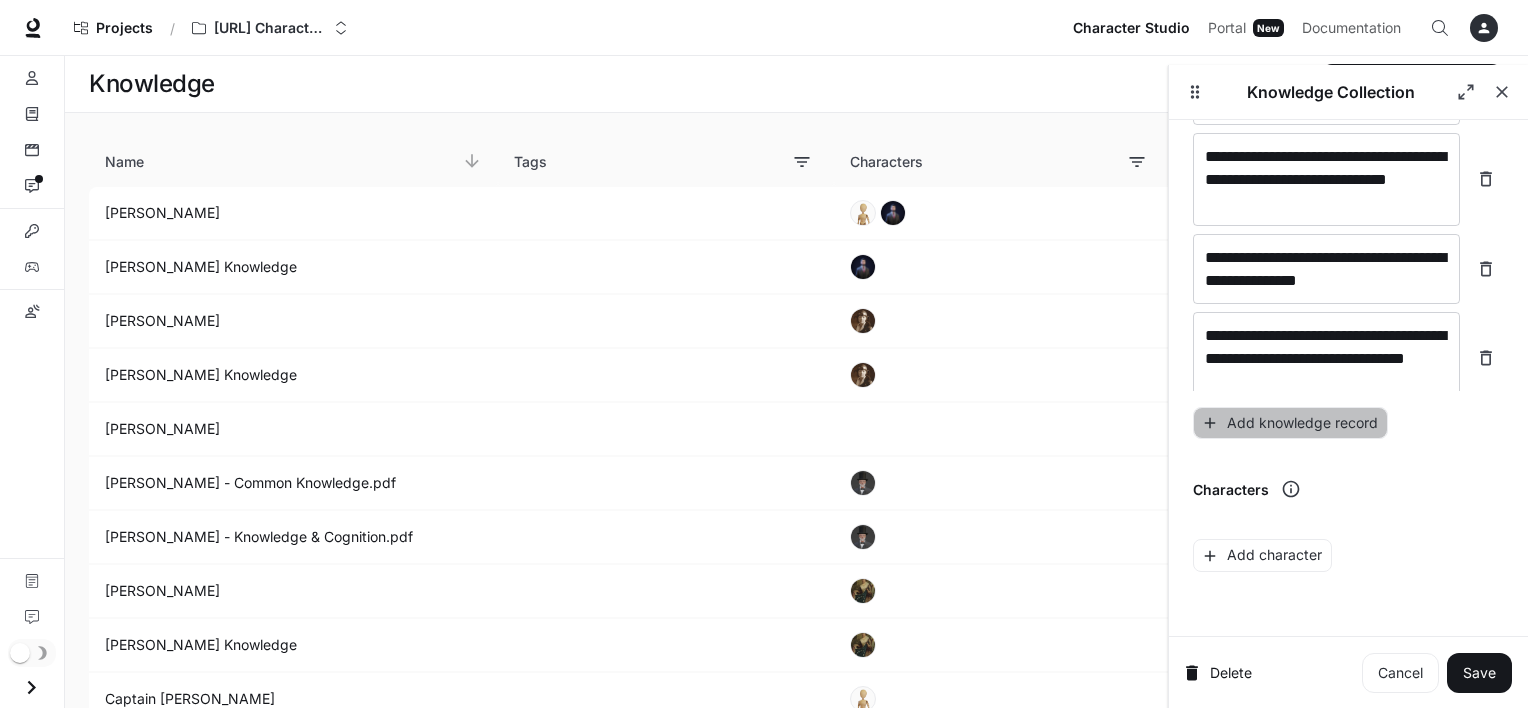 scroll, scrollTop: 468, scrollLeft: 0, axis: vertical 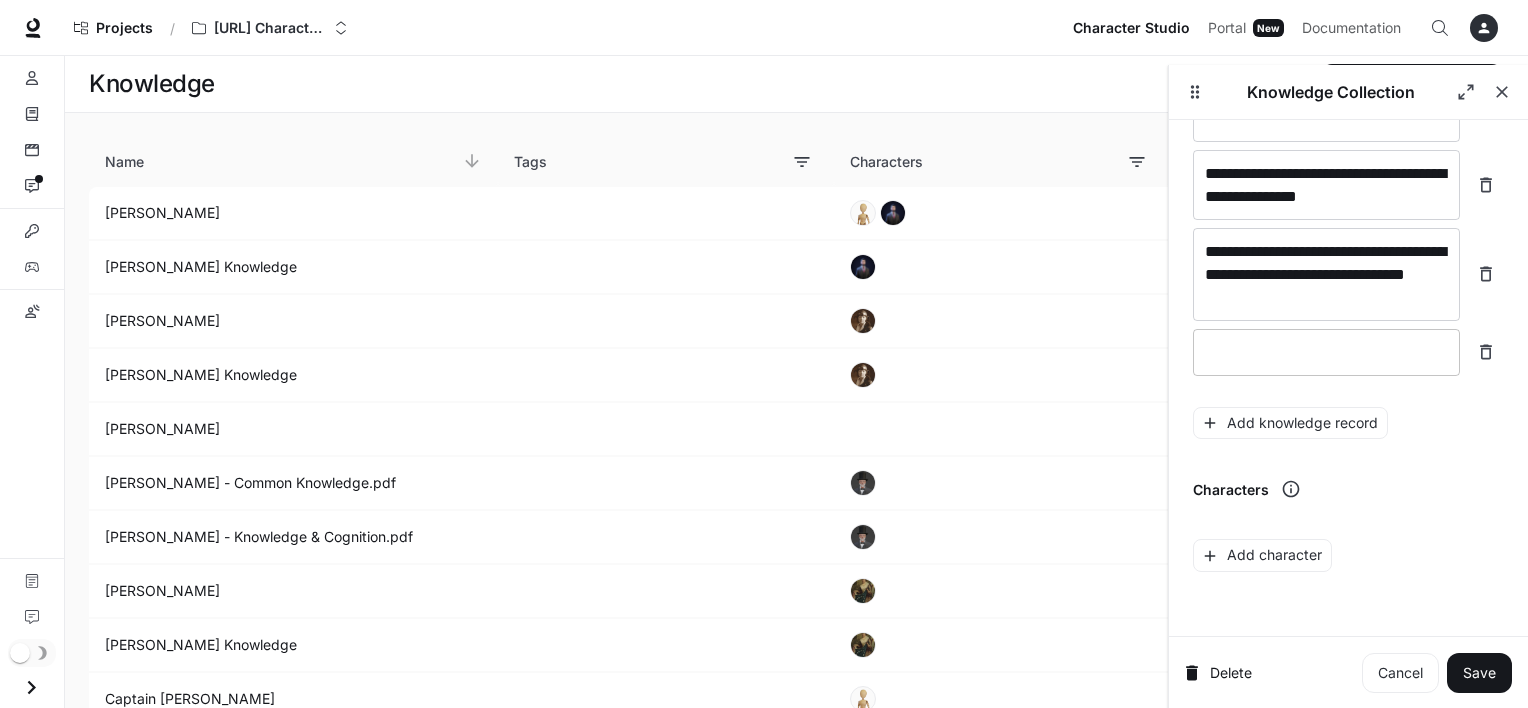 click at bounding box center [1326, 352] 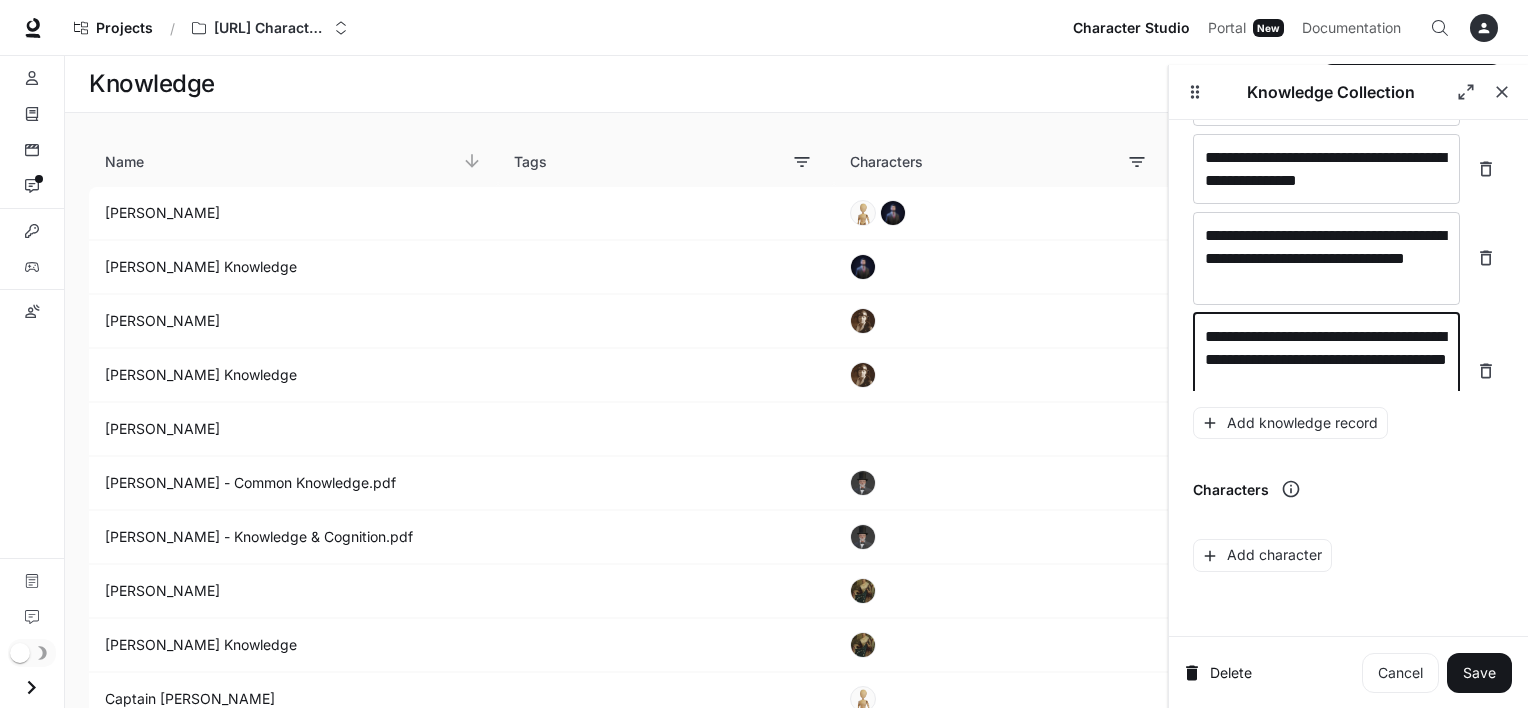 scroll, scrollTop: 508, scrollLeft: 0, axis: vertical 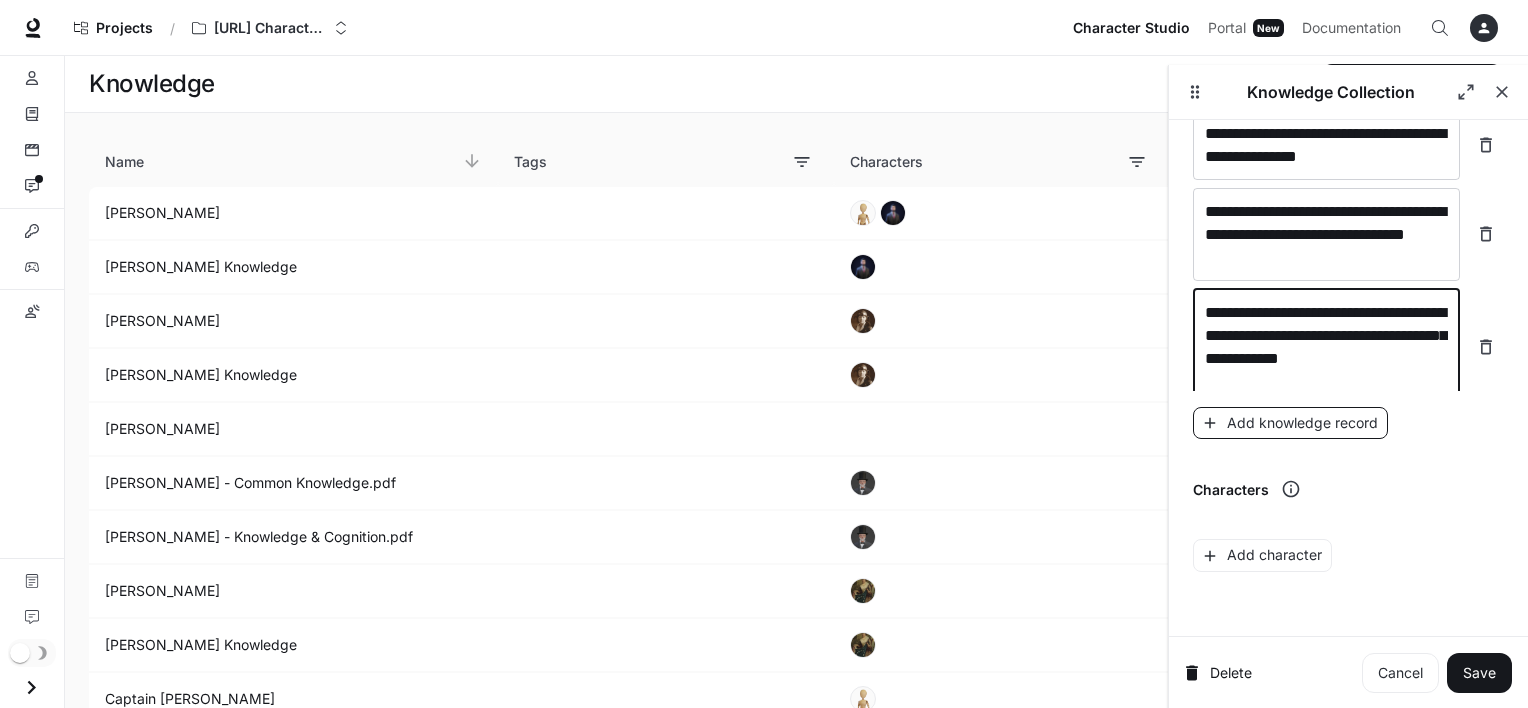 type on "**********" 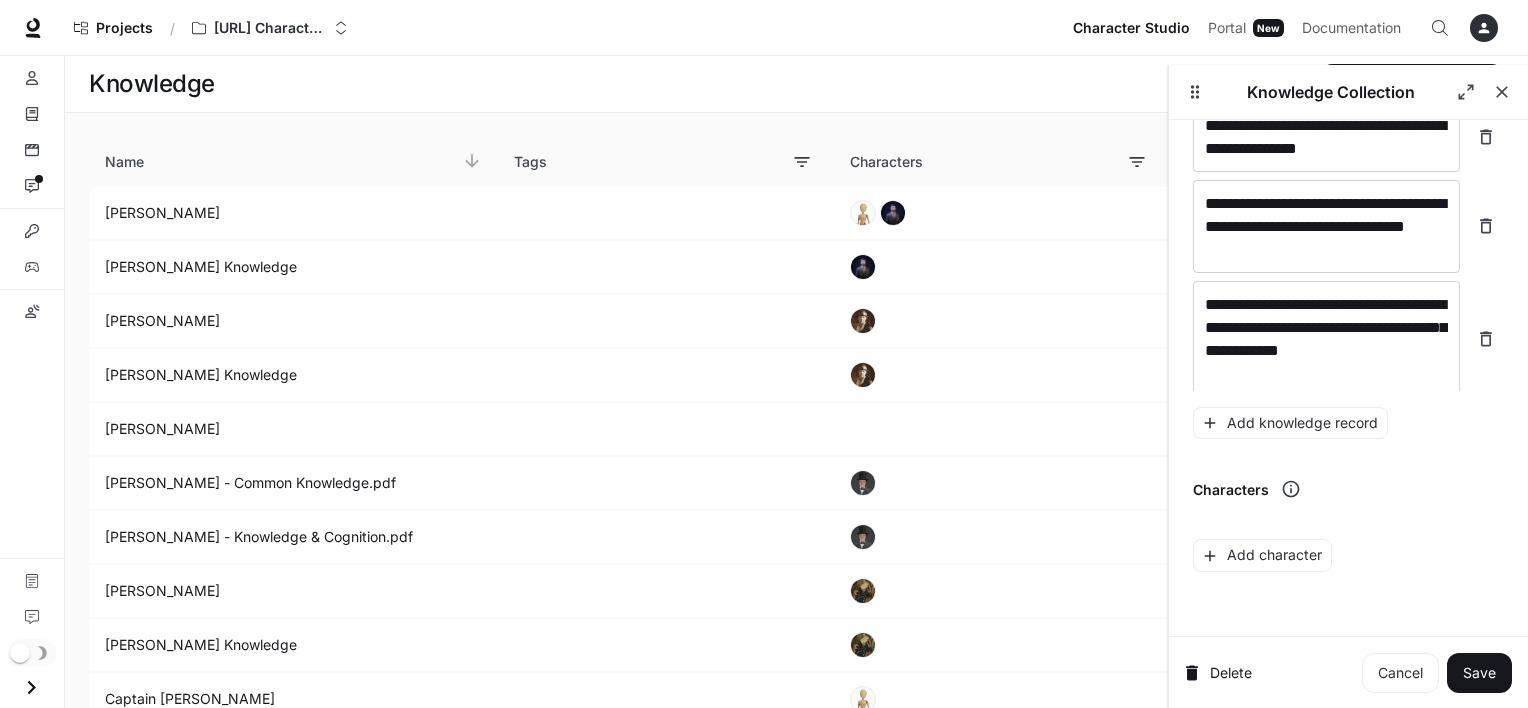 scroll, scrollTop: 584, scrollLeft: 0, axis: vertical 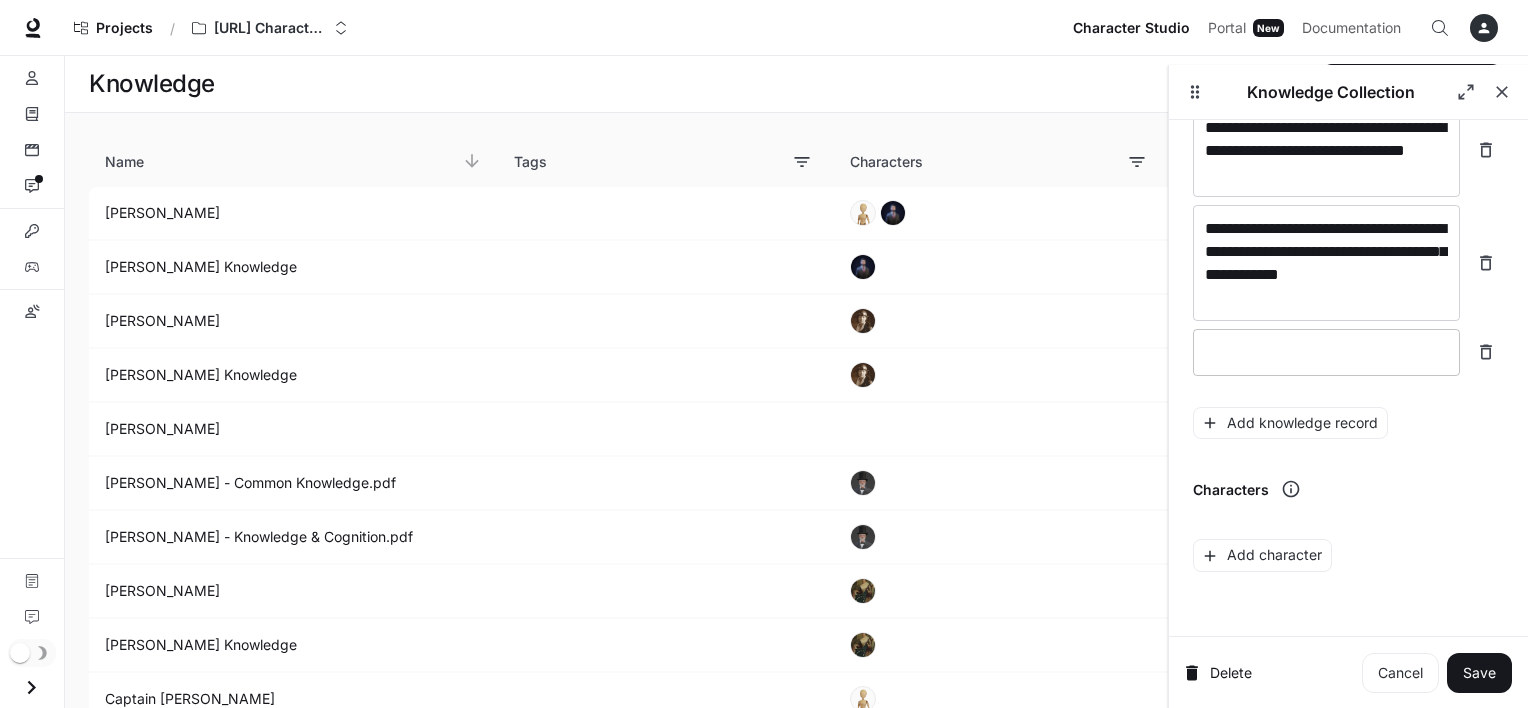 click on "* ​" at bounding box center [1326, 352] 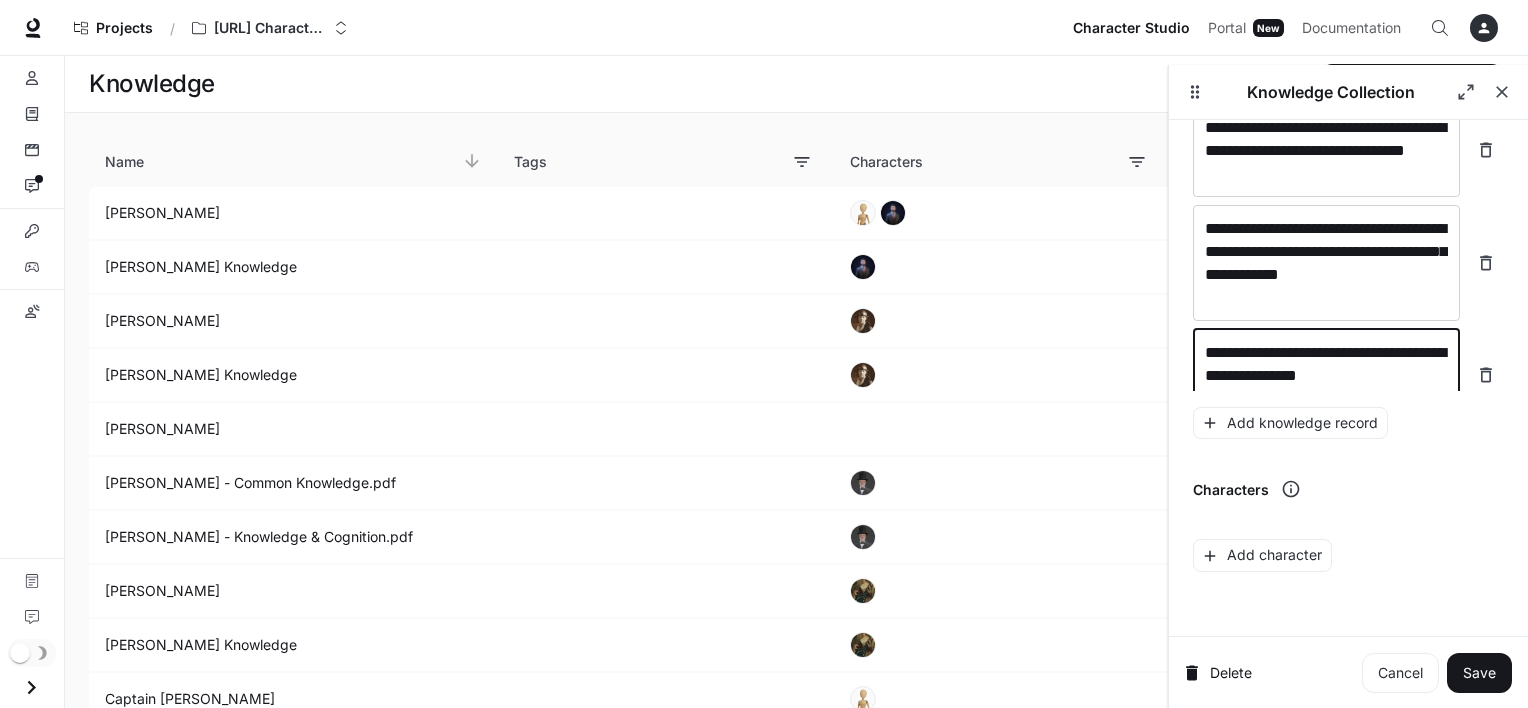scroll, scrollTop: 600, scrollLeft: 0, axis: vertical 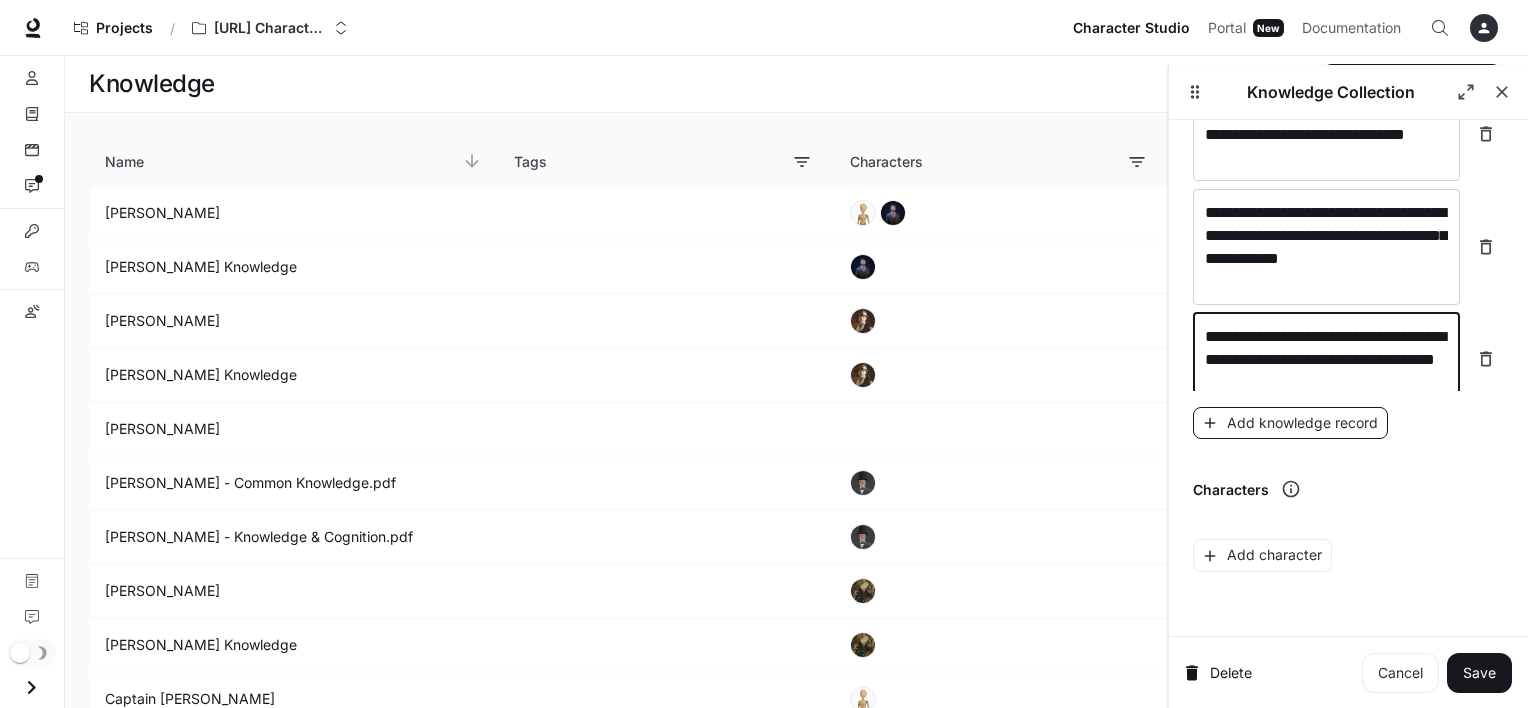 type on "**********" 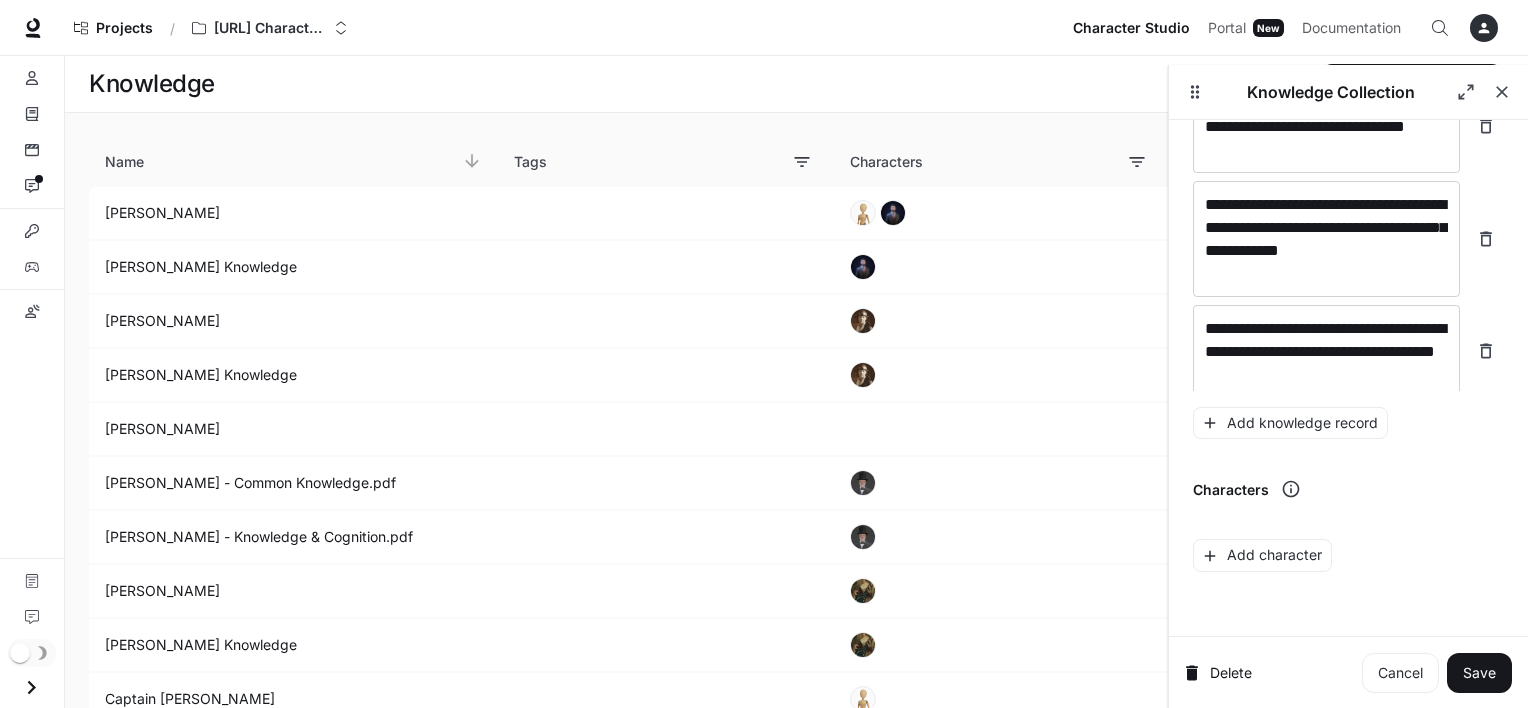scroll, scrollTop: 670, scrollLeft: 0, axis: vertical 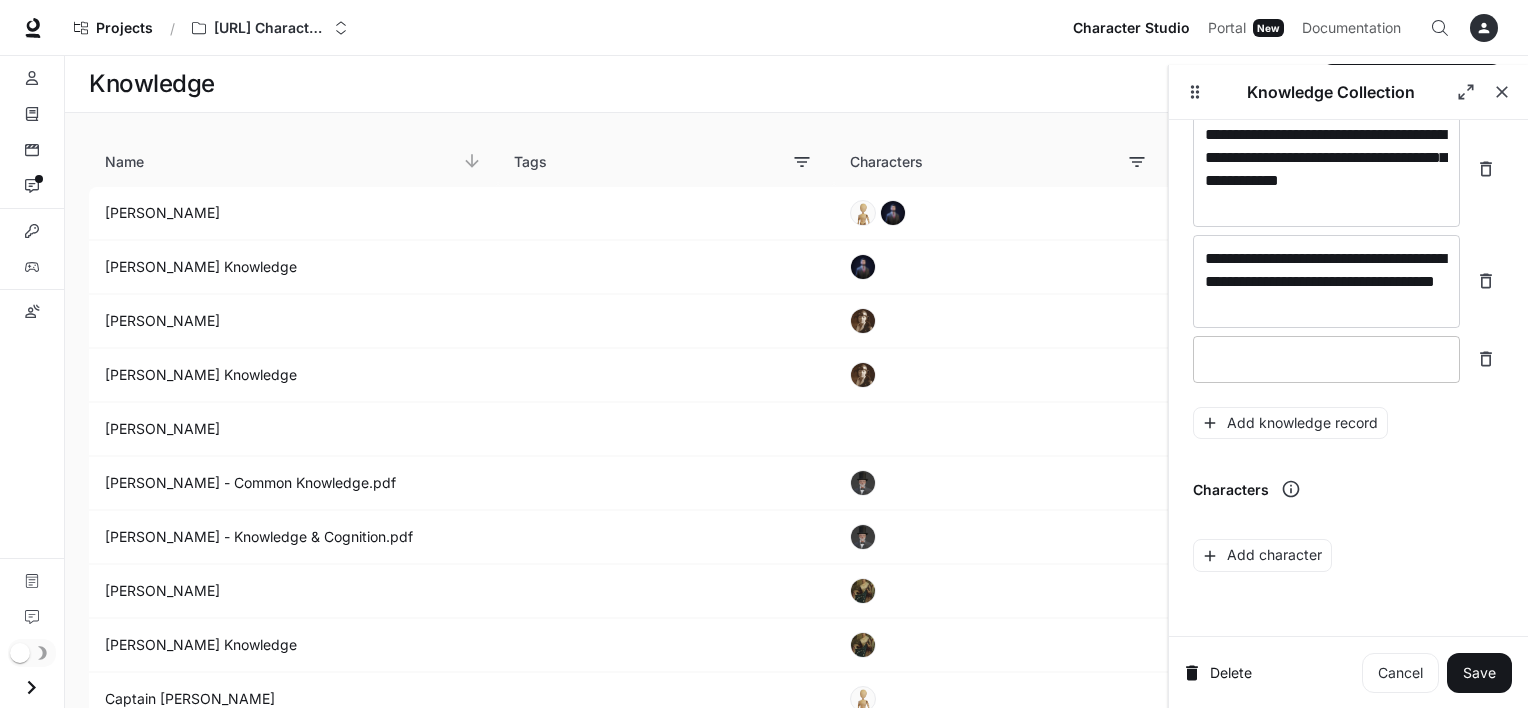 click at bounding box center [1326, 359] 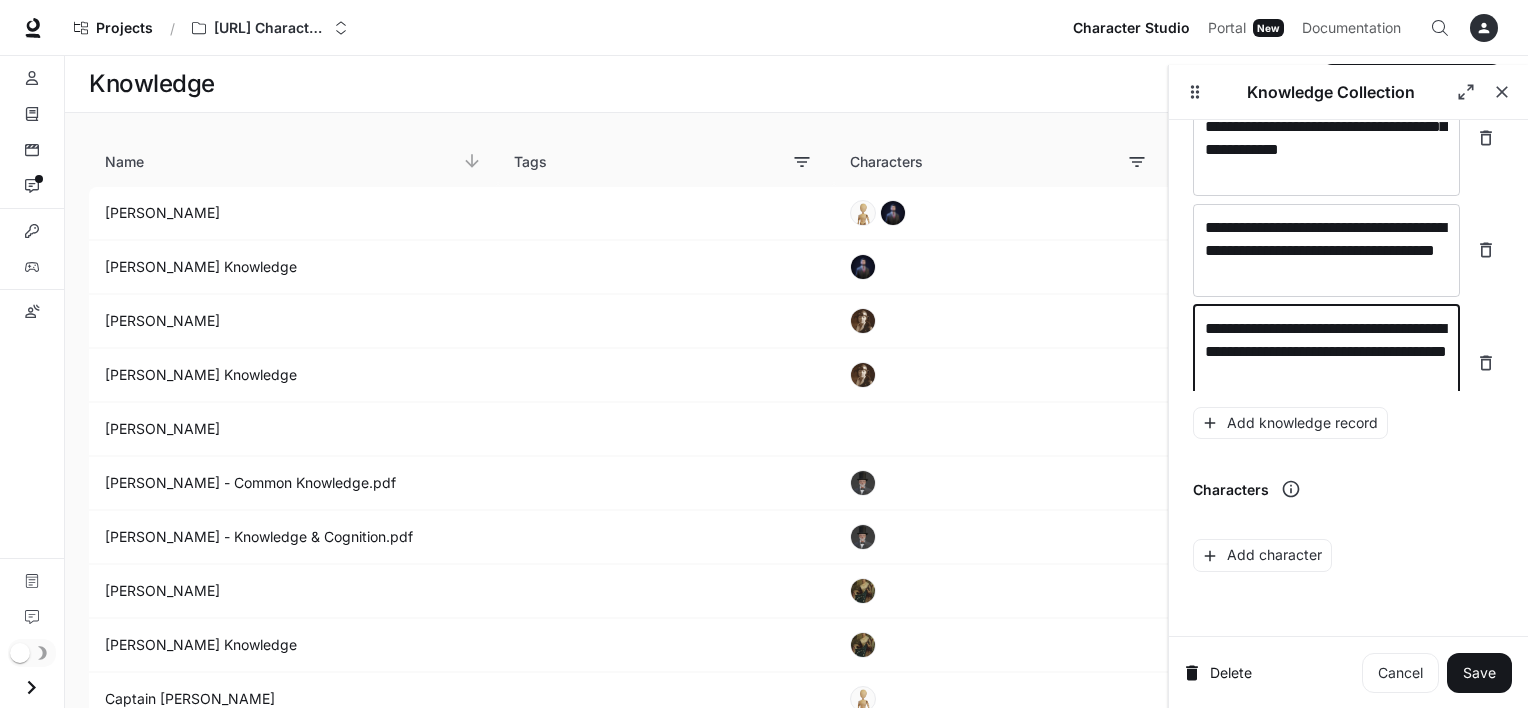 scroll, scrollTop: 708, scrollLeft: 0, axis: vertical 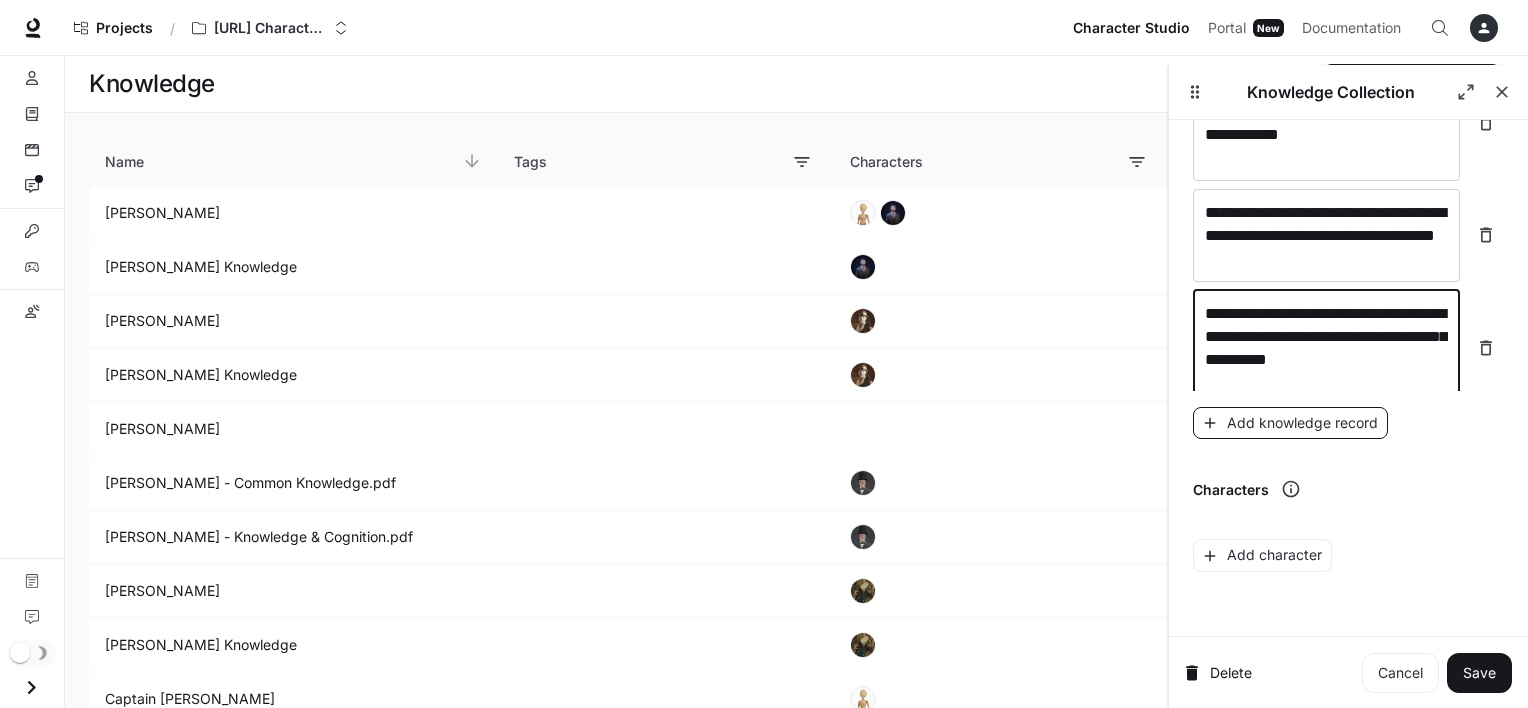type on "**********" 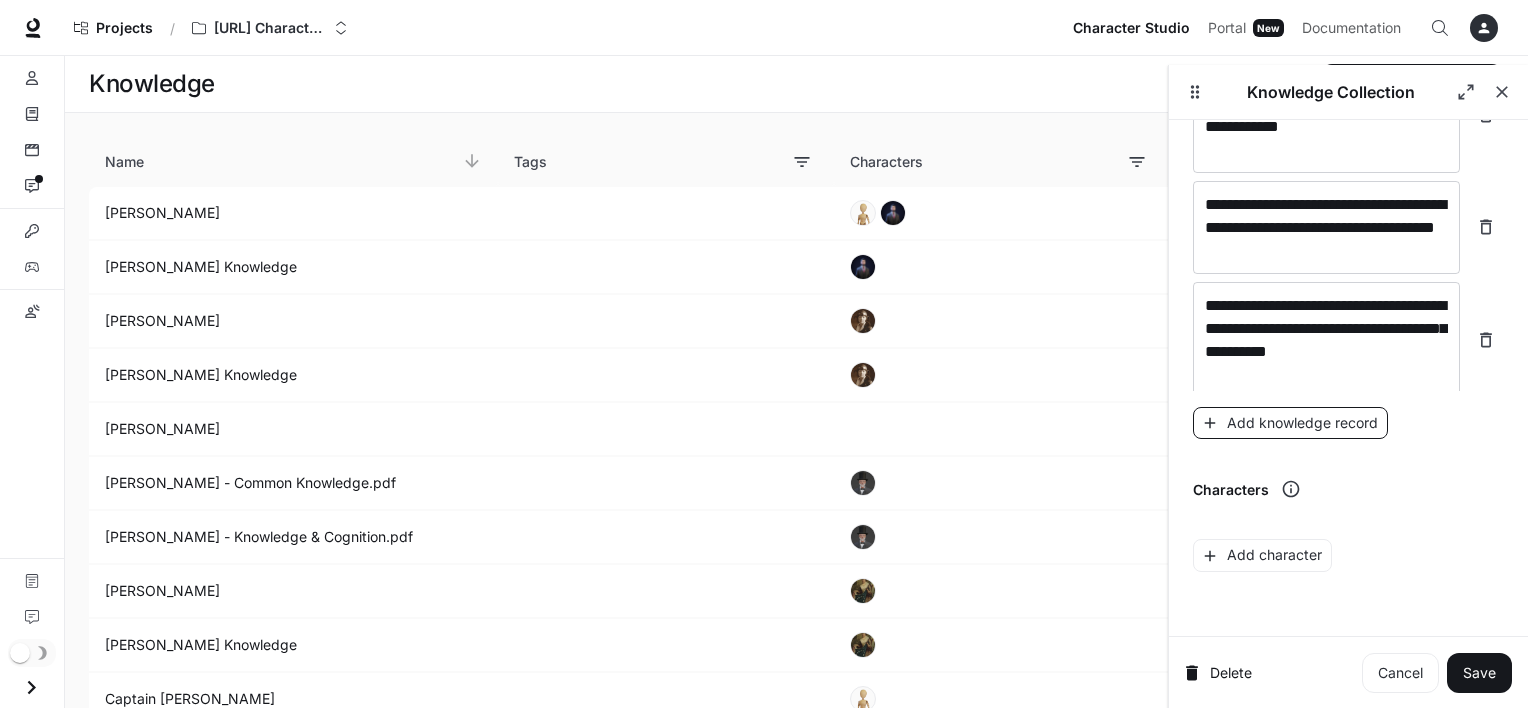 scroll, scrollTop: 786, scrollLeft: 0, axis: vertical 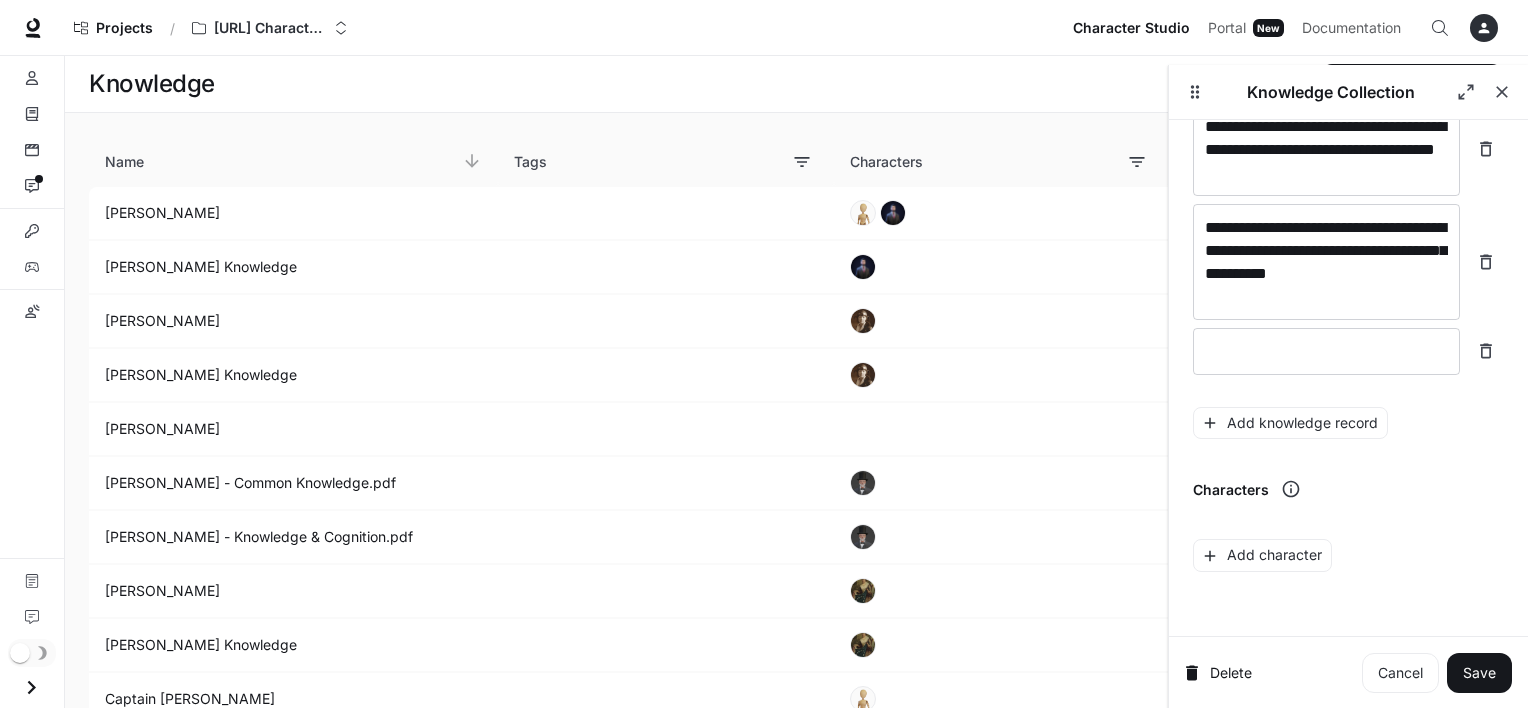 click on "**********" at bounding box center (1348, 191) 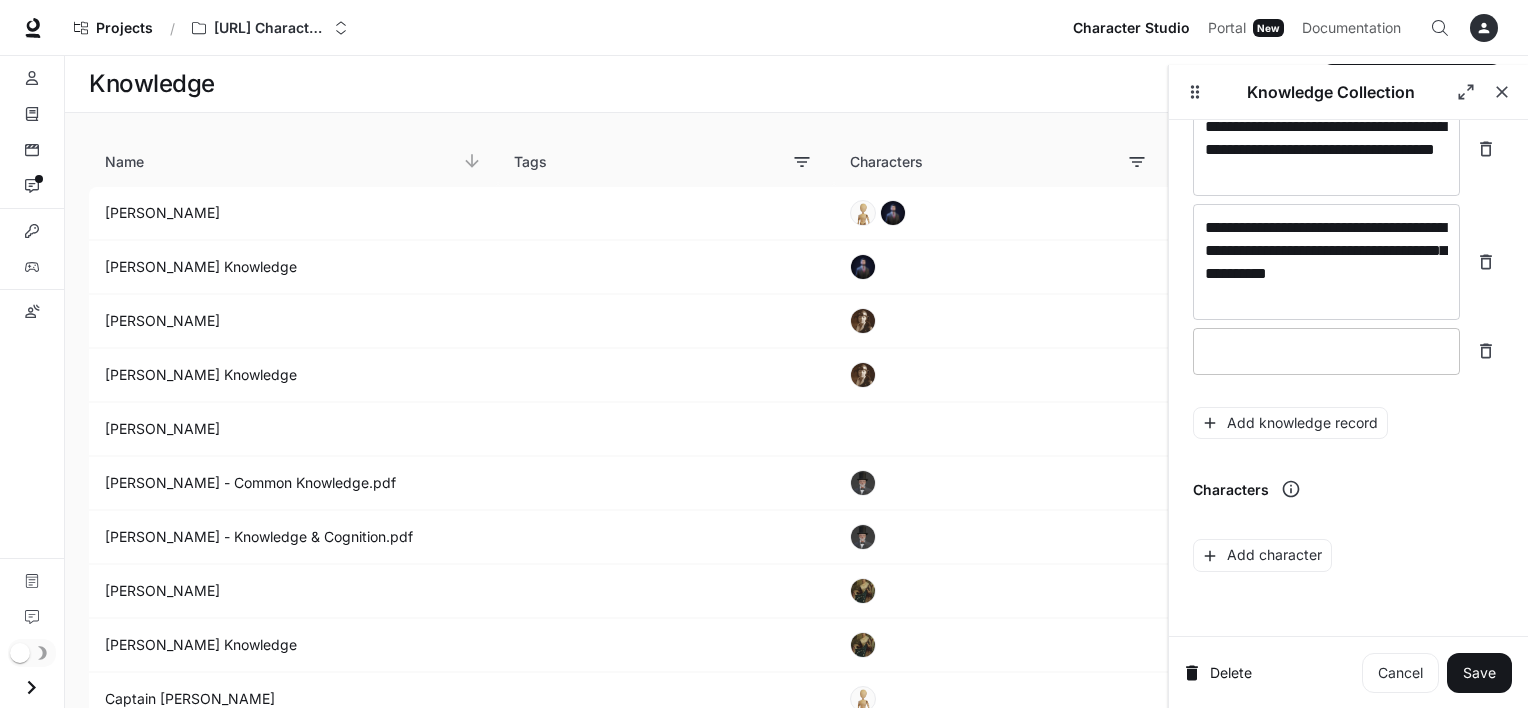 click at bounding box center [1326, 351] 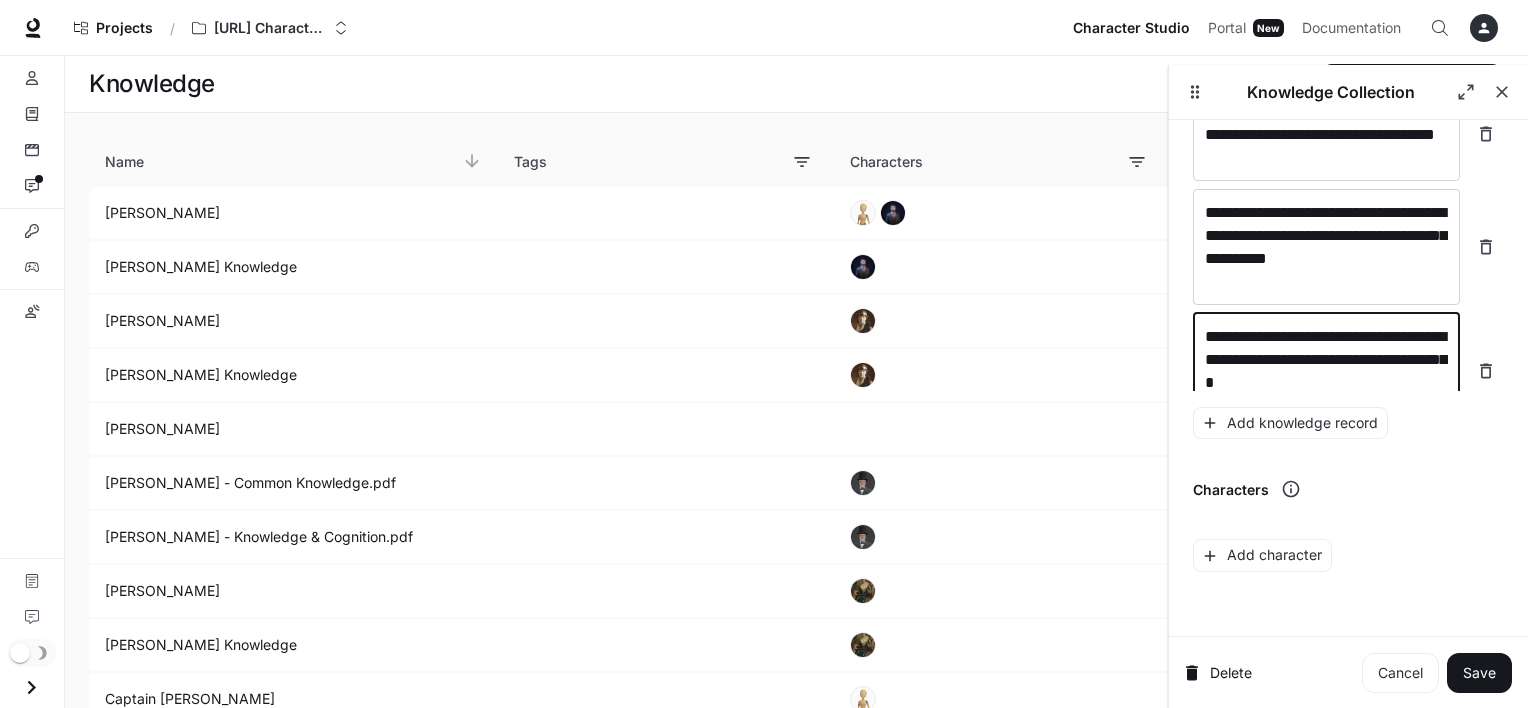 scroll, scrollTop: 824, scrollLeft: 0, axis: vertical 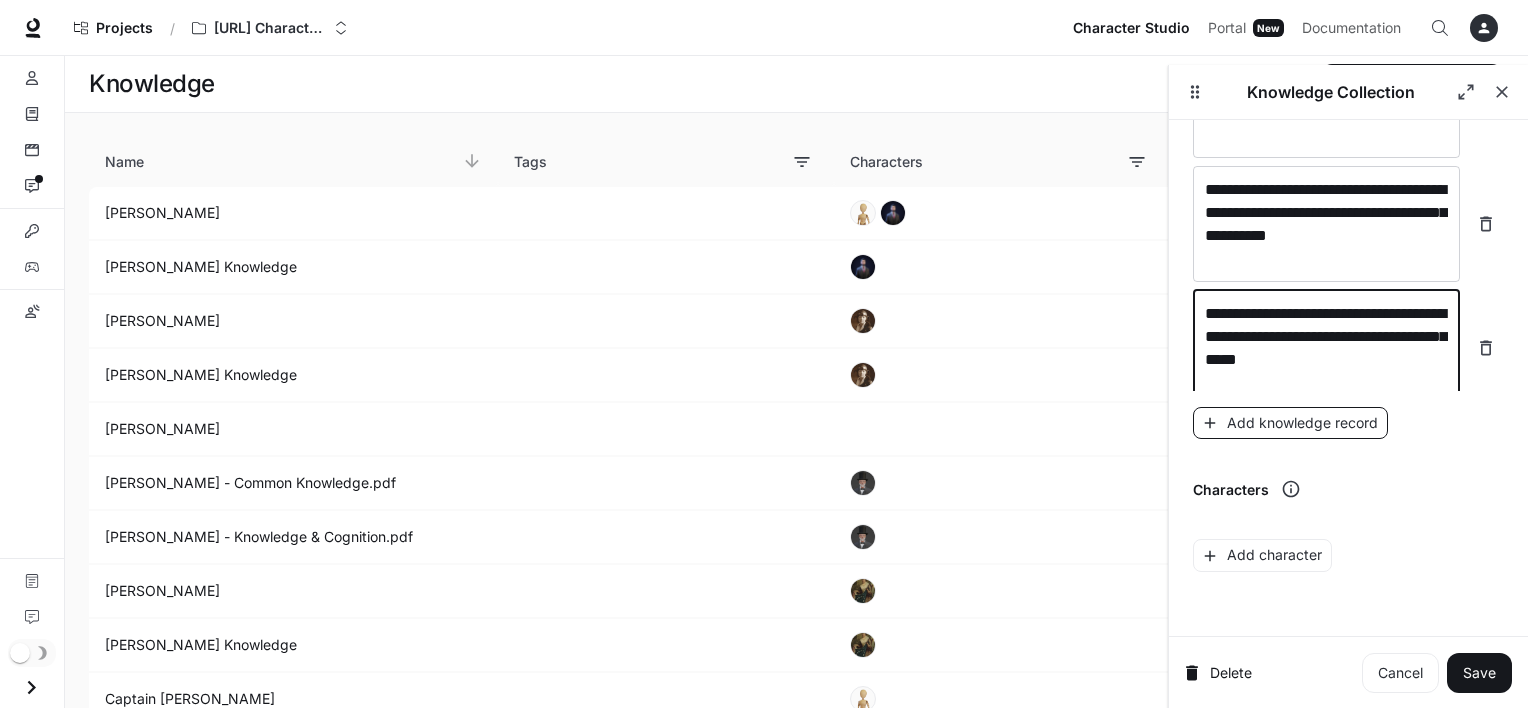 type on "**********" 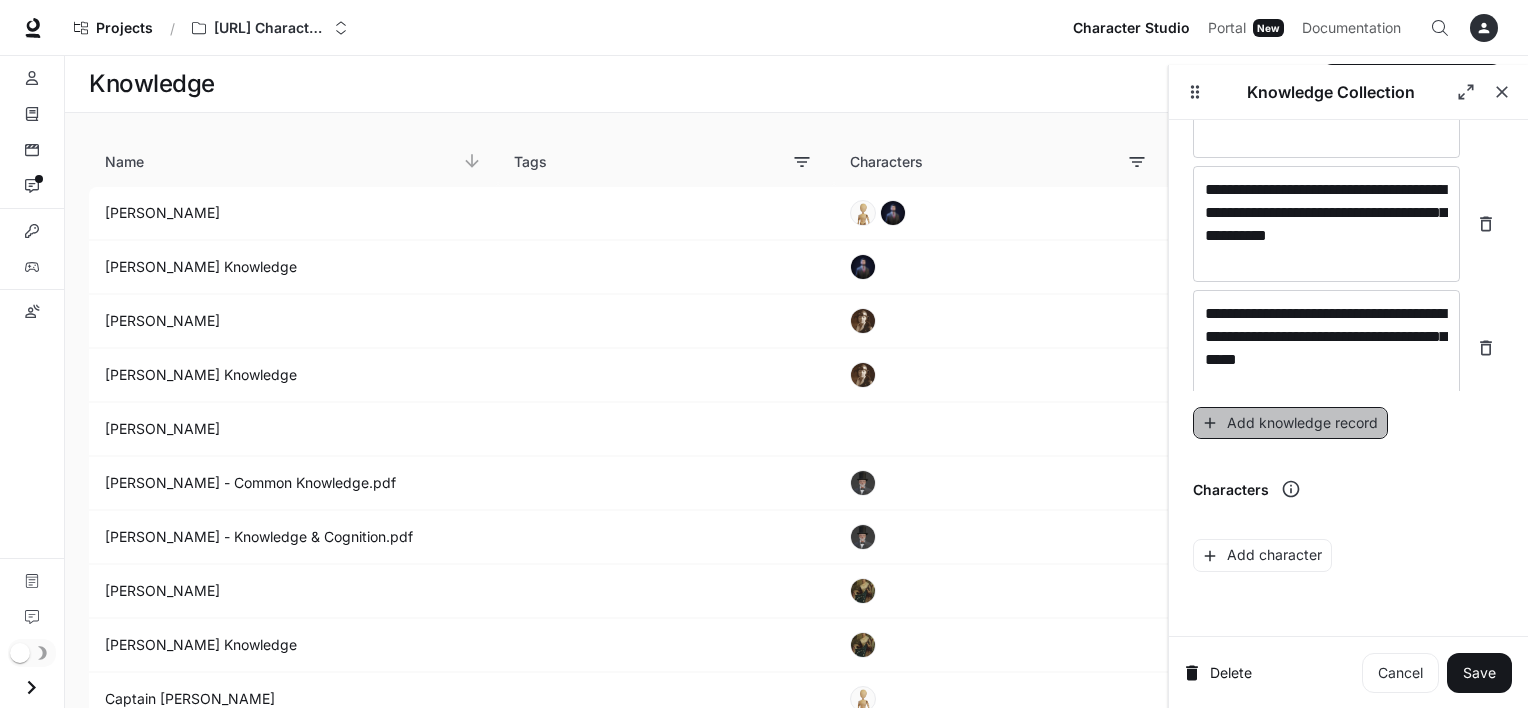 click on "Add knowledge record" at bounding box center [1290, 423] 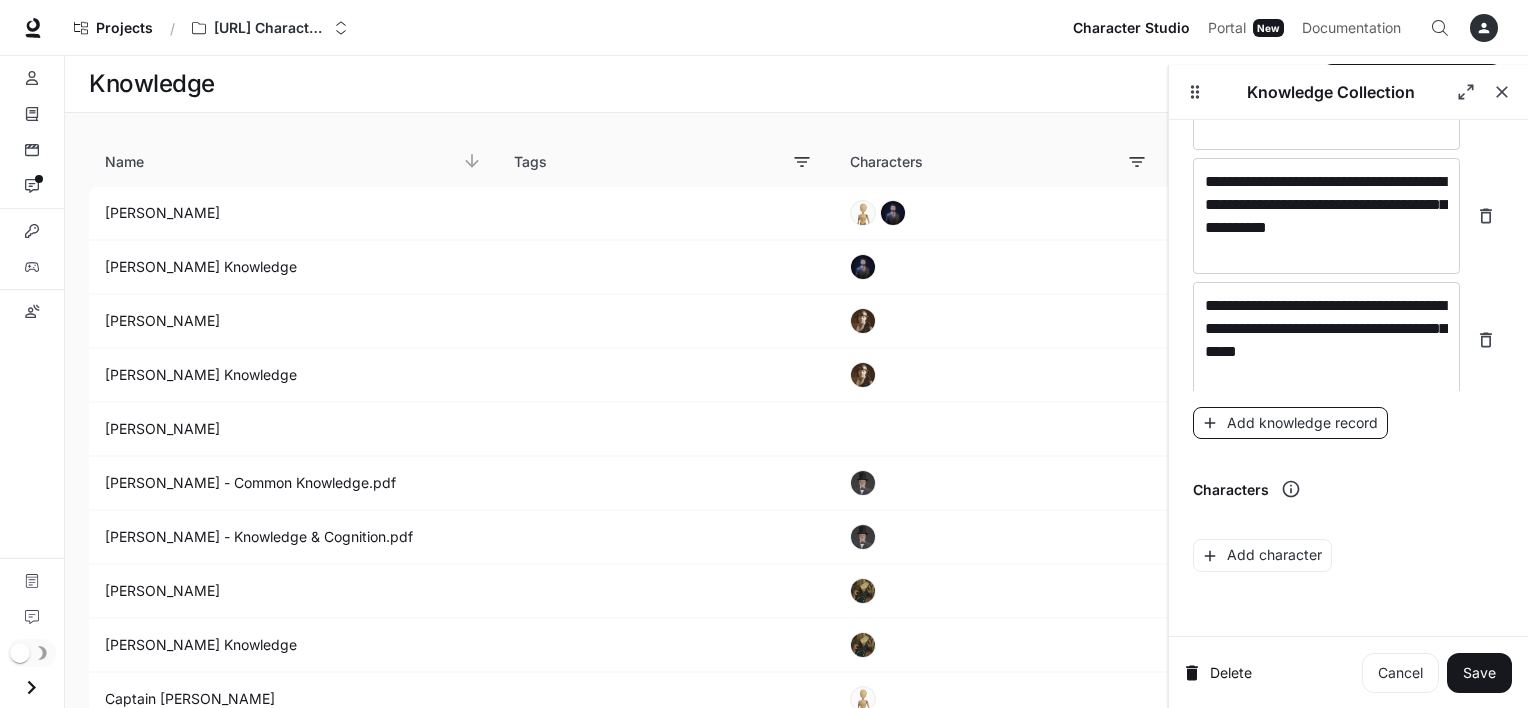 scroll, scrollTop: 902, scrollLeft: 0, axis: vertical 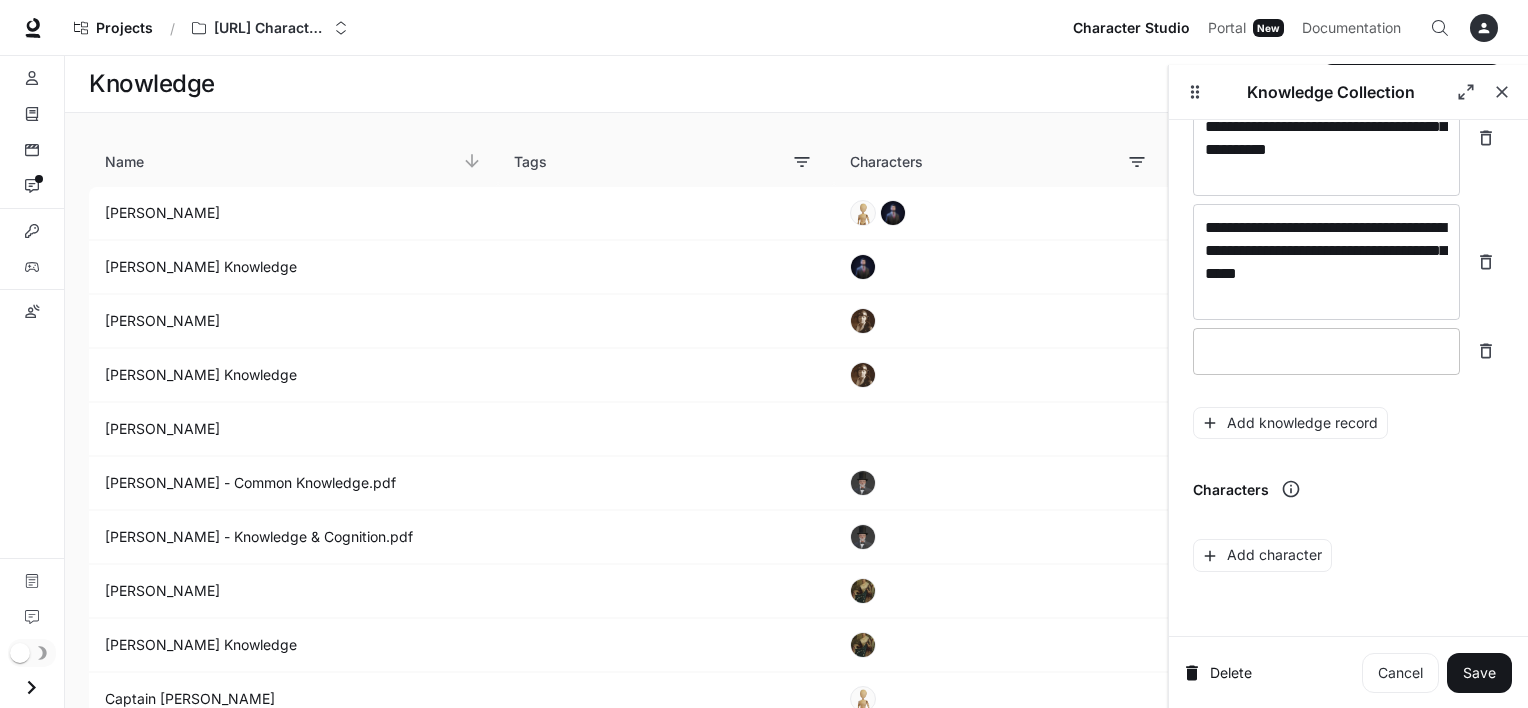 click on "* ​" at bounding box center (1326, 351) 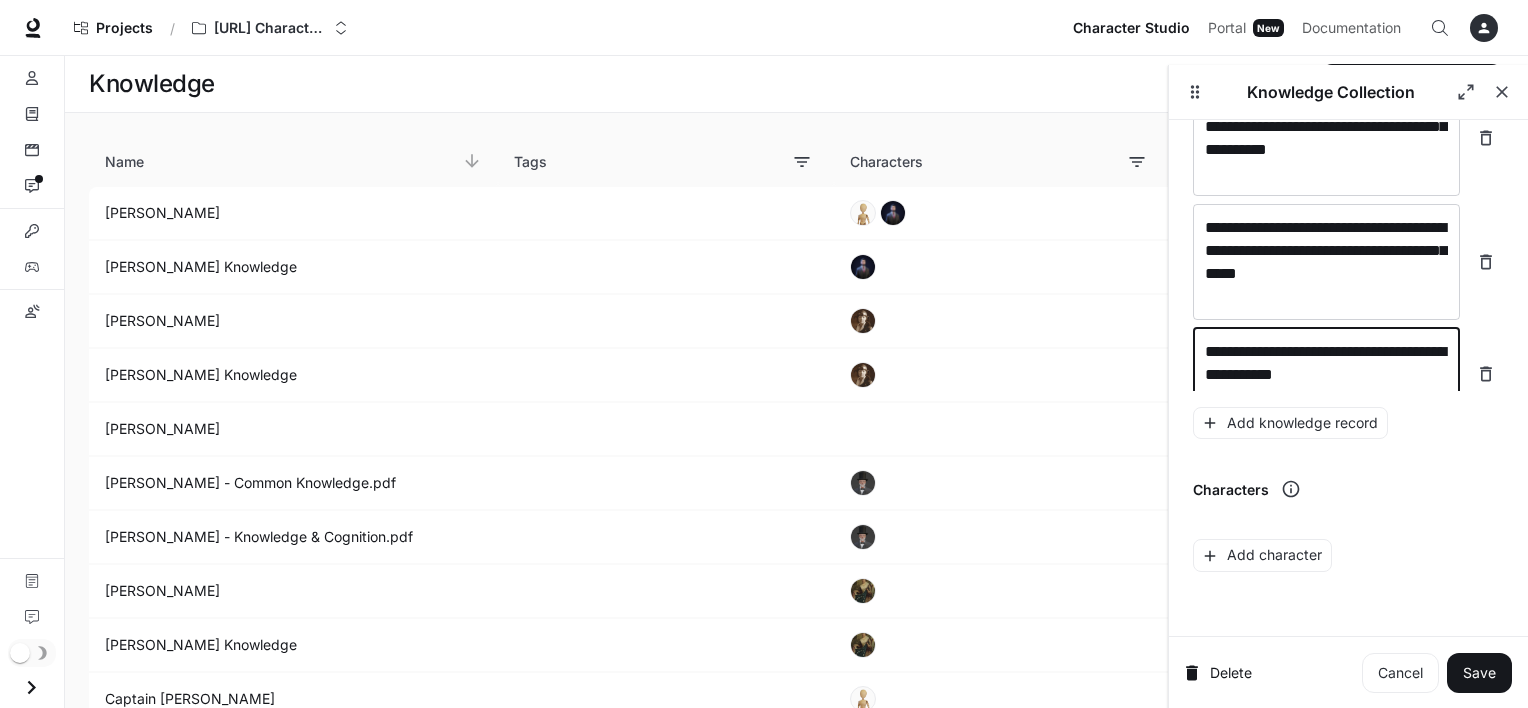 scroll, scrollTop: 917, scrollLeft: 0, axis: vertical 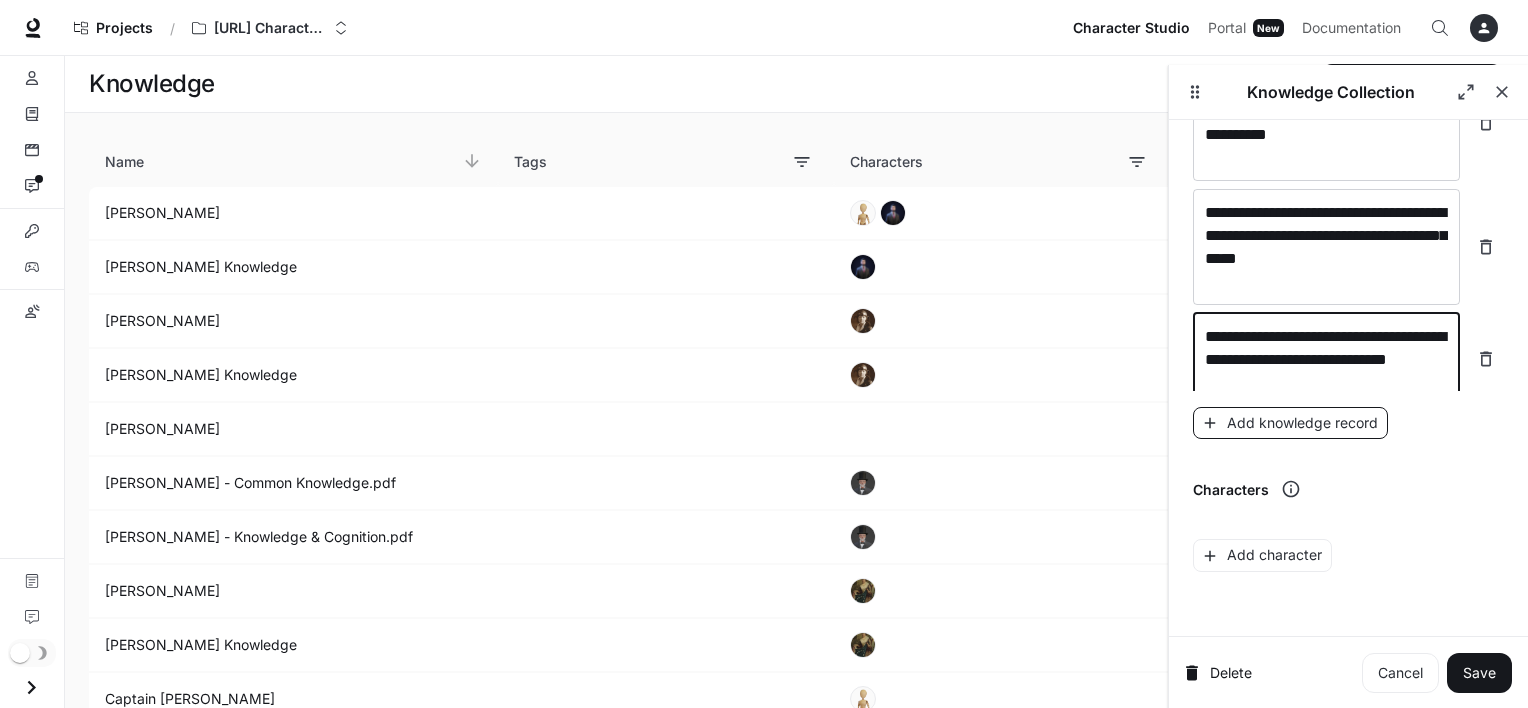 type on "**********" 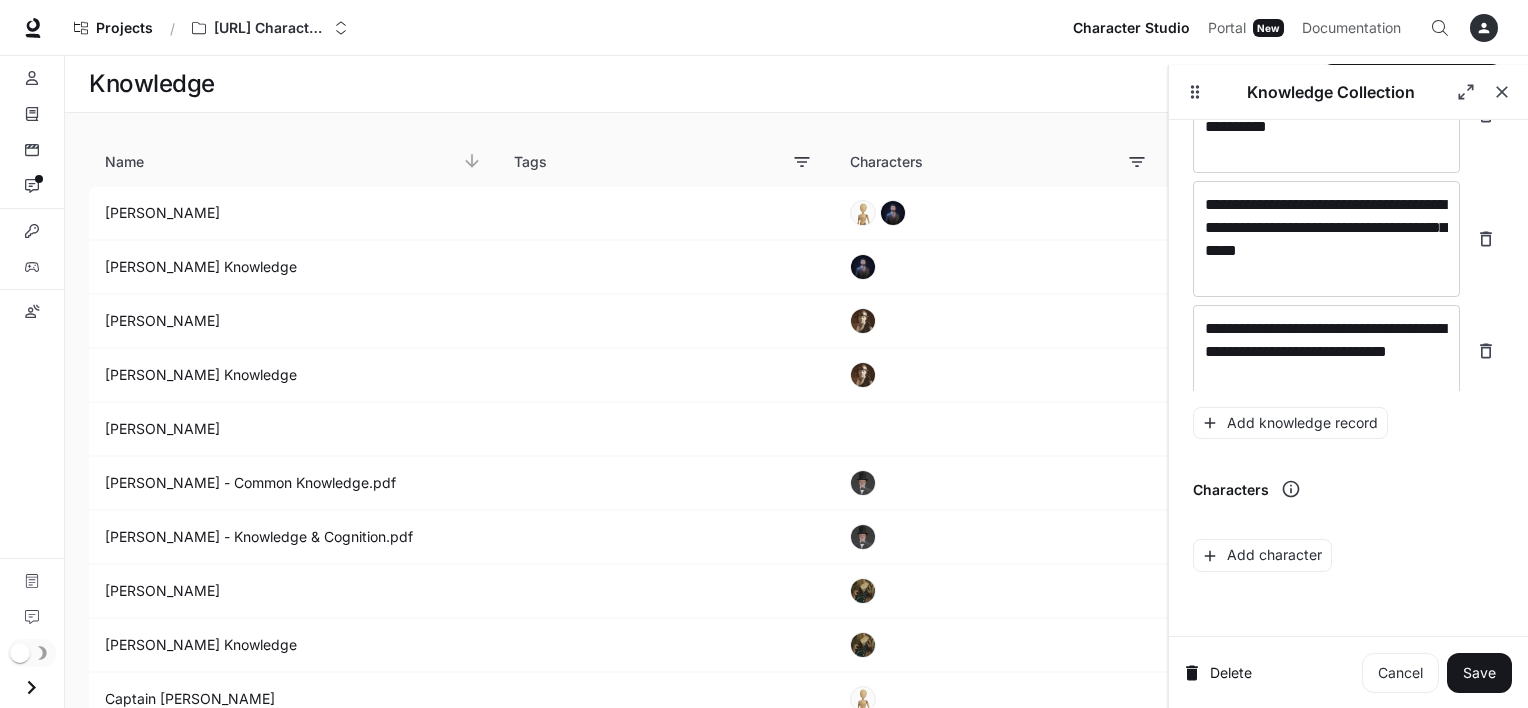 scroll, scrollTop: 995, scrollLeft: 0, axis: vertical 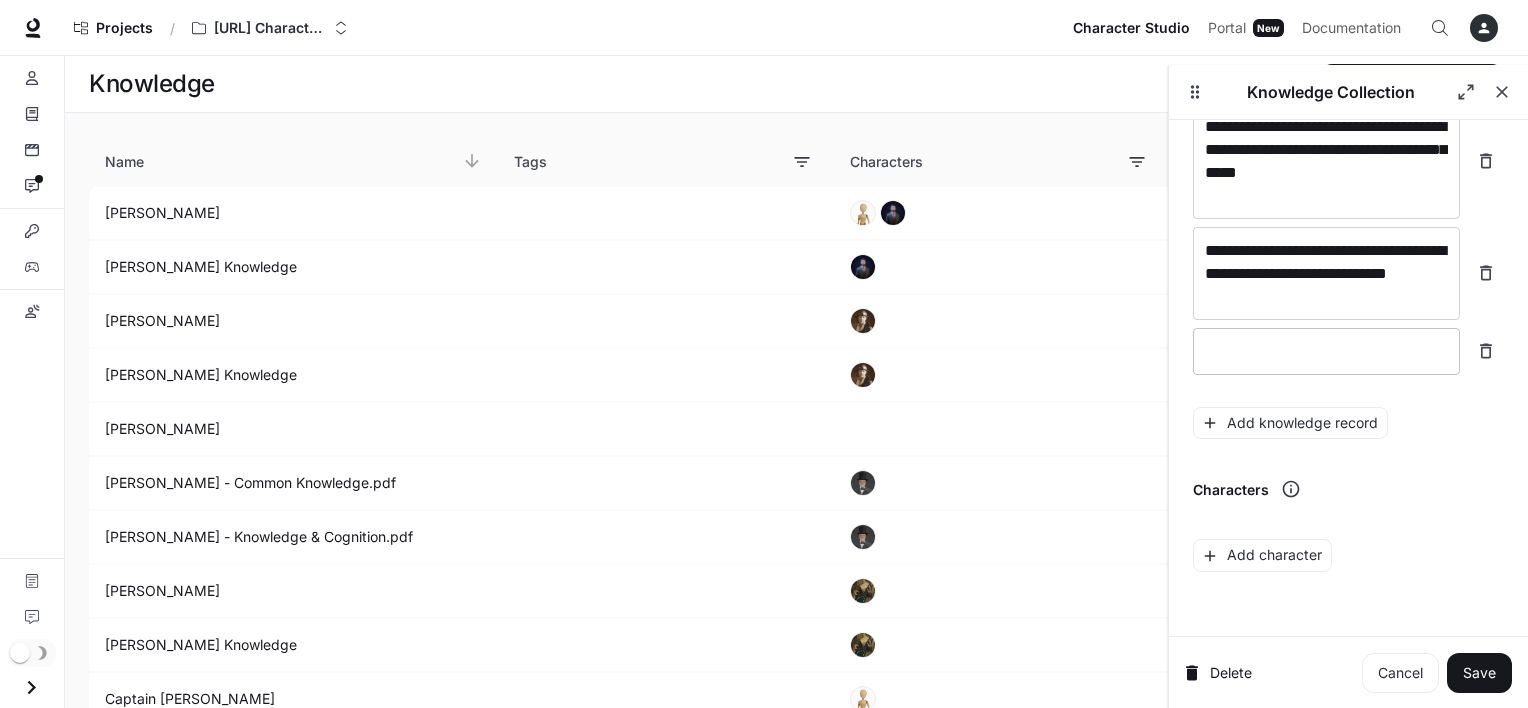click on "* ​" at bounding box center (1326, 351) 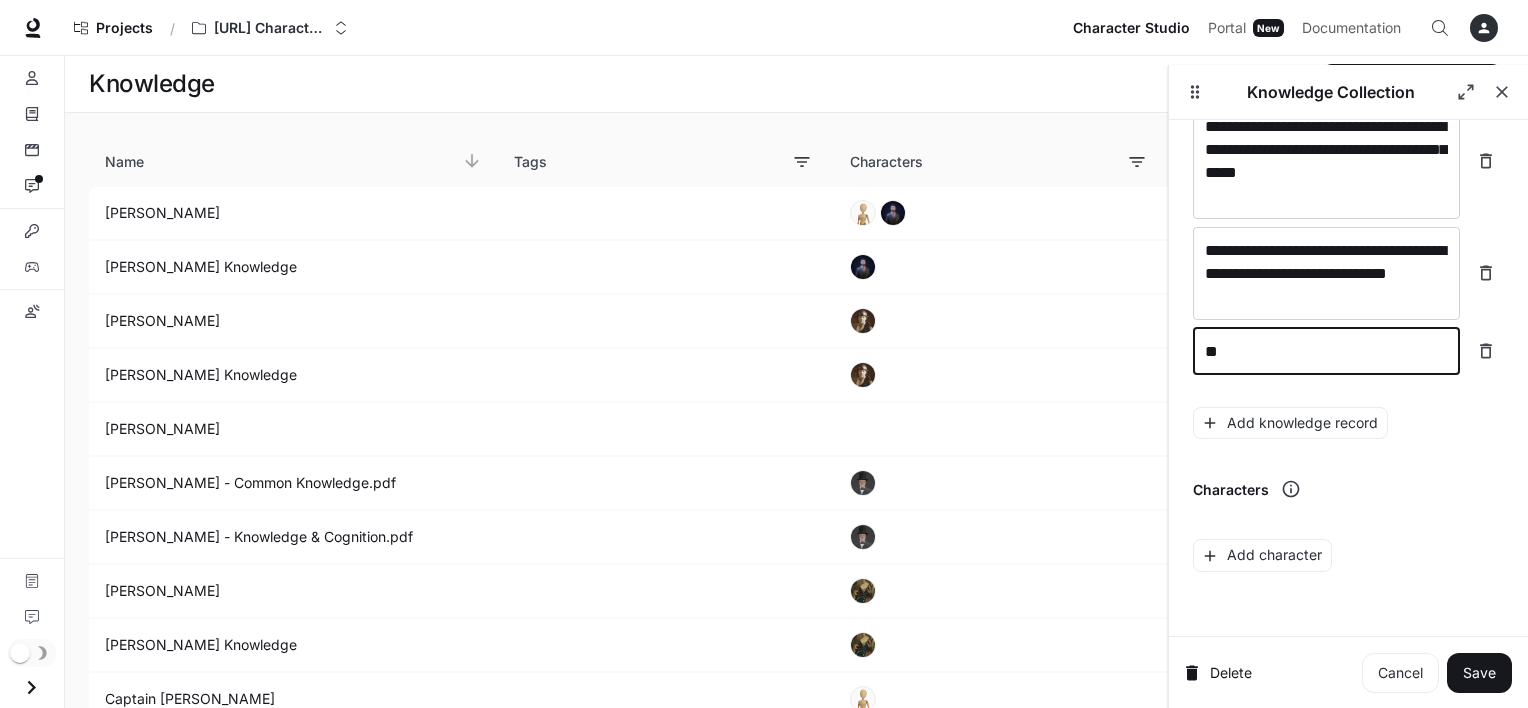 type on "*" 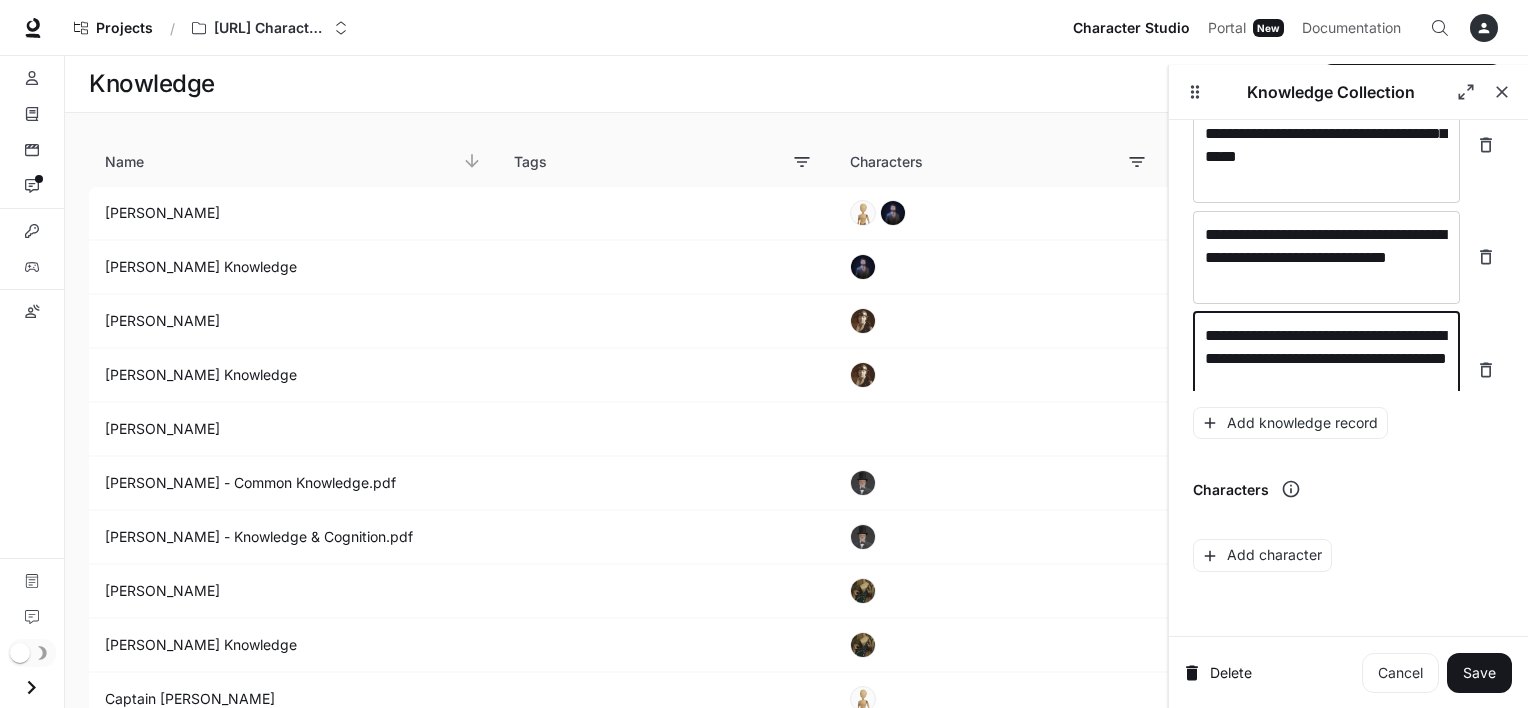 scroll, scrollTop: 1033, scrollLeft: 0, axis: vertical 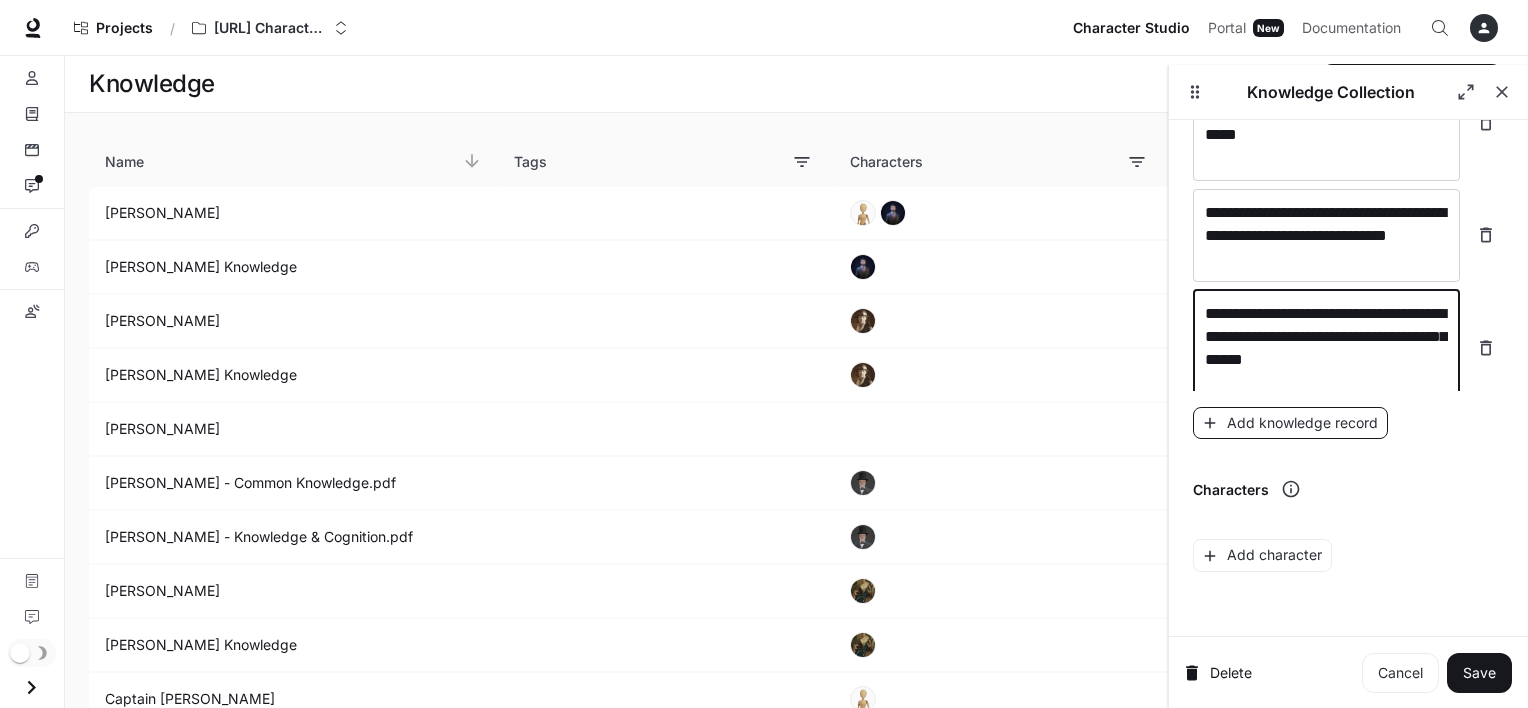 type on "**********" 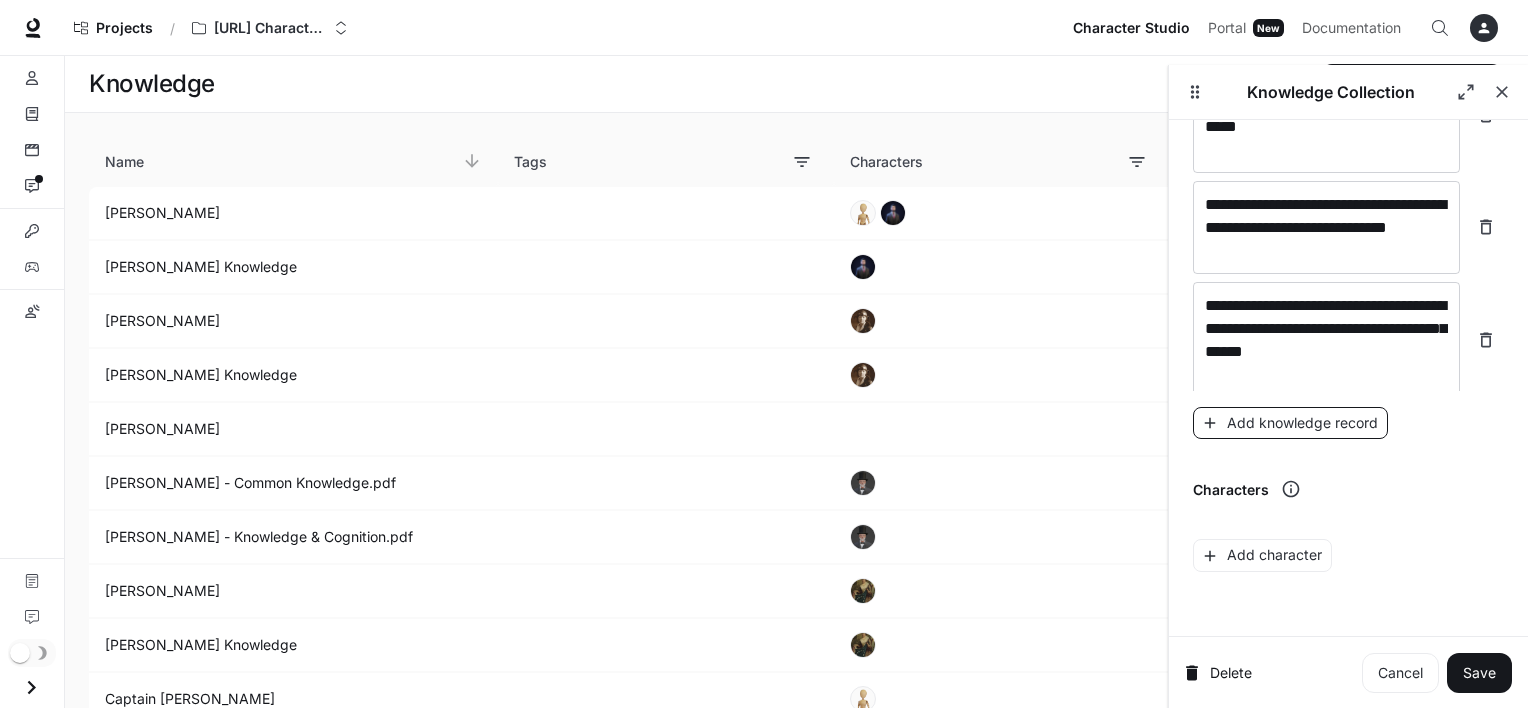 scroll, scrollTop: 1111, scrollLeft: 0, axis: vertical 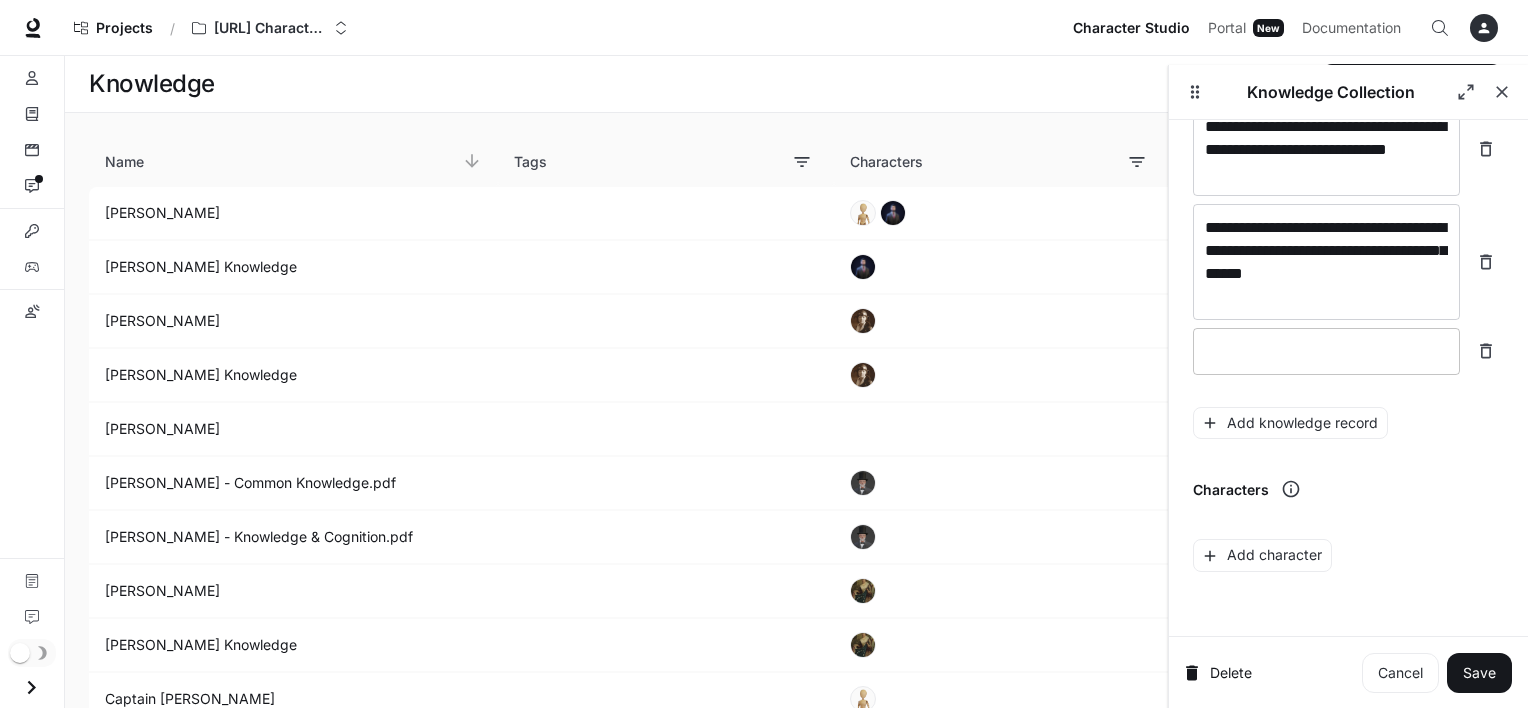 click on "* ​" at bounding box center [1326, 351] 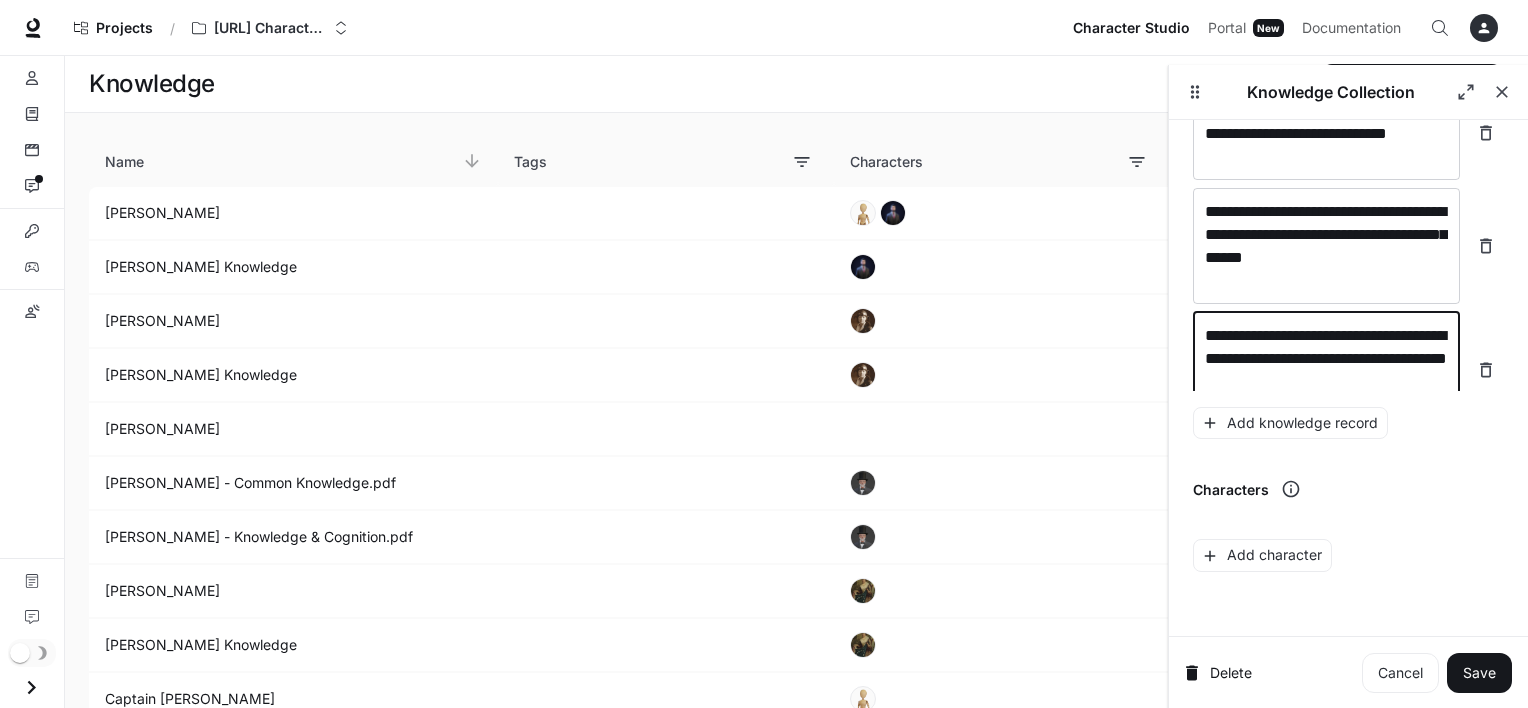 scroll, scrollTop: 1149, scrollLeft: 0, axis: vertical 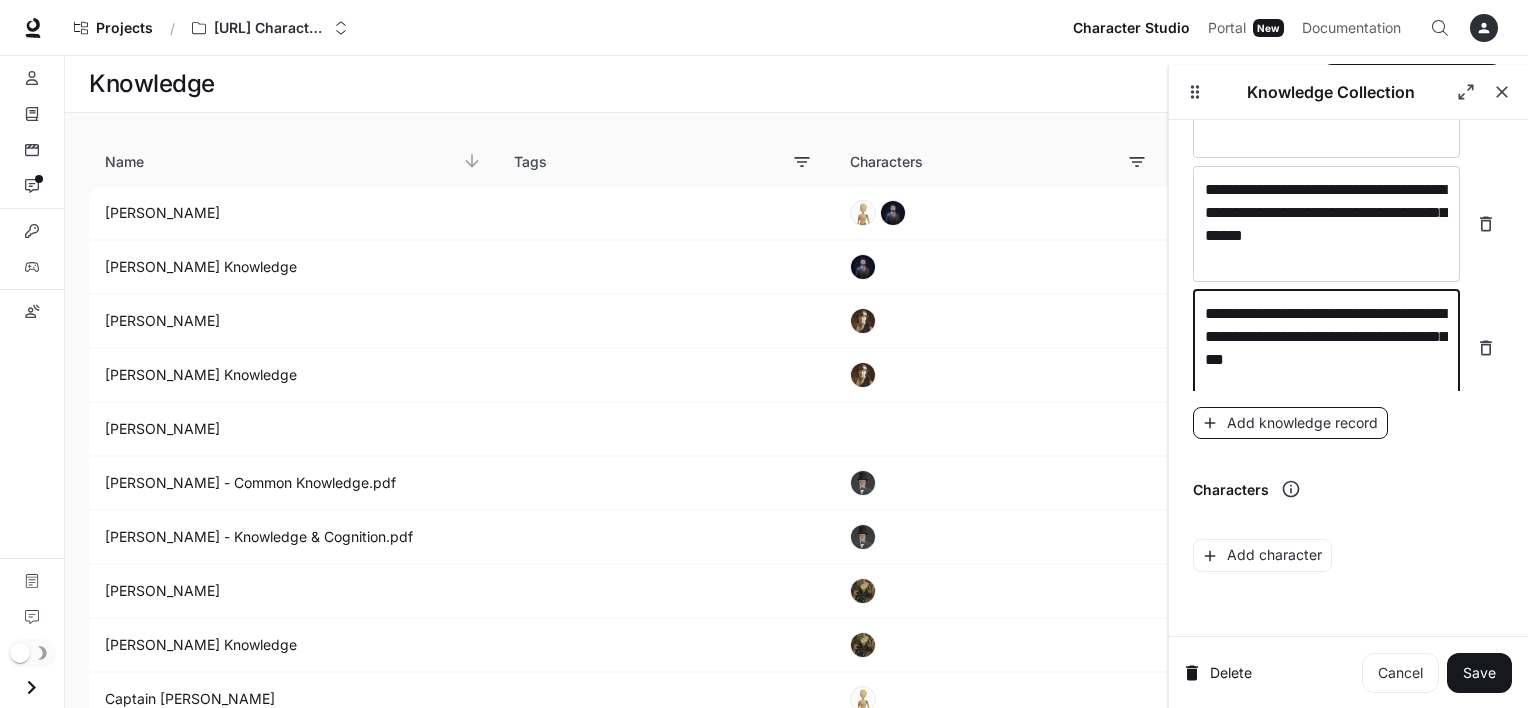 type on "**********" 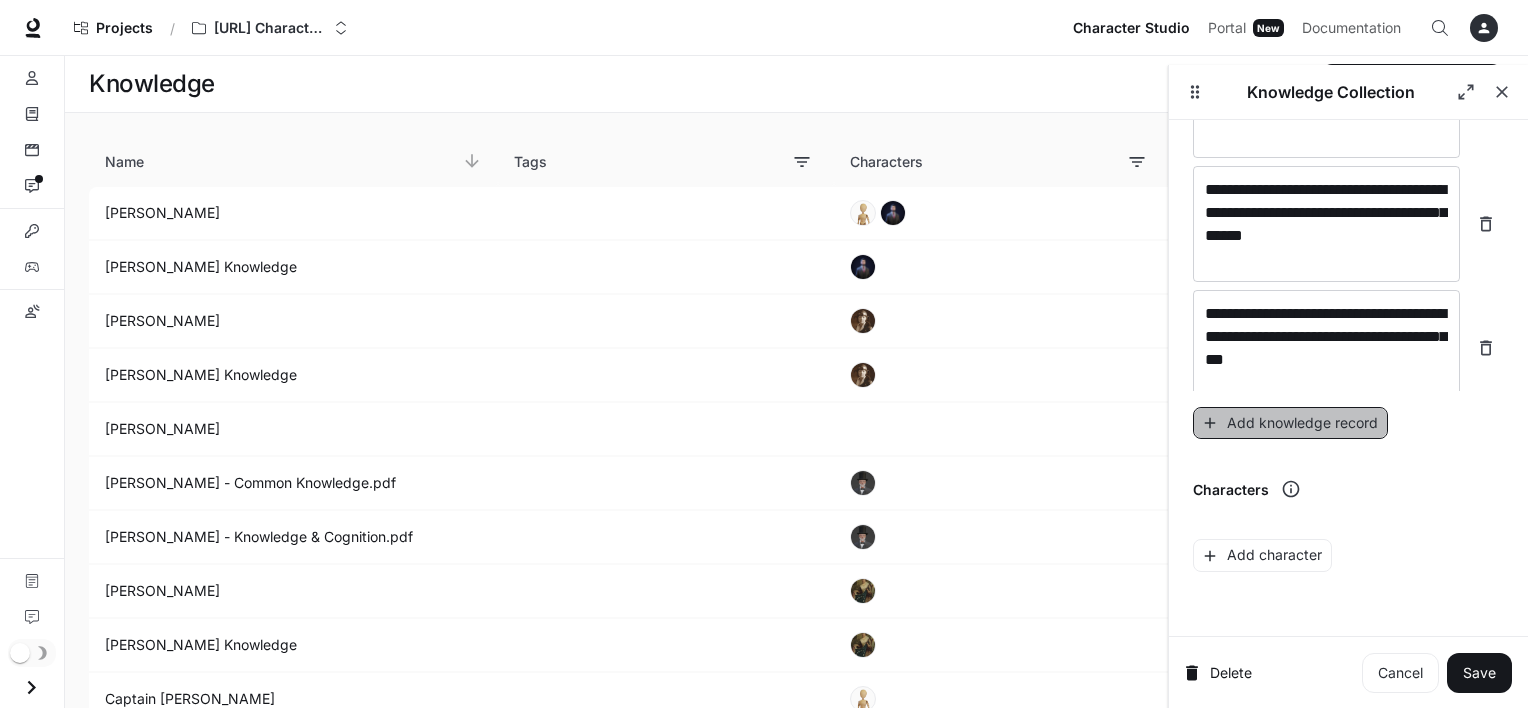 click on "Add knowledge record" at bounding box center [1290, 423] 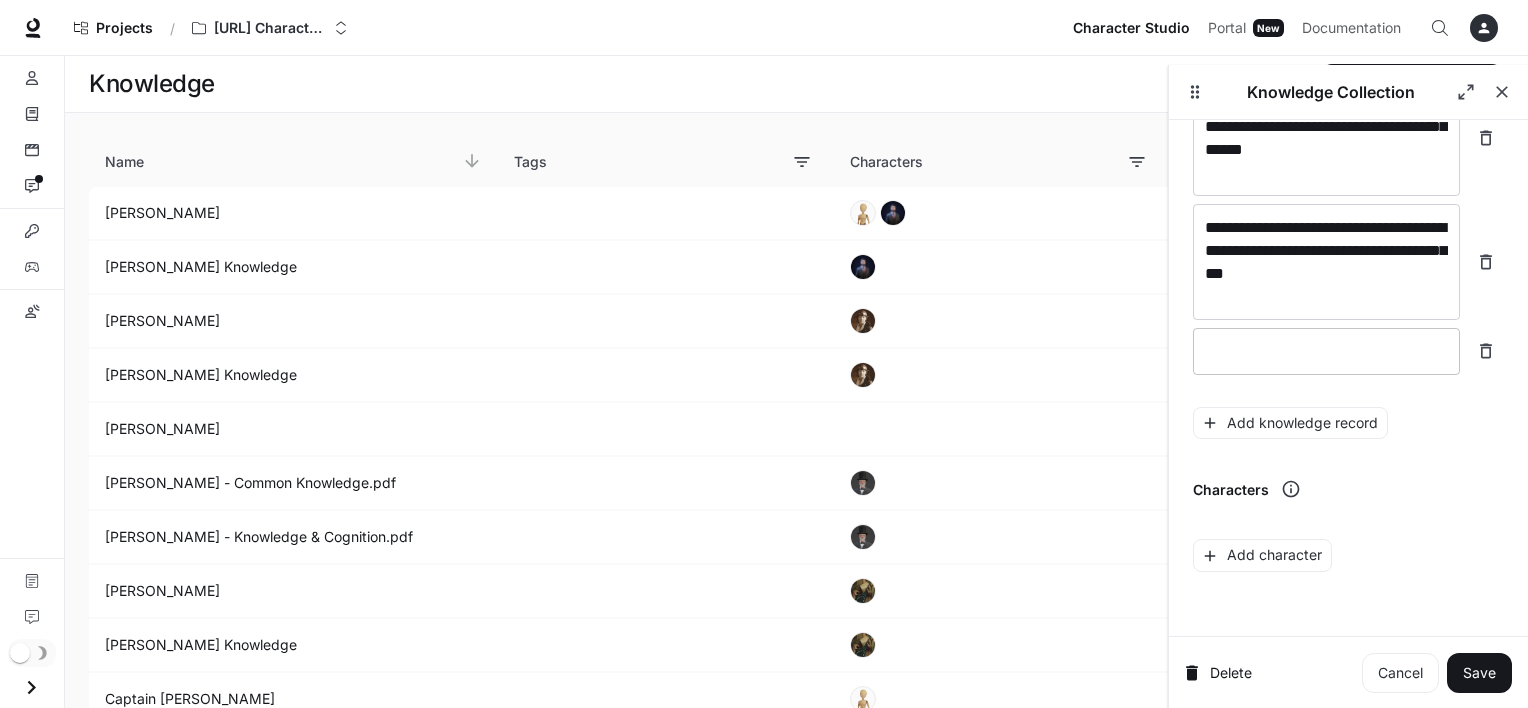 click on "* ​" at bounding box center (1326, 351) 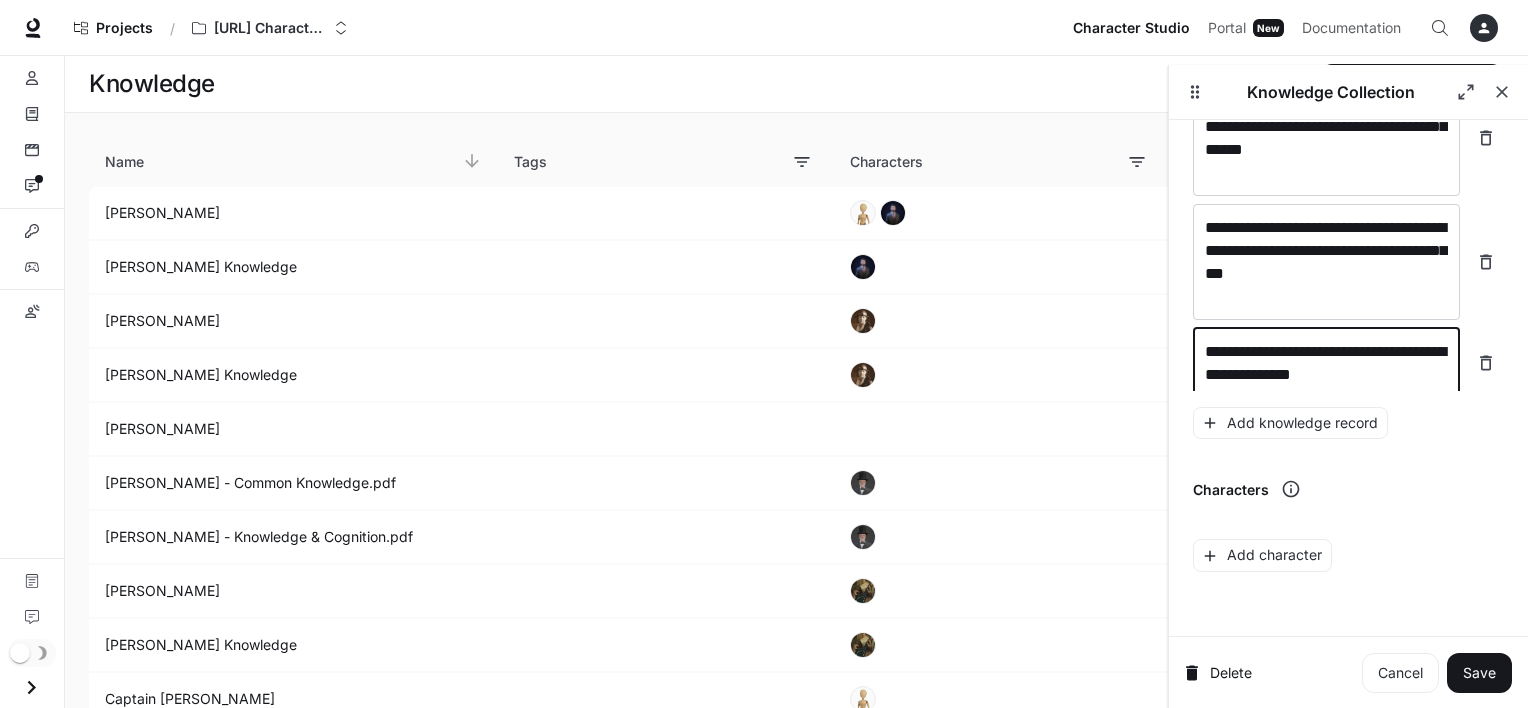 scroll, scrollTop: 1243, scrollLeft: 0, axis: vertical 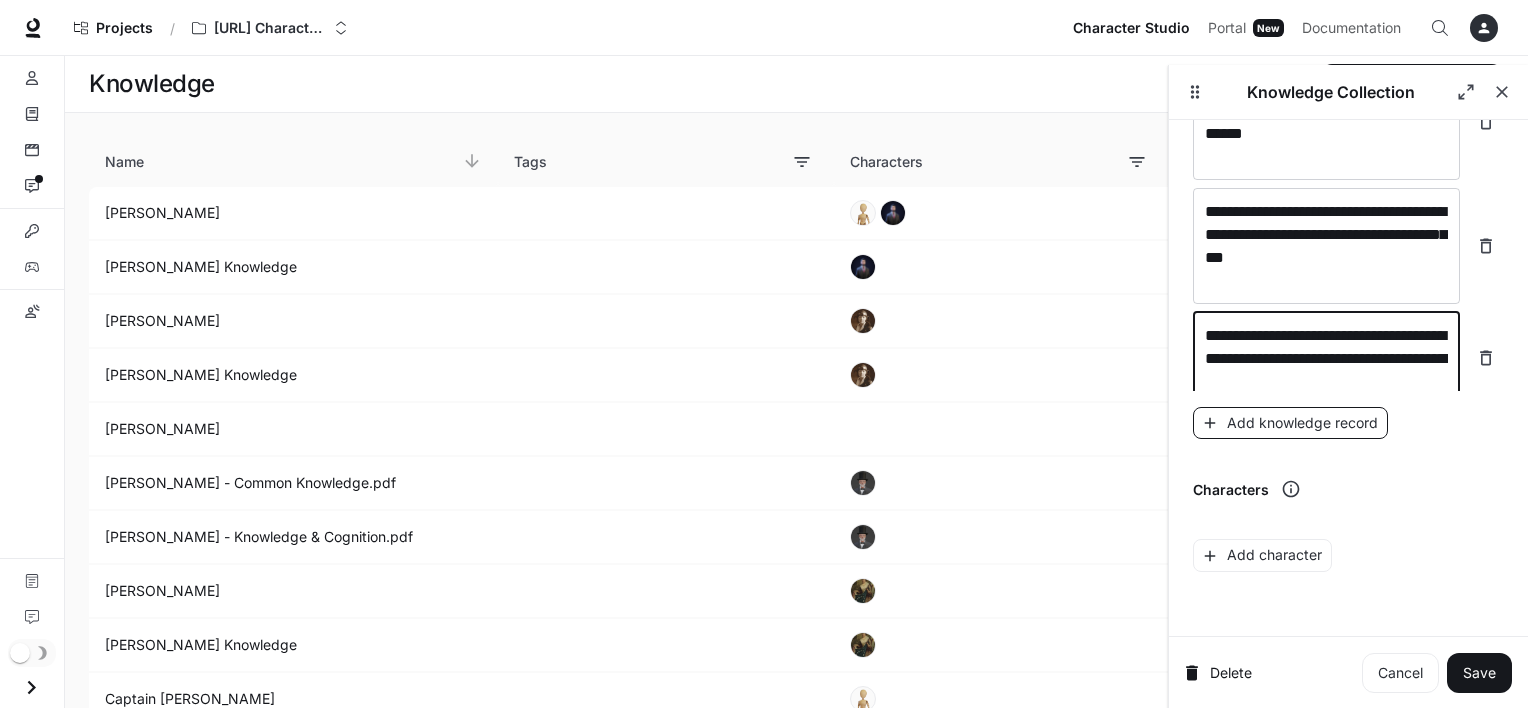 type on "**********" 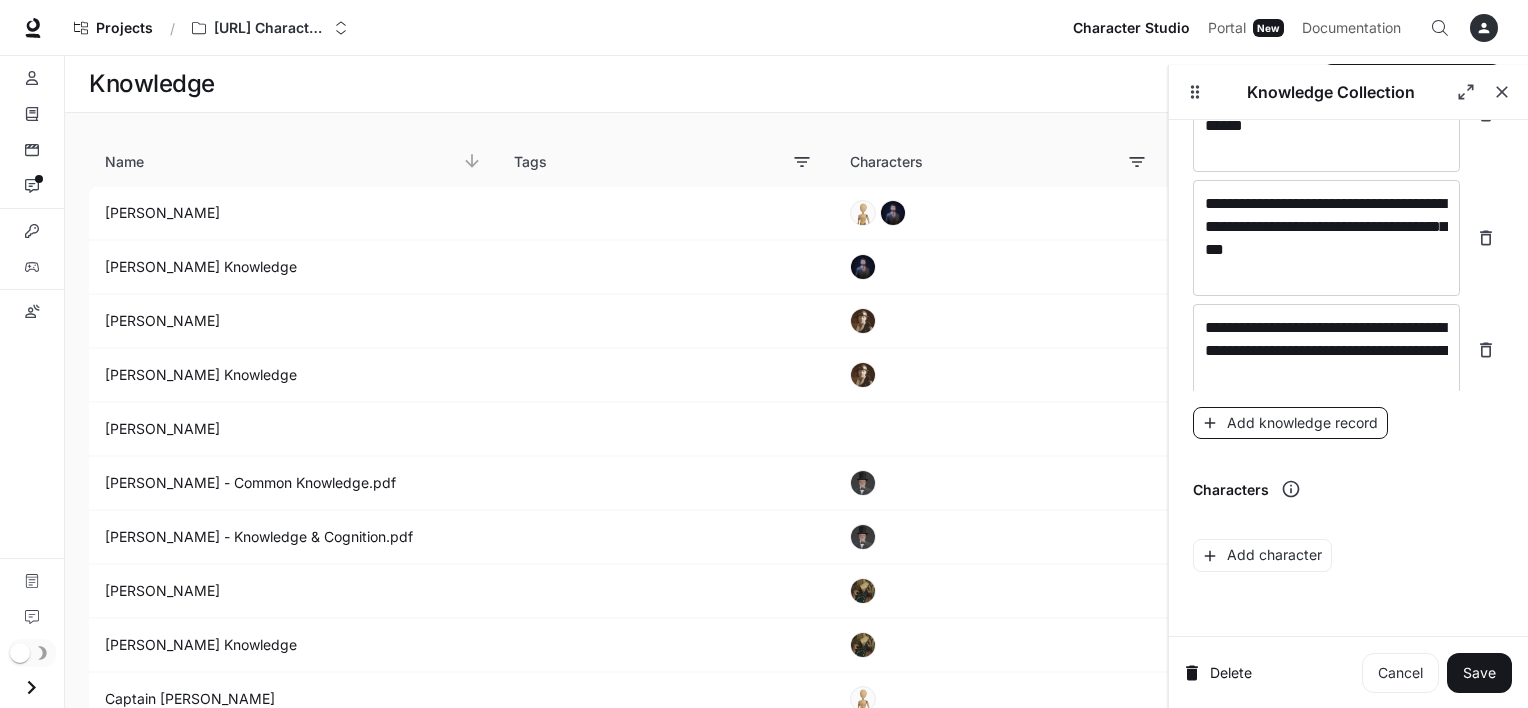 scroll, scrollTop: 1320, scrollLeft: 0, axis: vertical 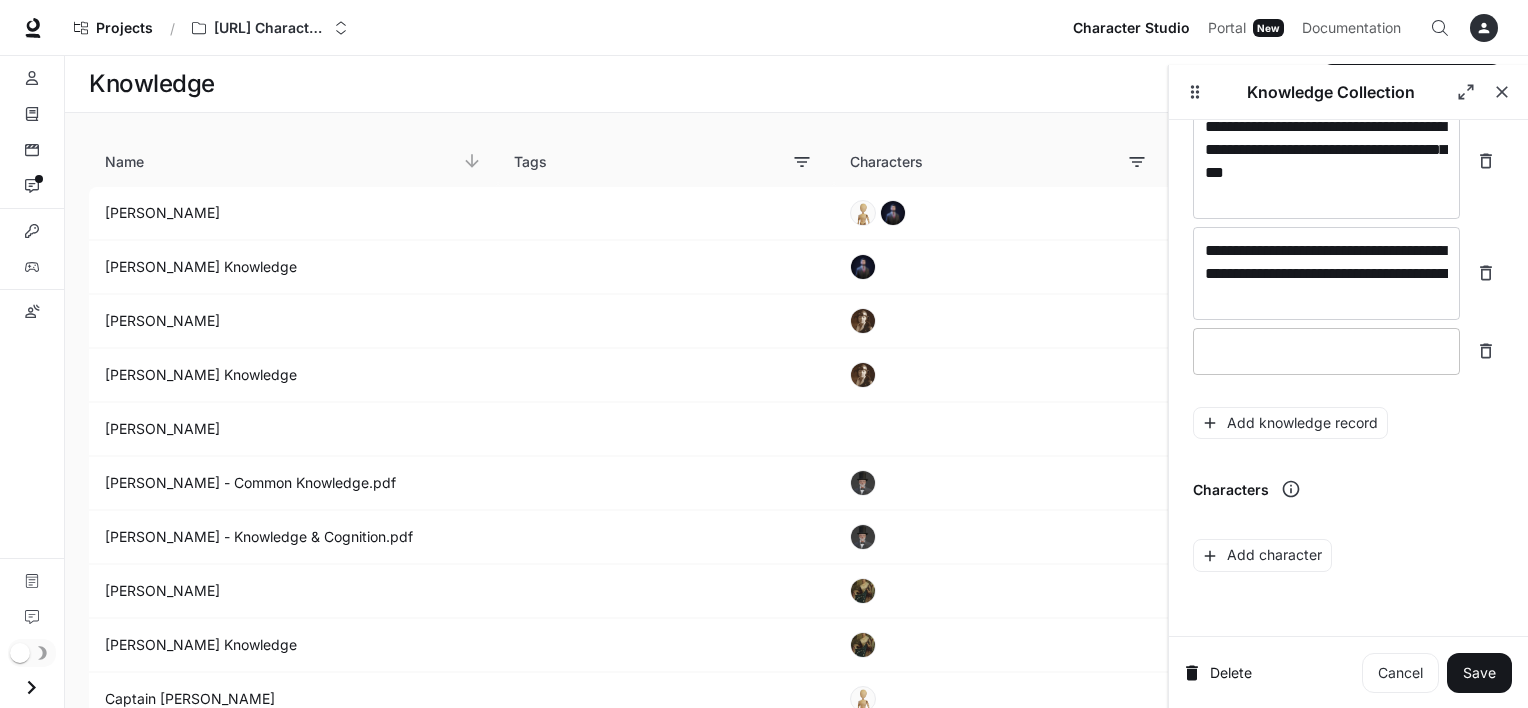 click at bounding box center (1326, 351) 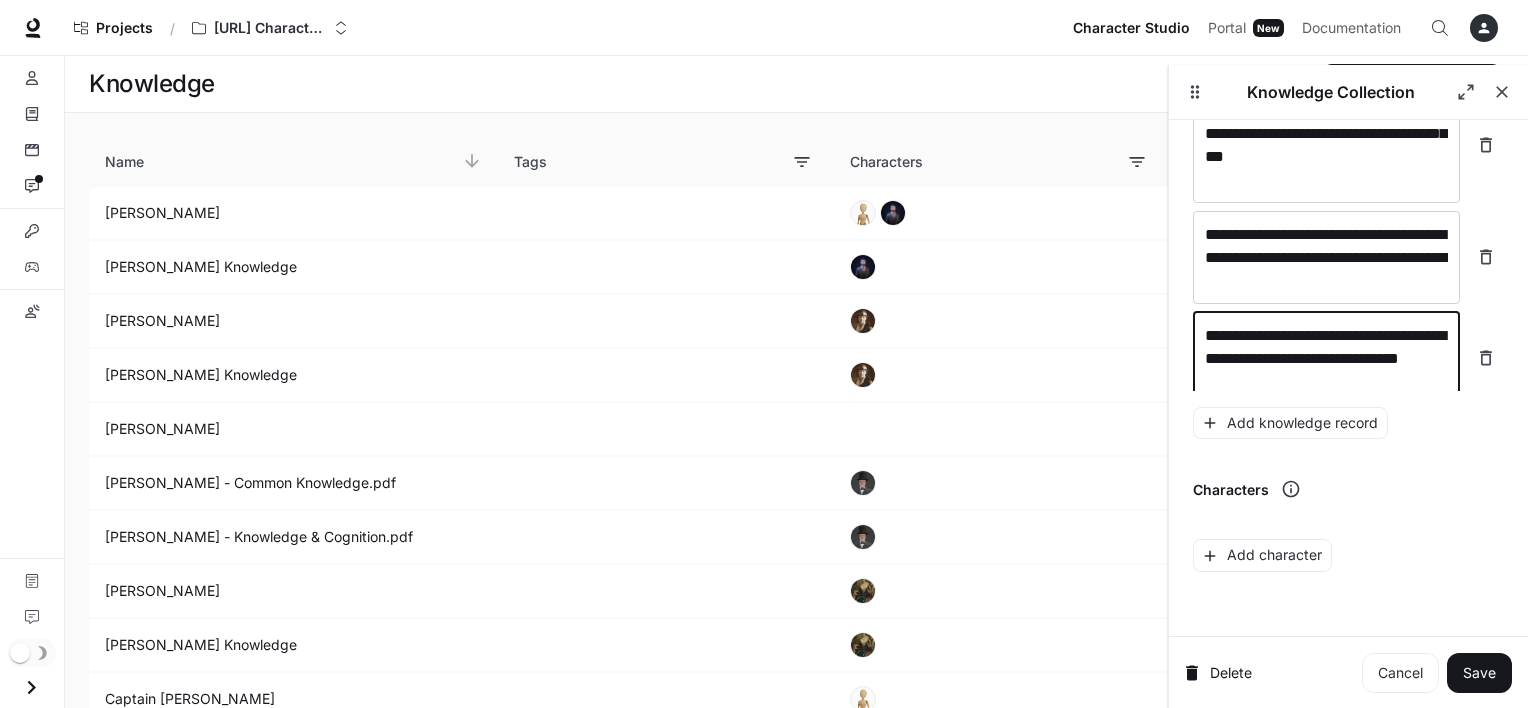 scroll, scrollTop: 1359, scrollLeft: 0, axis: vertical 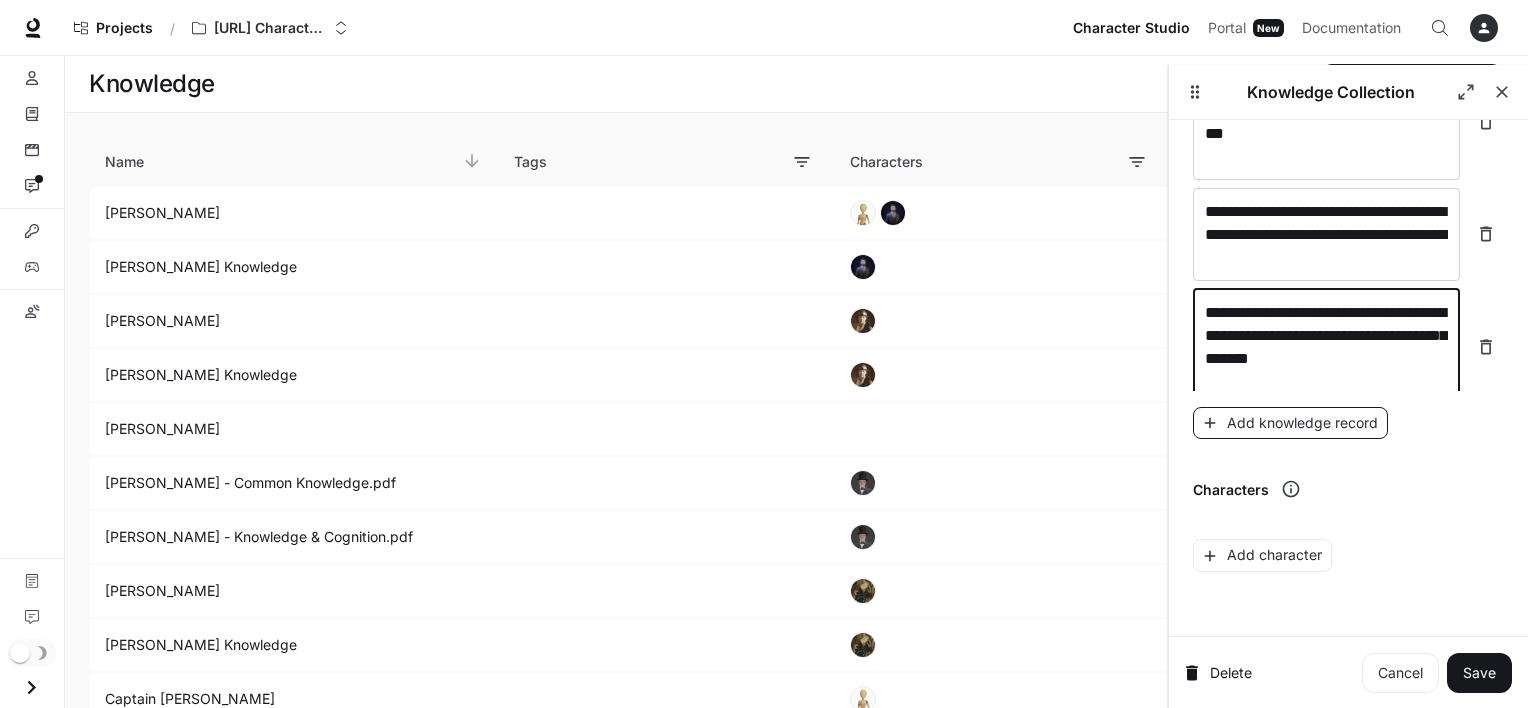 type on "**********" 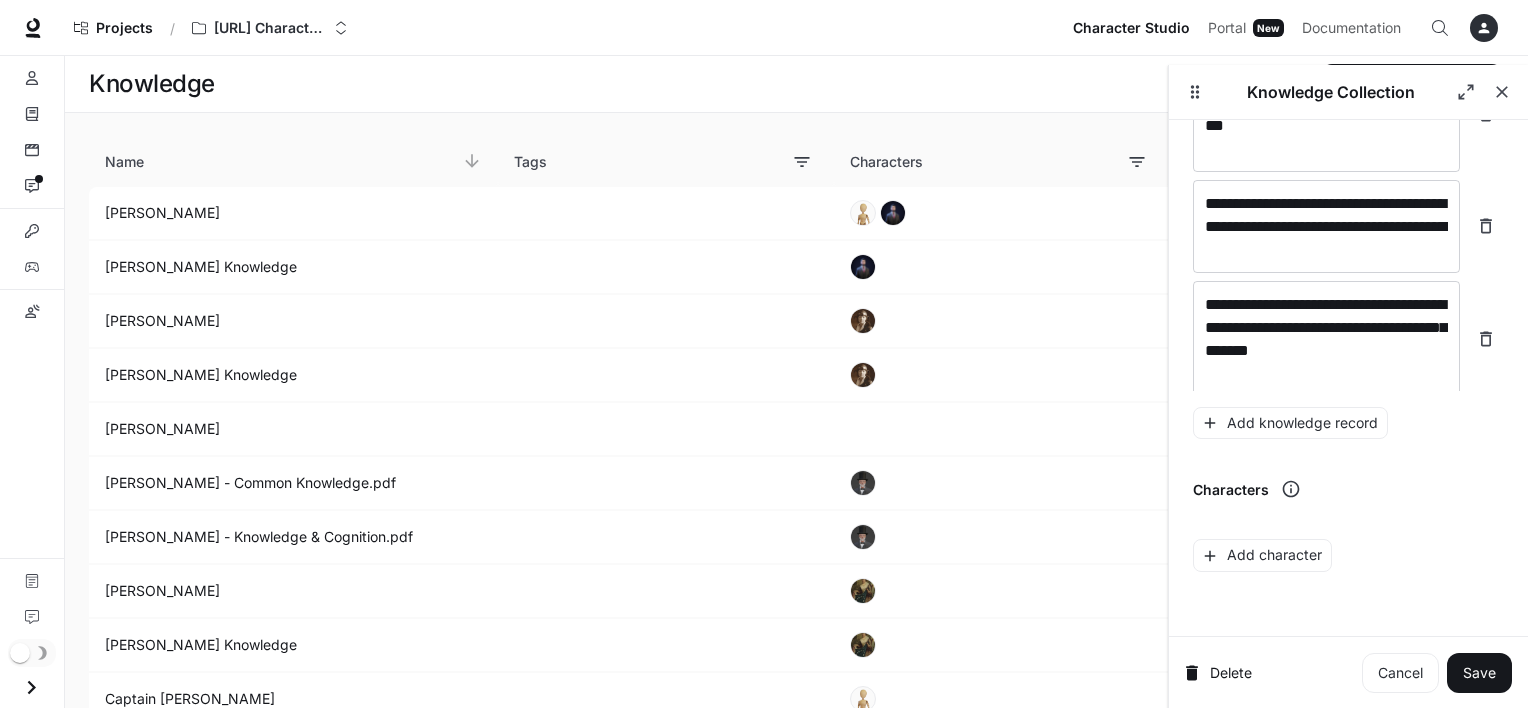 scroll, scrollTop: 1436, scrollLeft: 0, axis: vertical 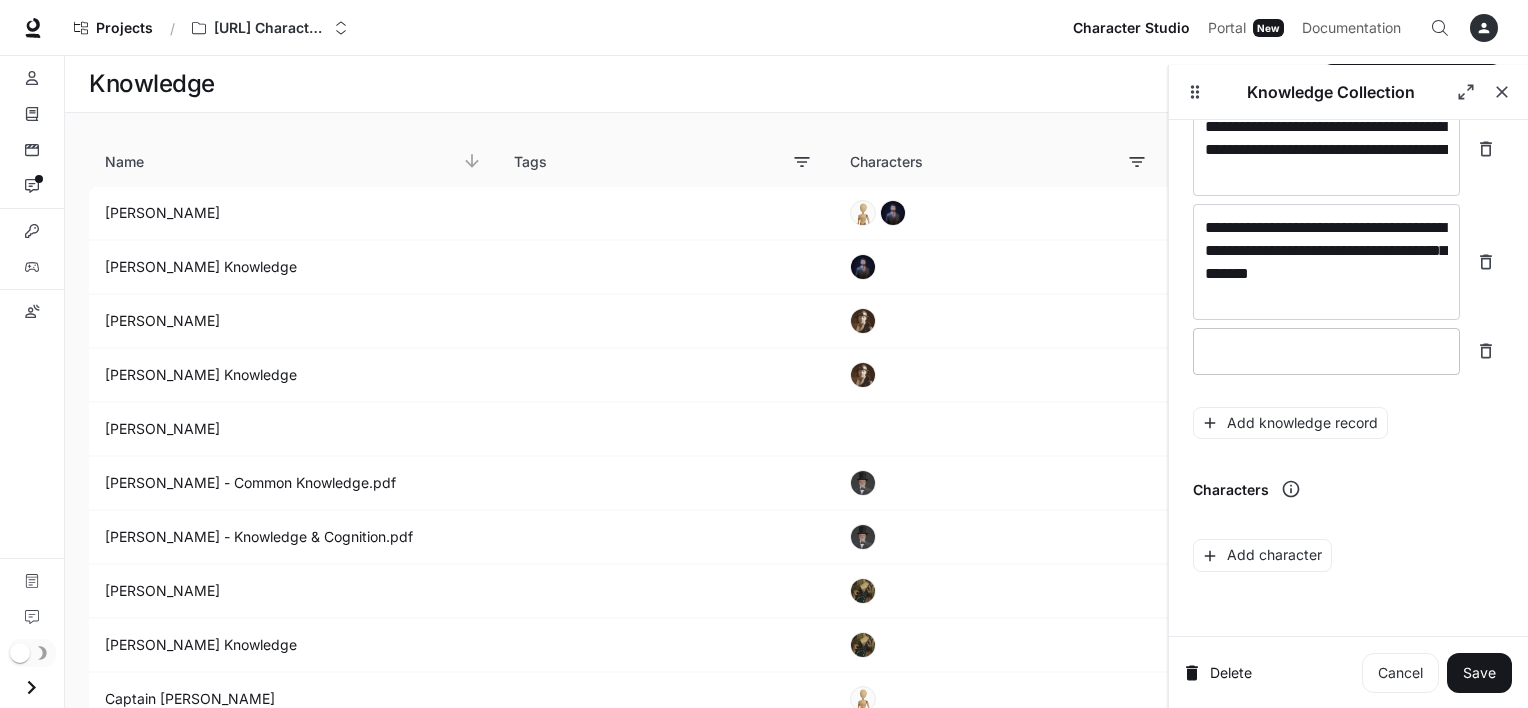 click at bounding box center [1326, 351] 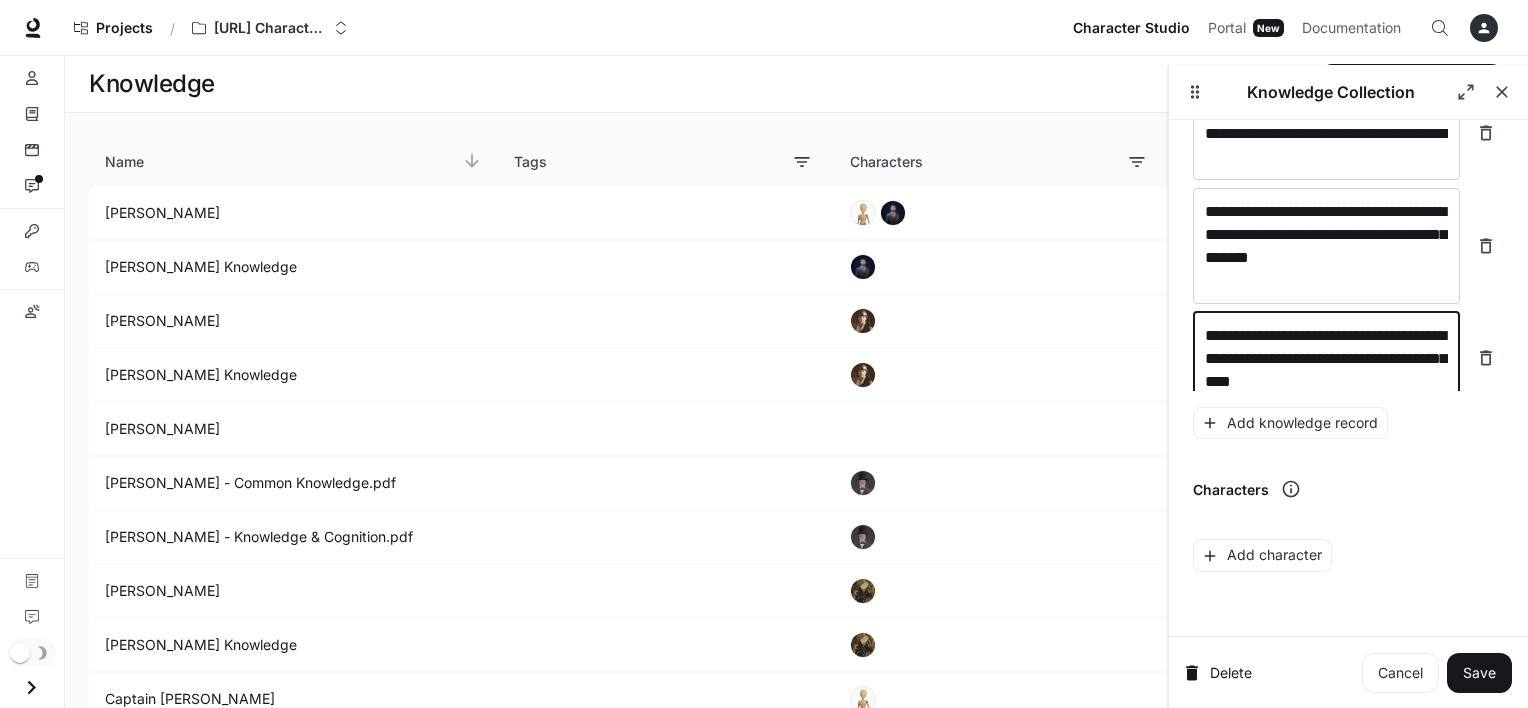 scroll, scrollTop: 1475, scrollLeft: 0, axis: vertical 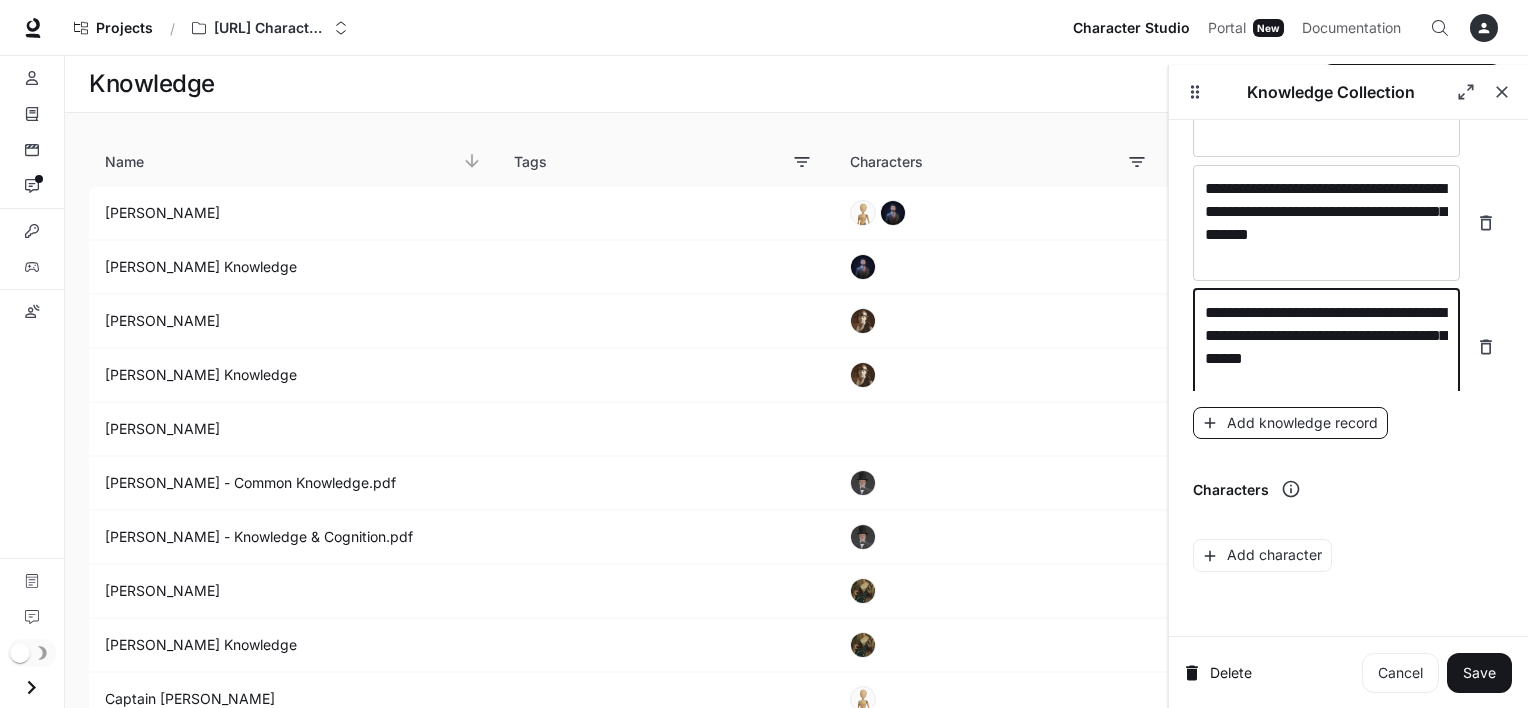 type on "**********" 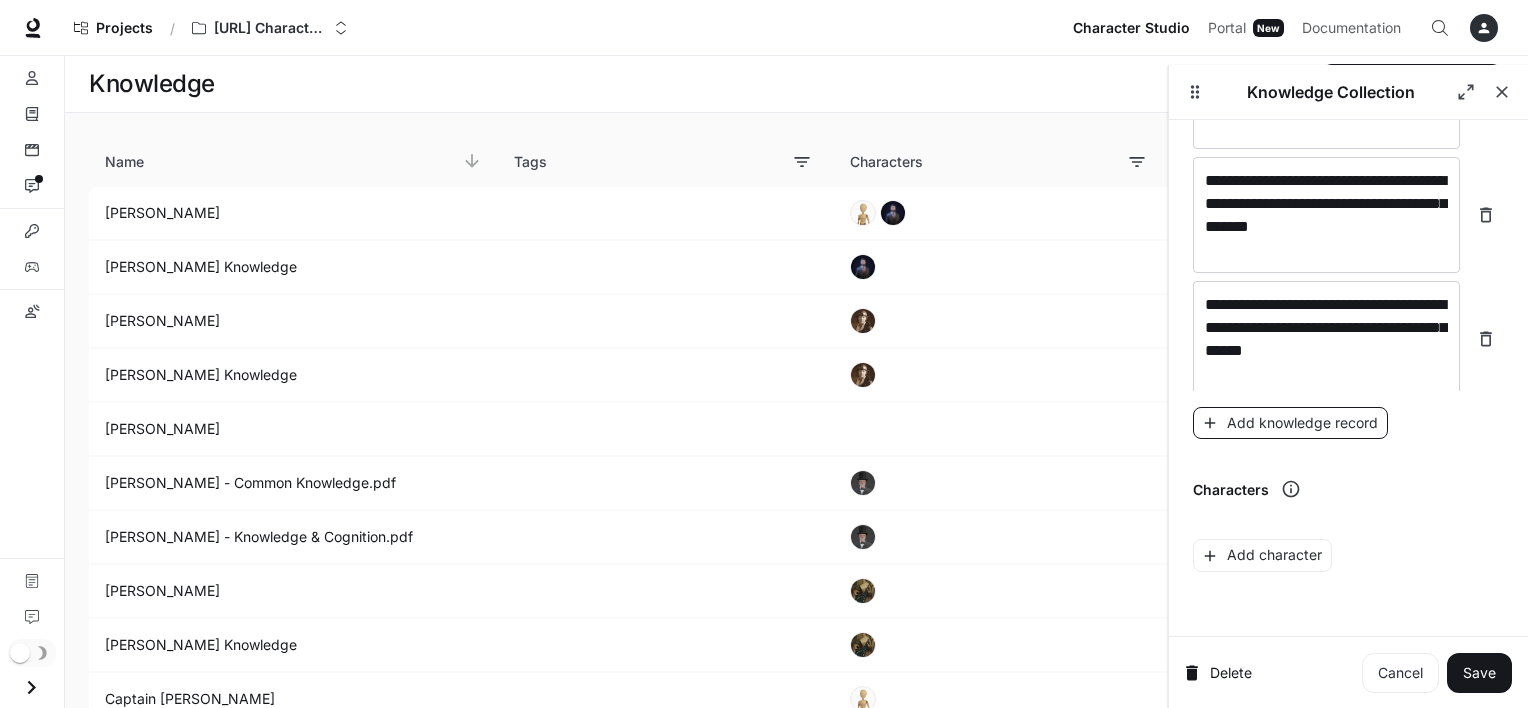 scroll, scrollTop: 1552, scrollLeft: 0, axis: vertical 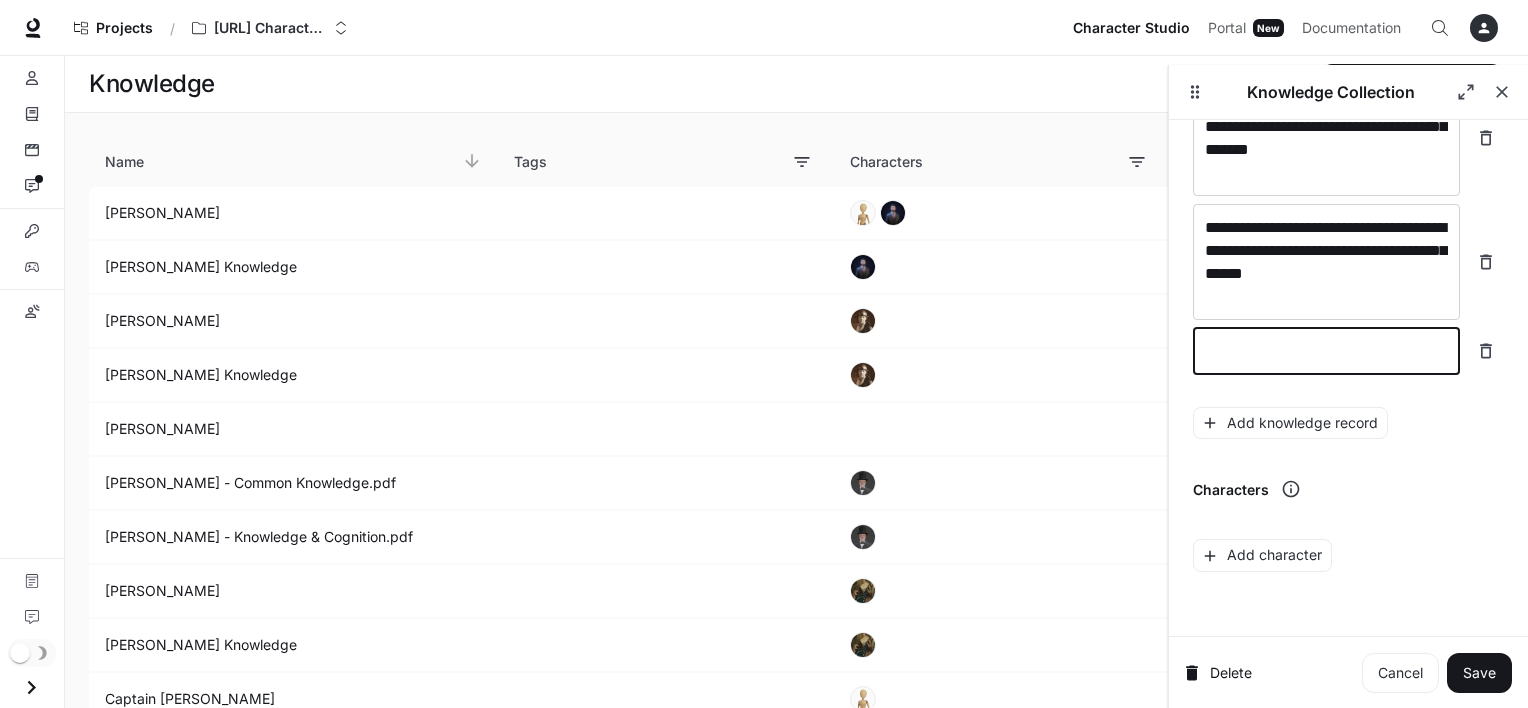 click at bounding box center (1326, 351) 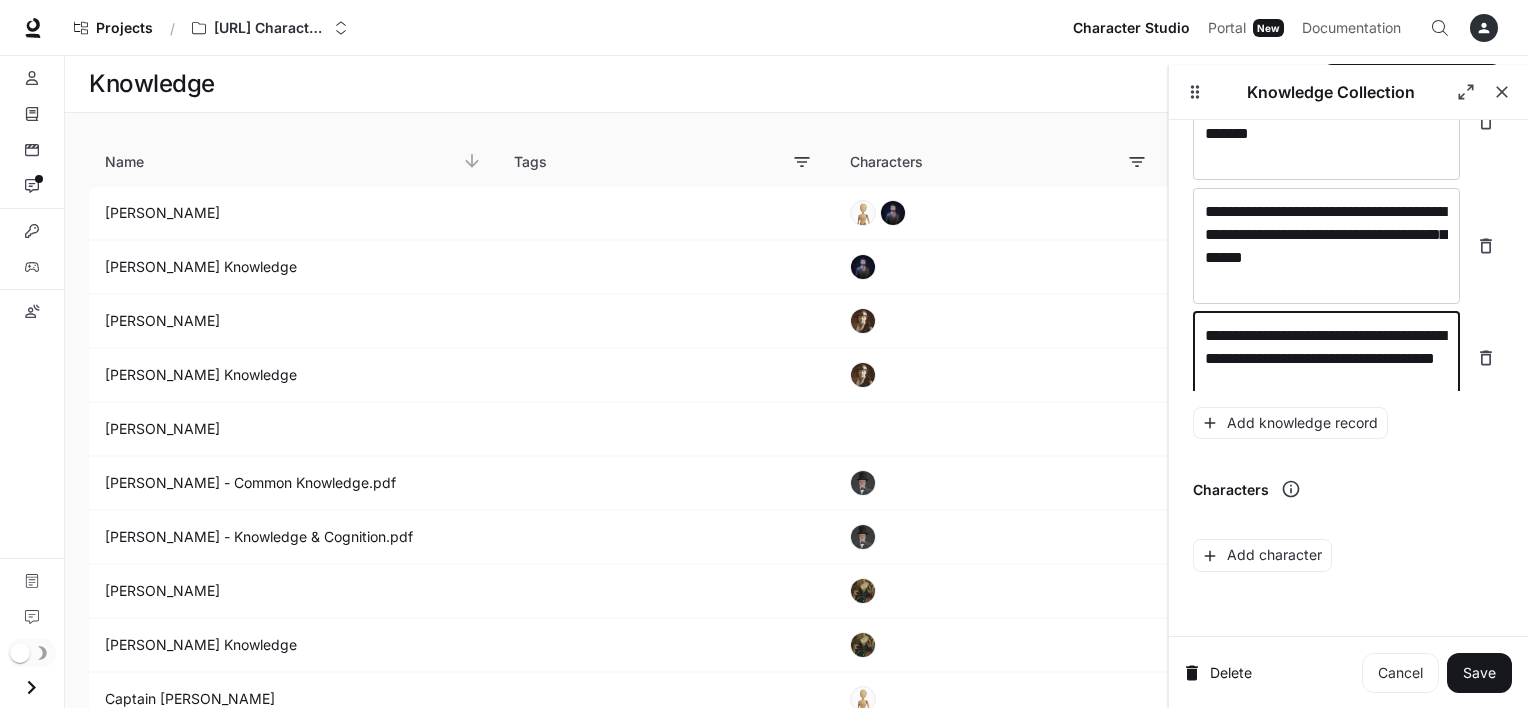 scroll, scrollTop: 1591, scrollLeft: 0, axis: vertical 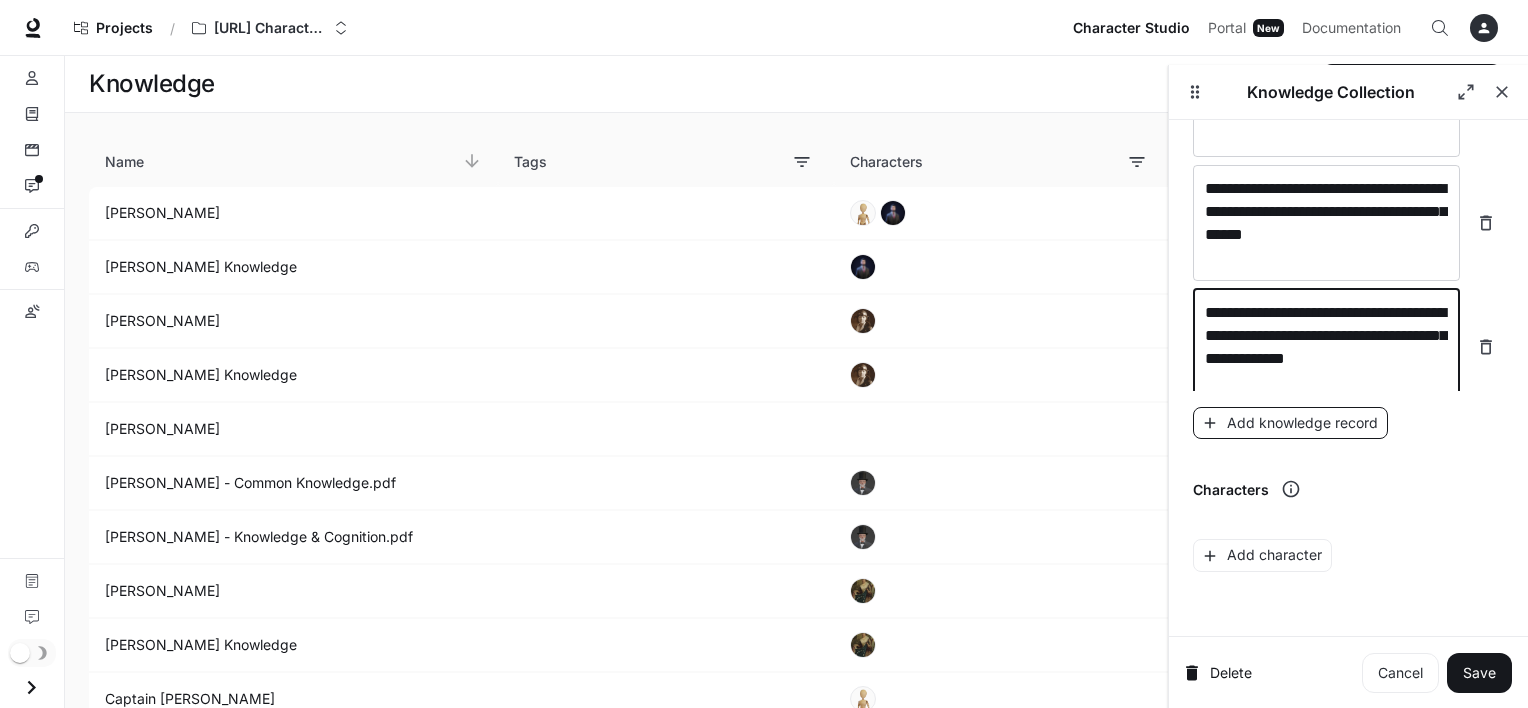 type on "**********" 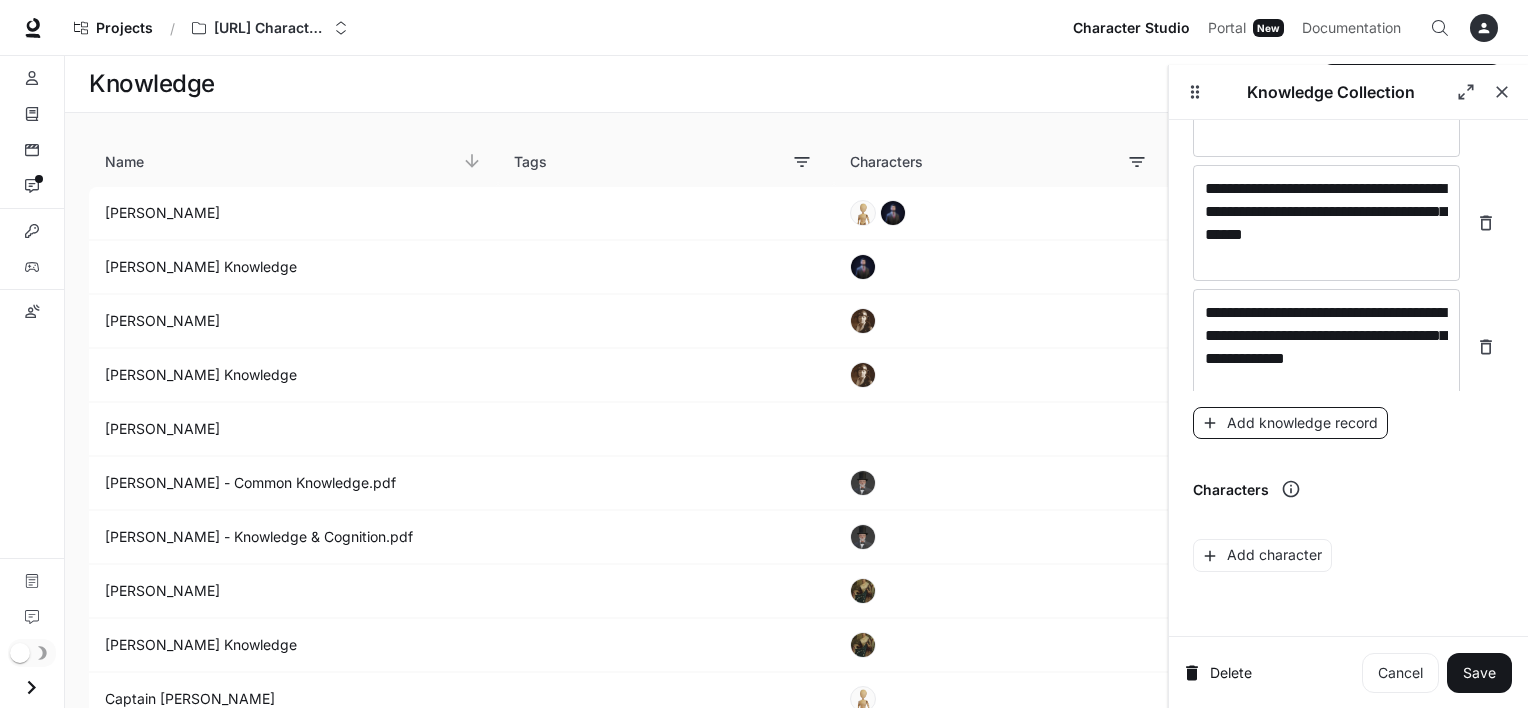 scroll, scrollTop: 1668, scrollLeft: 0, axis: vertical 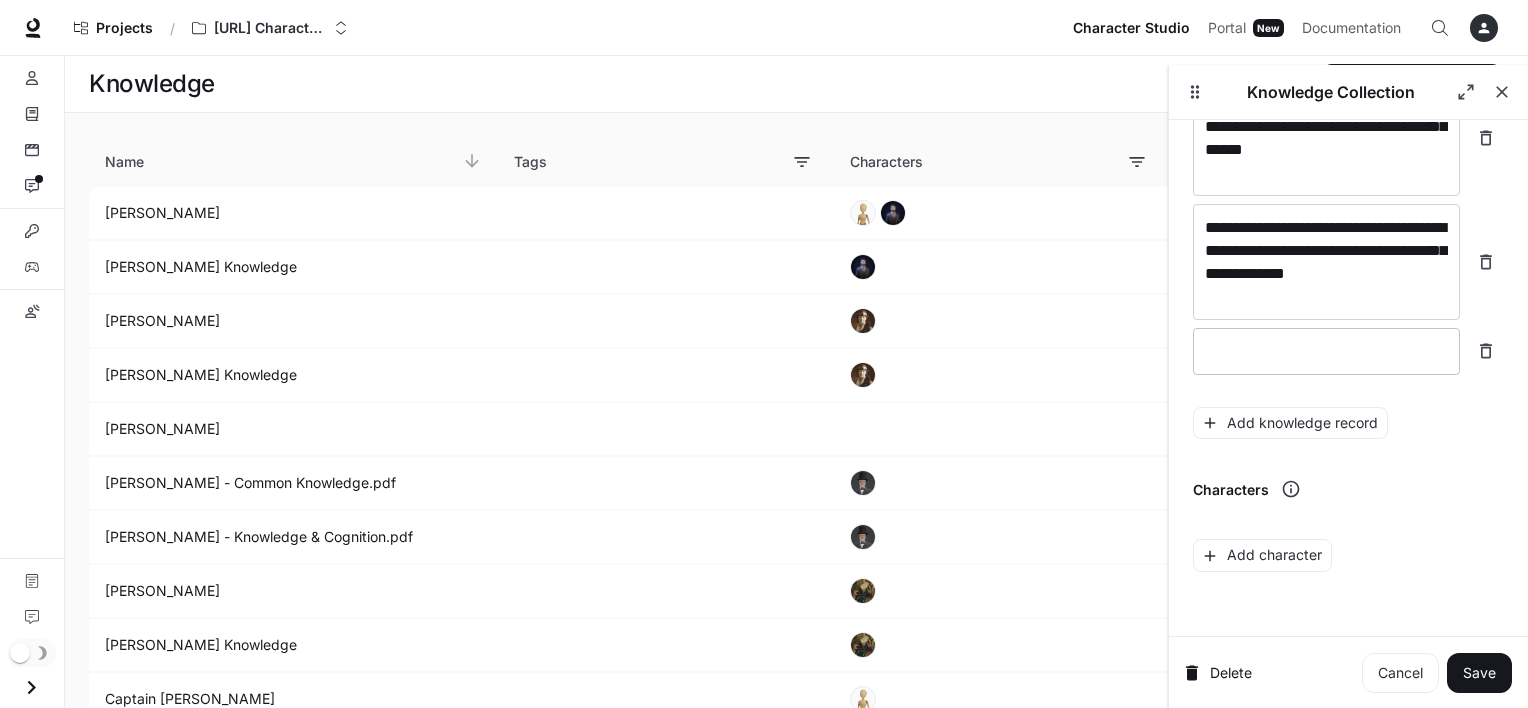 click on "* ​" at bounding box center (1326, 351) 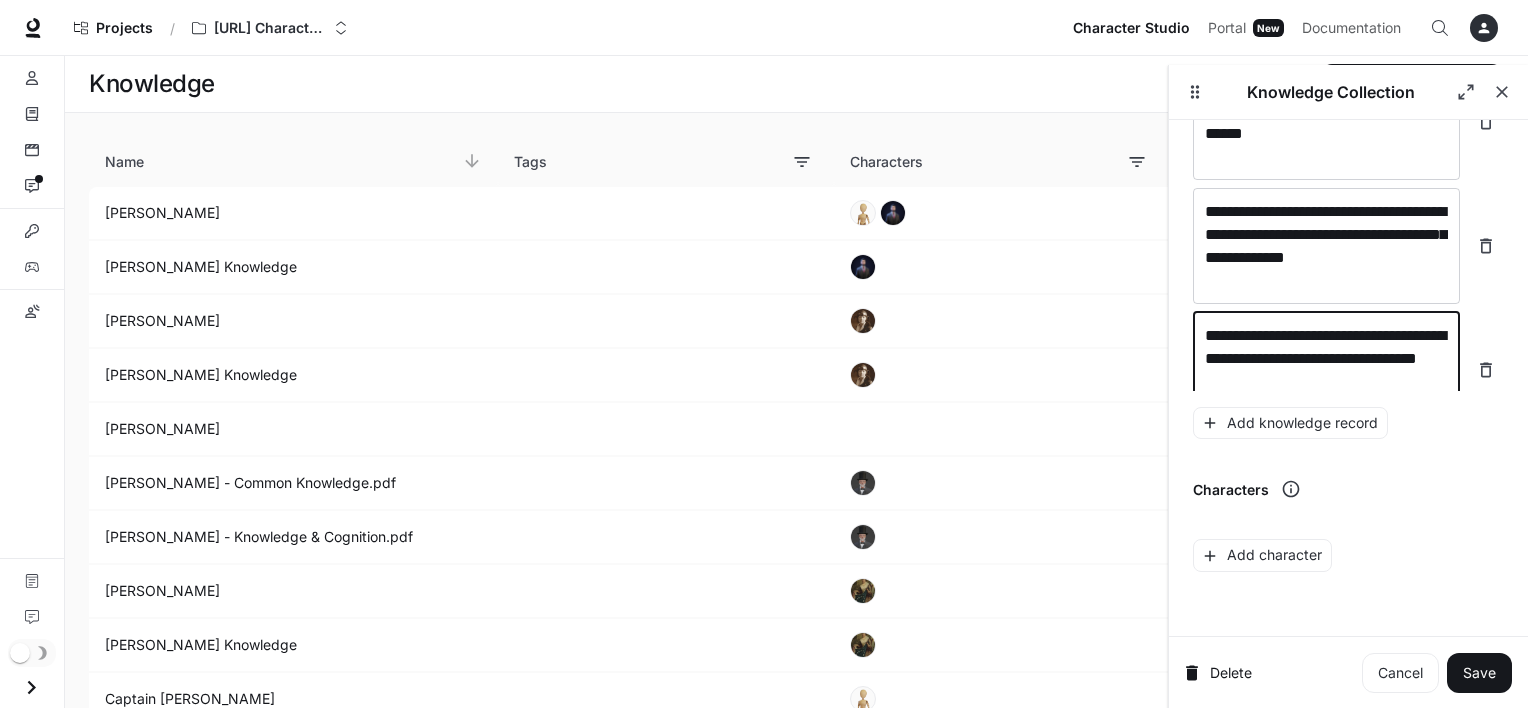 scroll, scrollTop: 1707, scrollLeft: 0, axis: vertical 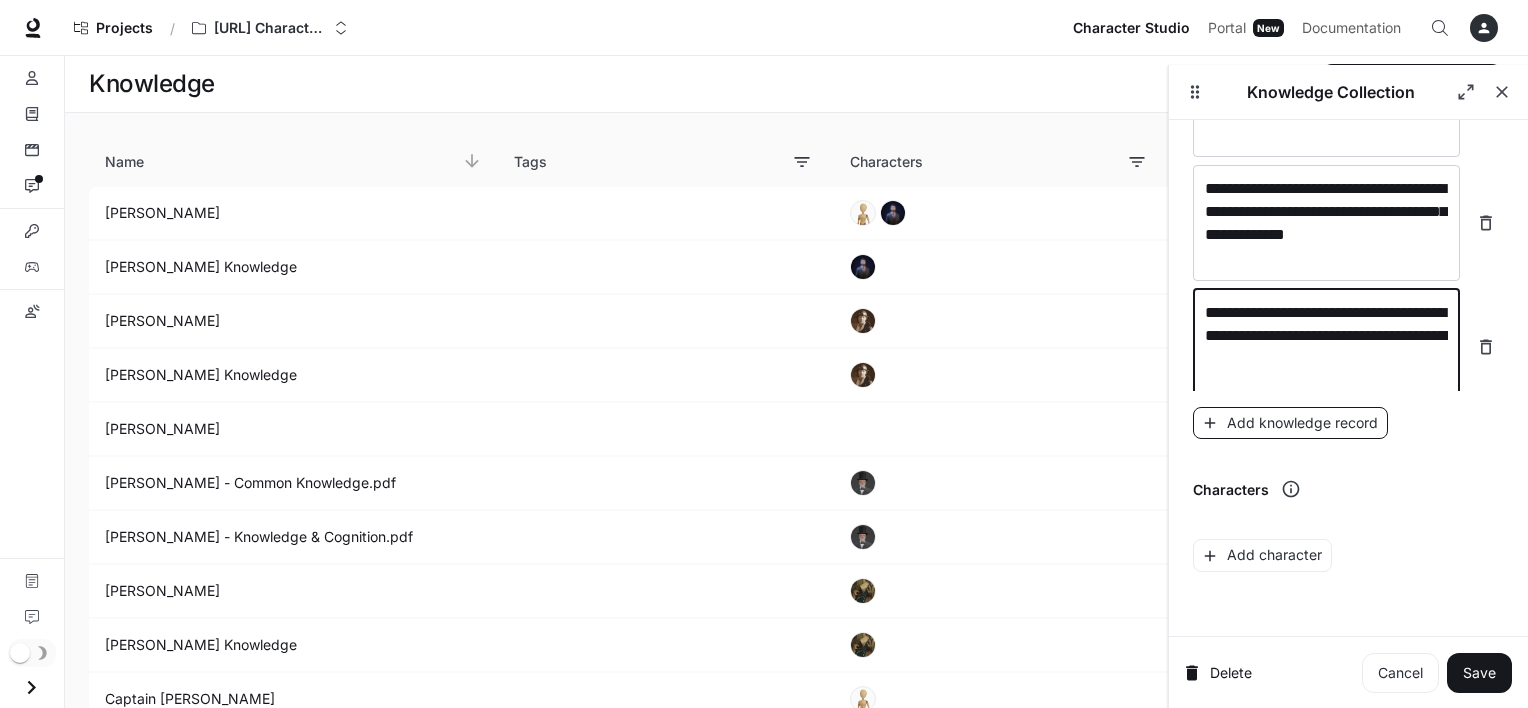 type on "**********" 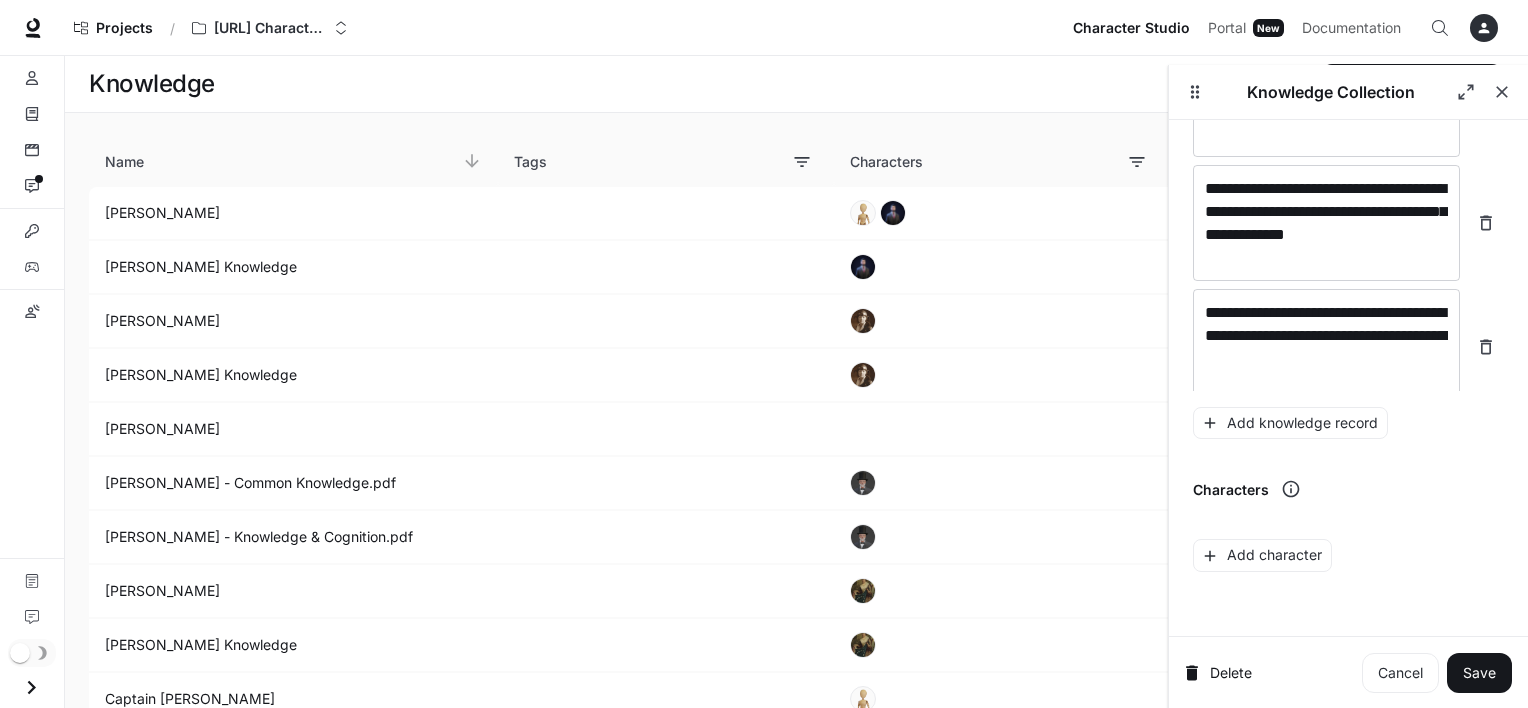 scroll, scrollTop: 1784, scrollLeft: 0, axis: vertical 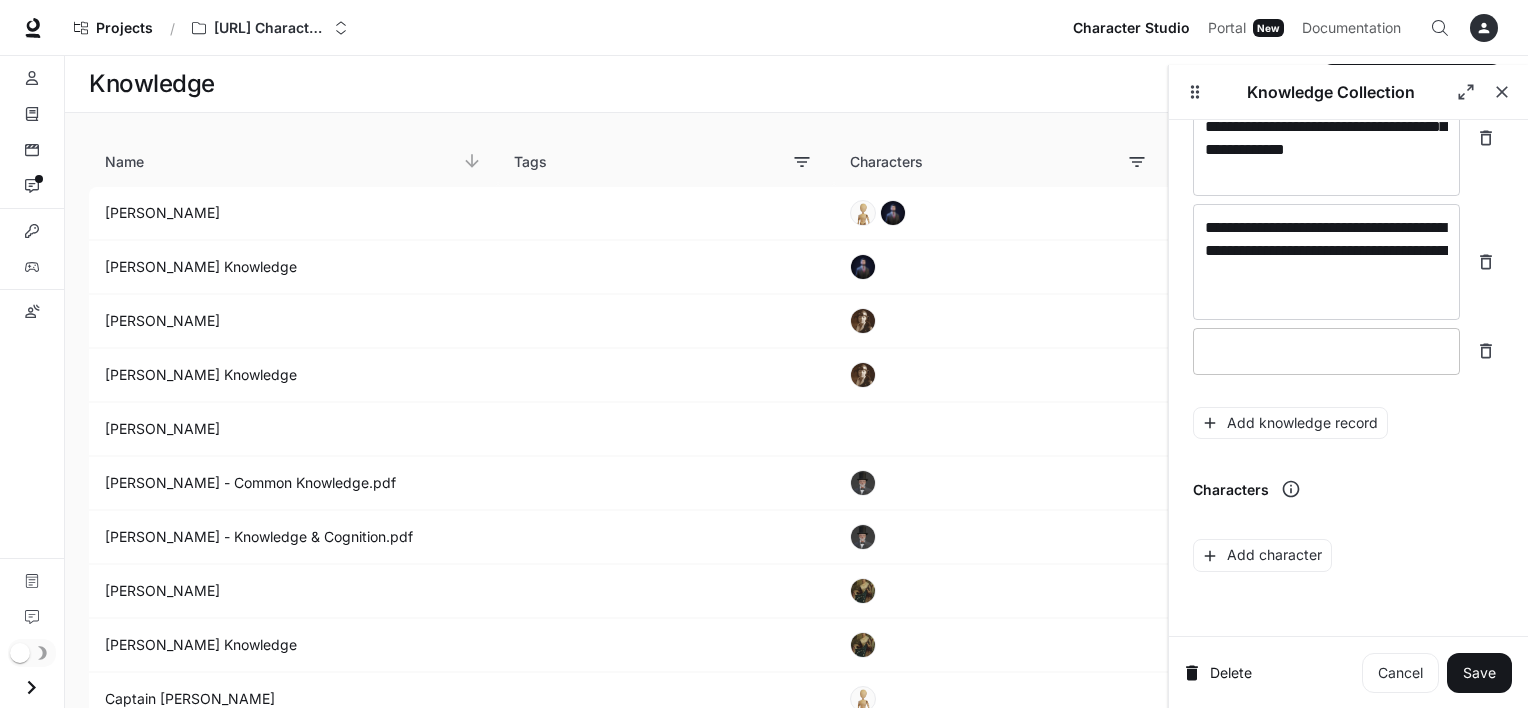 click at bounding box center [1326, 351] 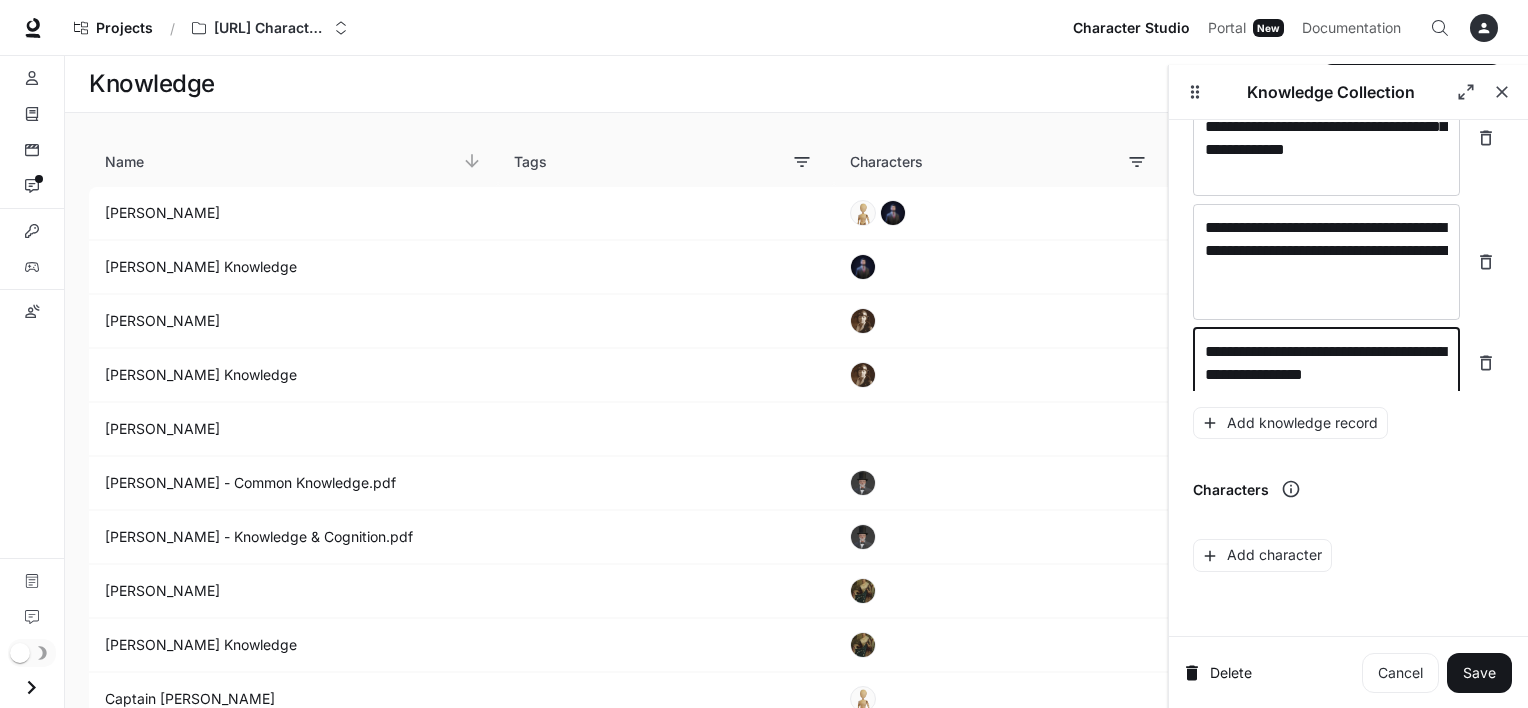 scroll, scrollTop: 1800, scrollLeft: 0, axis: vertical 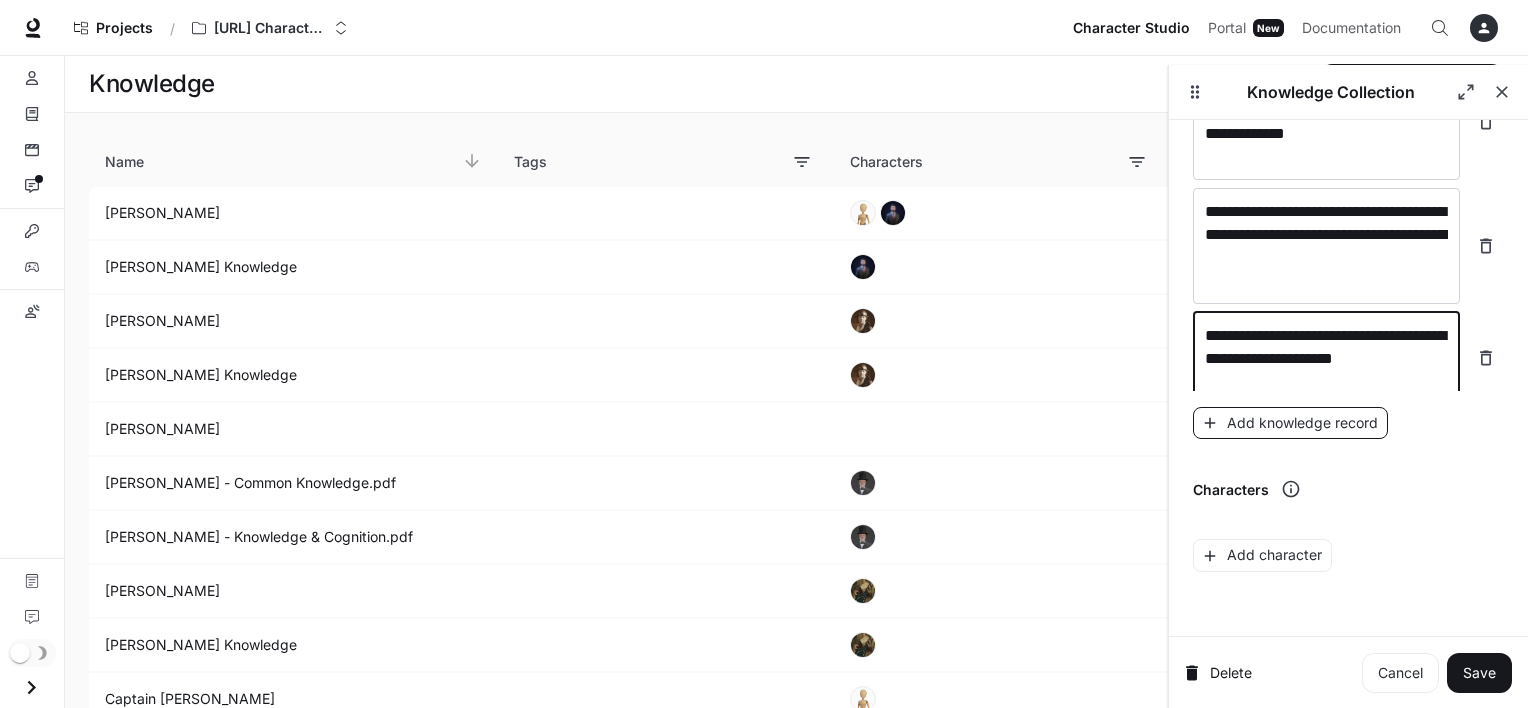 type on "**********" 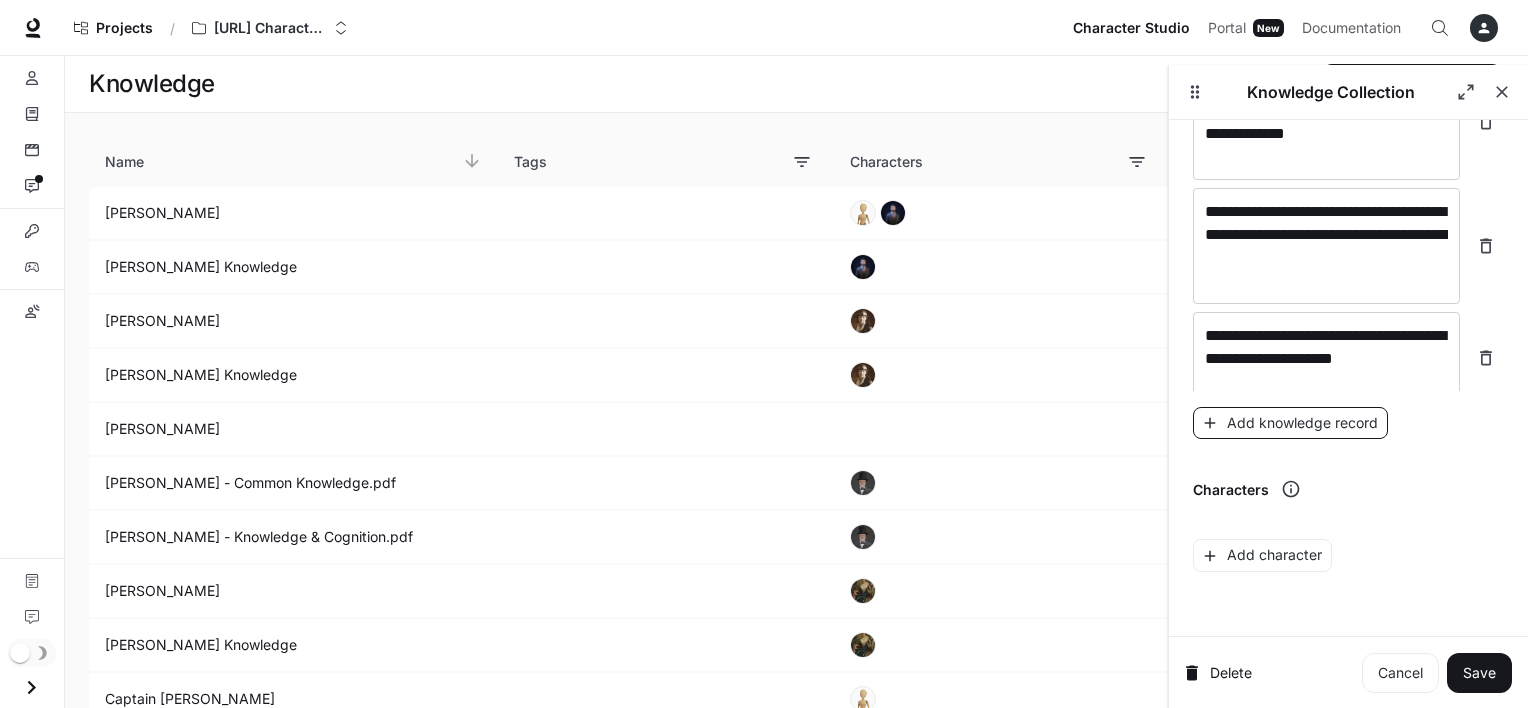 scroll, scrollTop: 1876, scrollLeft: 0, axis: vertical 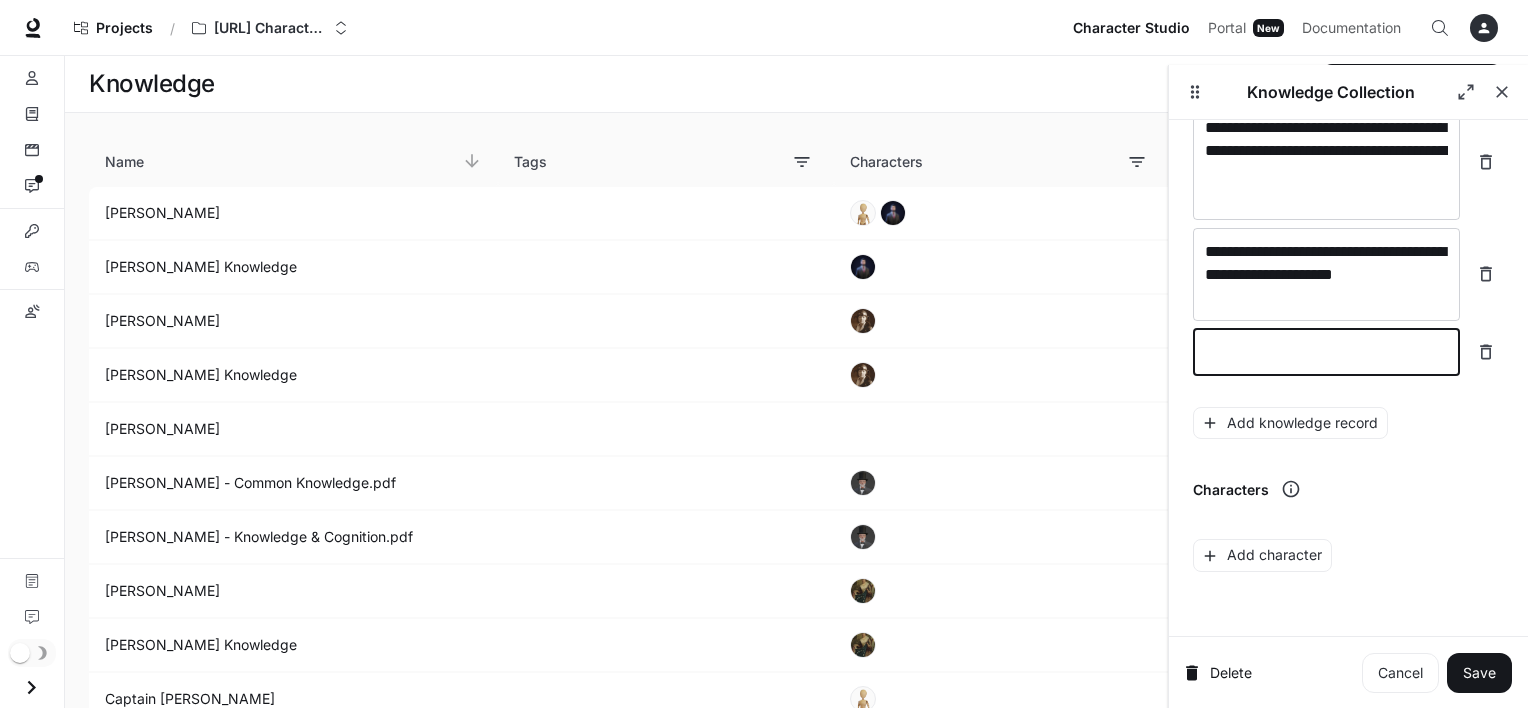click at bounding box center [1326, 352] 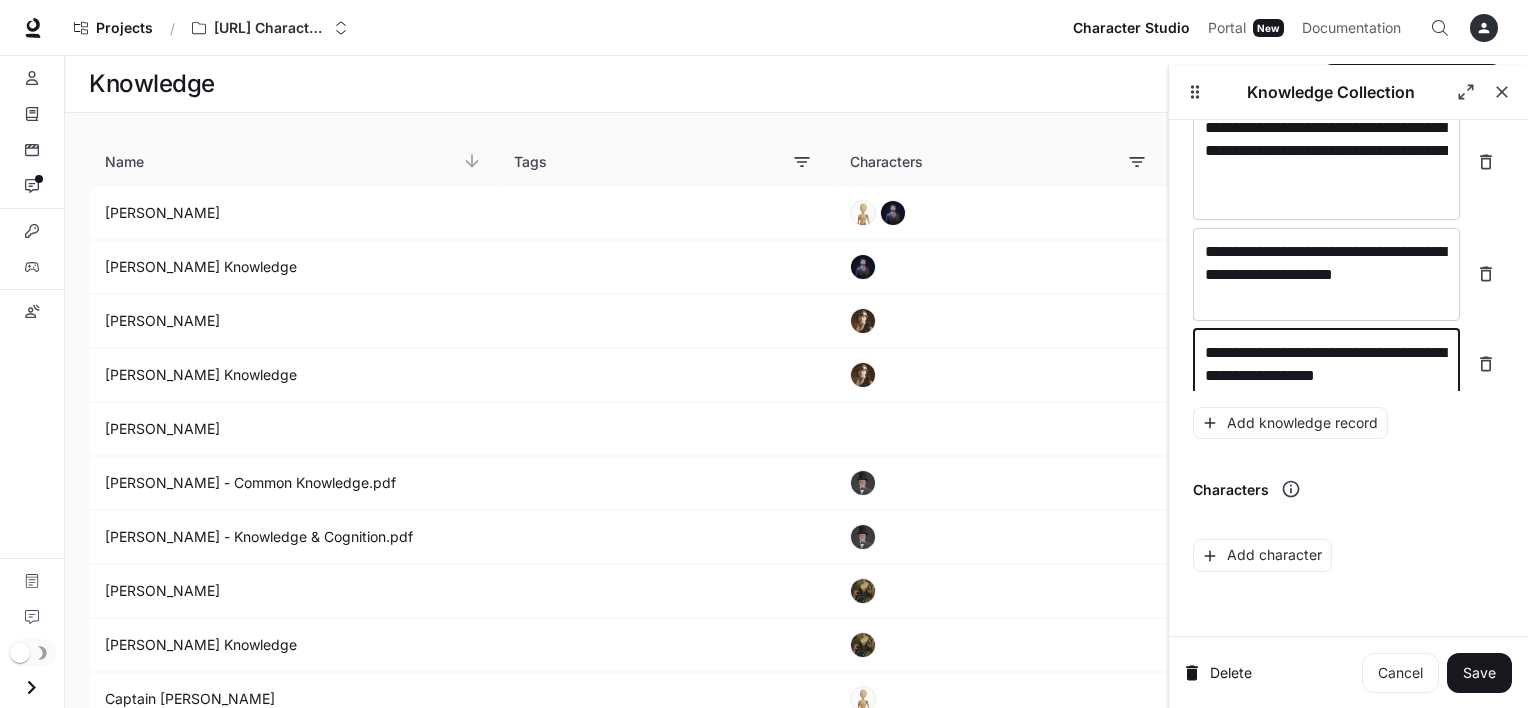 scroll, scrollTop: 1892, scrollLeft: 0, axis: vertical 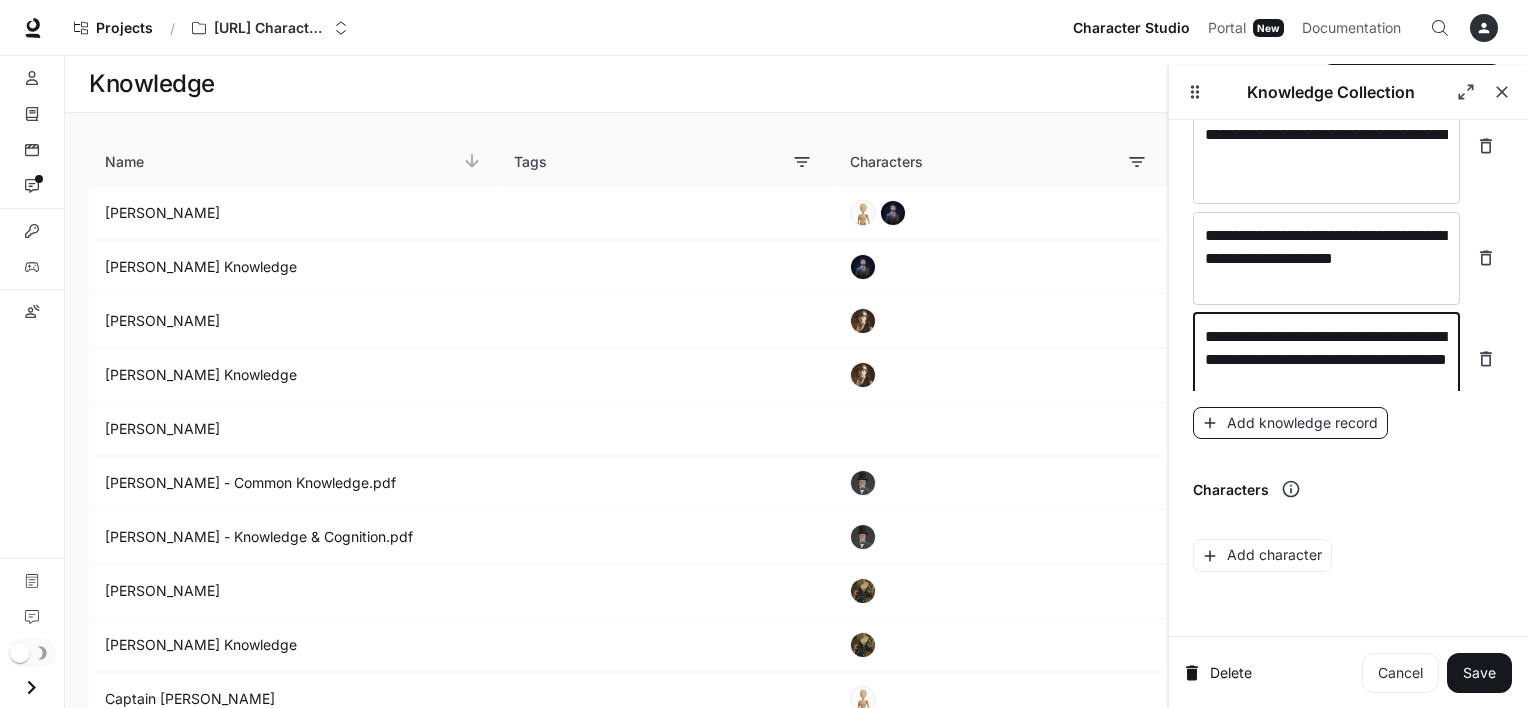 type on "**********" 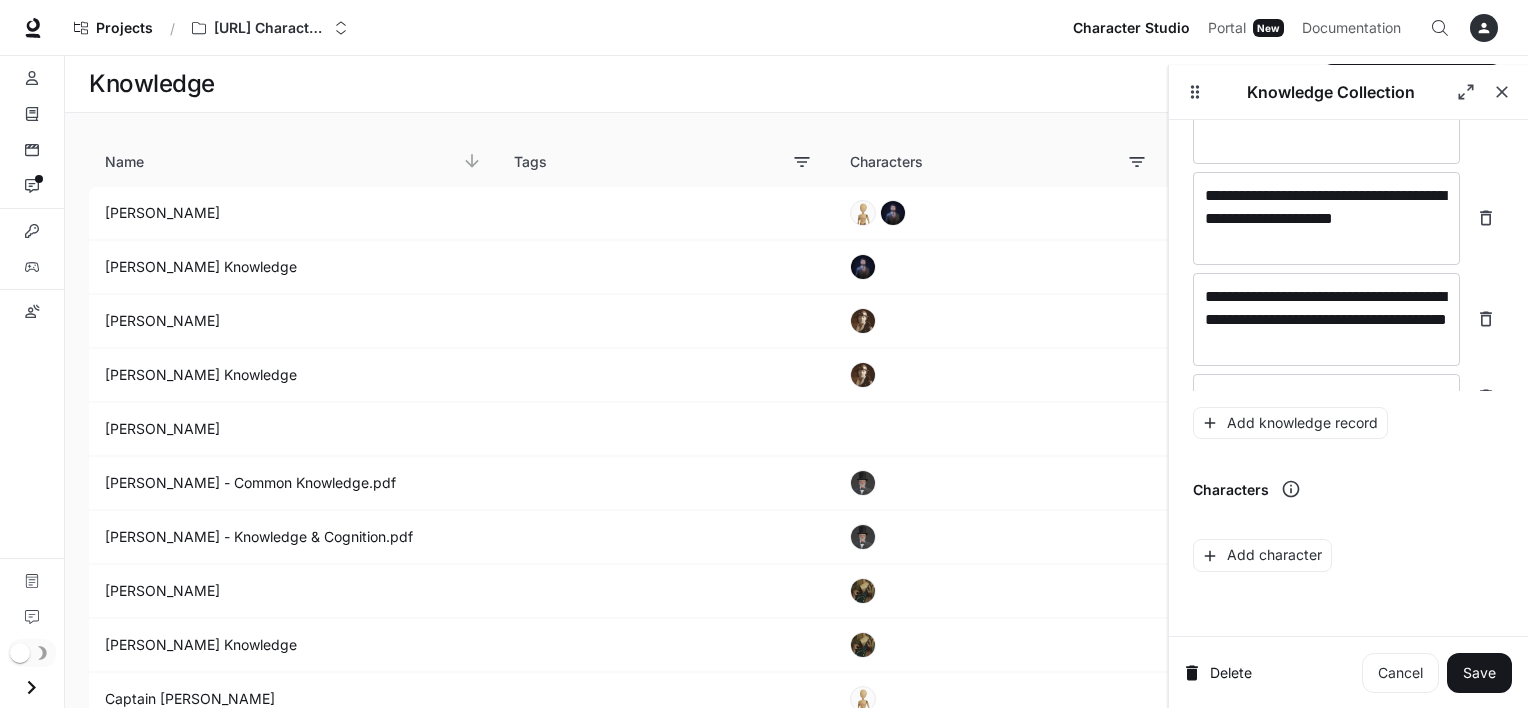 click on "**********" at bounding box center [1348, -760] 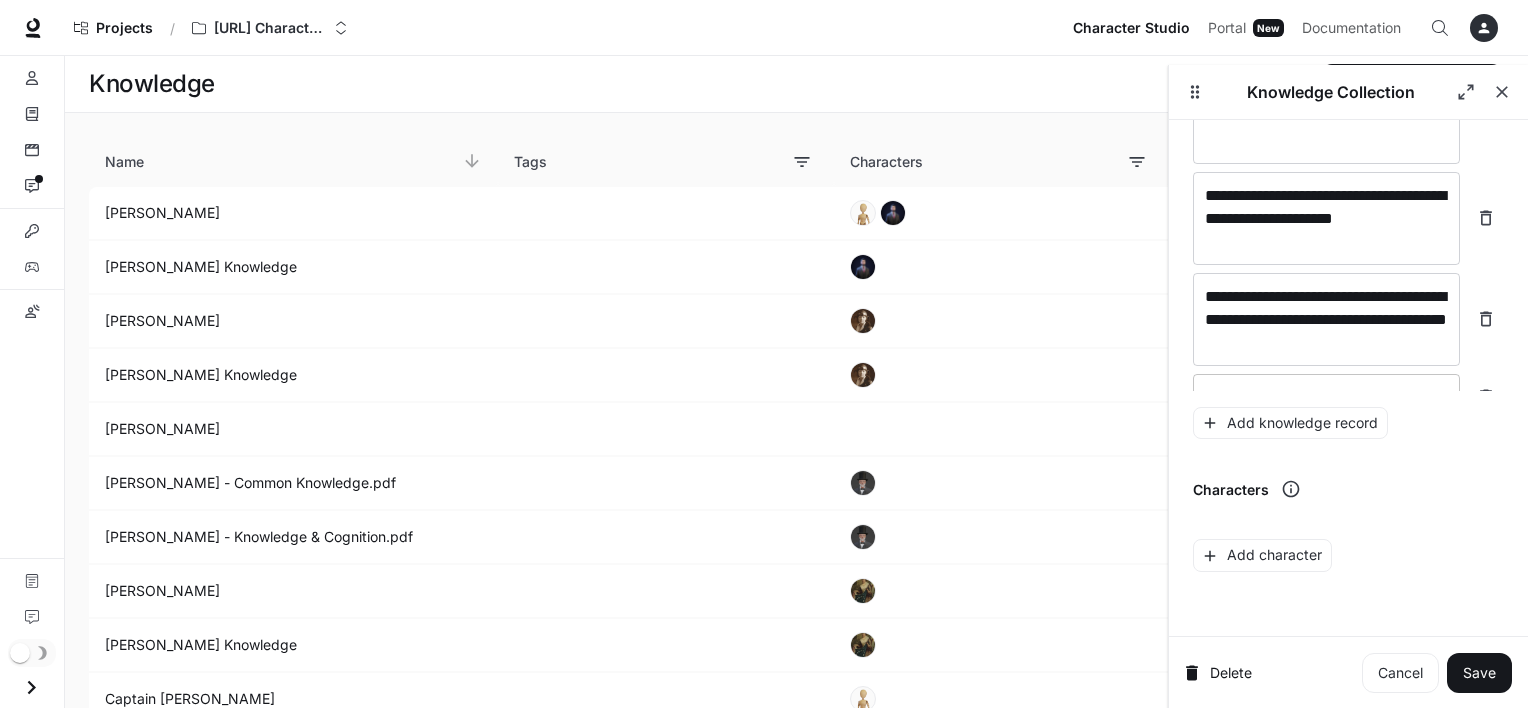 click on "* ​" at bounding box center (1326, 397) 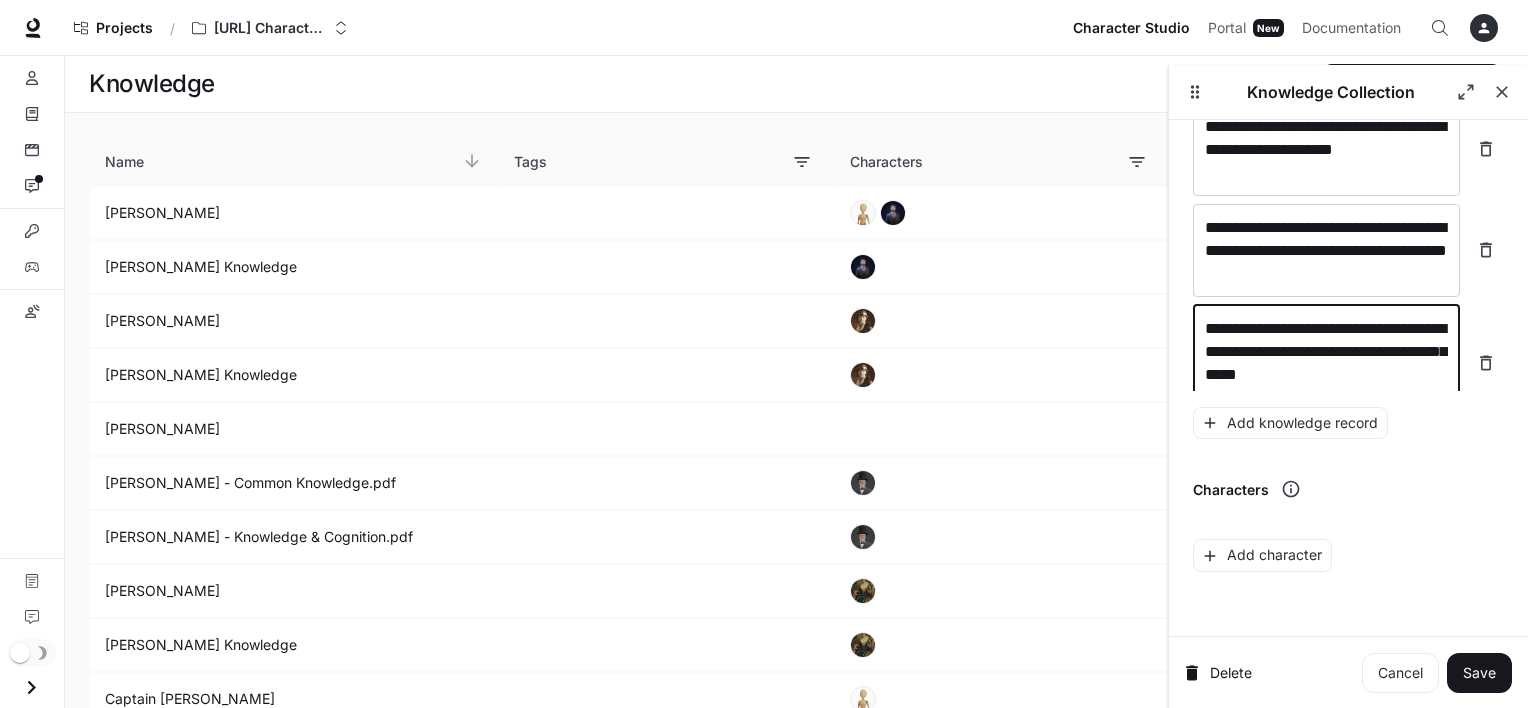 scroll, scrollTop: 2008, scrollLeft: 0, axis: vertical 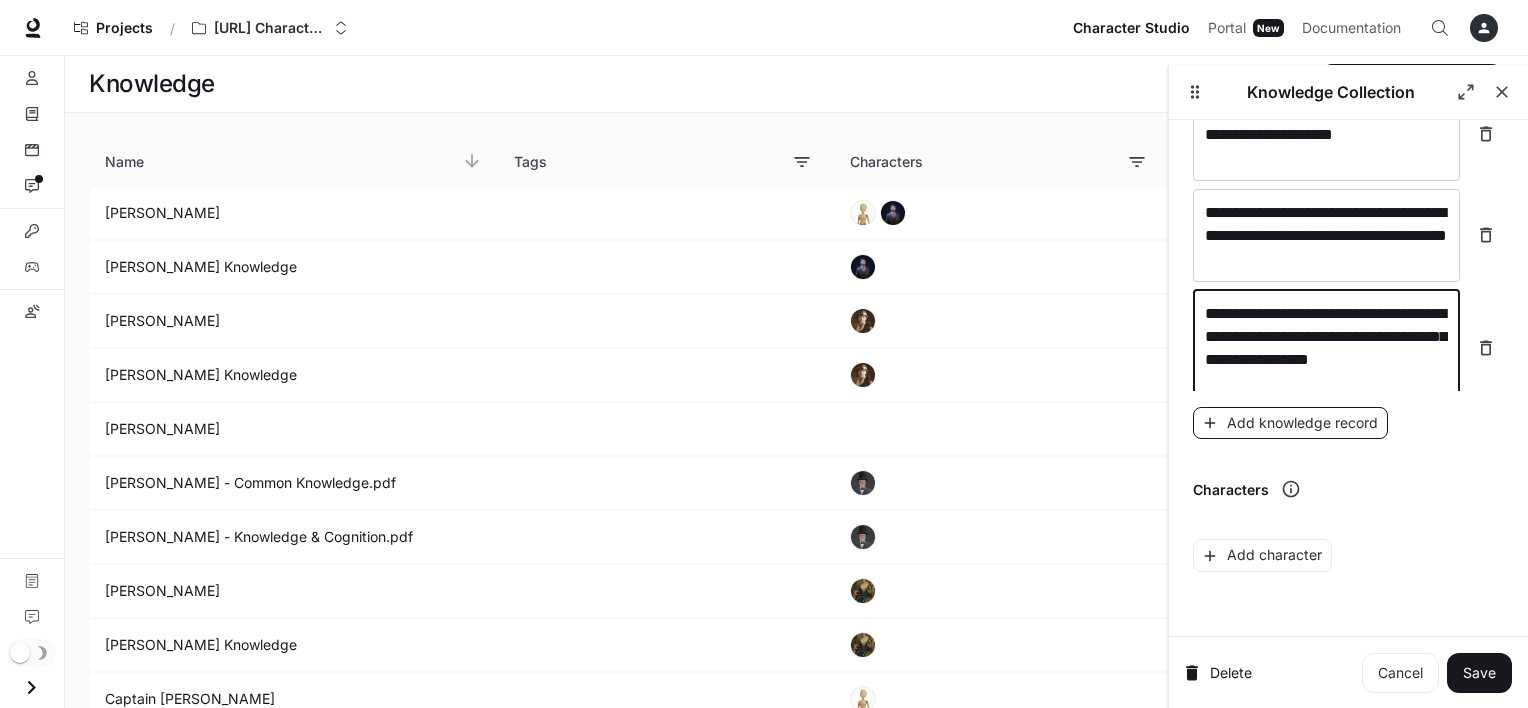 type on "**********" 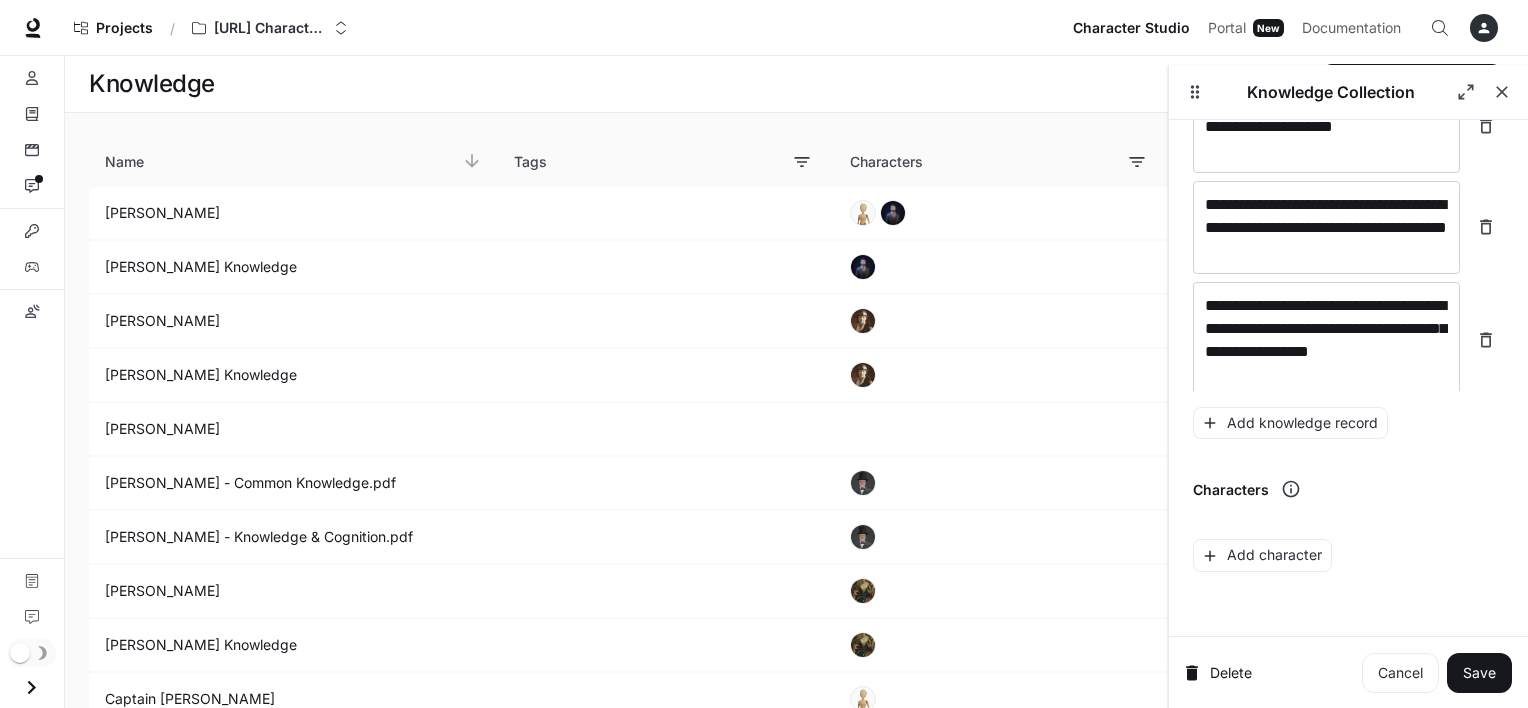 scroll, scrollTop: 2048, scrollLeft: 0, axis: vertical 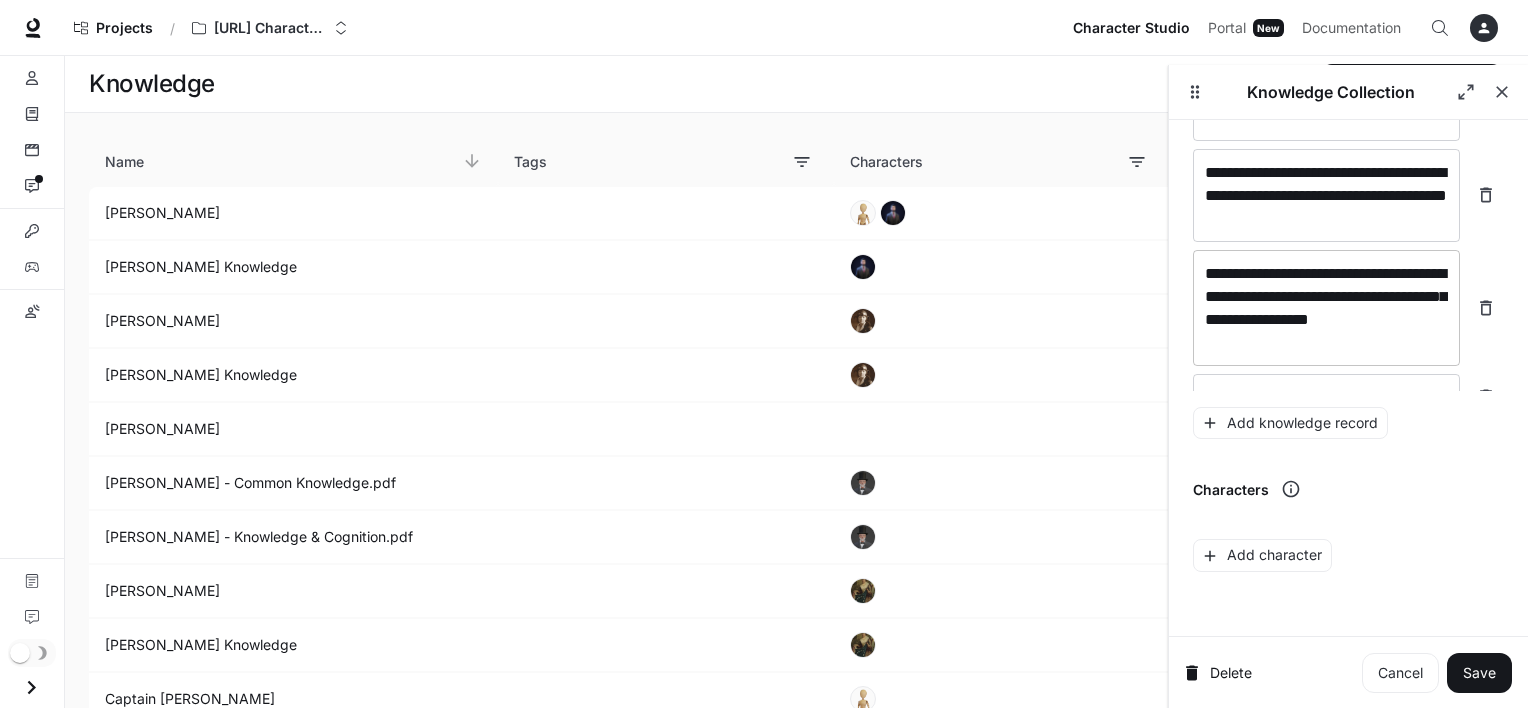 click on "**********" at bounding box center [1326, 308] 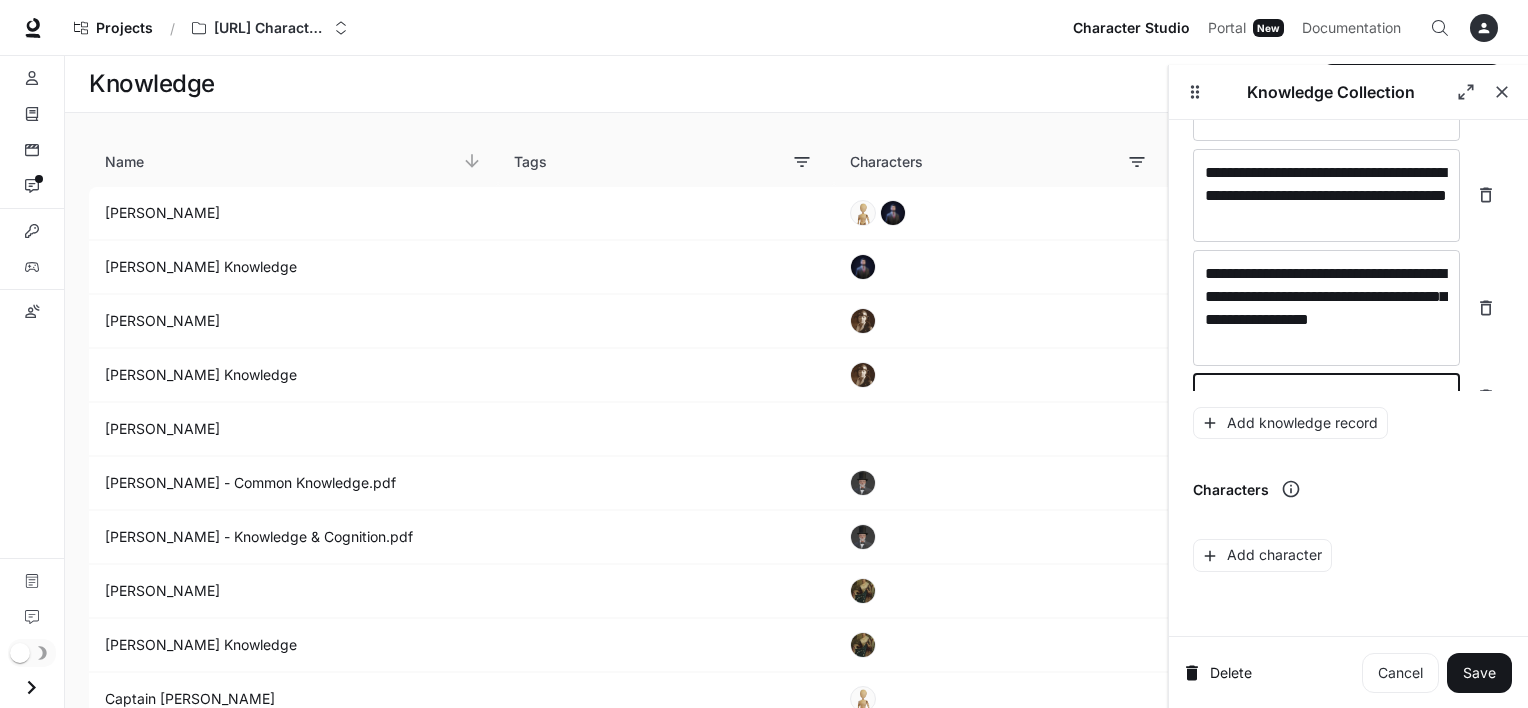 click at bounding box center (1326, 397) 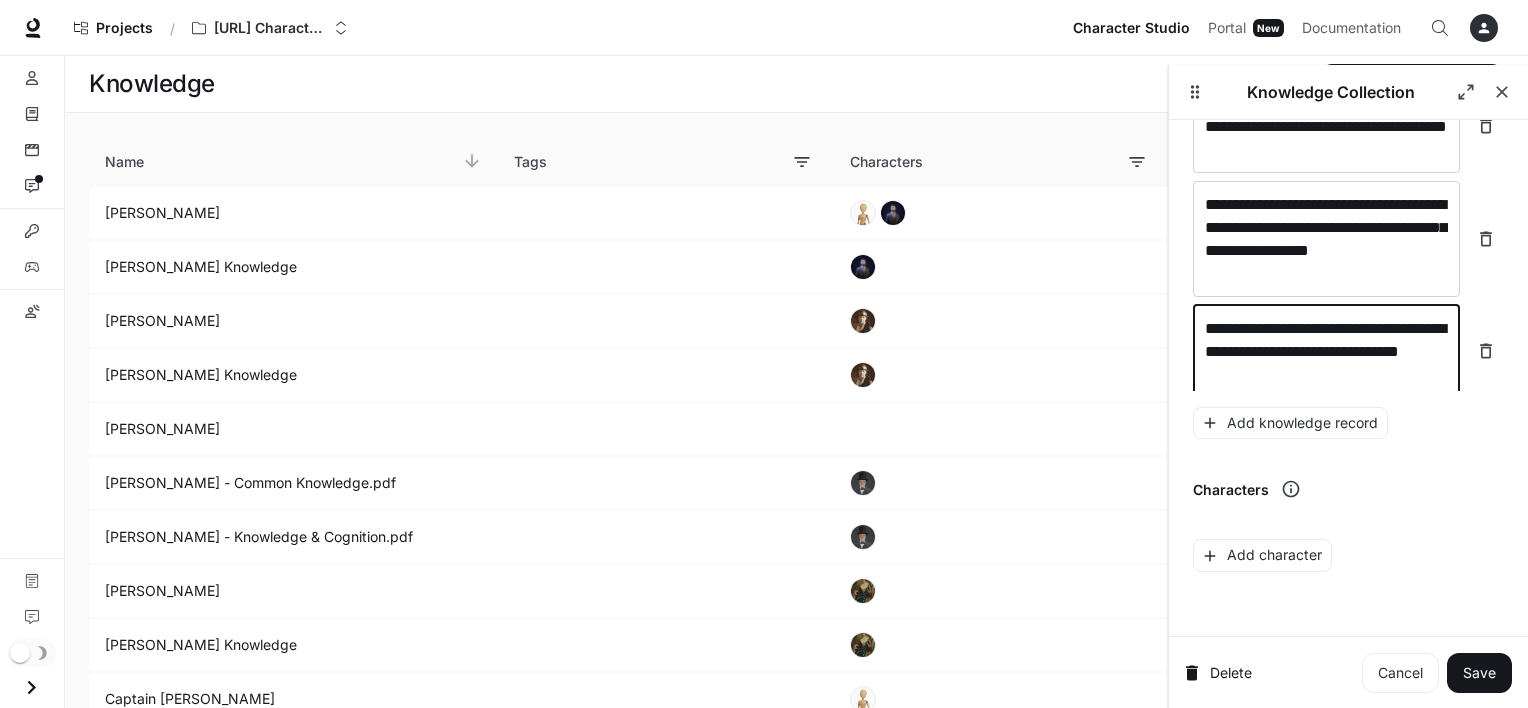 scroll, scrollTop: 2124, scrollLeft: 0, axis: vertical 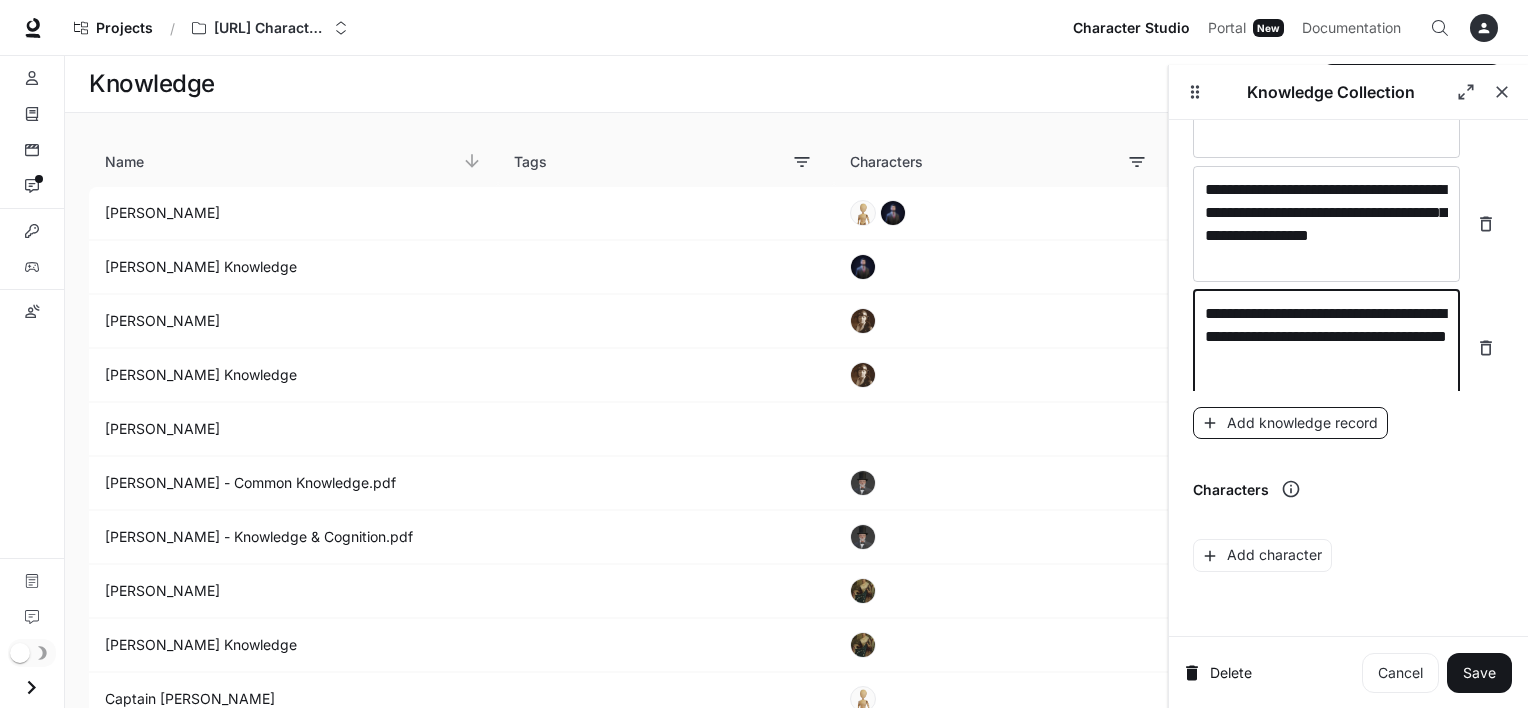 type on "**********" 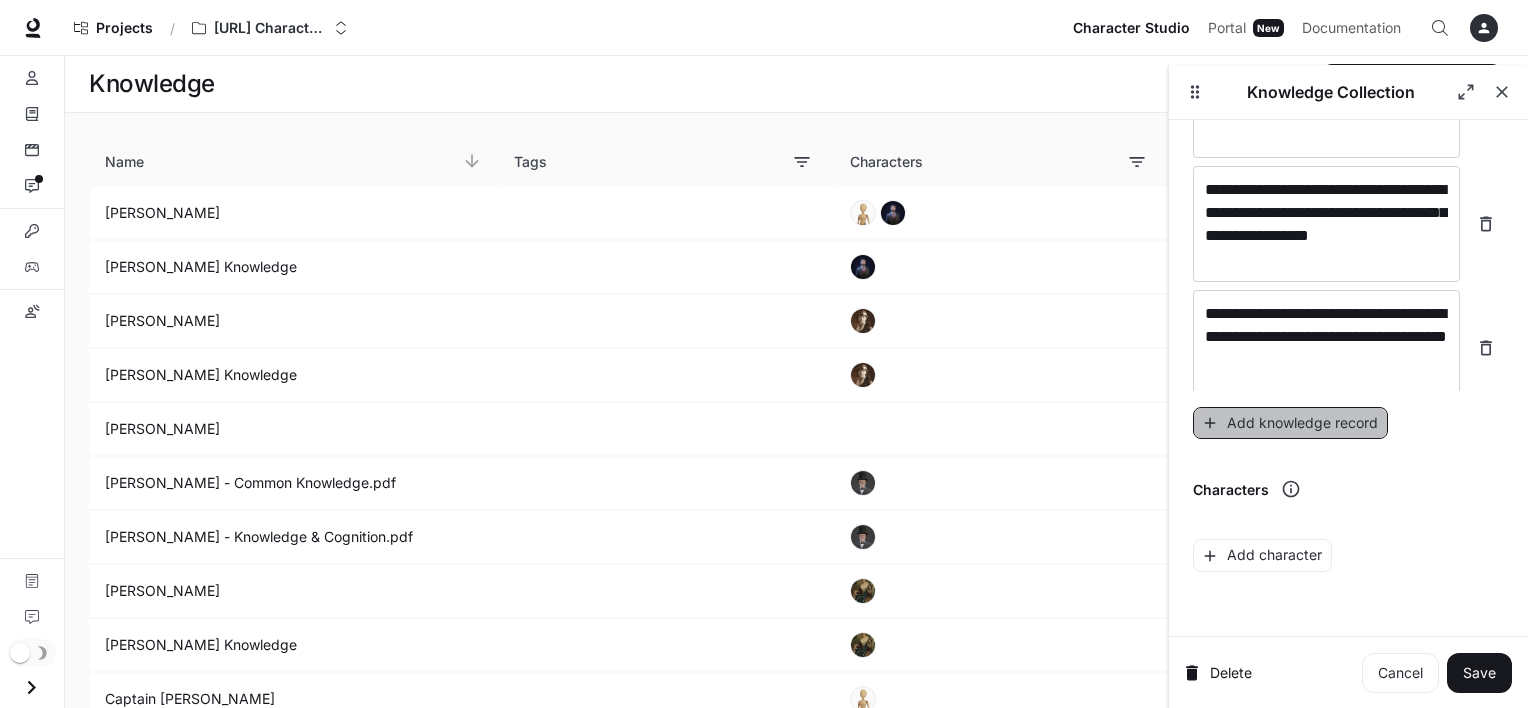 click on "Add knowledge record" at bounding box center [1290, 423] 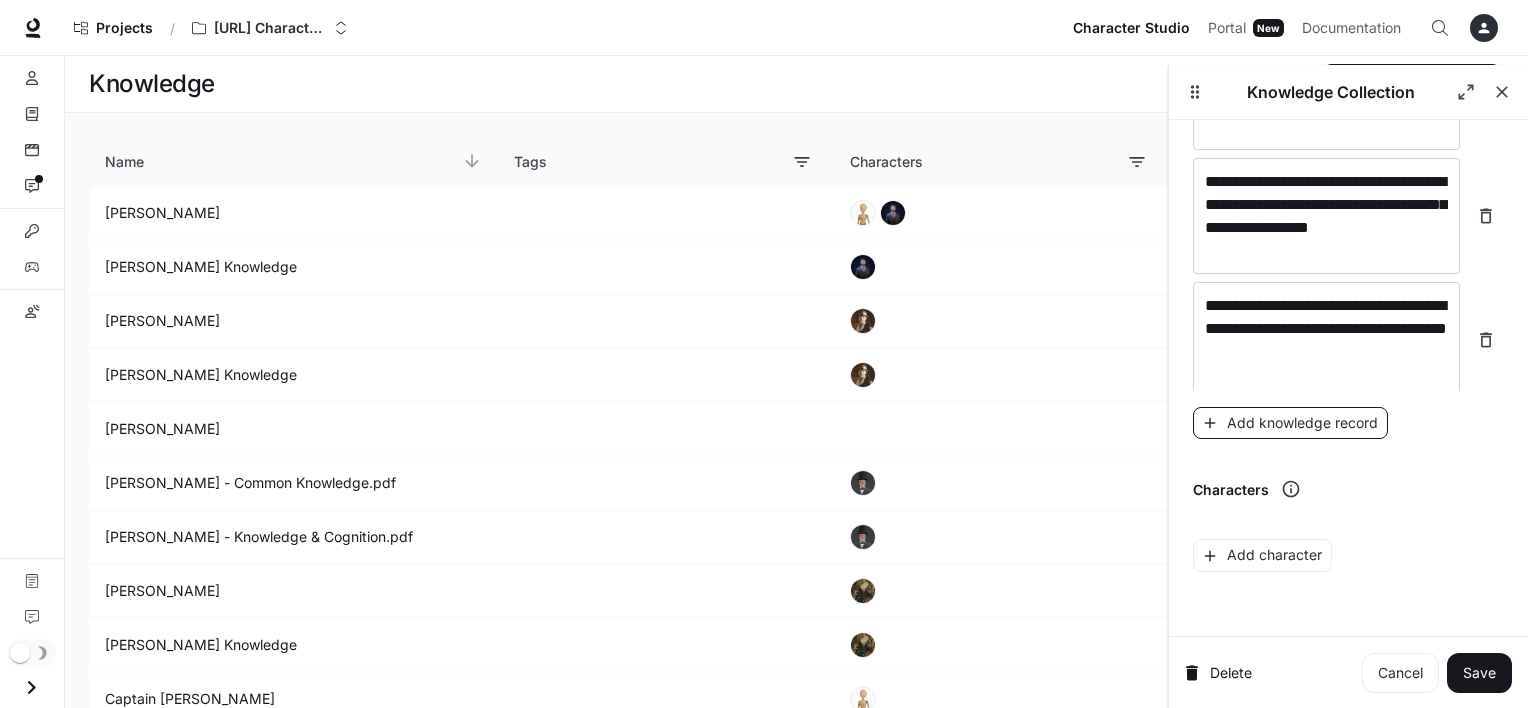 scroll, scrollTop: 2202, scrollLeft: 0, axis: vertical 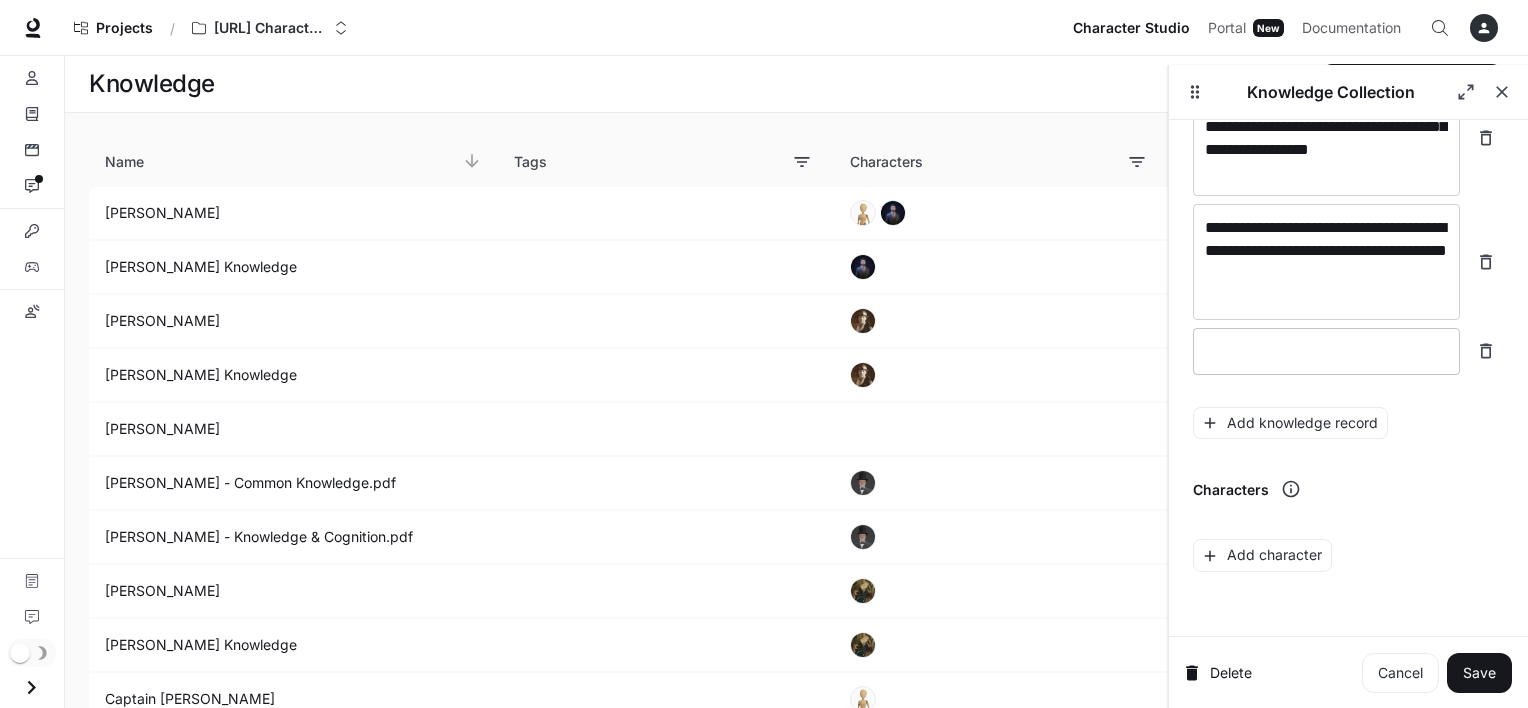 click at bounding box center [1326, 351] 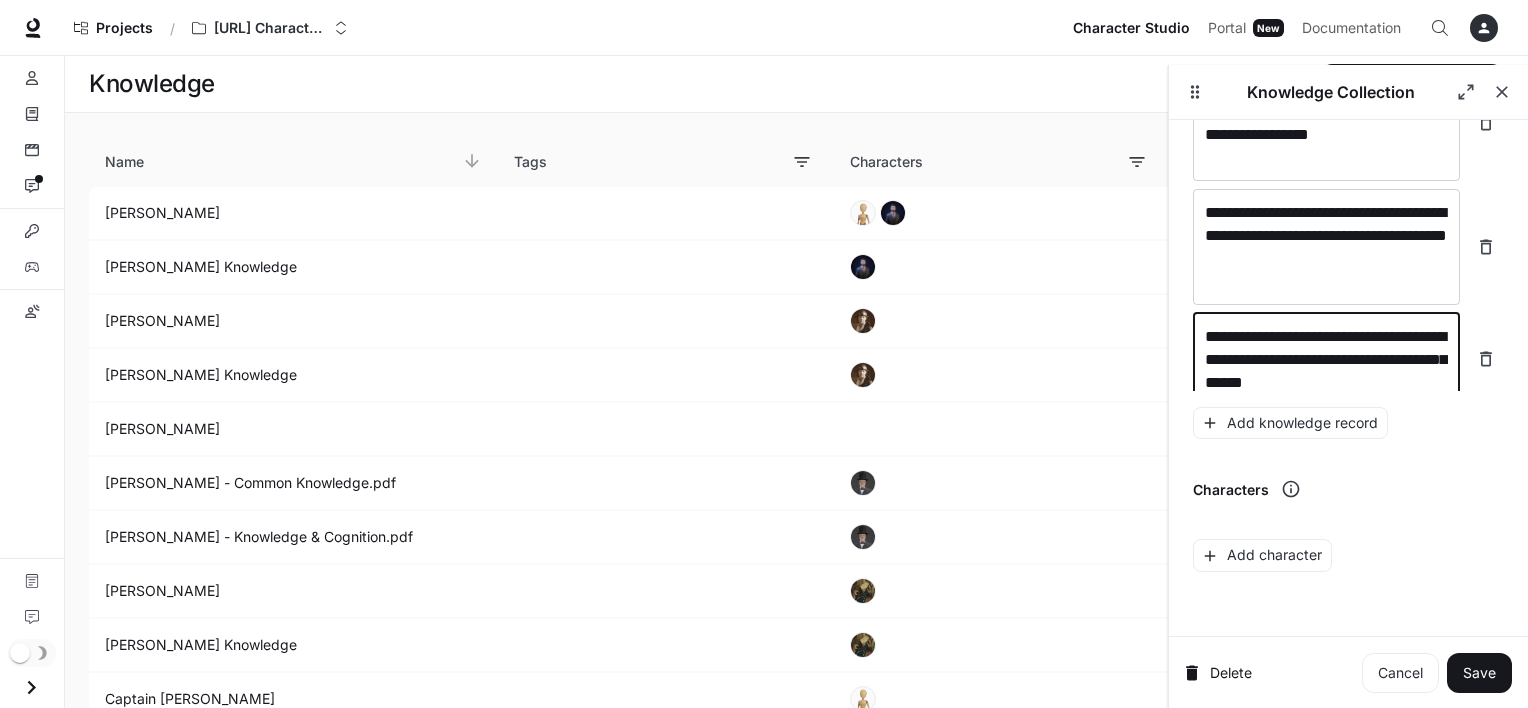 scroll, scrollTop: 2240, scrollLeft: 0, axis: vertical 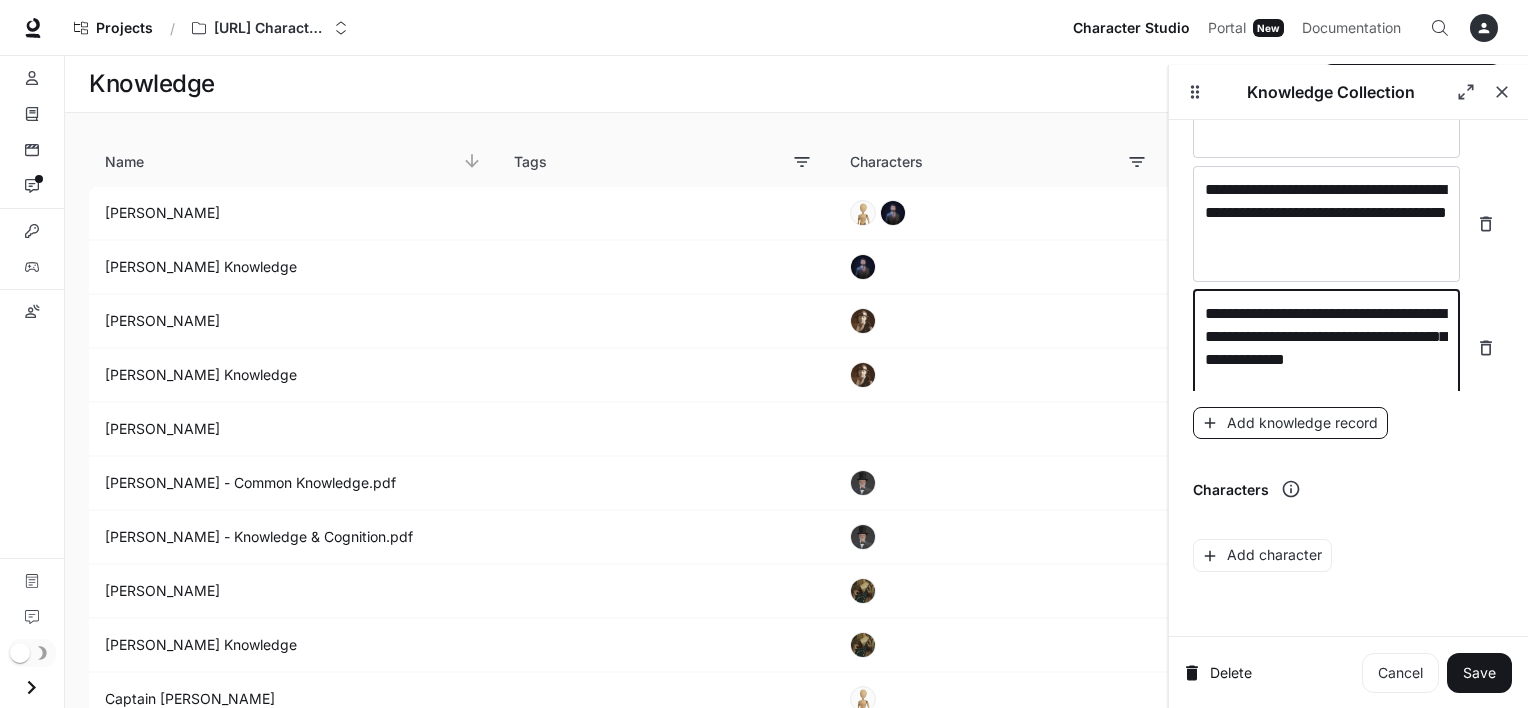 type on "**********" 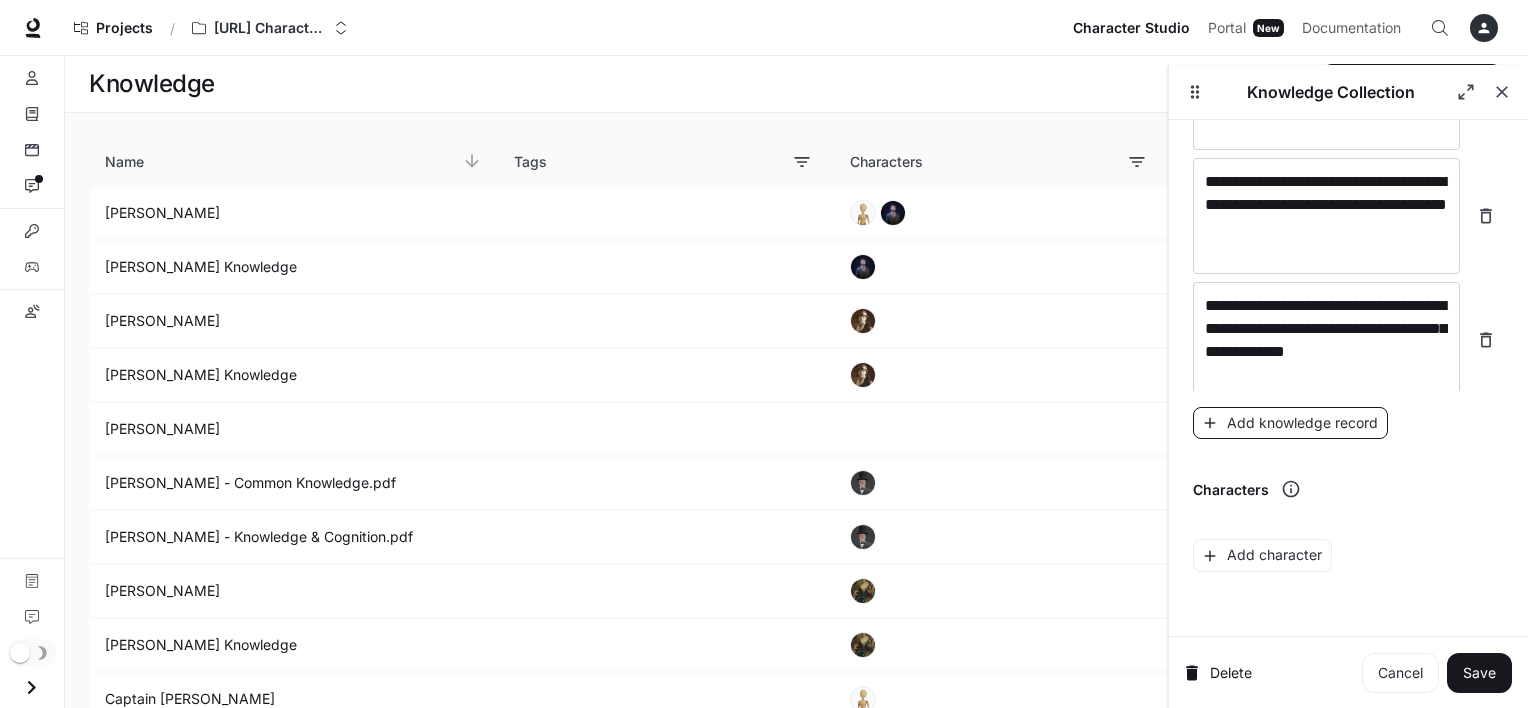 scroll, scrollTop: 2318, scrollLeft: 0, axis: vertical 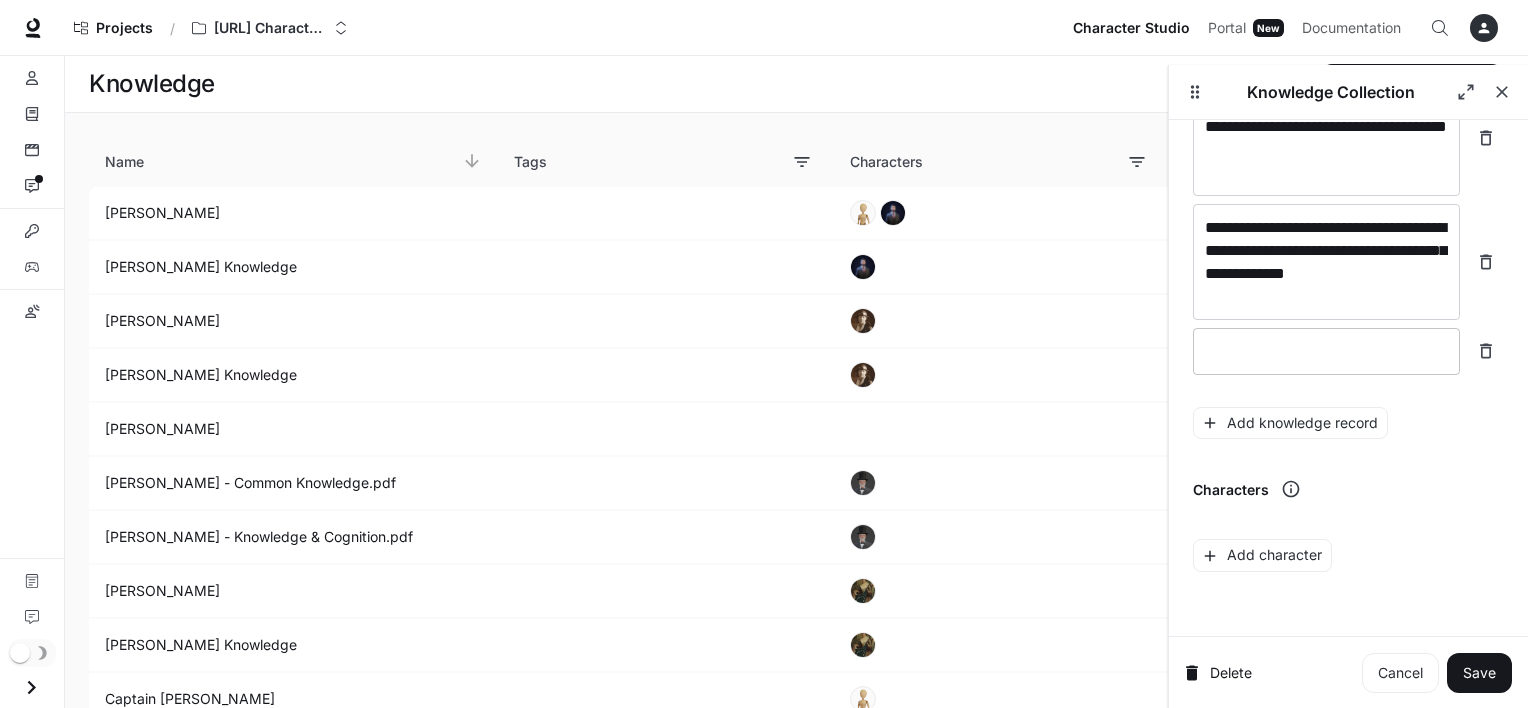 click at bounding box center [1326, 351] 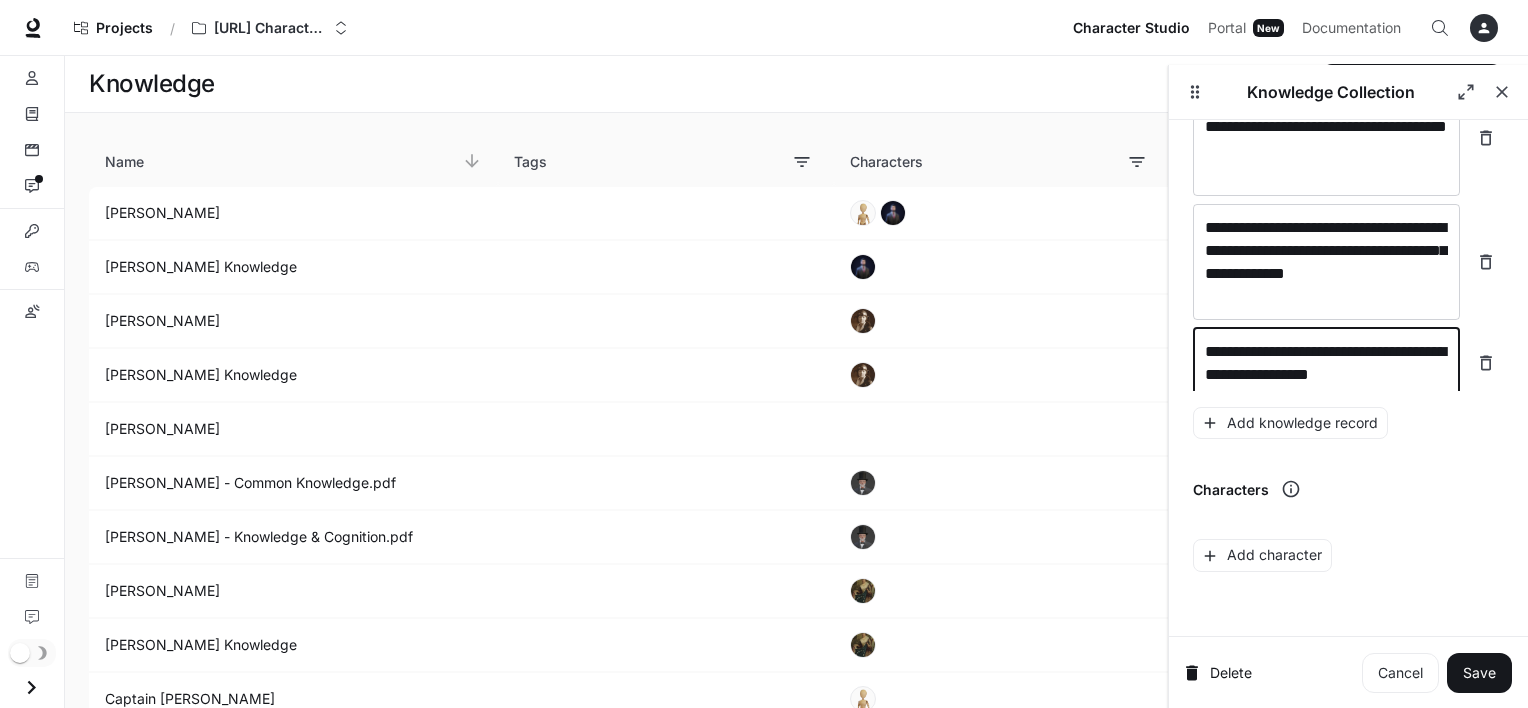 scroll, scrollTop: 2333, scrollLeft: 0, axis: vertical 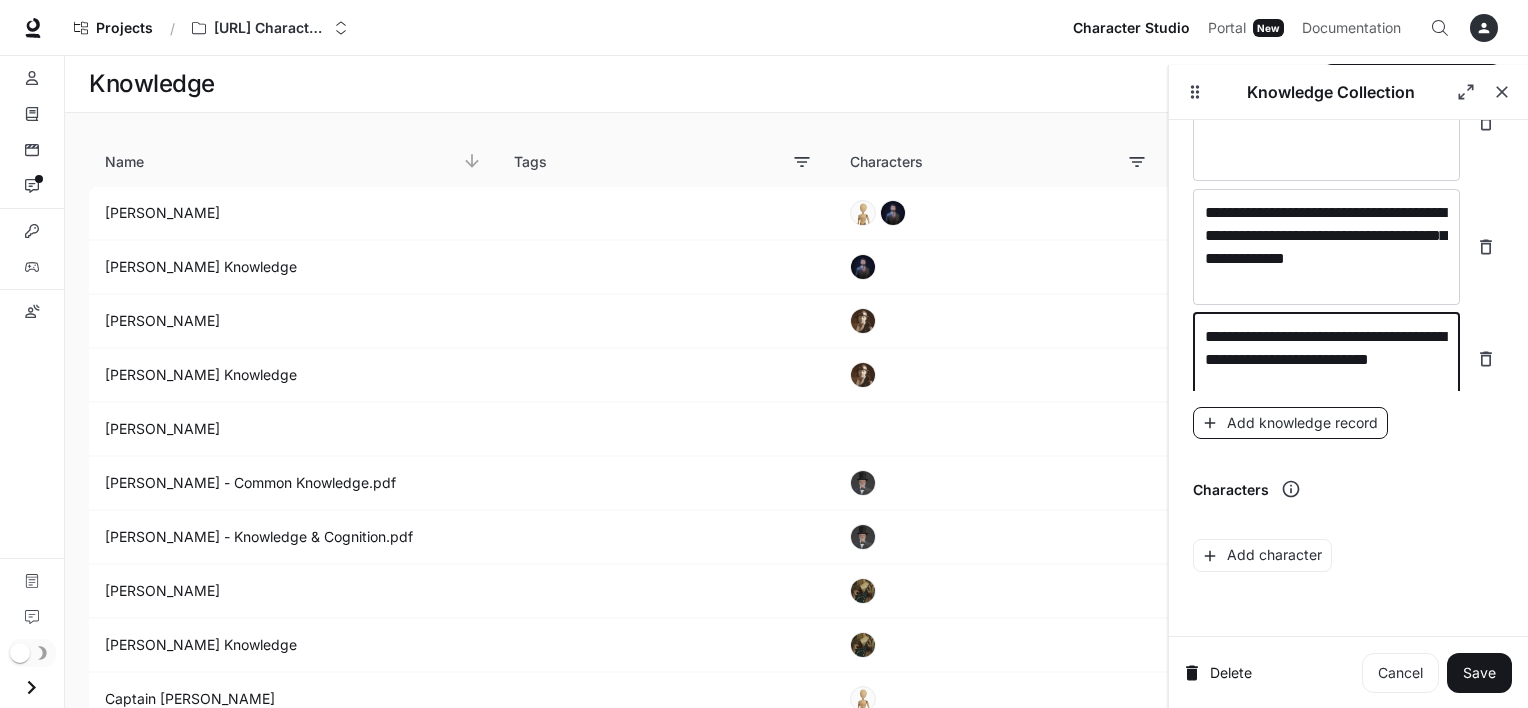 type on "**********" 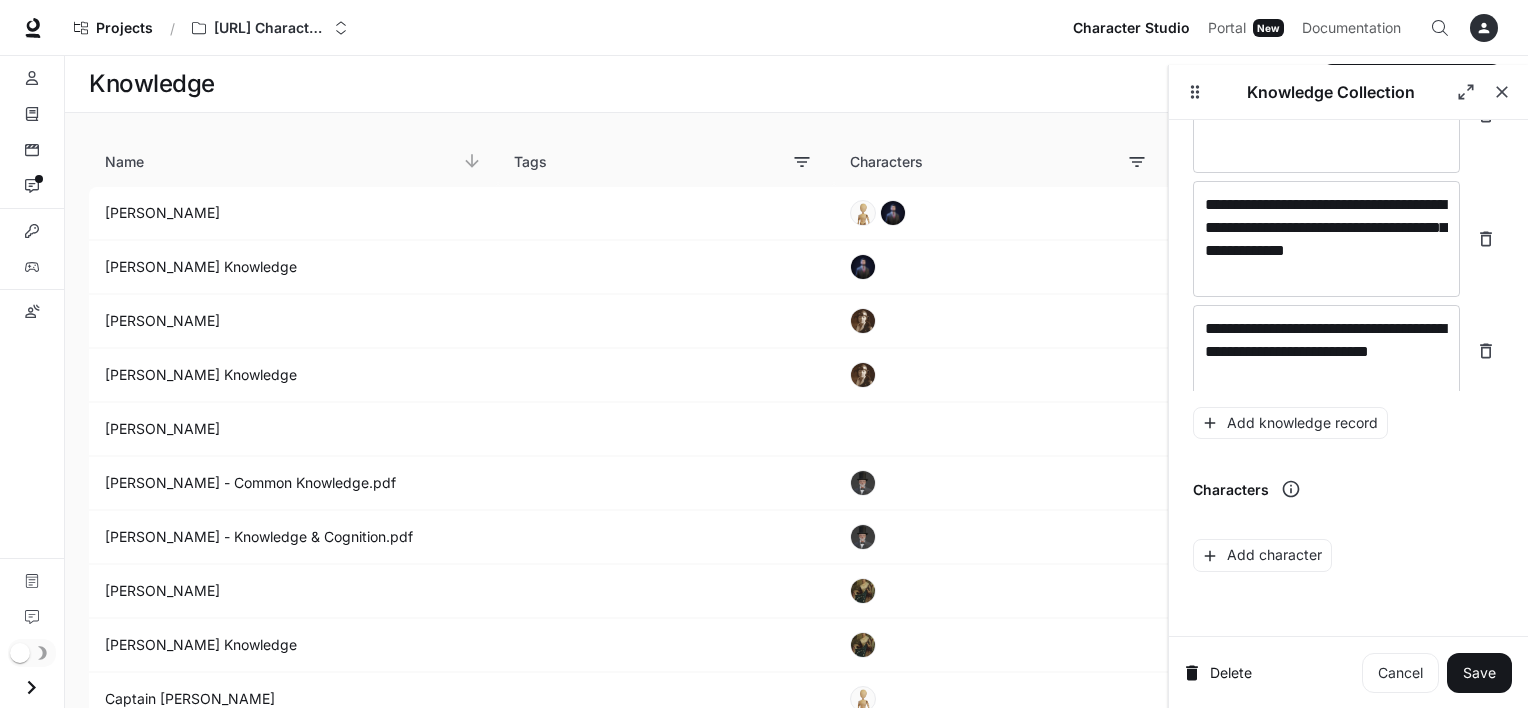 scroll, scrollTop: 2411, scrollLeft: 0, axis: vertical 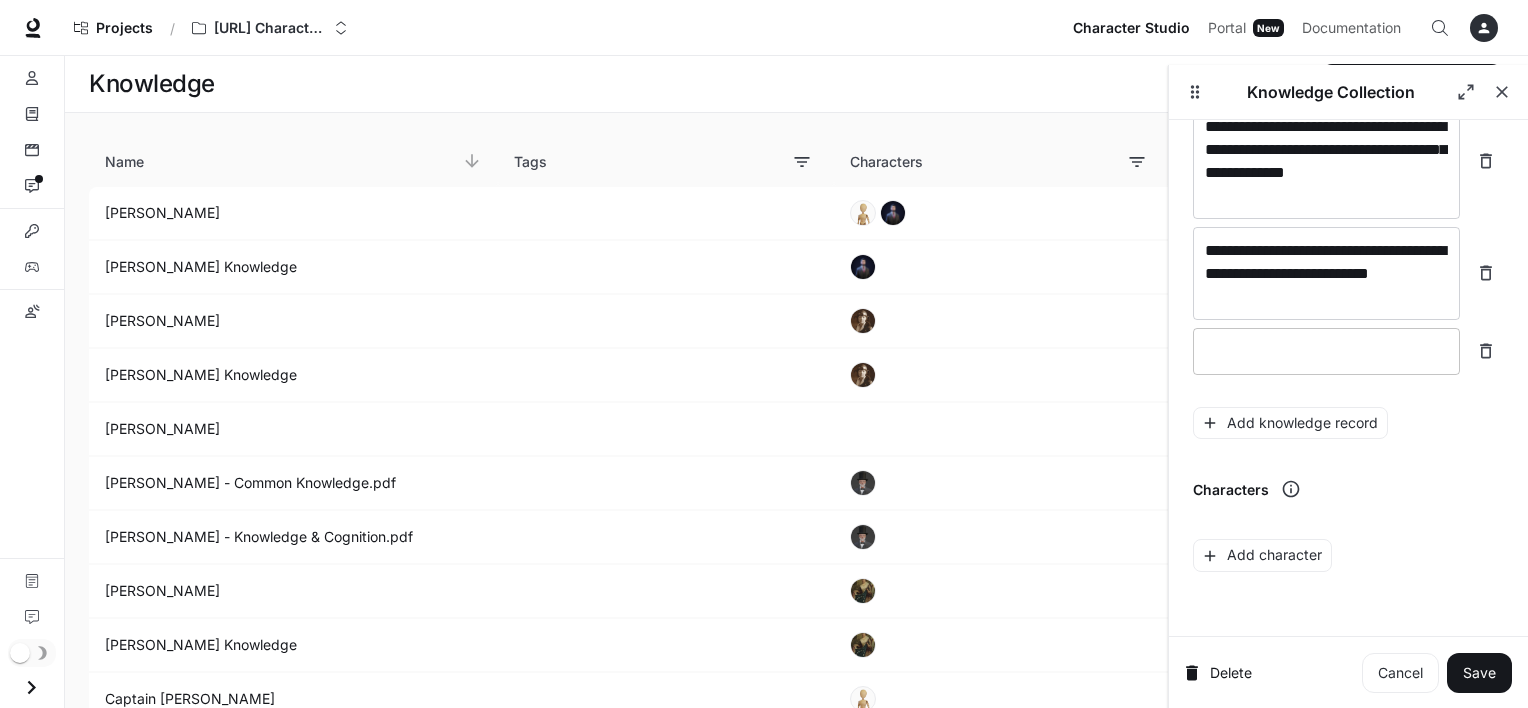 click at bounding box center [1326, 351] 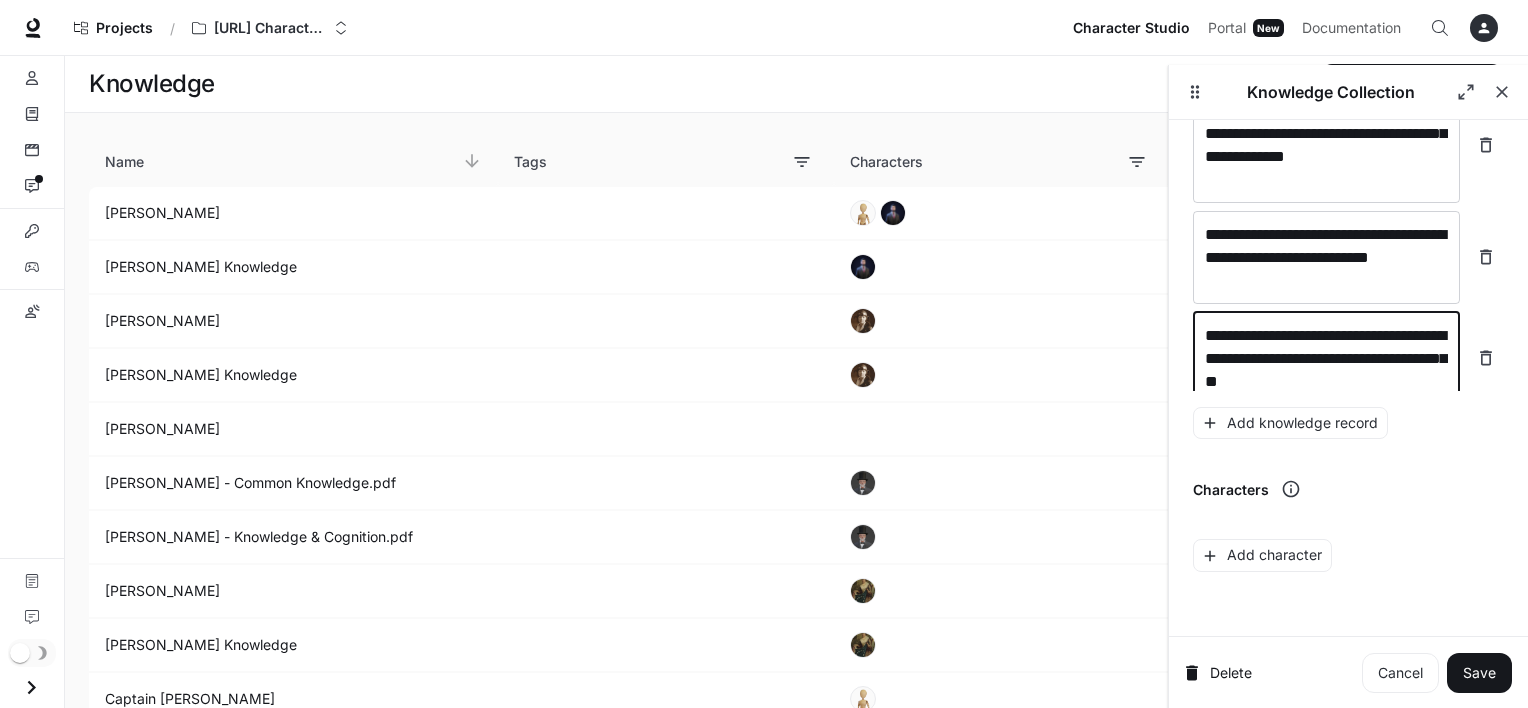 scroll, scrollTop: 2449, scrollLeft: 0, axis: vertical 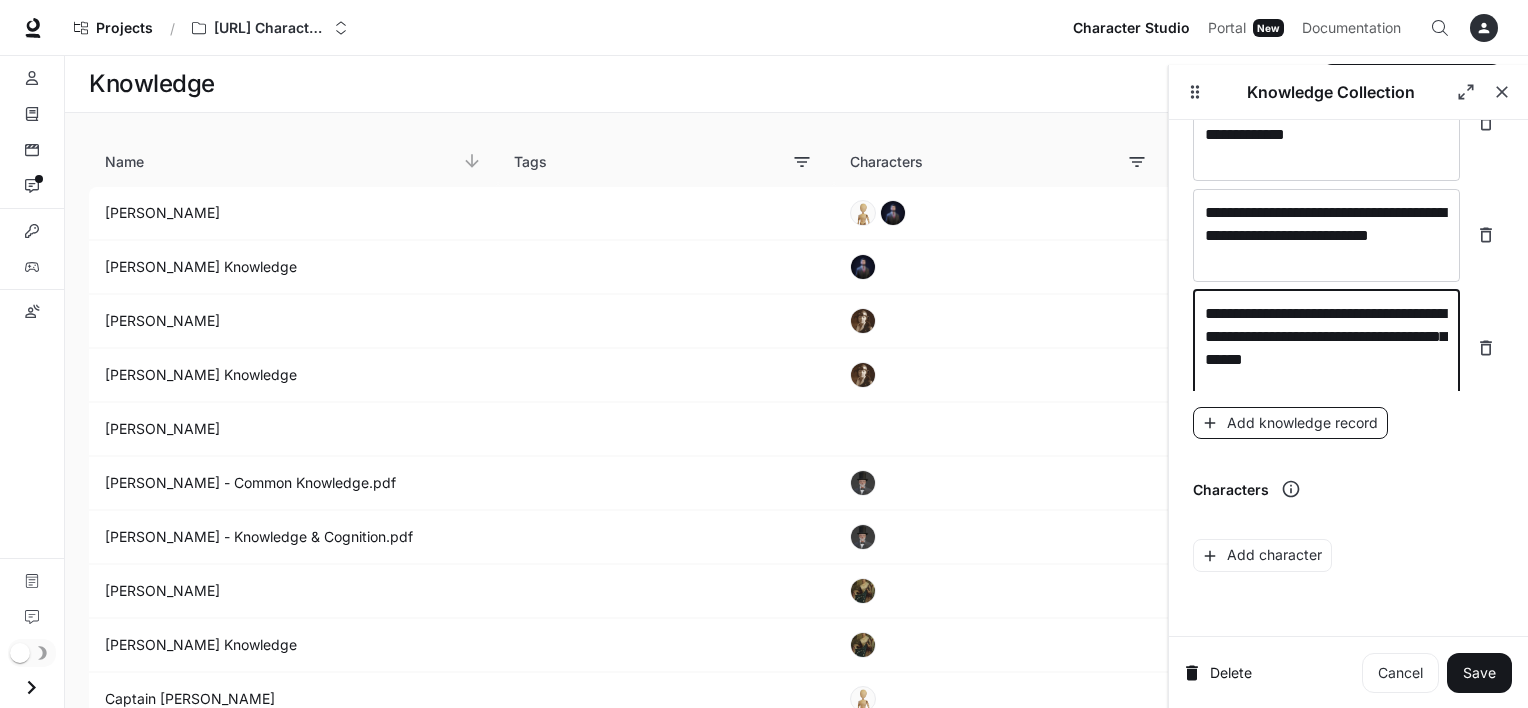 type on "**********" 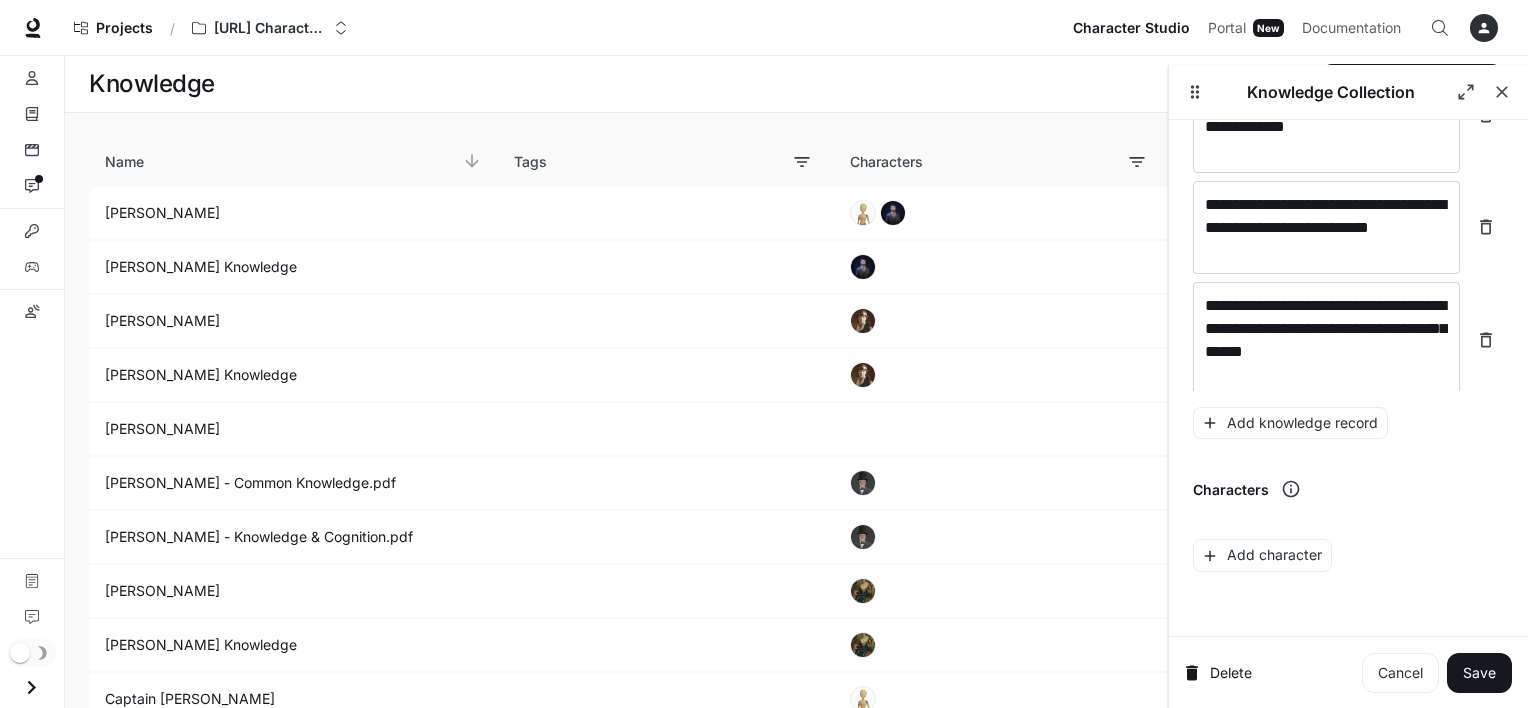 scroll, scrollTop: 2527, scrollLeft: 0, axis: vertical 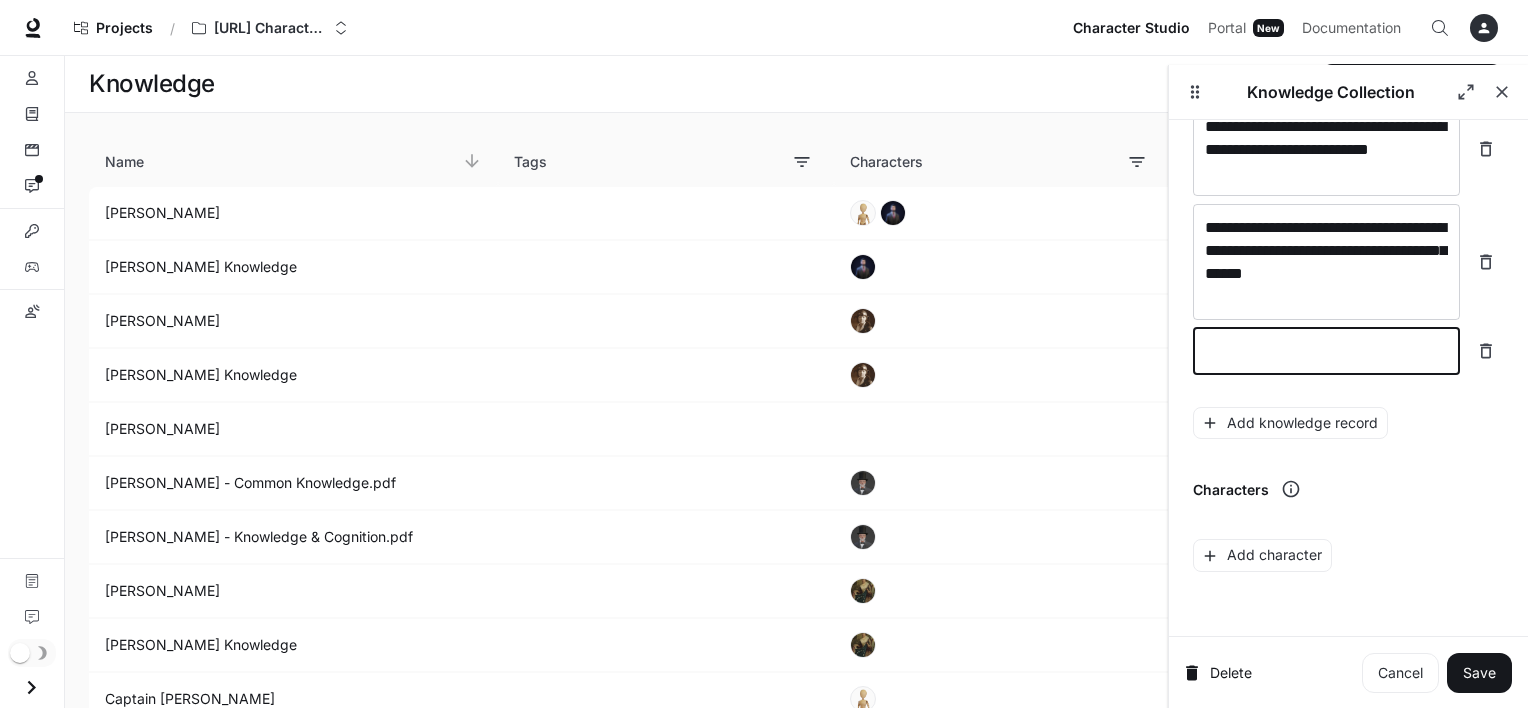 click at bounding box center [1326, 351] 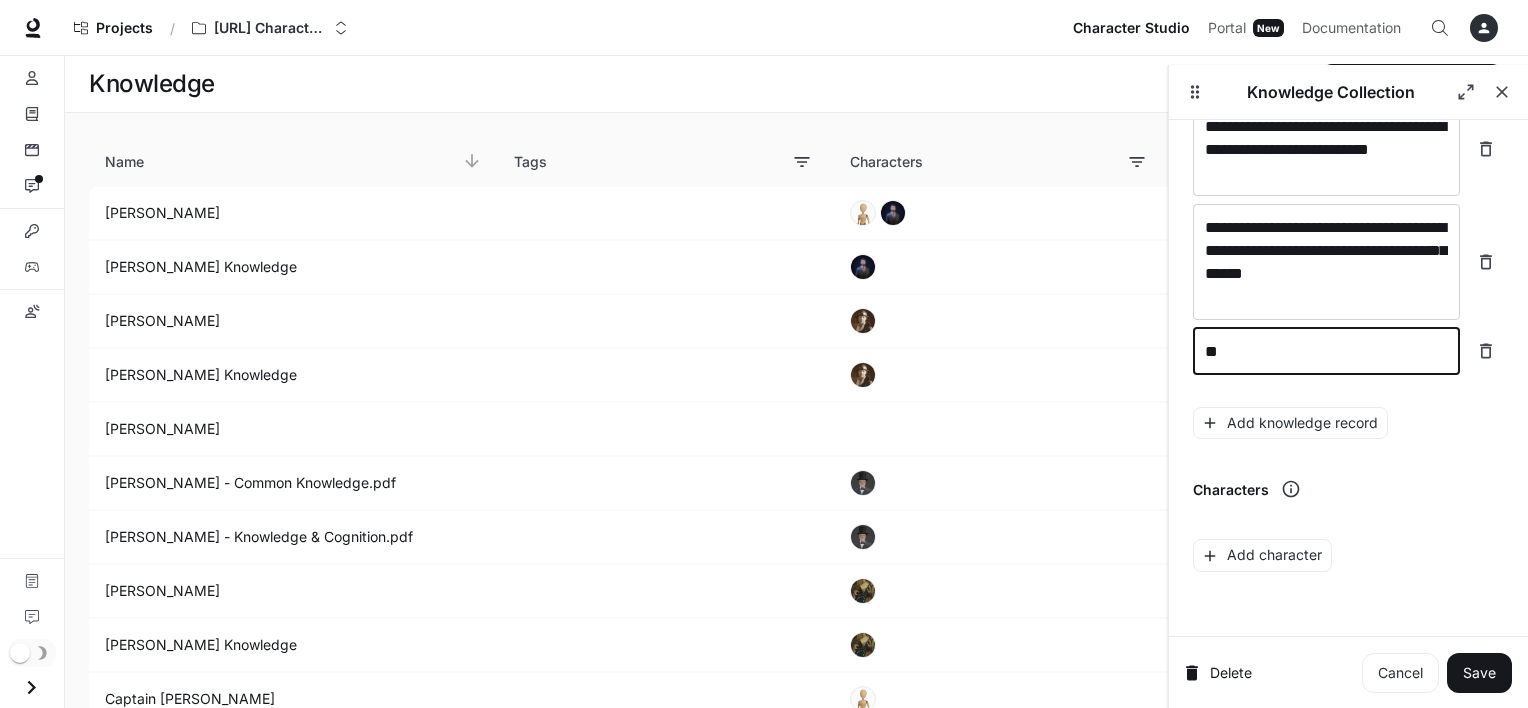 type on "*" 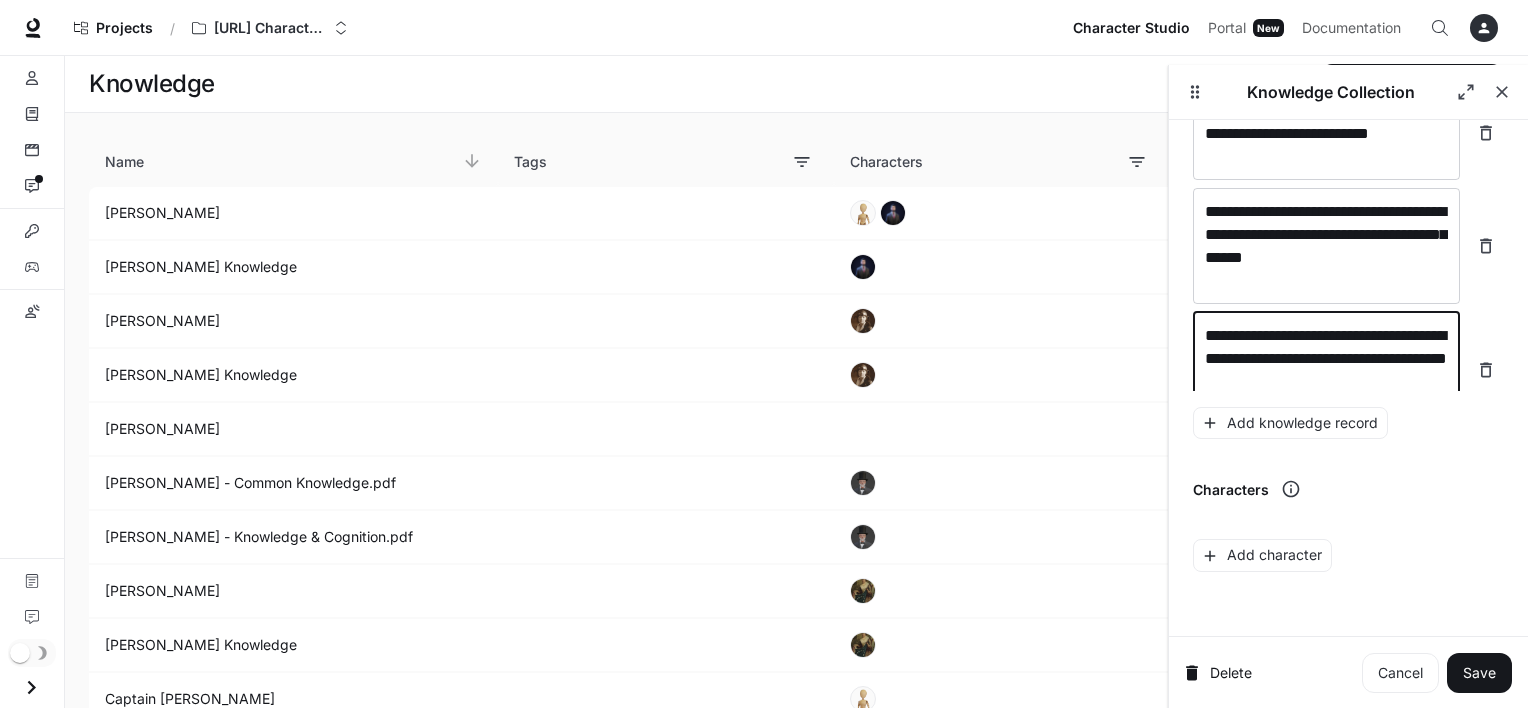 scroll, scrollTop: 2565, scrollLeft: 0, axis: vertical 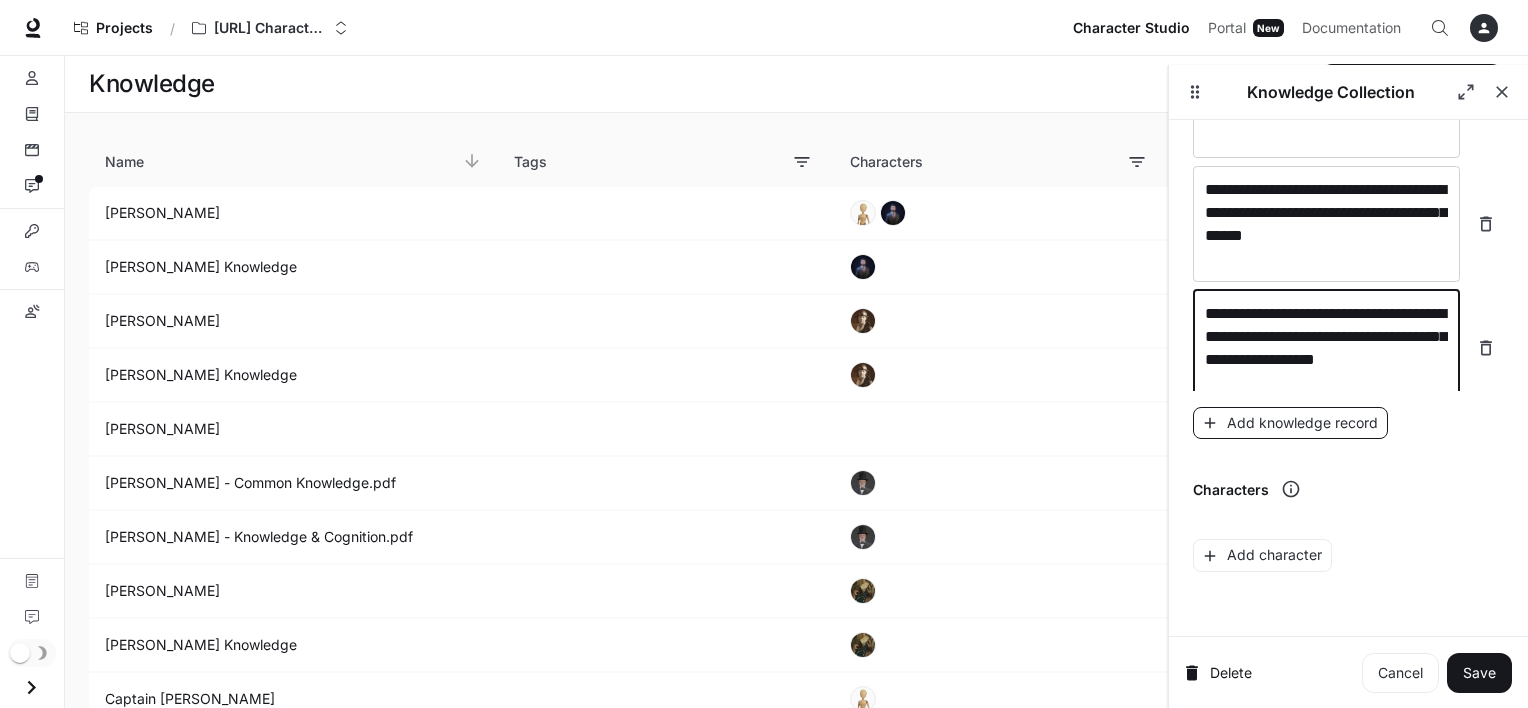 type on "**********" 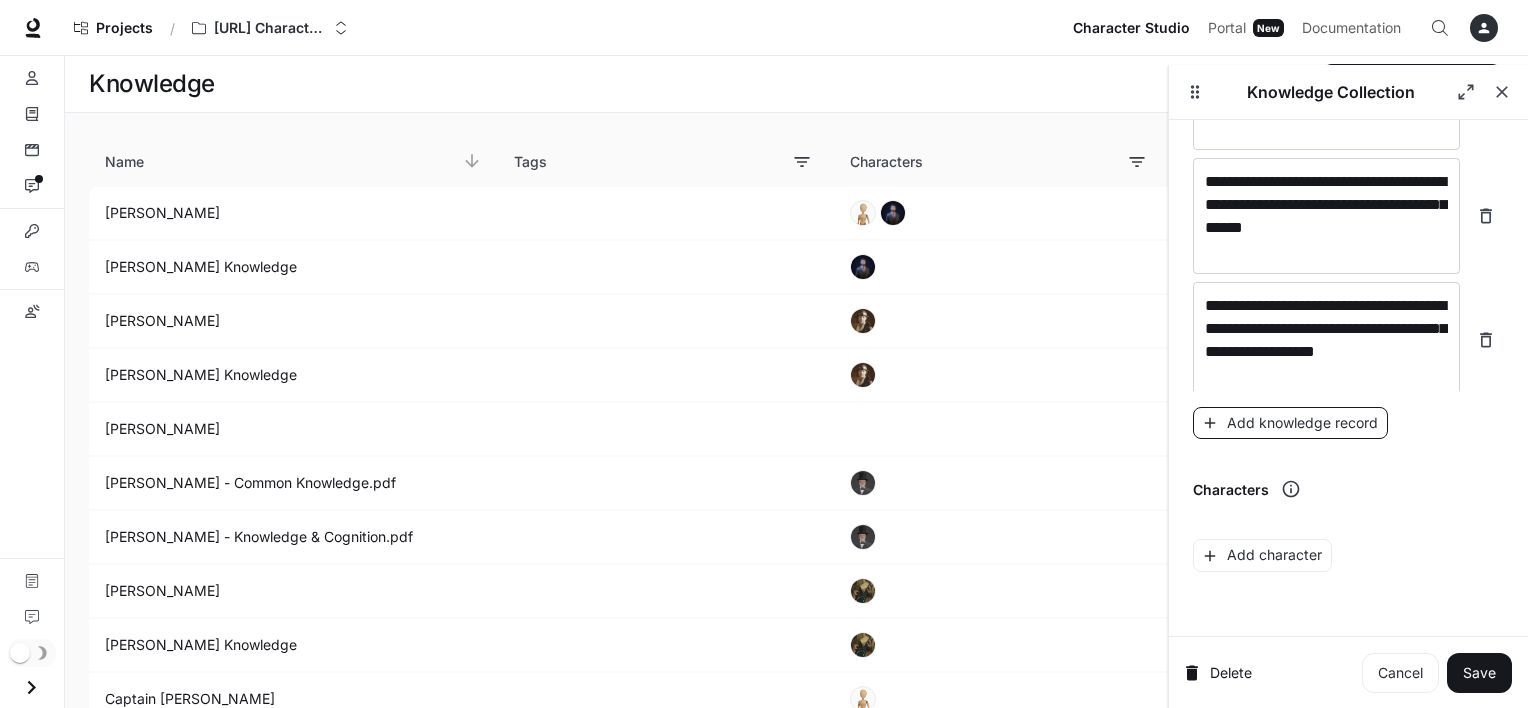 scroll, scrollTop: 2643, scrollLeft: 0, axis: vertical 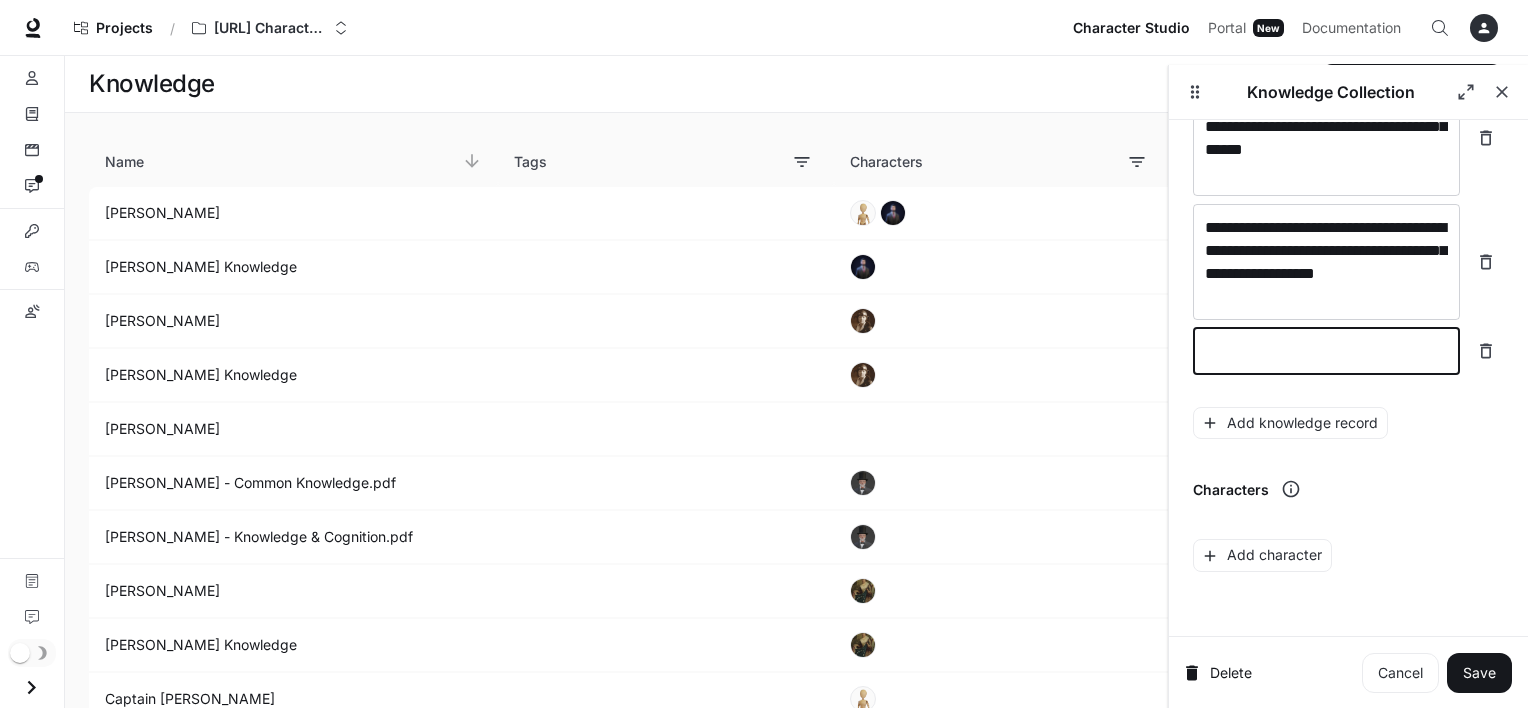 click at bounding box center (1326, 351) 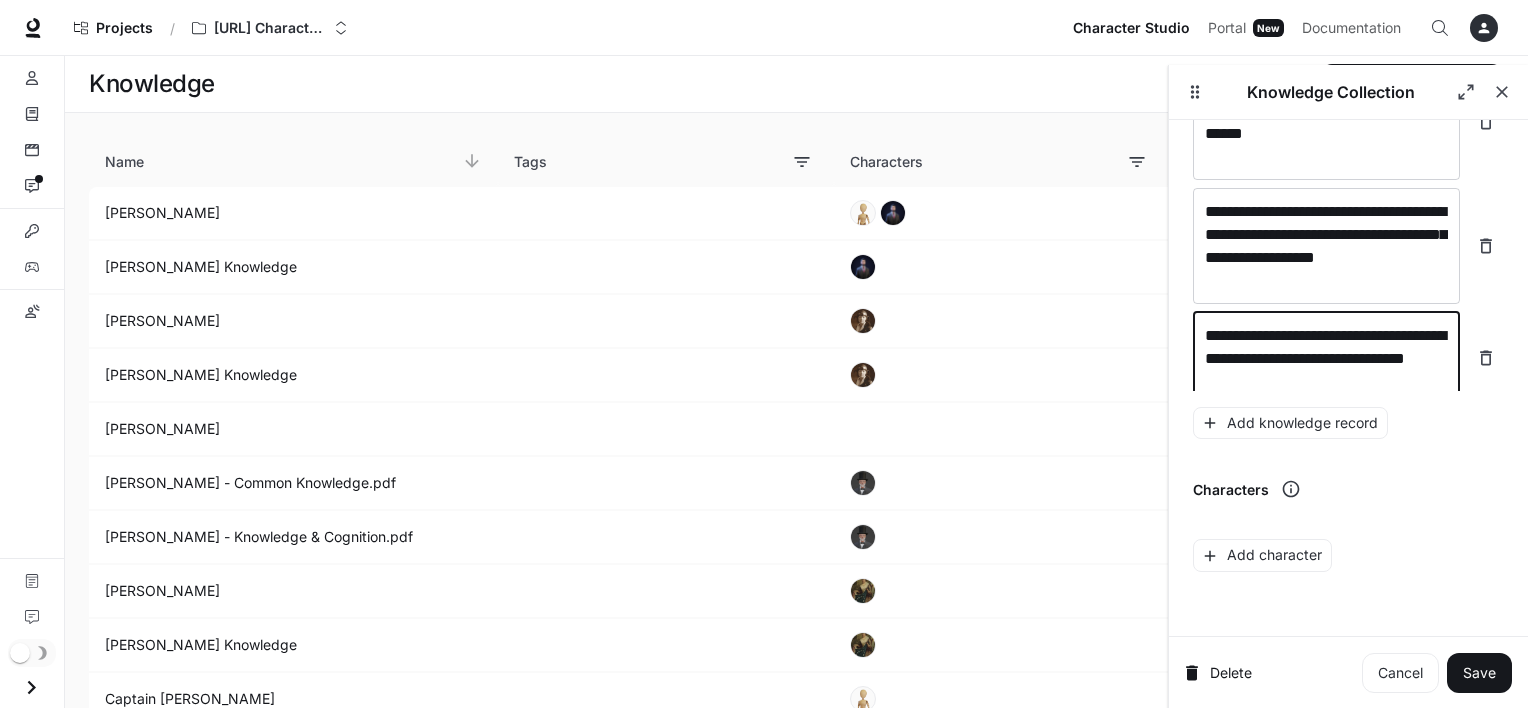scroll, scrollTop: 2681, scrollLeft: 0, axis: vertical 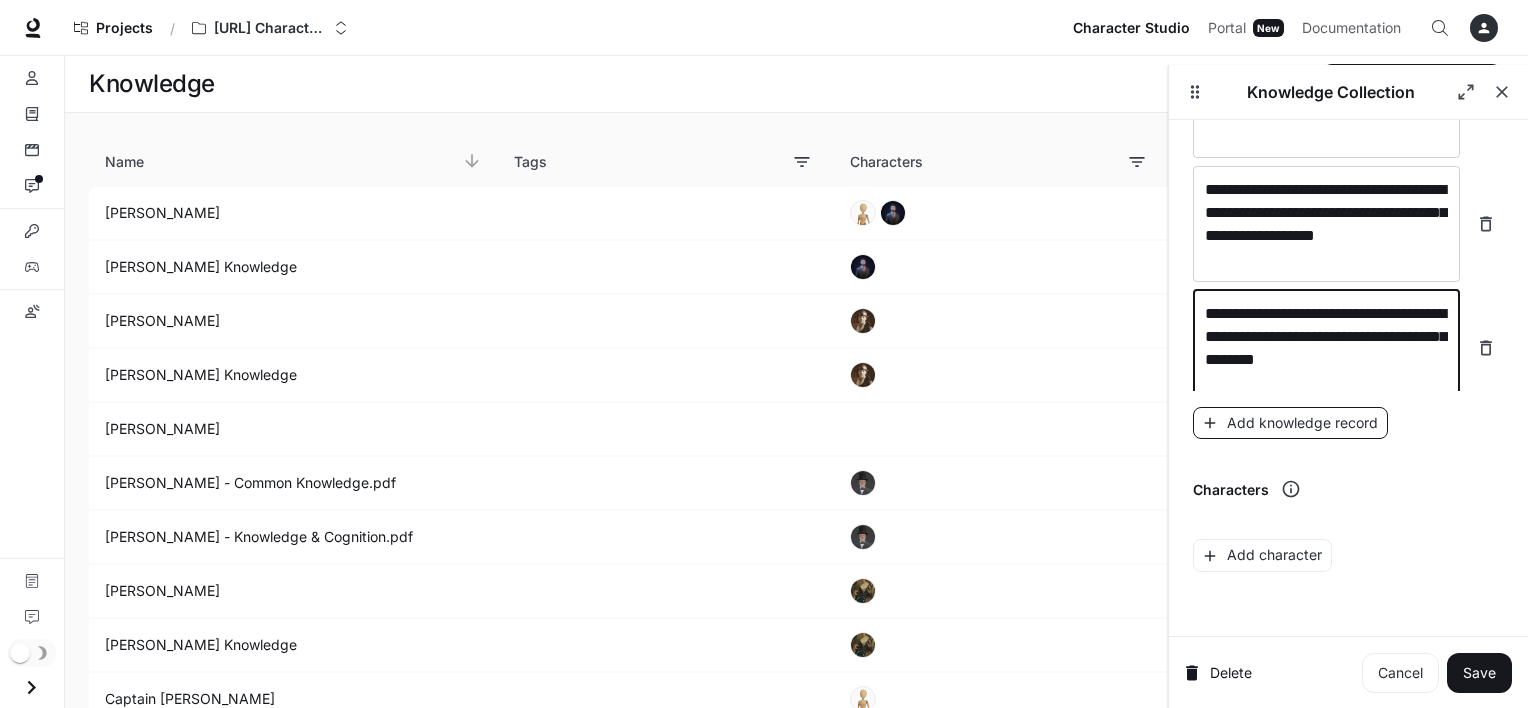 type on "**********" 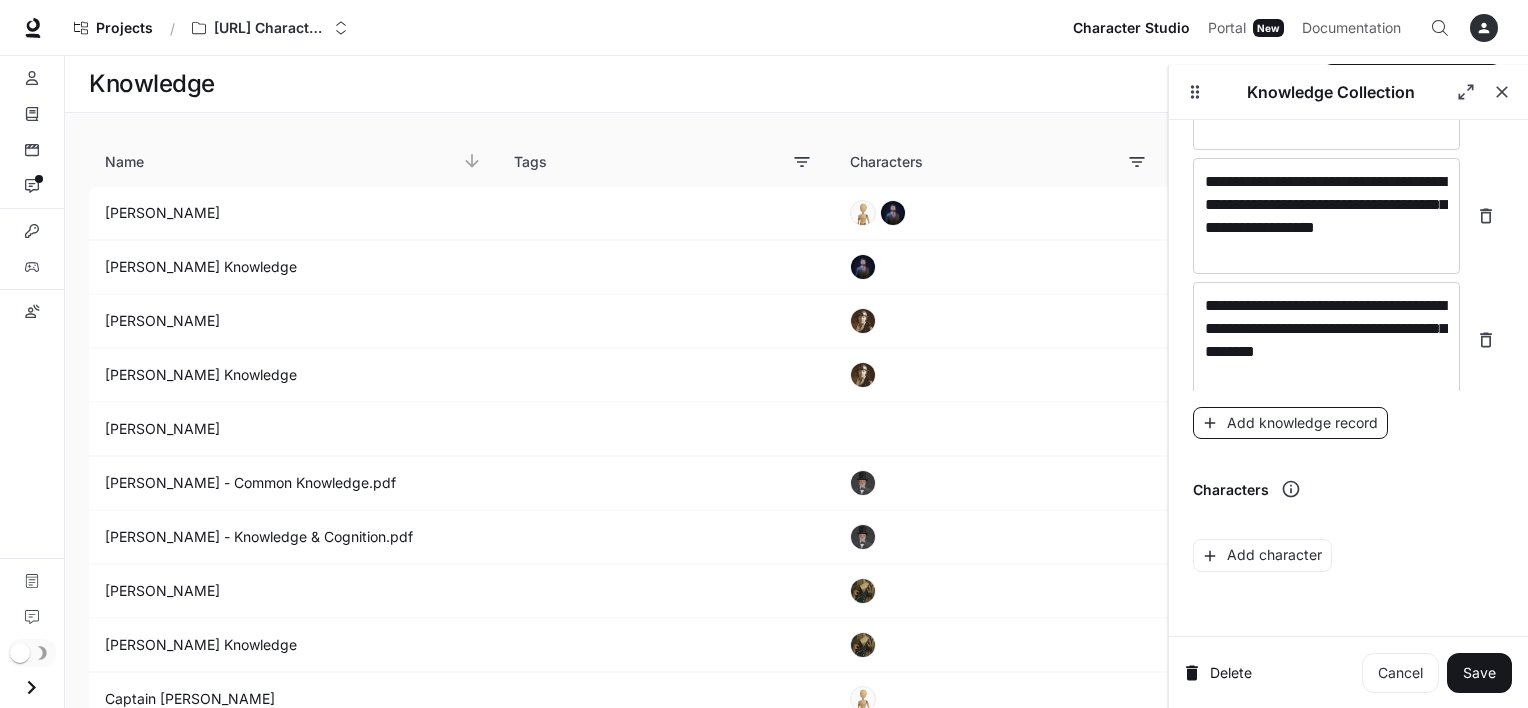 scroll, scrollTop: 2759, scrollLeft: 0, axis: vertical 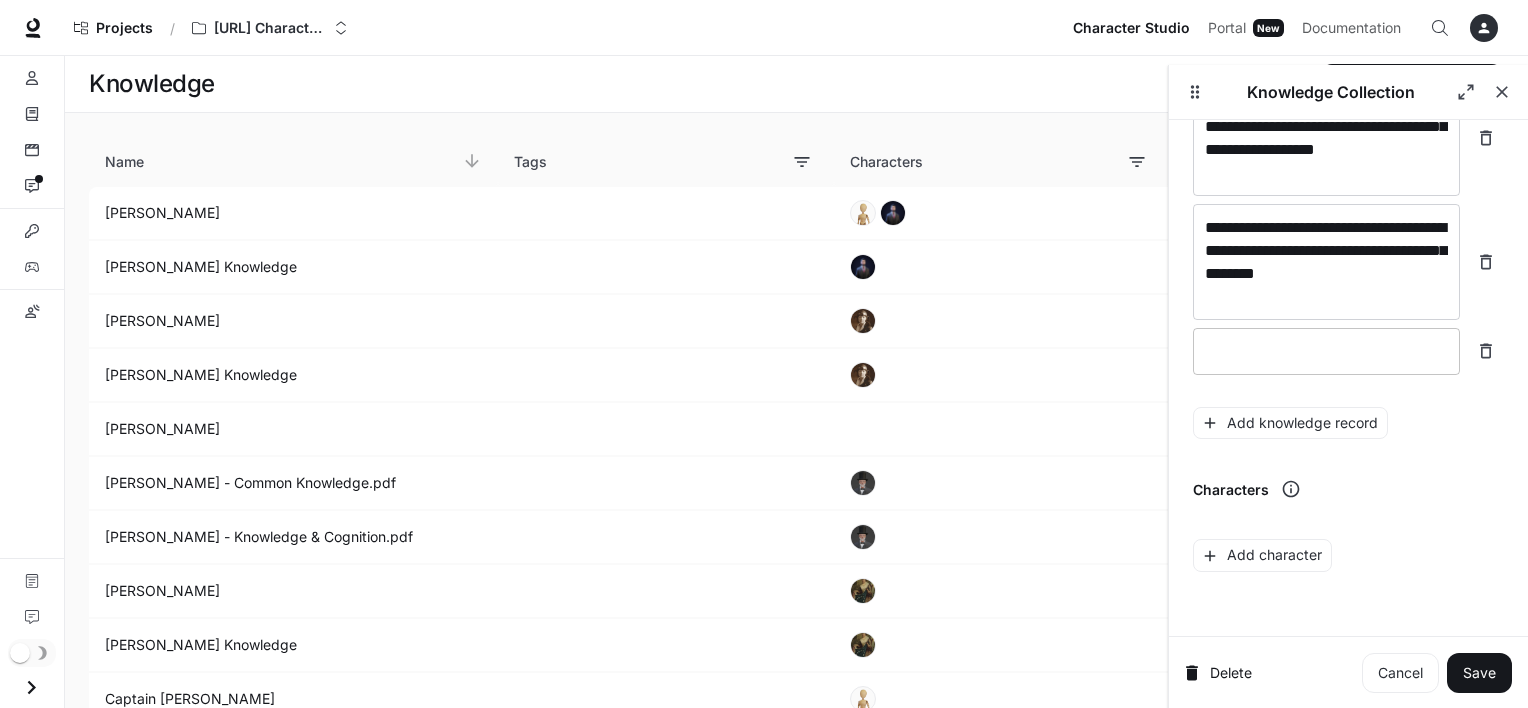 click at bounding box center [1326, 351] 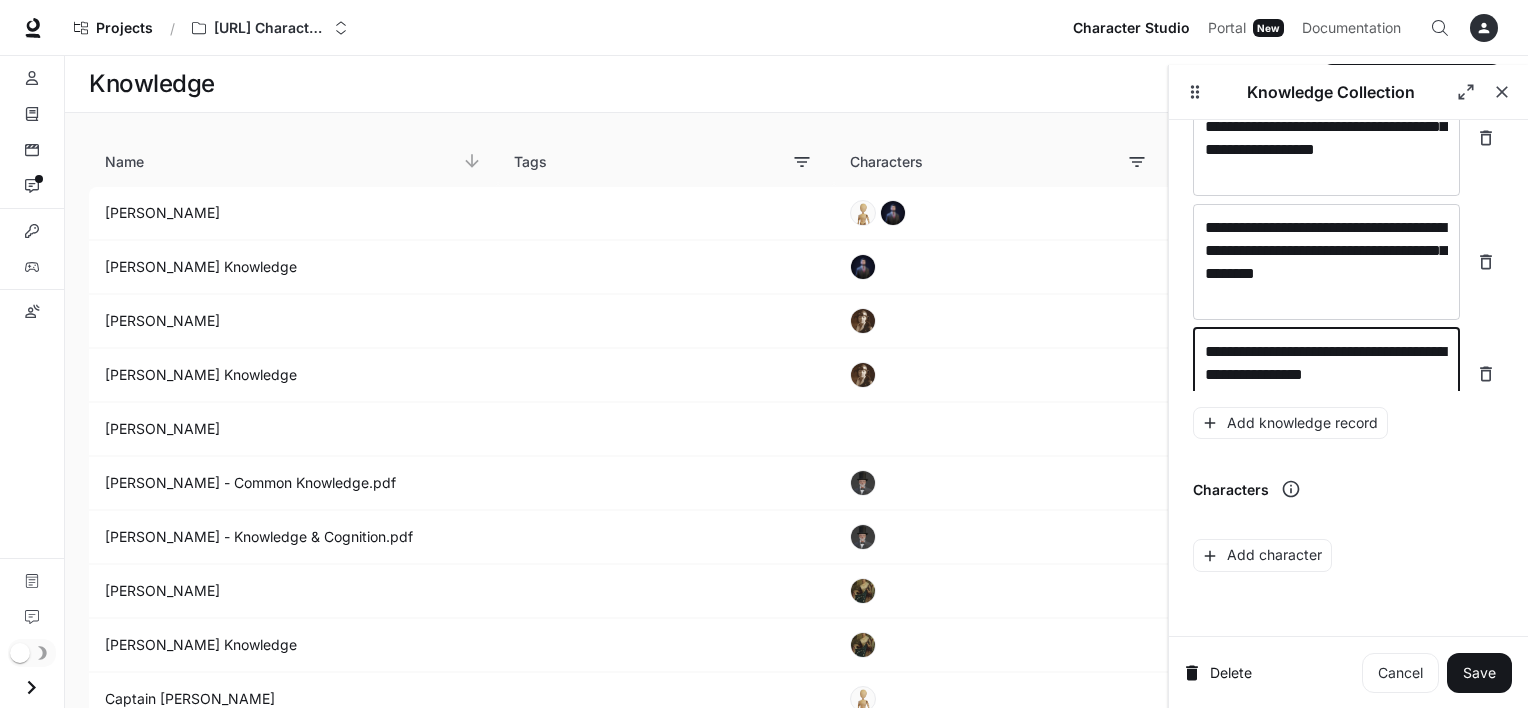 scroll, scrollTop: 2775, scrollLeft: 0, axis: vertical 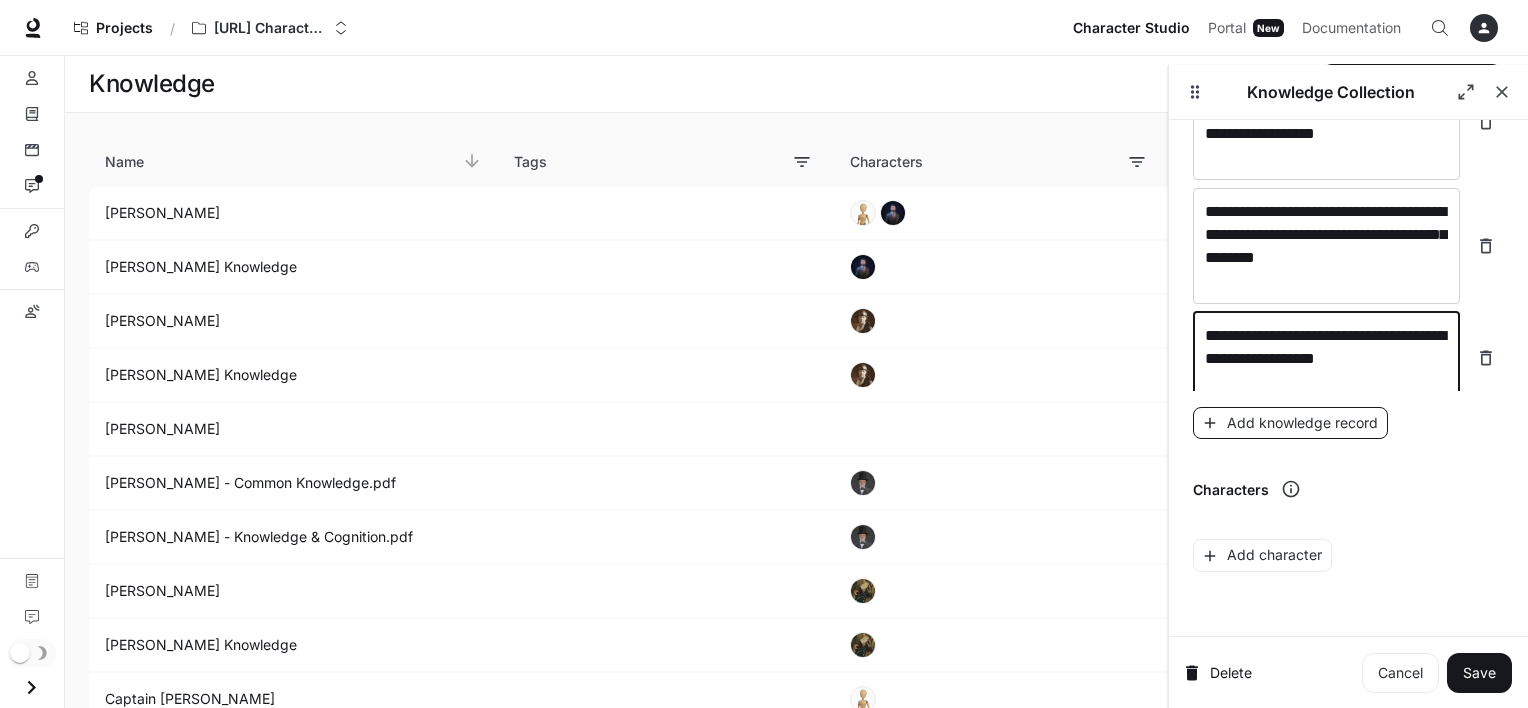 type on "**********" 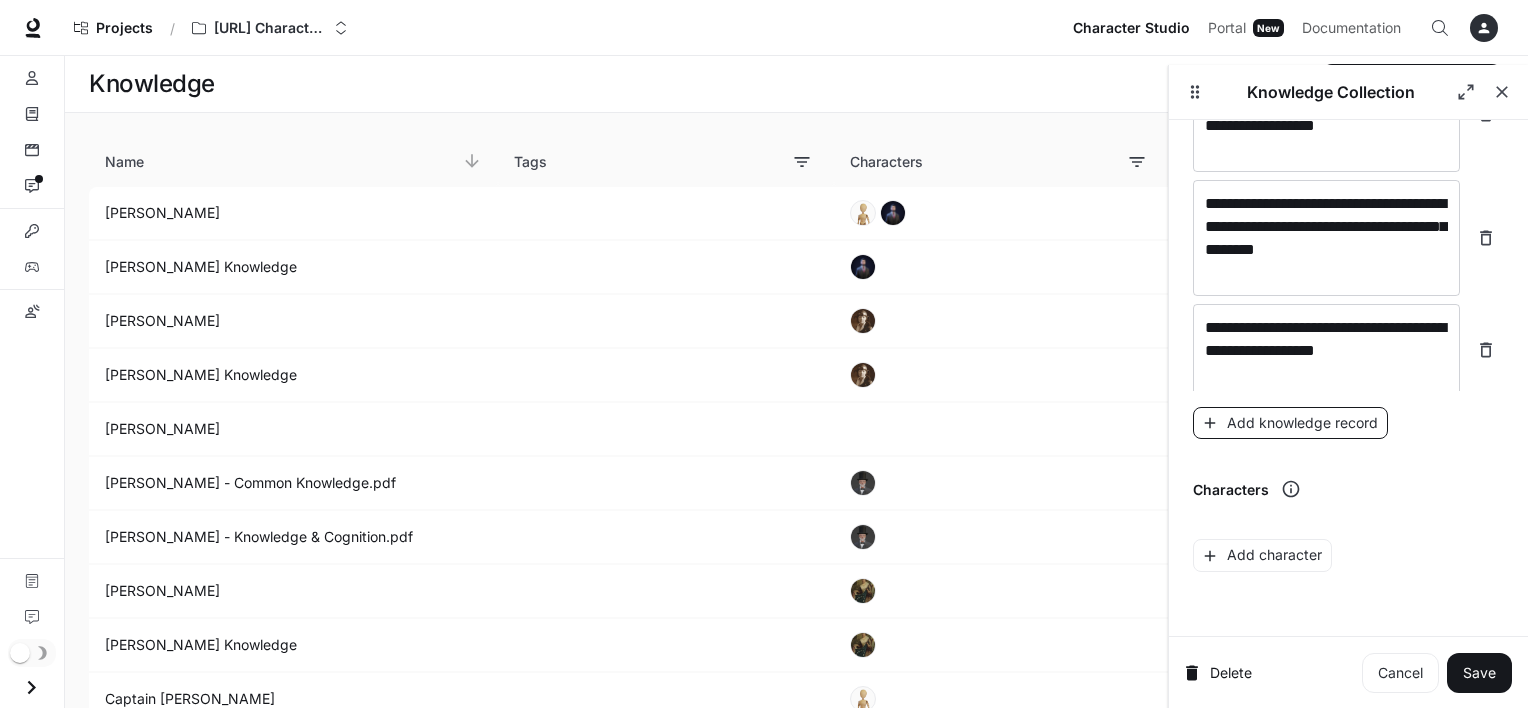 scroll, scrollTop: 2852, scrollLeft: 0, axis: vertical 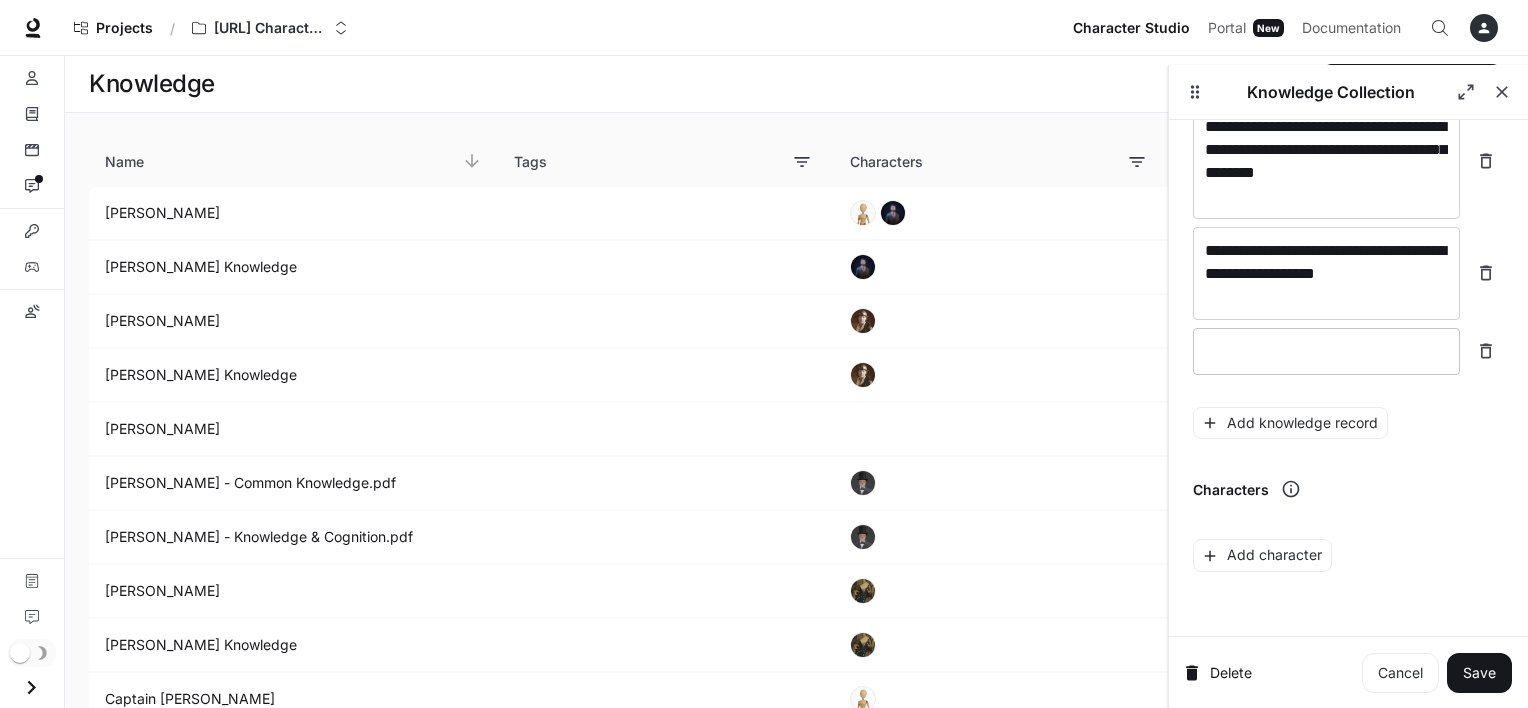 click on "* ​" at bounding box center (1326, 351) 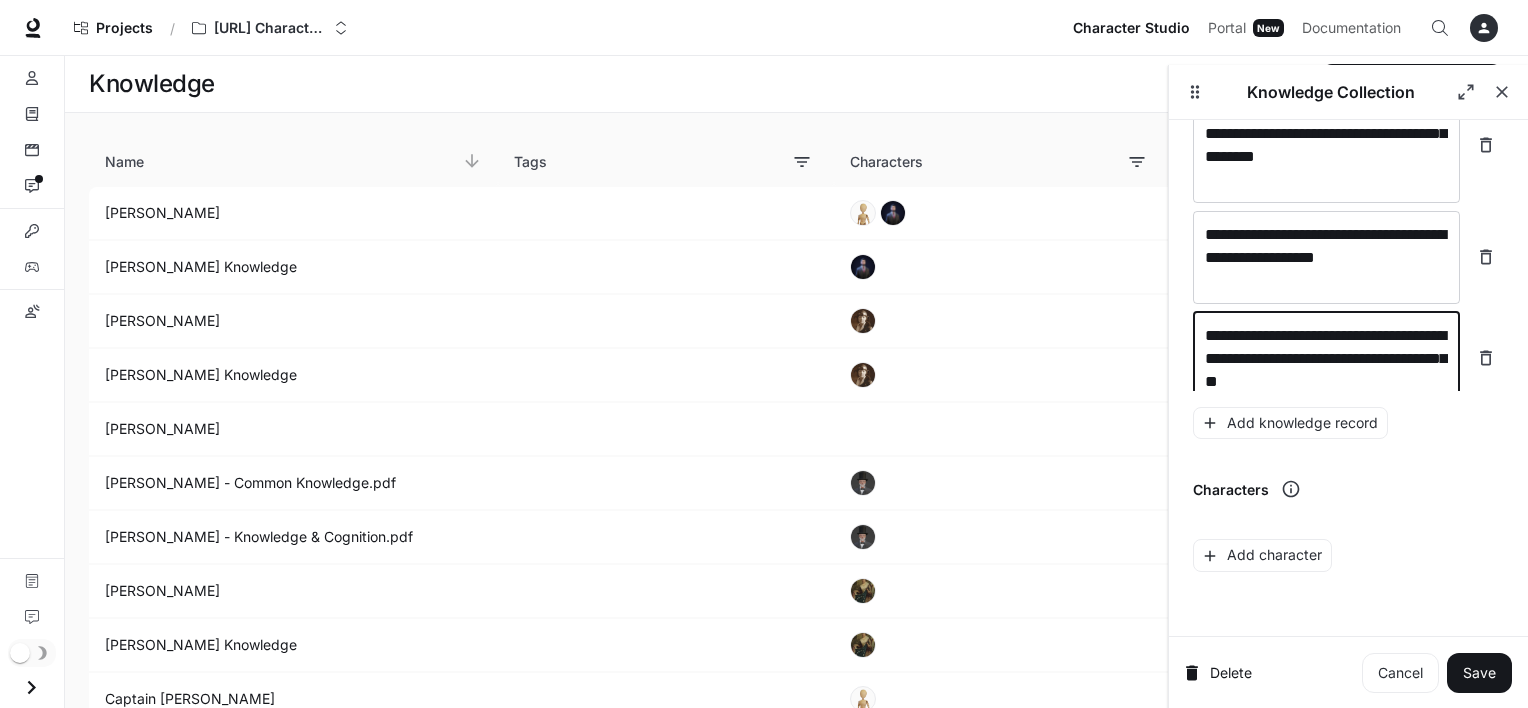 scroll, scrollTop: 2891, scrollLeft: 0, axis: vertical 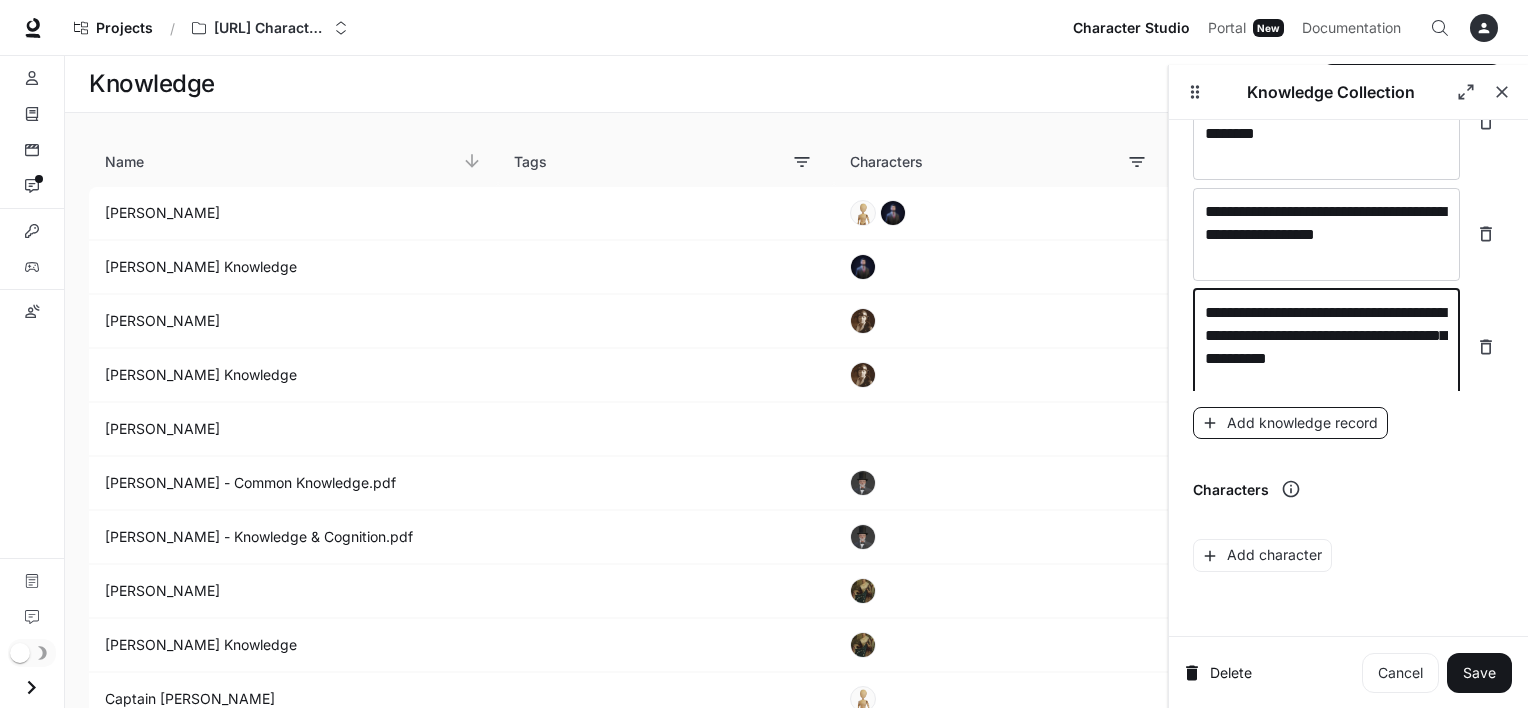 type on "**********" 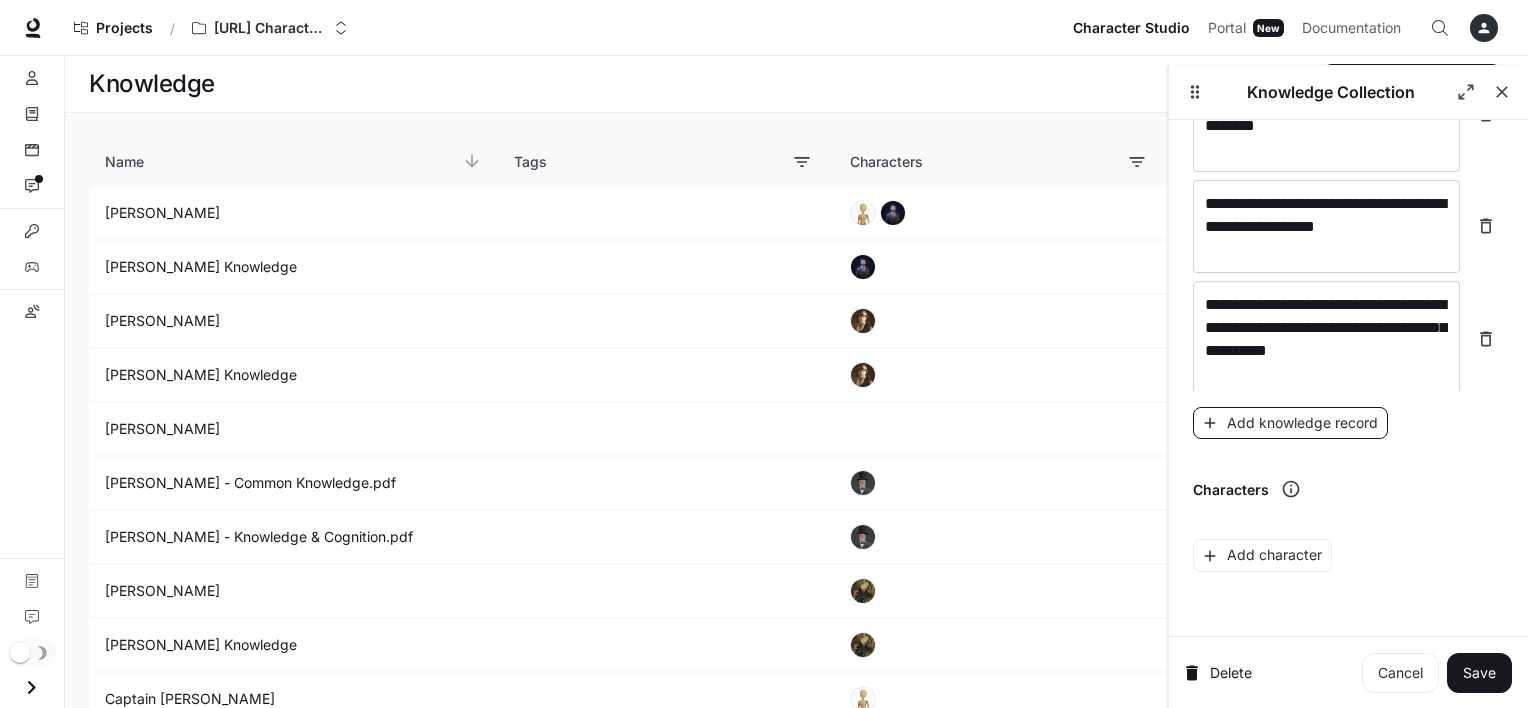 scroll, scrollTop: 2968, scrollLeft: 0, axis: vertical 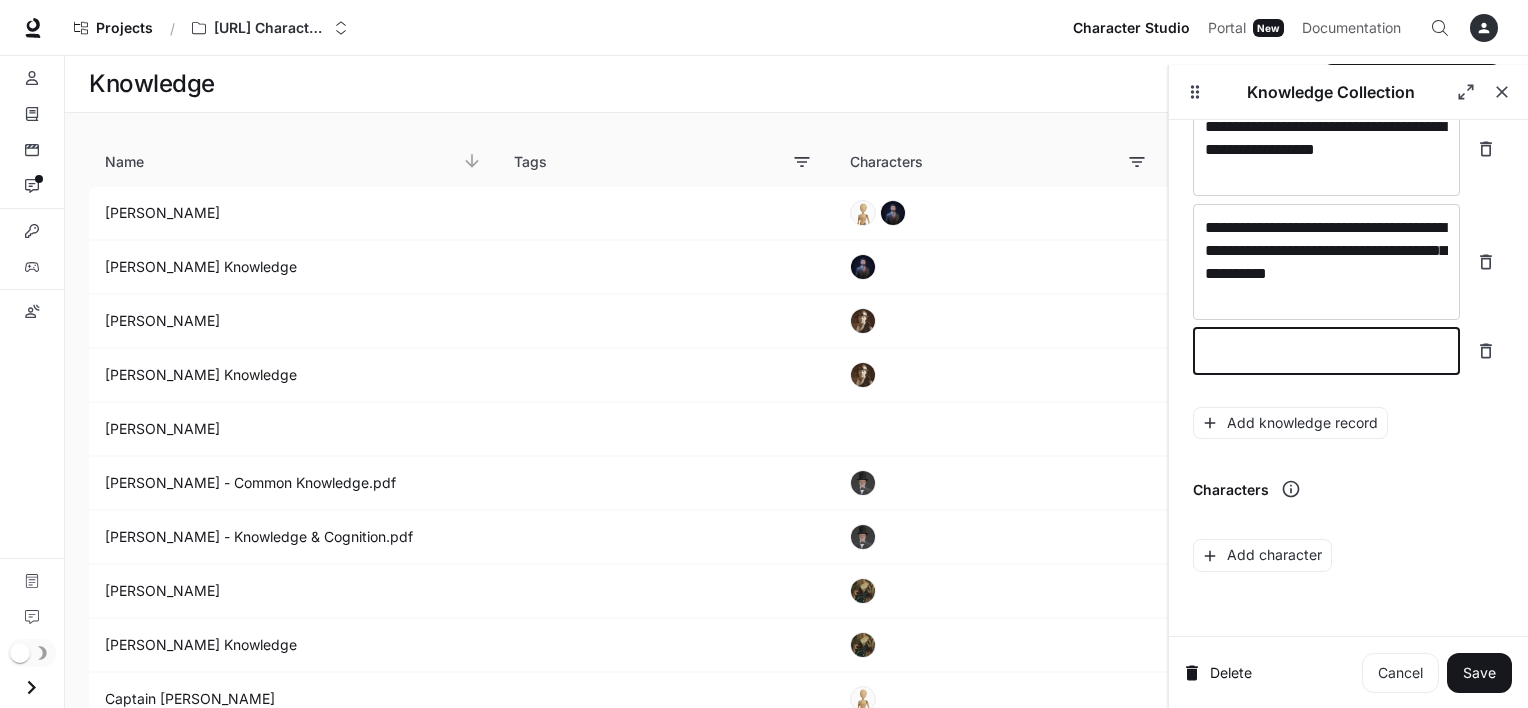 click at bounding box center (1326, 351) 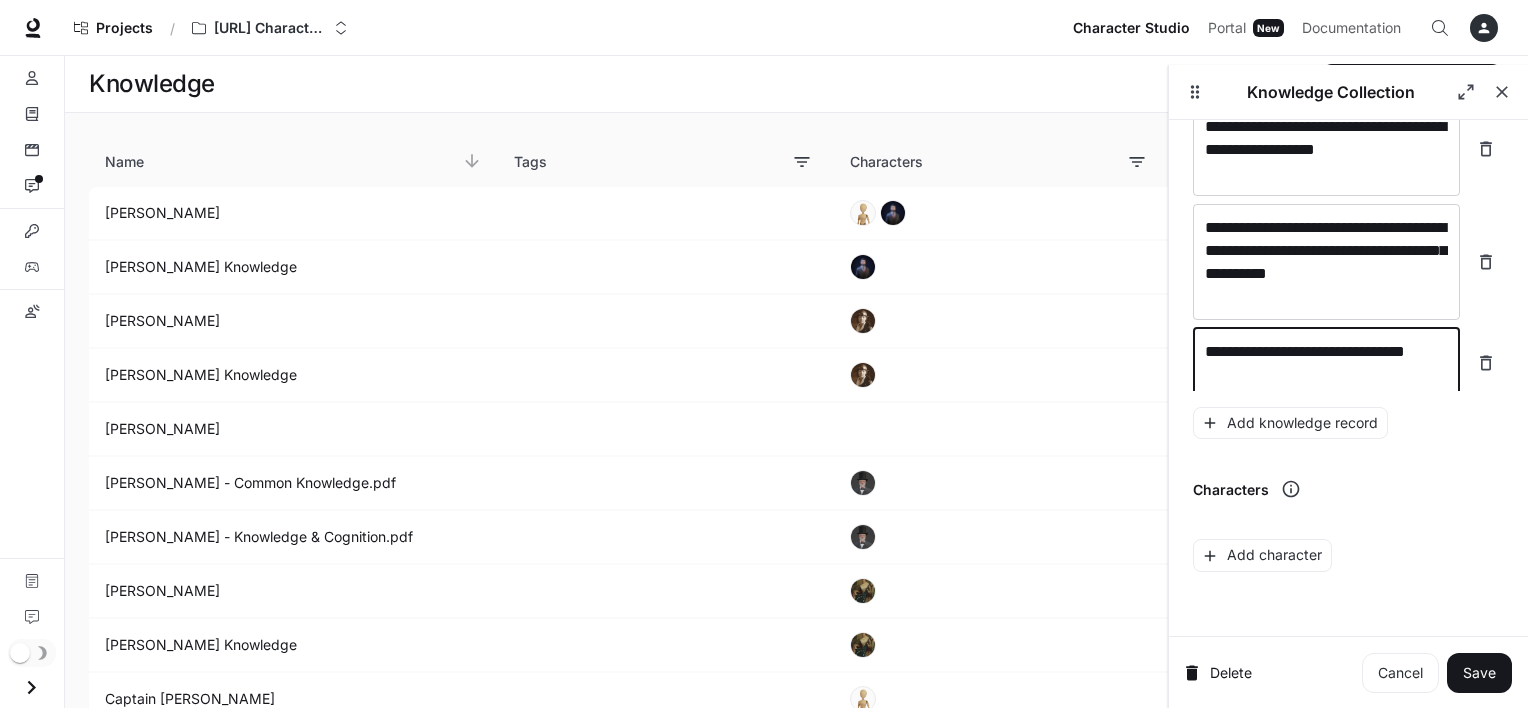 type on "**********" 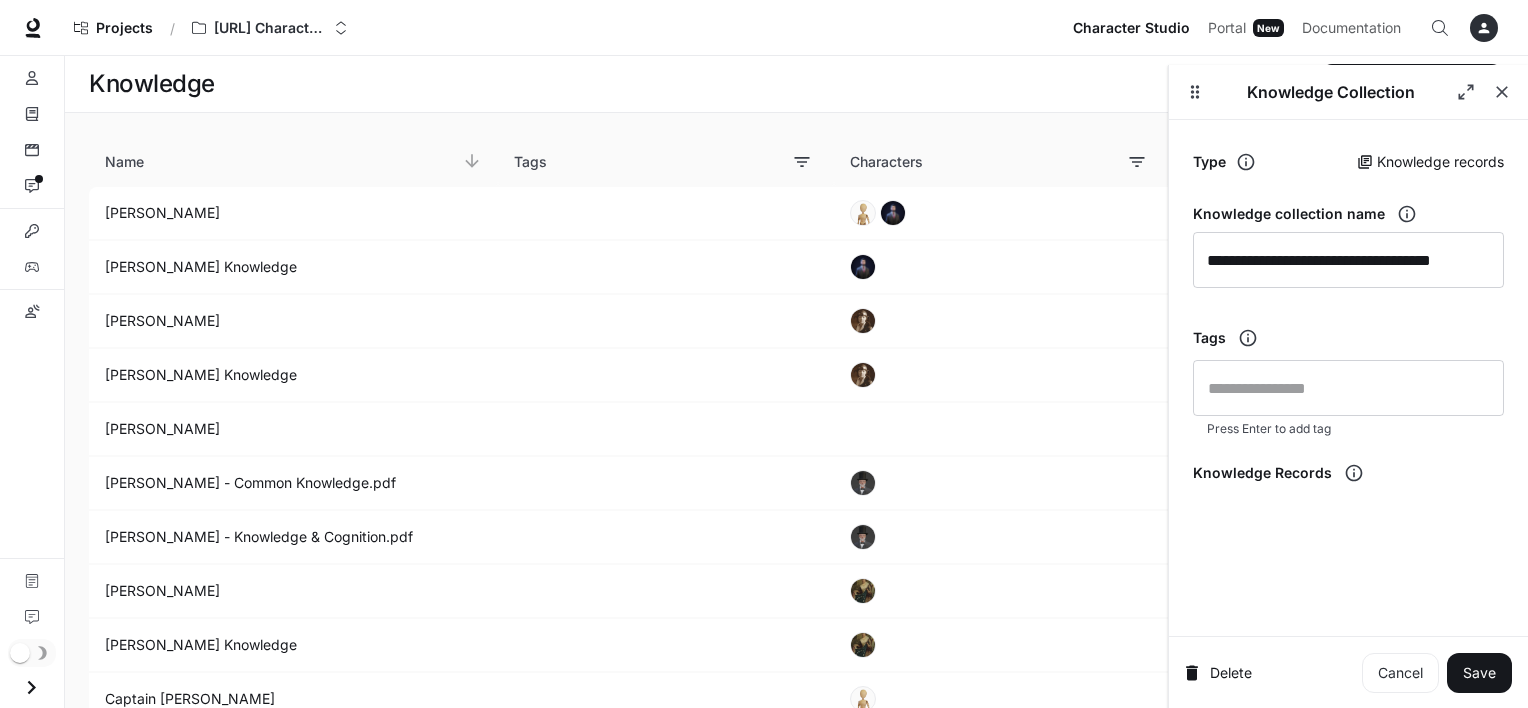scroll, scrollTop: 0, scrollLeft: 0, axis: both 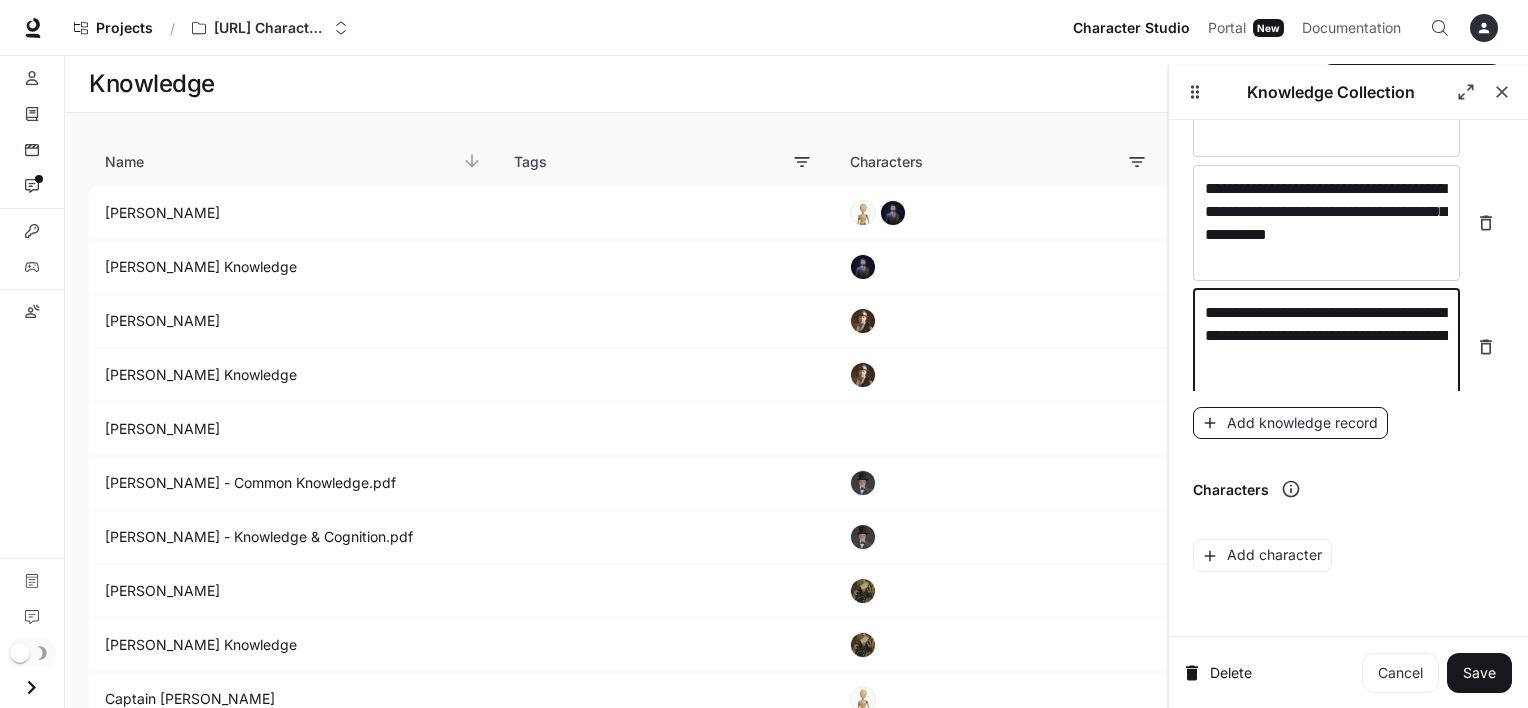 type on "**********" 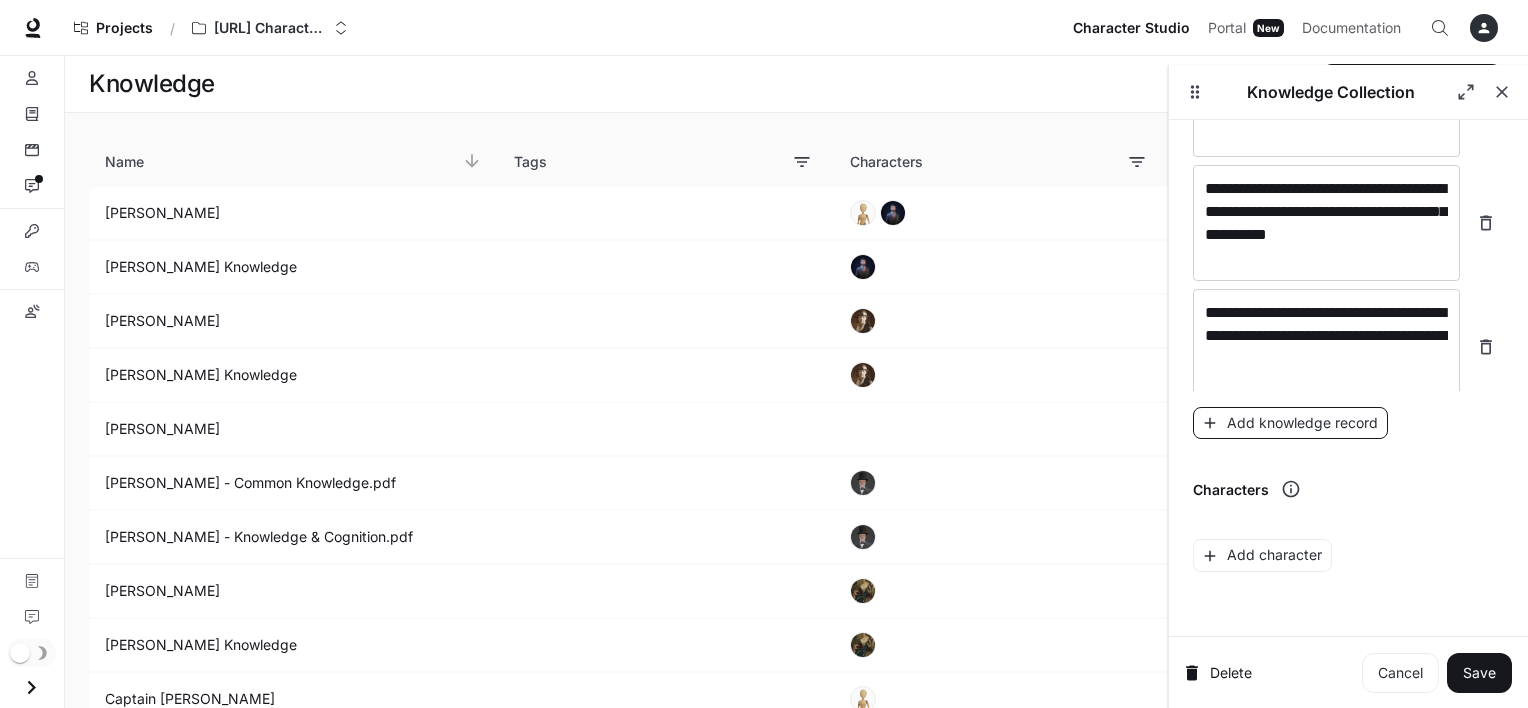 scroll, scrollTop: 3084, scrollLeft: 0, axis: vertical 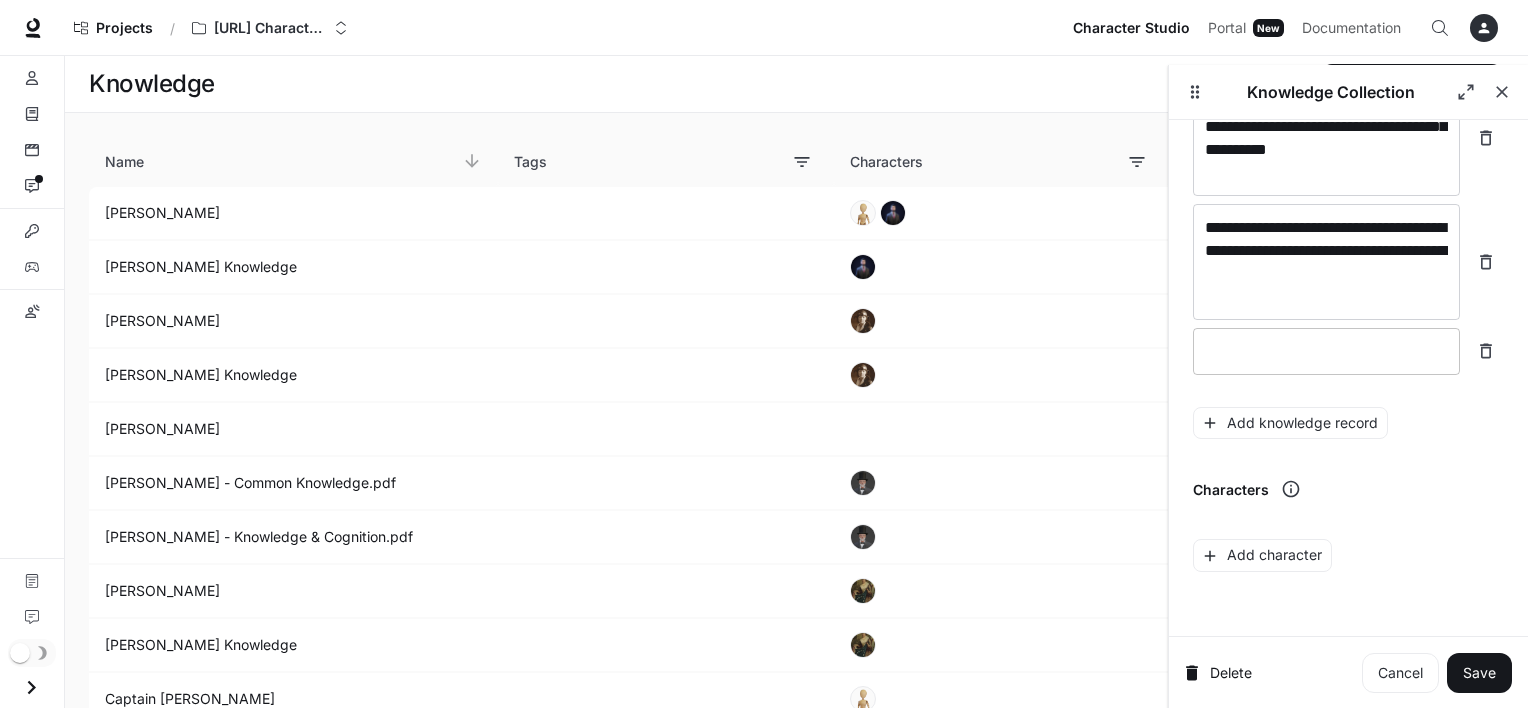 click at bounding box center (1326, 351) 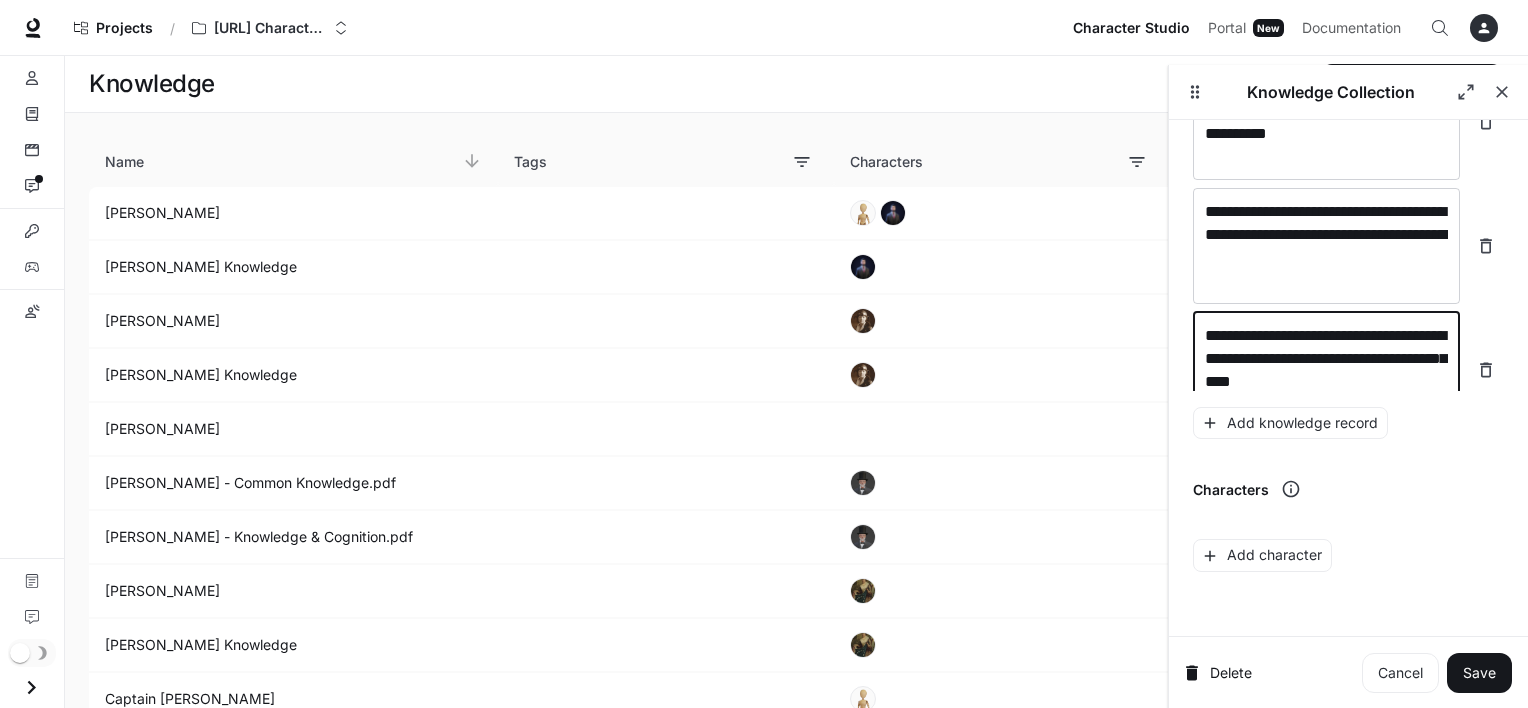 scroll, scrollTop: 3123, scrollLeft: 0, axis: vertical 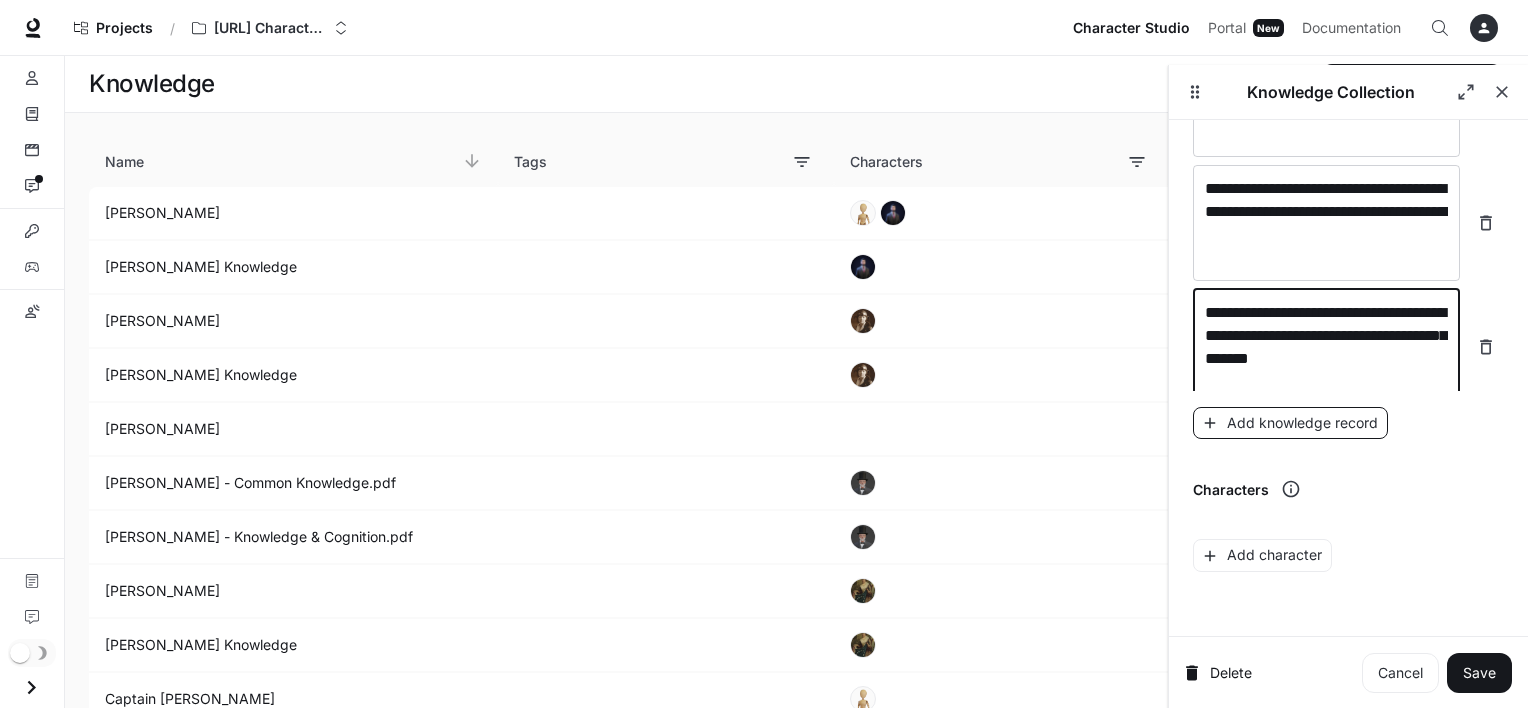 type on "**********" 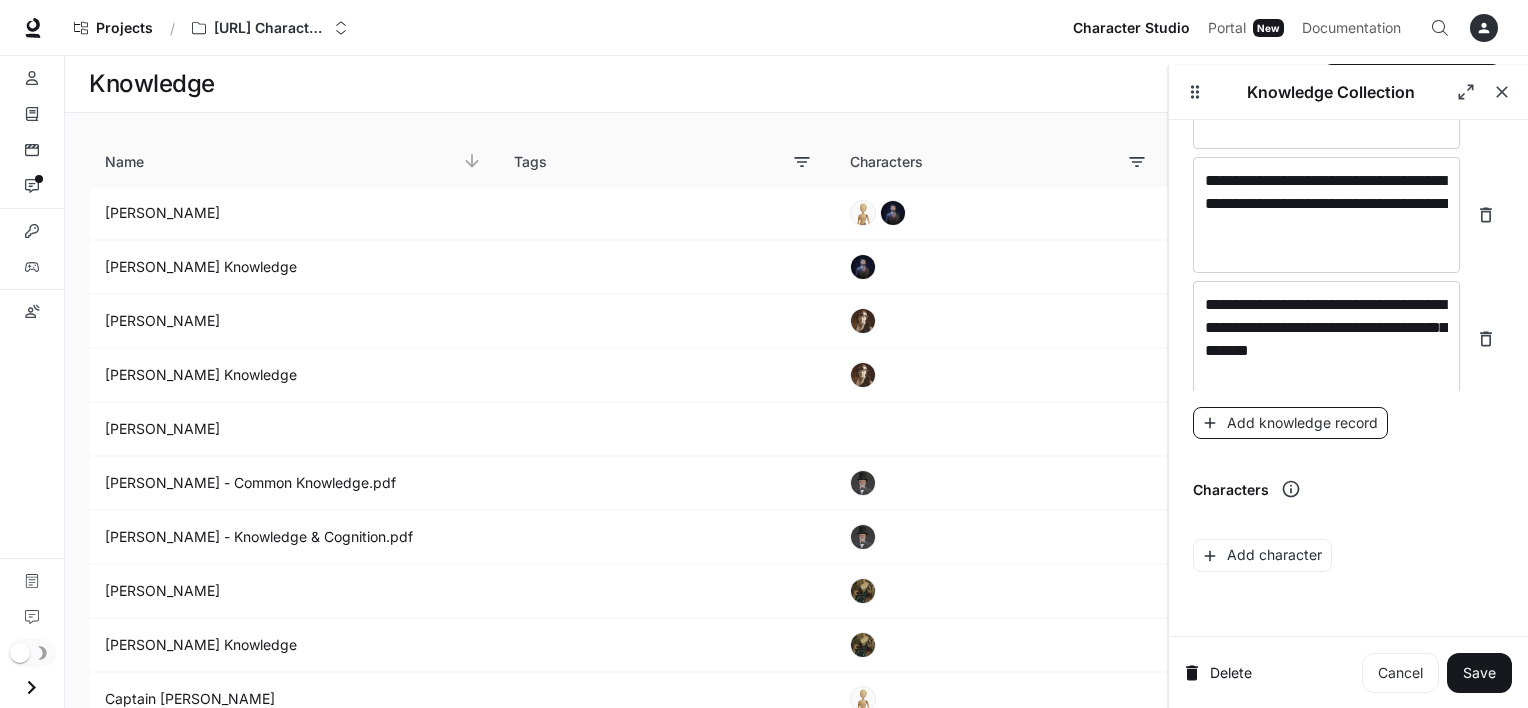 scroll, scrollTop: 3200, scrollLeft: 0, axis: vertical 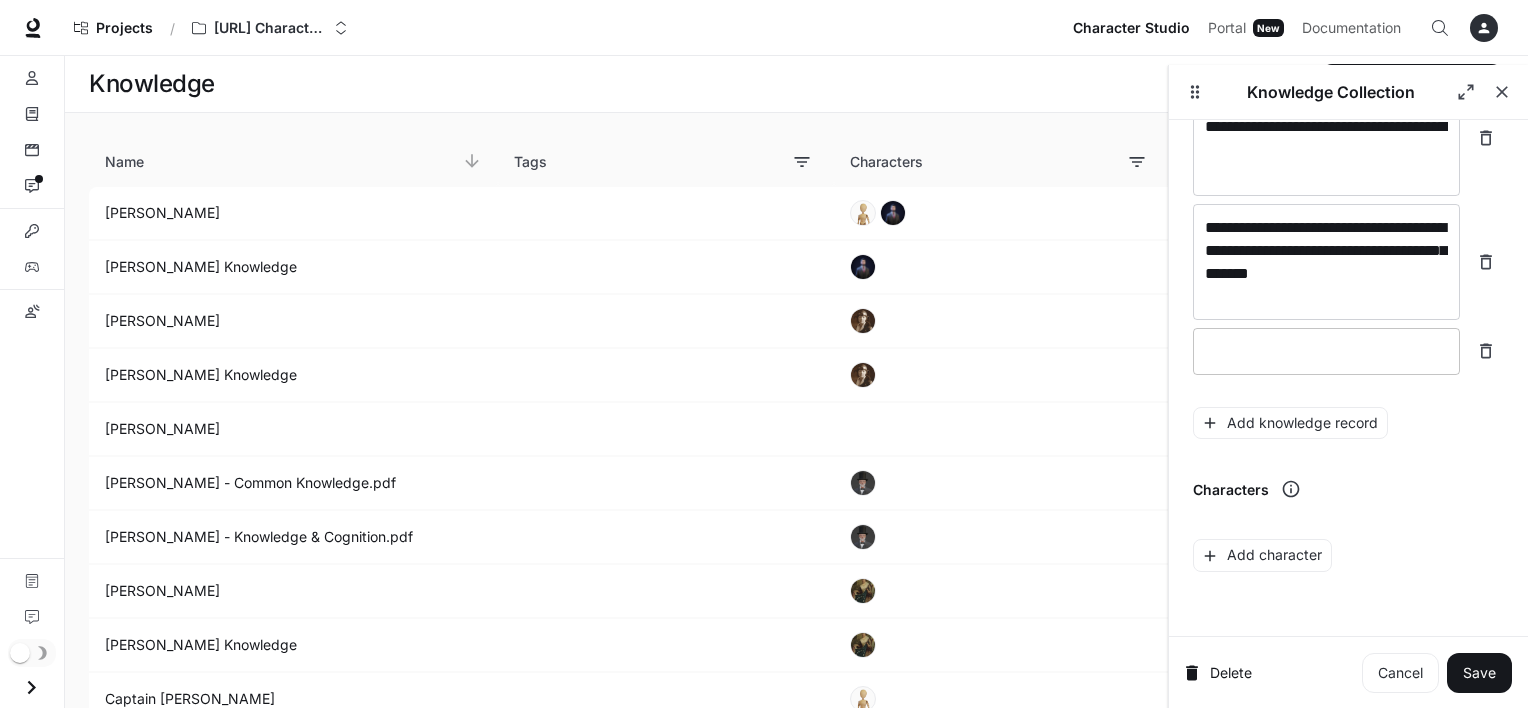 click at bounding box center [1326, 351] 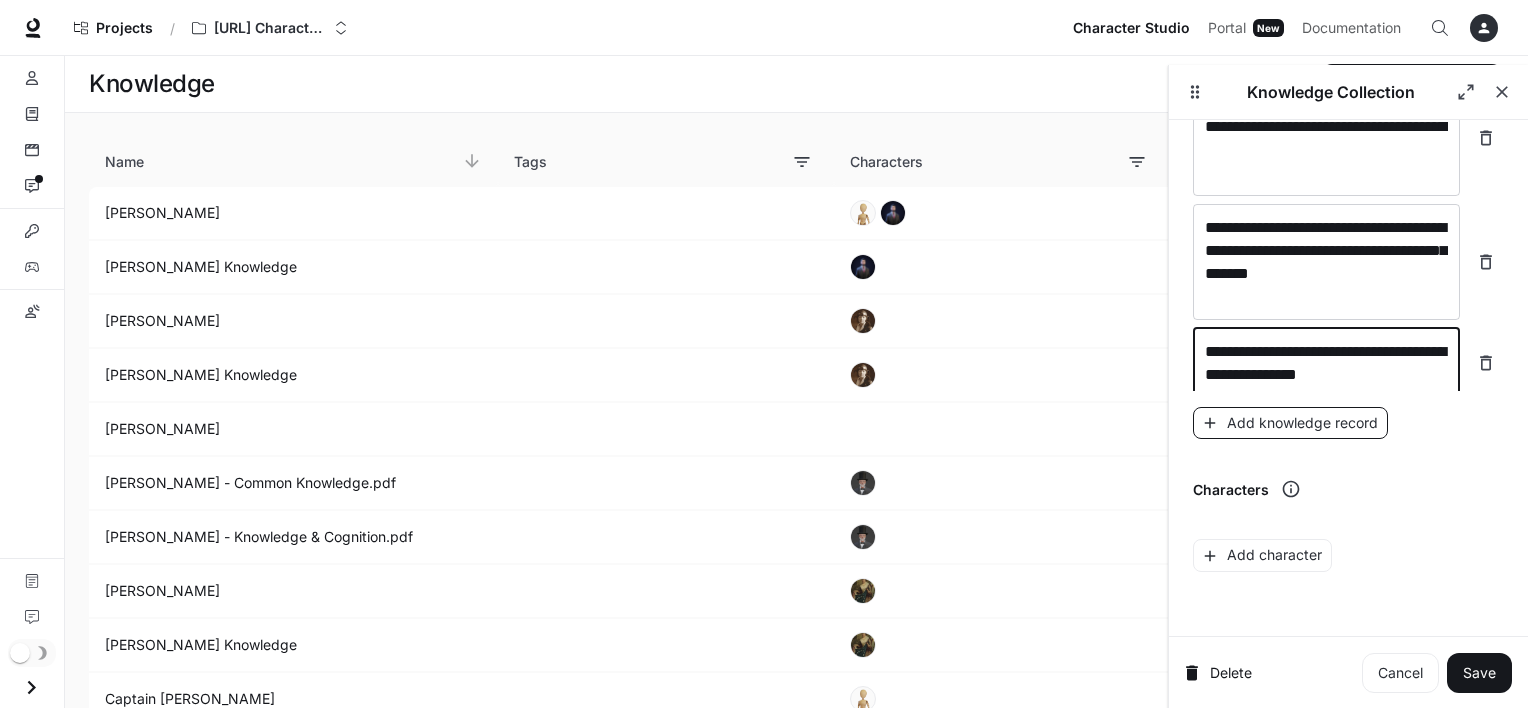 type on "**********" 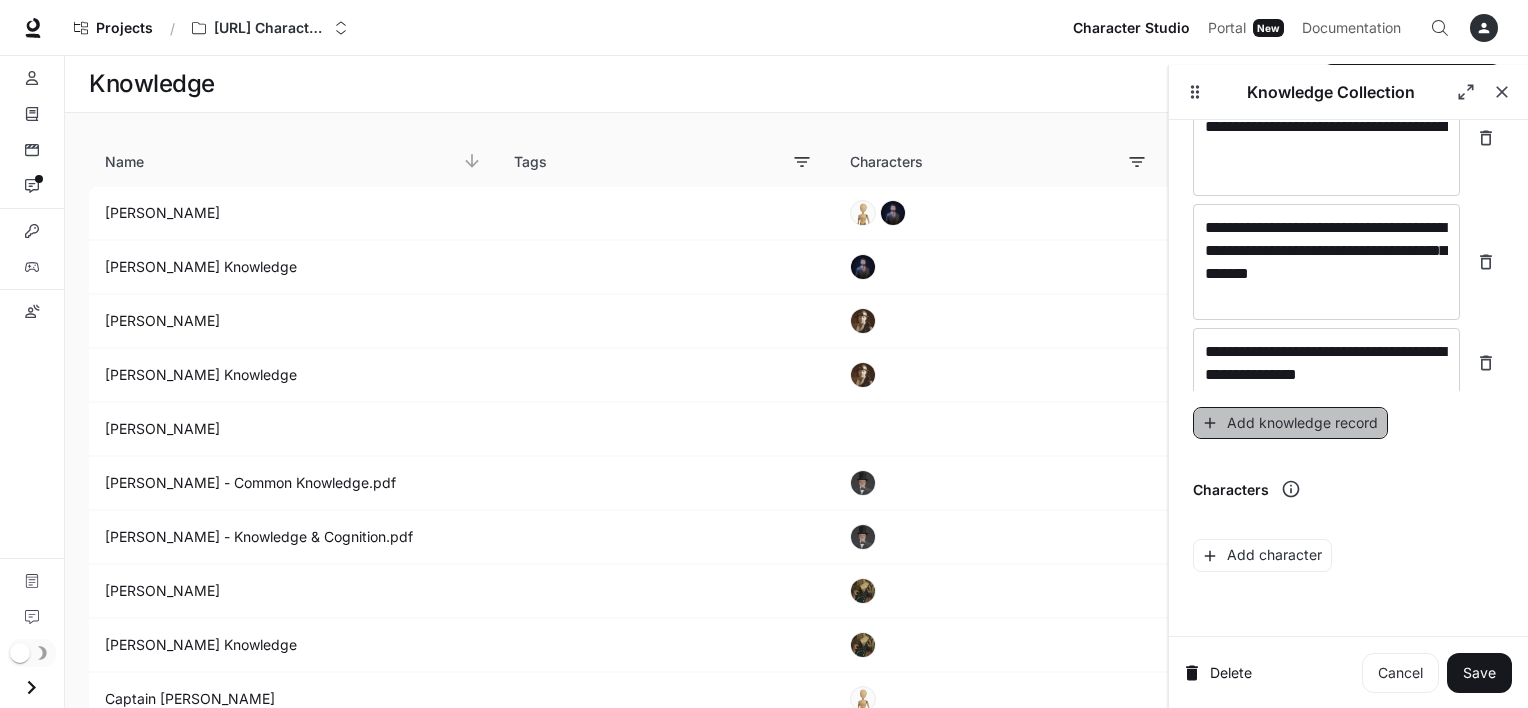 click on "Add knowledge record" at bounding box center [1290, 423] 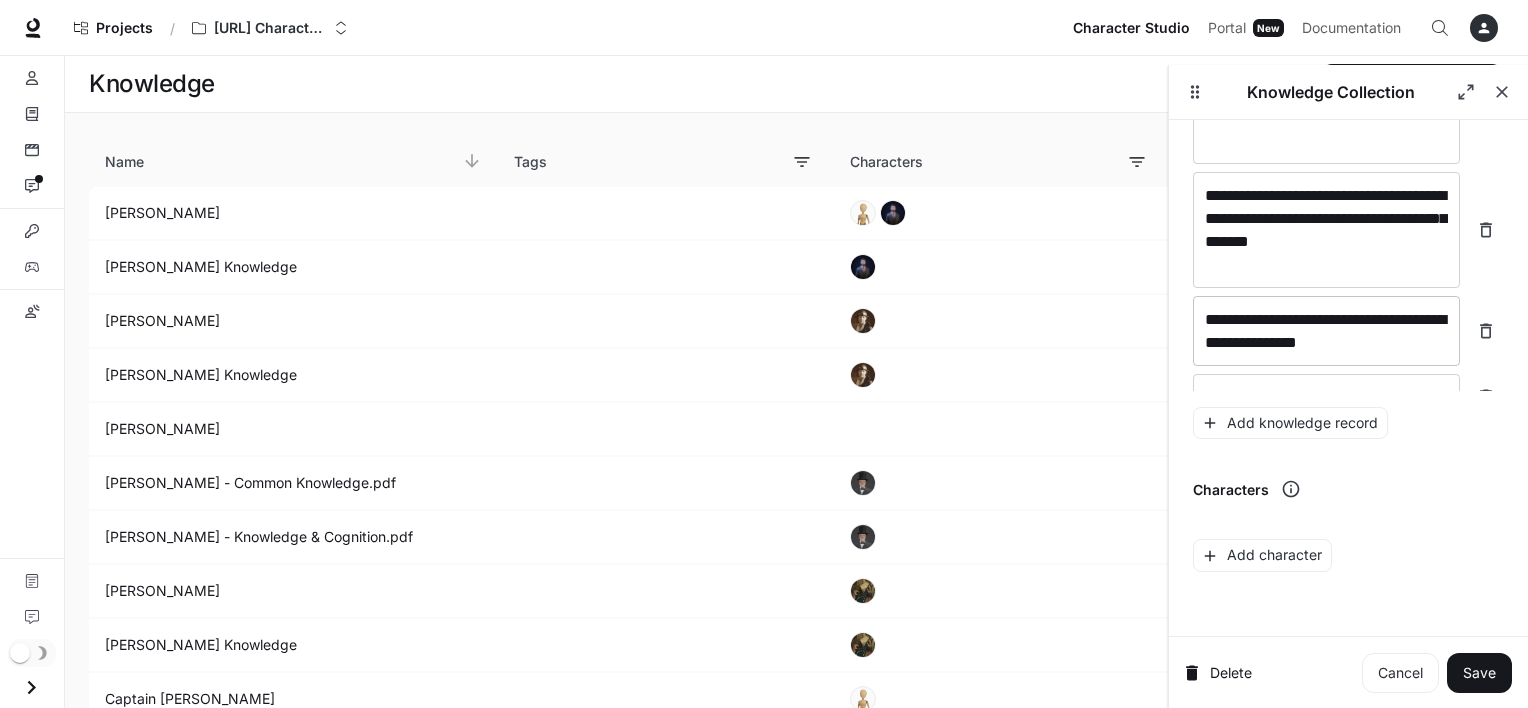 click on "**********" at bounding box center (1326, 331) 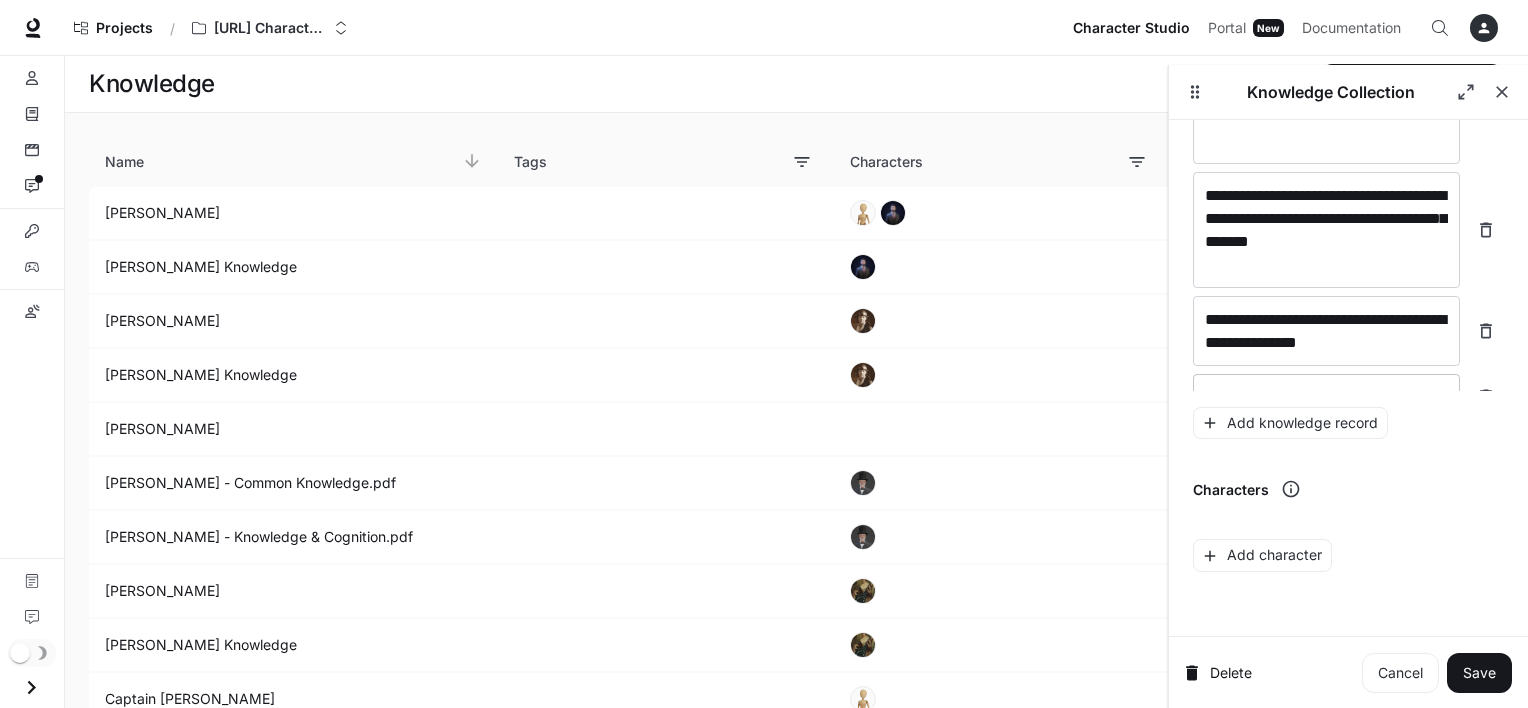 click on "* ​" at bounding box center [1326, 397] 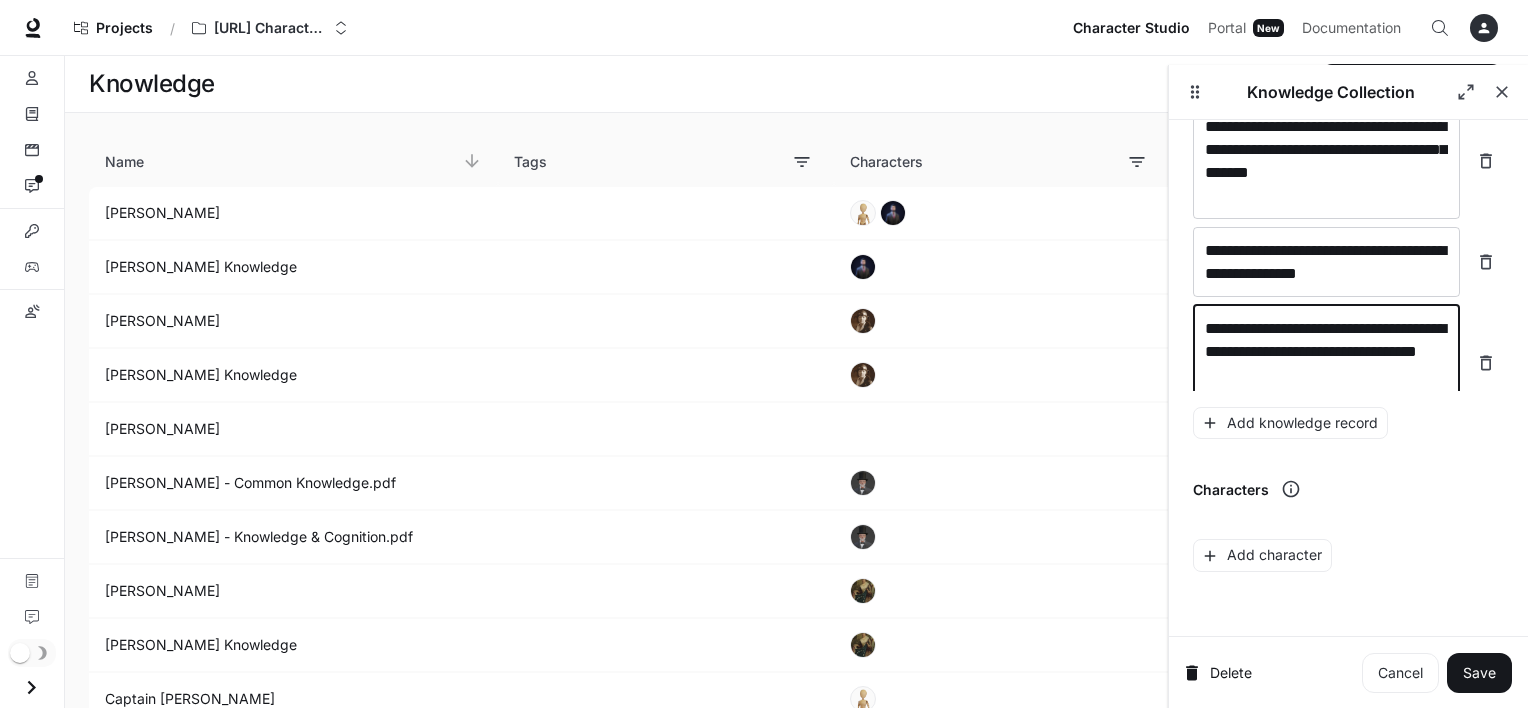 scroll, scrollTop: 3308, scrollLeft: 0, axis: vertical 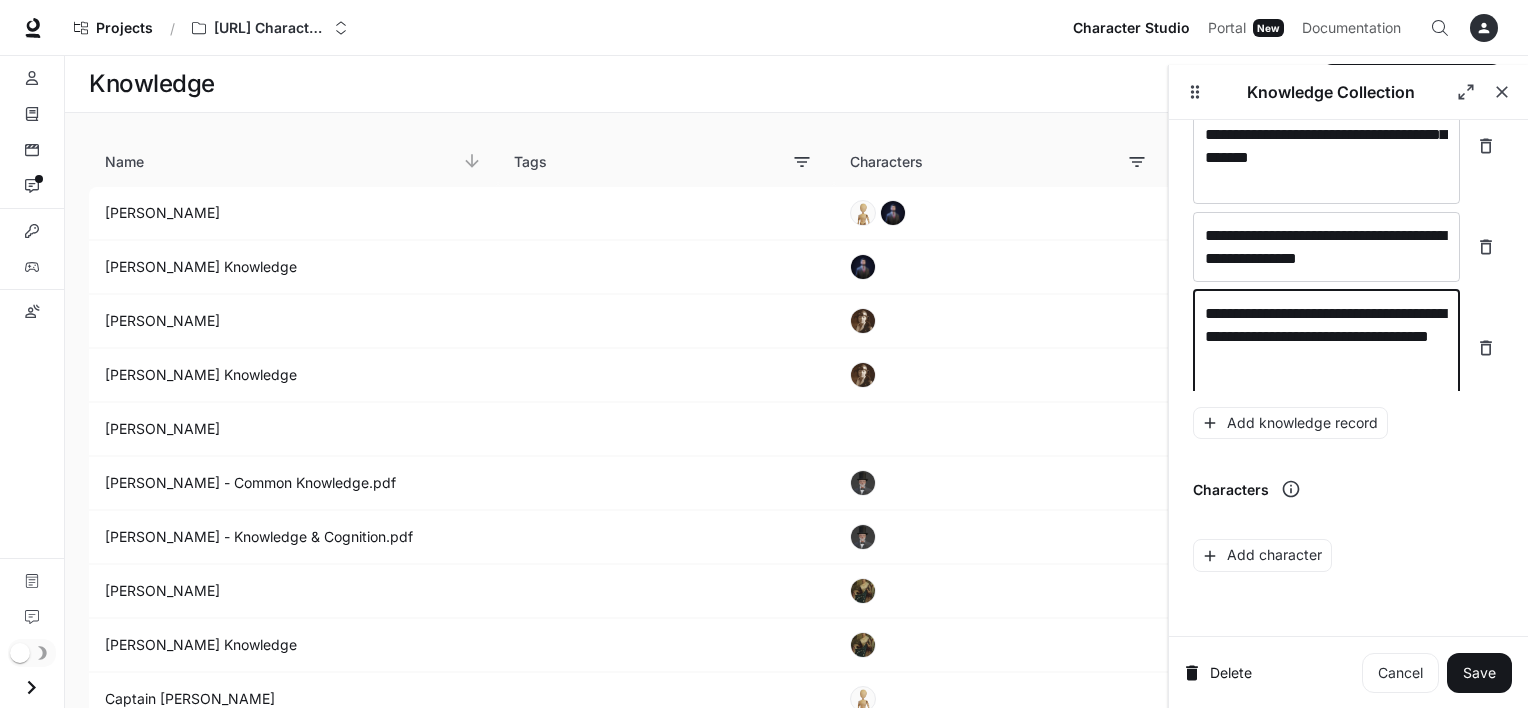 type on "**********" 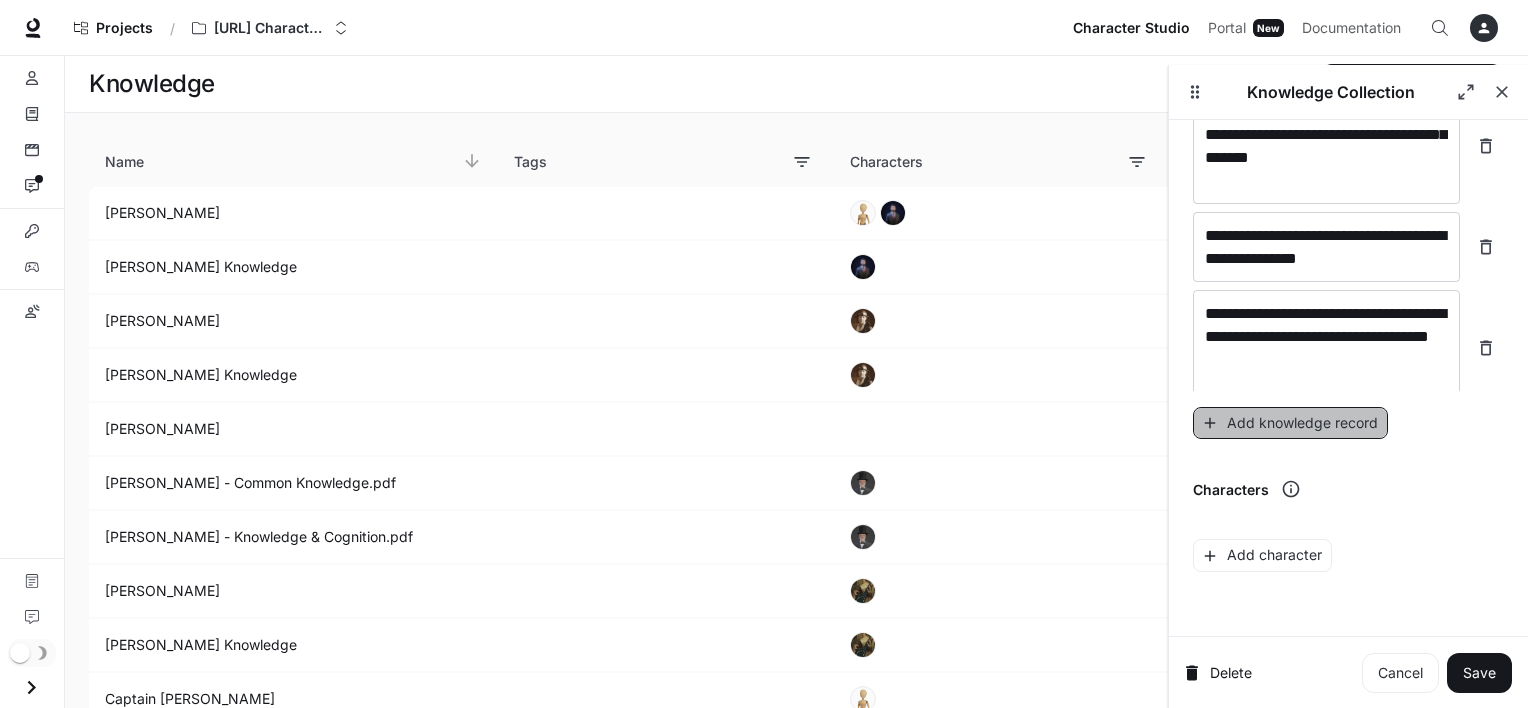 click on "Add knowledge record" at bounding box center [1290, 423] 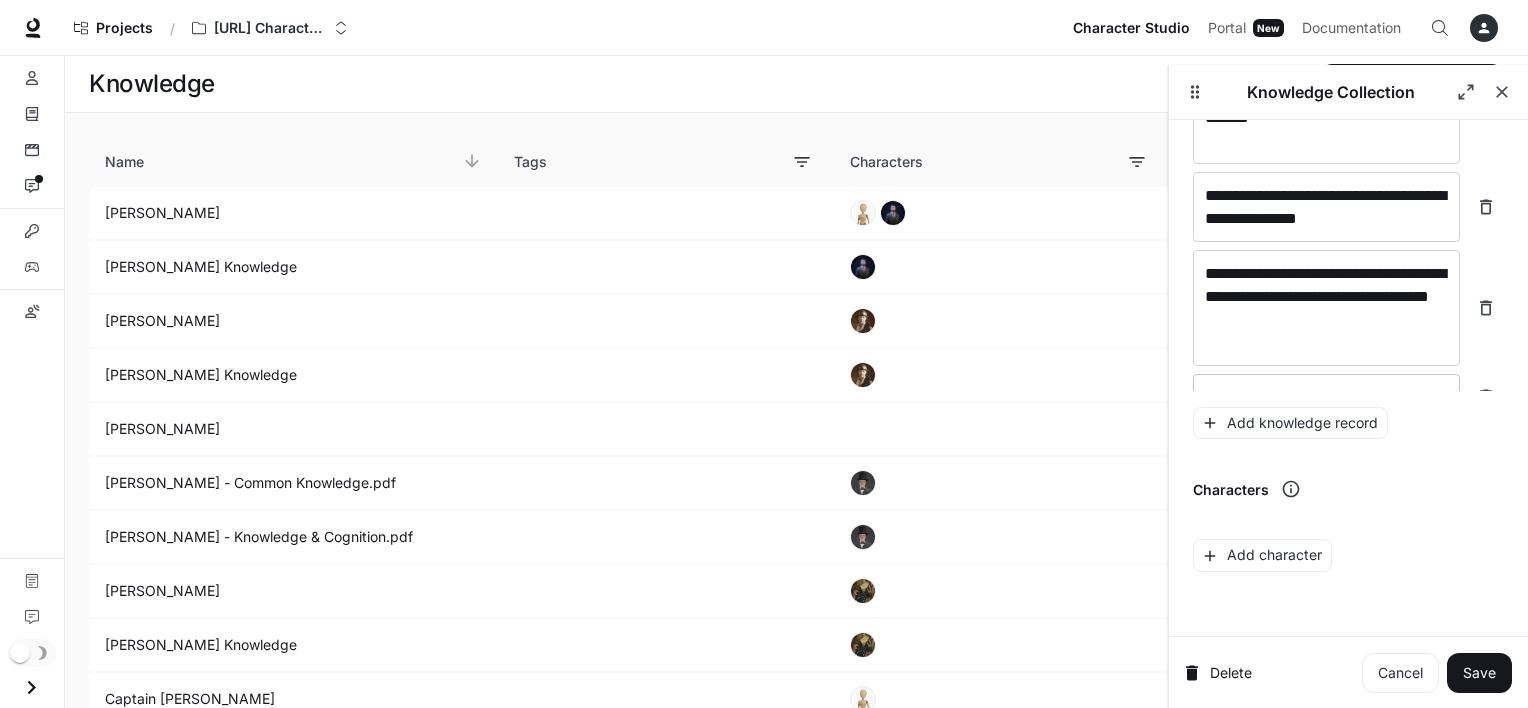 click at bounding box center (1326, 397) 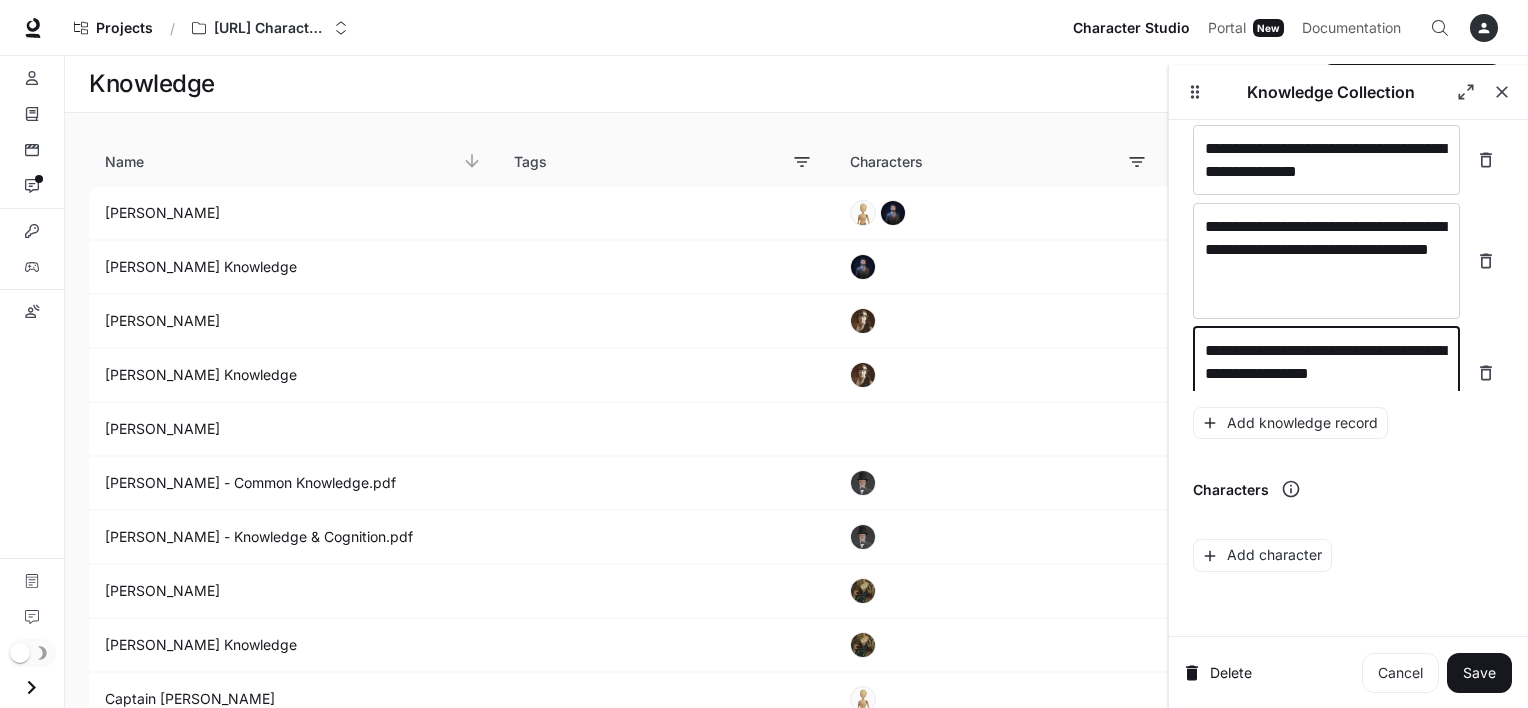 scroll, scrollTop: 3409, scrollLeft: 0, axis: vertical 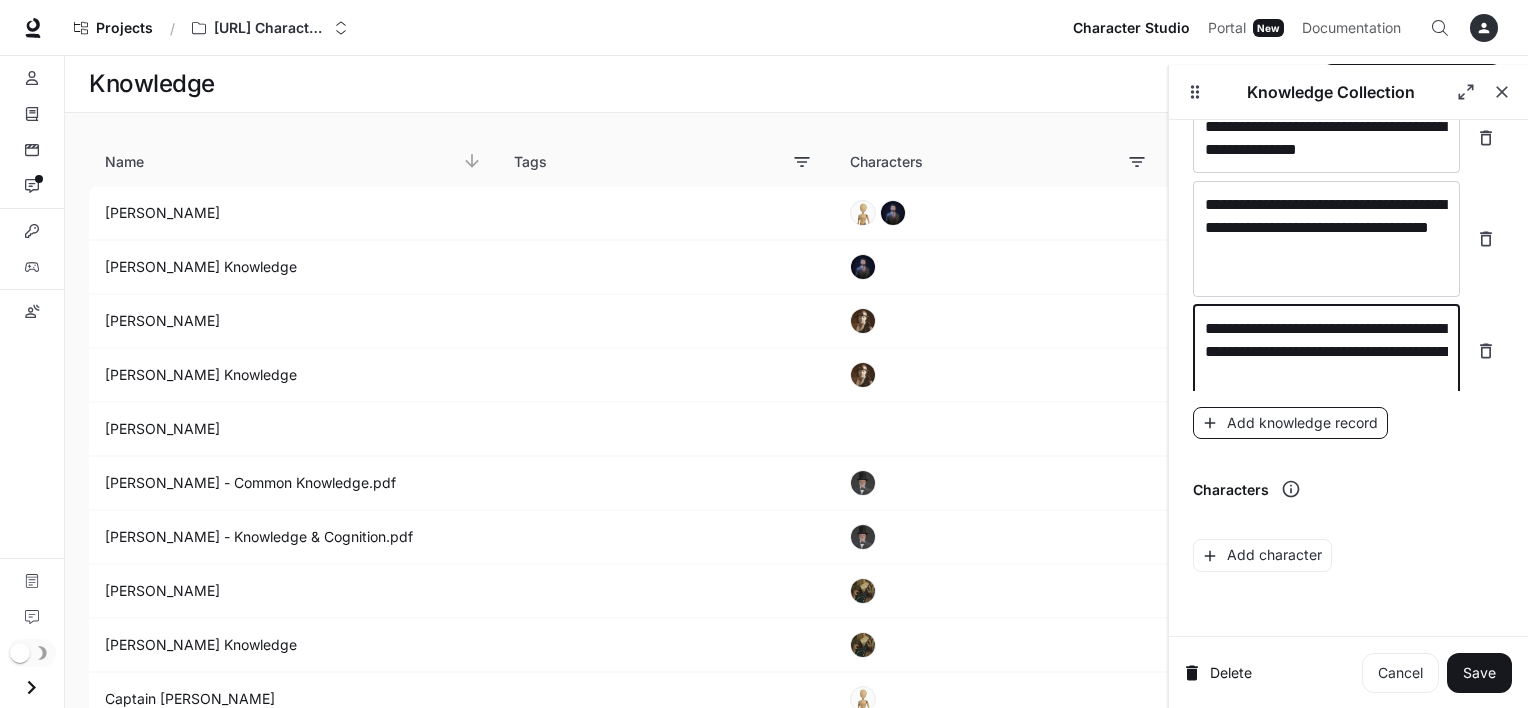 type on "**********" 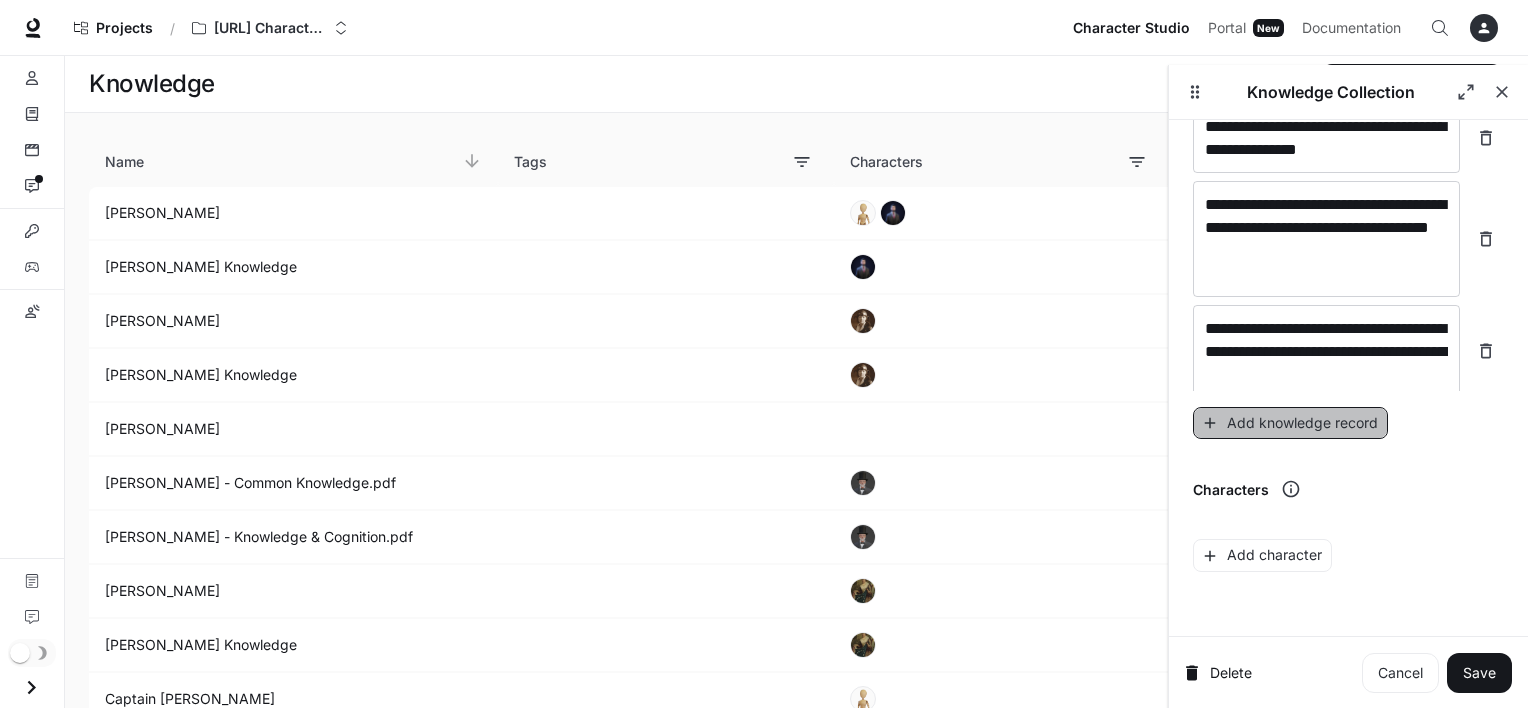 click on "Add knowledge record" at bounding box center (1290, 423) 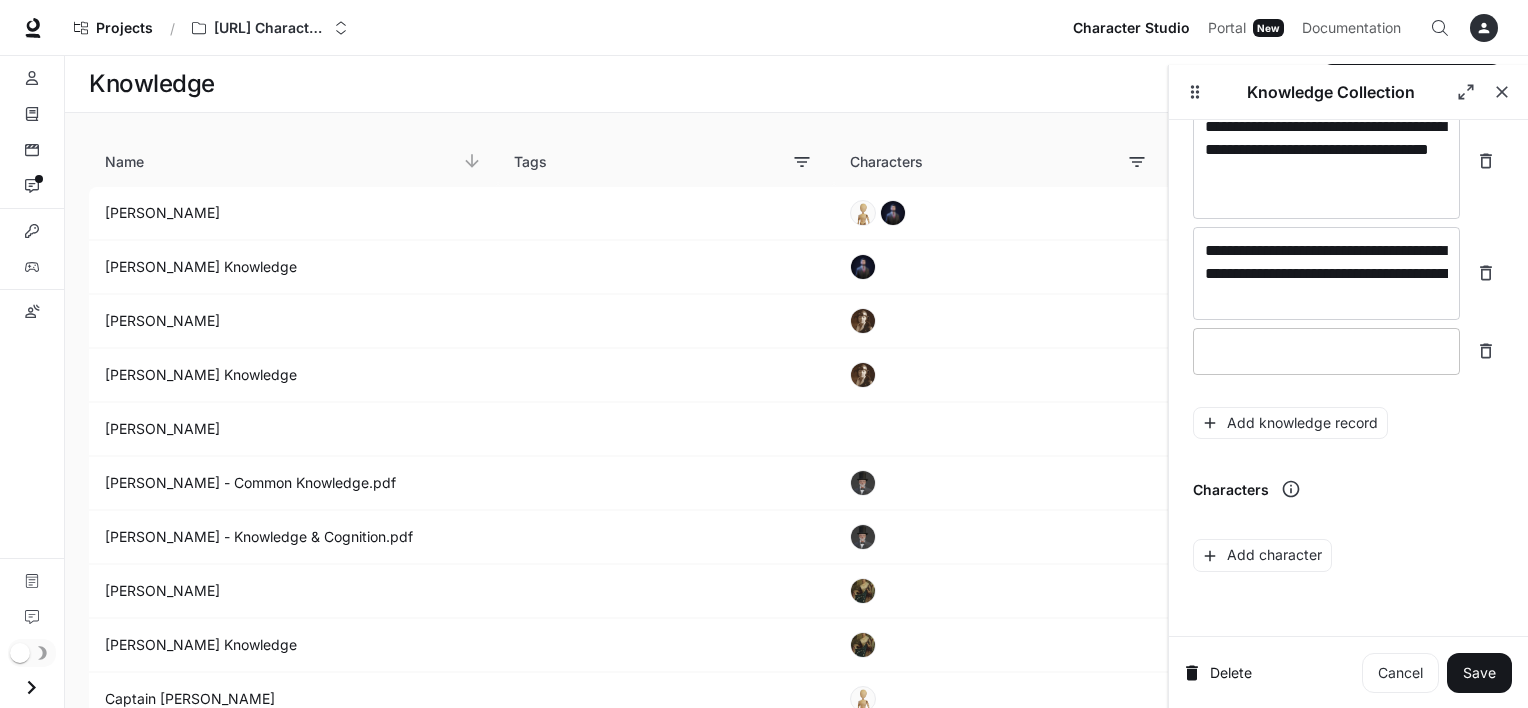 click at bounding box center (1326, 351) 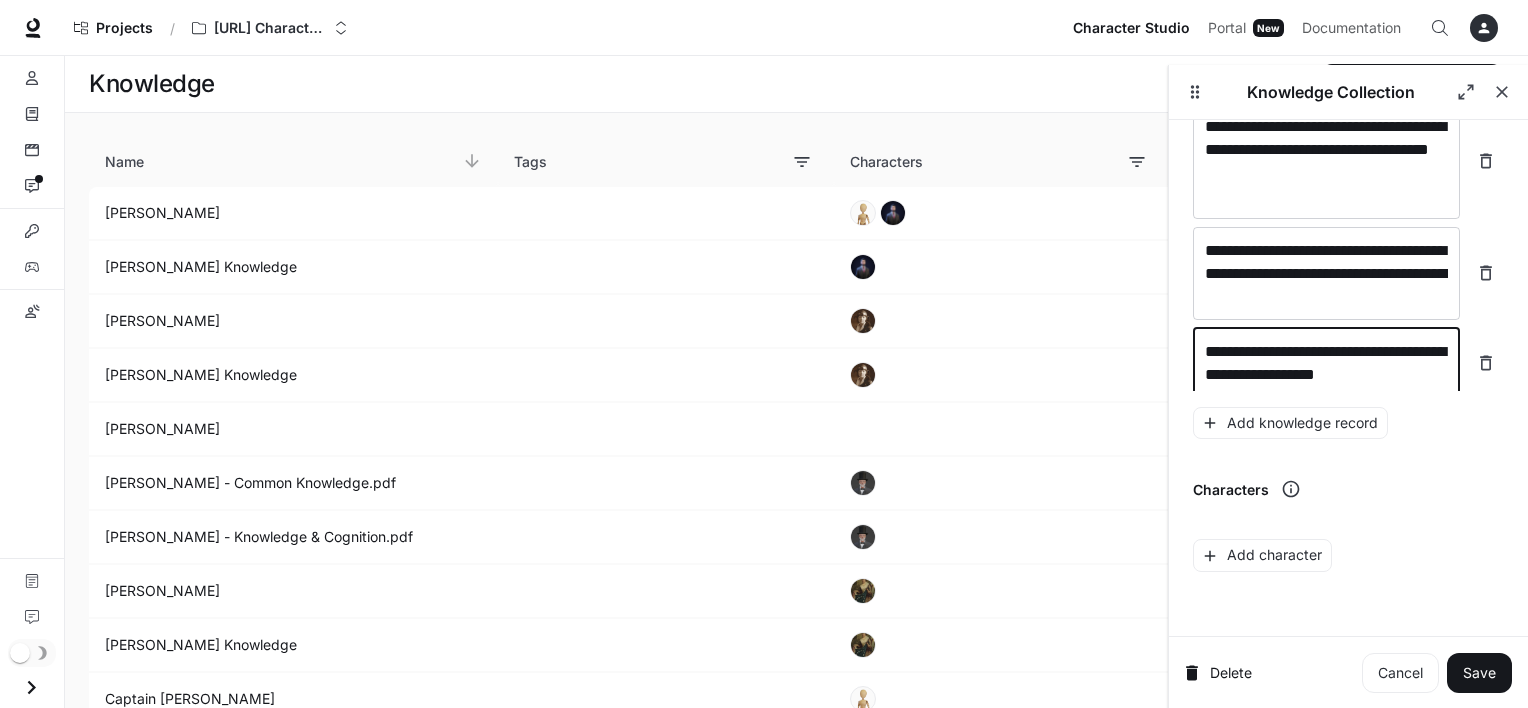 scroll, scrollTop: 3503, scrollLeft: 0, axis: vertical 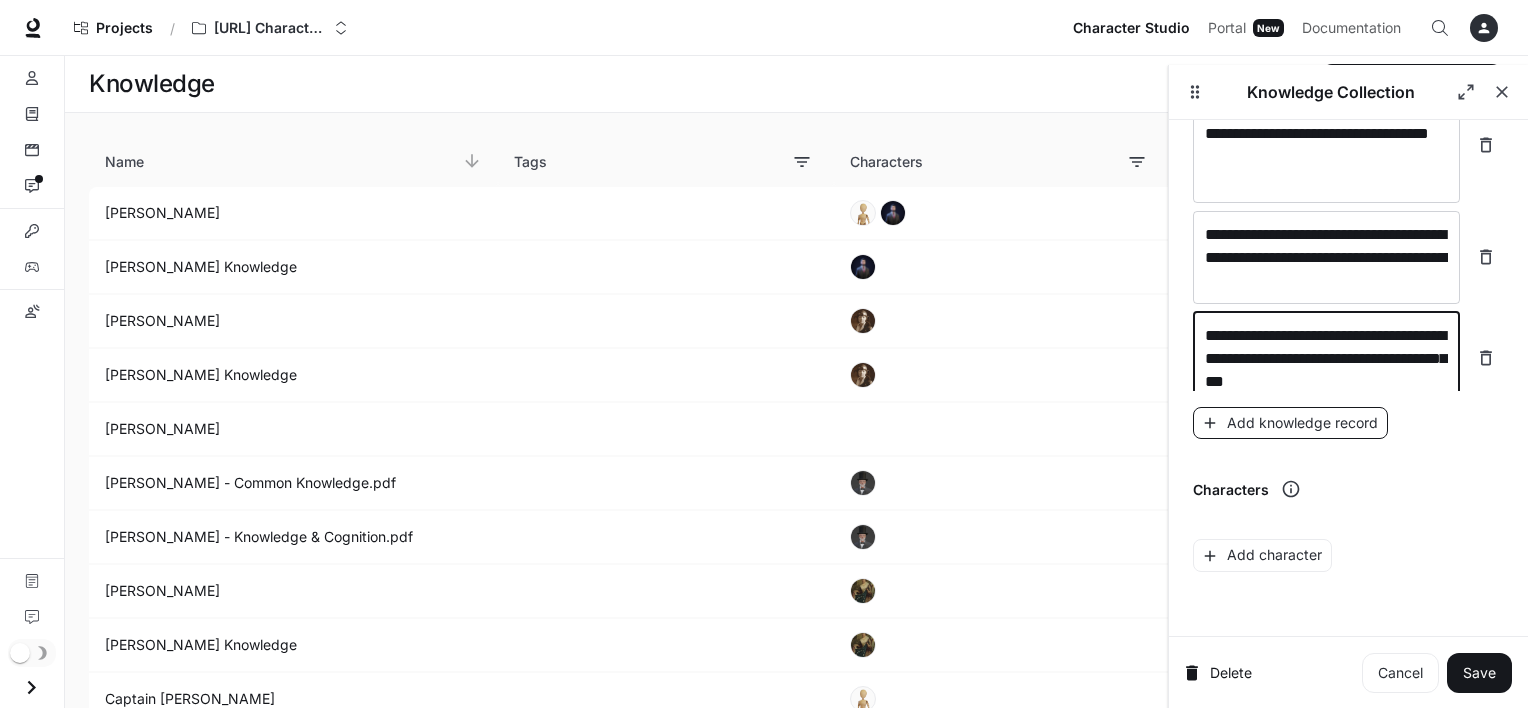 type on "**********" 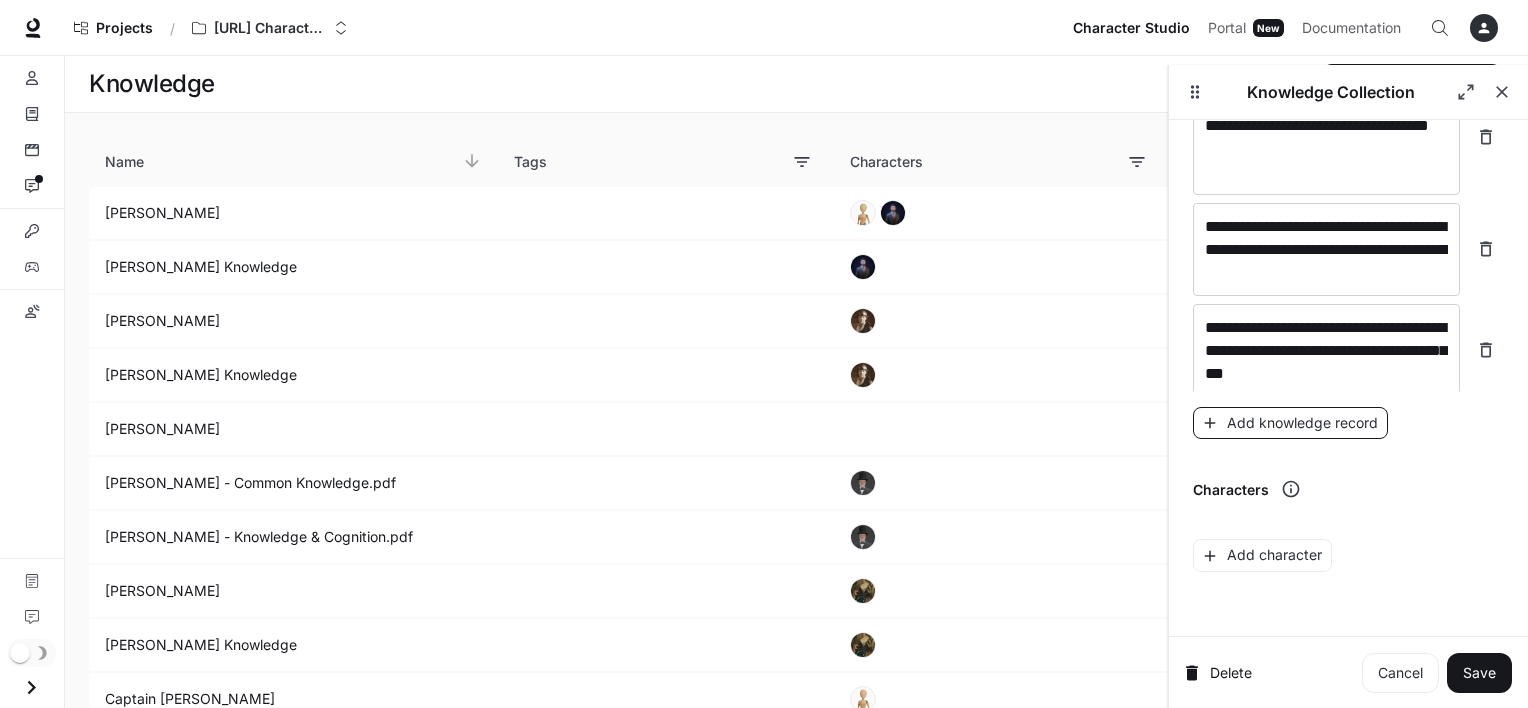 scroll, scrollTop: 3572, scrollLeft: 0, axis: vertical 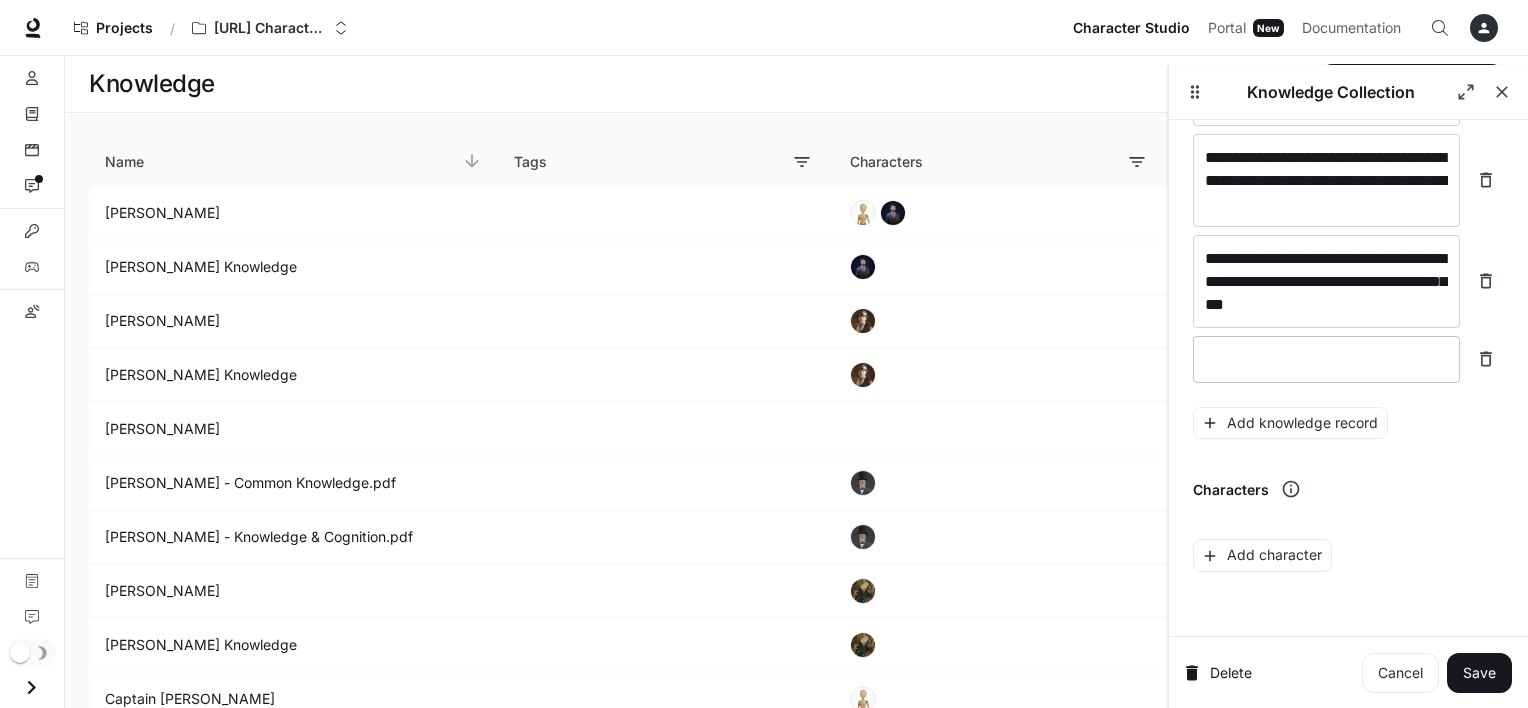 click at bounding box center [1326, 359] 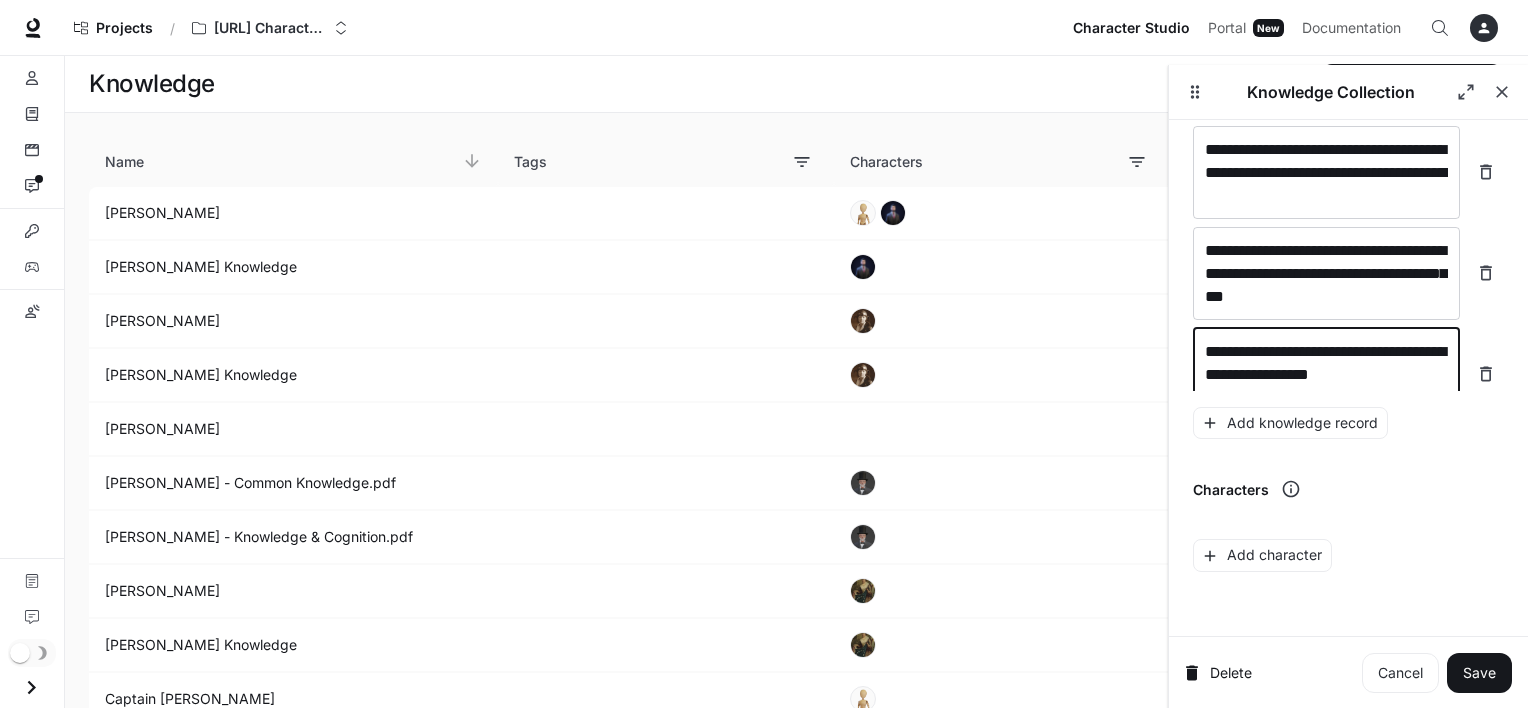 scroll, scrollTop: 3596, scrollLeft: 0, axis: vertical 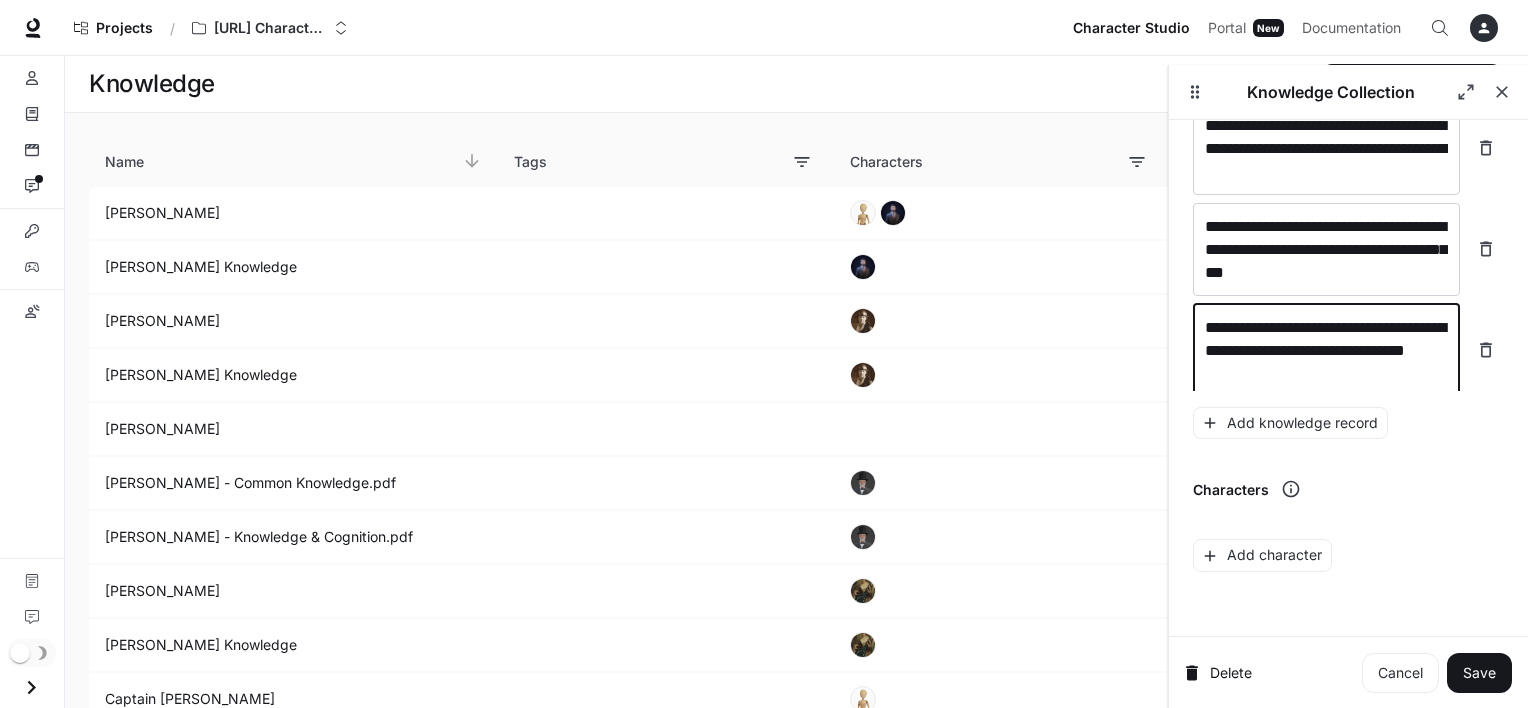 type on "**********" 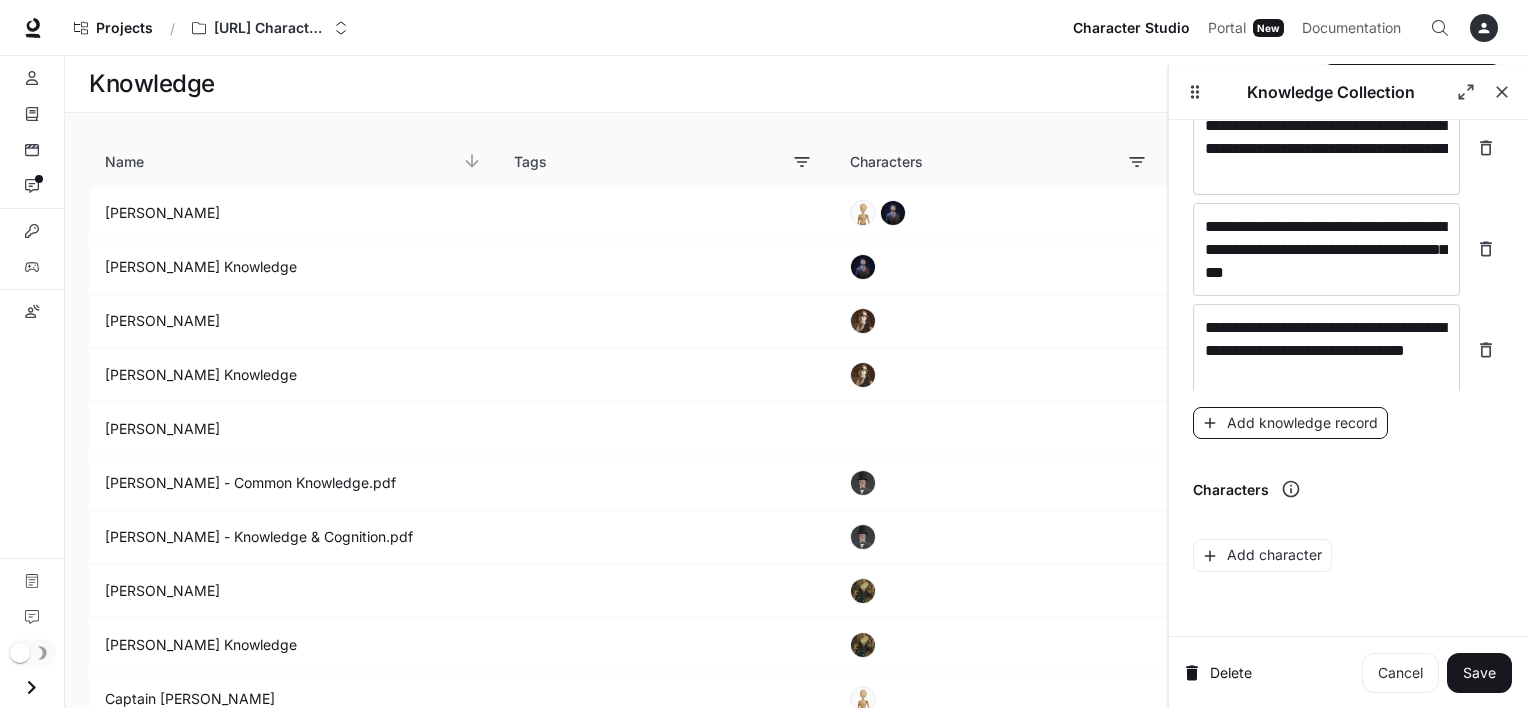click on "Add knowledge record" at bounding box center [1290, 423] 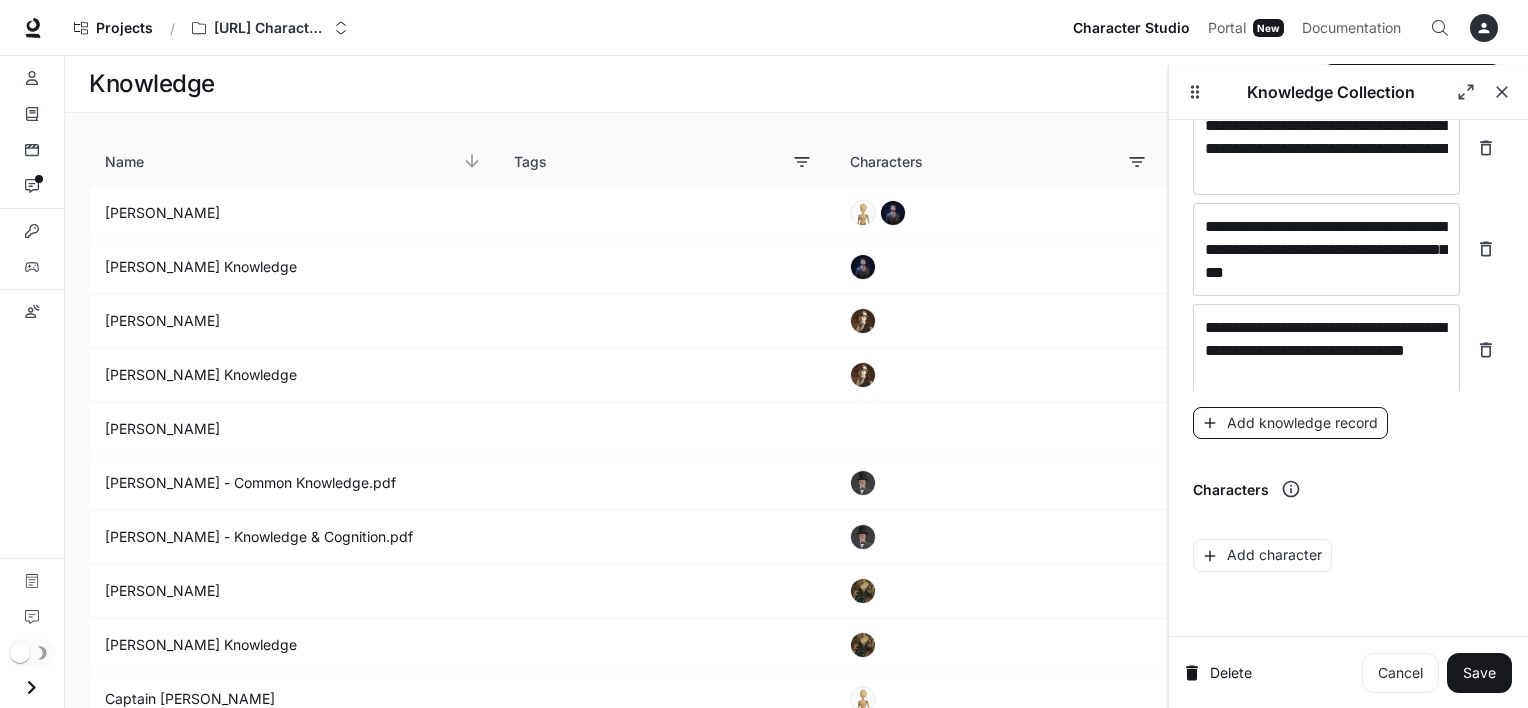scroll, scrollTop: 3672, scrollLeft: 0, axis: vertical 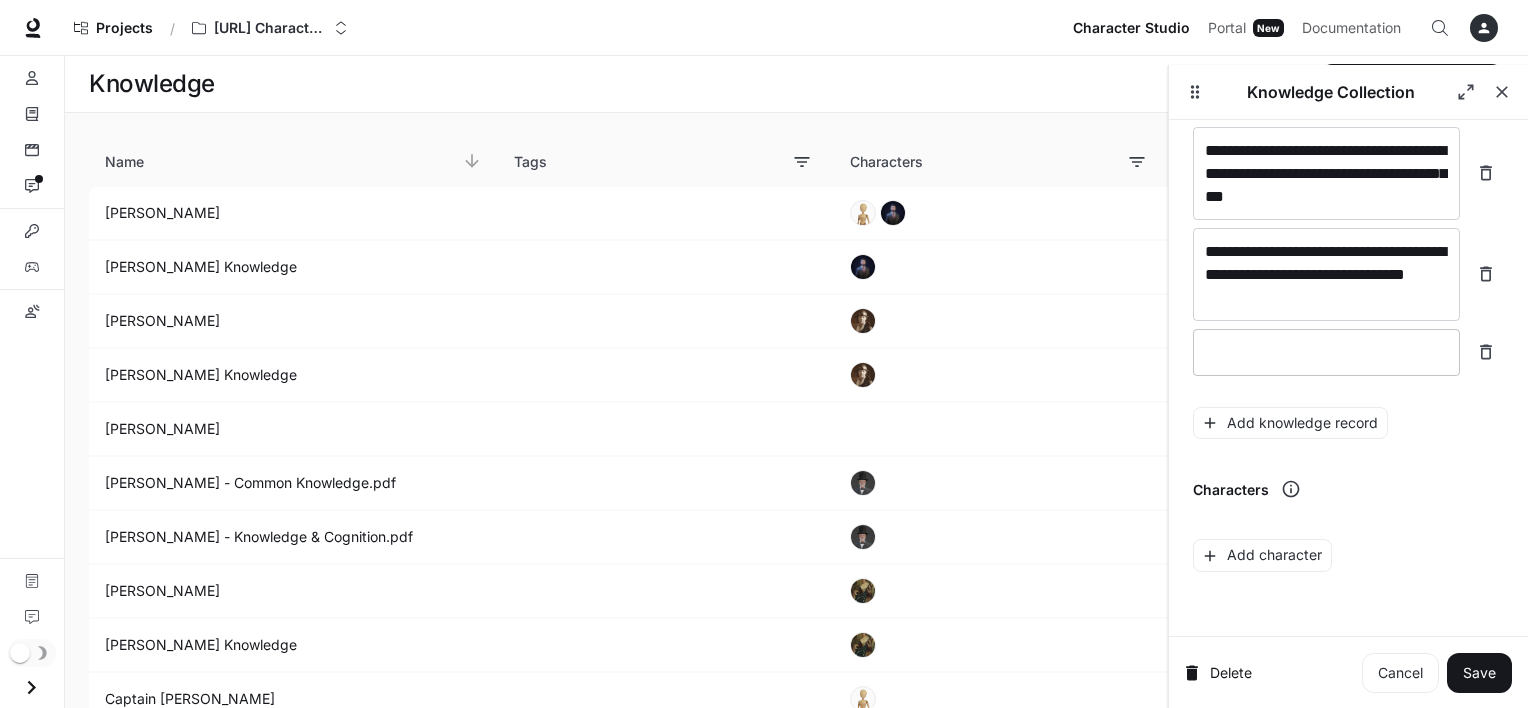 click on "* ​" at bounding box center (1326, 352) 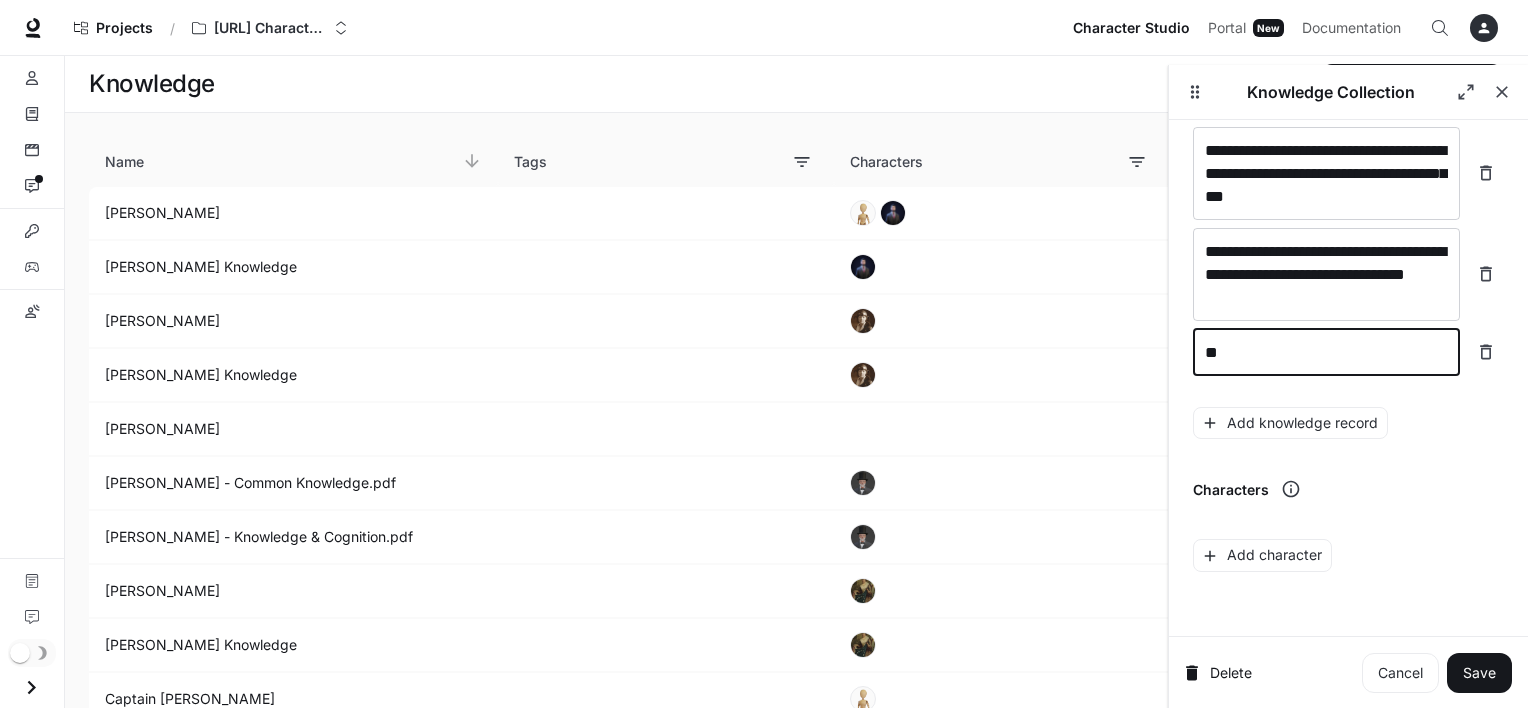 type on "*" 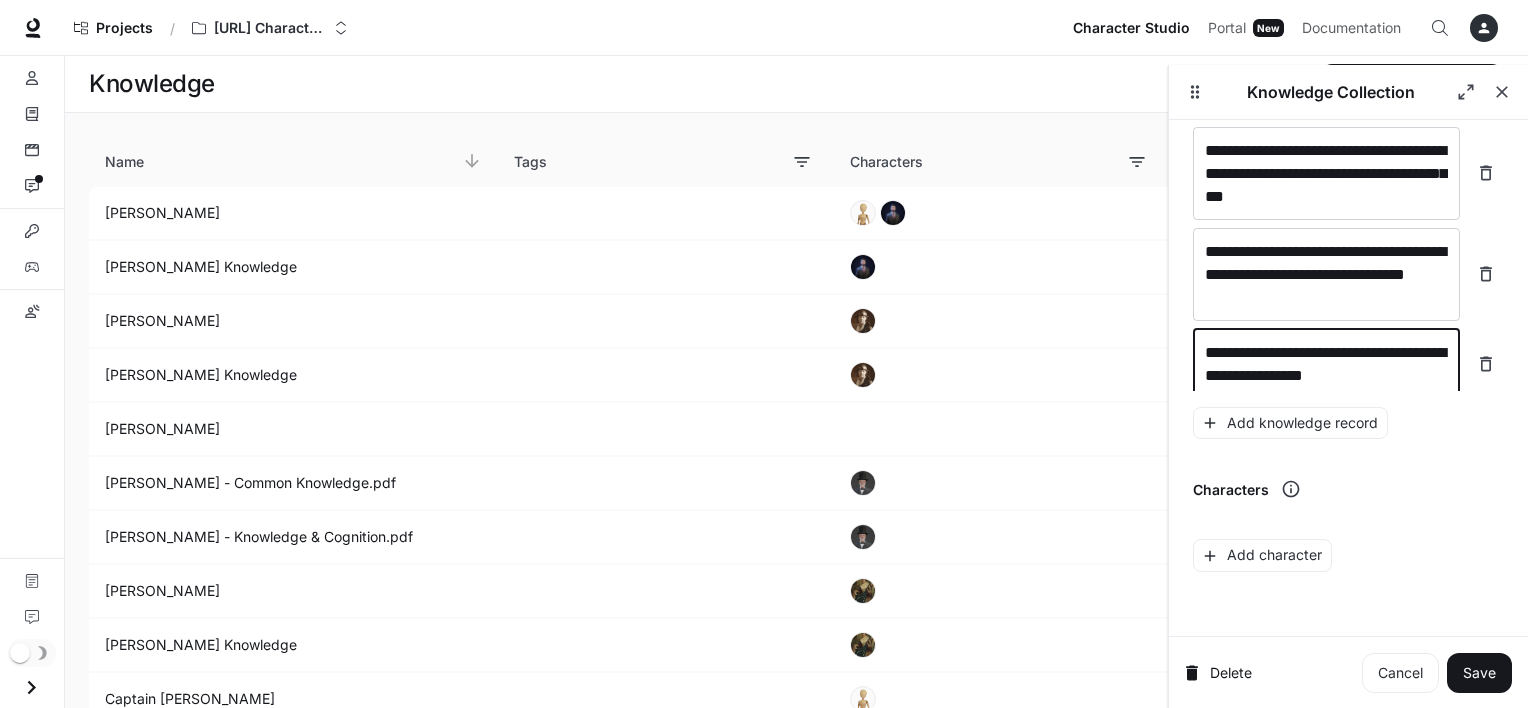 scroll, scrollTop: 3688, scrollLeft: 0, axis: vertical 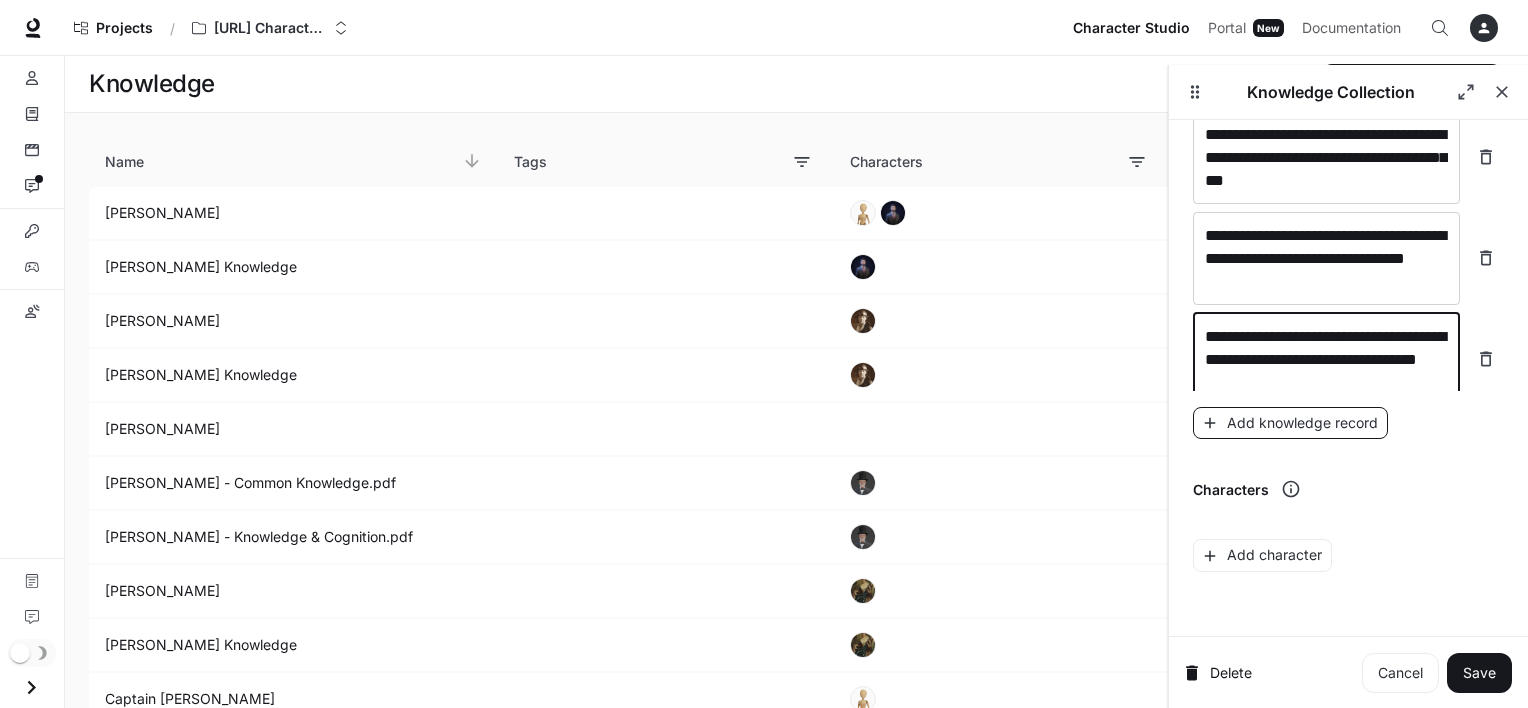 type on "**********" 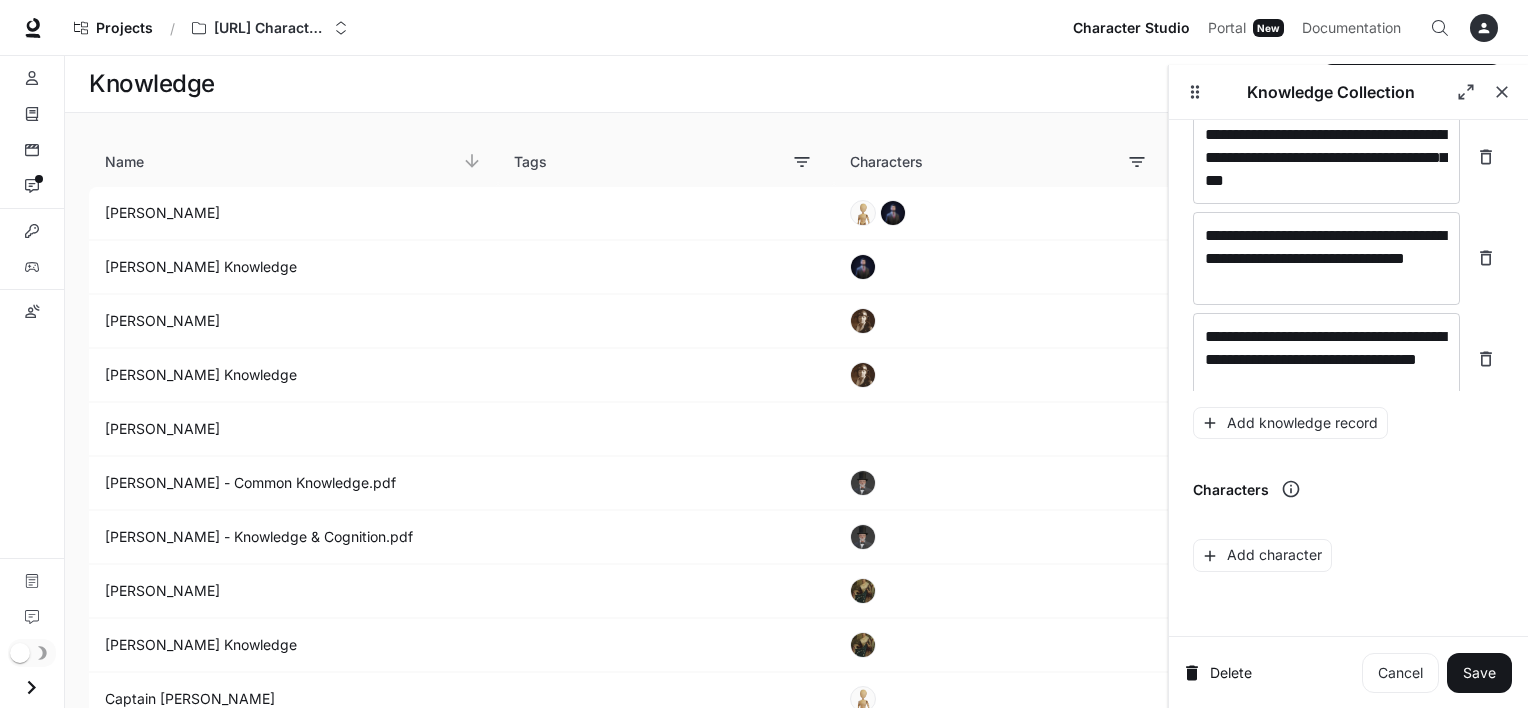 scroll, scrollTop: 3766, scrollLeft: 0, axis: vertical 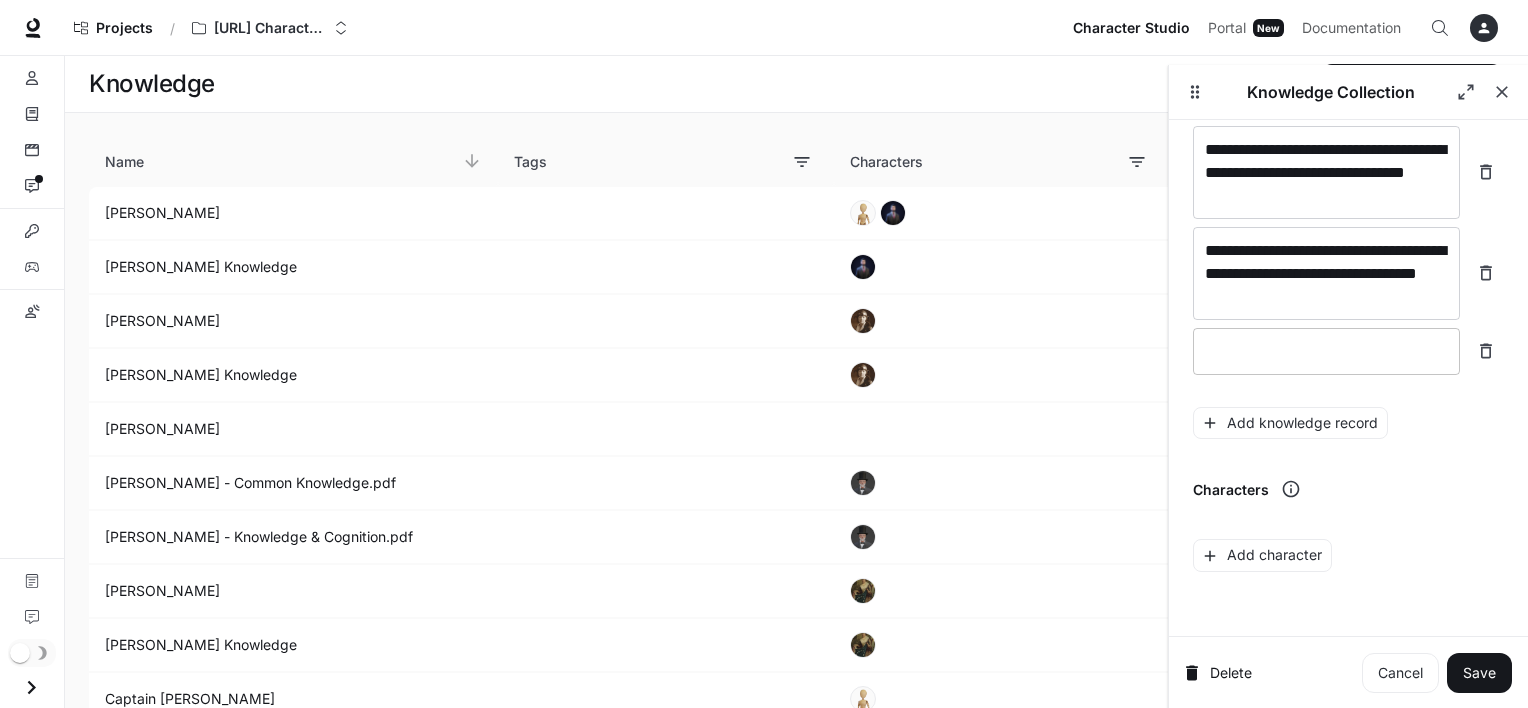 click at bounding box center [1326, 351] 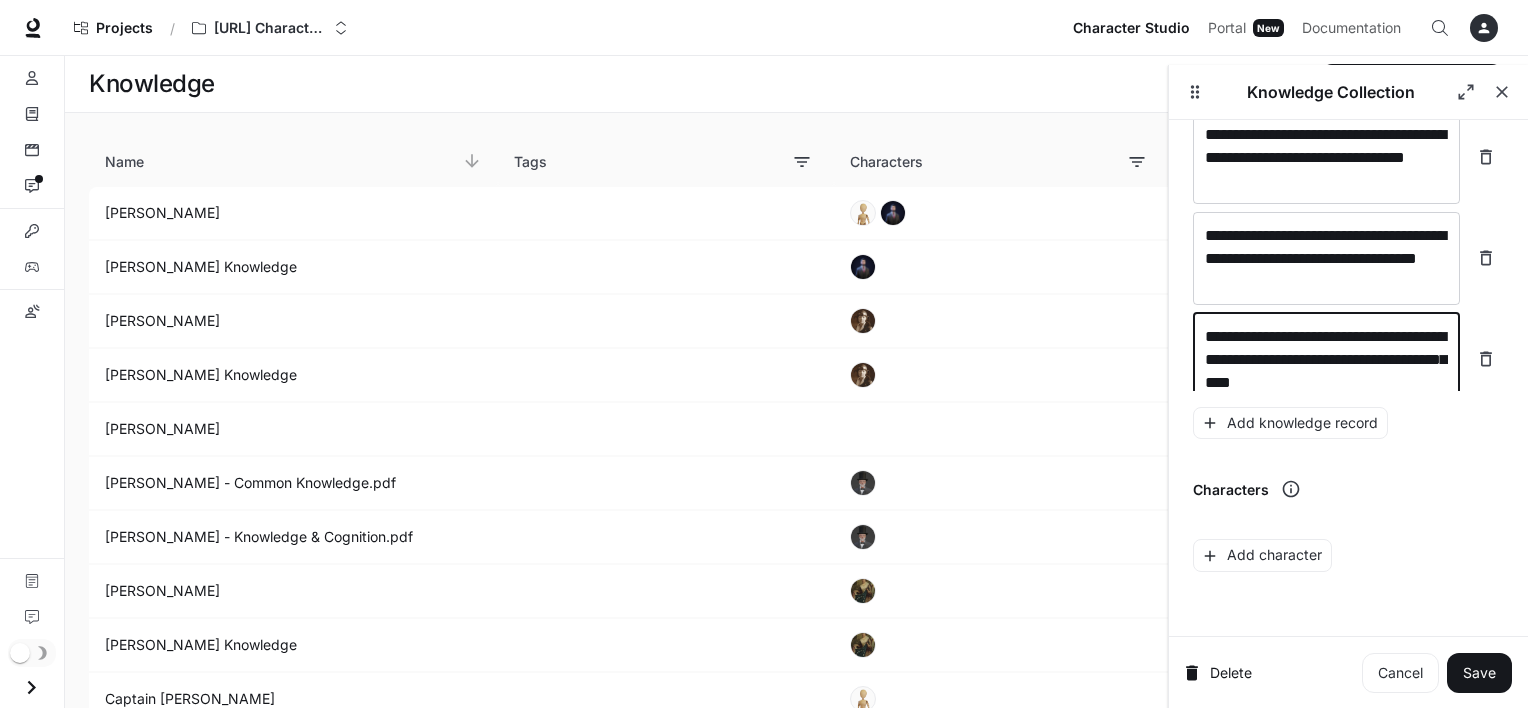 scroll, scrollTop: 3804, scrollLeft: 0, axis: vertical 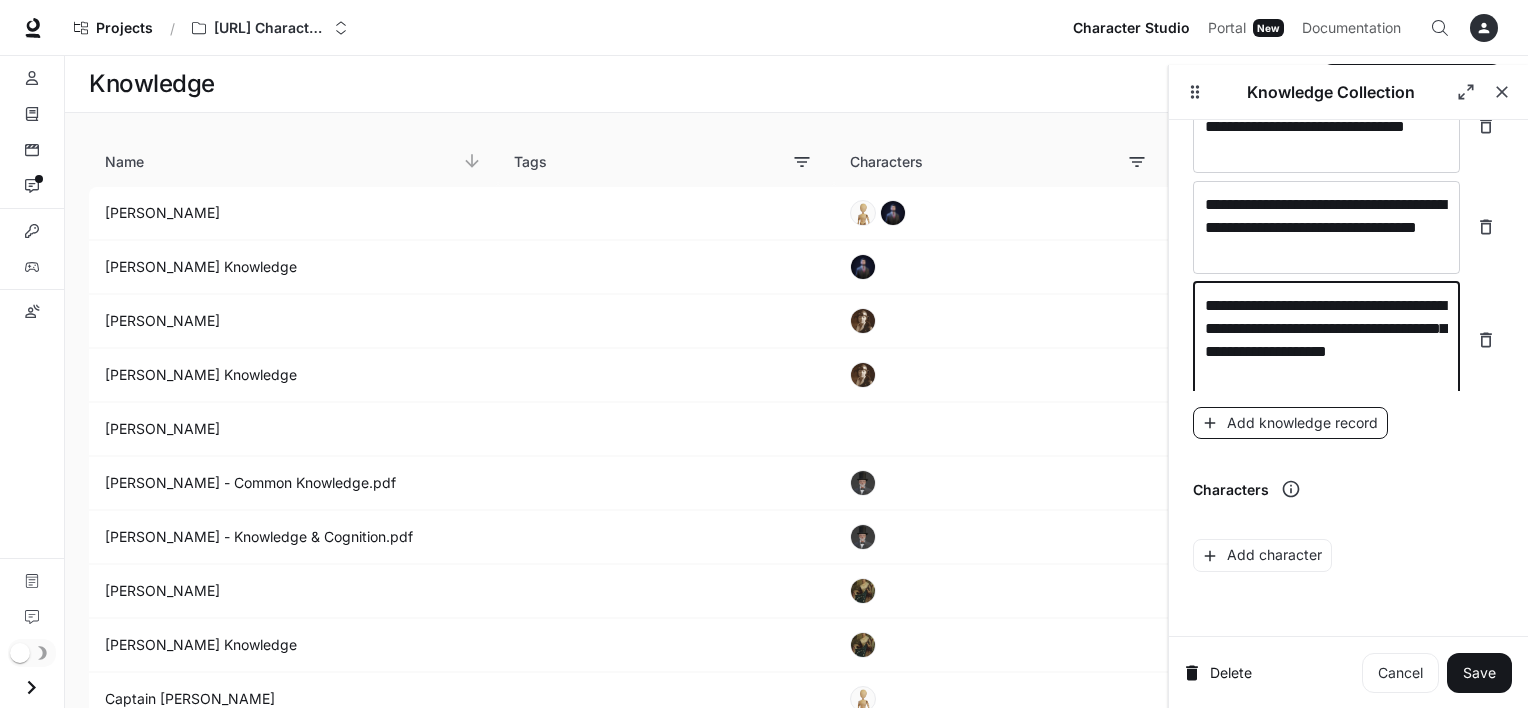 type on "**********" 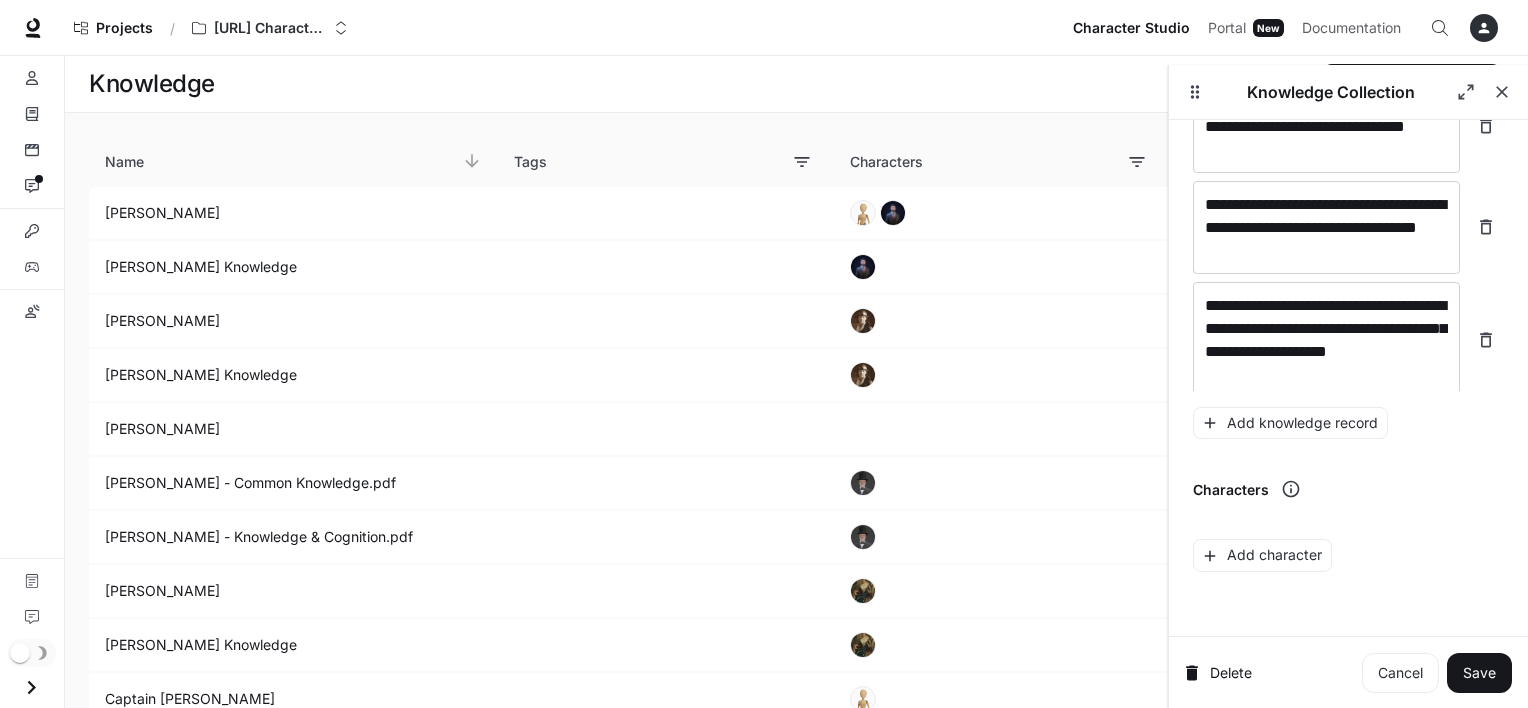 scroll, scrollTop: 3859, scrollLeft: 0, axis: vertical 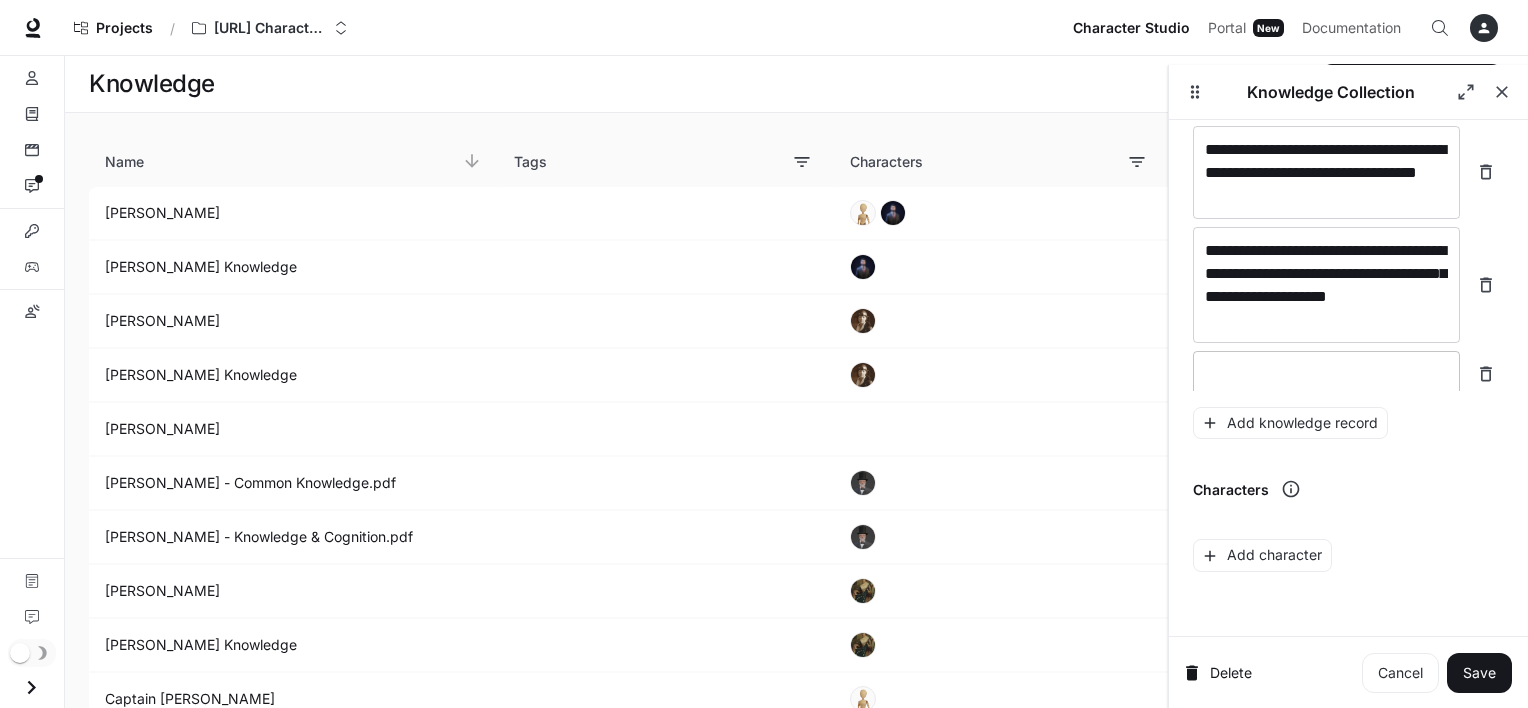 click on "* ​" at bounding box center [1326, 374] 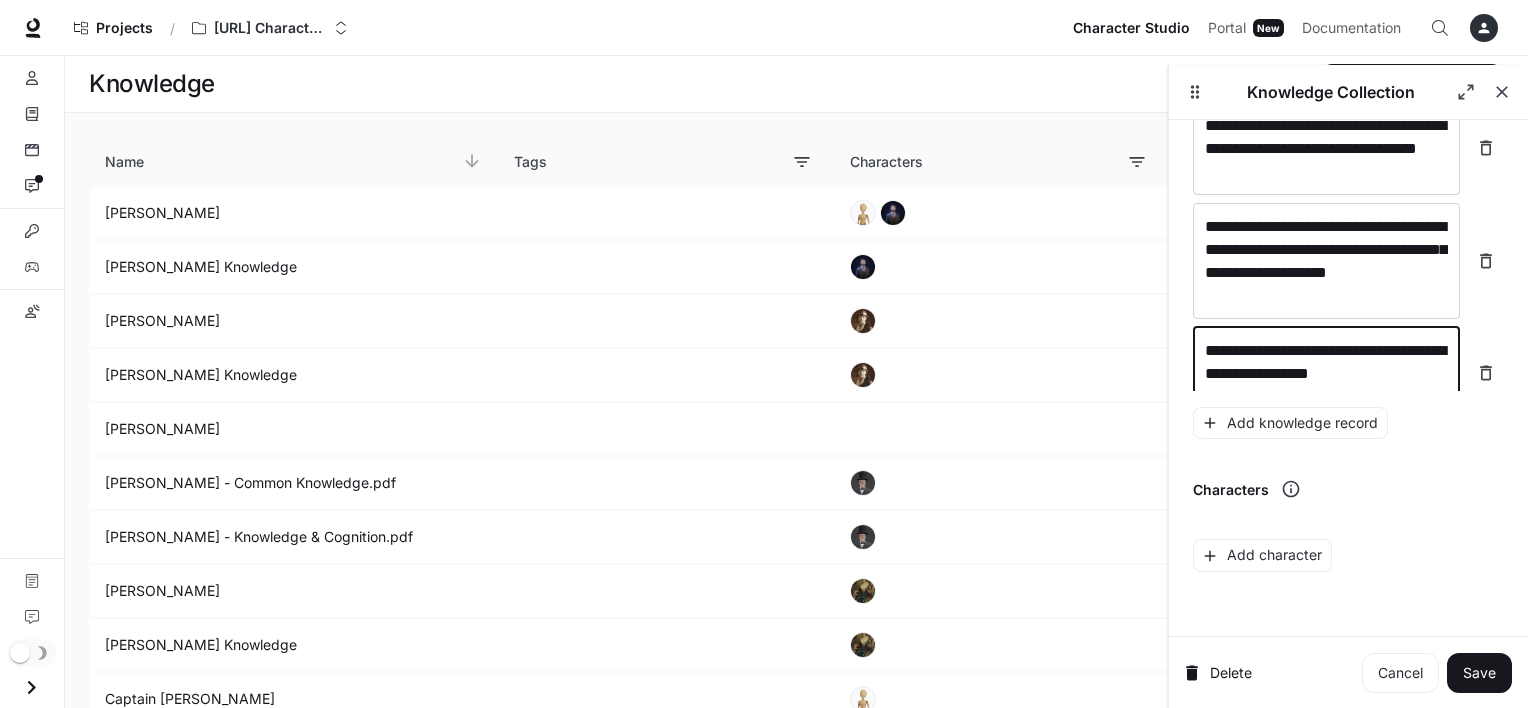 scroll, scrollTop: 3897, scrollLeft: 0, axis: vertical 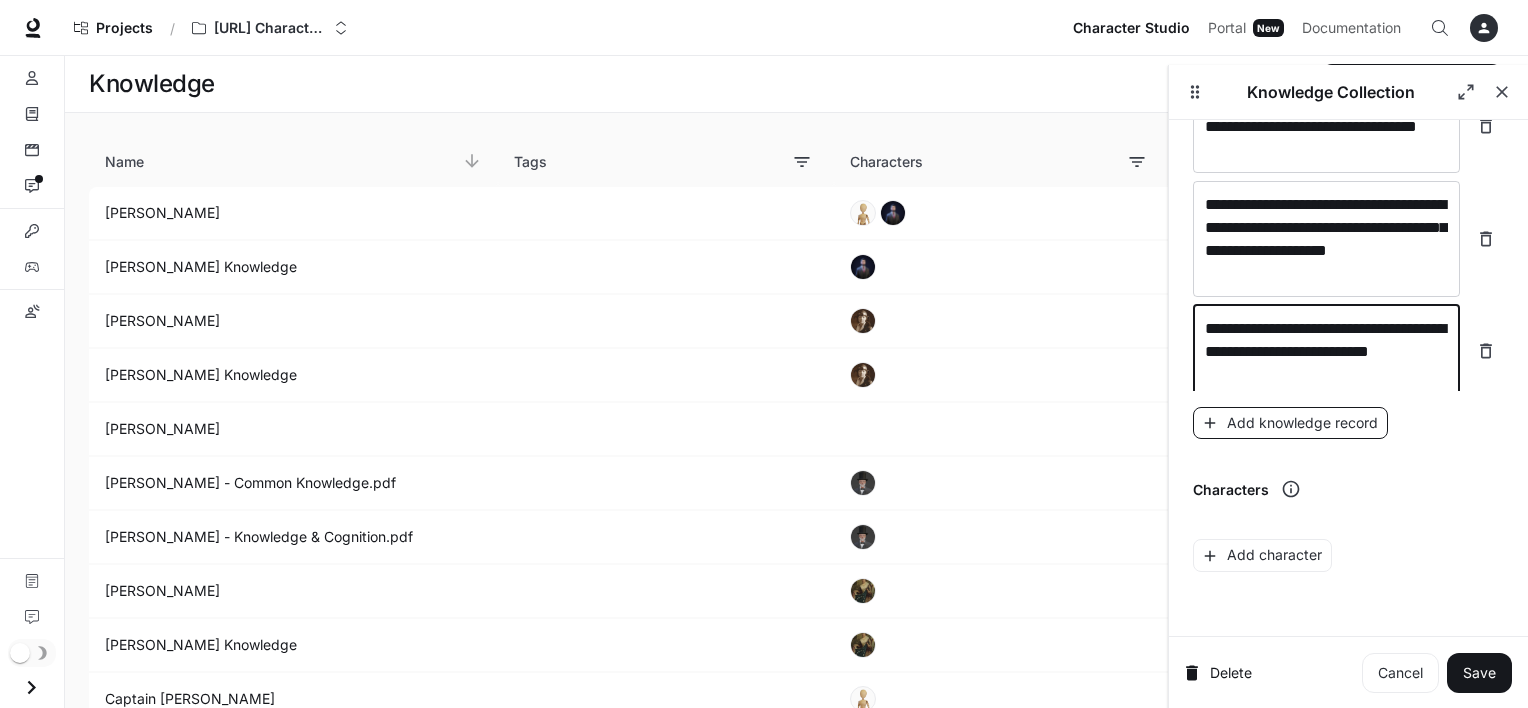 type on "**********" 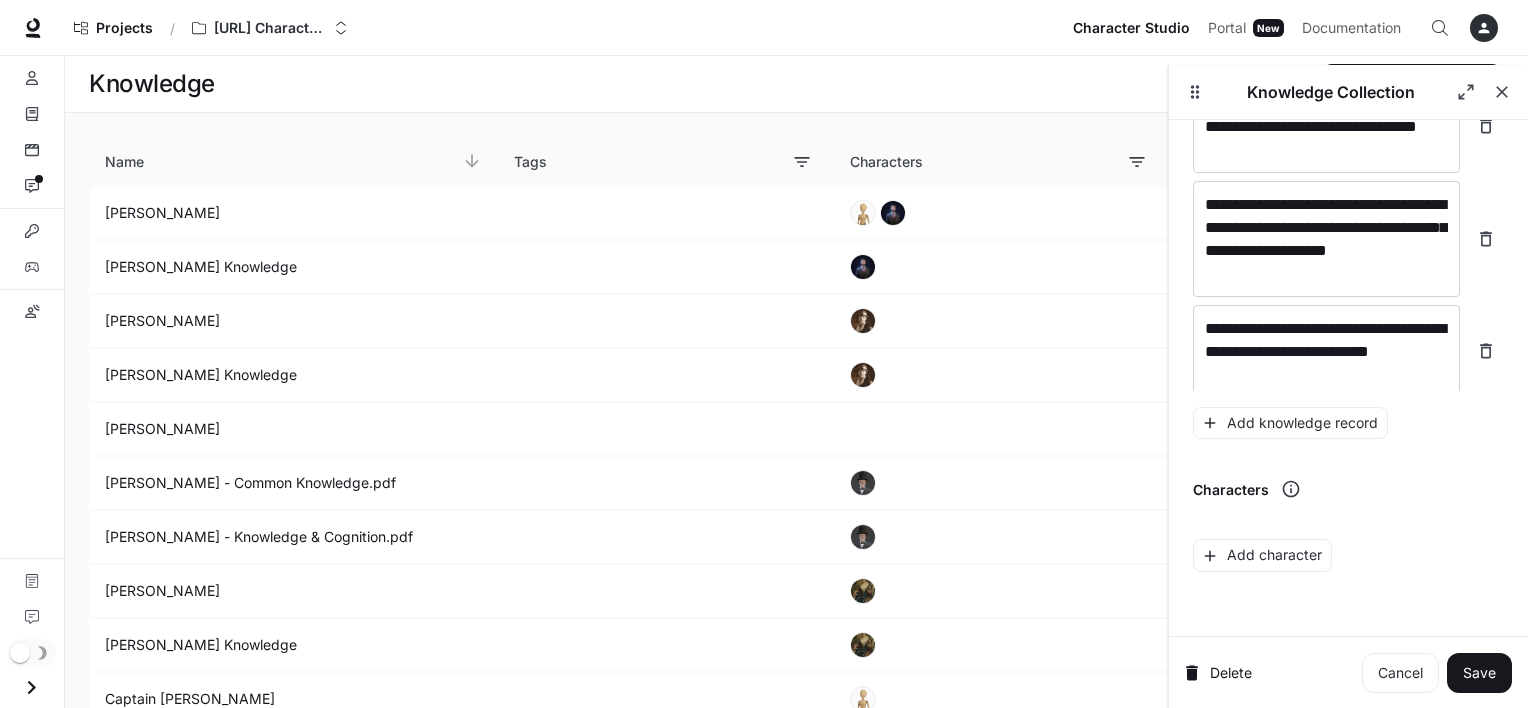 scroll, scrollTop: 3952, scrollLeft: 0, axis: vertical 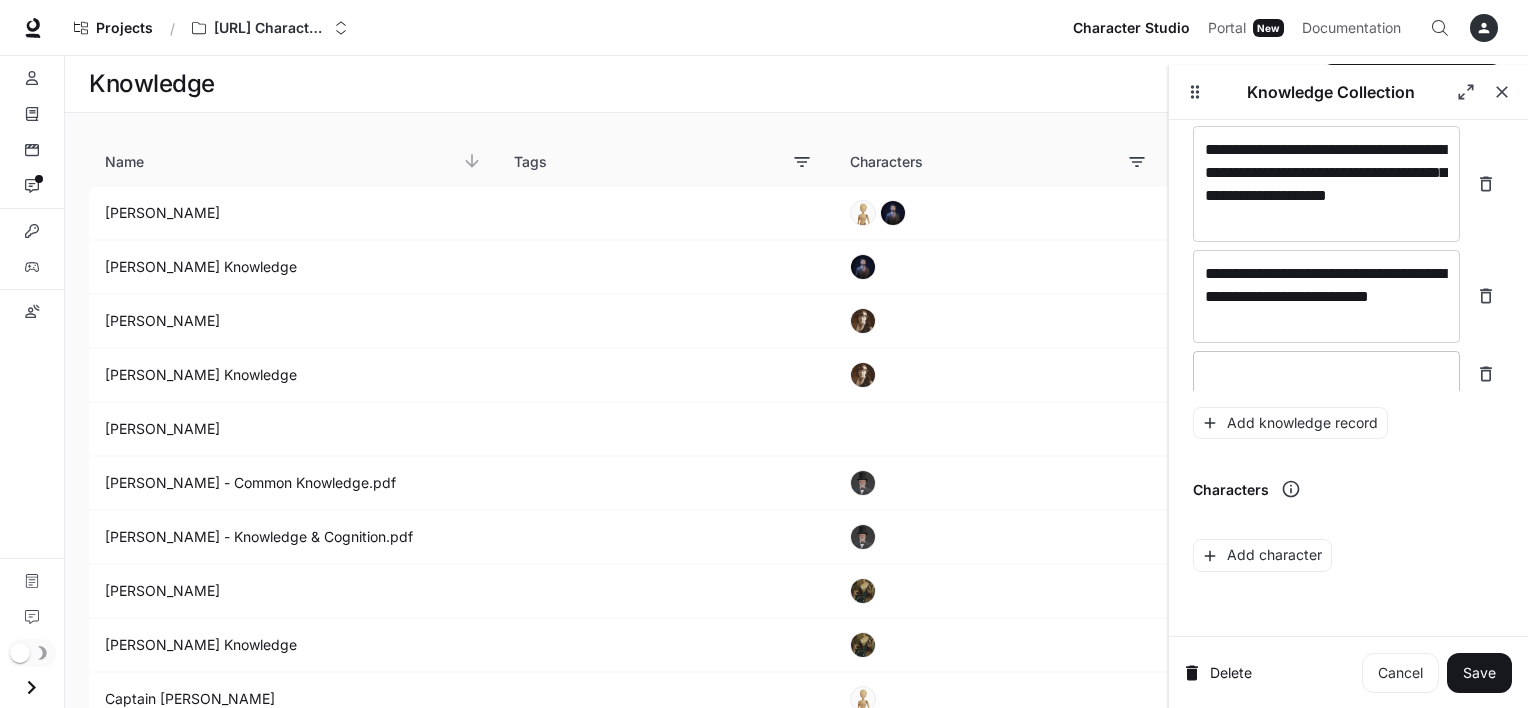 click at bounding box center (1326, 374) 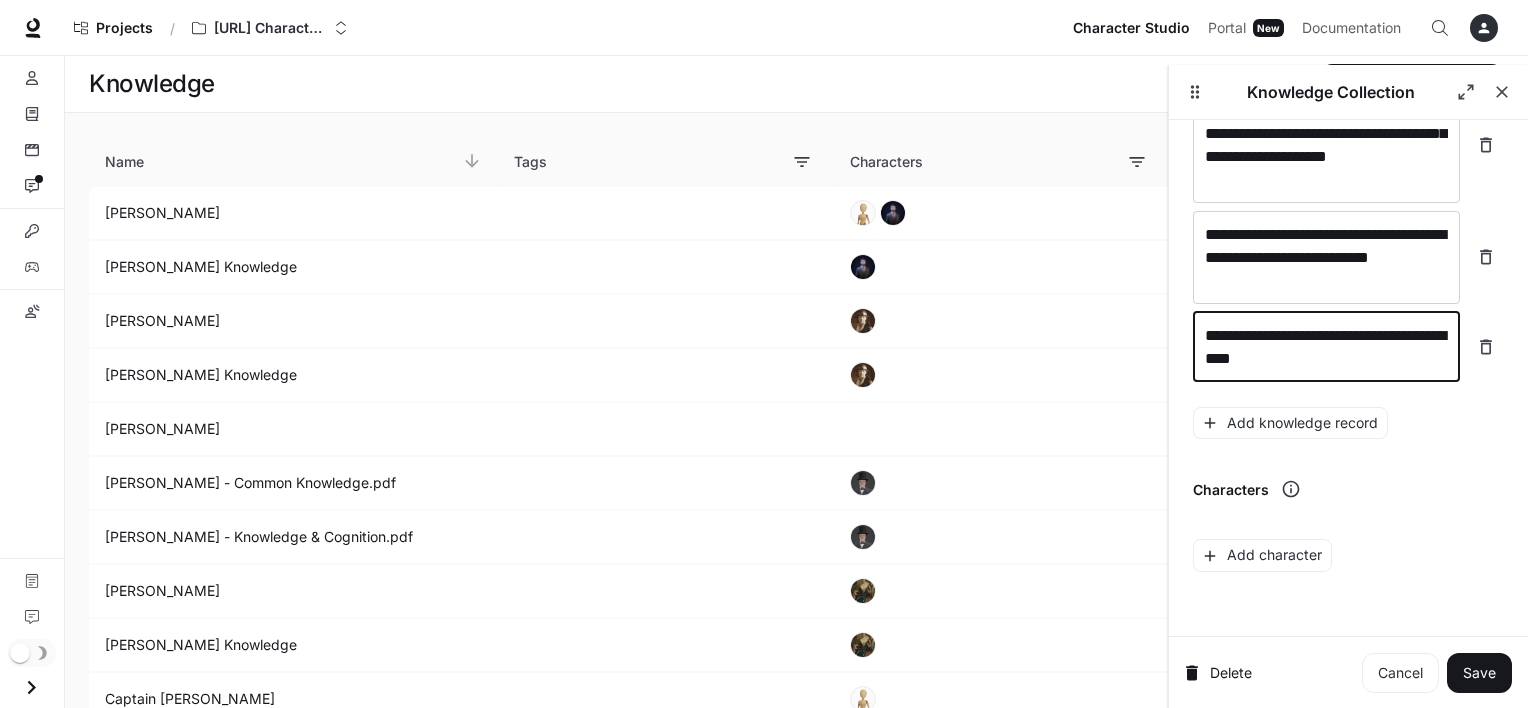 scroll, scrollTop: 3968, scrollLeft: 0, axis: vertical 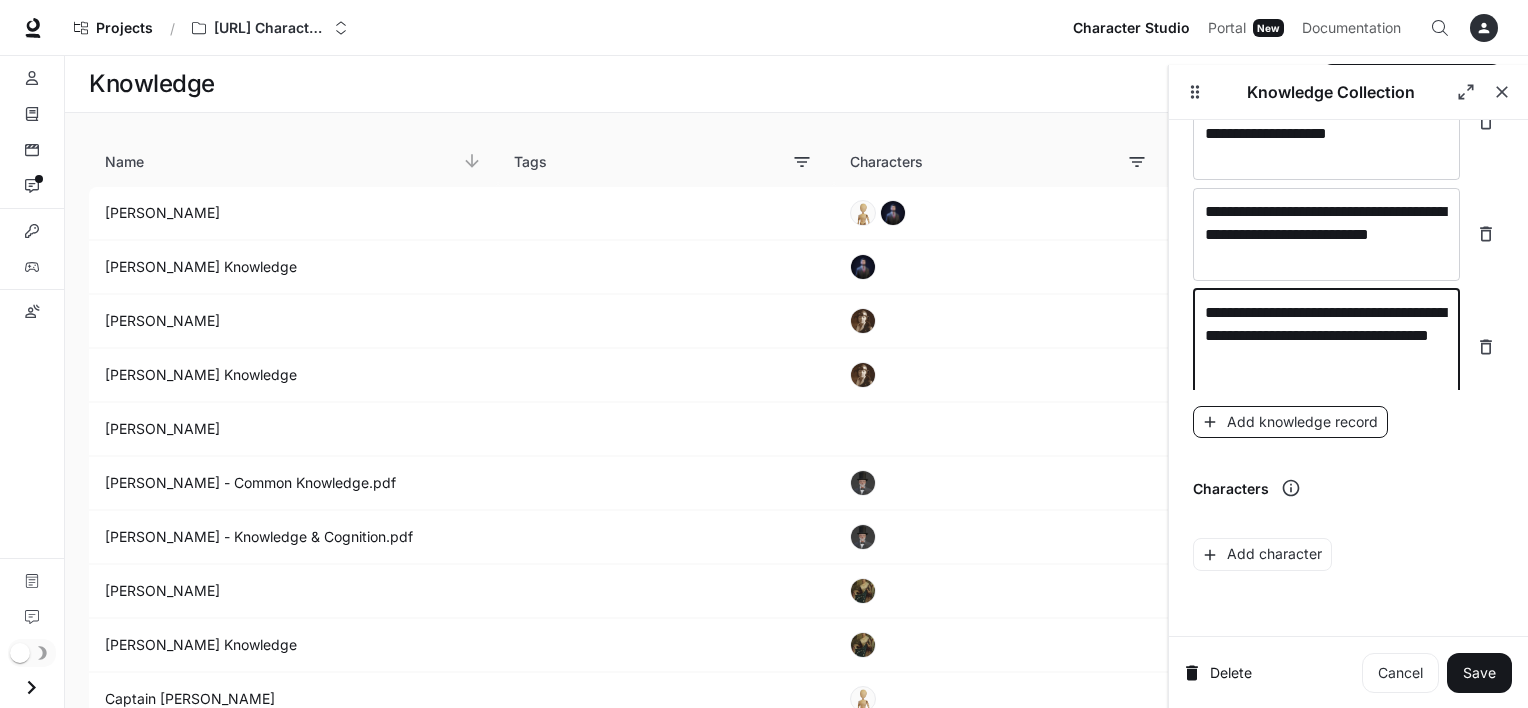 type on "**********" 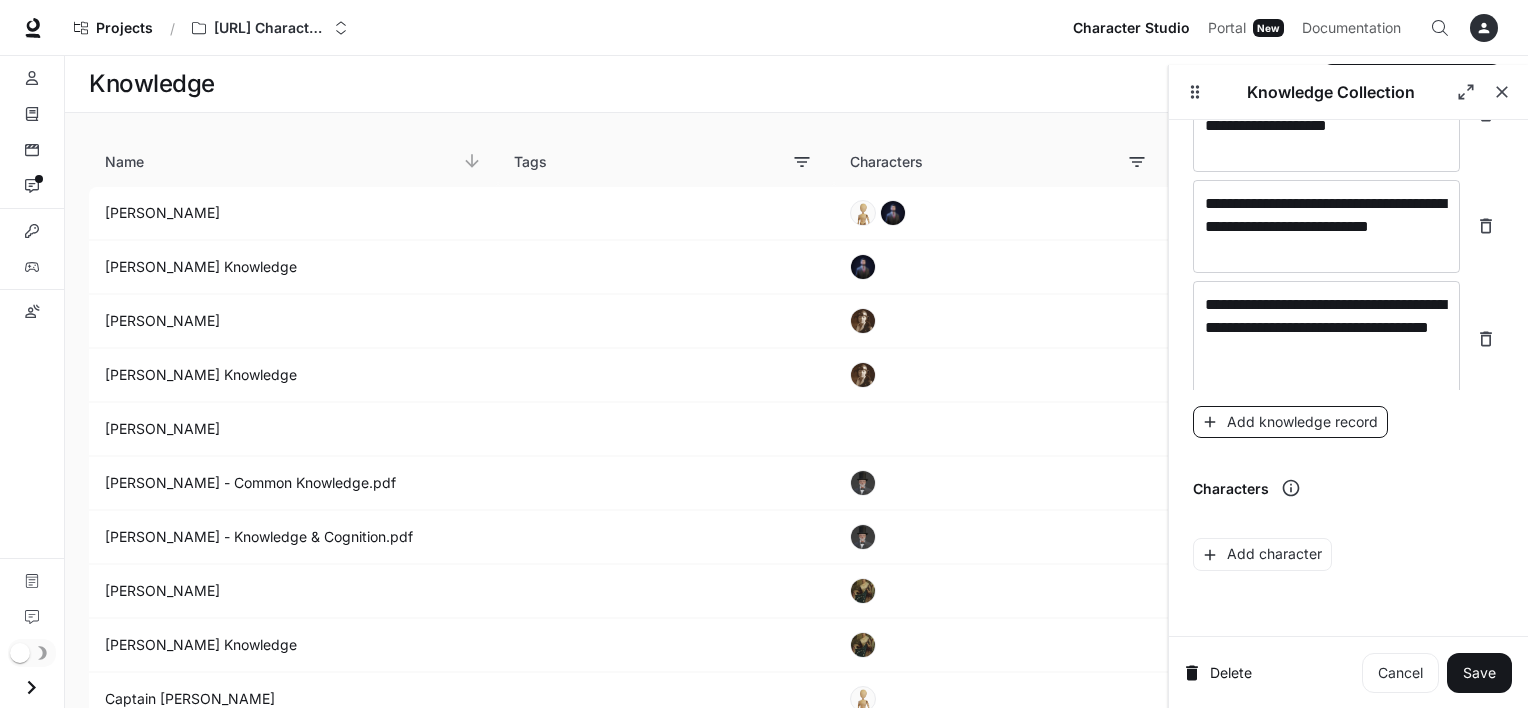 scroll, scrollTop: 4083, scrollLeft: 0, axis: vertical 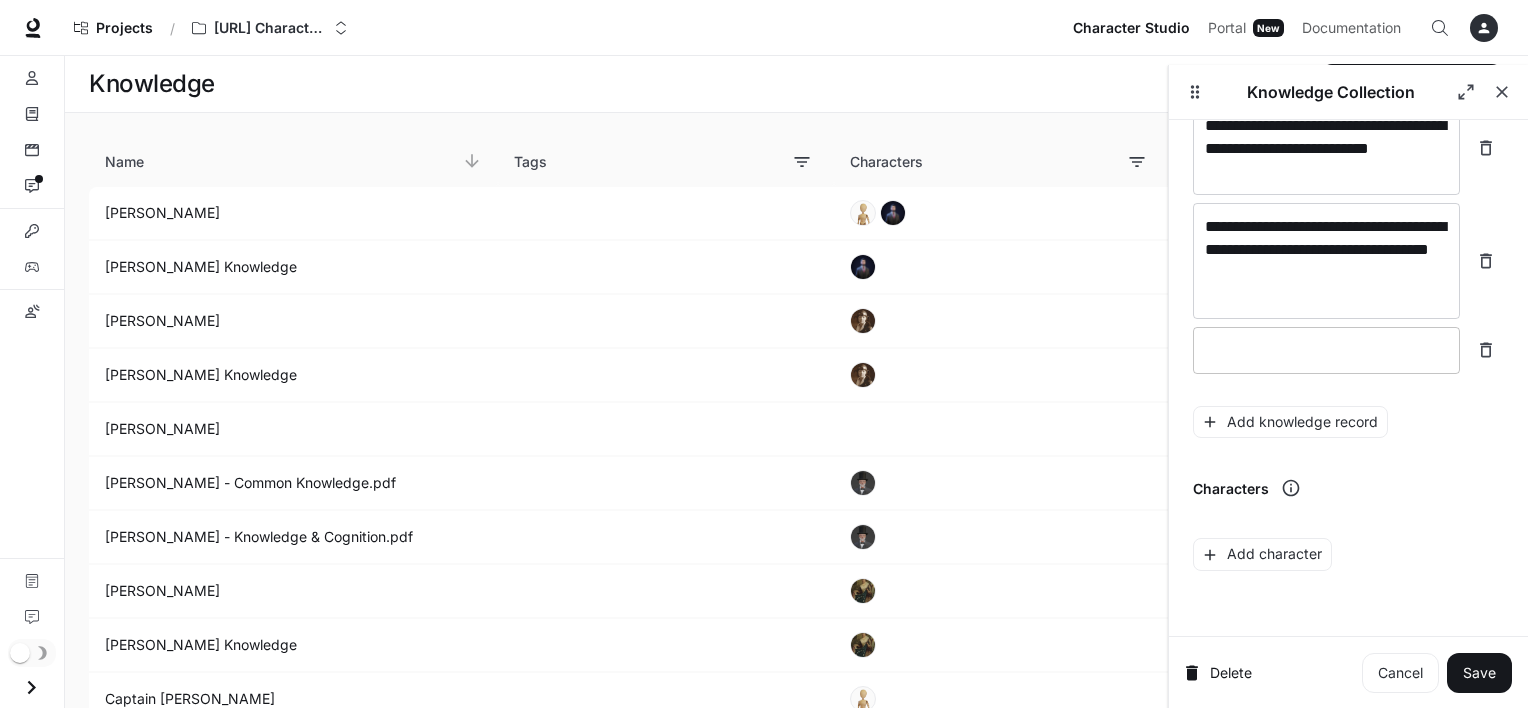 click on "* ​" at bounding box center (1326, 350) 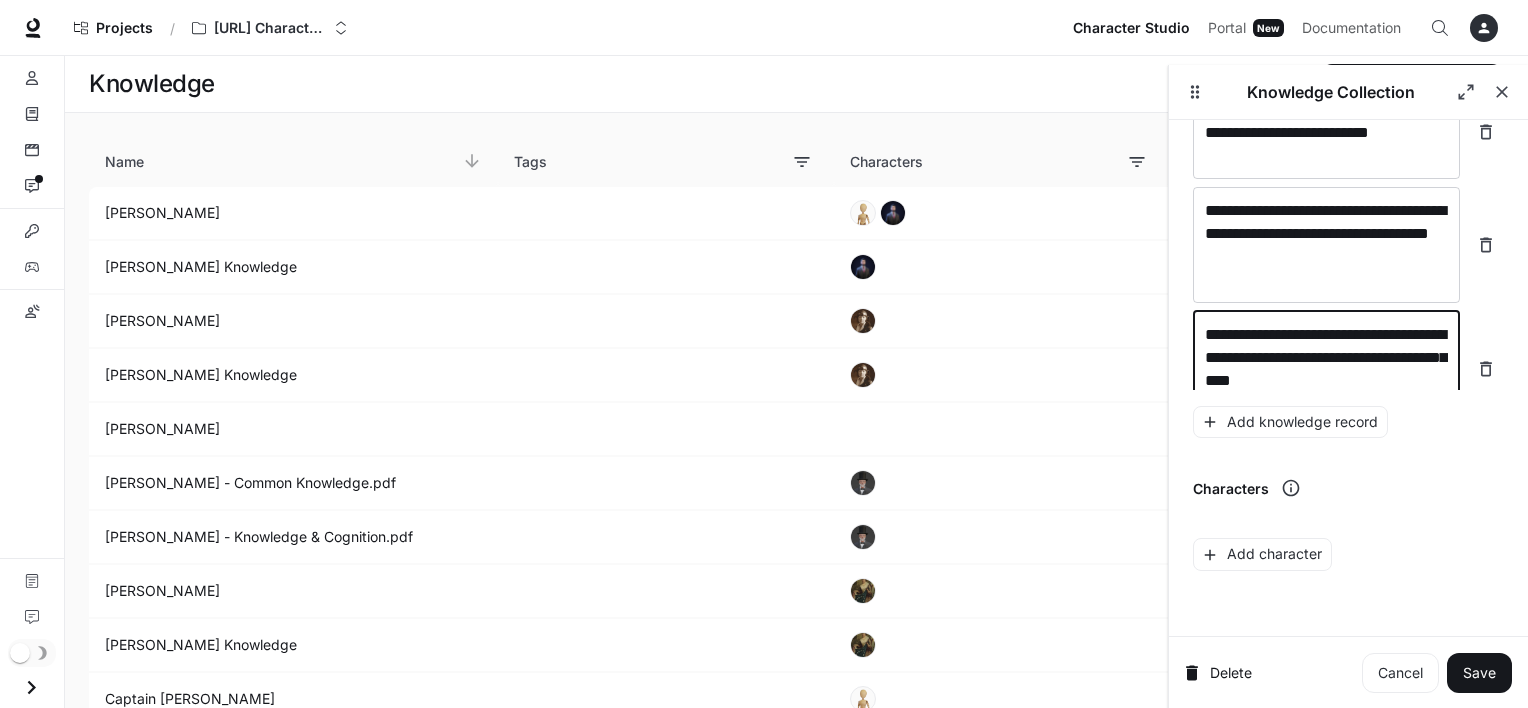 scroll, scrollTop: 4121, scrollLeft: 0, axis: vertical 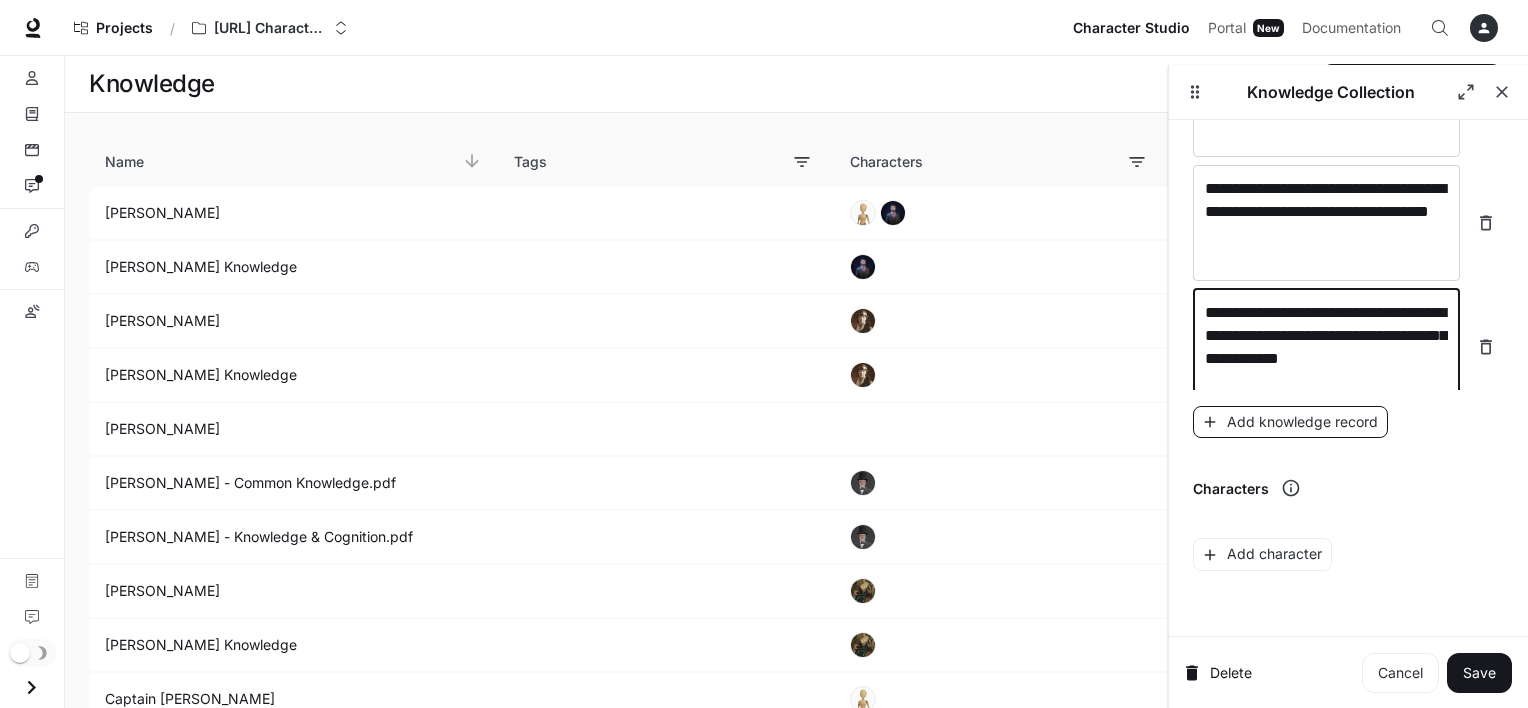 type on "**********" 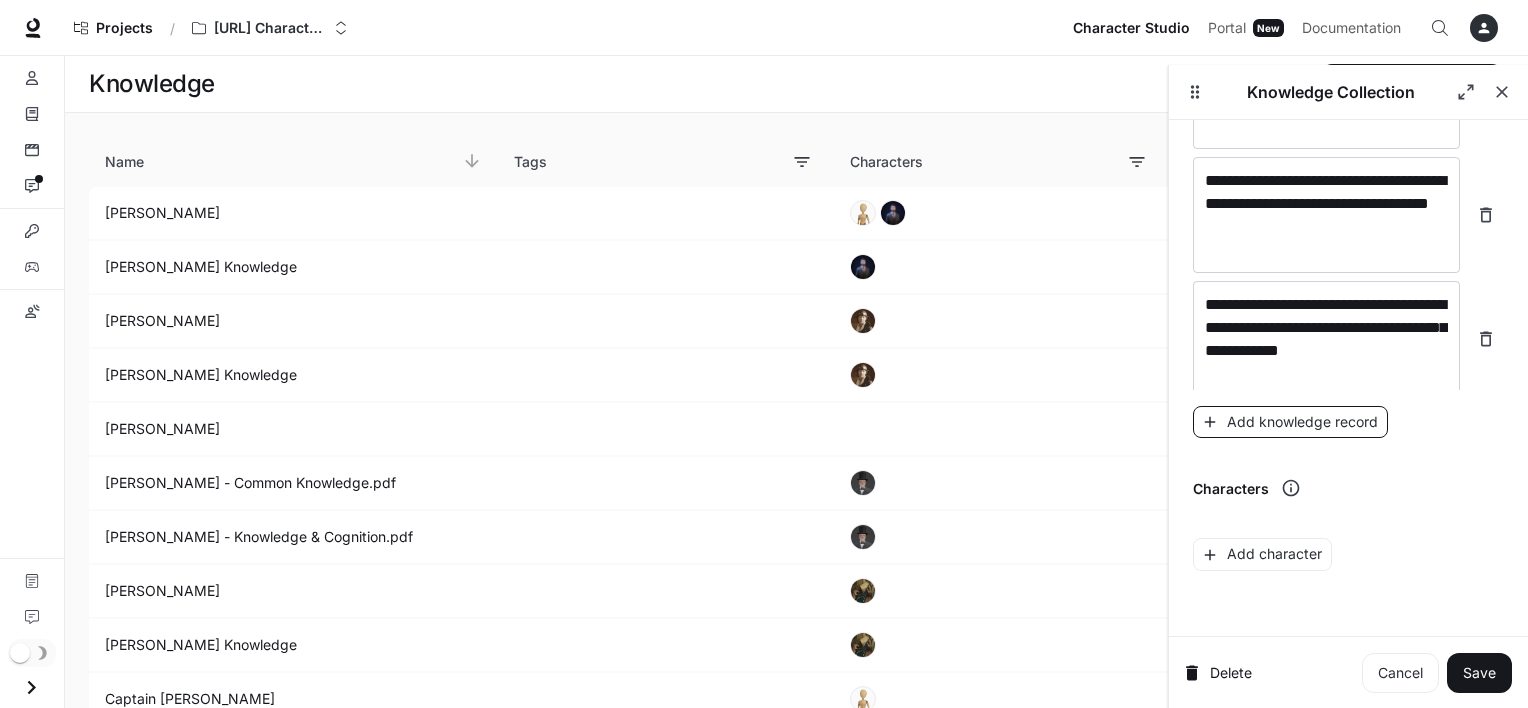 scroll, scrollTop: 4199, scrollLeft: 0, axis: vertical 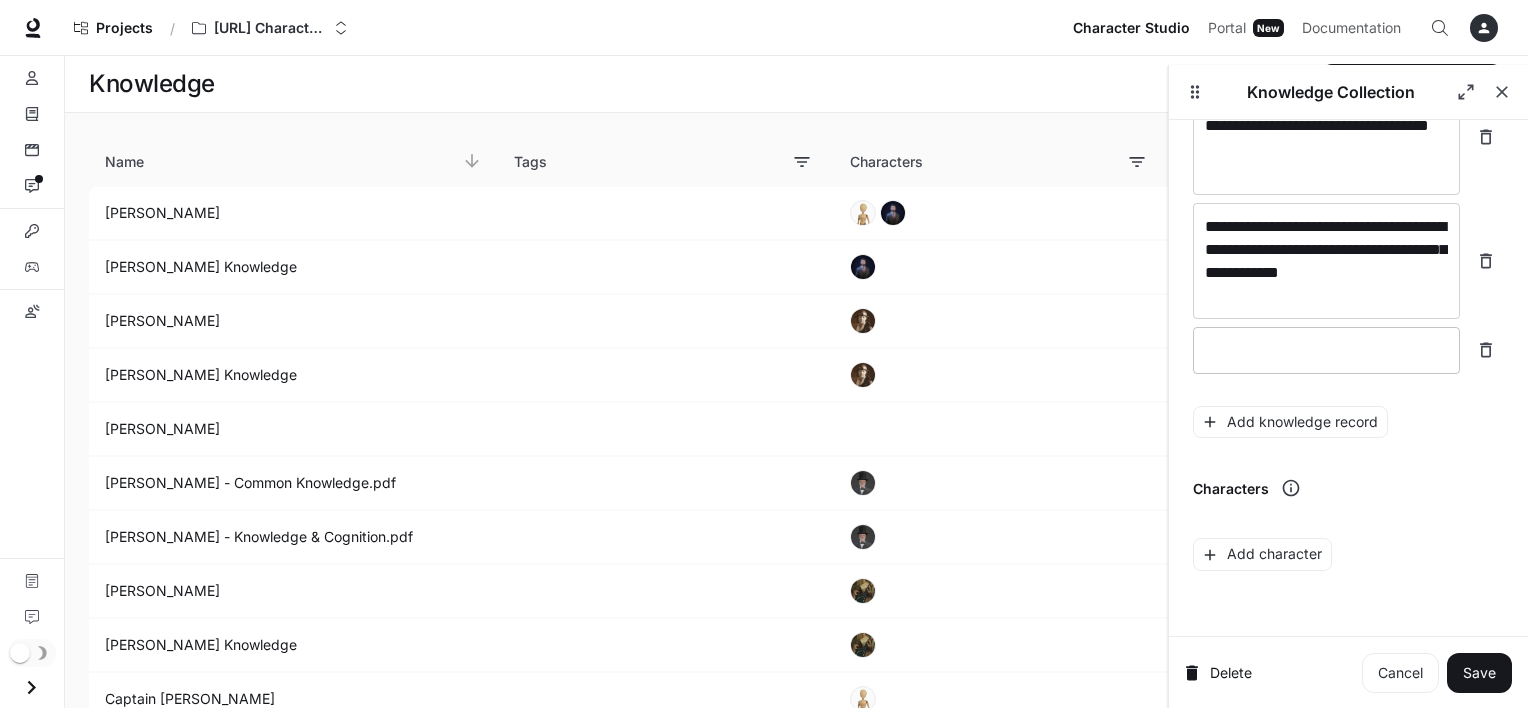 click at bounding box center (1326, 350) 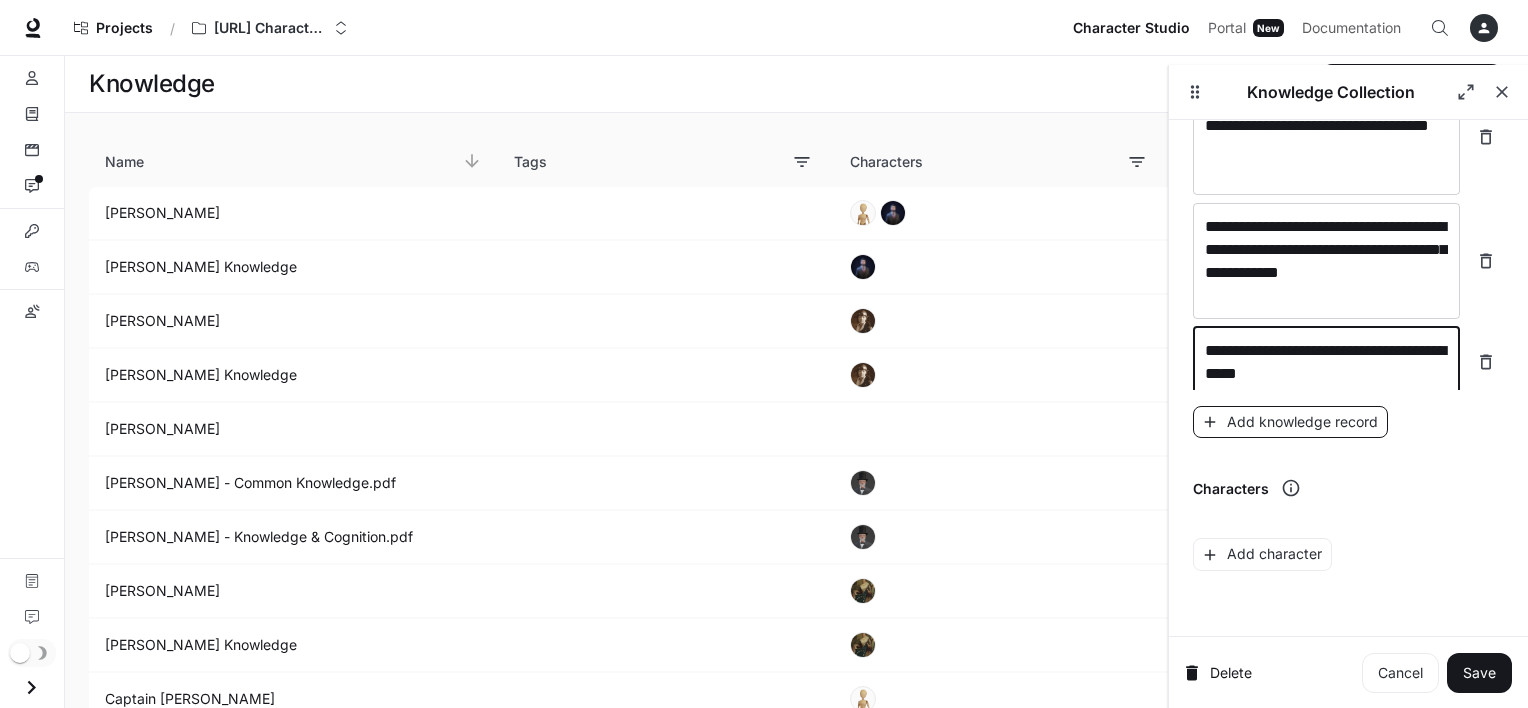 type on "**********" 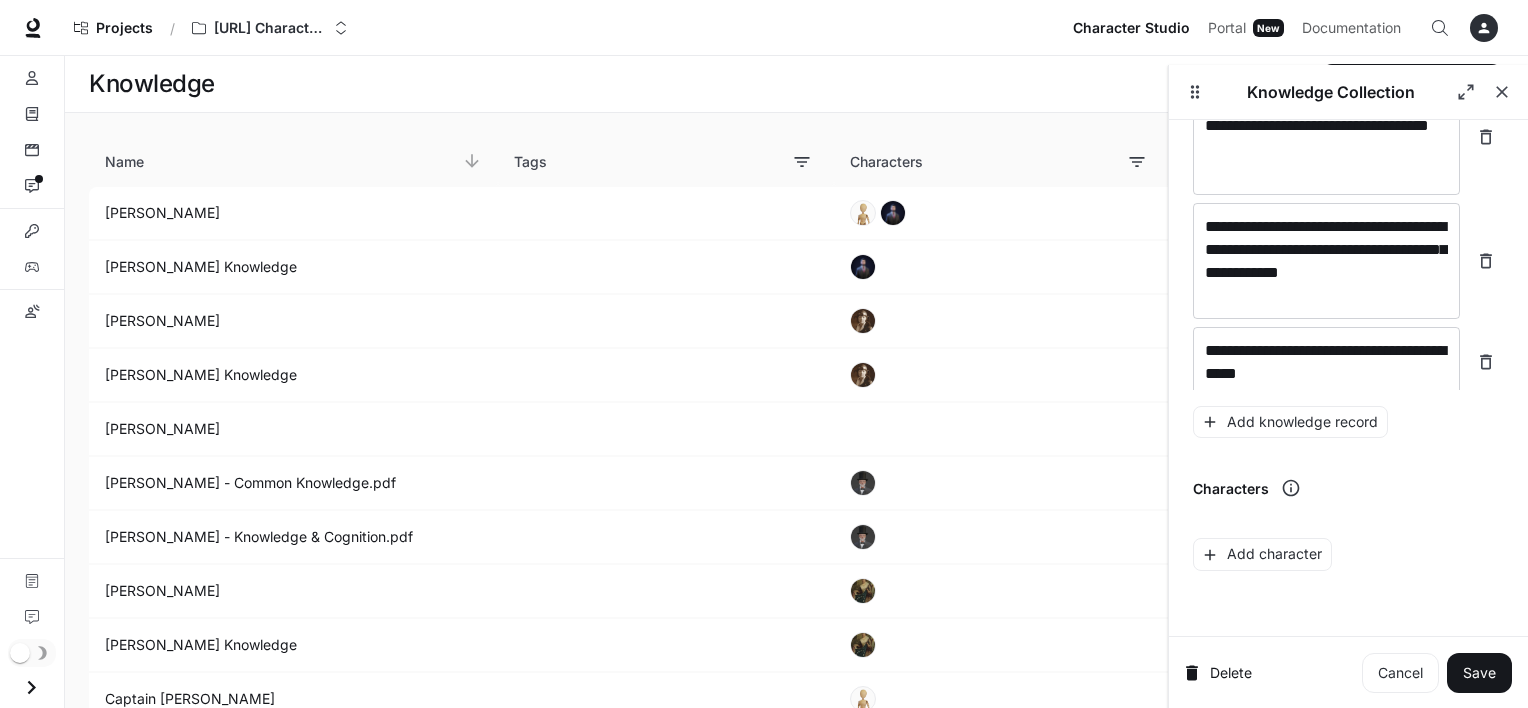 scroll, scrollTop: 4254, scrollLeft: 0, axis: vertical 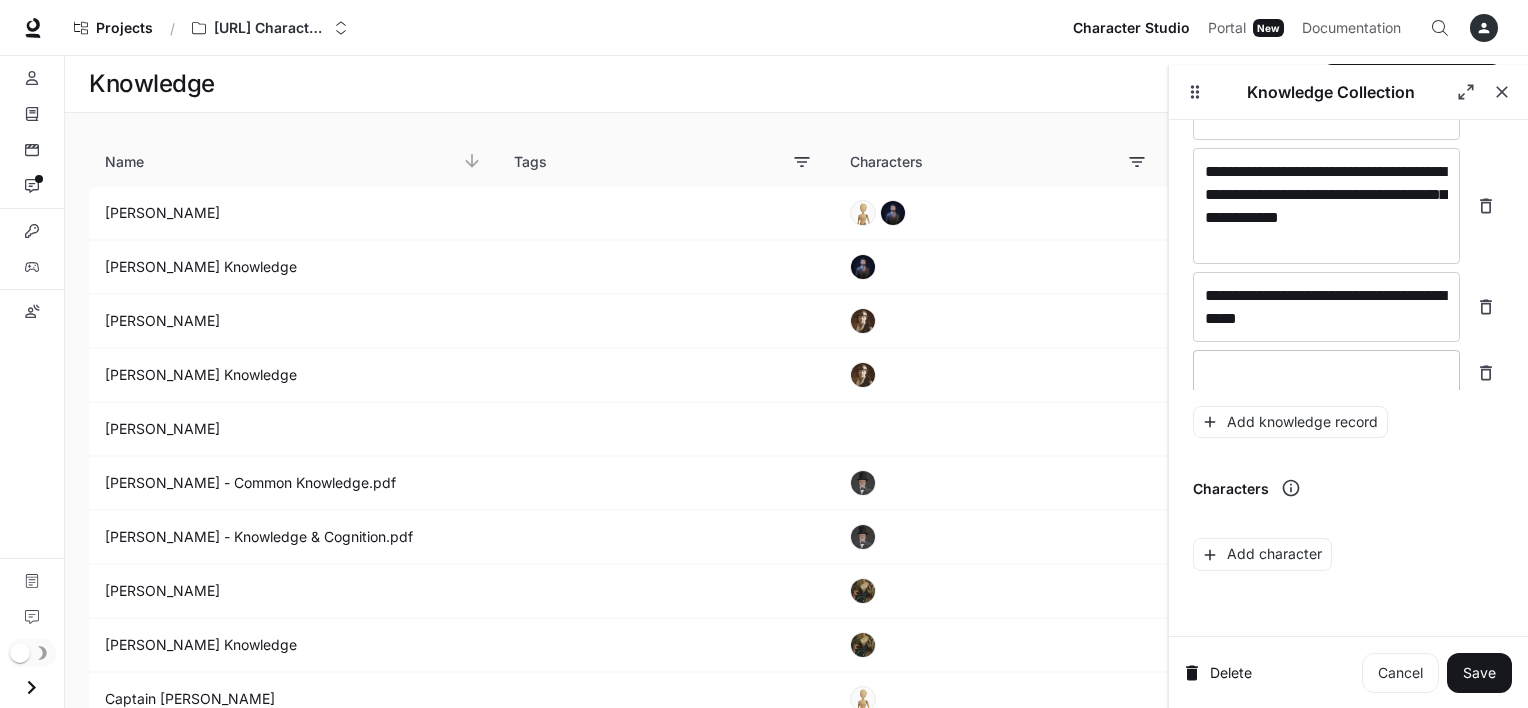 click at bounding box center (1326, 373) 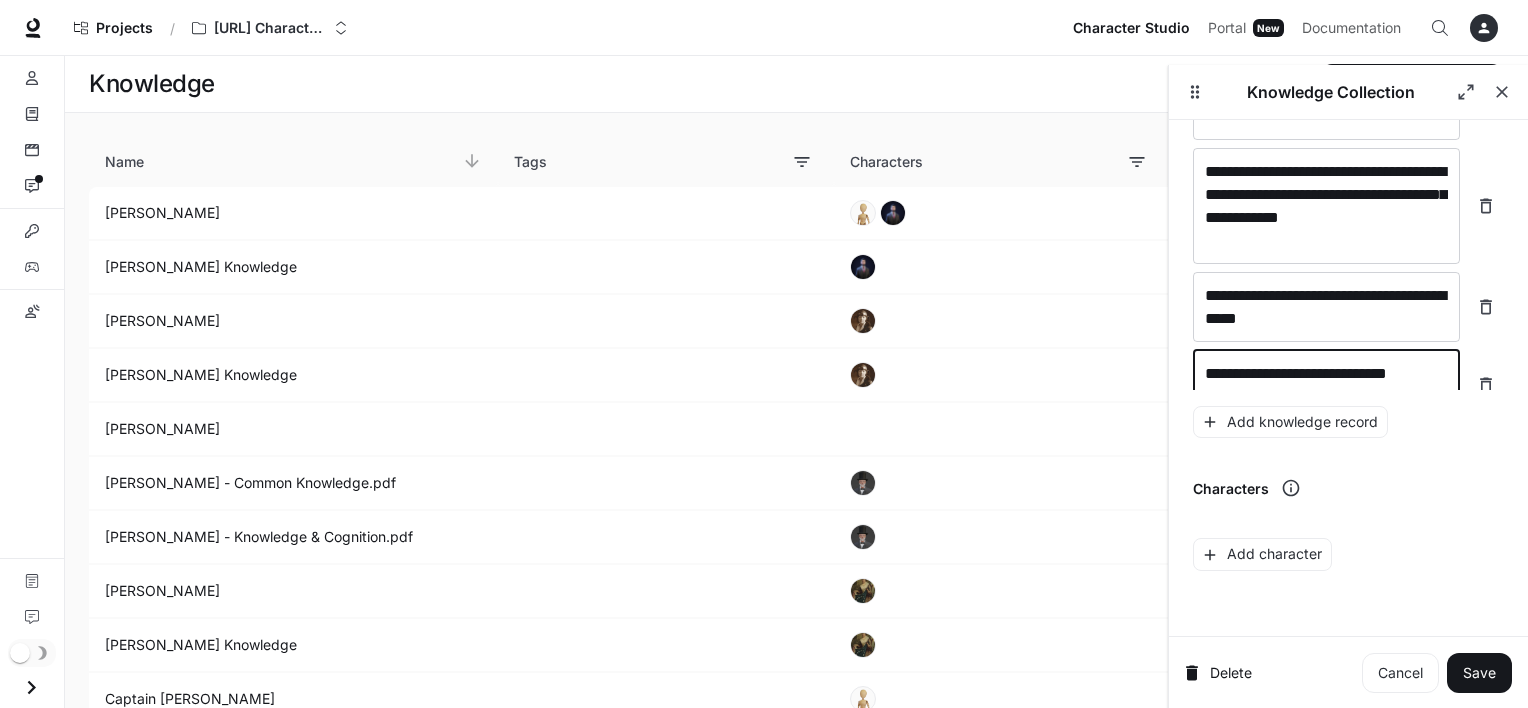 scroll, scrollTop: 4269, scrollLeft: 0, axis: vertical 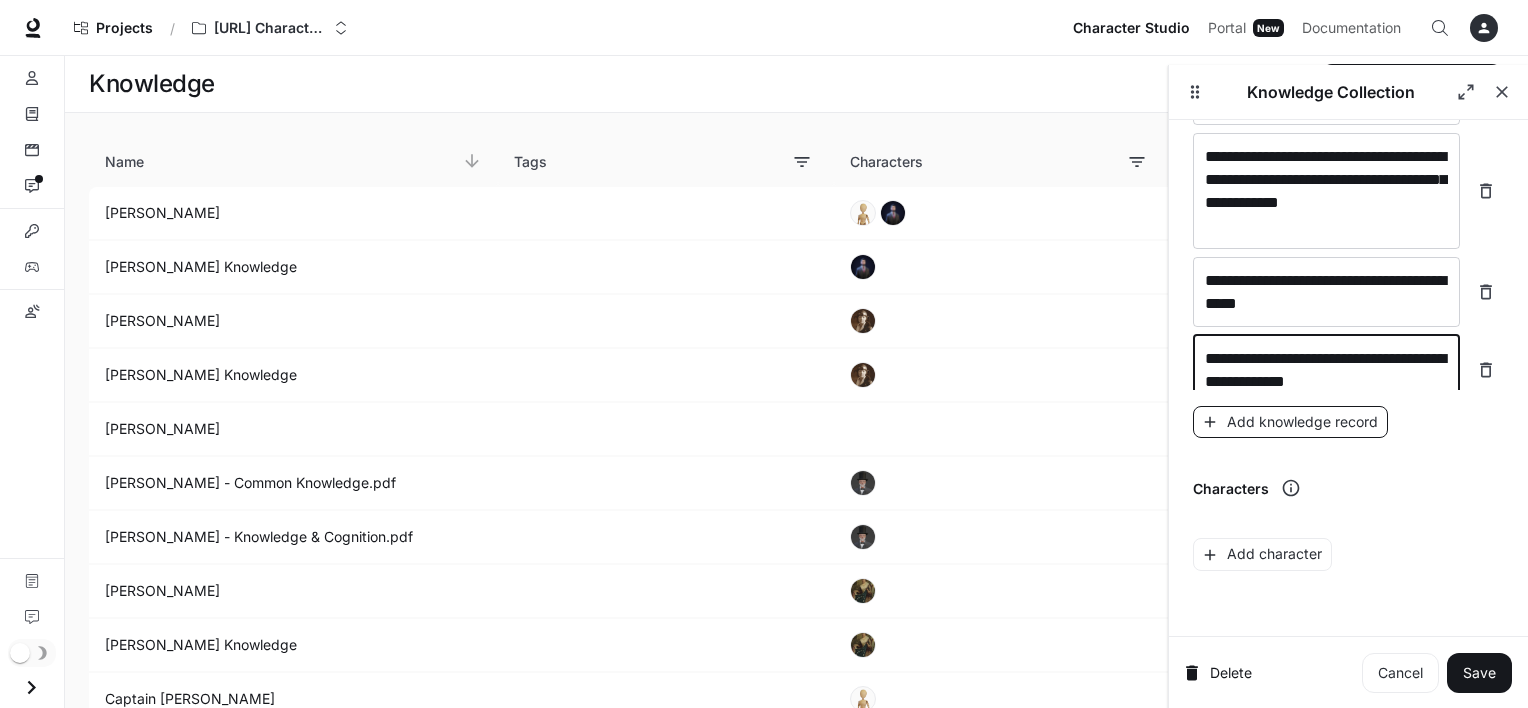 type on "**********" 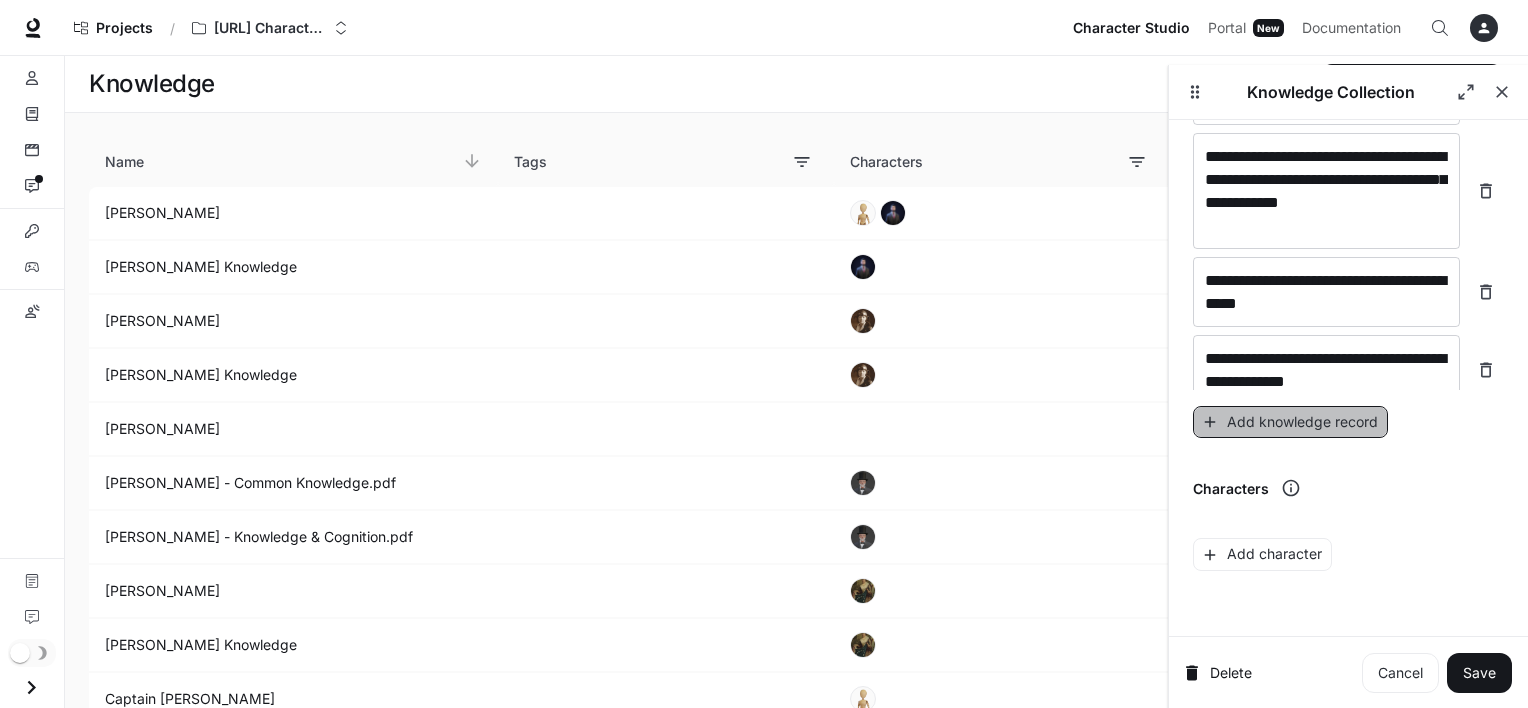 click on "Add knowledge record" at bounding box center [1290, 422] 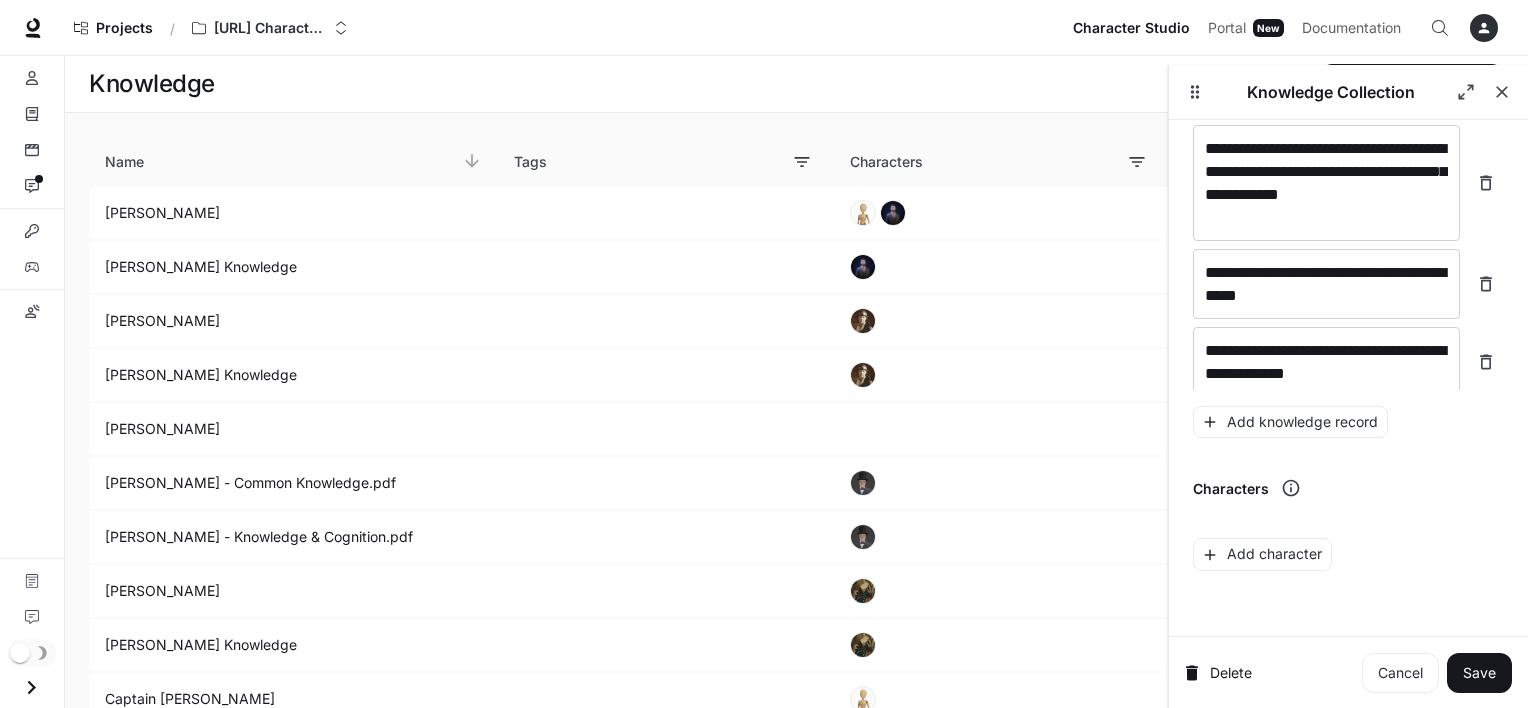 scroll, scrollTop: 4347, scrollLeft: 0, axis: vertical 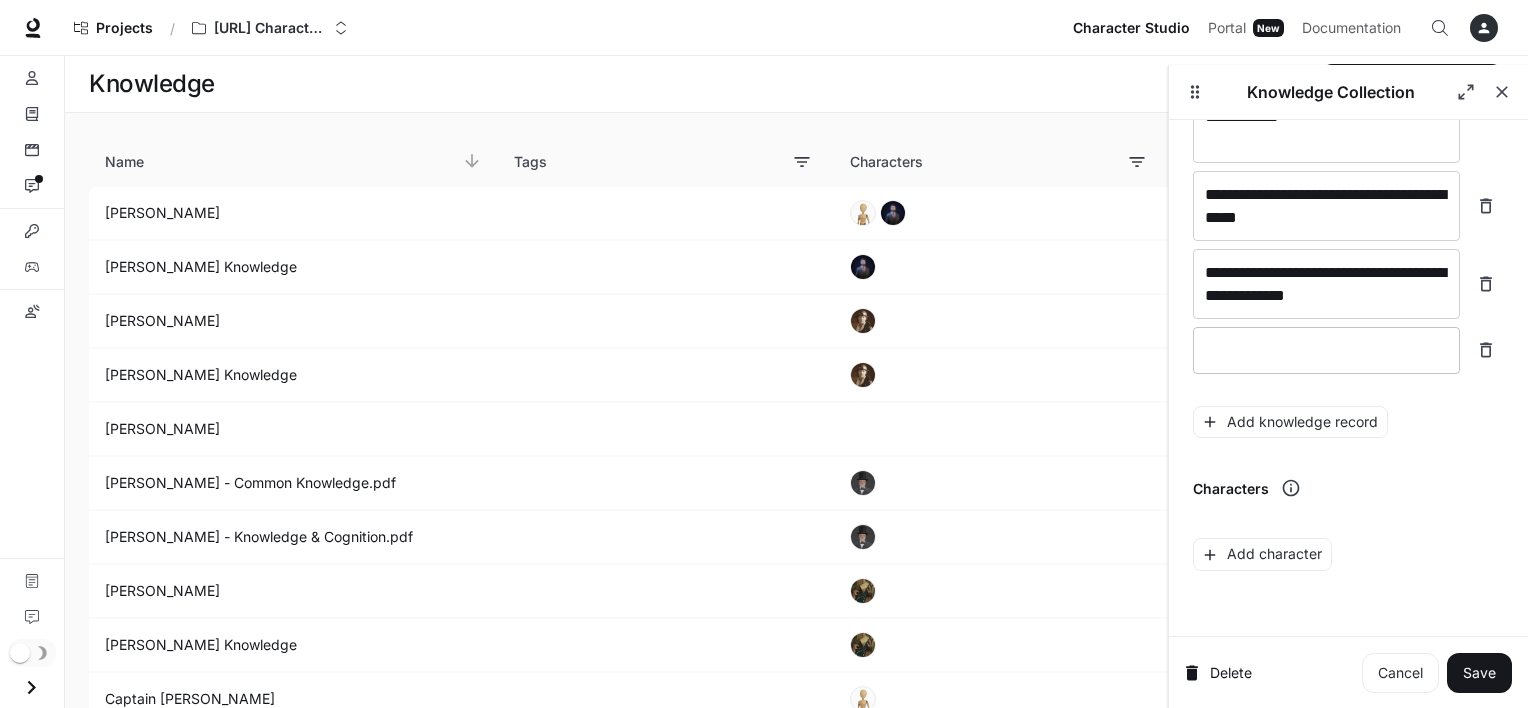 click on "* ​" at bounding box center [1326, 350] 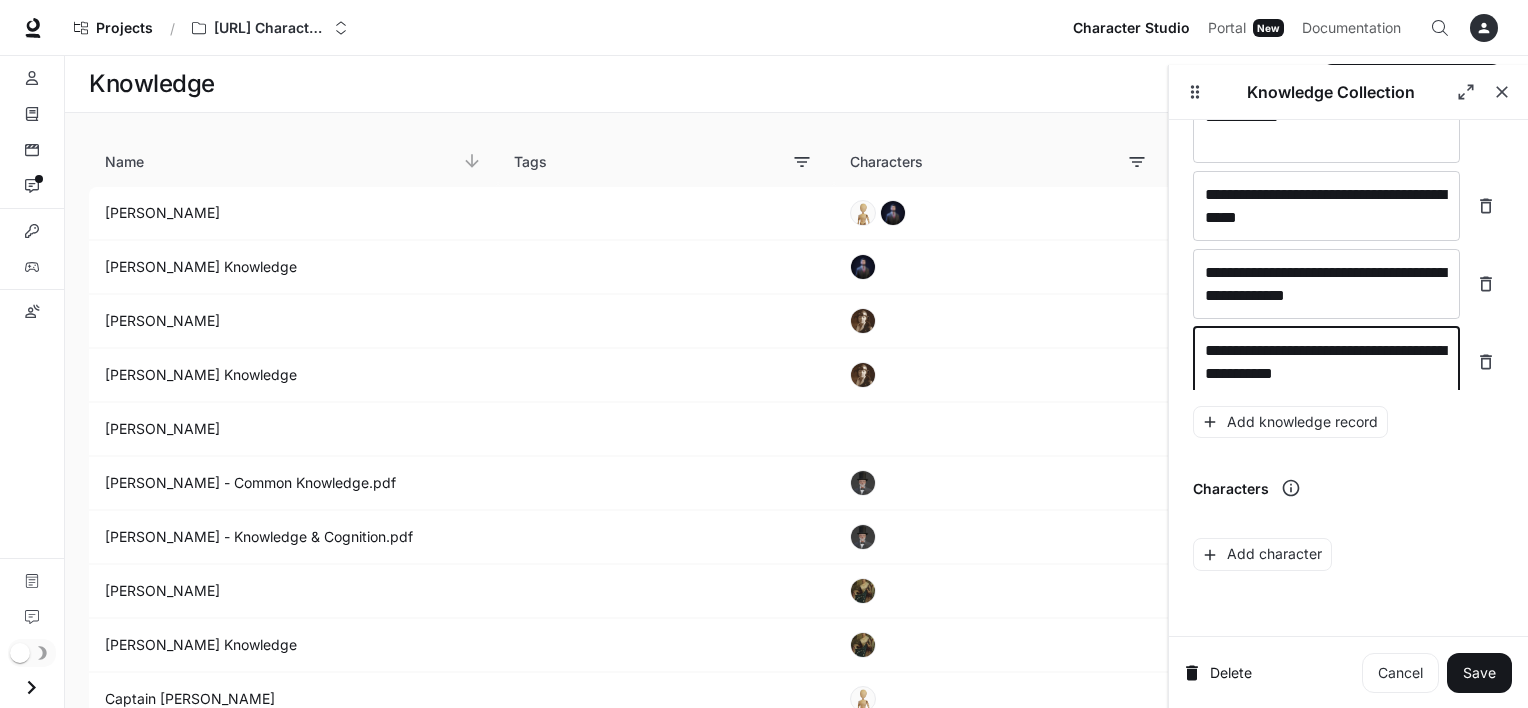 scroll, scrollTop: 4363, scrollLeft: 0, axis: vertical 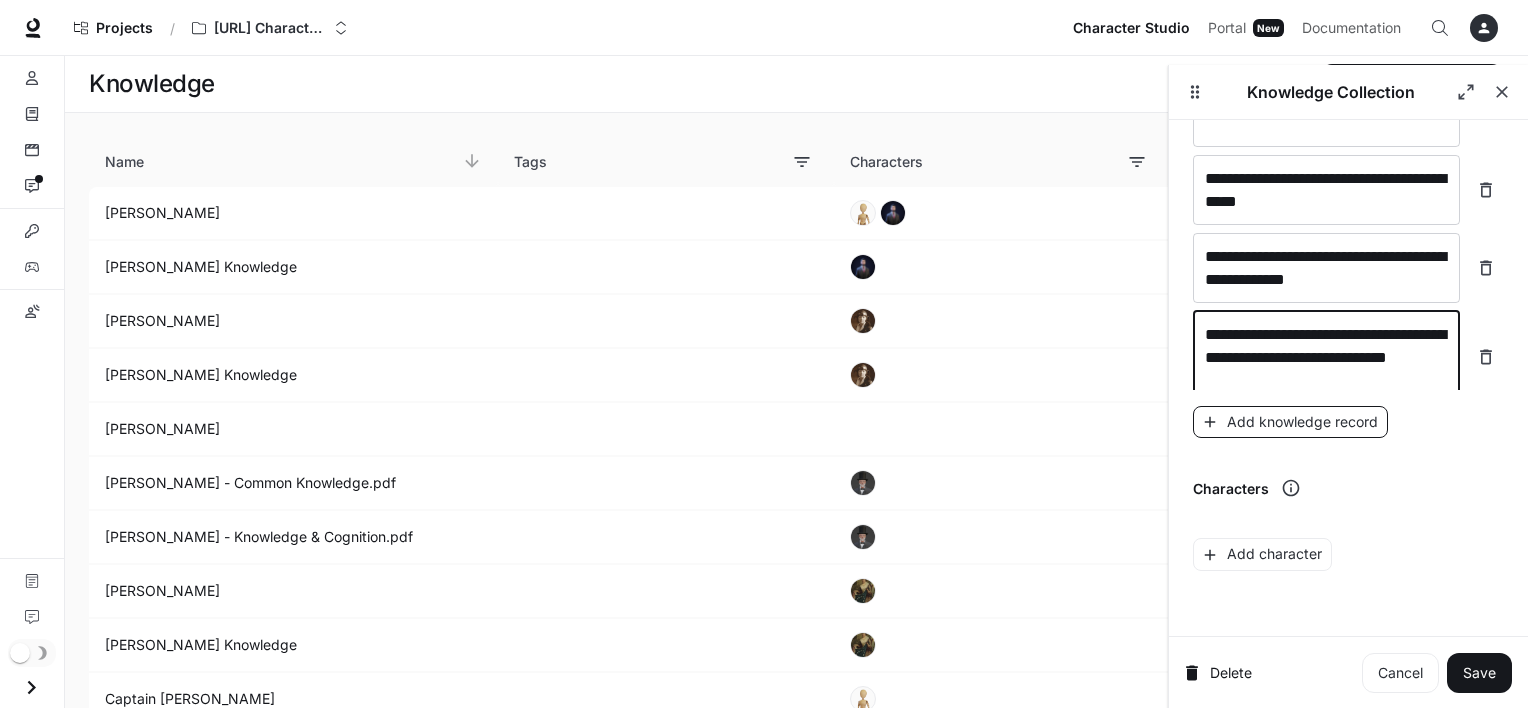 type on "**********" 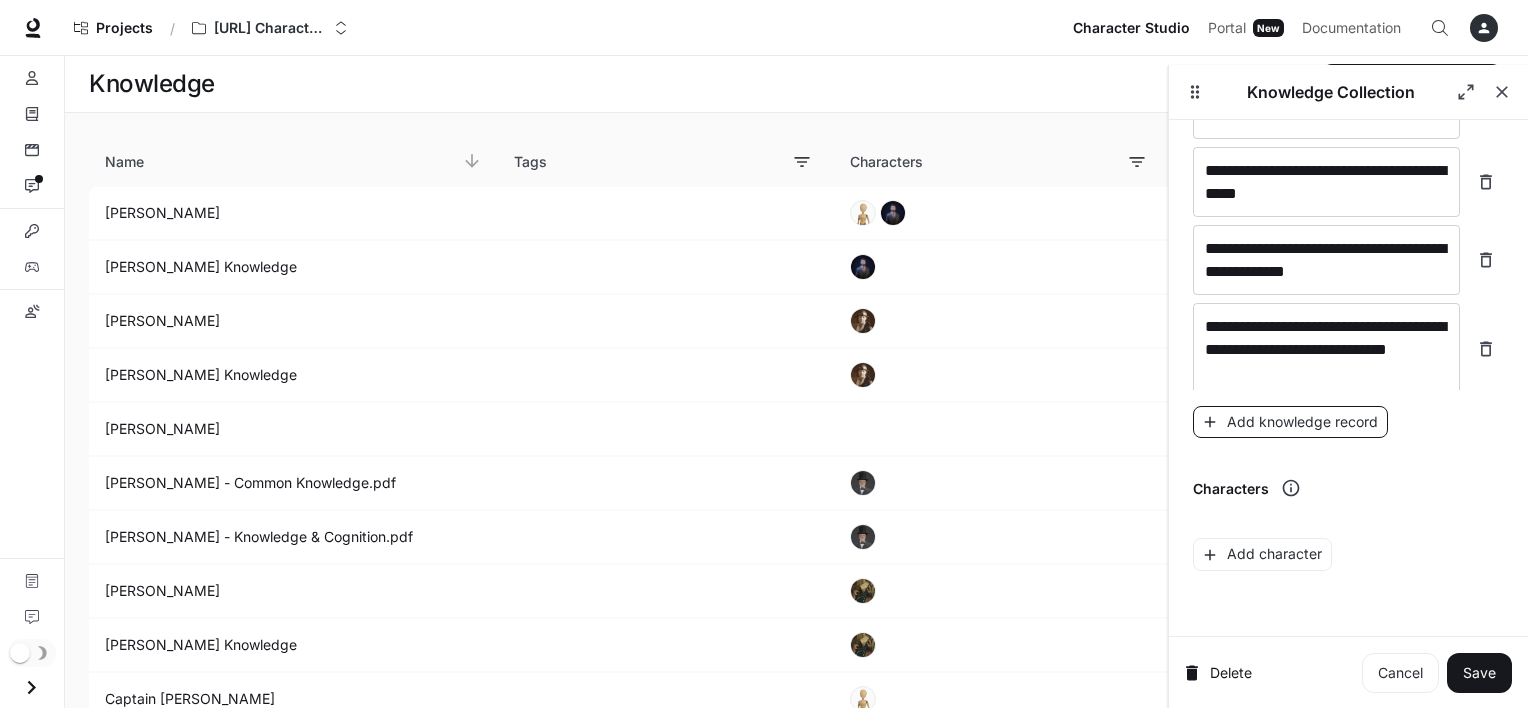 scroll, scrollTop: 4440, scrollLeft: 0, axis: vertical 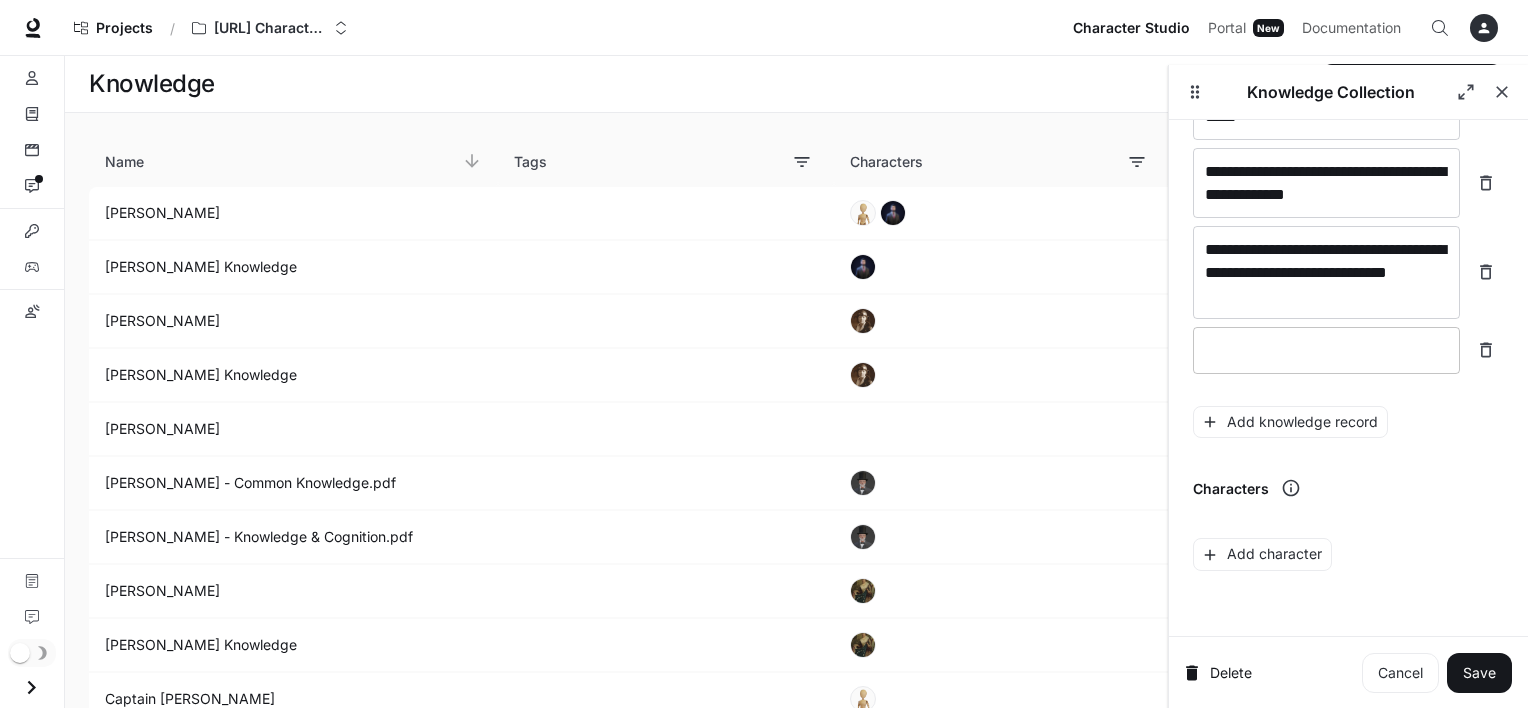 click on "* ​" at bounding box center (1326, 350) 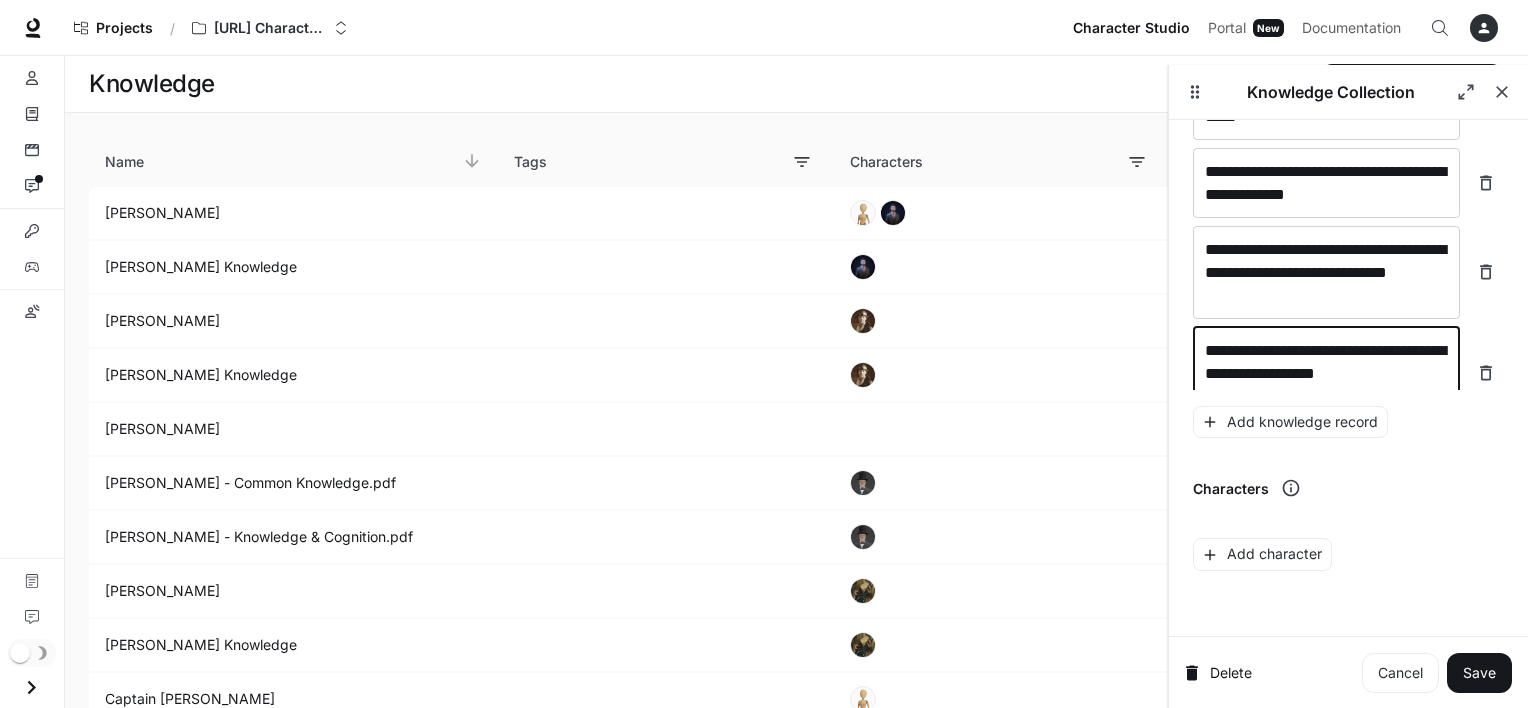 scroll, scrollTop: 4456, scrollLeft: 0, axis: vertical 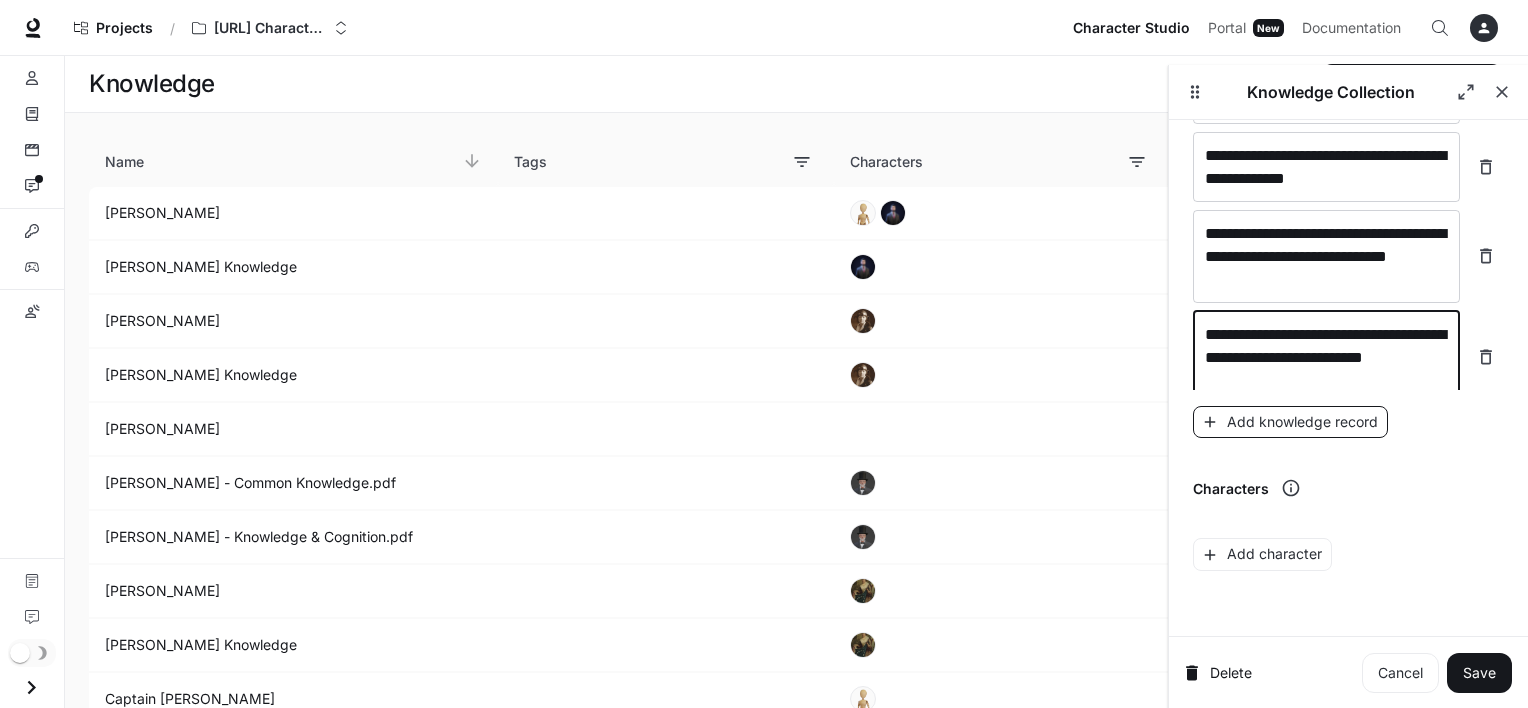 type on "**********" 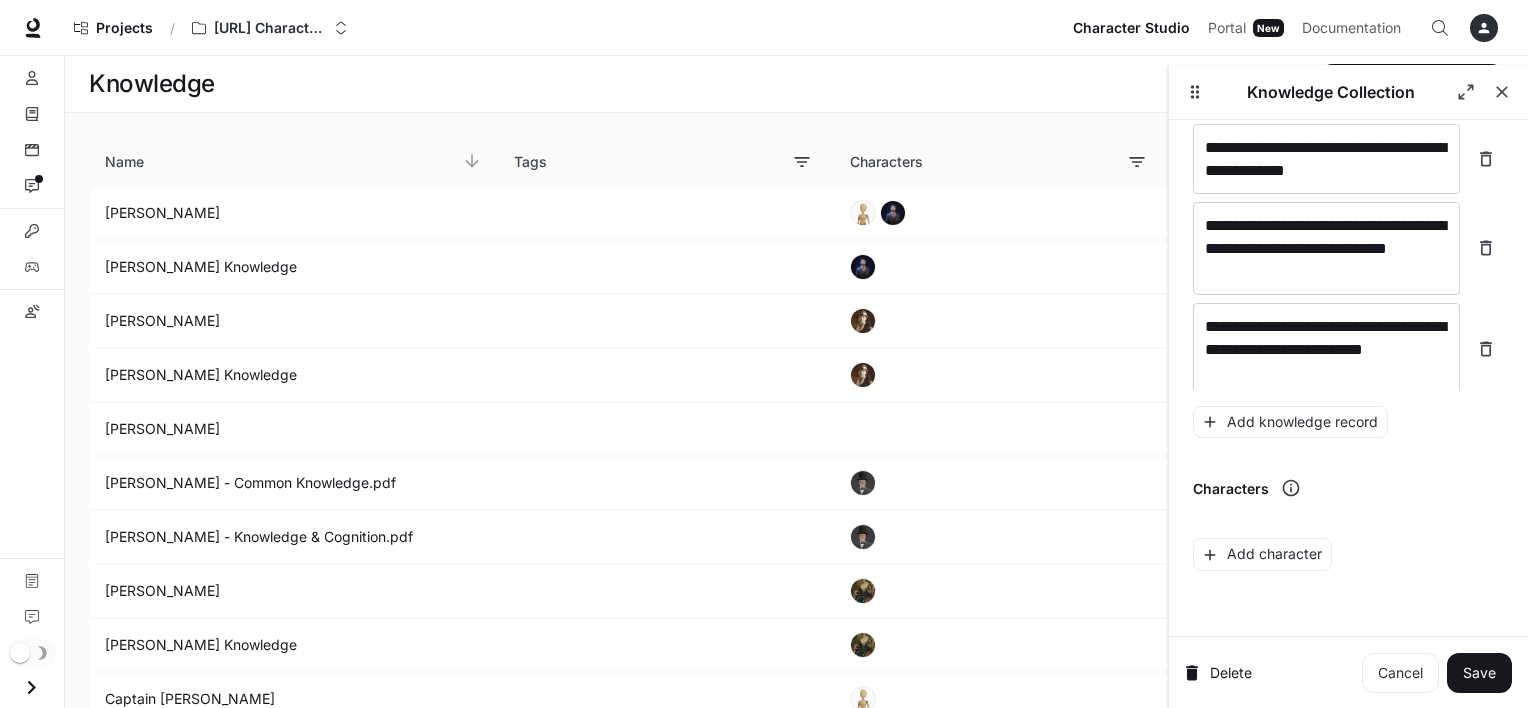 scroll, scrollTop: 4532, scrollLeft: 0, axis: vertical 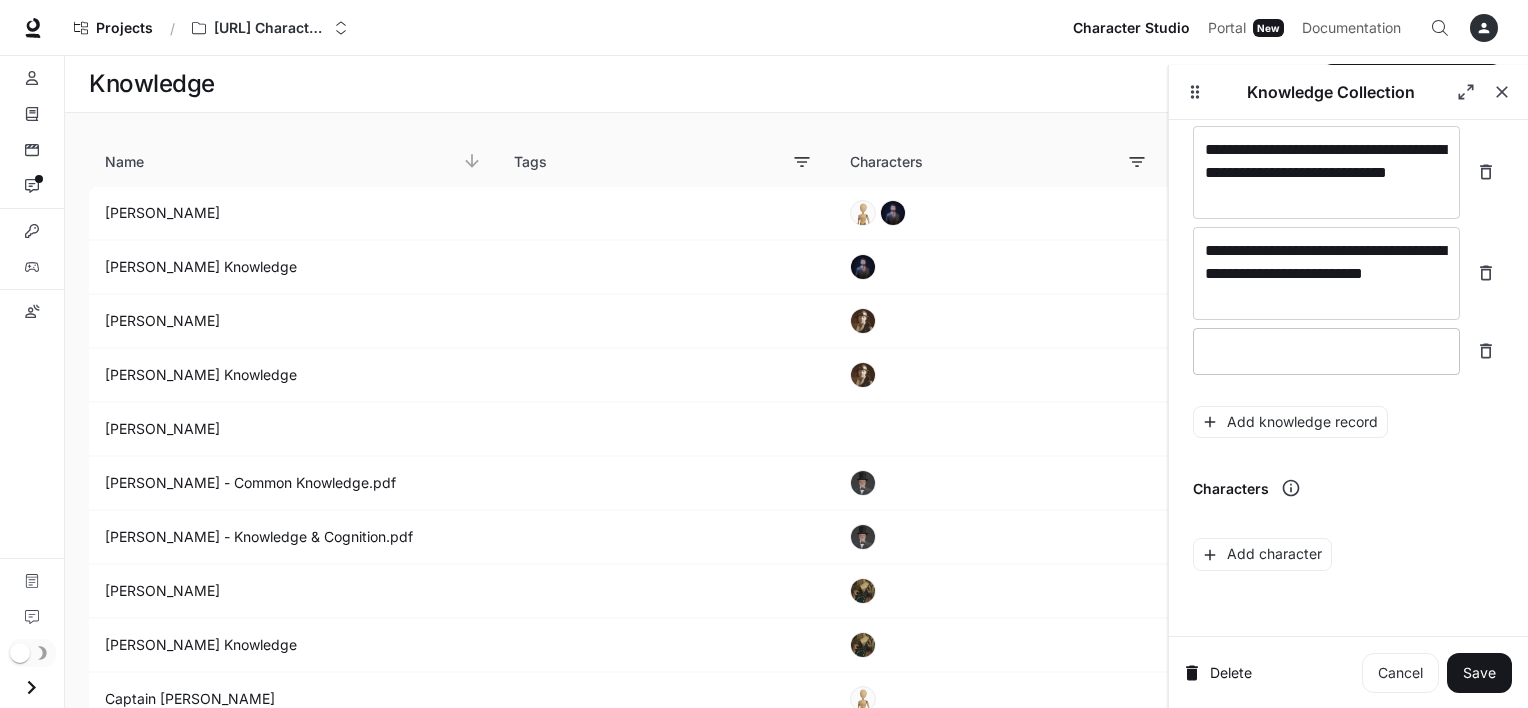 click at bounding box center (1326, 351) 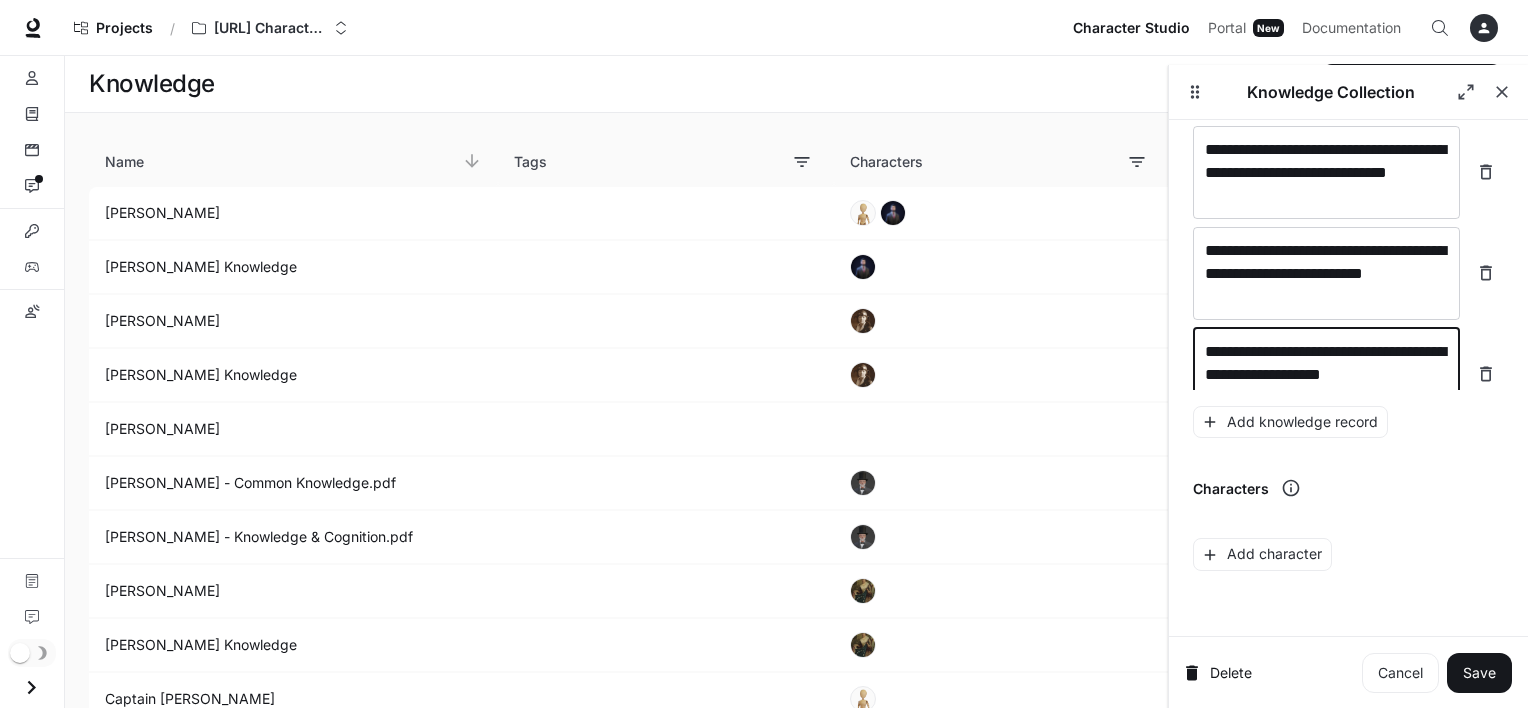 scroll, scrollTop: 4548, scrollLeft: 0, axis: vertical 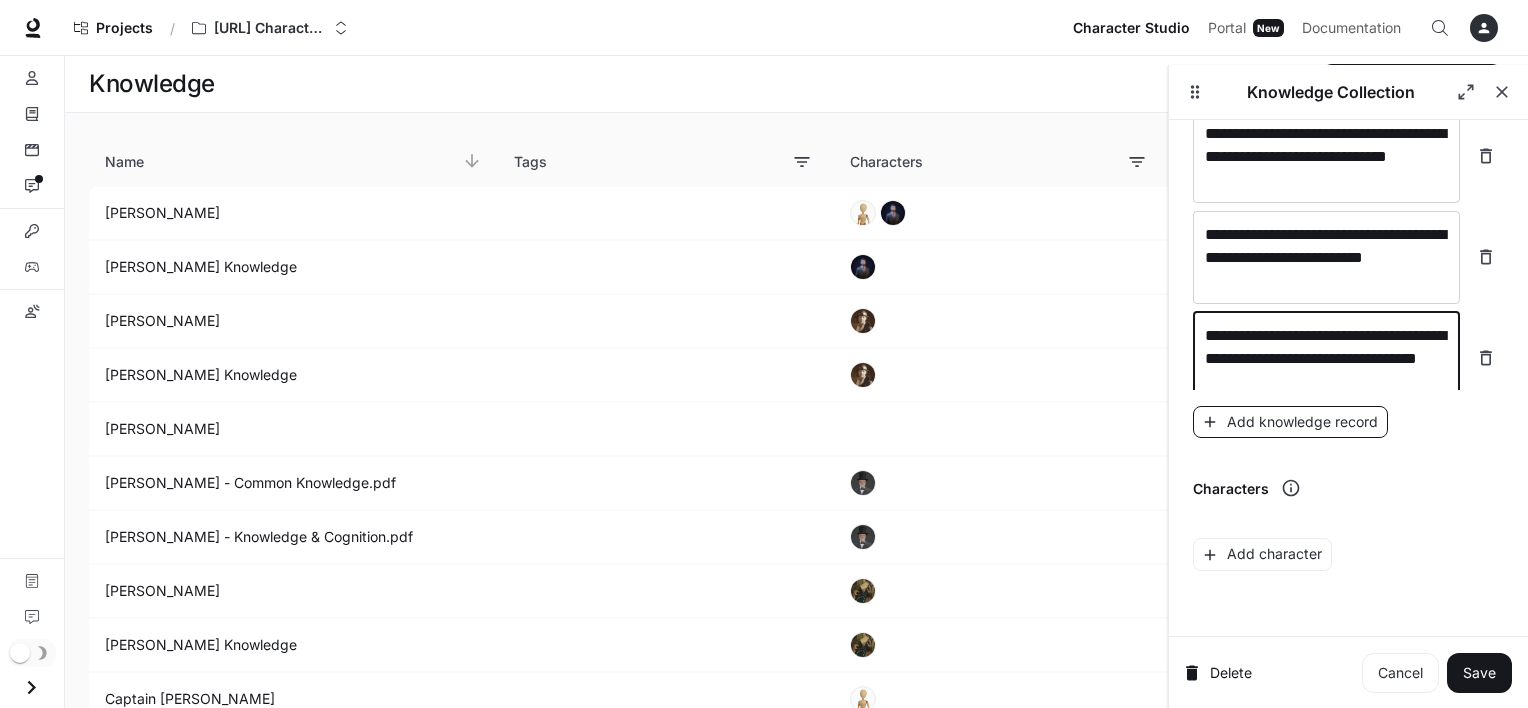 type on "**********" 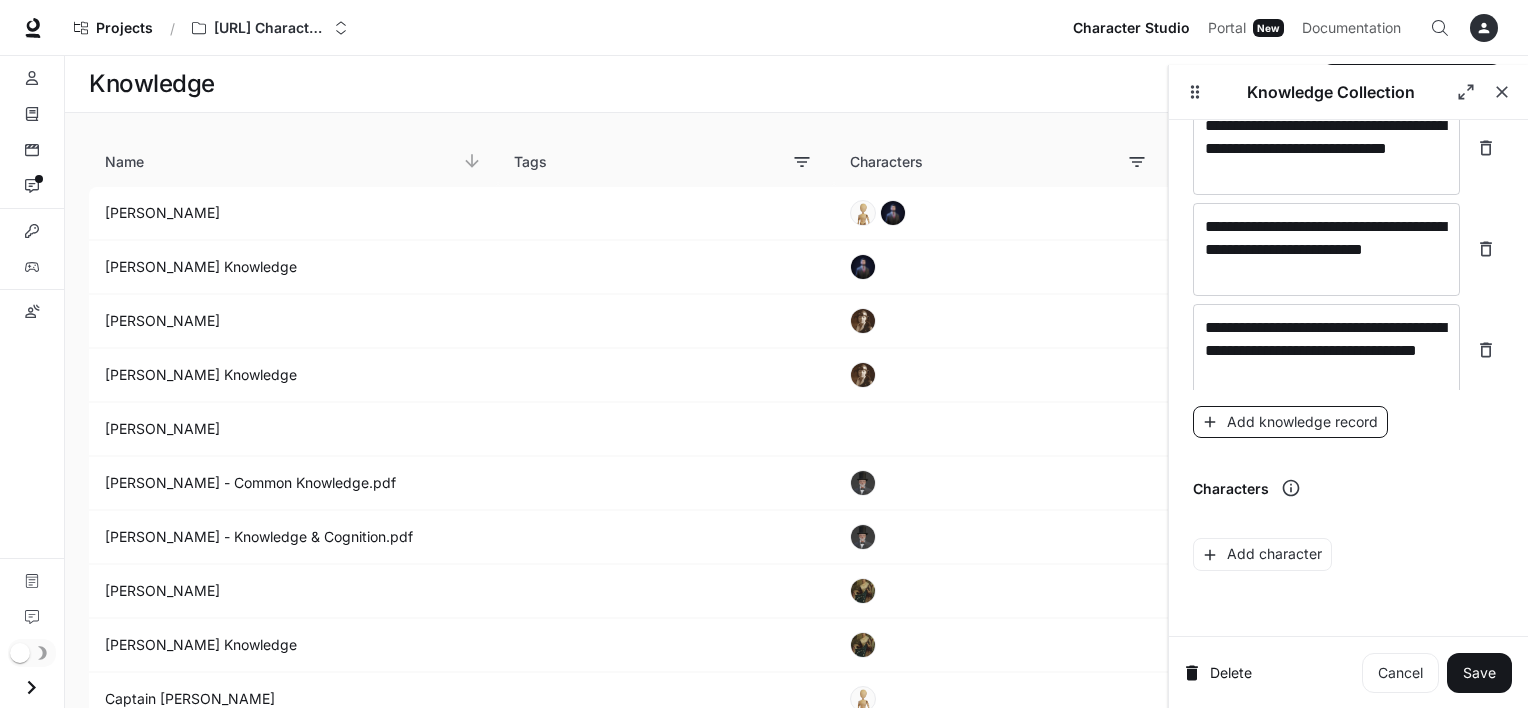 scroll, scrollTop: 4626, scrollLeft: 0, axis: vertical 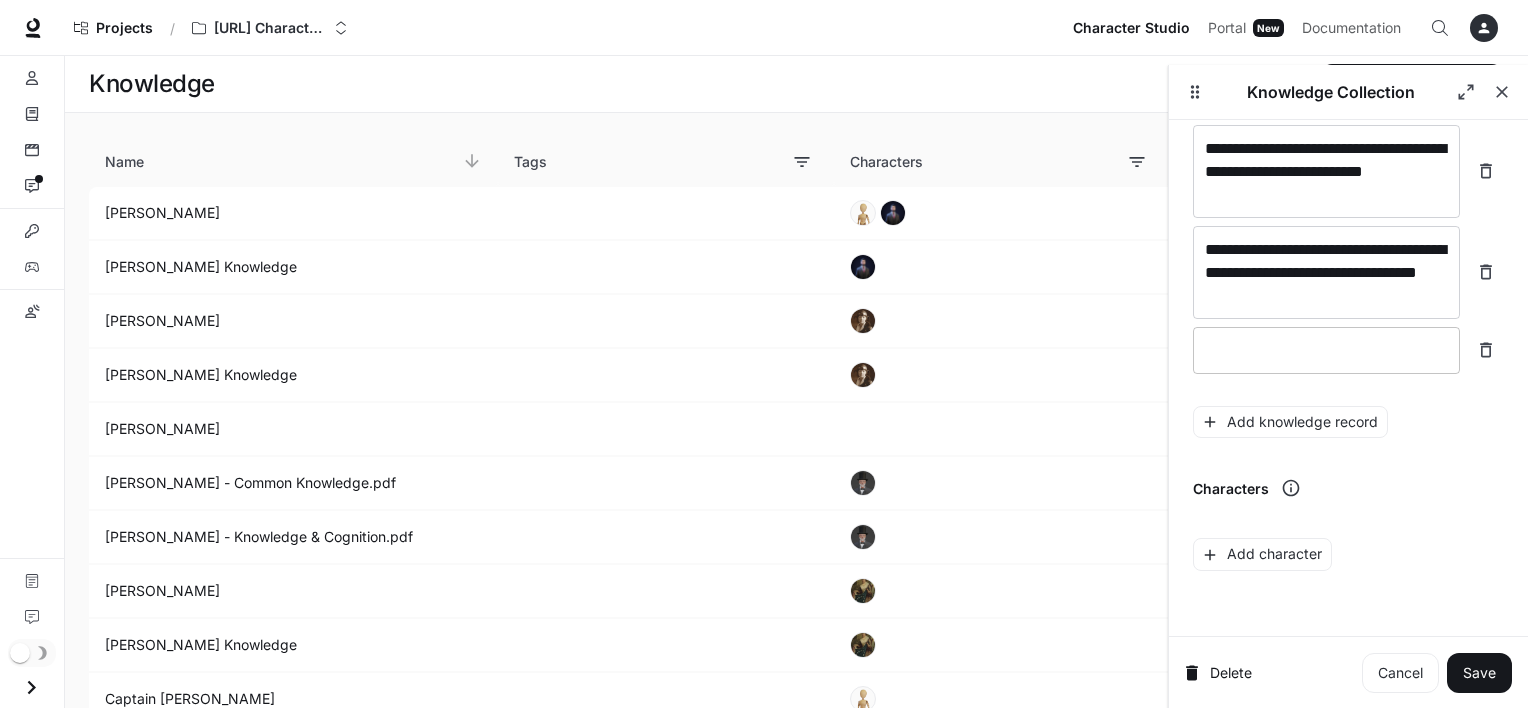 click at bounding box center (1326, 350) 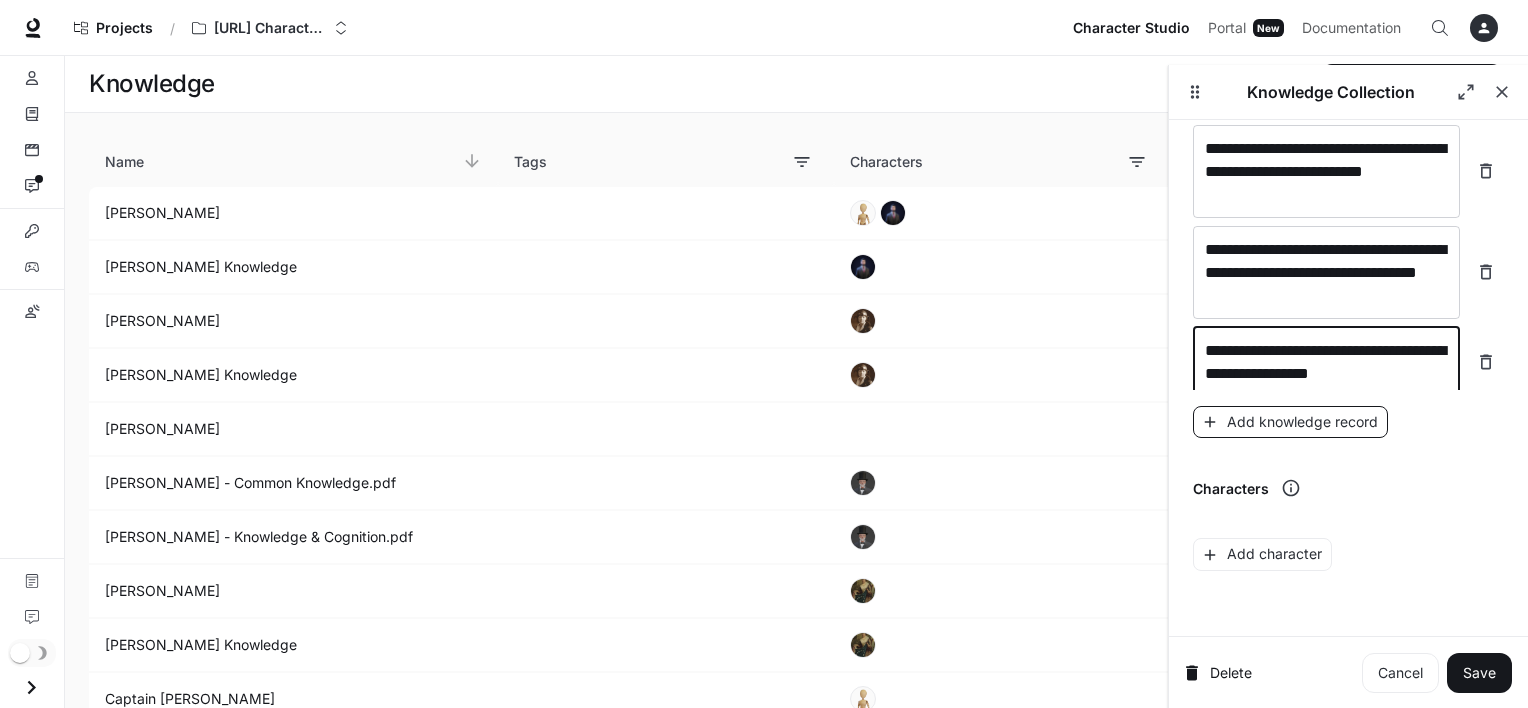 type on "**********" 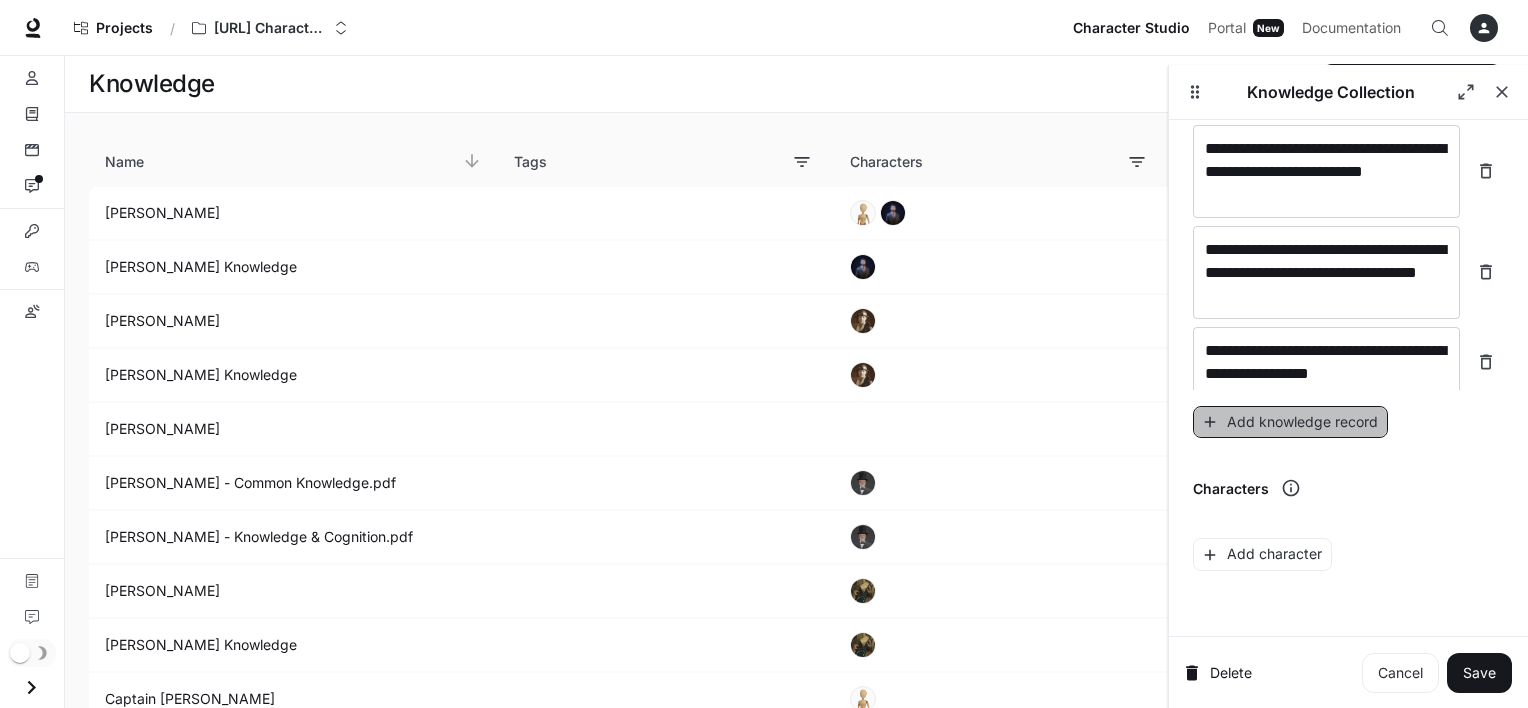 click 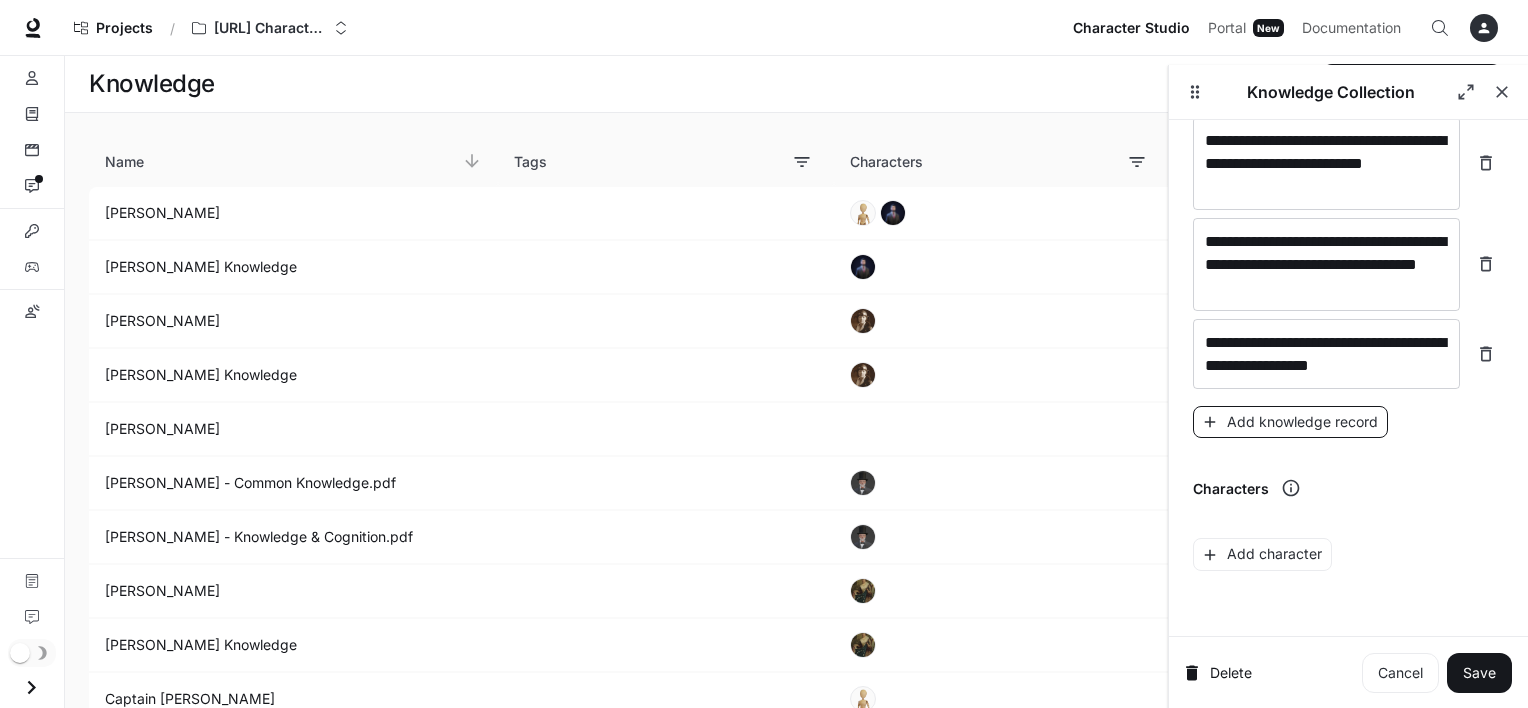 scroll, scrollTop: 4696, scrollLeft: 0, axis: vertical 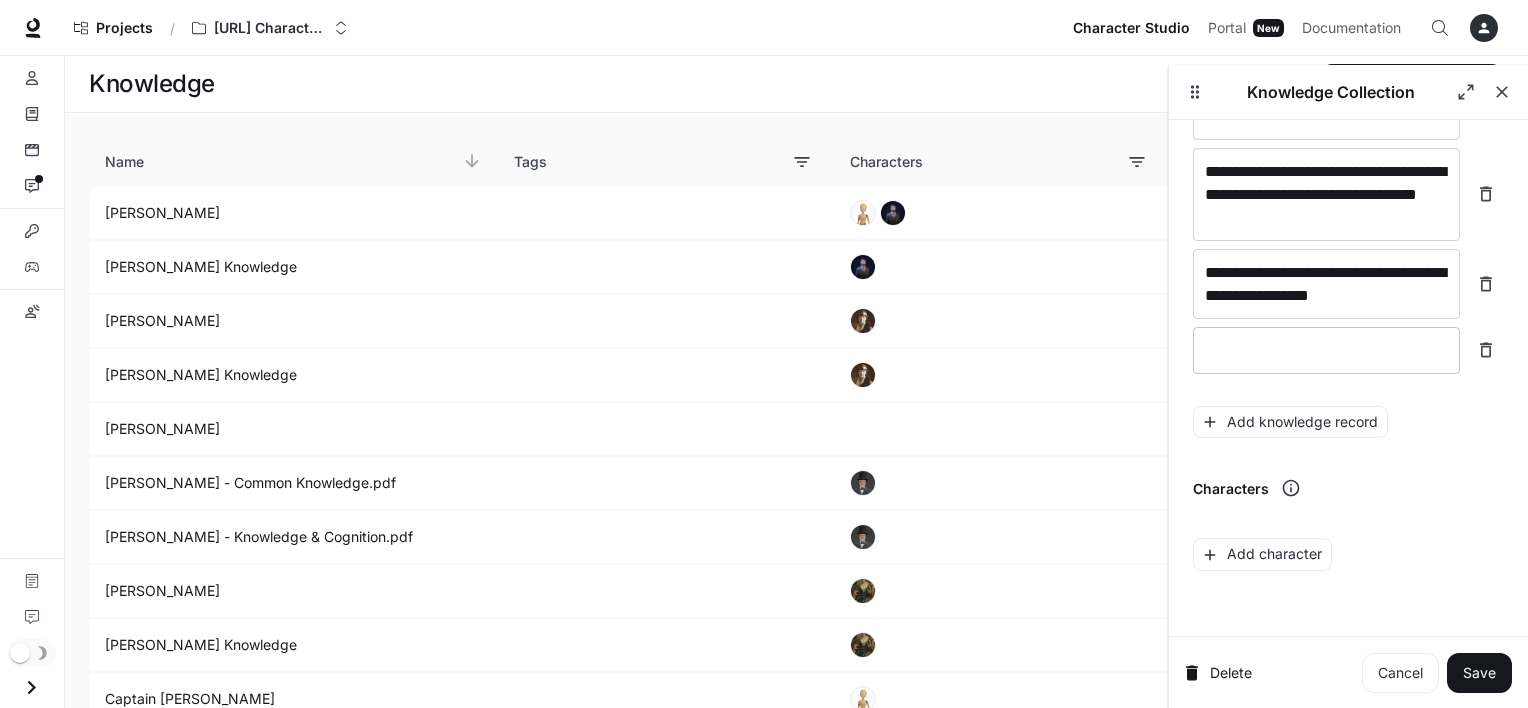 click at bounding box center [1326, 350] 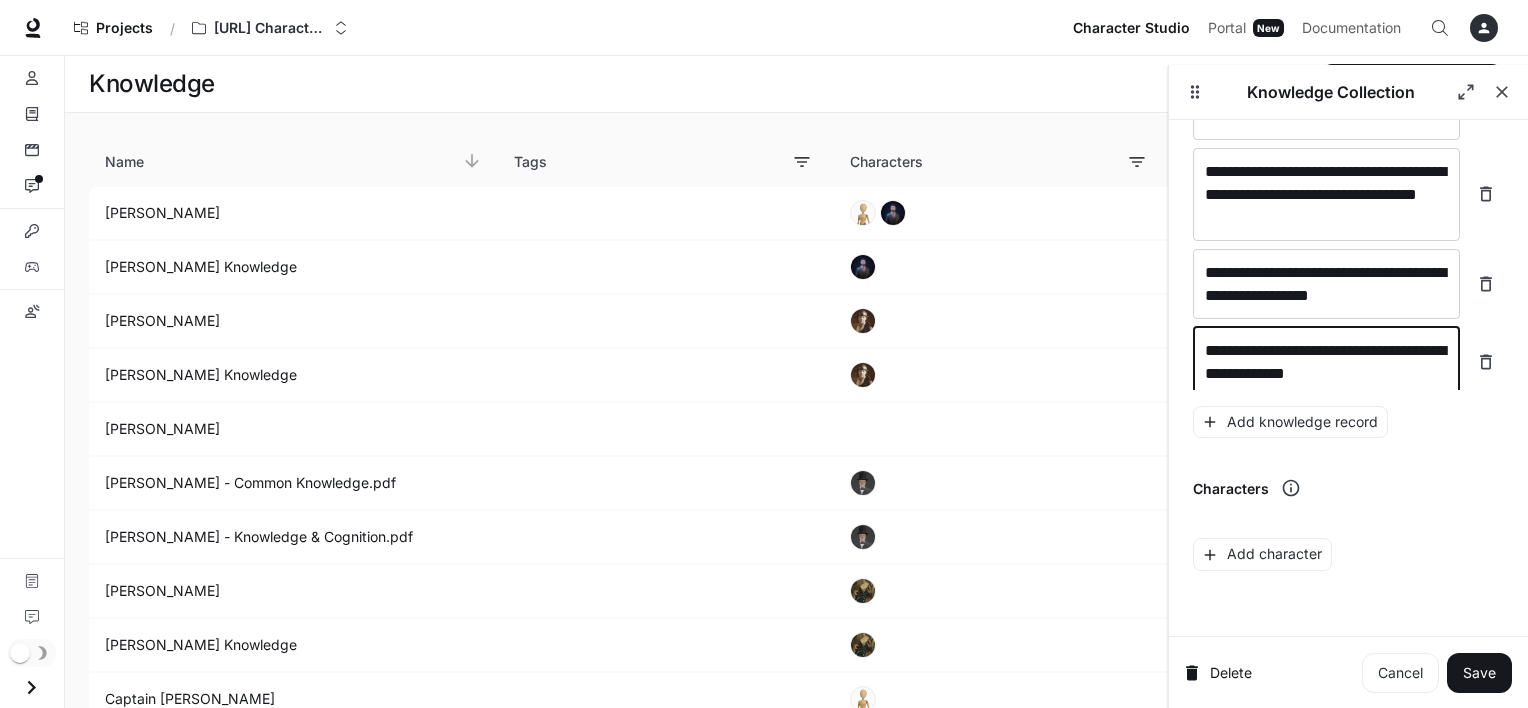 scroll, scrollTop: 4712, scrollLeft: 0, axis: vertical 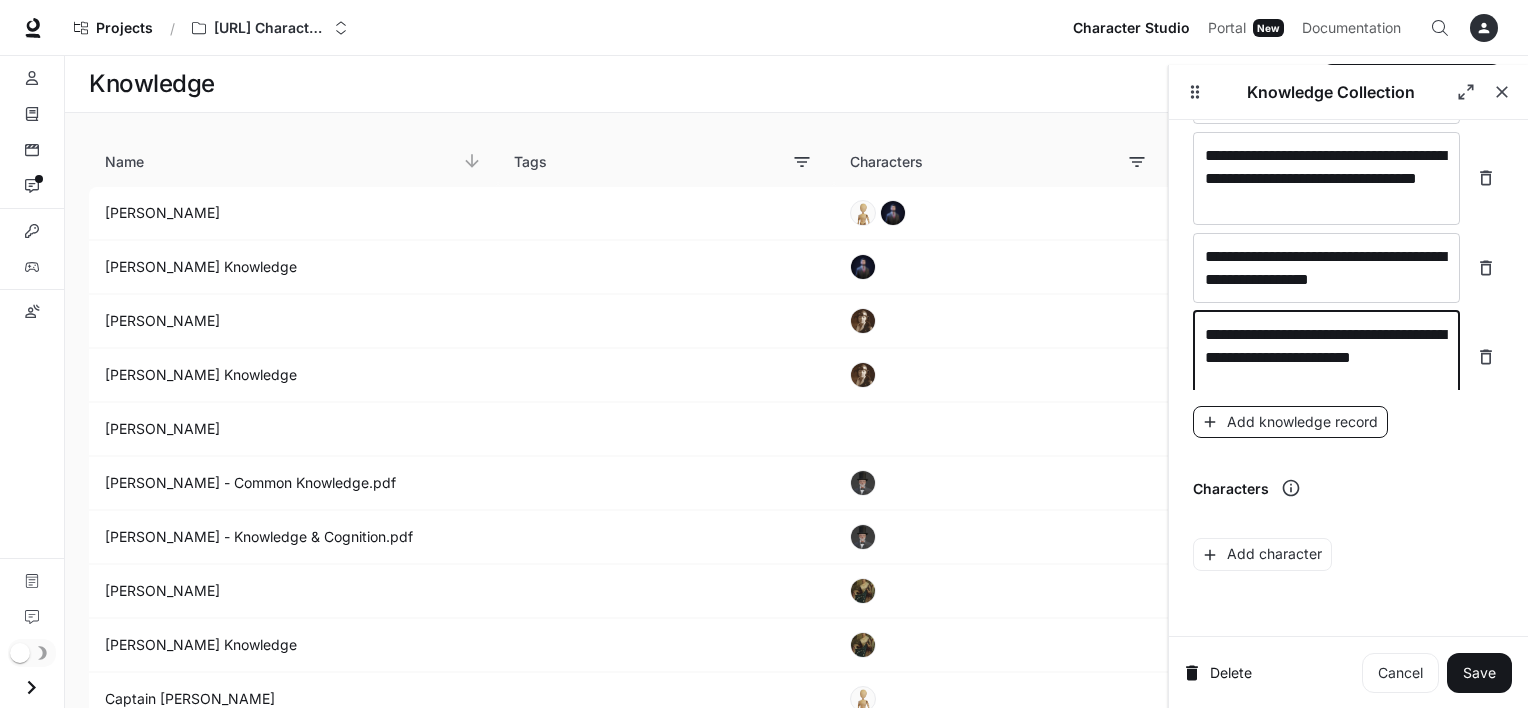 type on "**********" 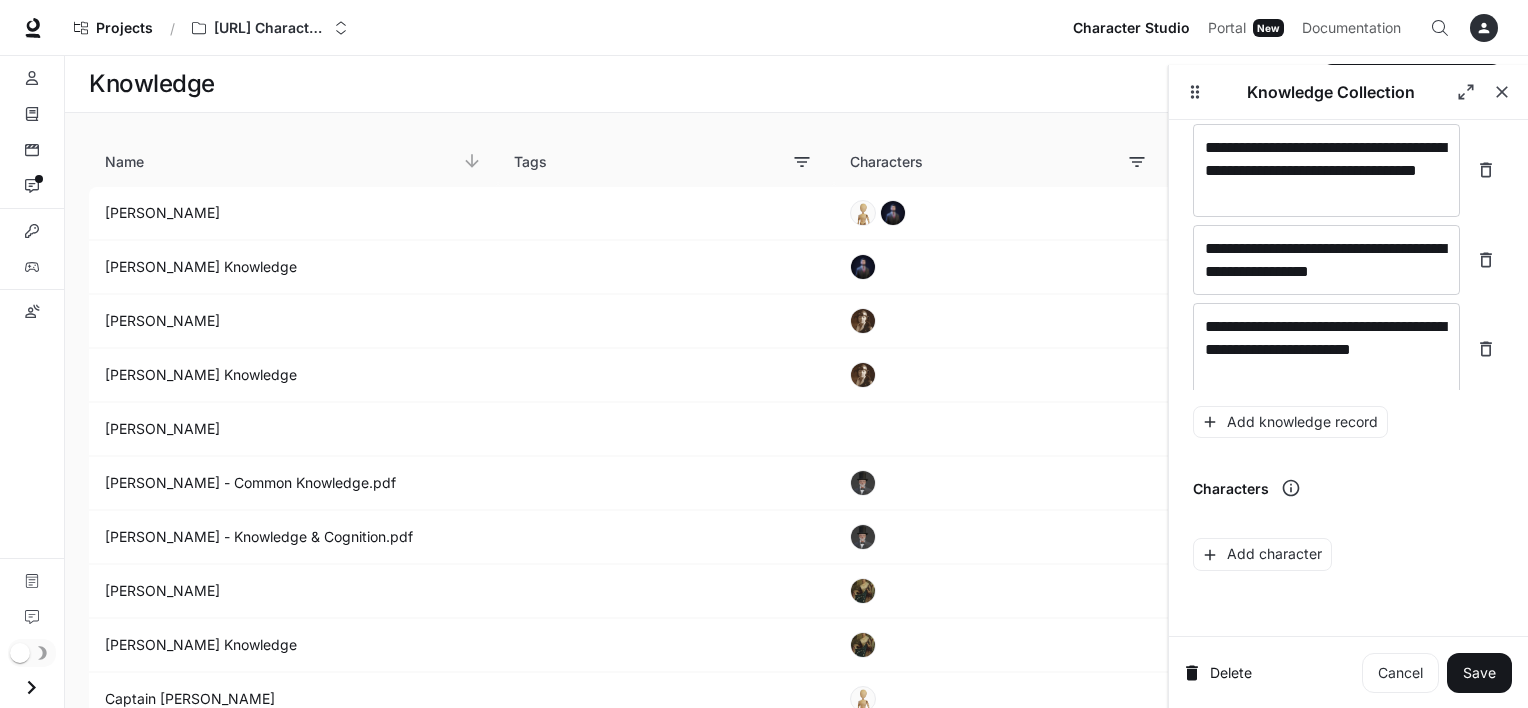 scroll, scrollTop: 4788, scrollLeft: 0, axis: vertical 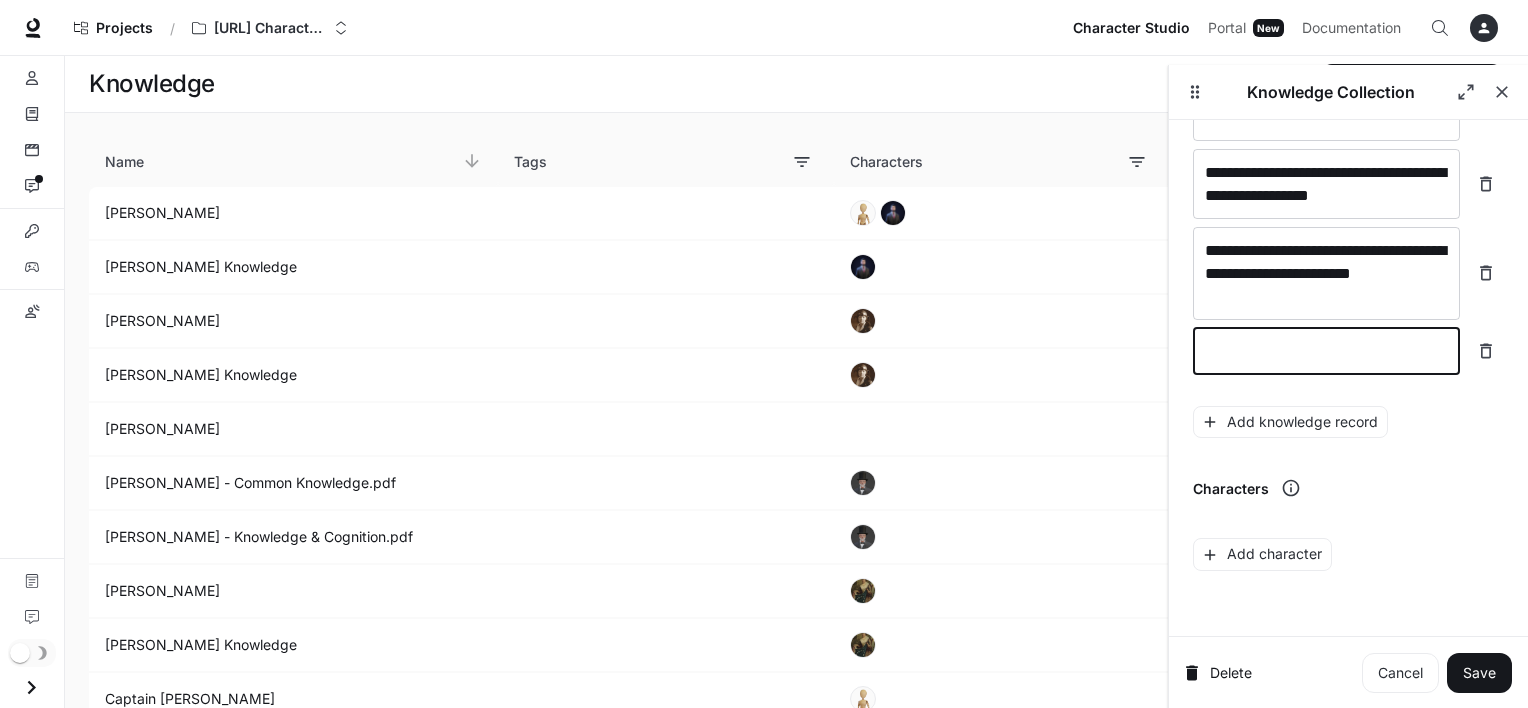 click at bounding box center (1326, 351) 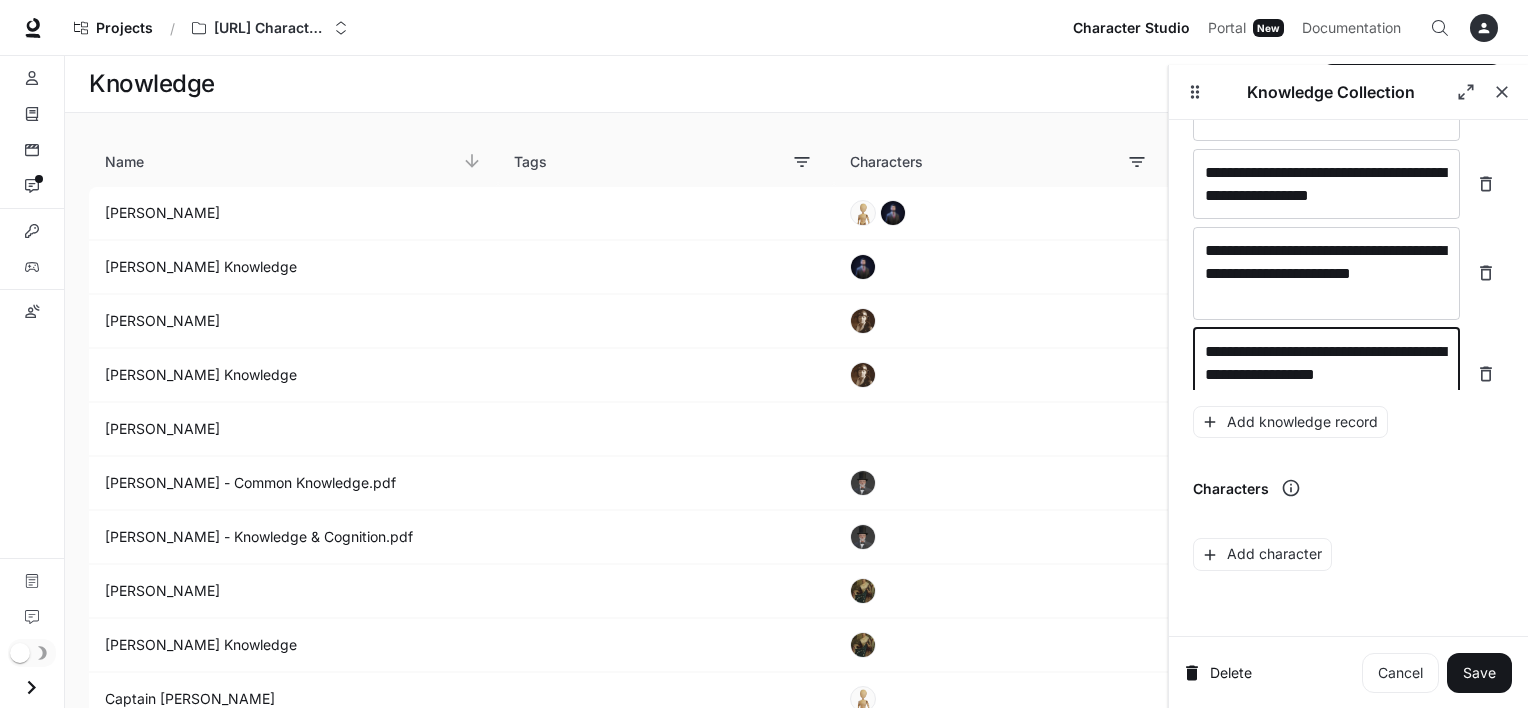 scroll, scrollTop: 4804, scrollLeft: 0, axis: vertical 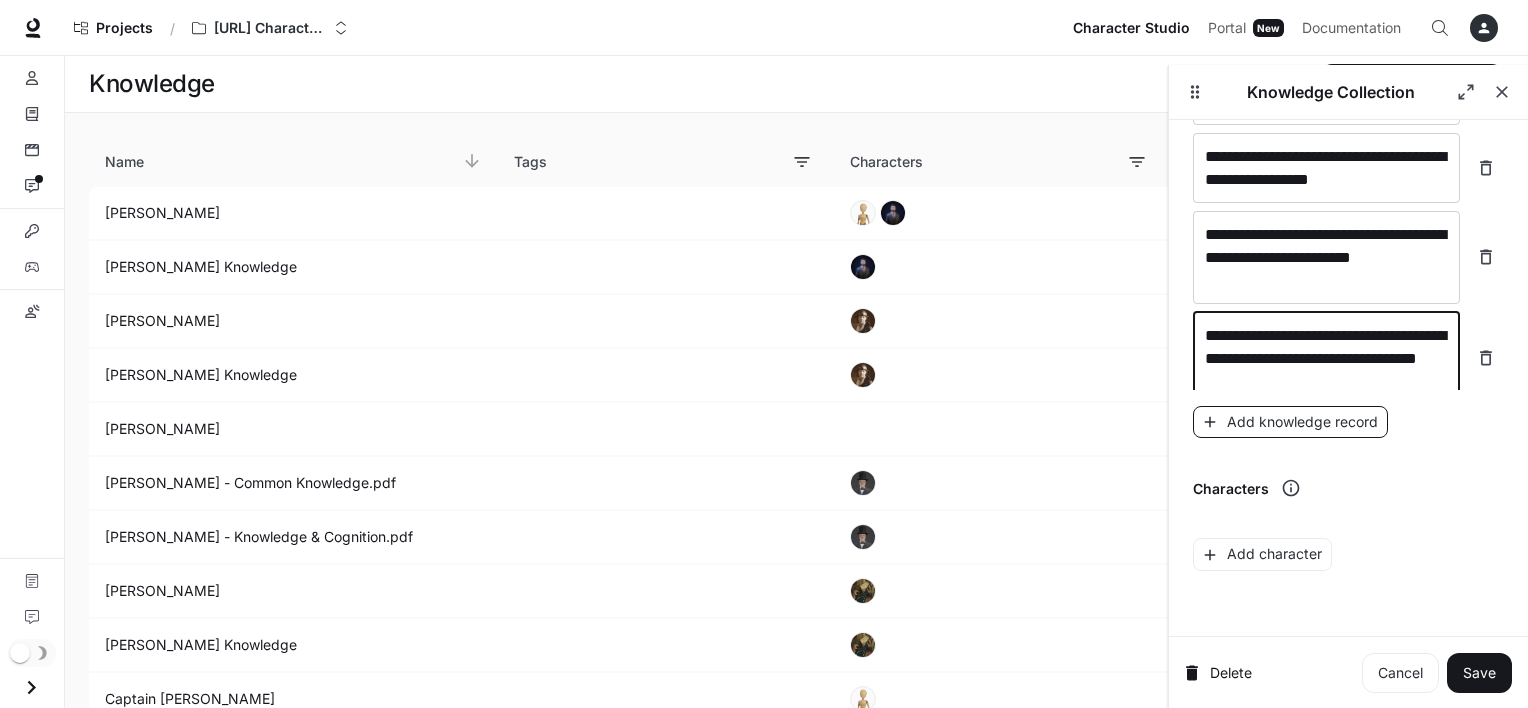 type on "**********" 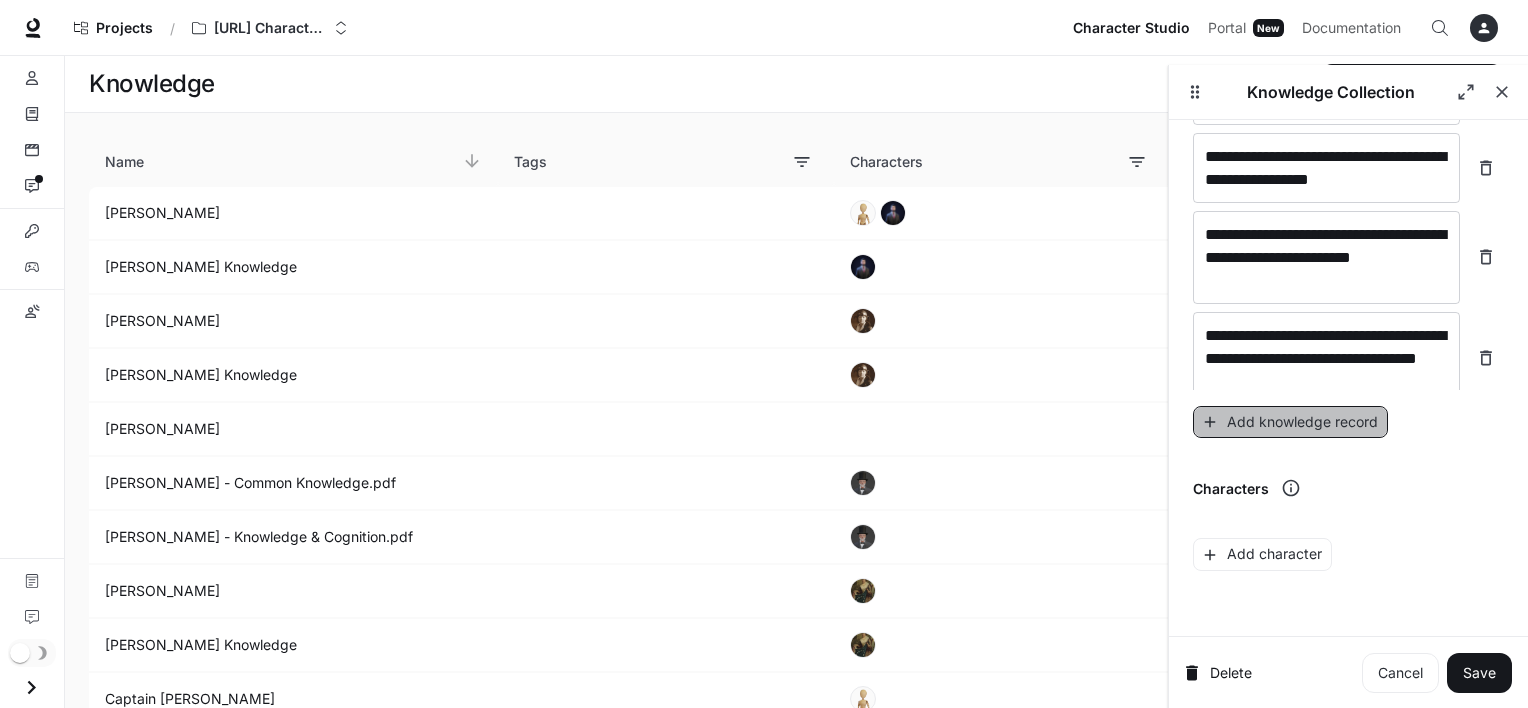 click on "Add knowledge record" at bounding box center [1290, 422] 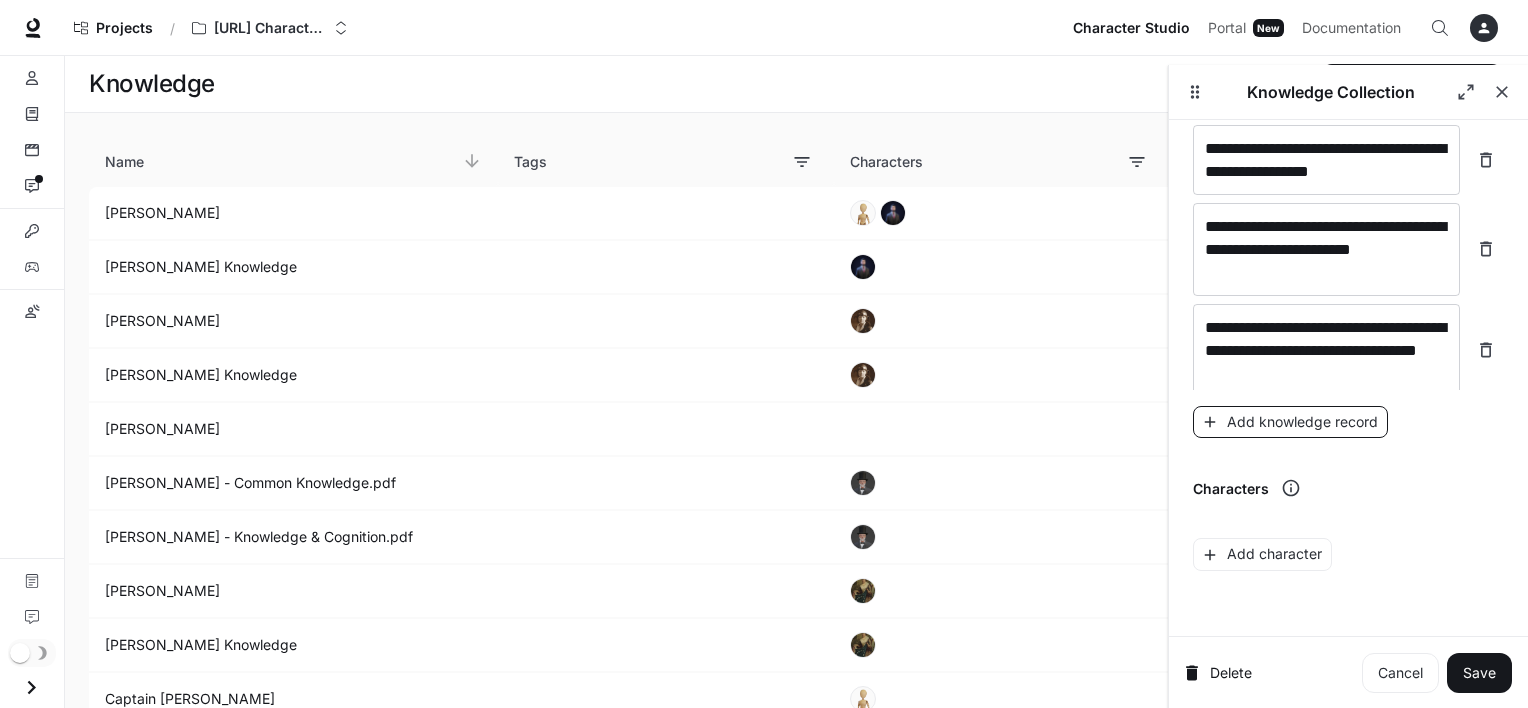 scroll, scrollTop: 4882, scrollLeft: 0, axis: vertical 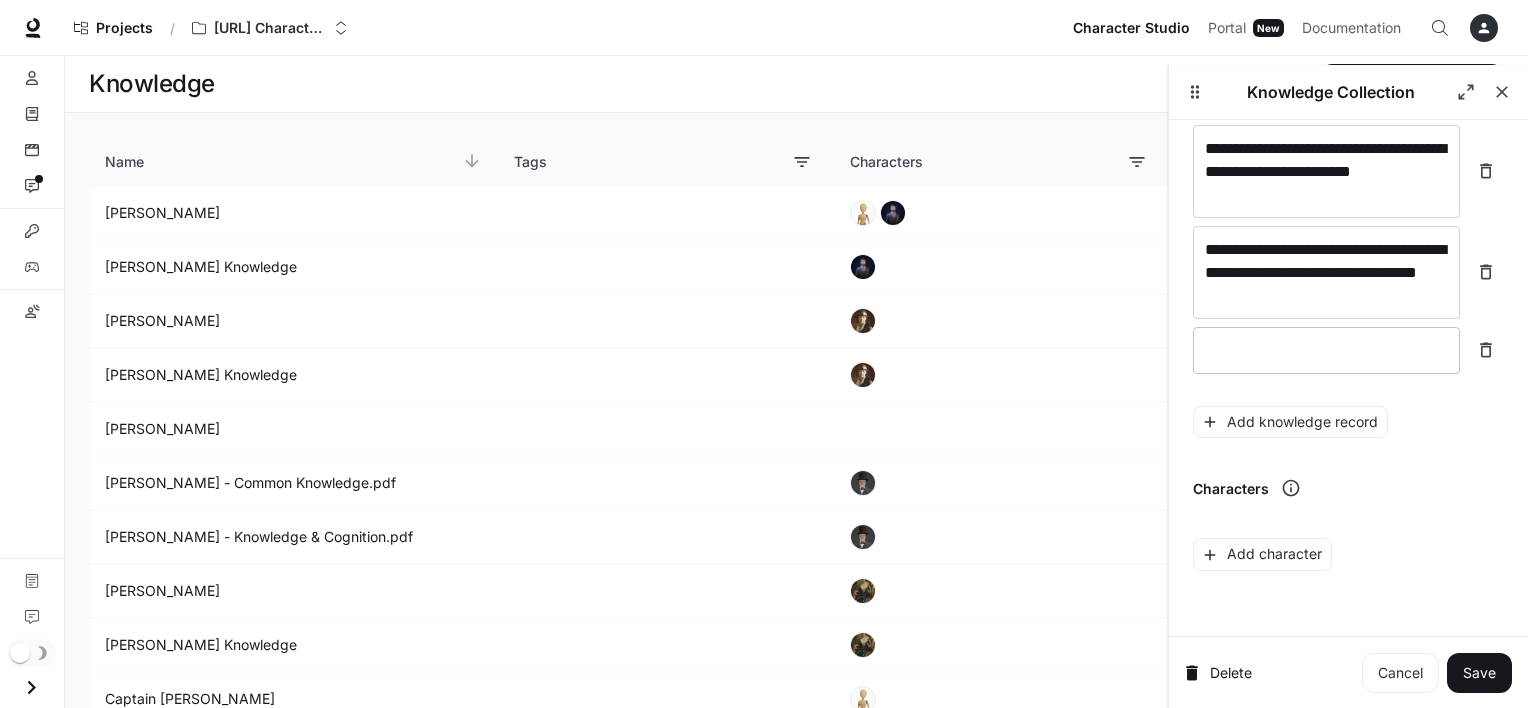 click at bounding box center (1326, 350) 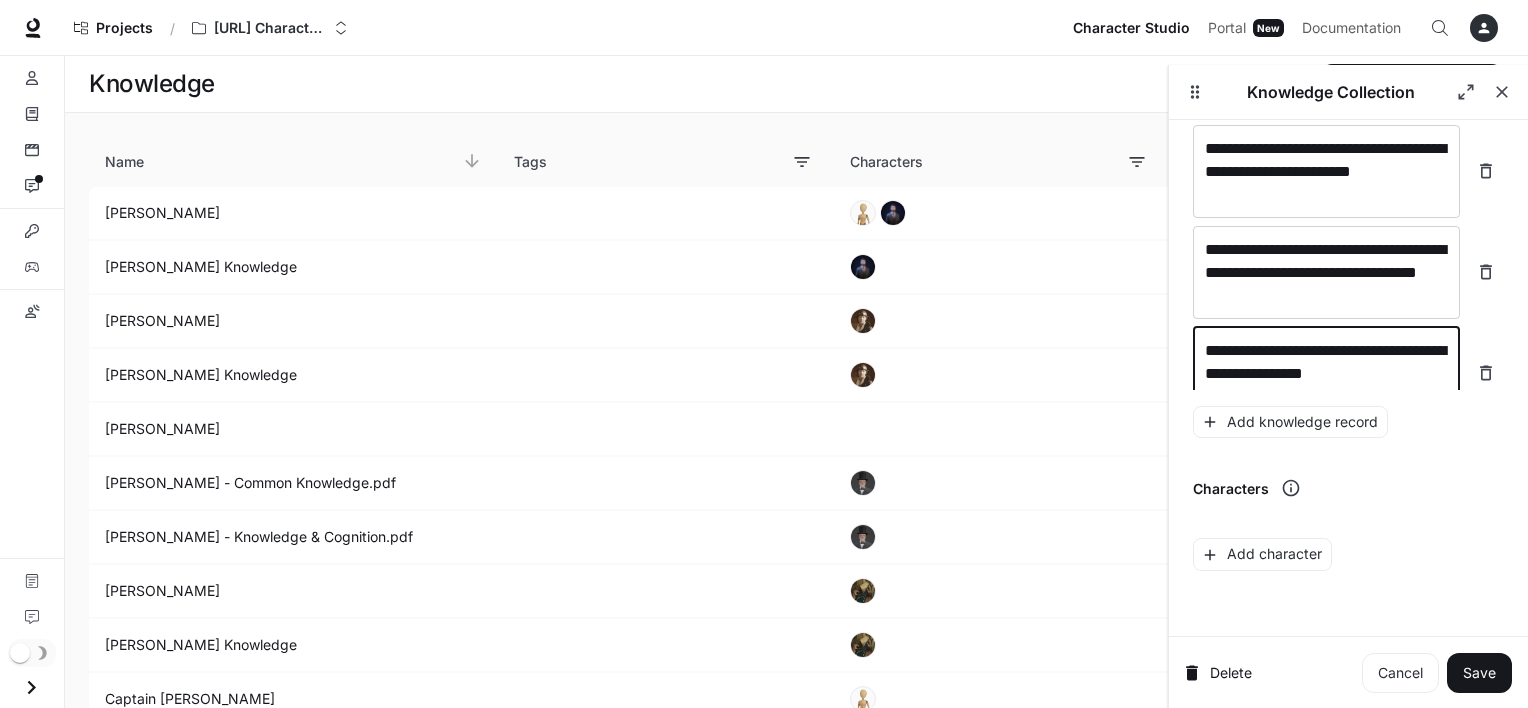 scroll, scrollTop: 4897, scrollLeft: 0, axis: vertical 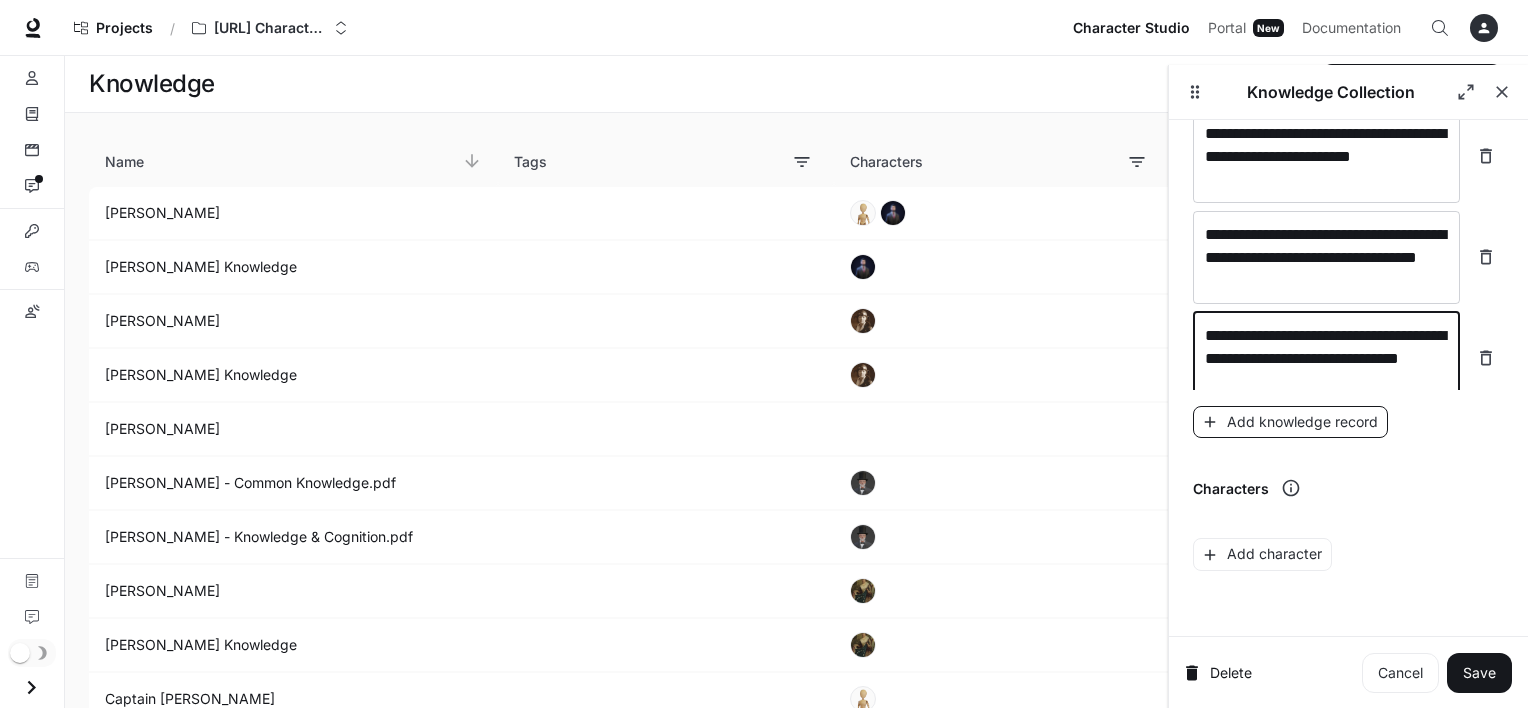 type on "**********" 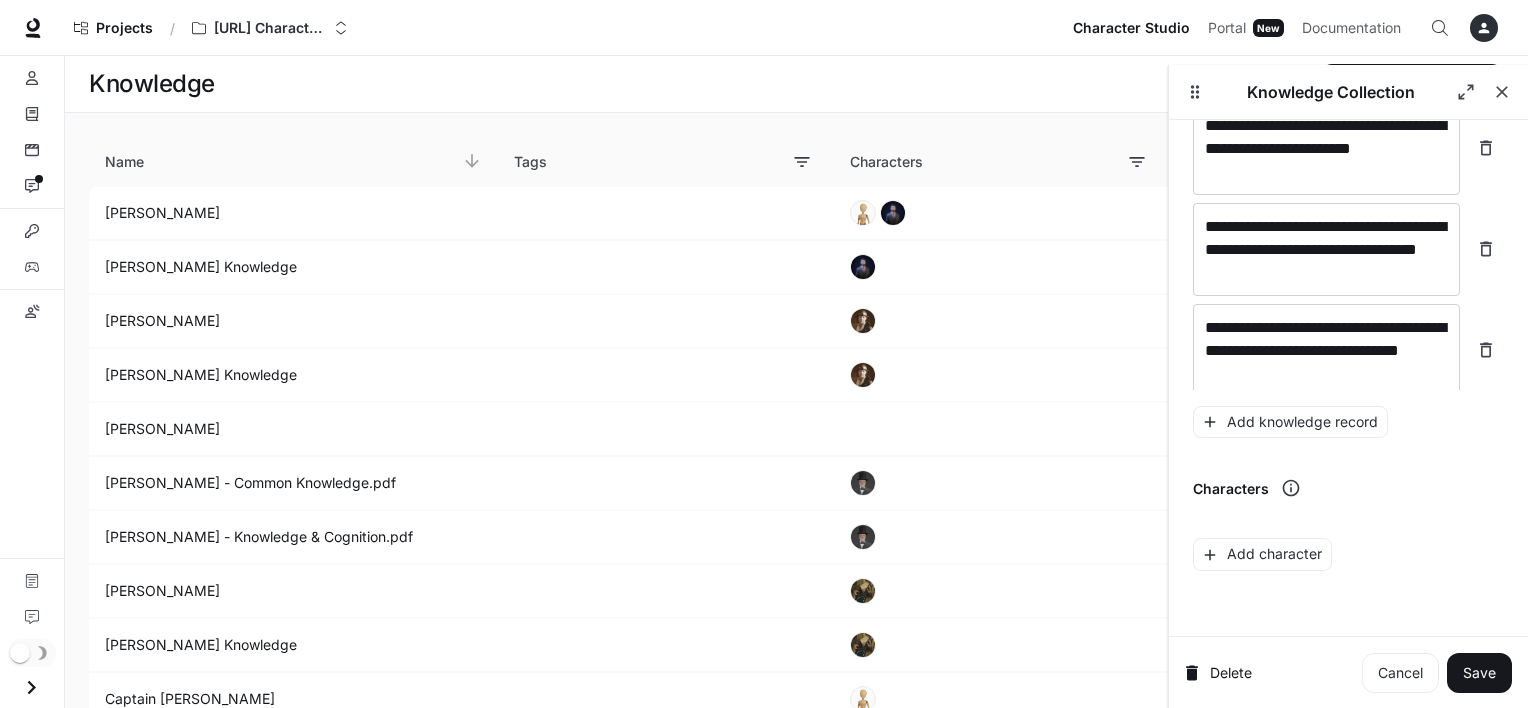 scroll, scrollTop: 4975, scrollLeft: 0, axis: vertical 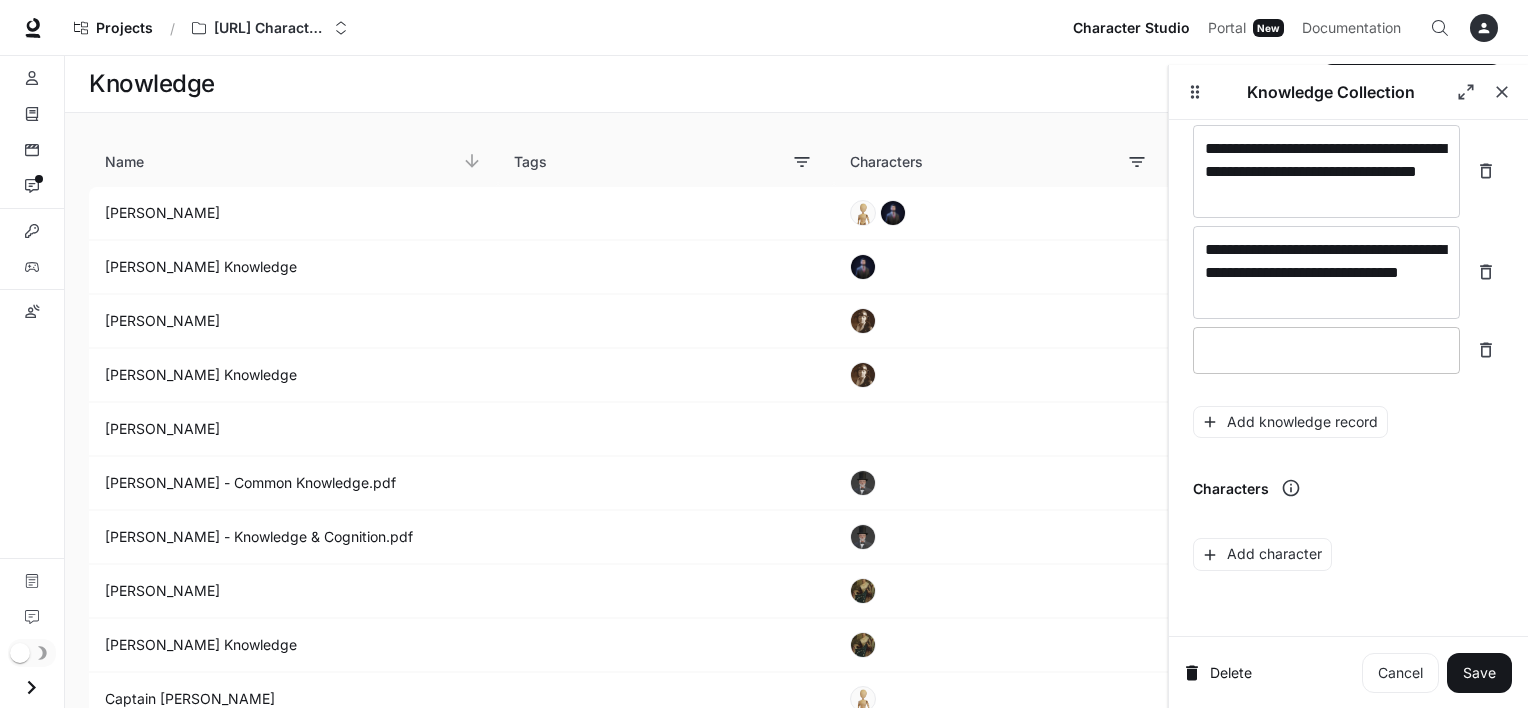 click at bounding box center (1326, 350) 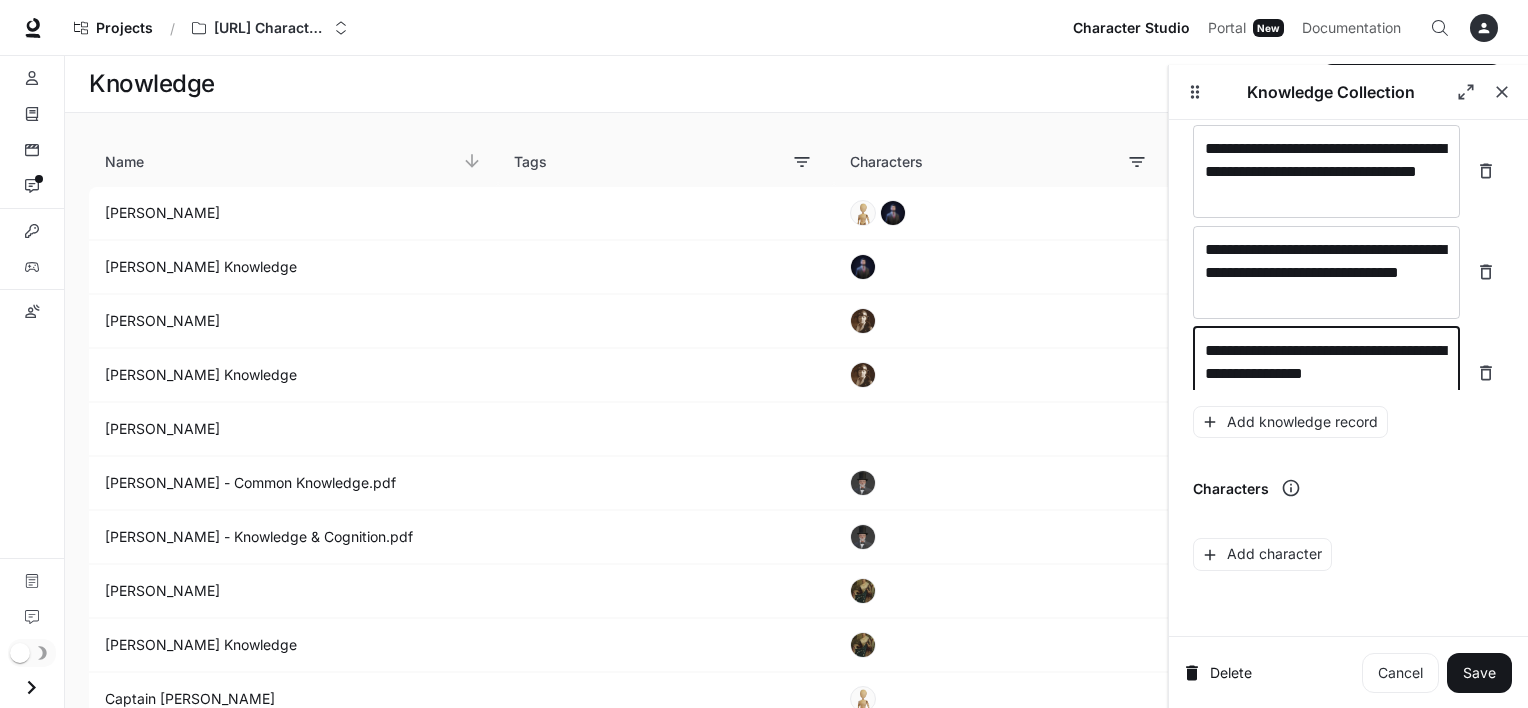 scroll, scrollTop: 4991, scrollLeft: 0, axis: vertical 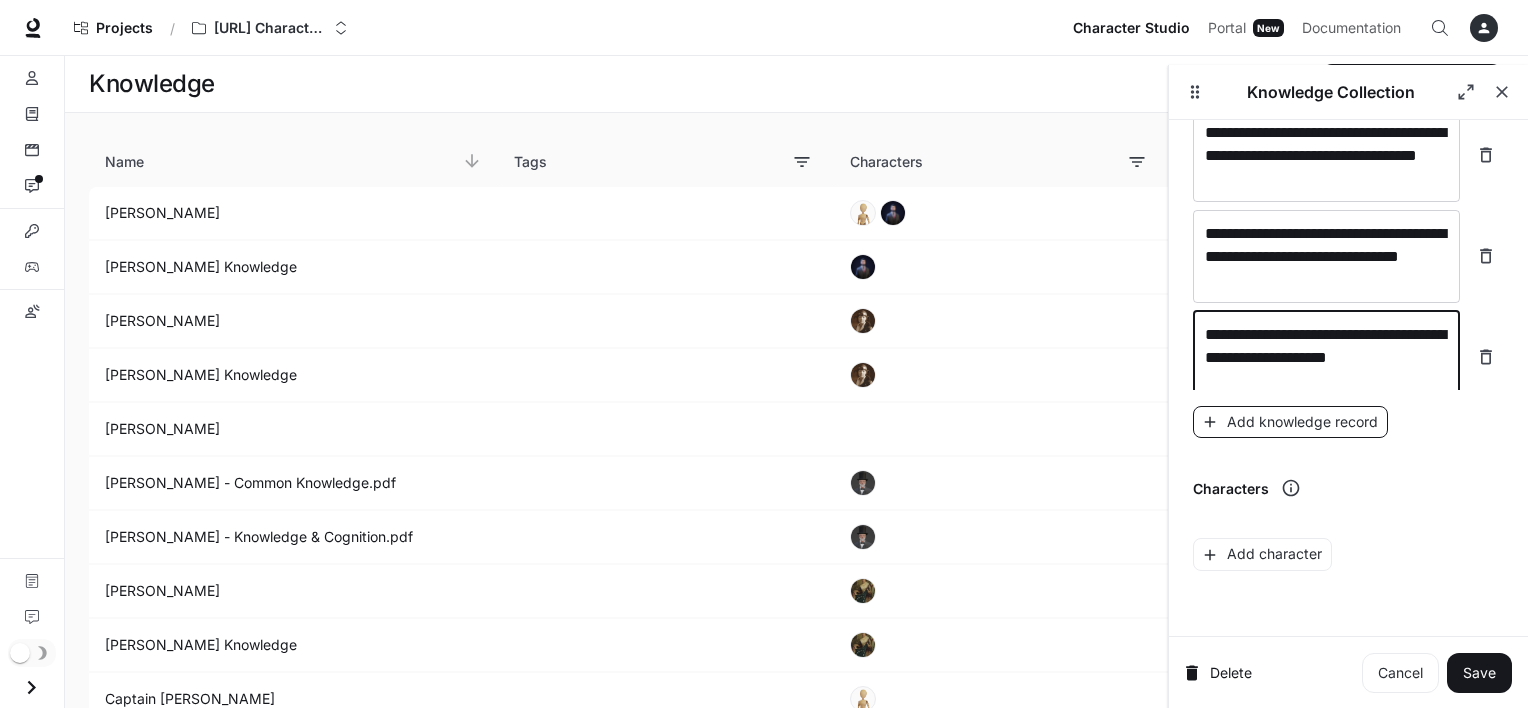 type on "**********" 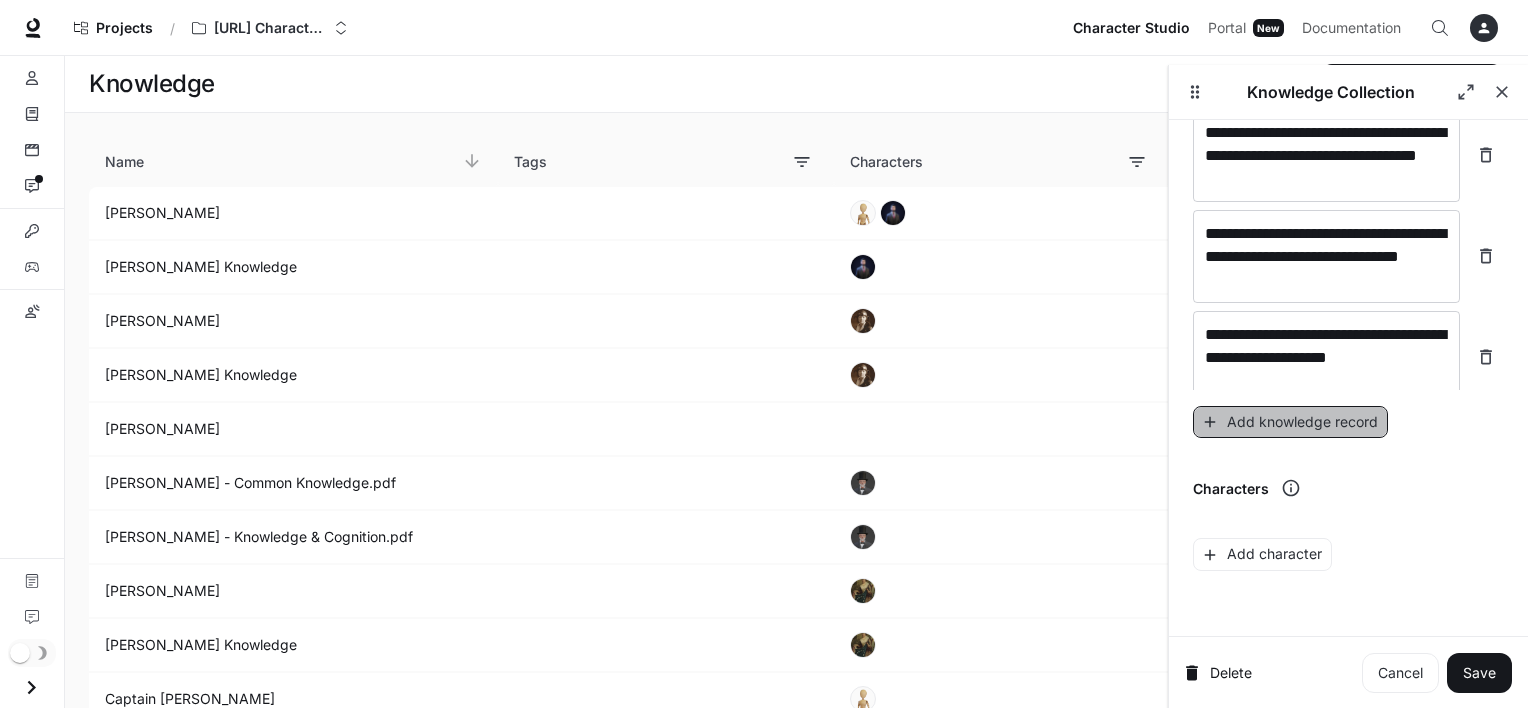 click on "Add knowledge record" at bounding box center [1290, 422] 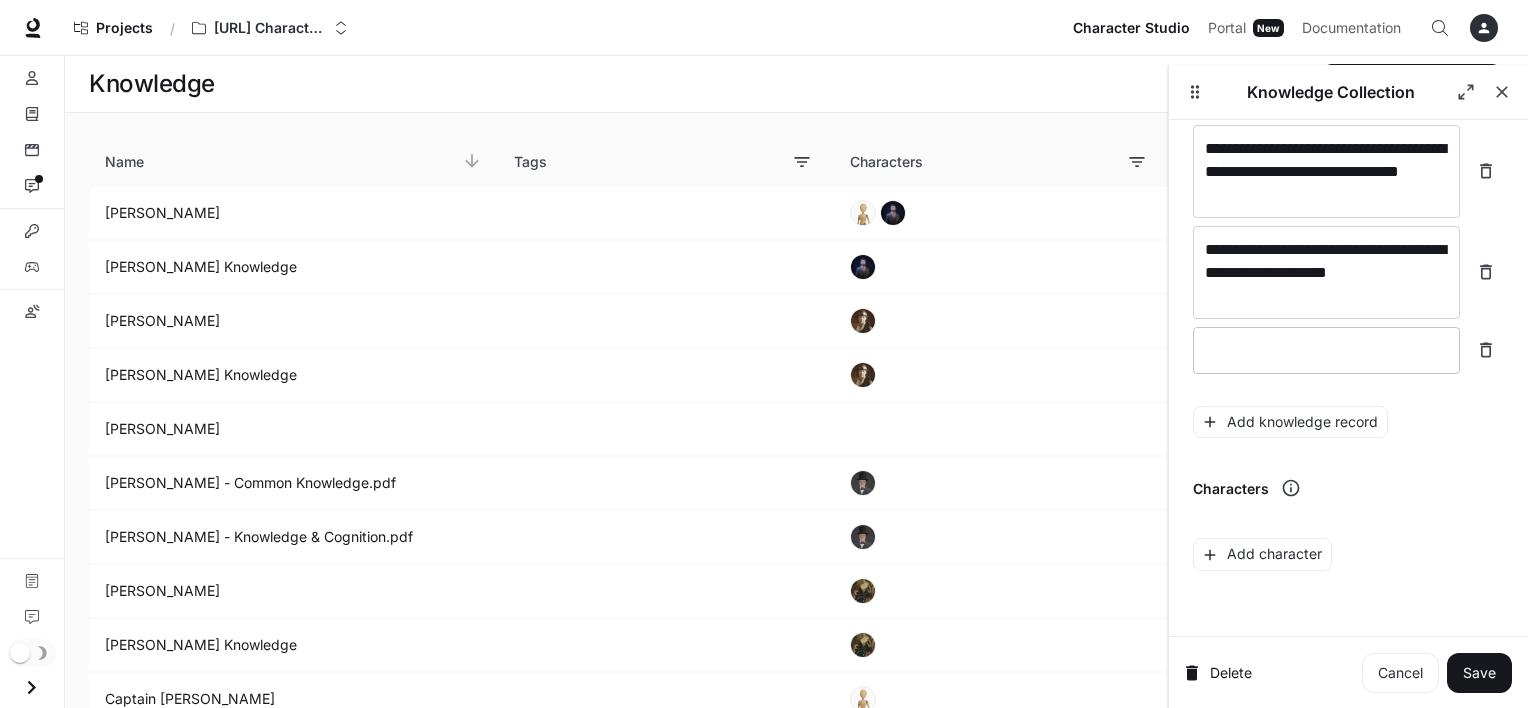 click at bounding box center (1326, 350) 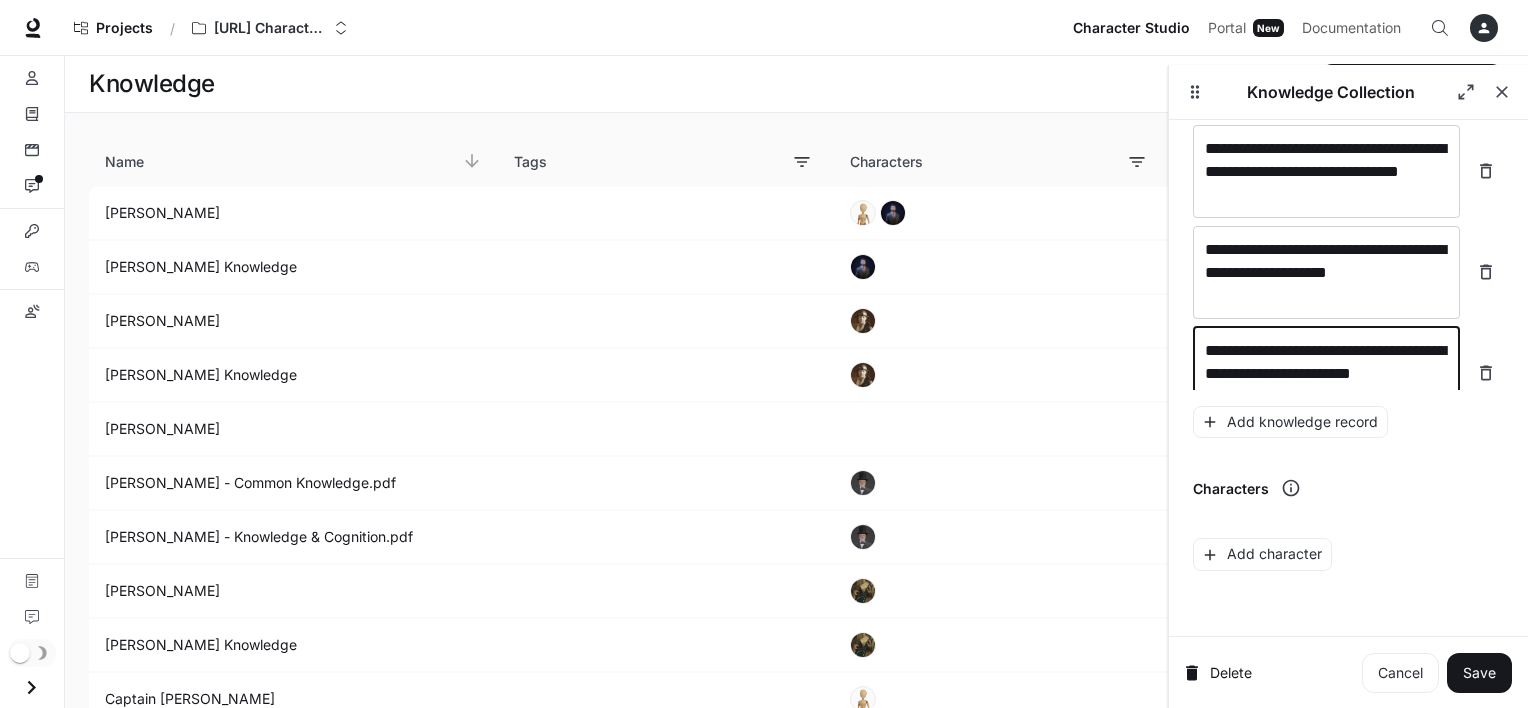 scroll, scrollTop: 5084, scrollLeft: 0, axis: vertical 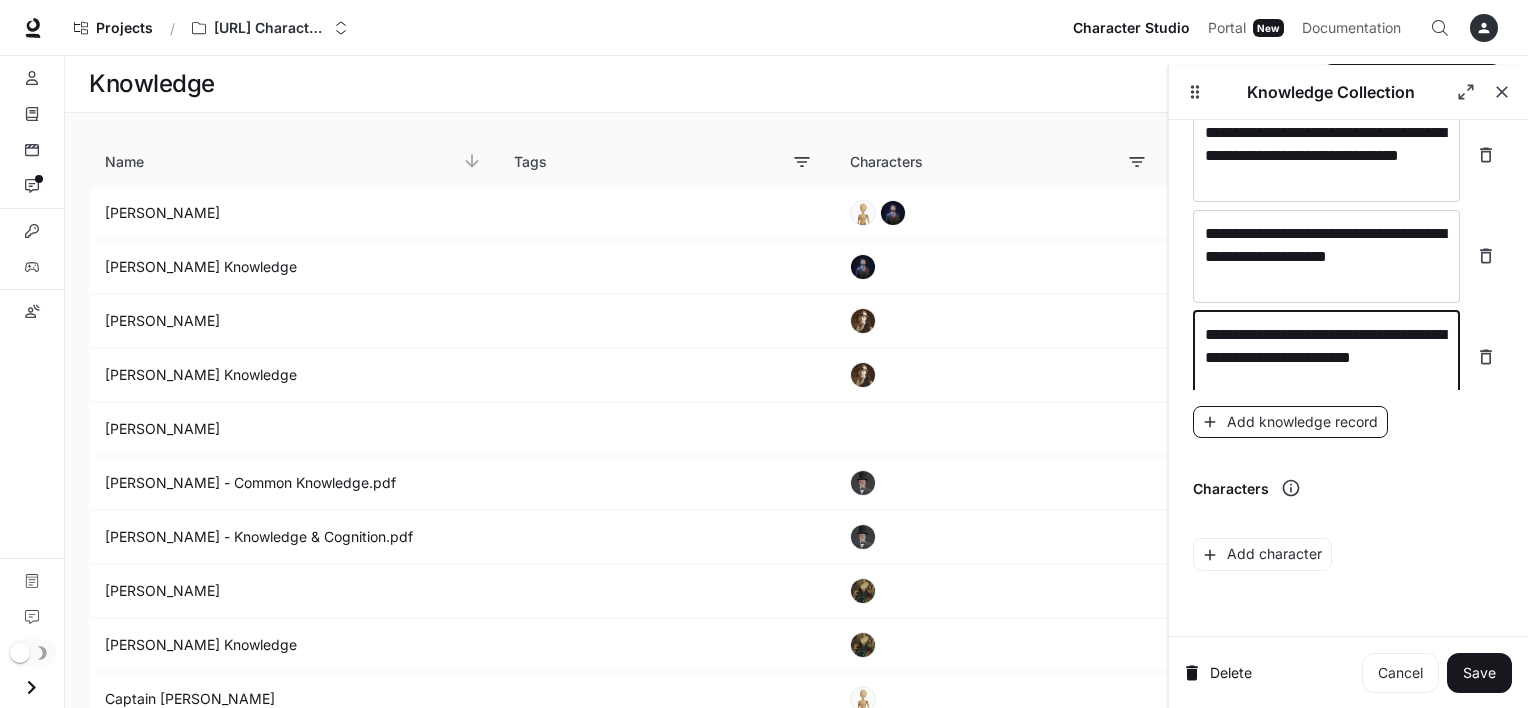 type on "**********" 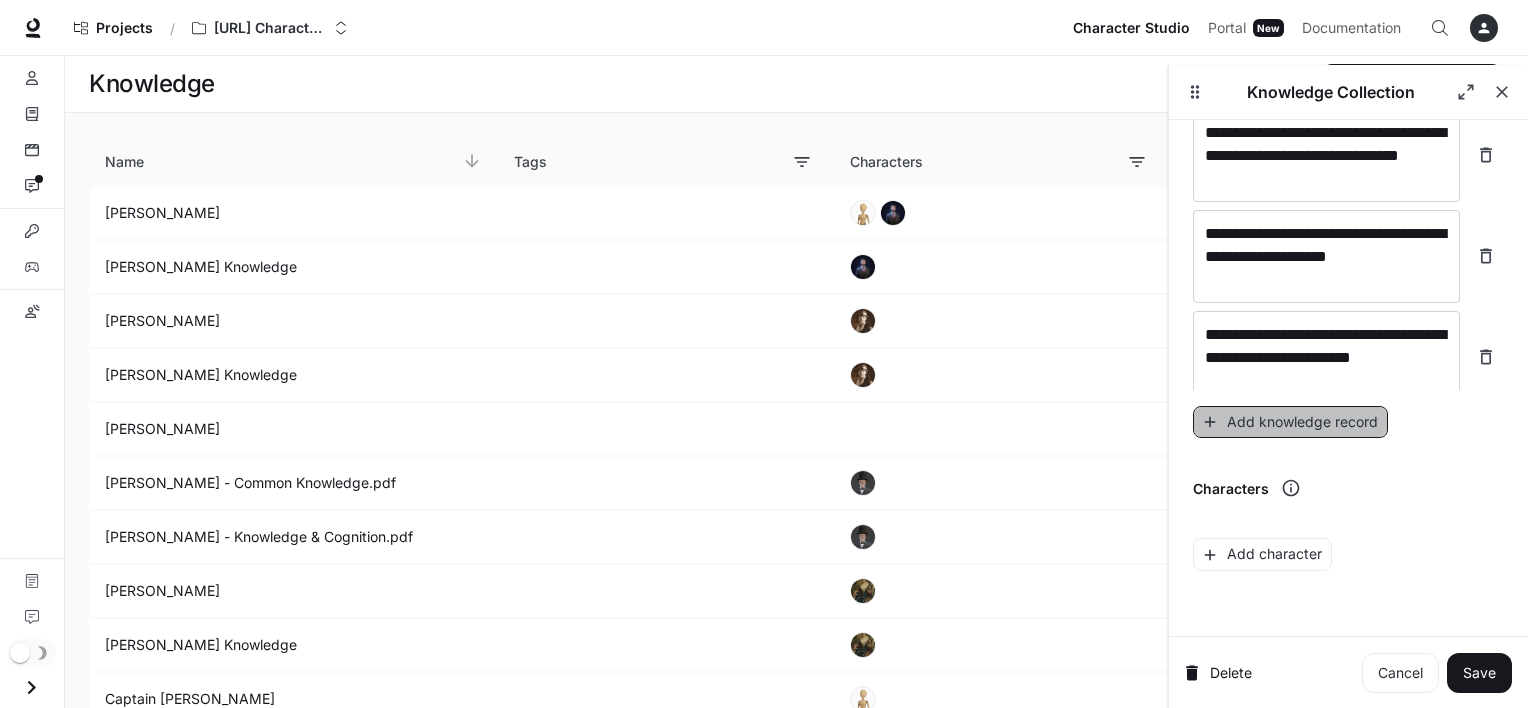 click on "Add knowledge record" at bounding box center (1290, 422) 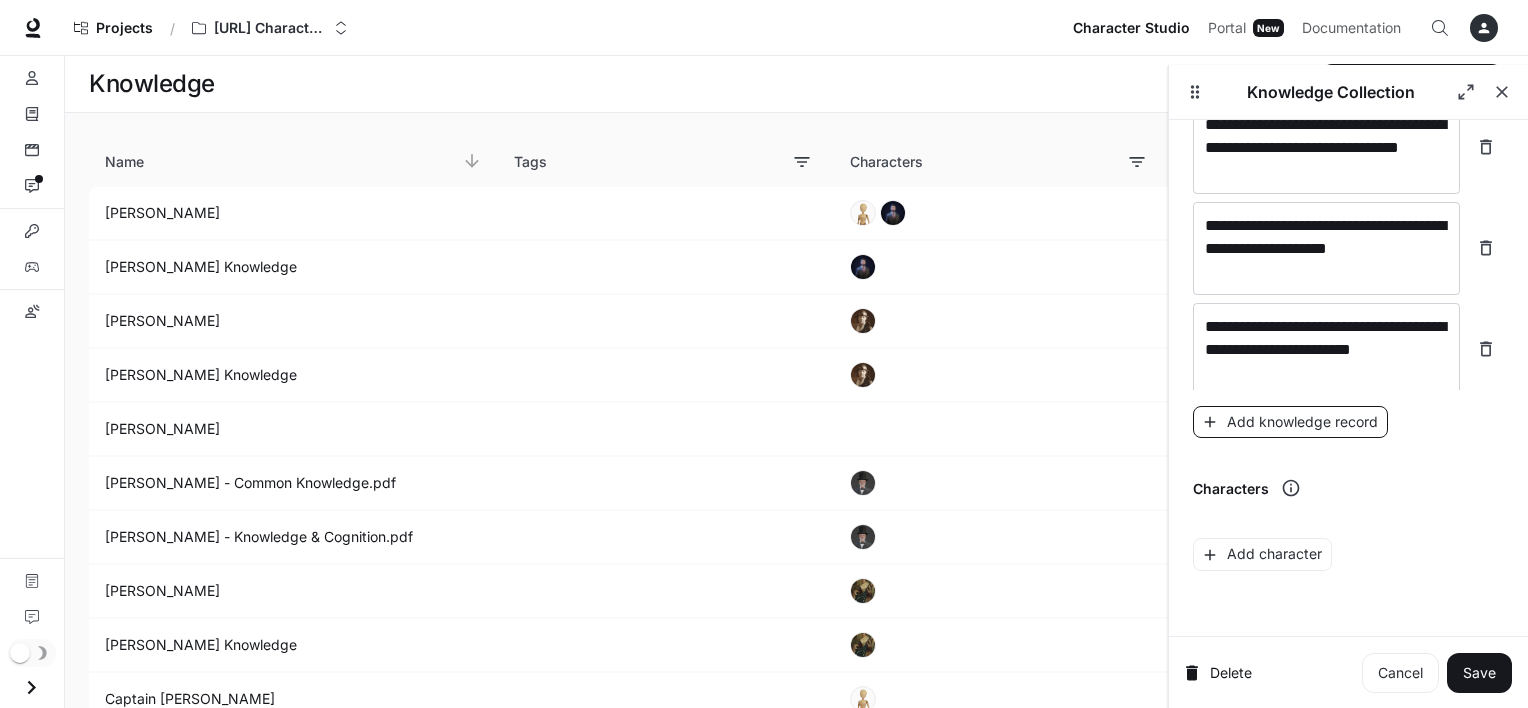 scroll, scrollTop: 5160, scrollLeft: 0, axis: vertical 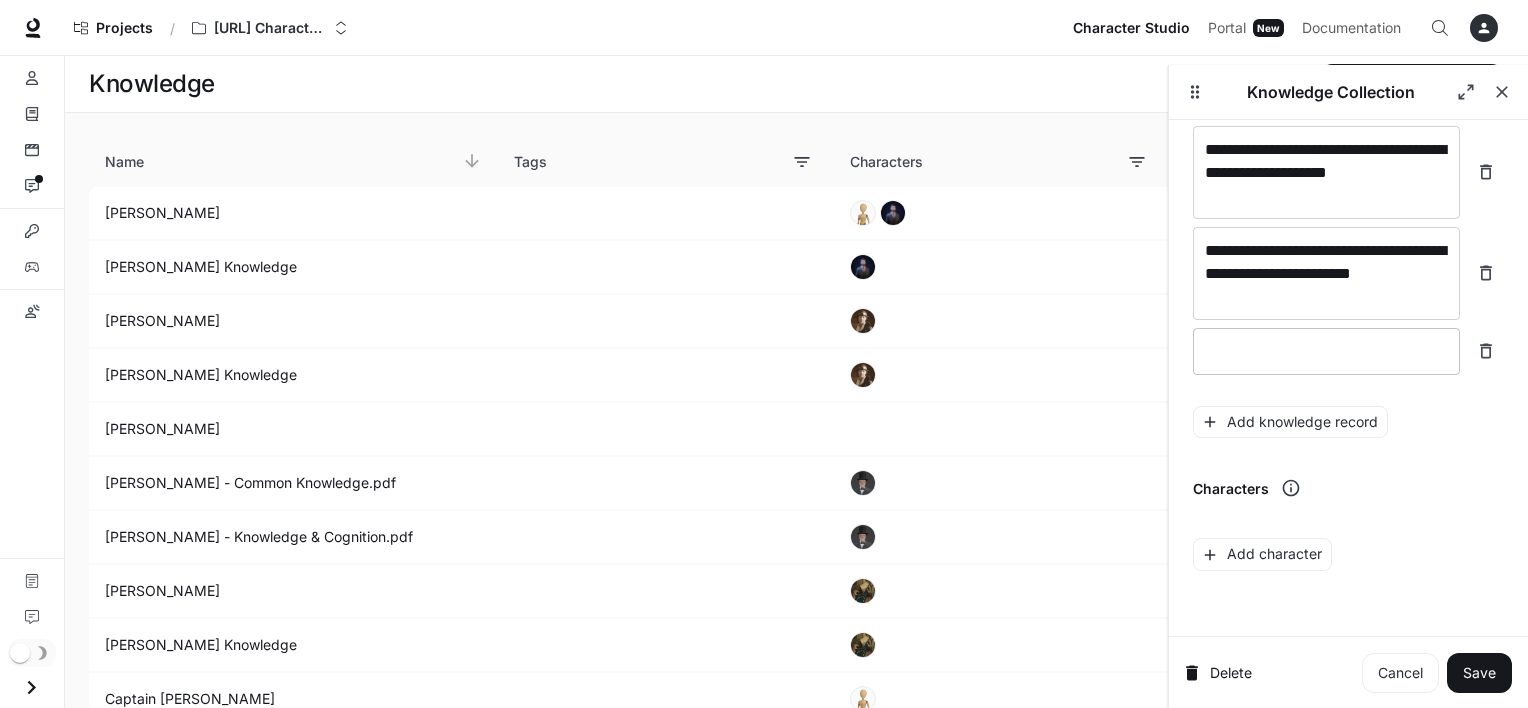 click at bounding box center (1326, 351) 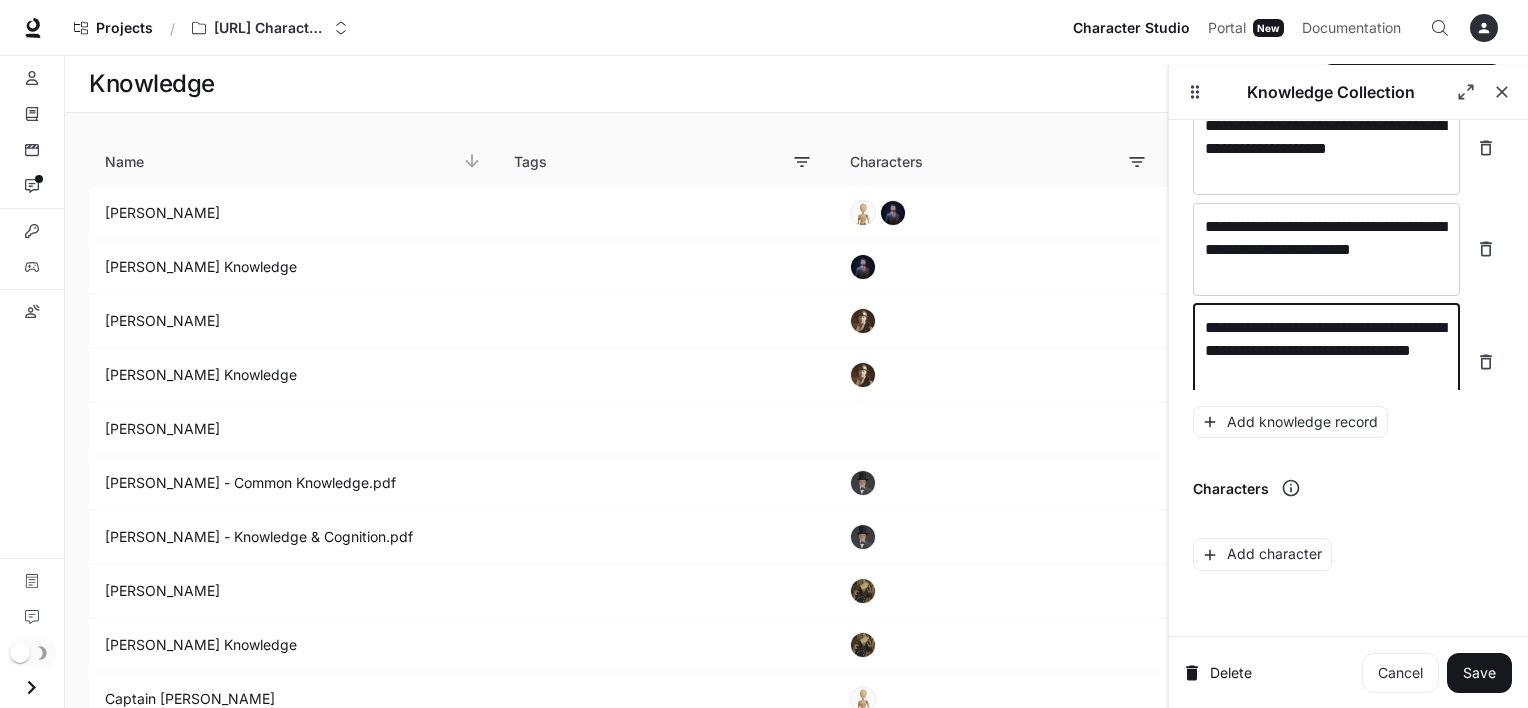 scroll, scrollTop: 5200, scrollLeft: 0, axis: vertical 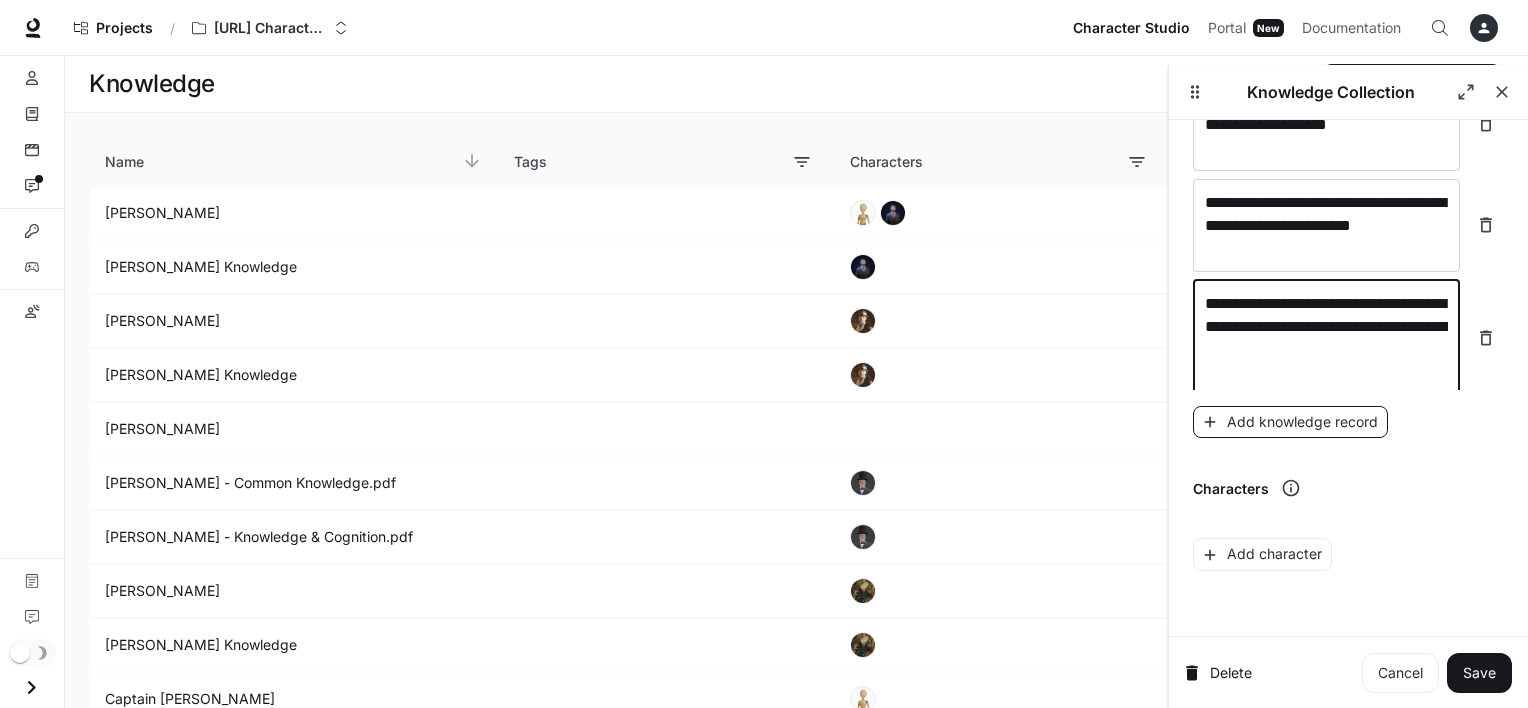 type on "**********" 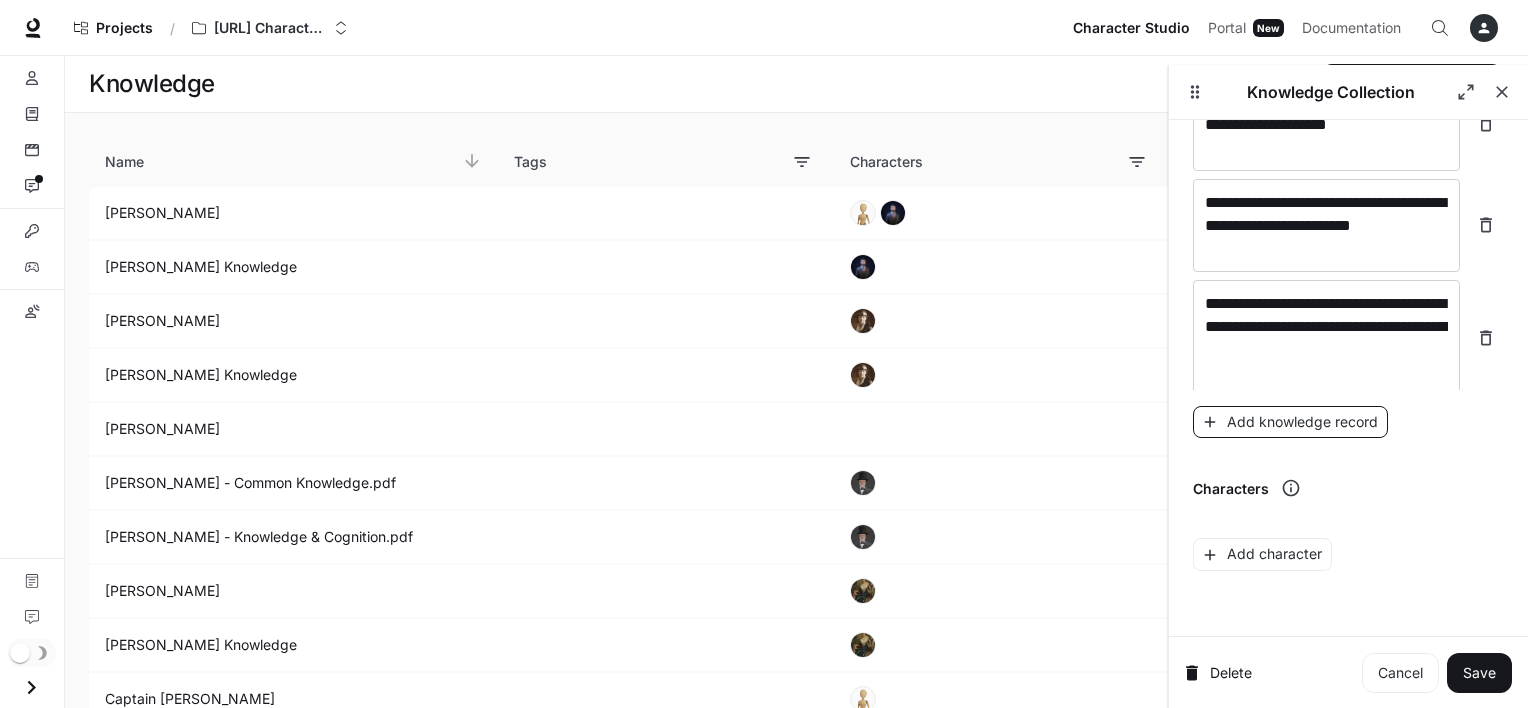 scroll, scrollTop: 5254, scrollLeft: 0, axis: vertical 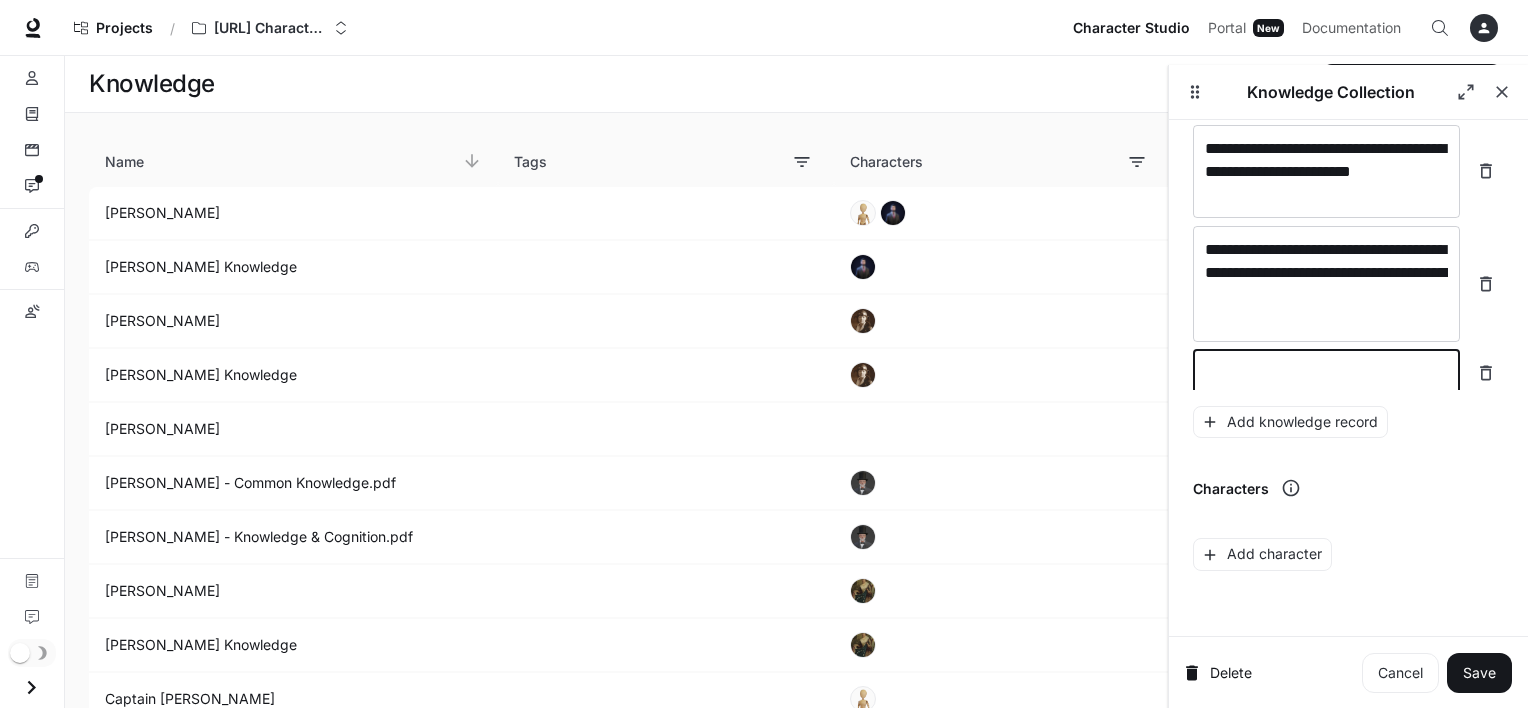 click at bounding box center (1326, 373) 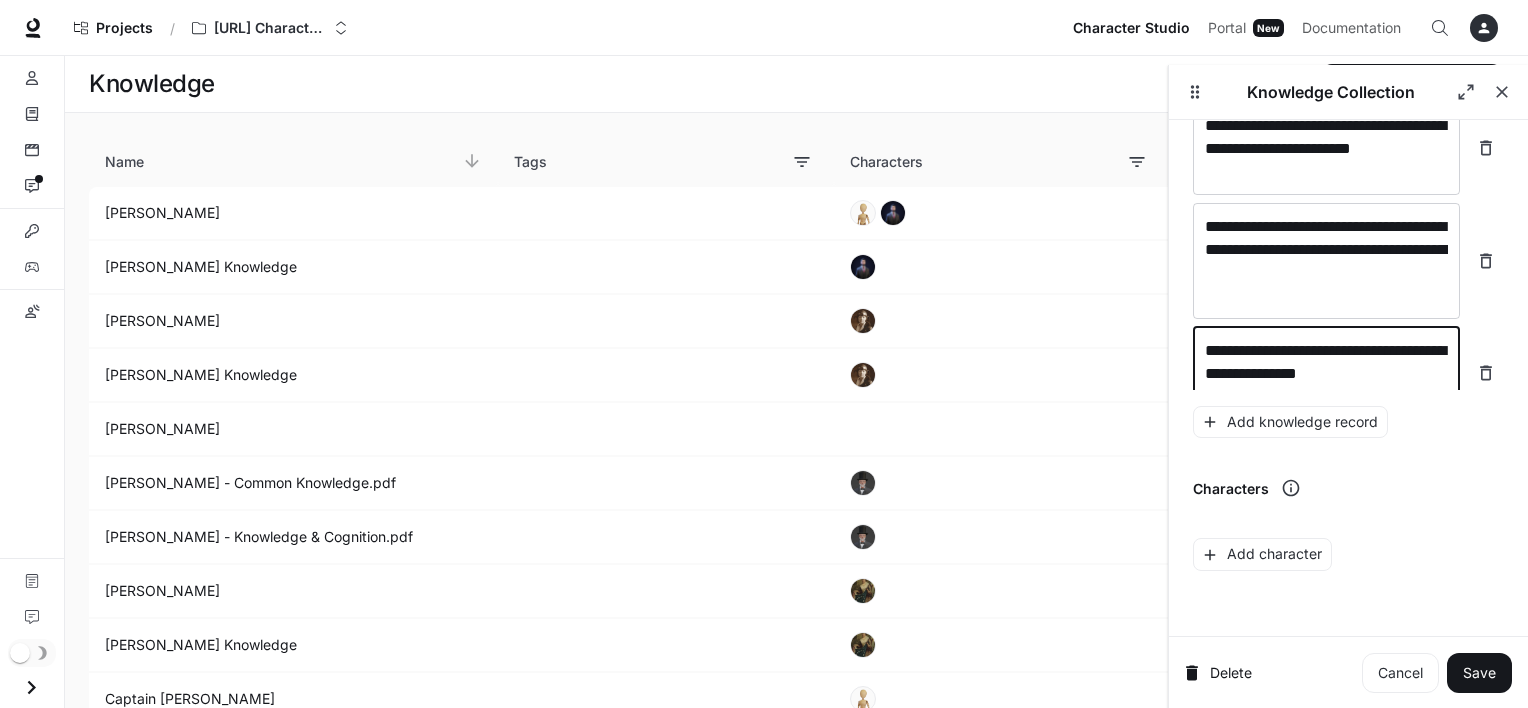 scroll, scrollTop: 5292, scrollLeft: 0, axis: vertical 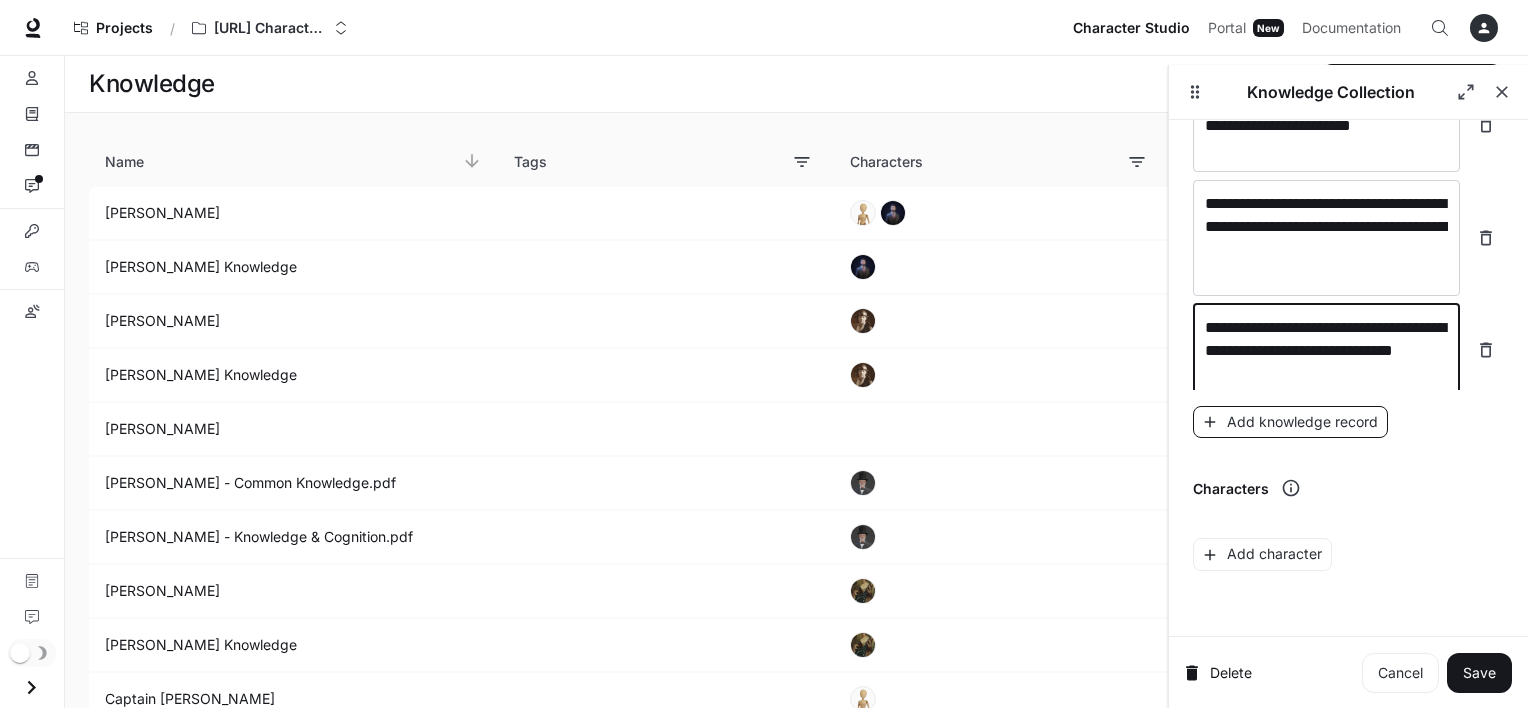 type on "**********" 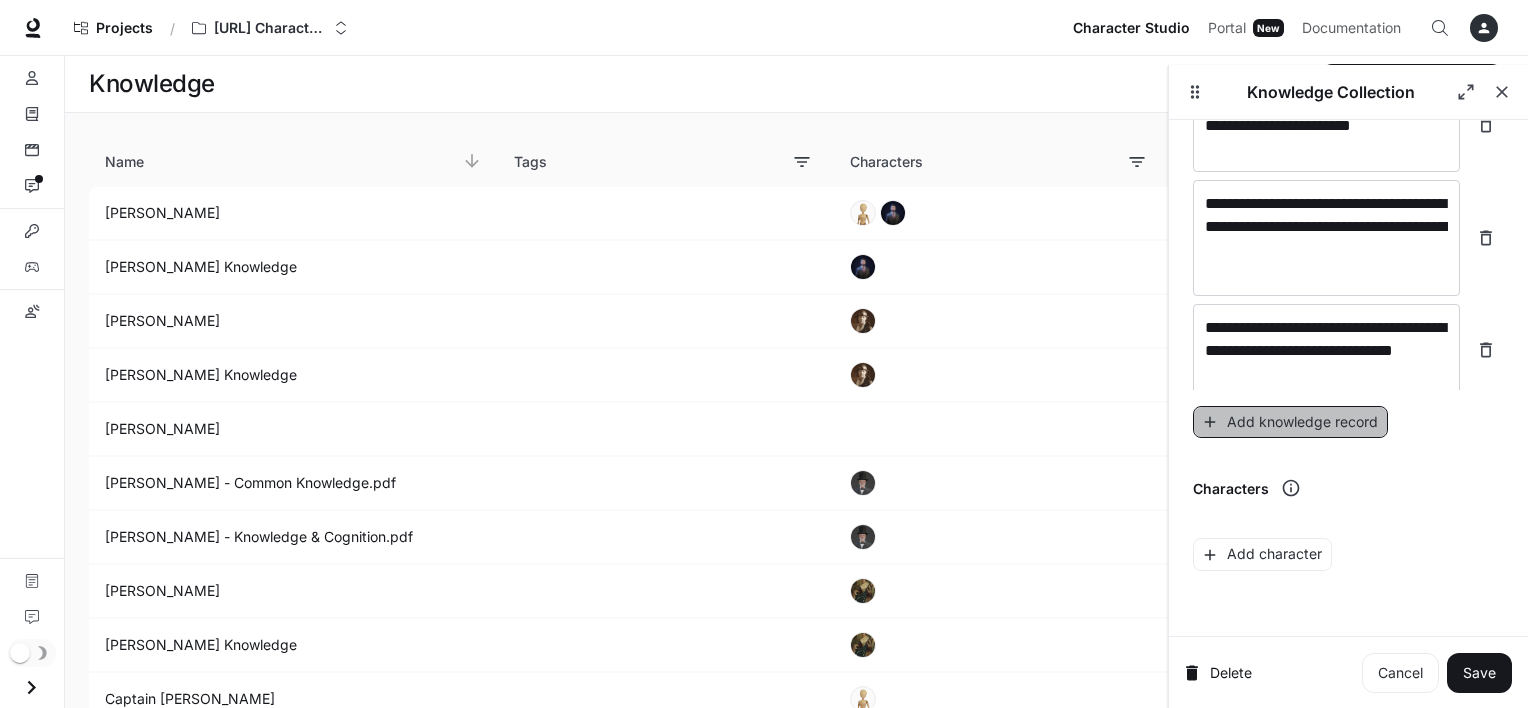 click on "Add knowledge record" at bounding box center (1290, 422) 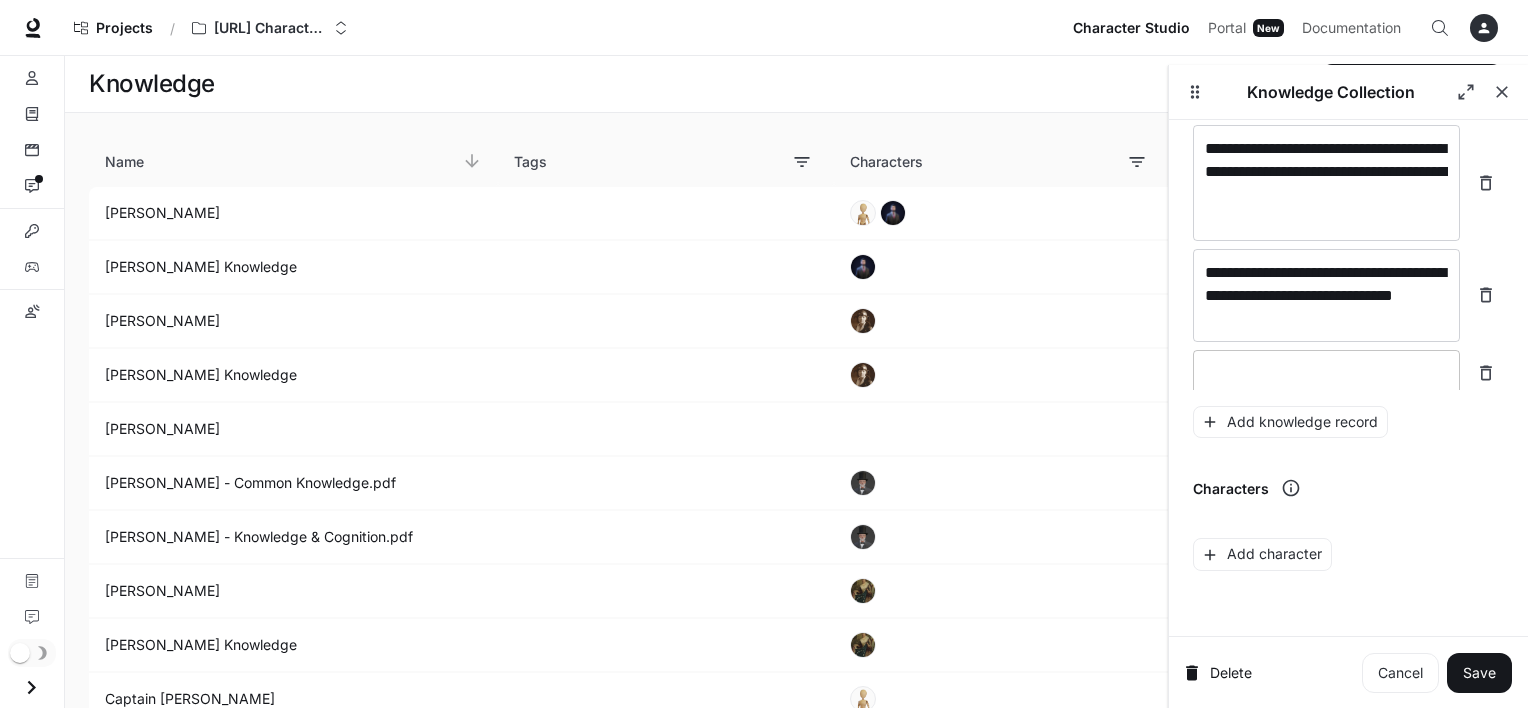 click on "* ​" at bounding box center (1326, 373) 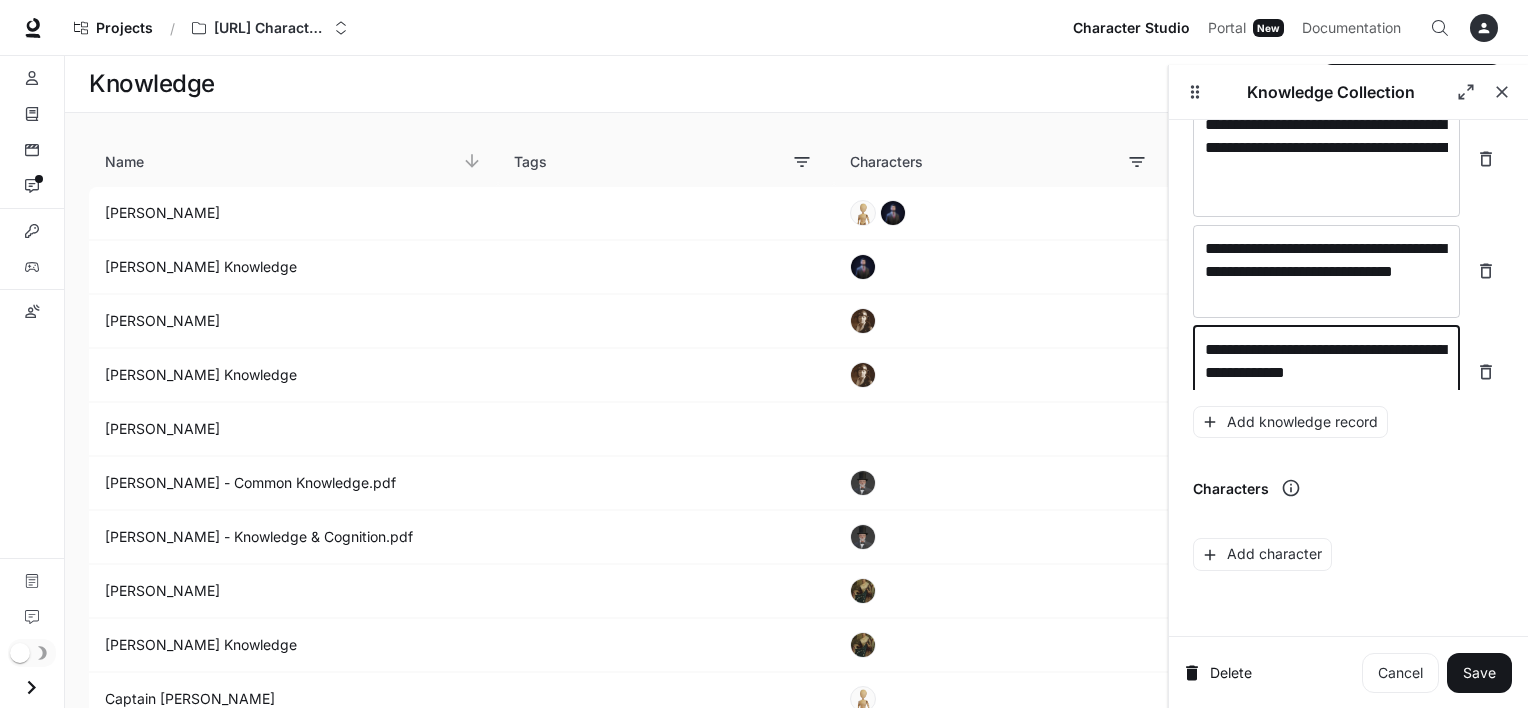 scroll, scrollTop: 5385, scrollLeft: 0, axis: vertical 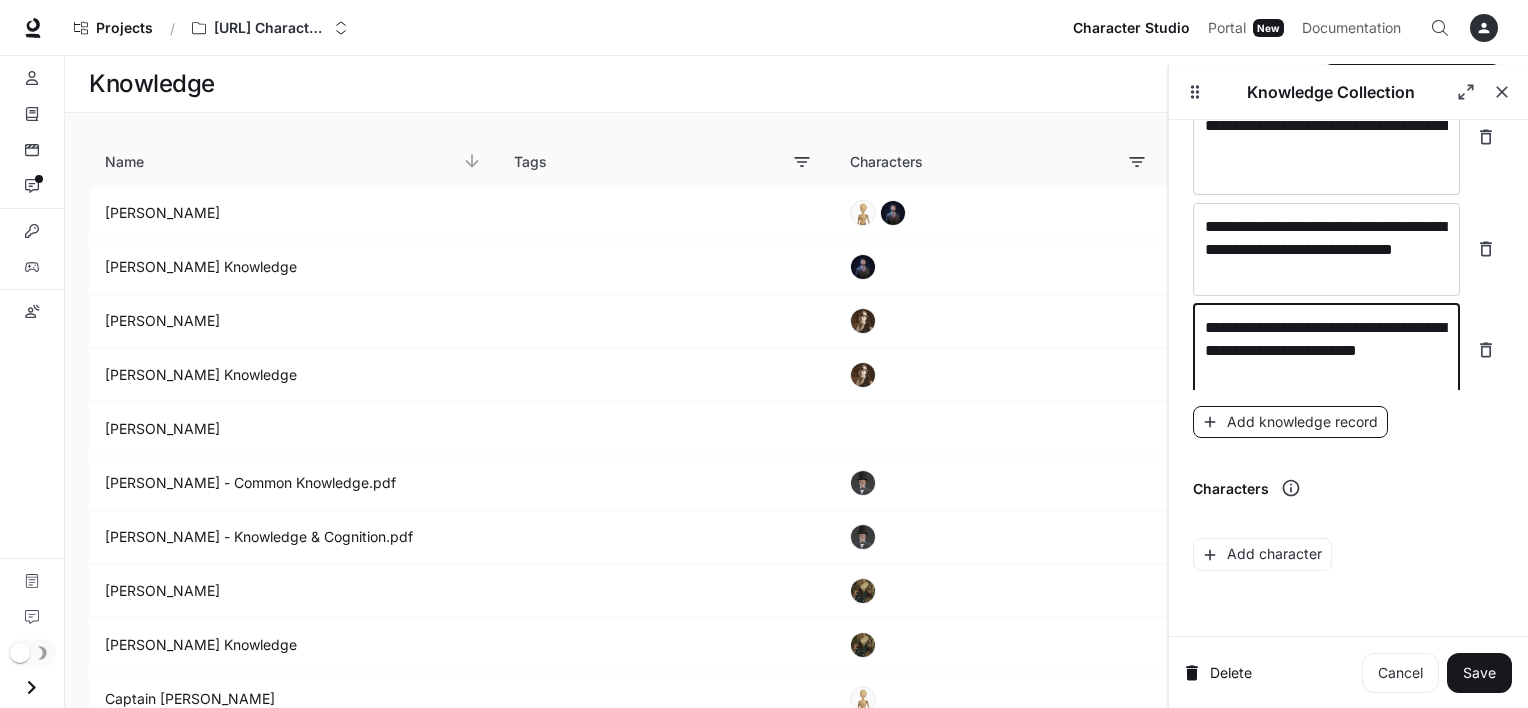 click on "Add knowledge record" at bounding box center (1290, 422) 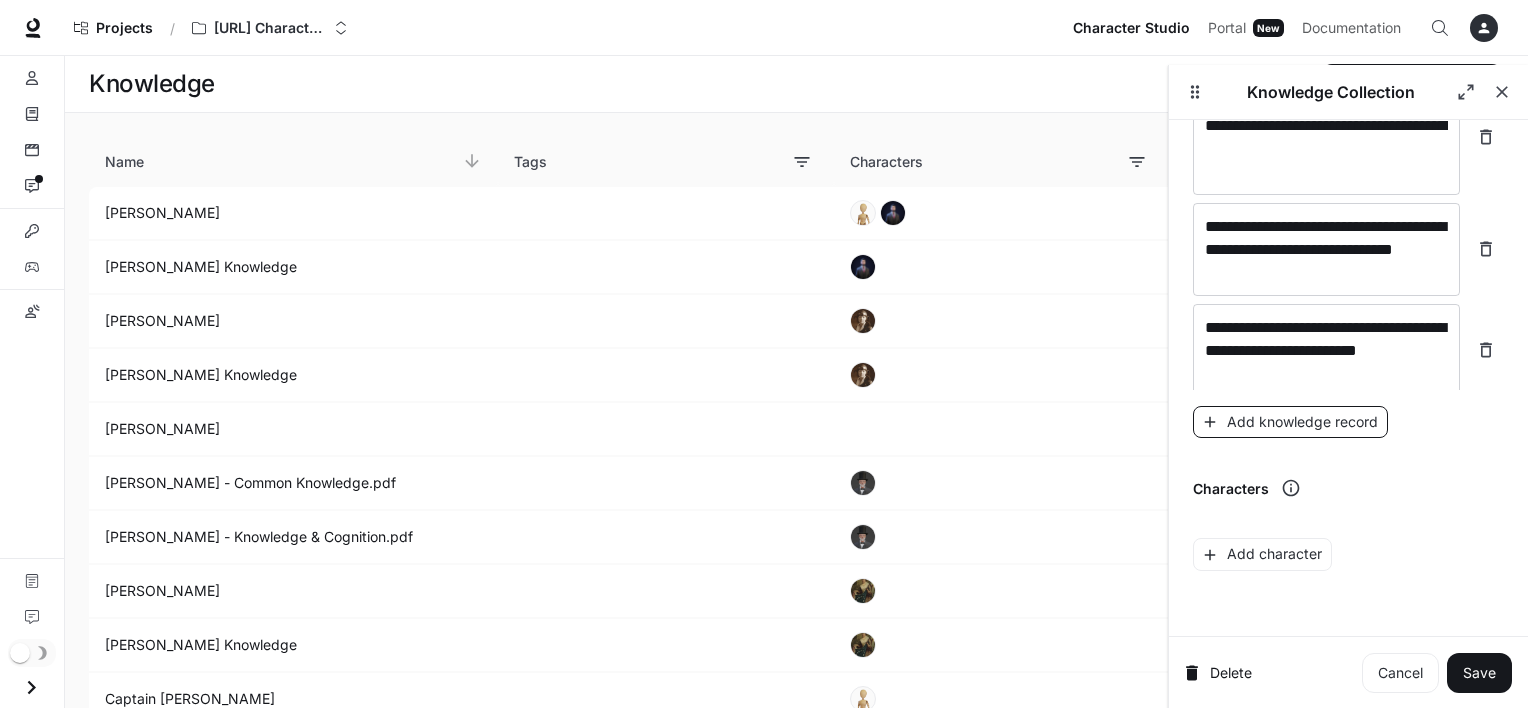 scroll, scrollTop: 5440, scrollLeft: 0, axis: vertical 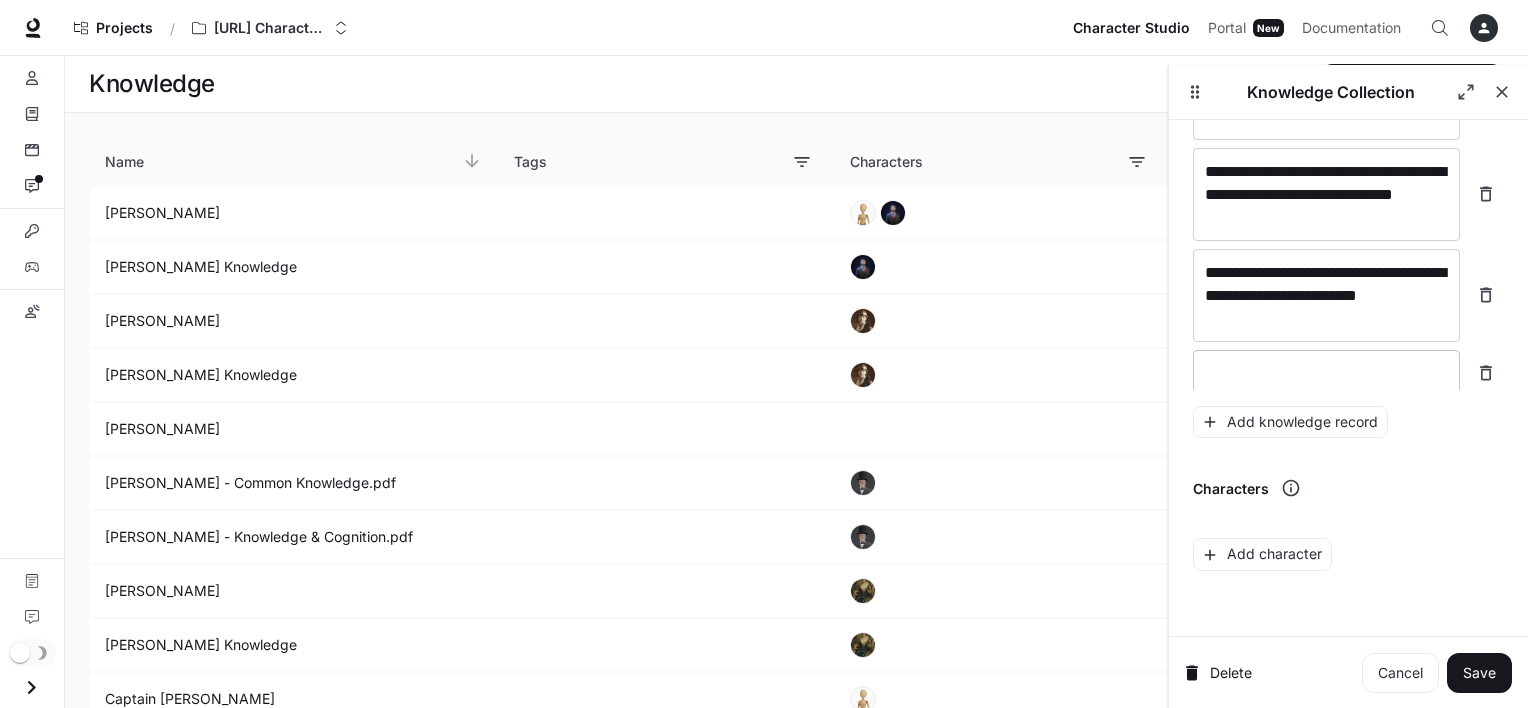 click on "* ​" at bounding box center [1326, 373] 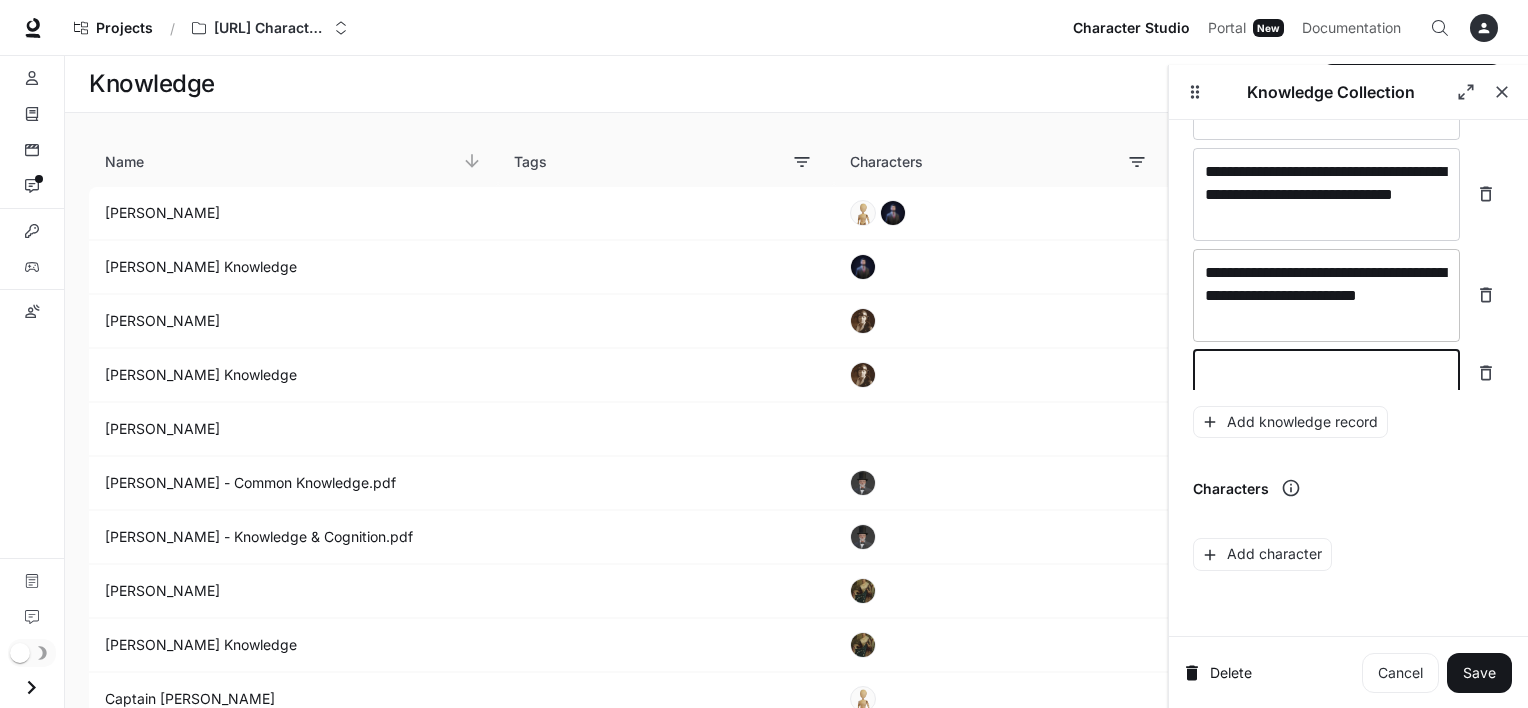 click on "**********" at bounding box center (1326, 295) 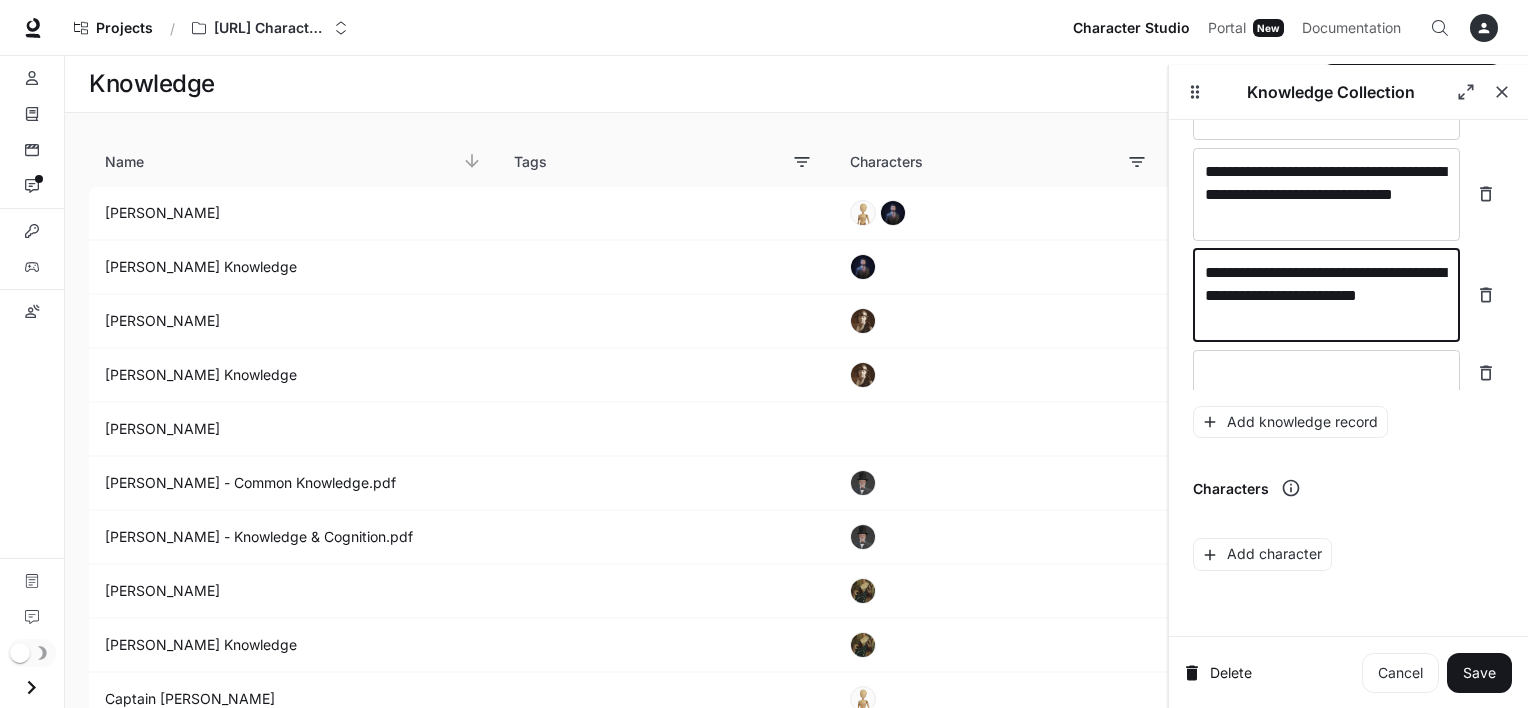 click on "**********" at bounding box center [1326, 295] 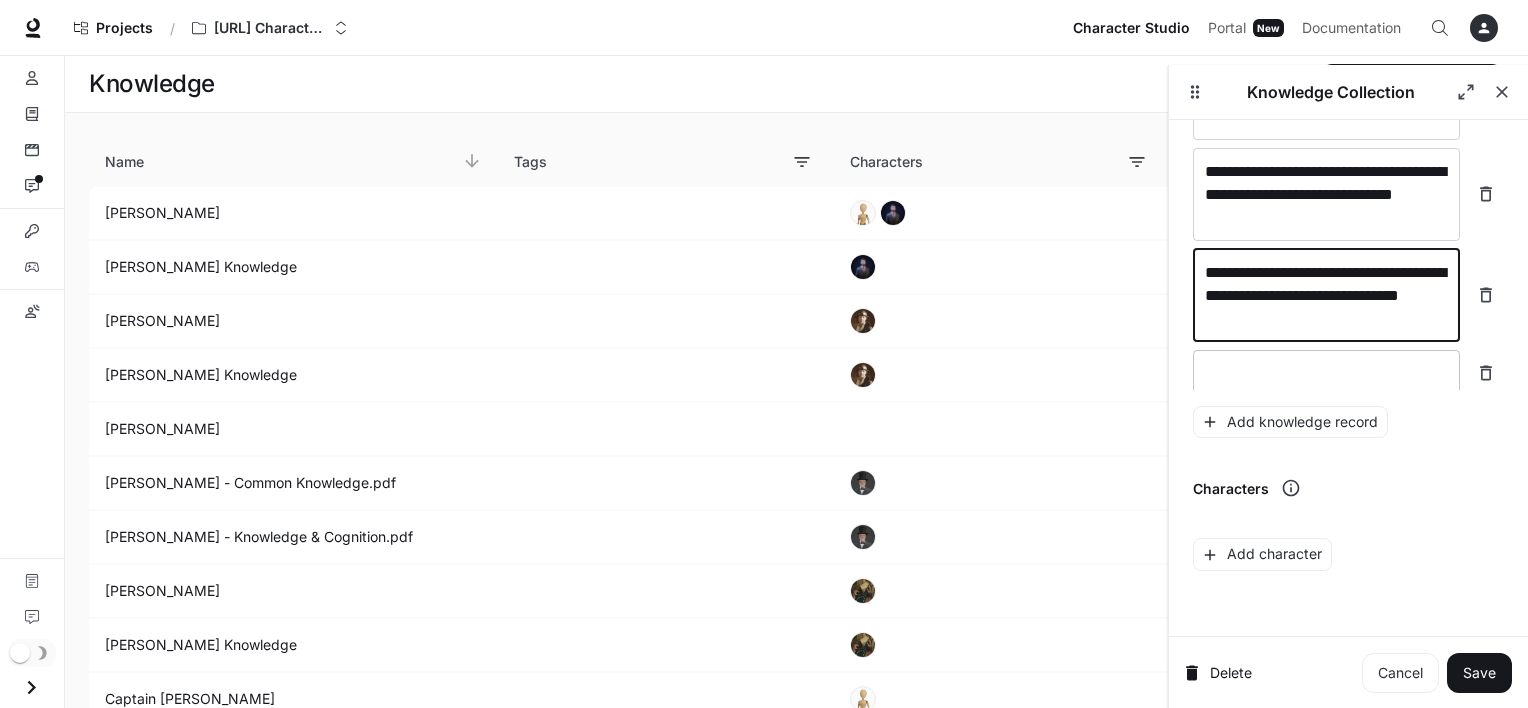type on "**********" 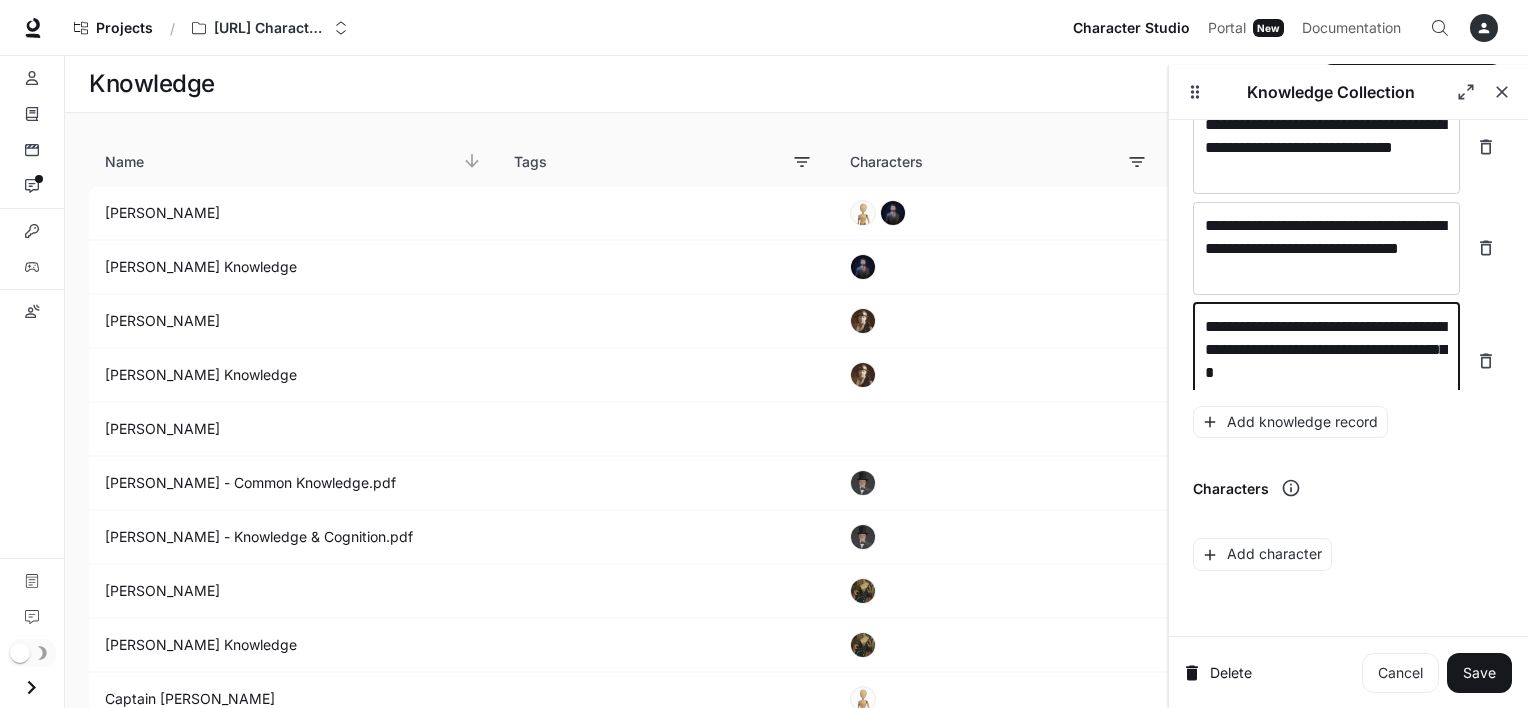 scroll, scrollTop: 5493, scrollLeft: 0, axis: vertical 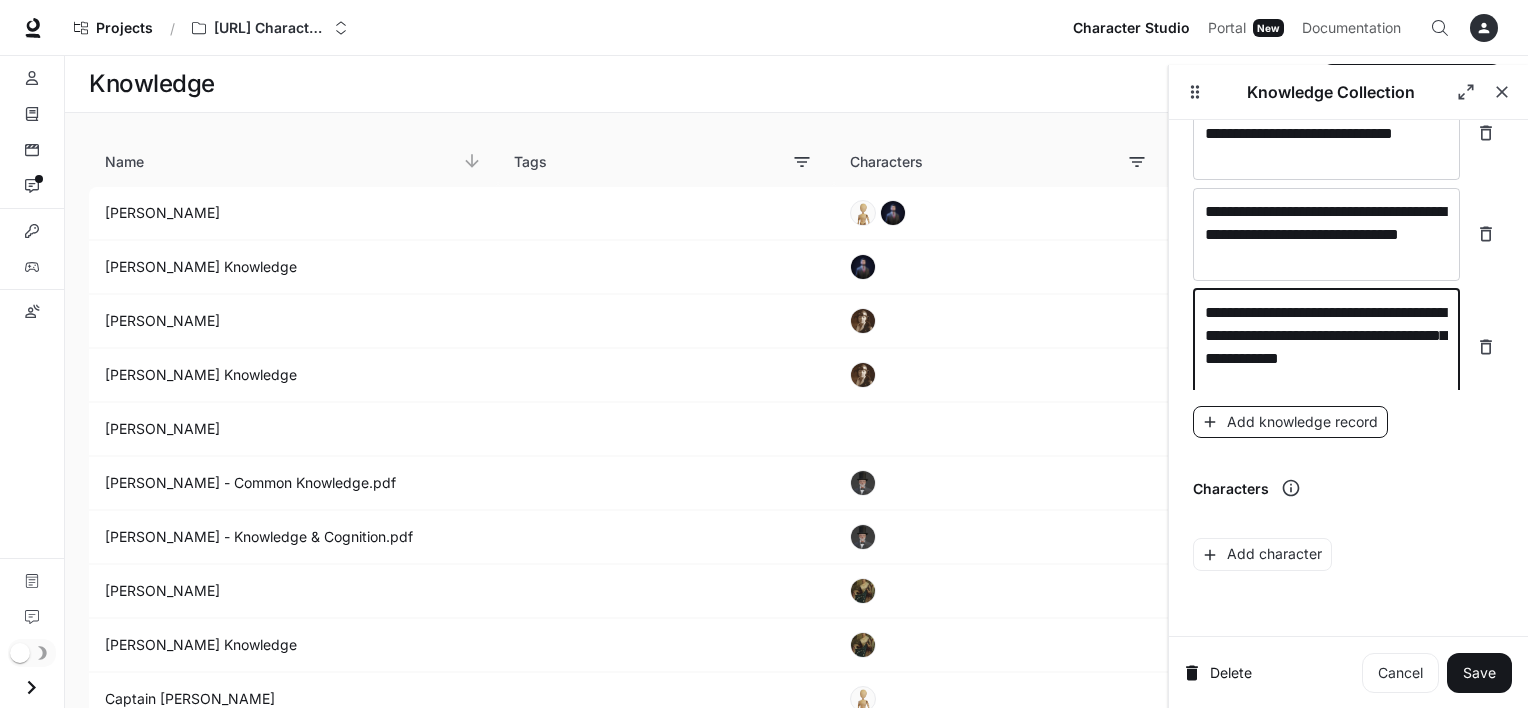 type on "**********" 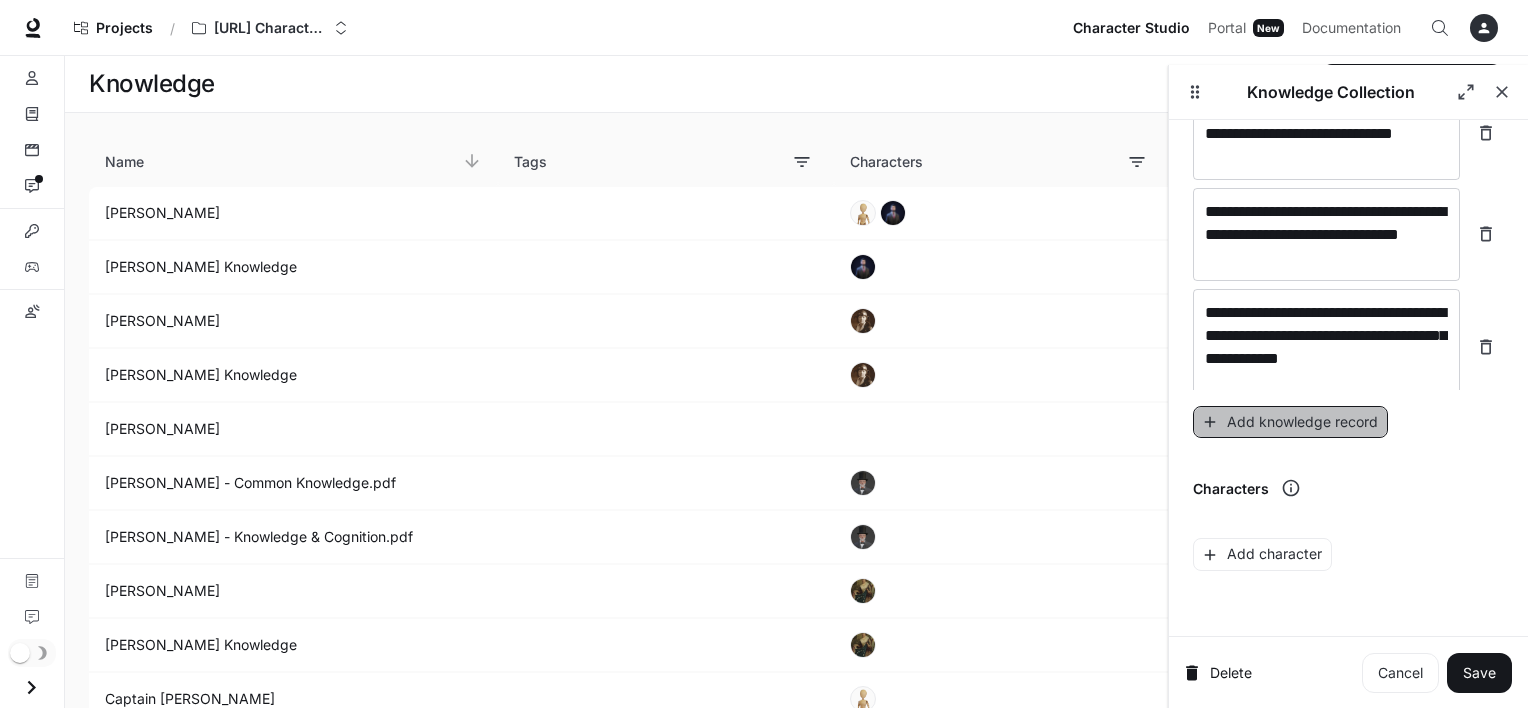 click on "Add knowledge record" at bounding box center (1290, 422) 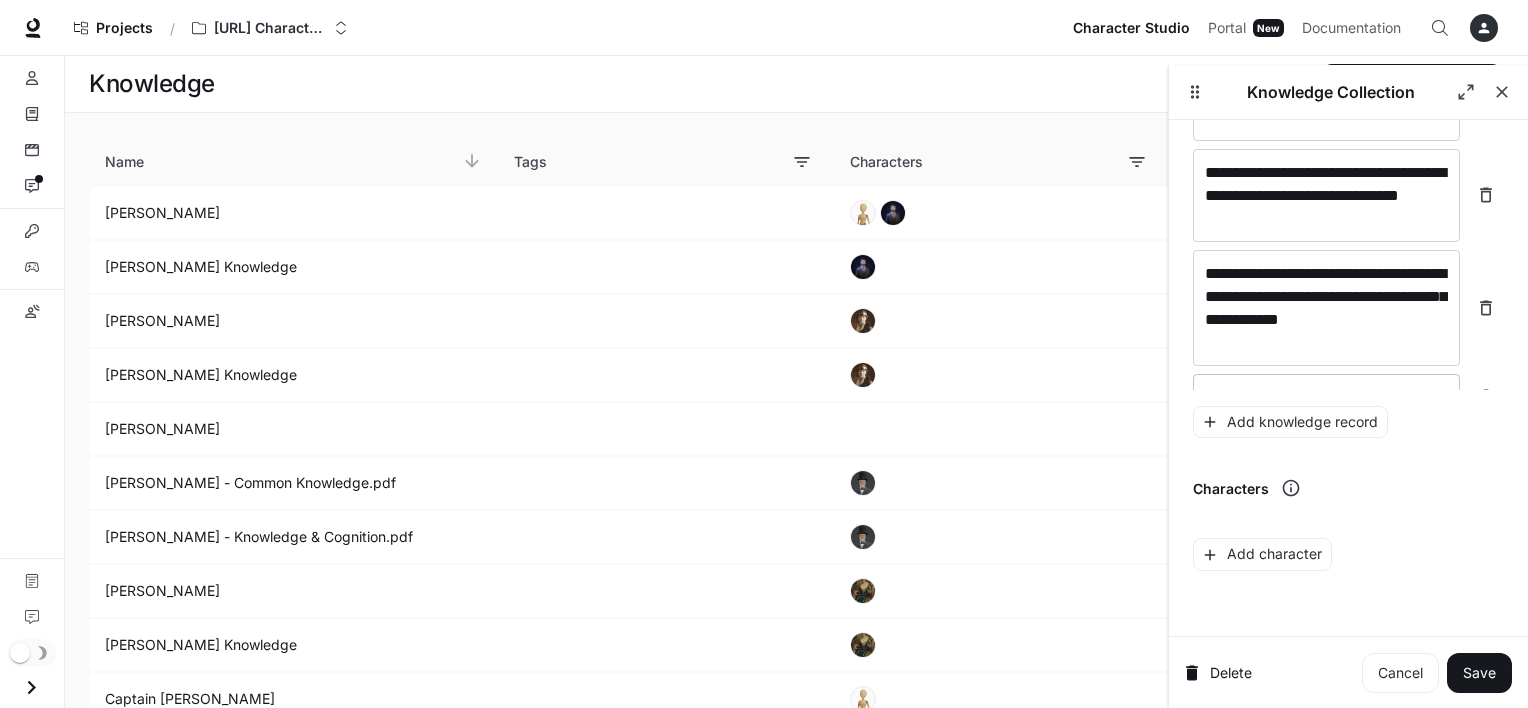 click on "* ​" at bounding box center (1326, 397) 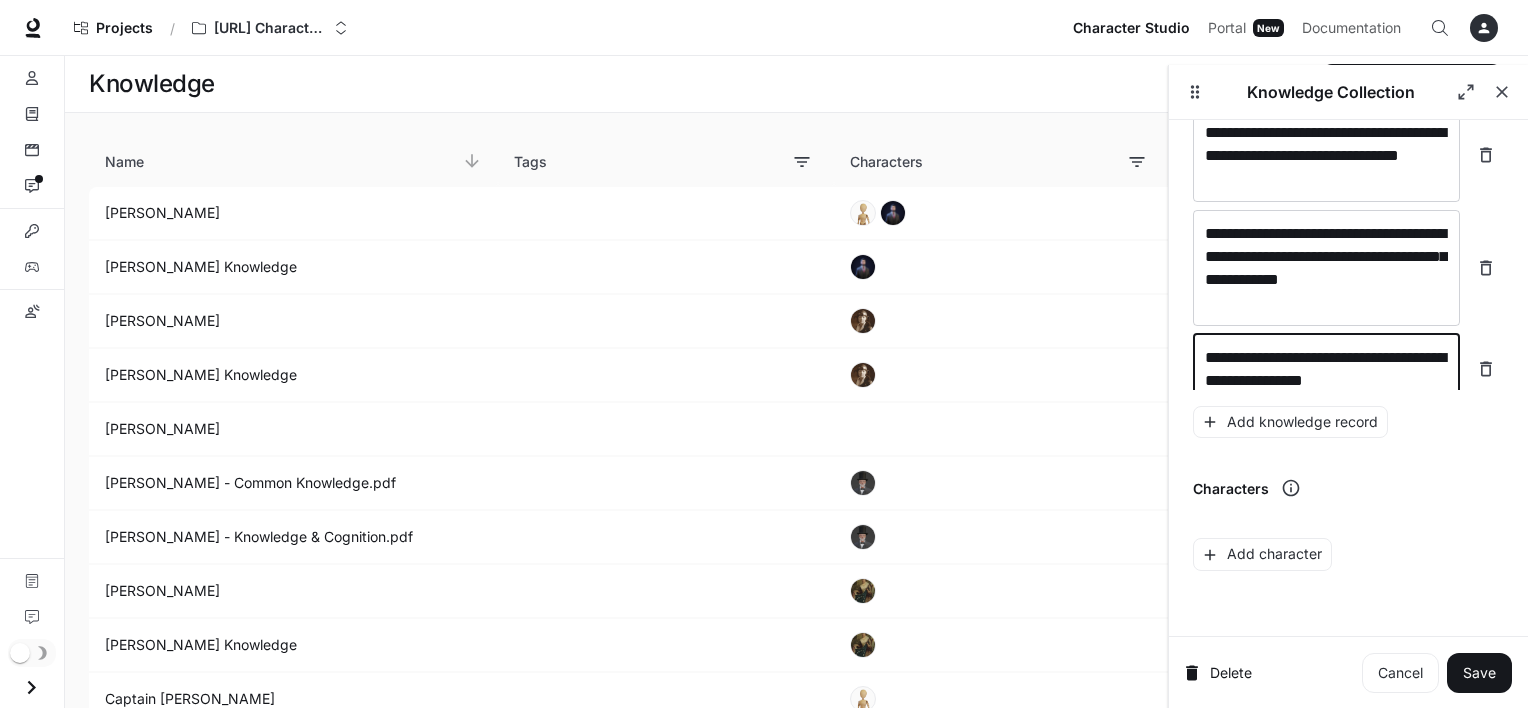 scroll, scrollTop: 5595, scrollLeft: 0, axis: vertical 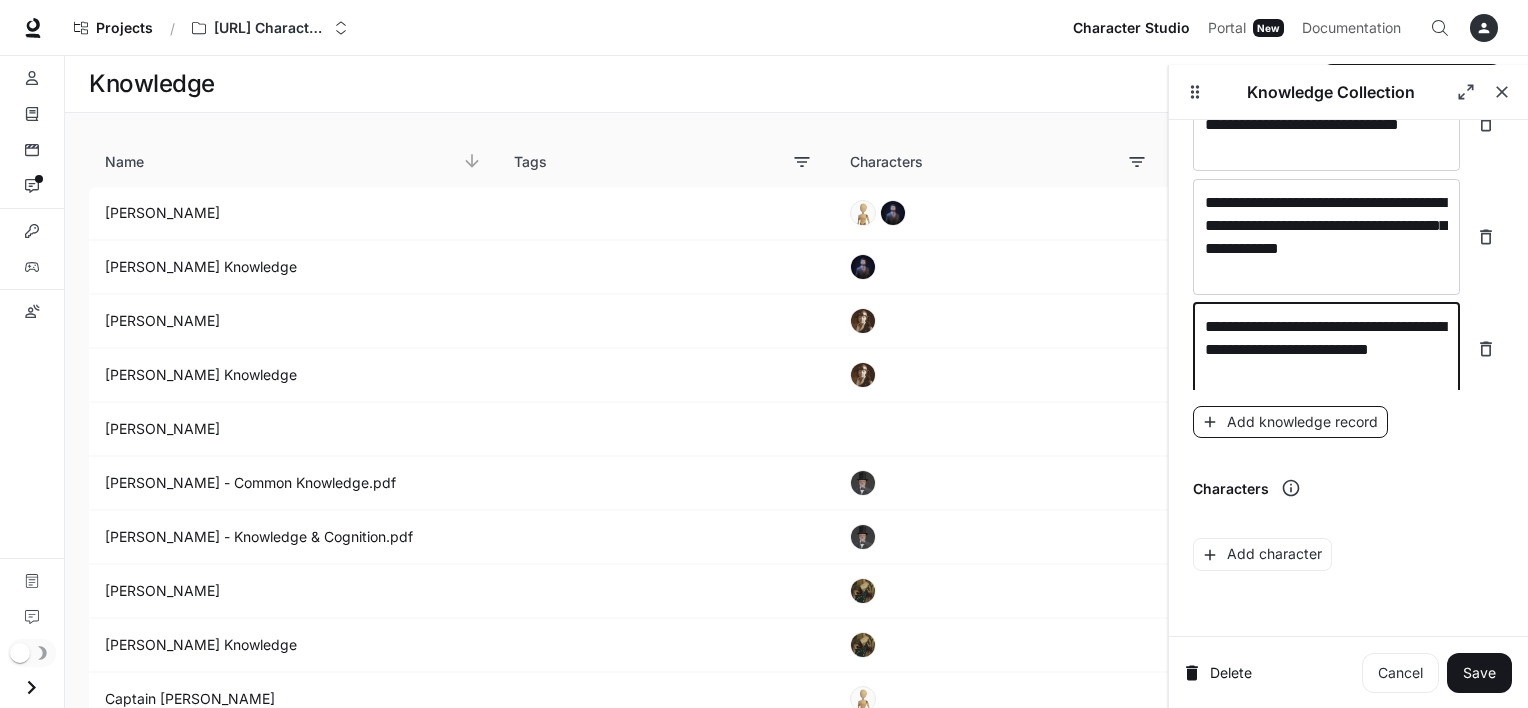 type on "**********" 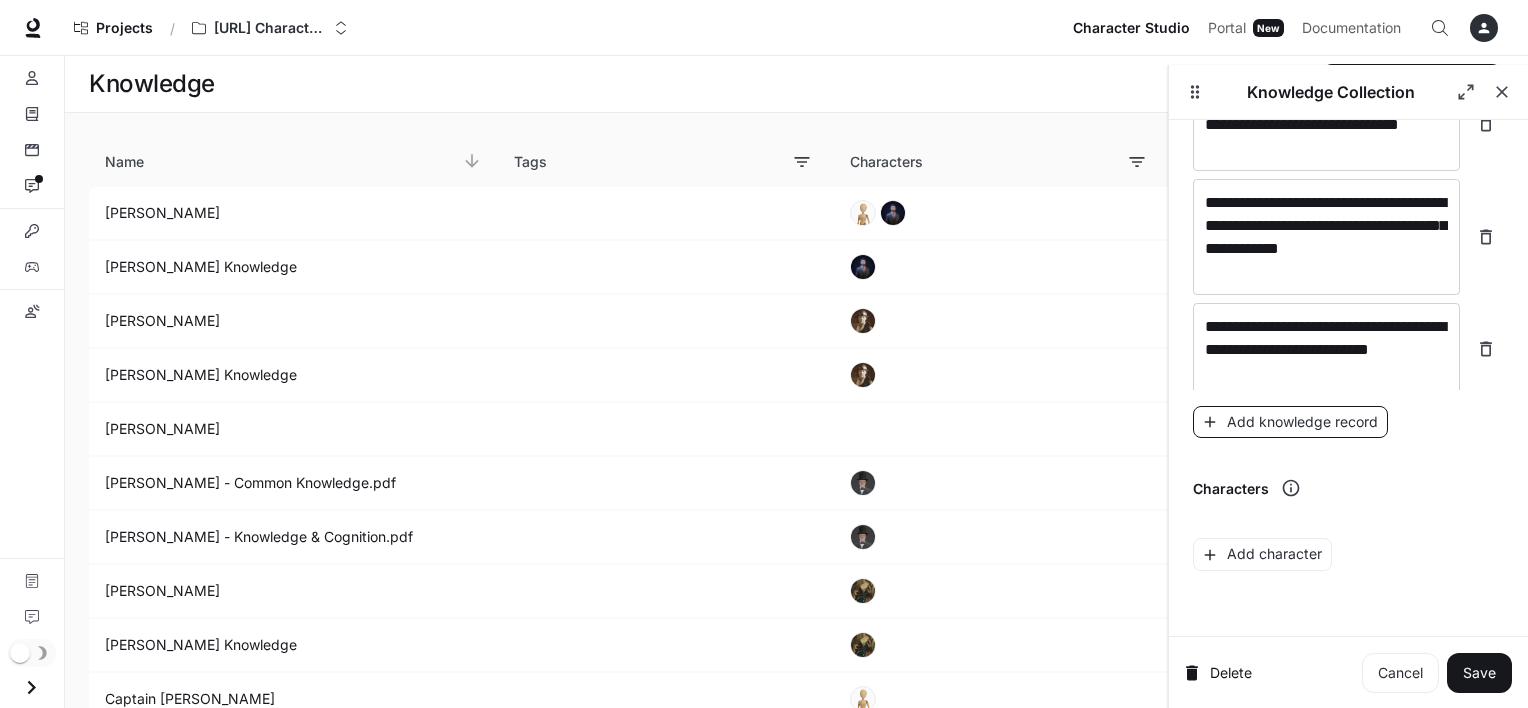 scroll, scrollTop: 5648, scrollLeft: 0, axis: vertical 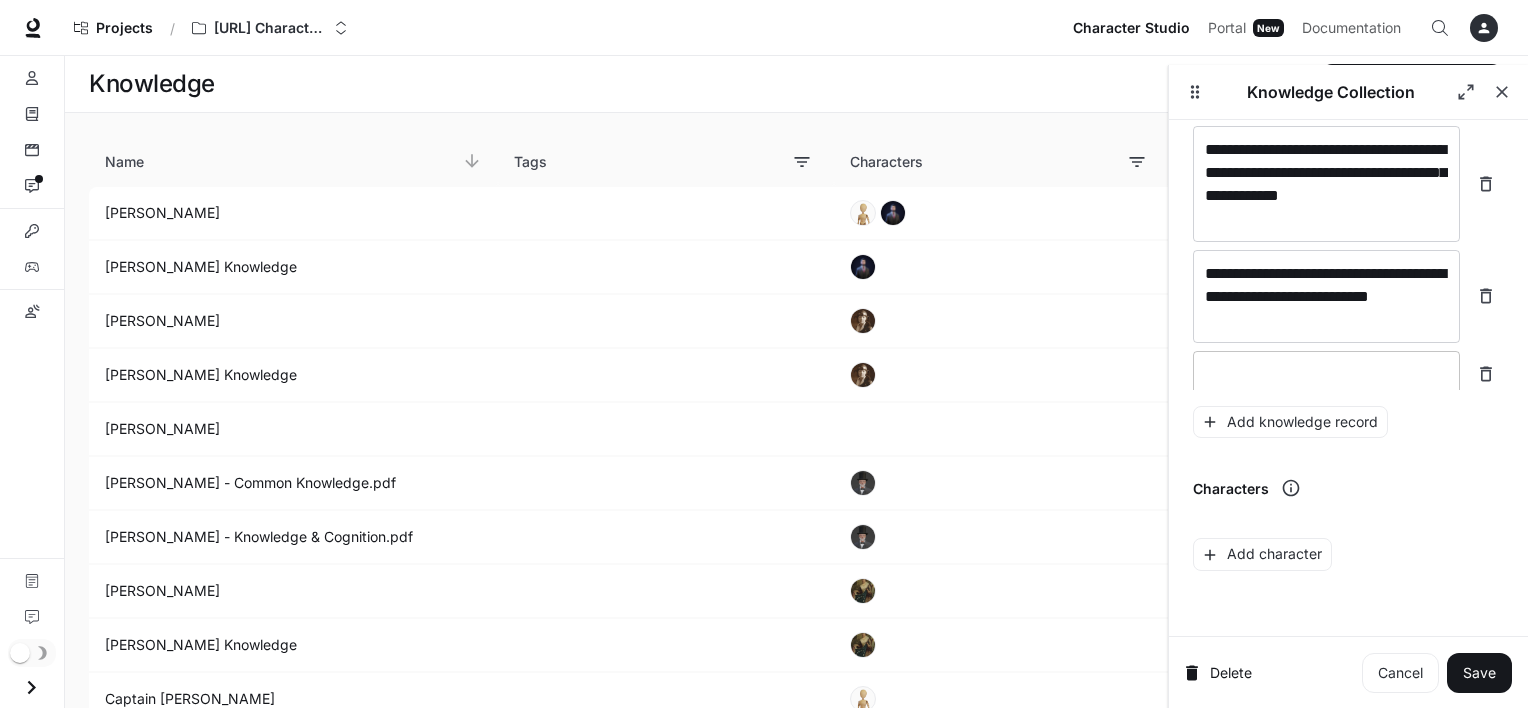 click on "* ​" at bounding box center [1326, 374] 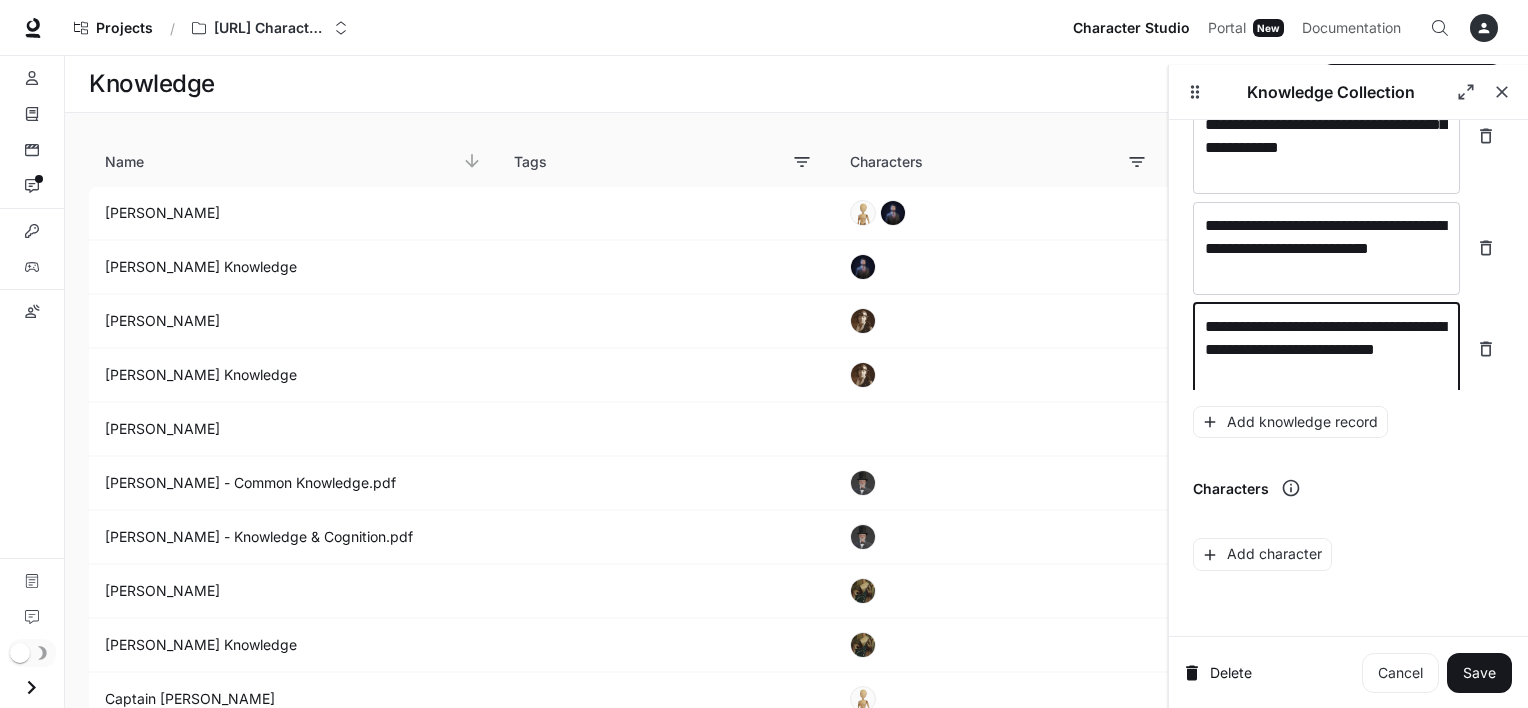 scroll, scrollTop: 5703, scrollLeft: 0, axis: vertical 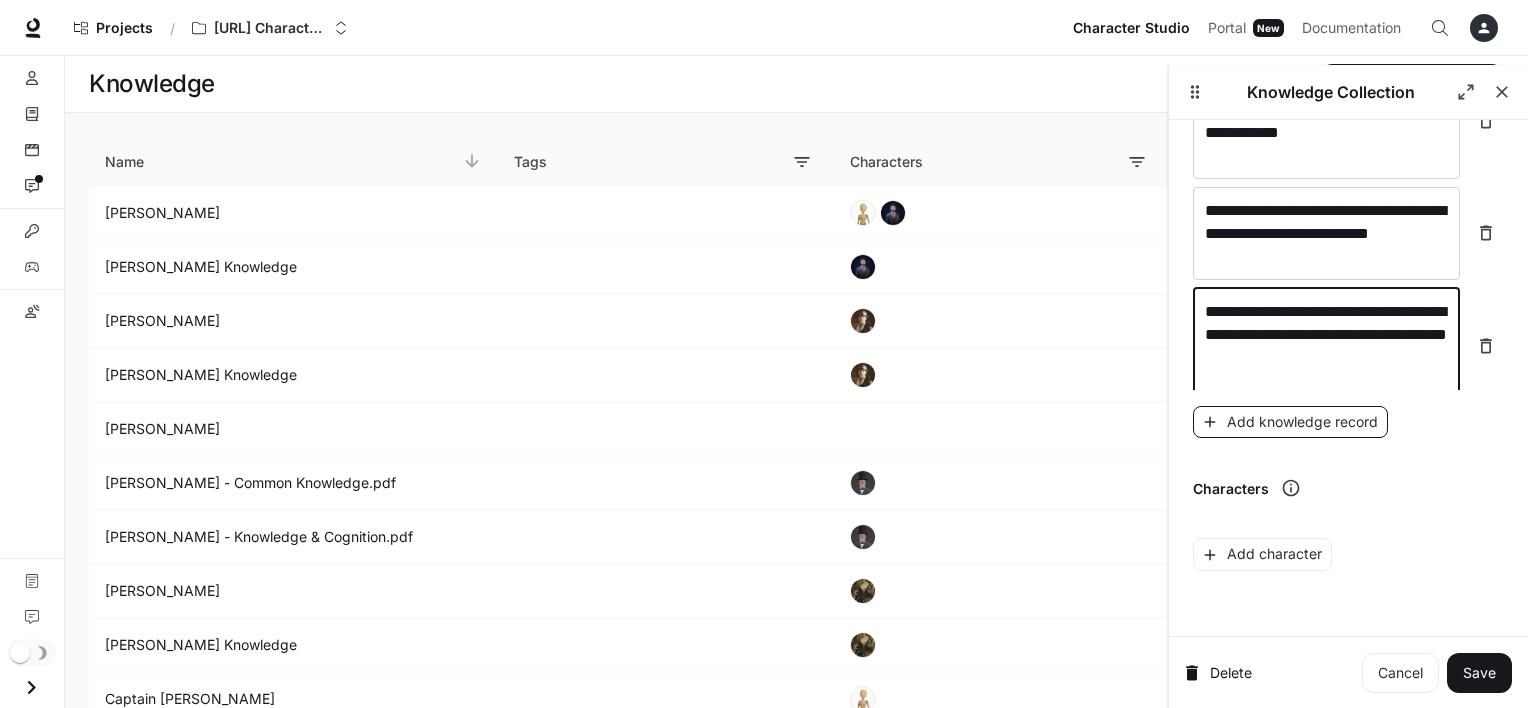 type on "**********" 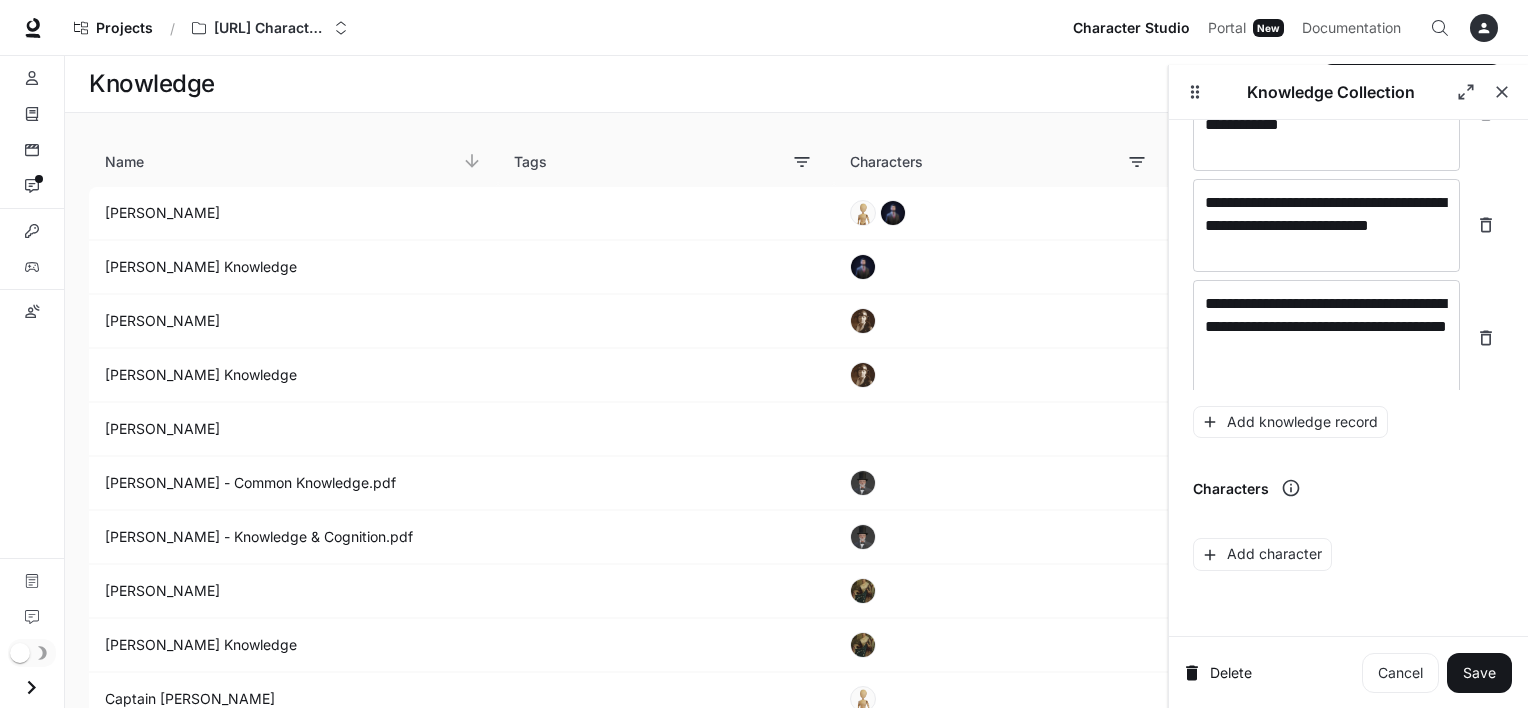 scroll, scrollTop: 5780, scrollLeft: 0, axis: vertical 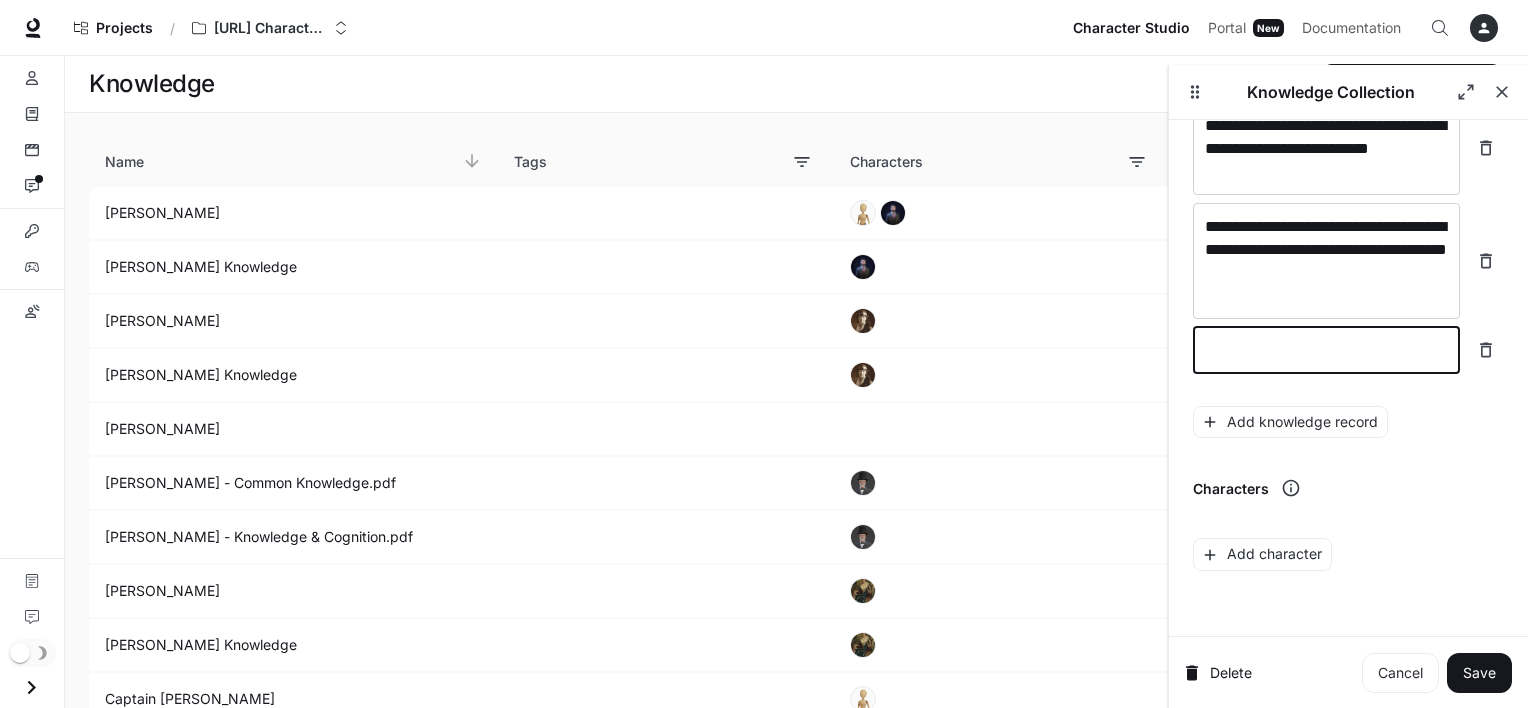 click at bounding box center (1326, 350) 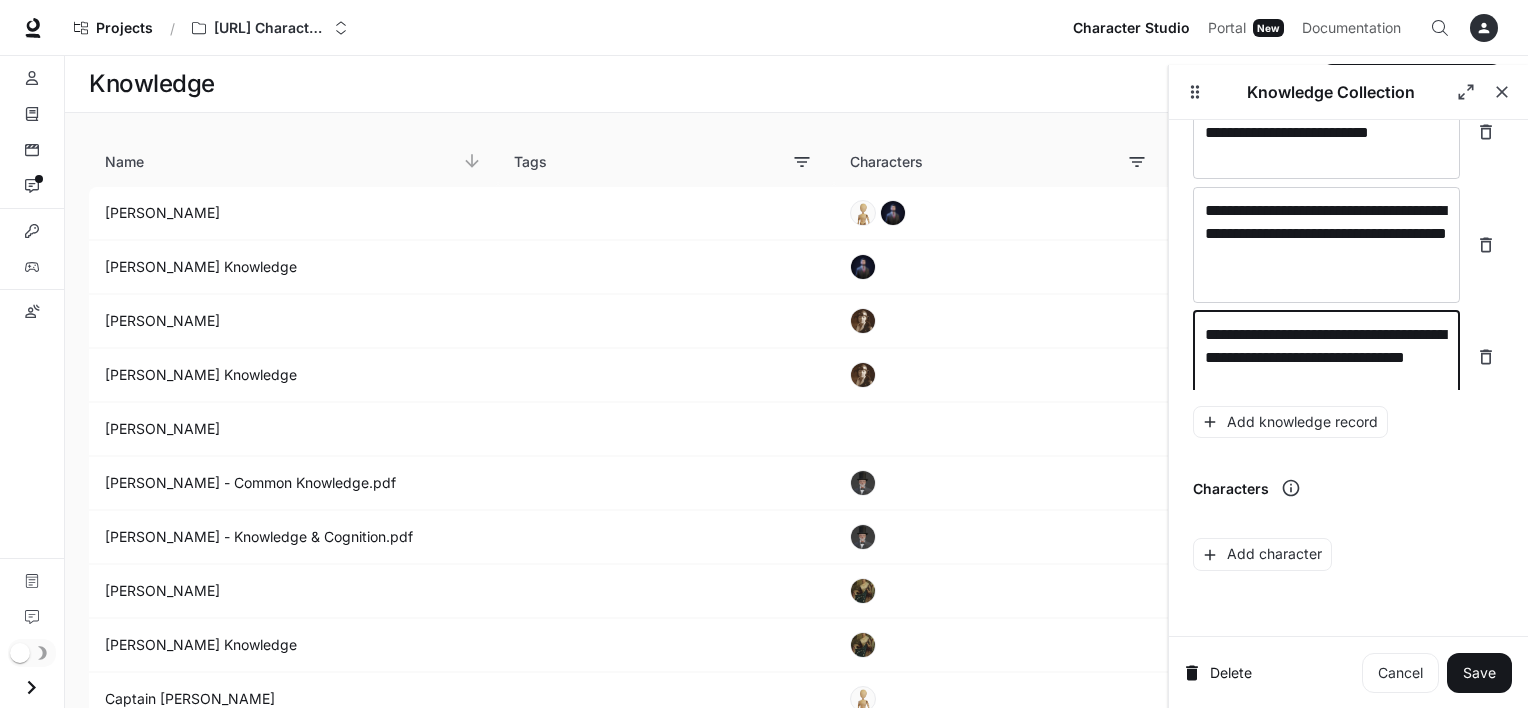 scroll, scrollTop: 5819, scrollLeft: 0, axis: vertical 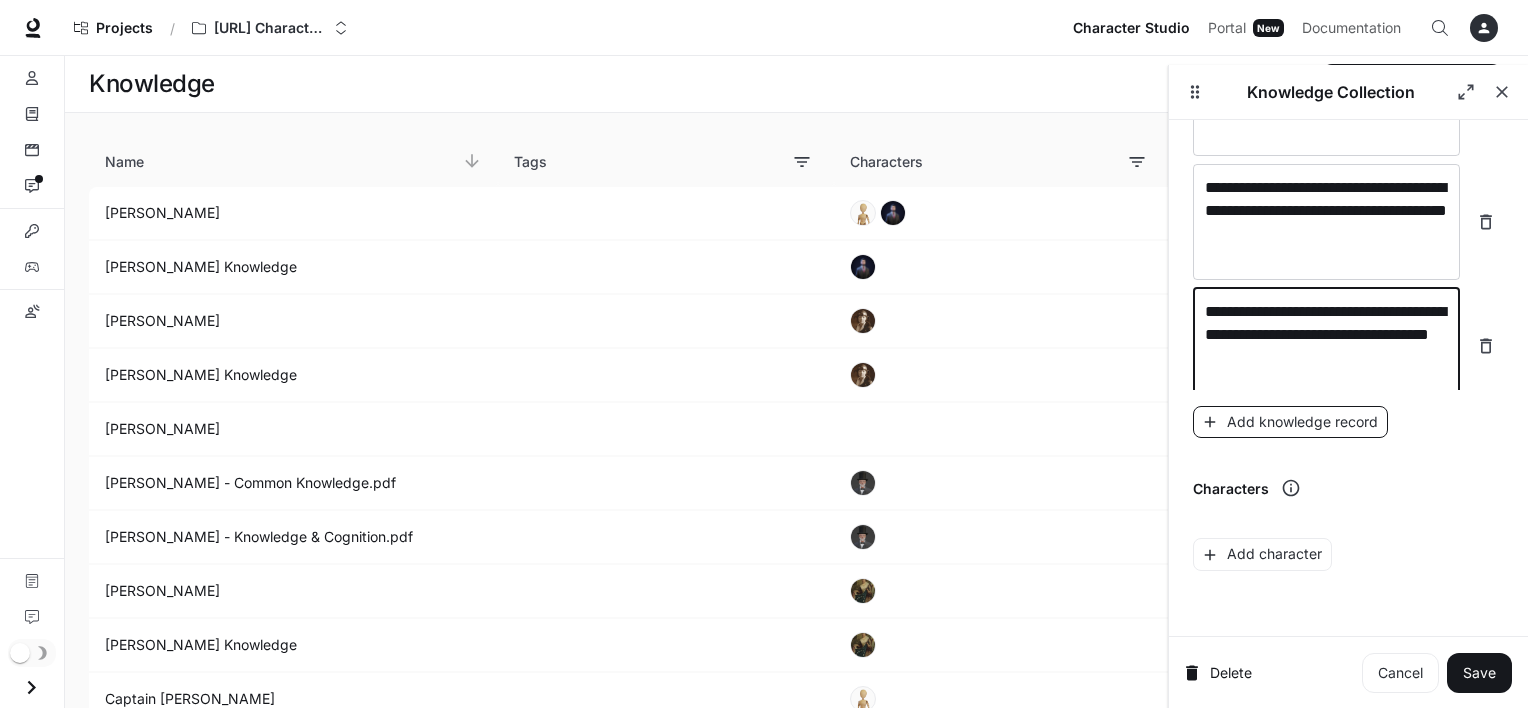 type on "**********" 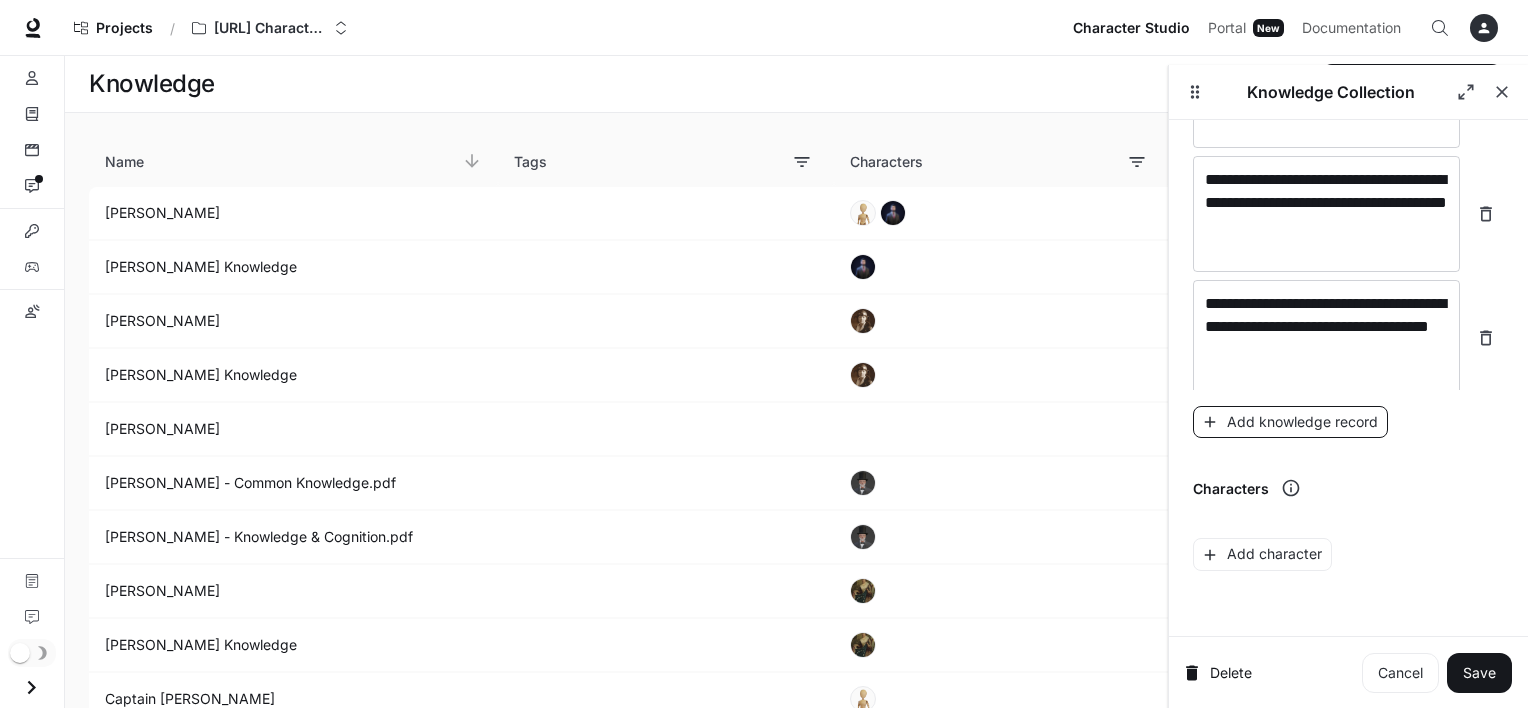 scroll, scrollTop: 5896, scrollLeft: 0, axis: vertical 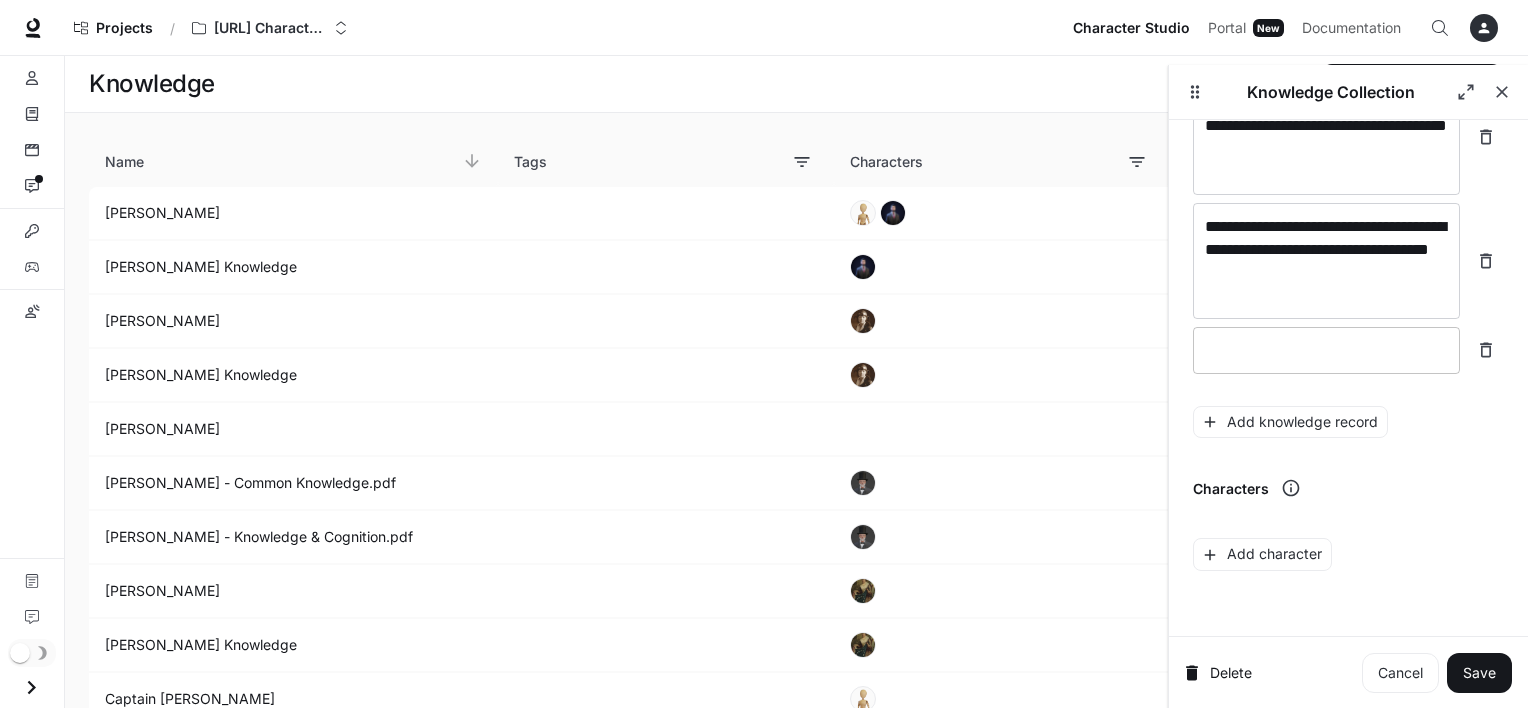 click on "* ​" at bounding box center (1326, 350) 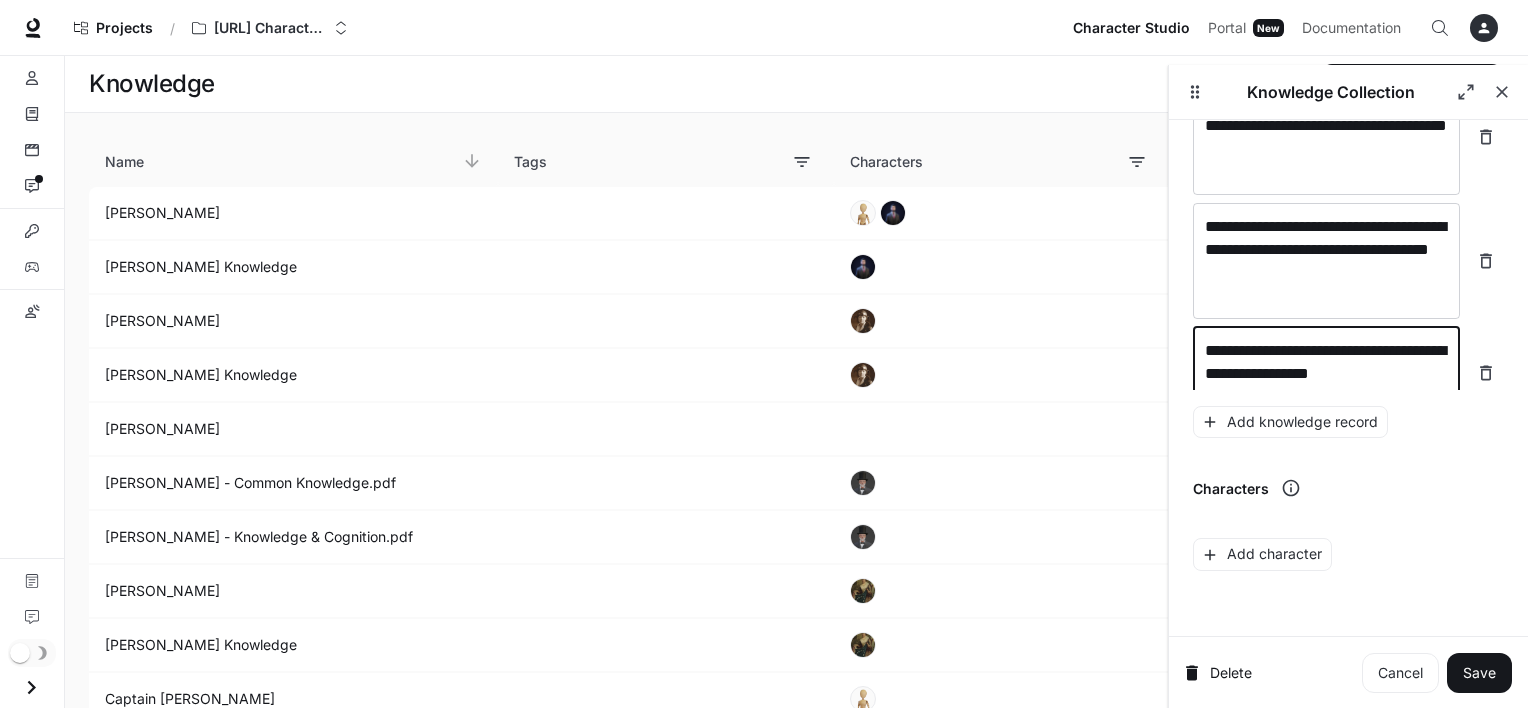 scroll, scrollTop: 5912, scrollLeft: 0, axis: vertical 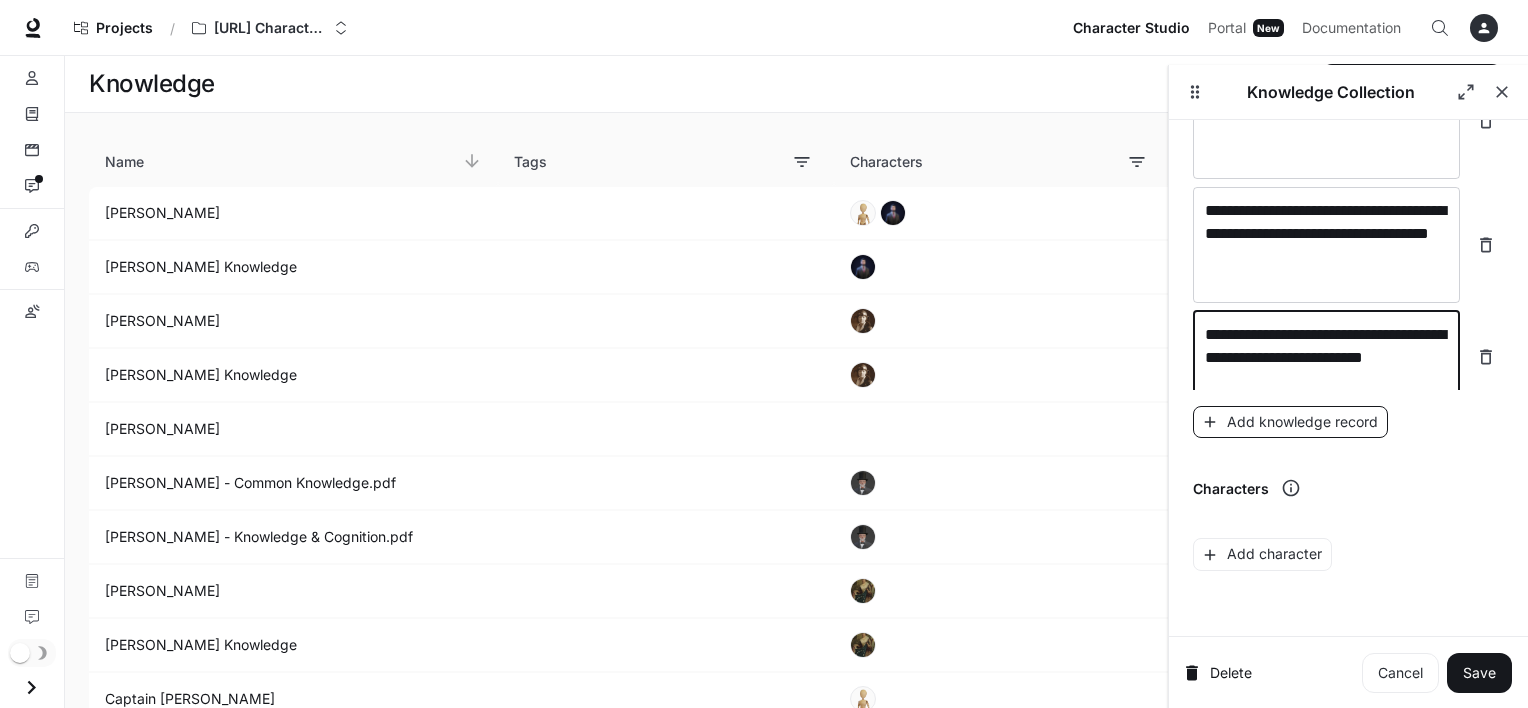 type on "**********" 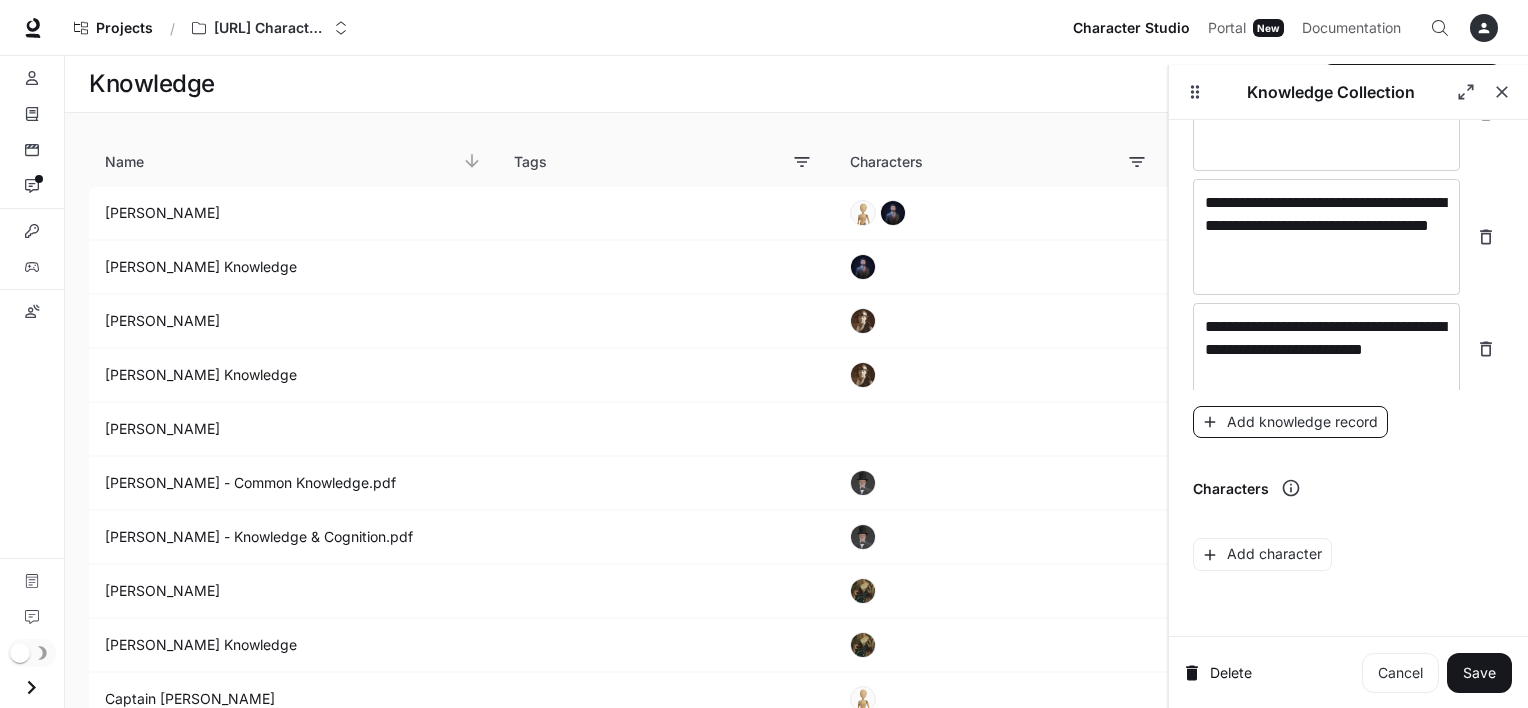 scroll, scrollTop: 5988, scrollLeft: 0, axis: vertical 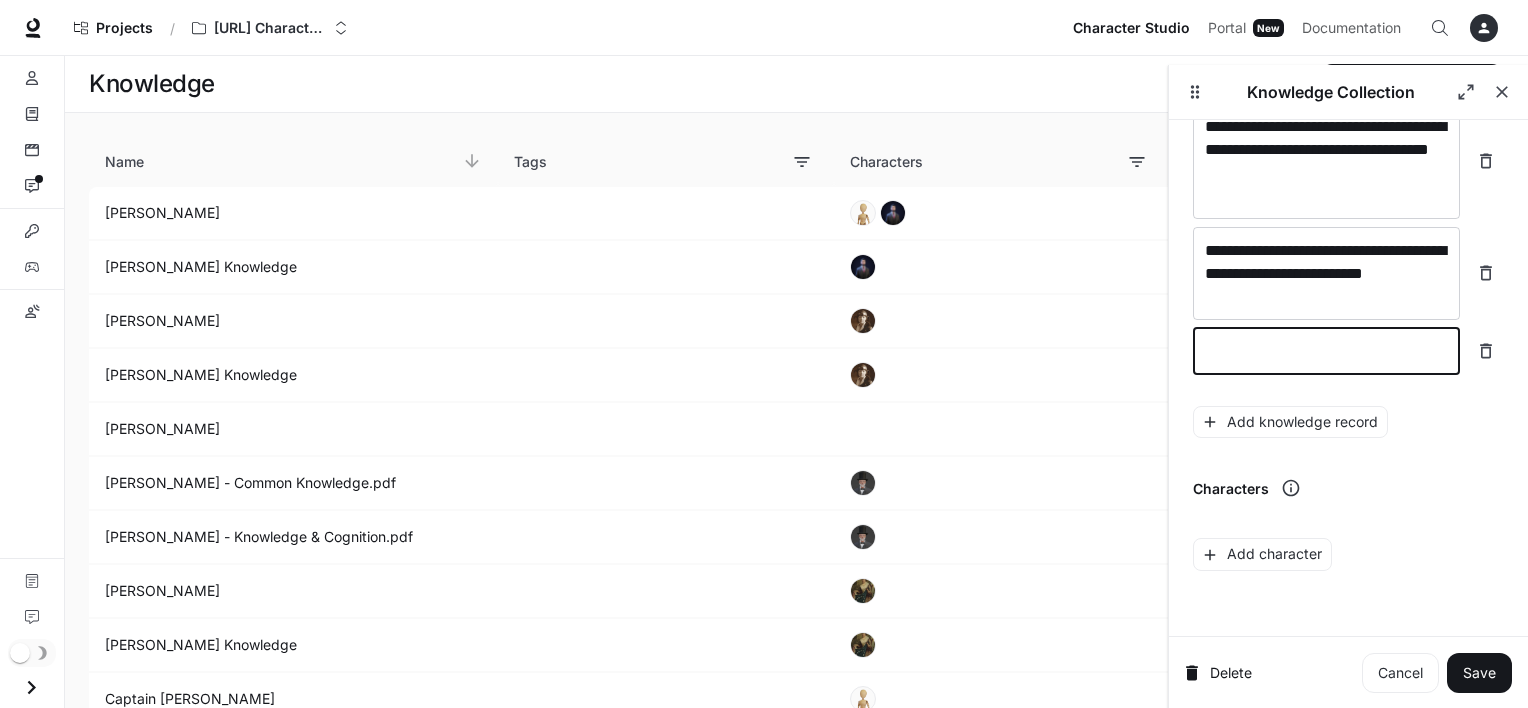 click at bounding box center [1326, 351] 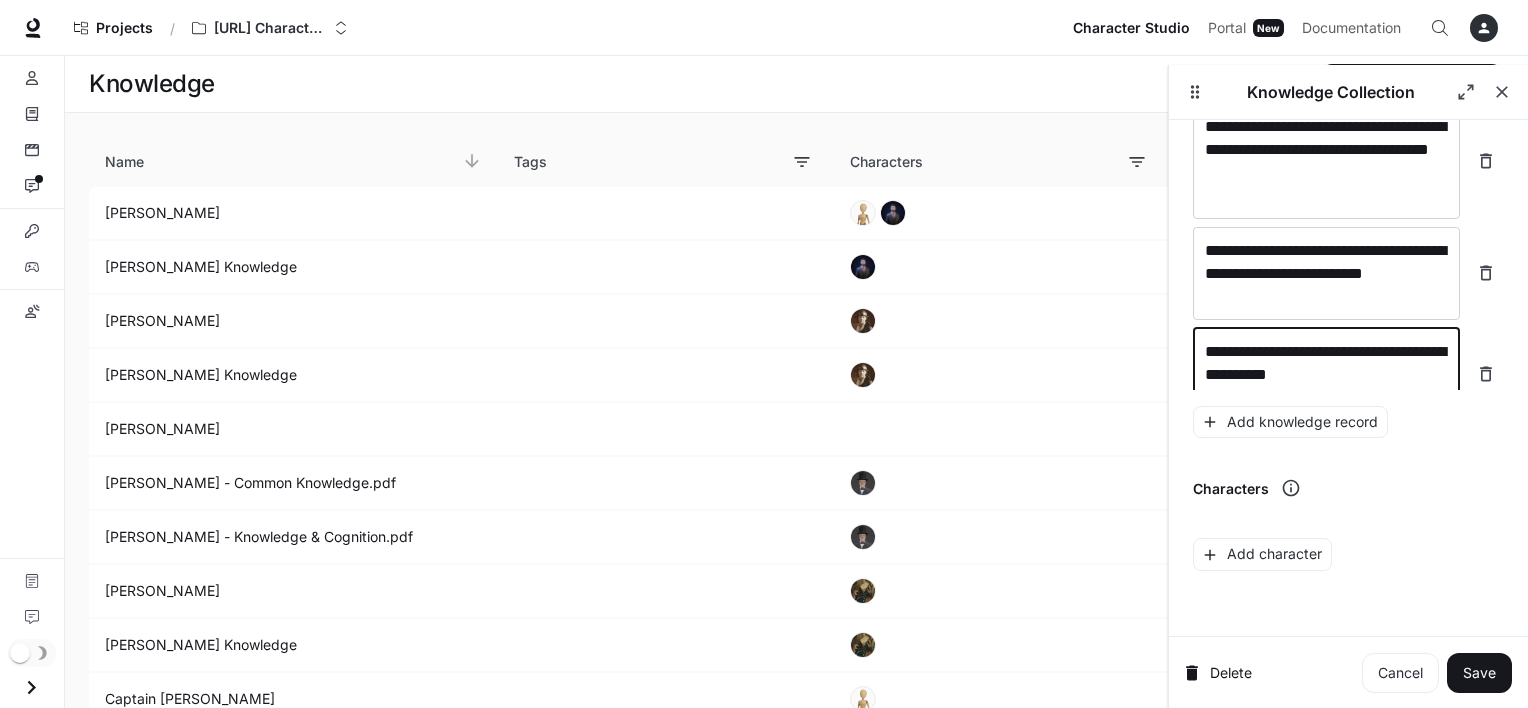 scroll, scrollTop: 6004, scrollLeft: 0, axis: vertical 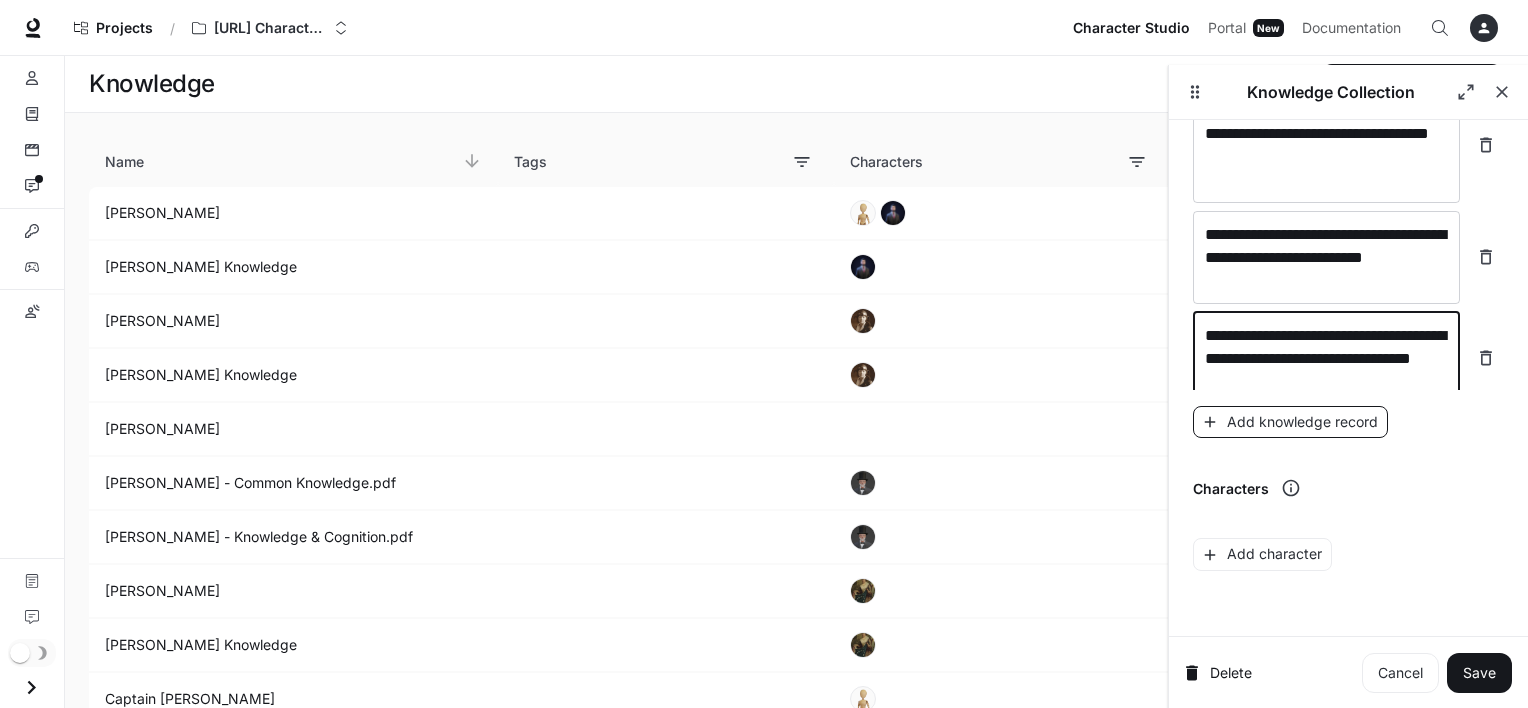 type on "**********" 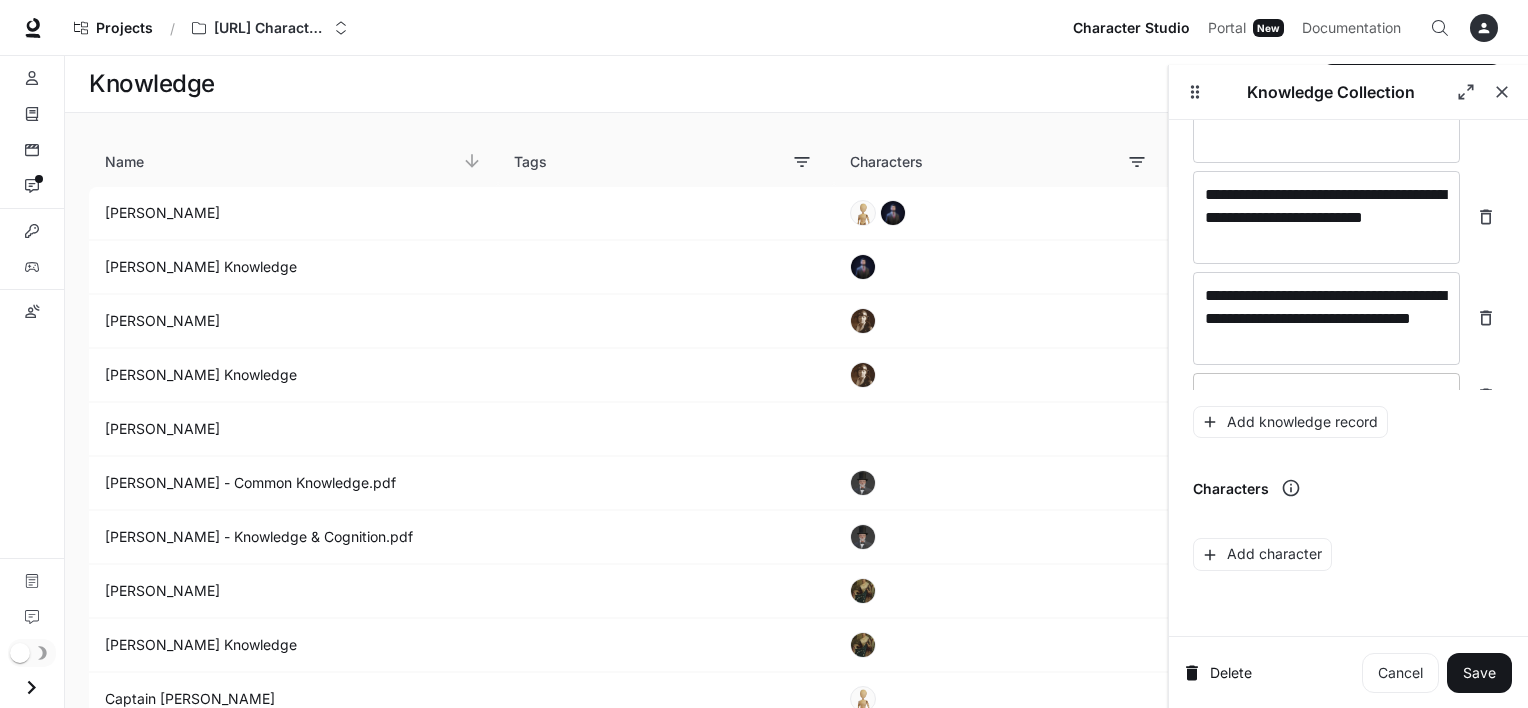 click on "* ​" at bounding box center (1326, 396) 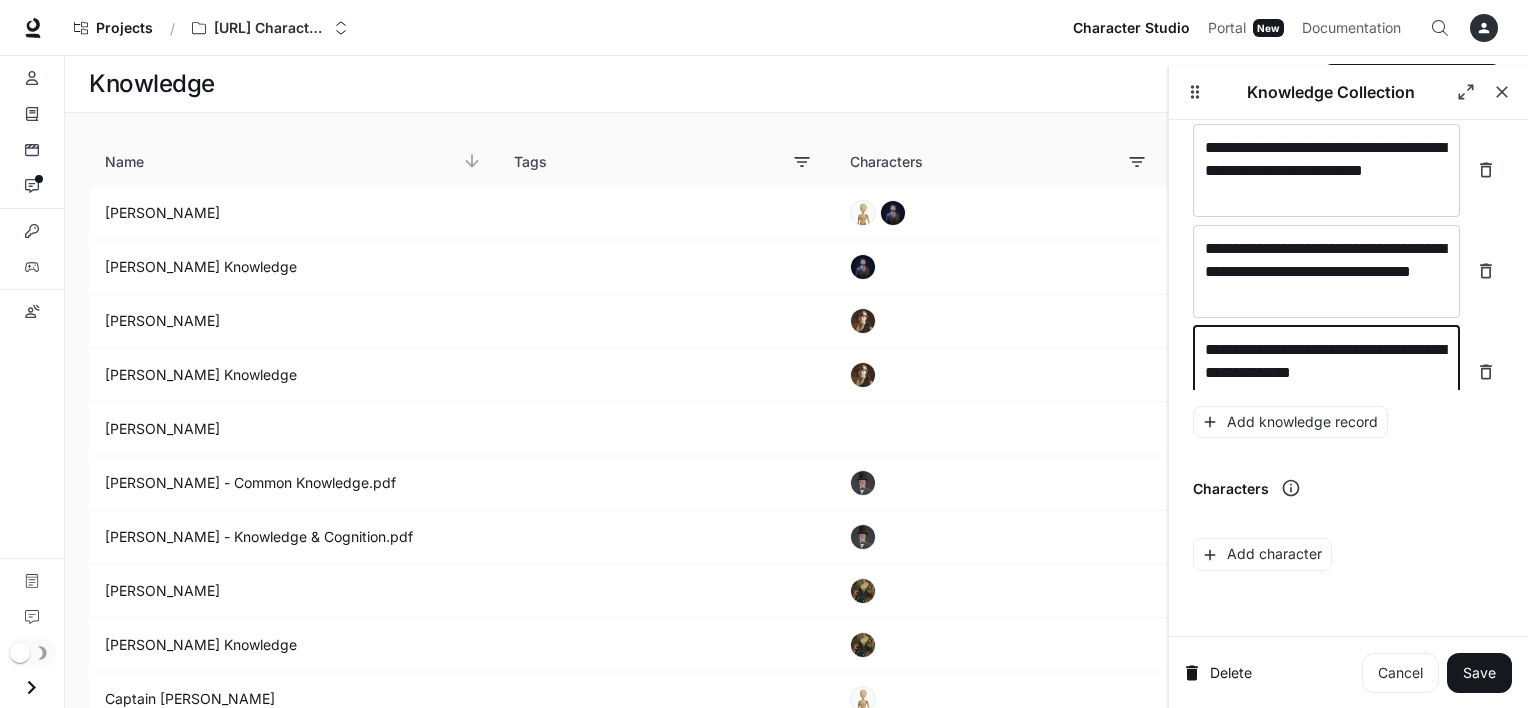 scroll, scrollTop: 6105, scrollLeft: 0, axis: vertical 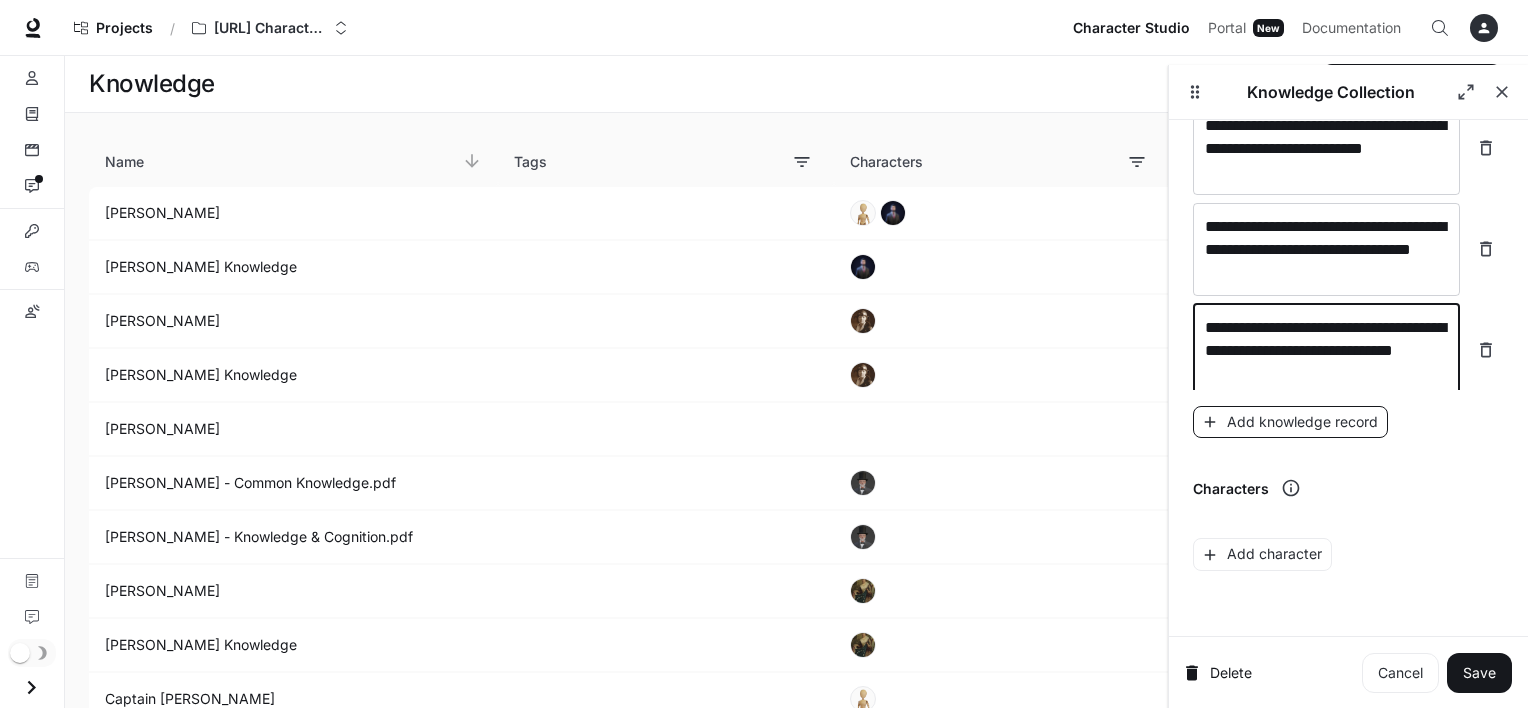 type on "**********" 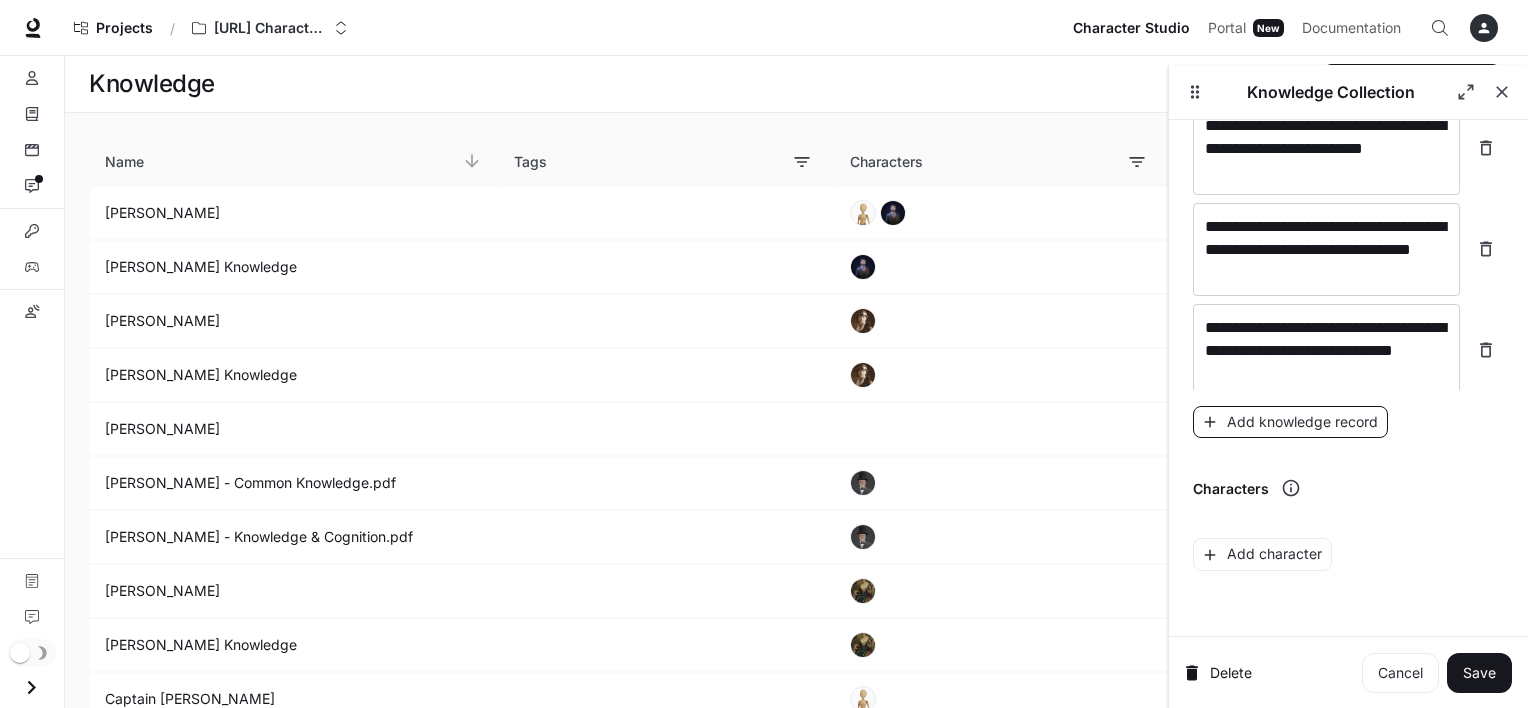 scroll, scrollTop: 6183, scrollLeft: 0, axis: vertical 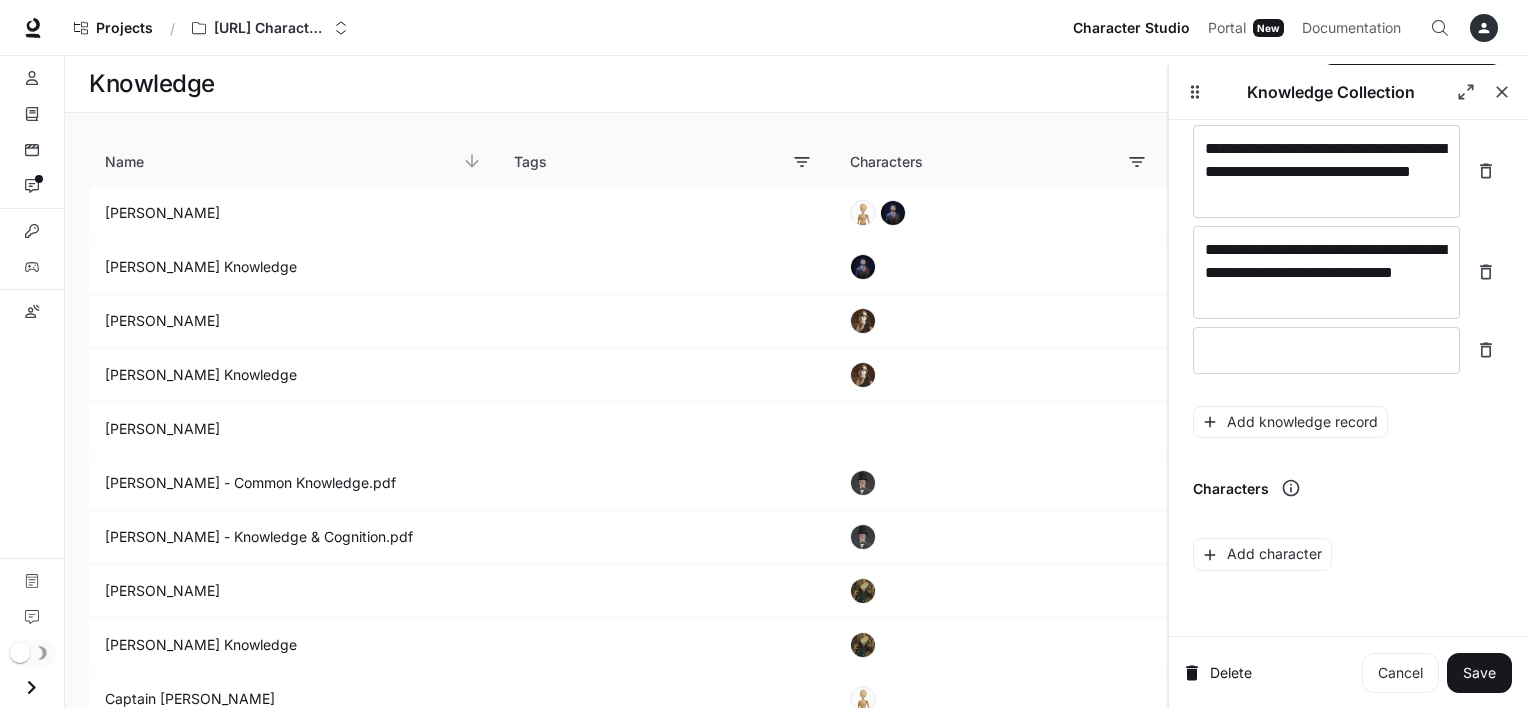 click on "**********" at bounding box center (1348, 190) 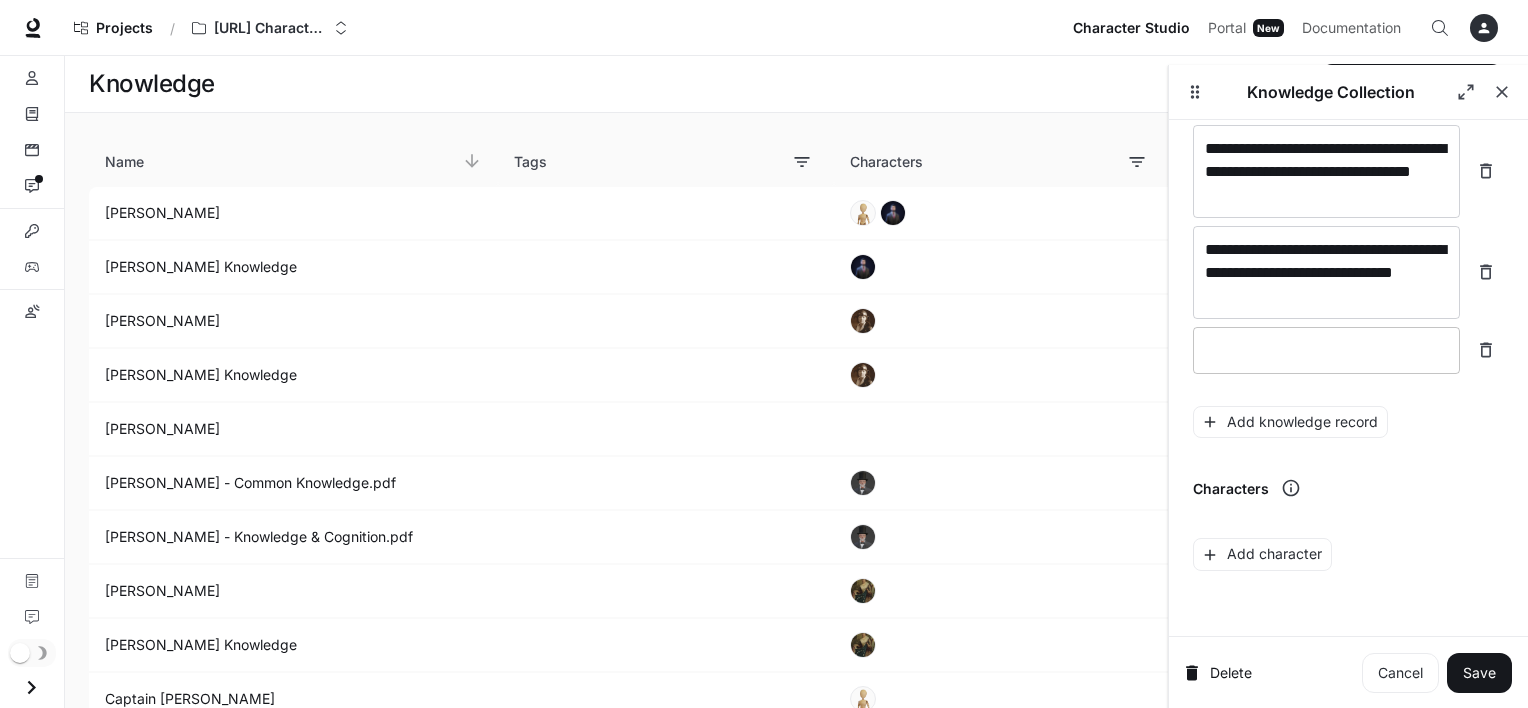 click at bounding box center [1326, 350] 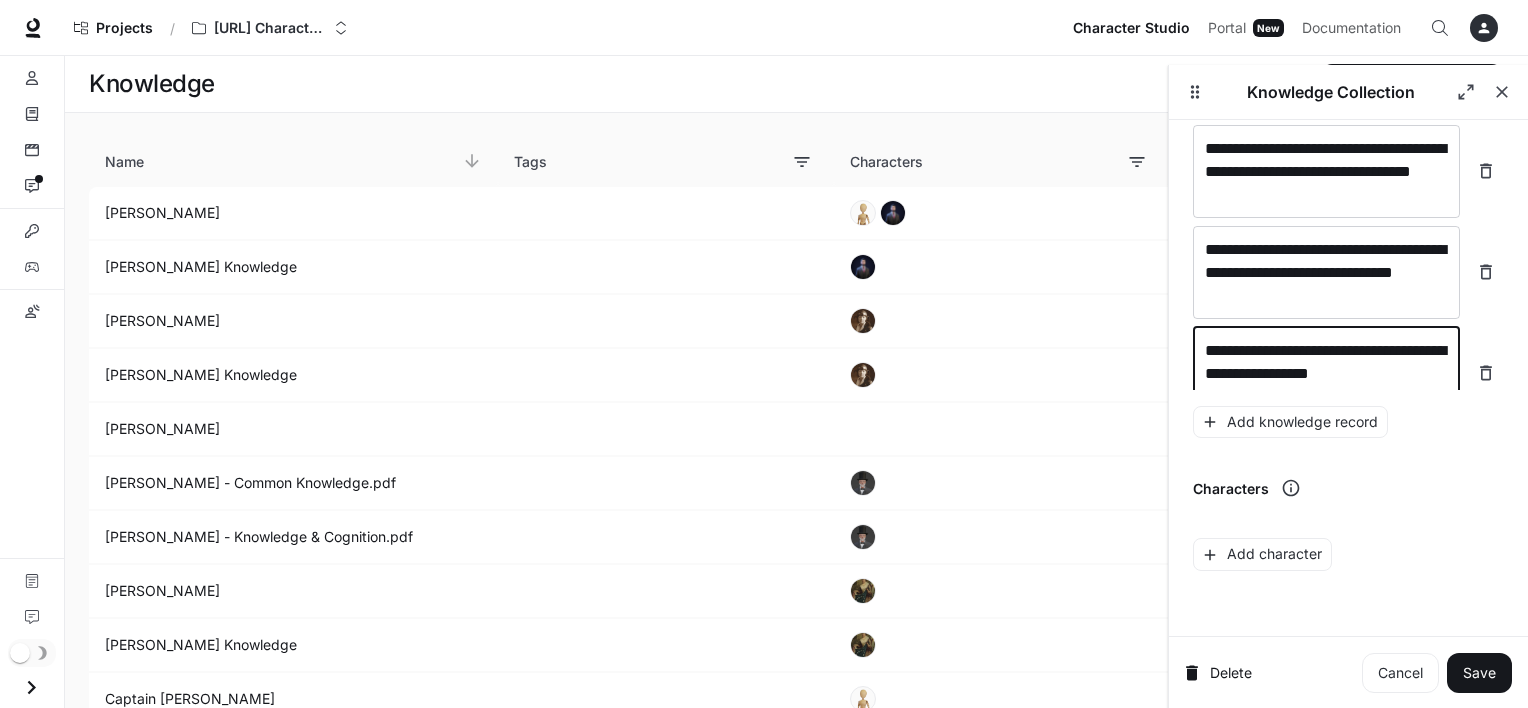 scroll, scrollTop: 6199, scrollLeft: 0, axis: vertical 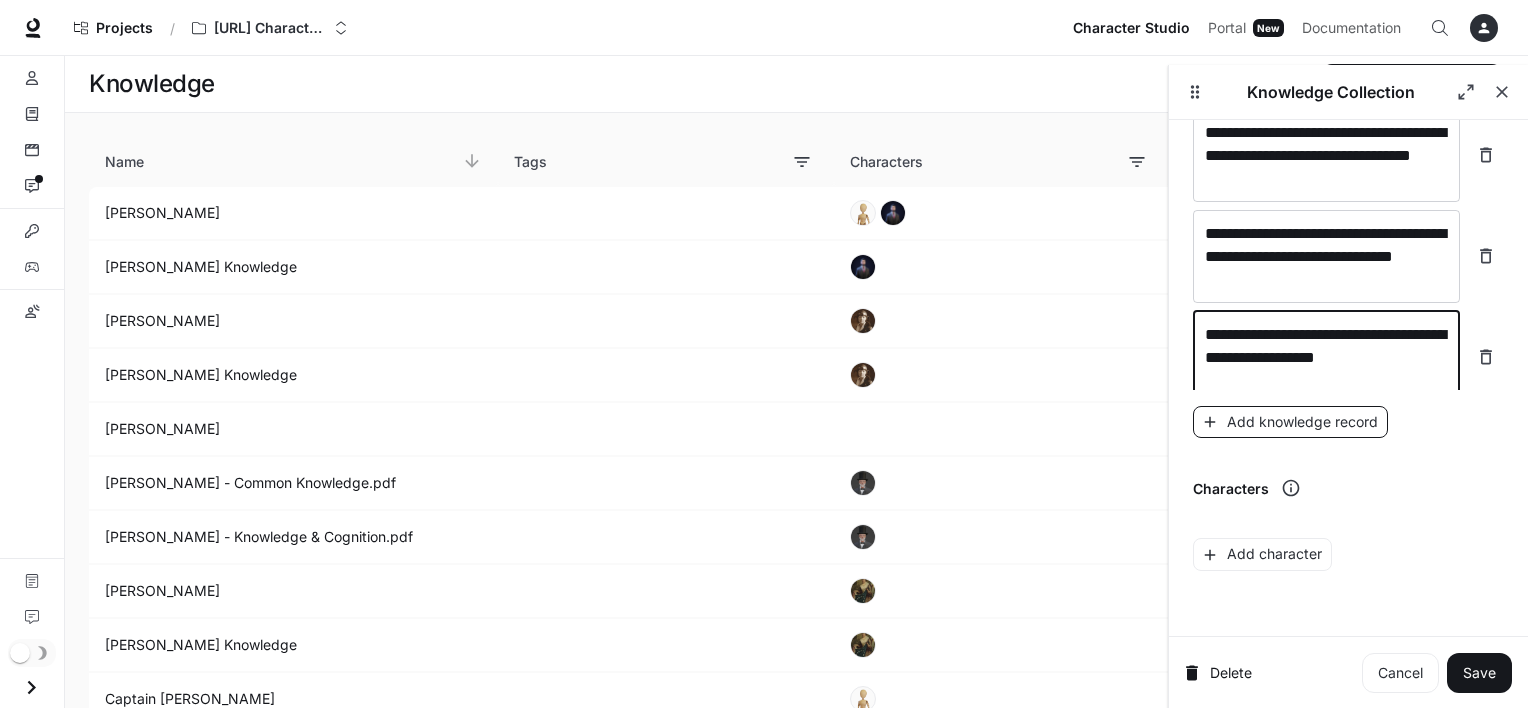 type on "**********" 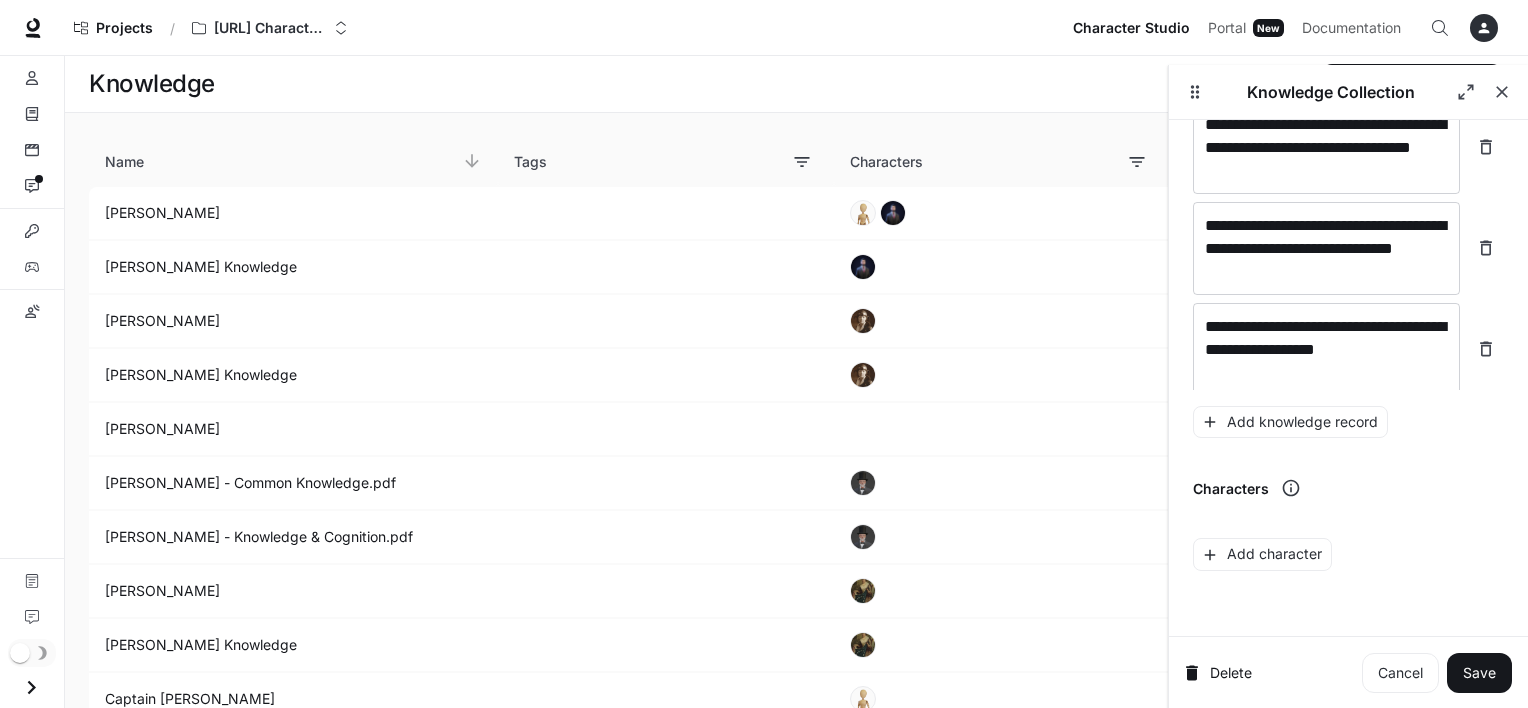 scroll, scrollTop: 6276, scrollLeft: 0, axis: vertical 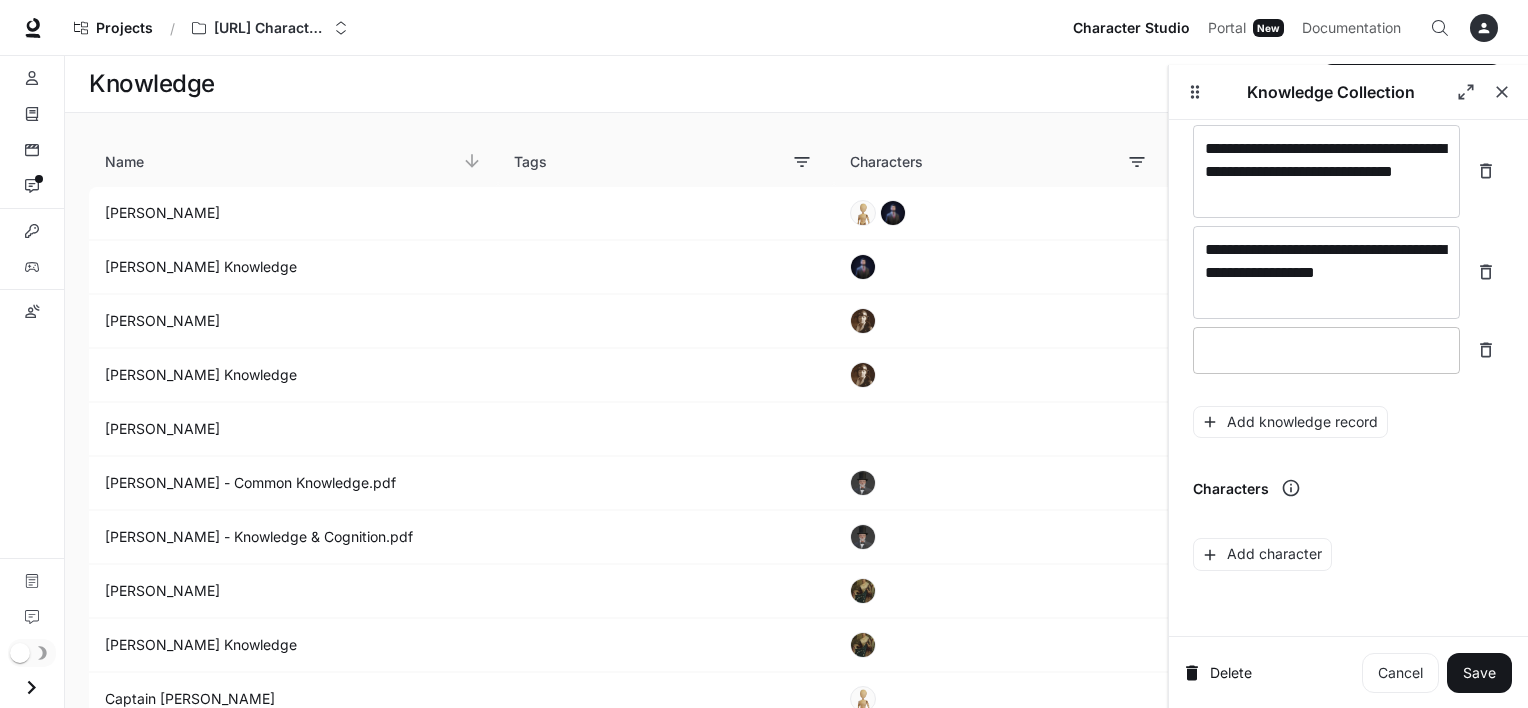 click at bounding box center [1326, 350] 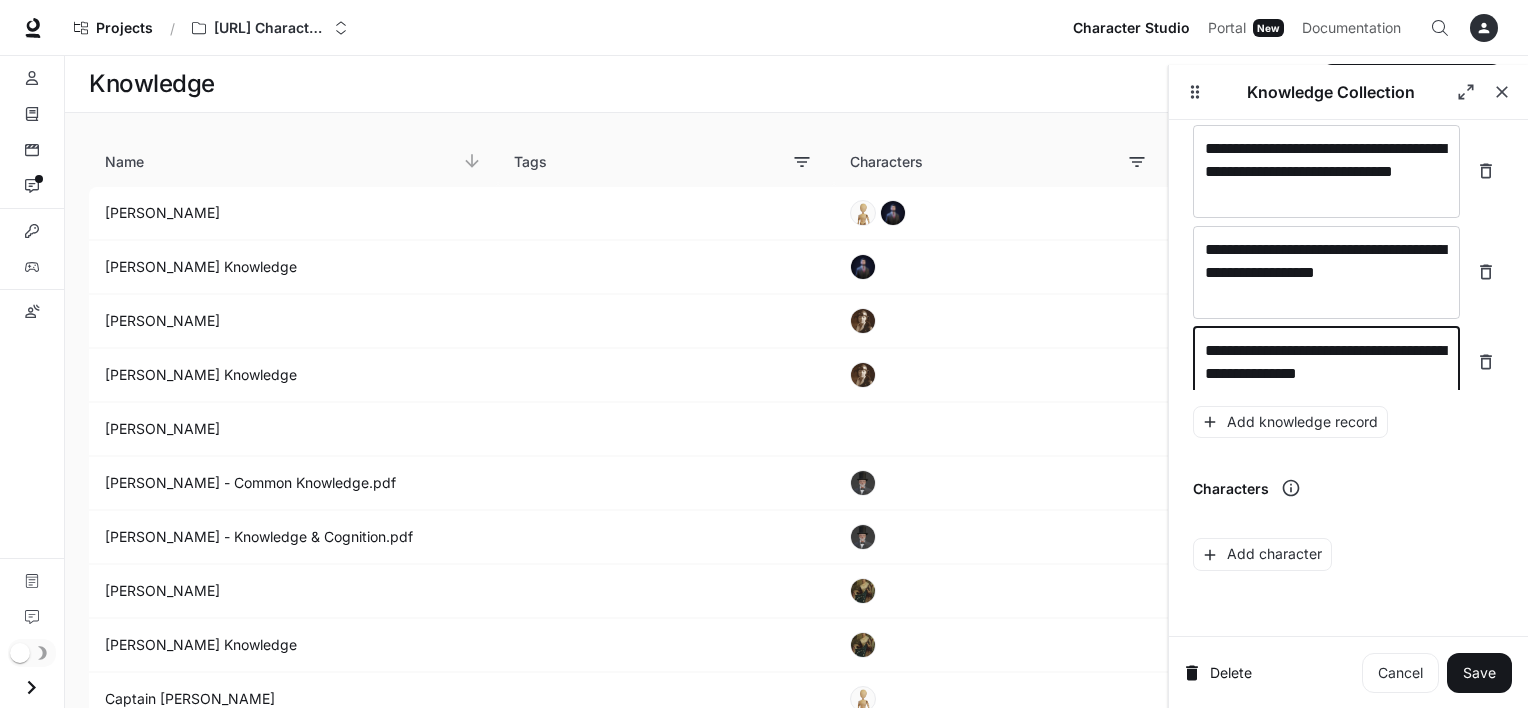 scroll, scrollTop: 6292, scrollLeft: 0, axis: vertical 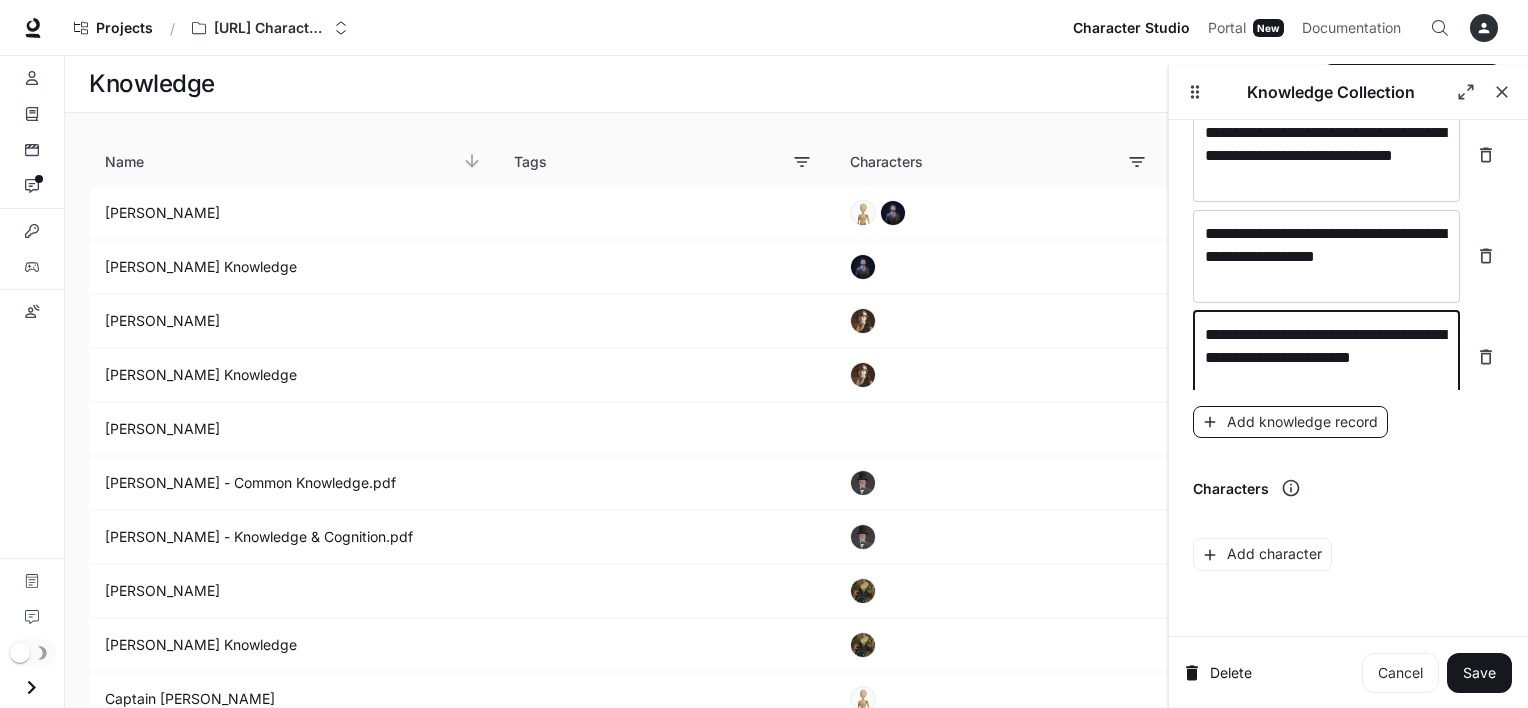 type on "**********" 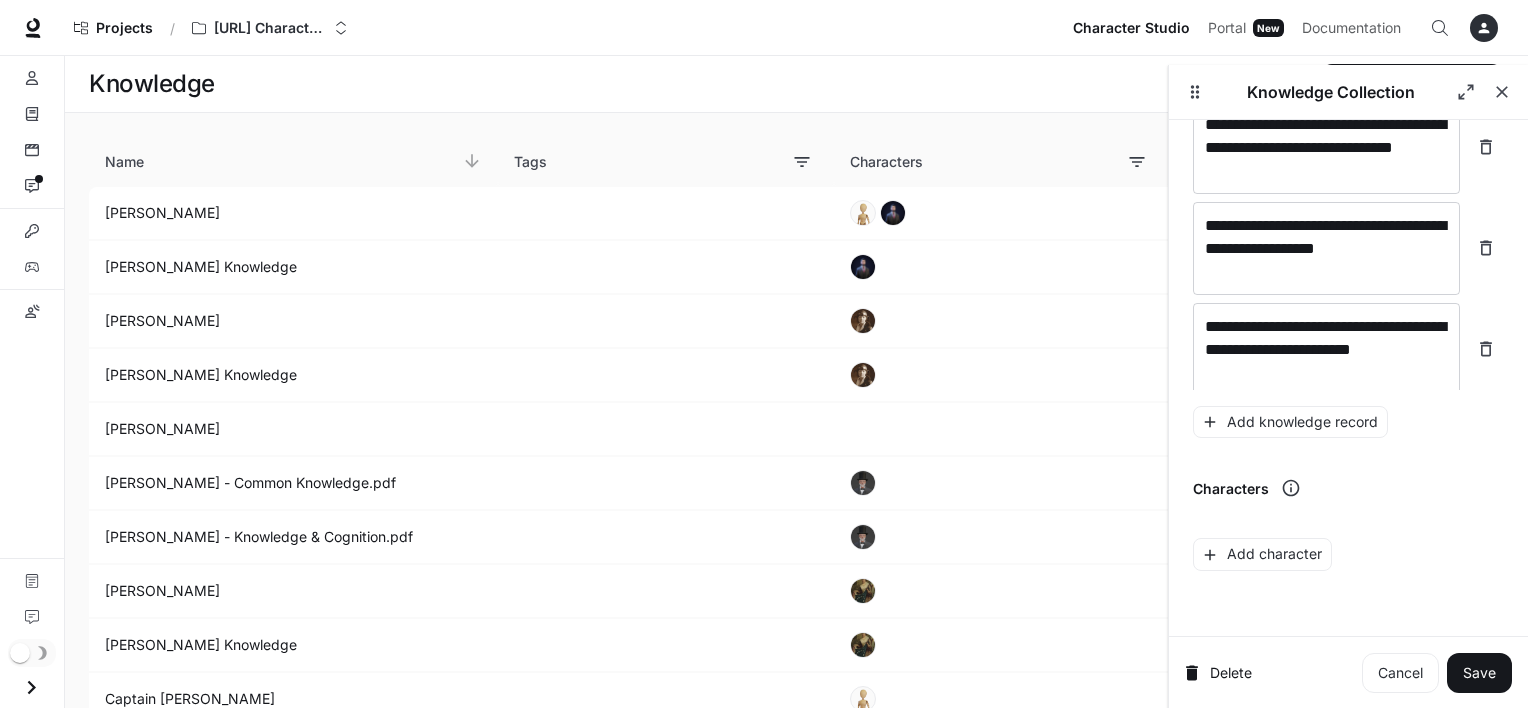 scroll, scrollTop: 6368, scrollLeft: 0, axis: vertical 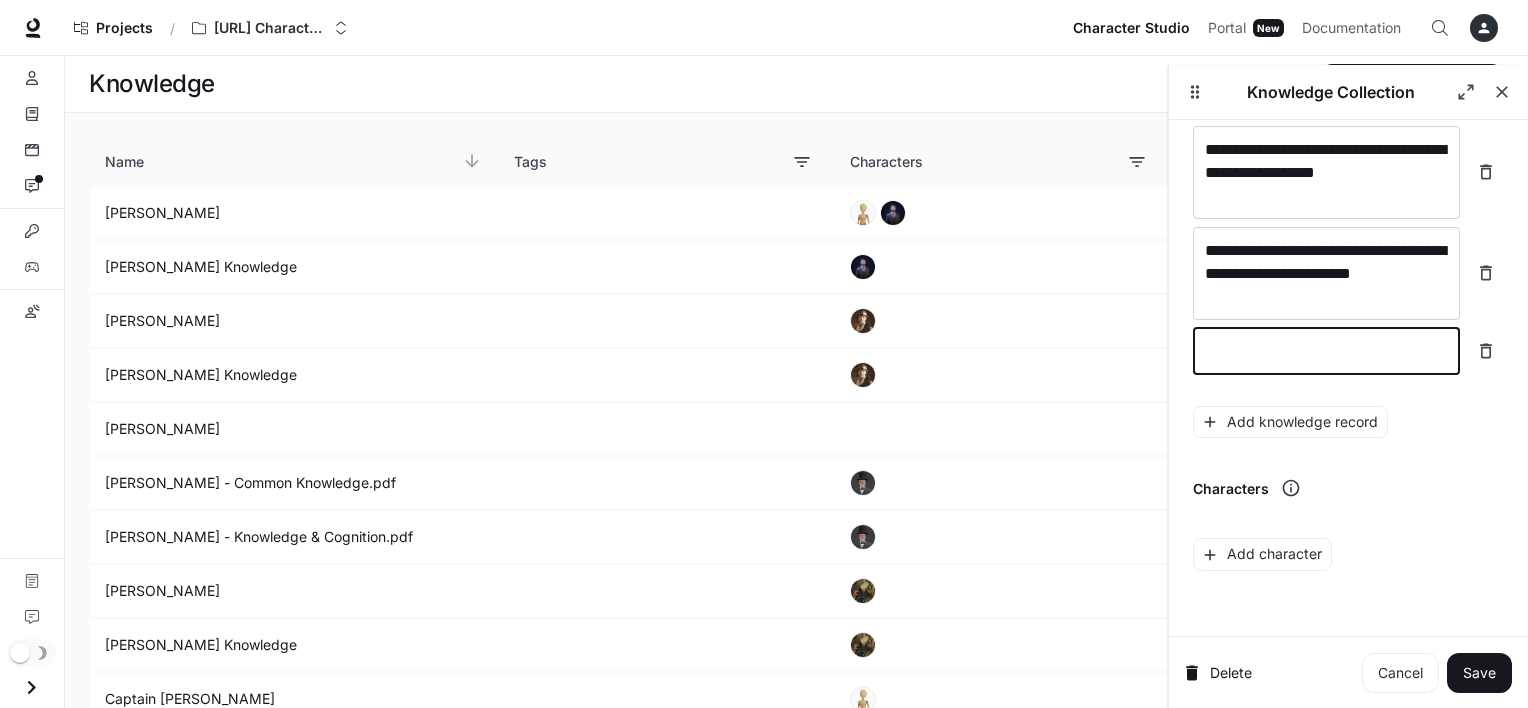 click at bounding box center (1326, 351) 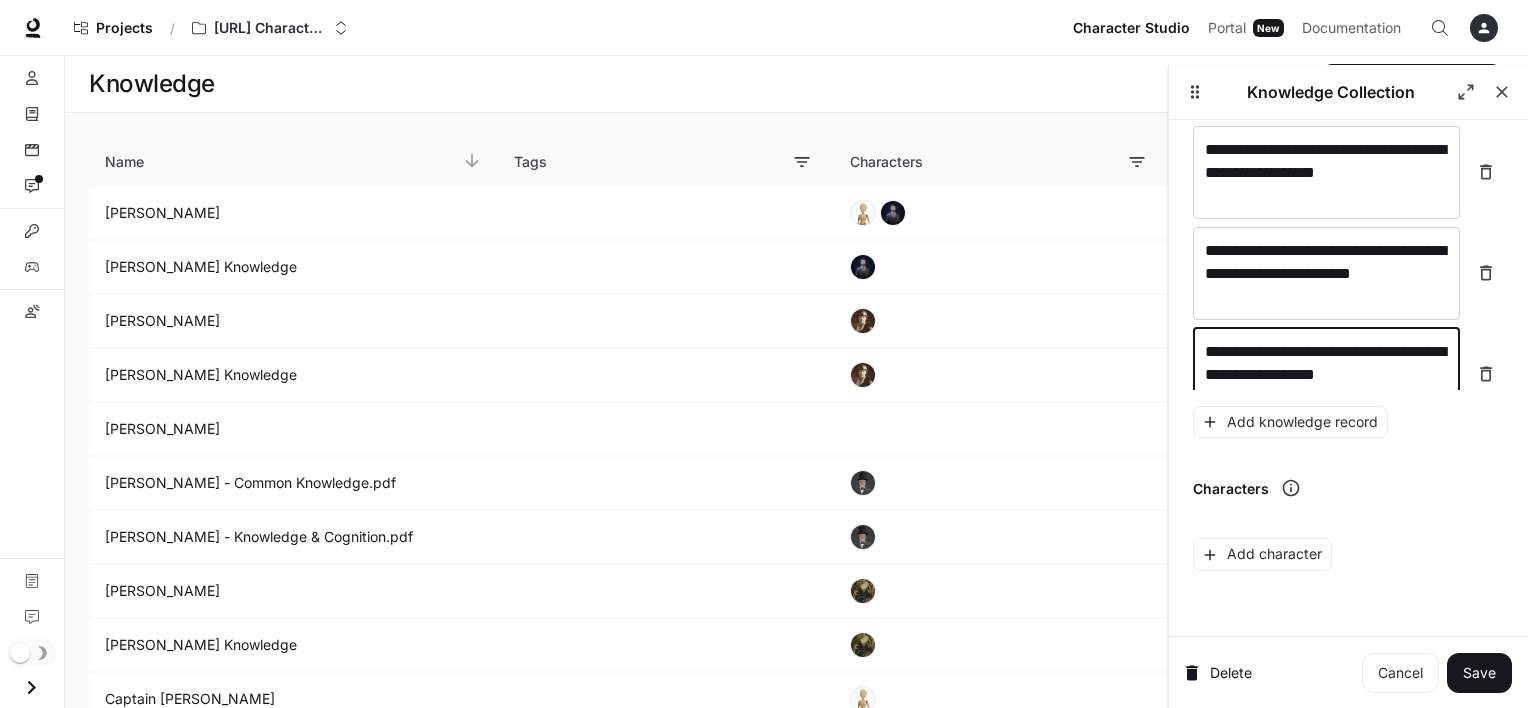 scroll, scrollTop: 6384, scrollLeft: 0, axis: vertical 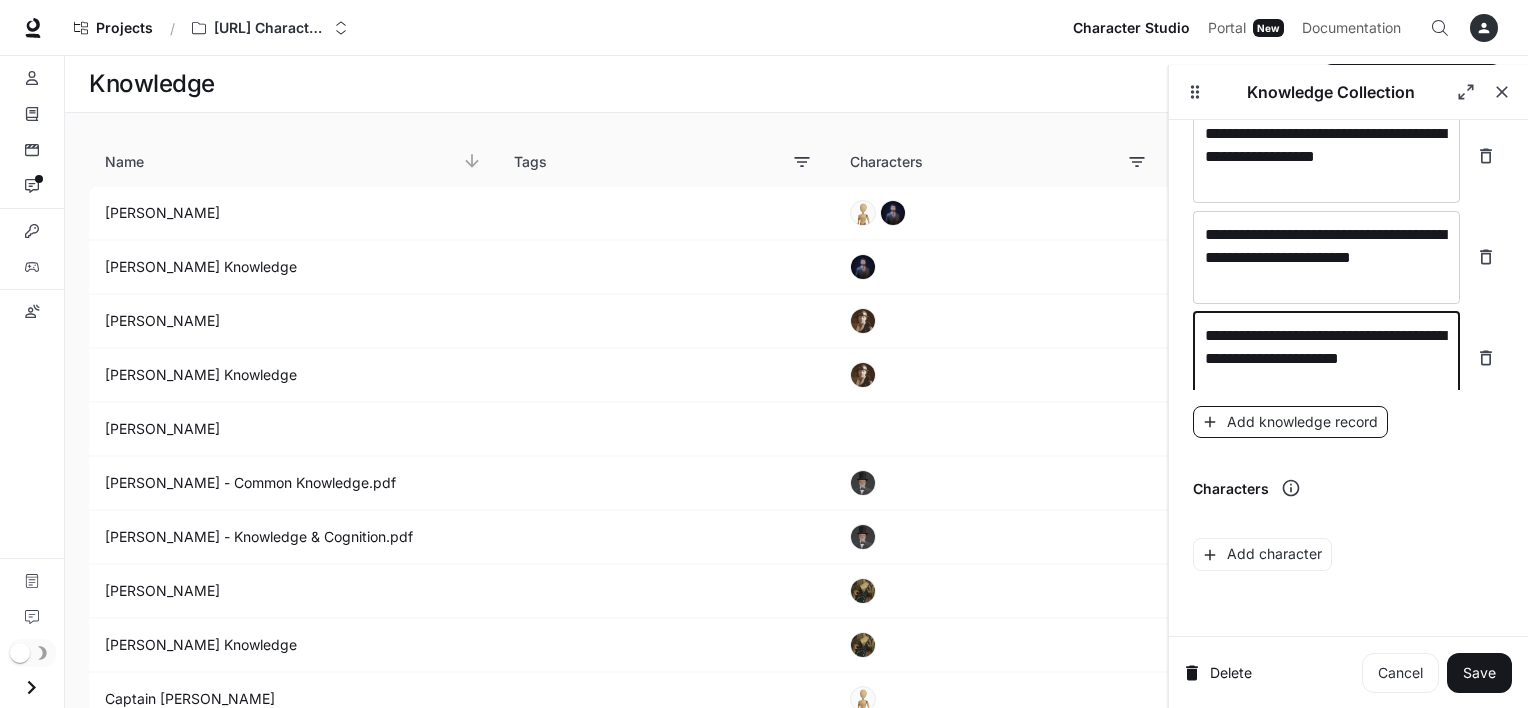 type on "**********" 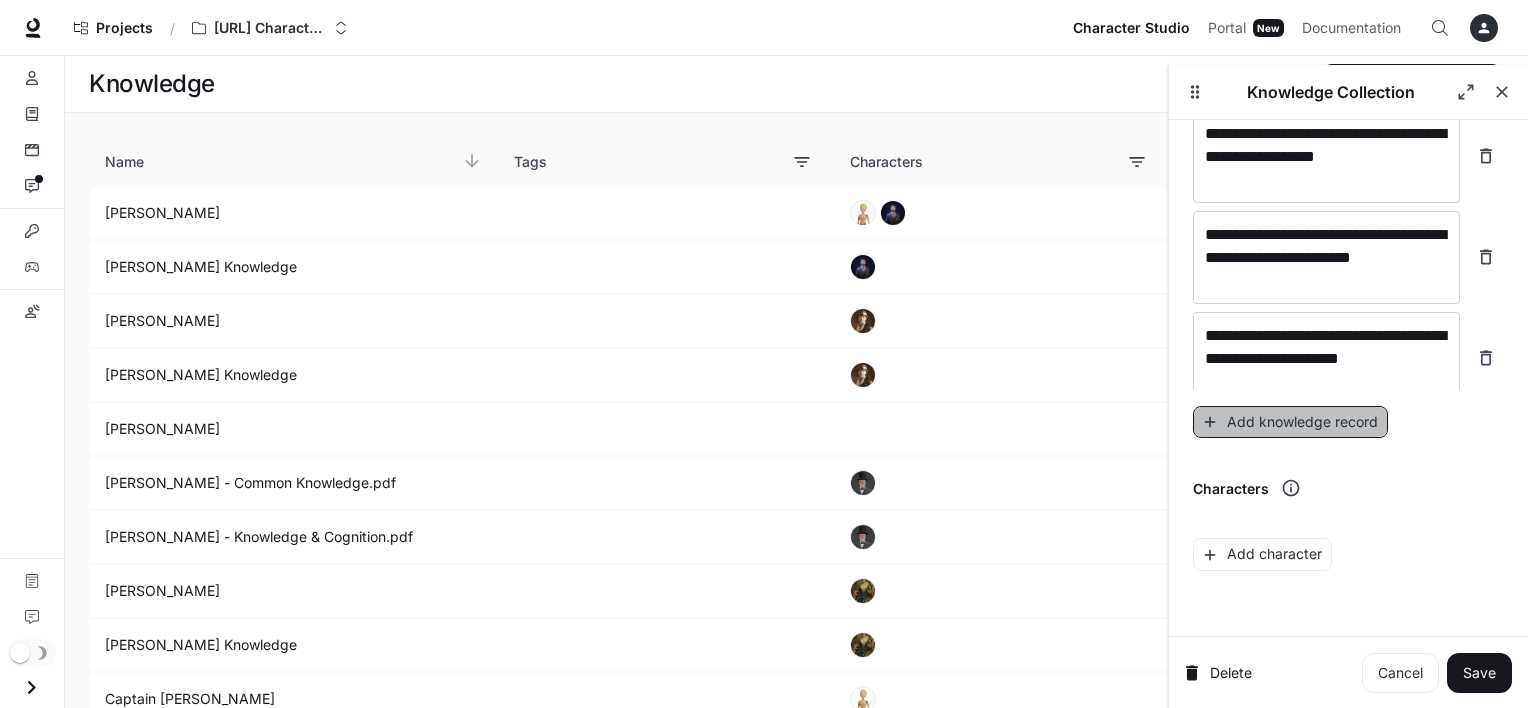 click on "Add knowledge record" at bounding box center (1290, 422) 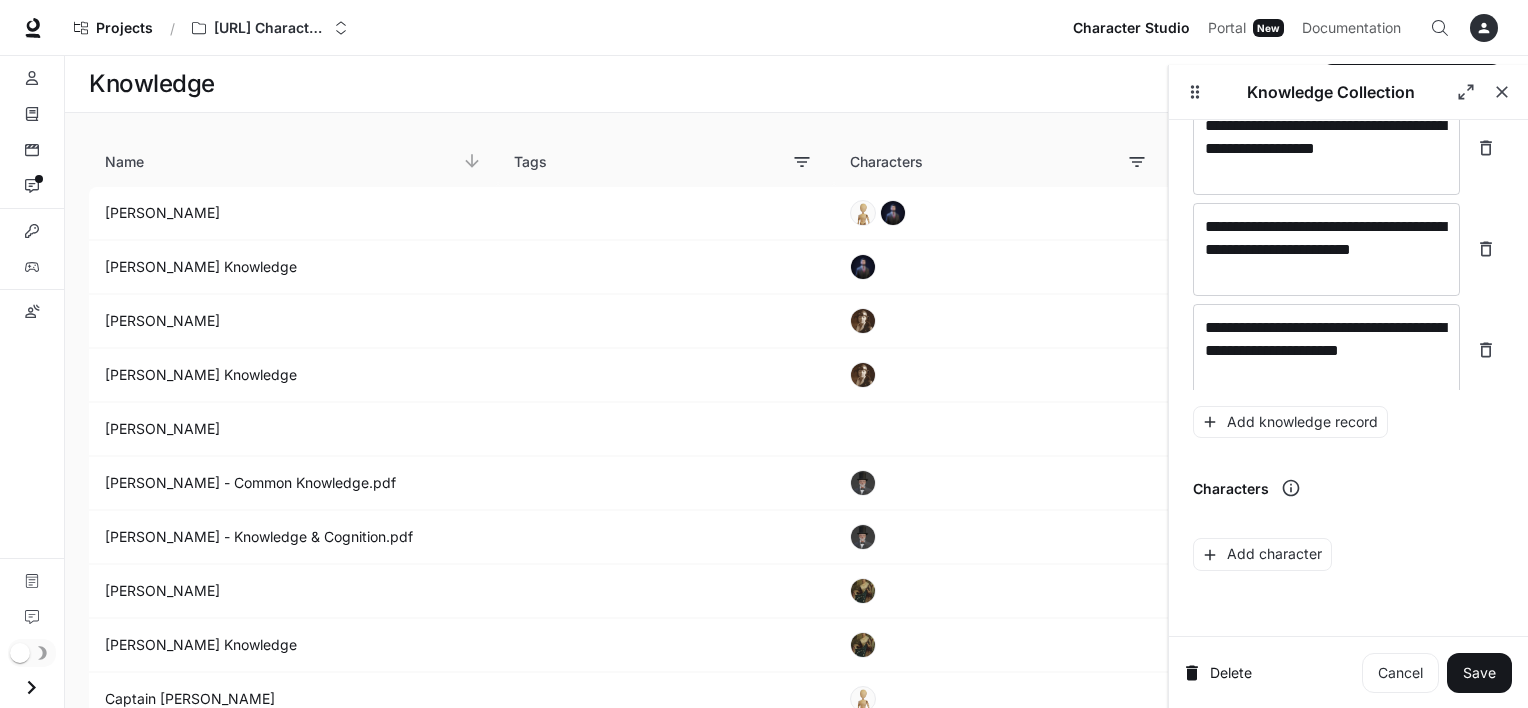 scroll, scrollTop: 6462, scrollLeft: 0, axis: vertical 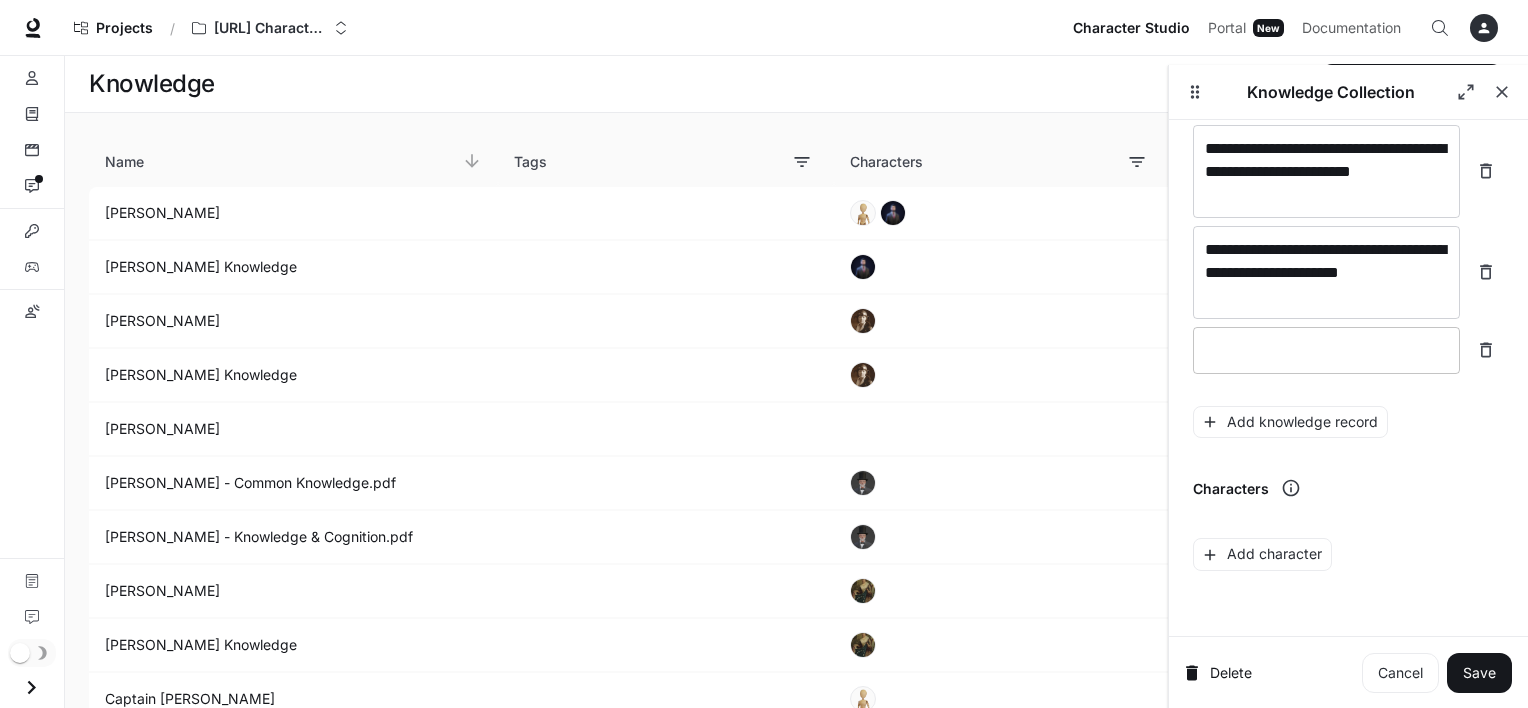 click at bounding box center [1326, 350] 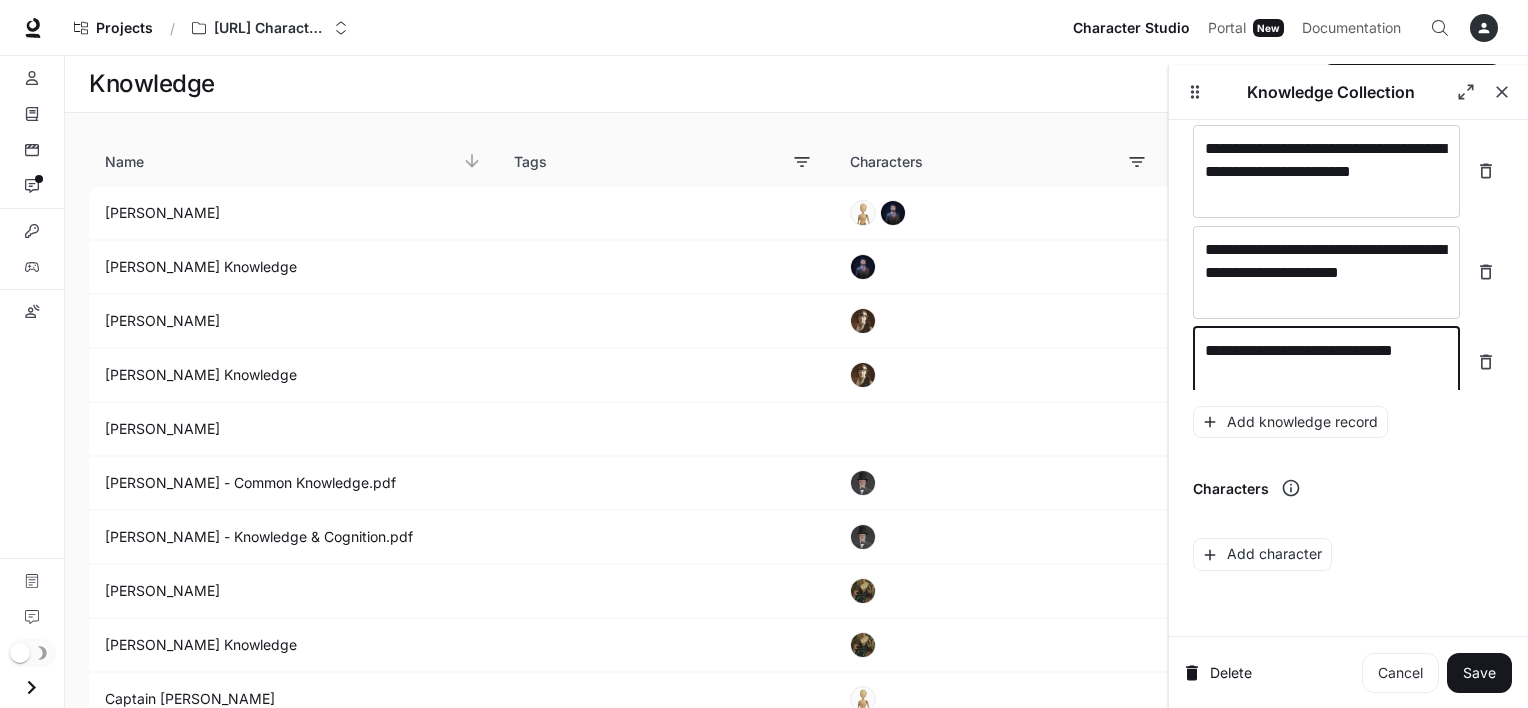 type on "**********" 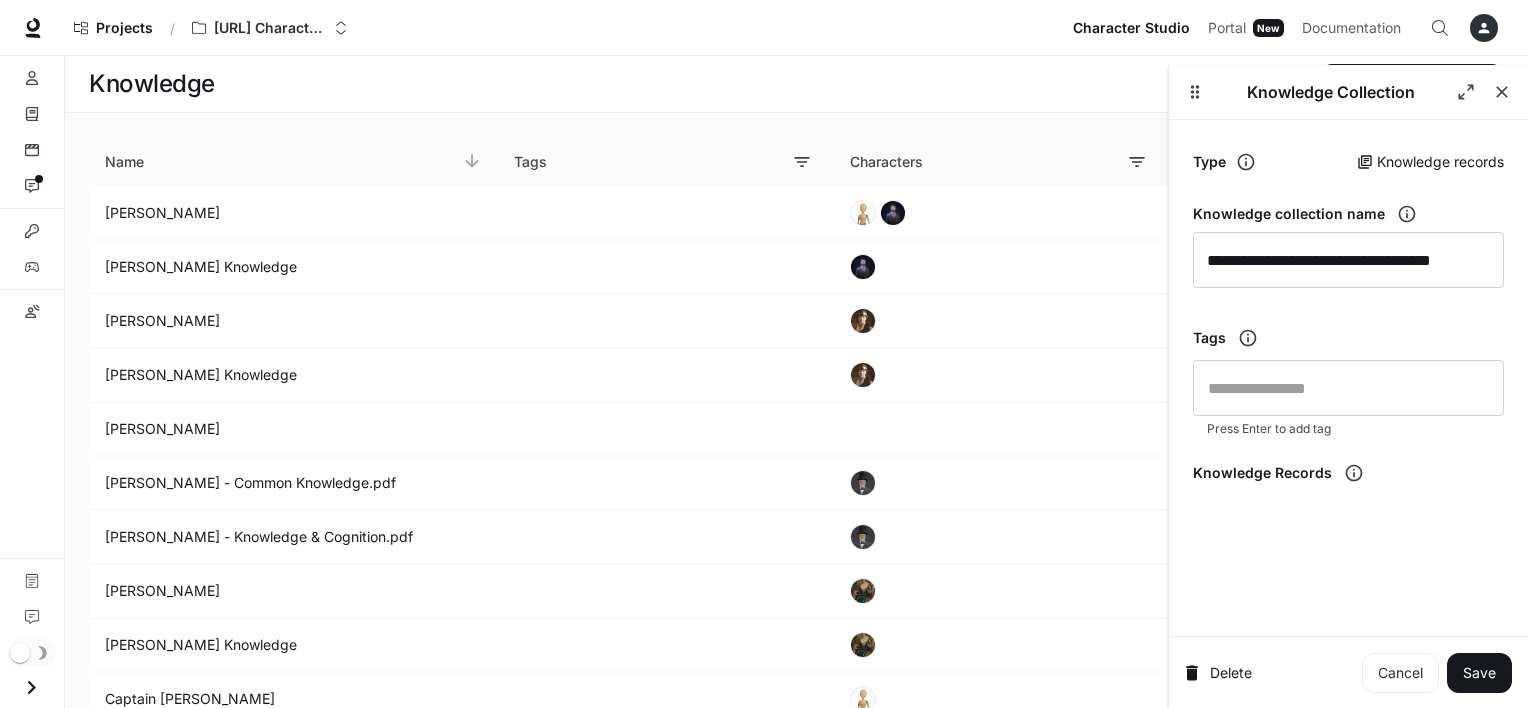 scroll, scrollTop: 0, scrollLeft: 0, axis: both 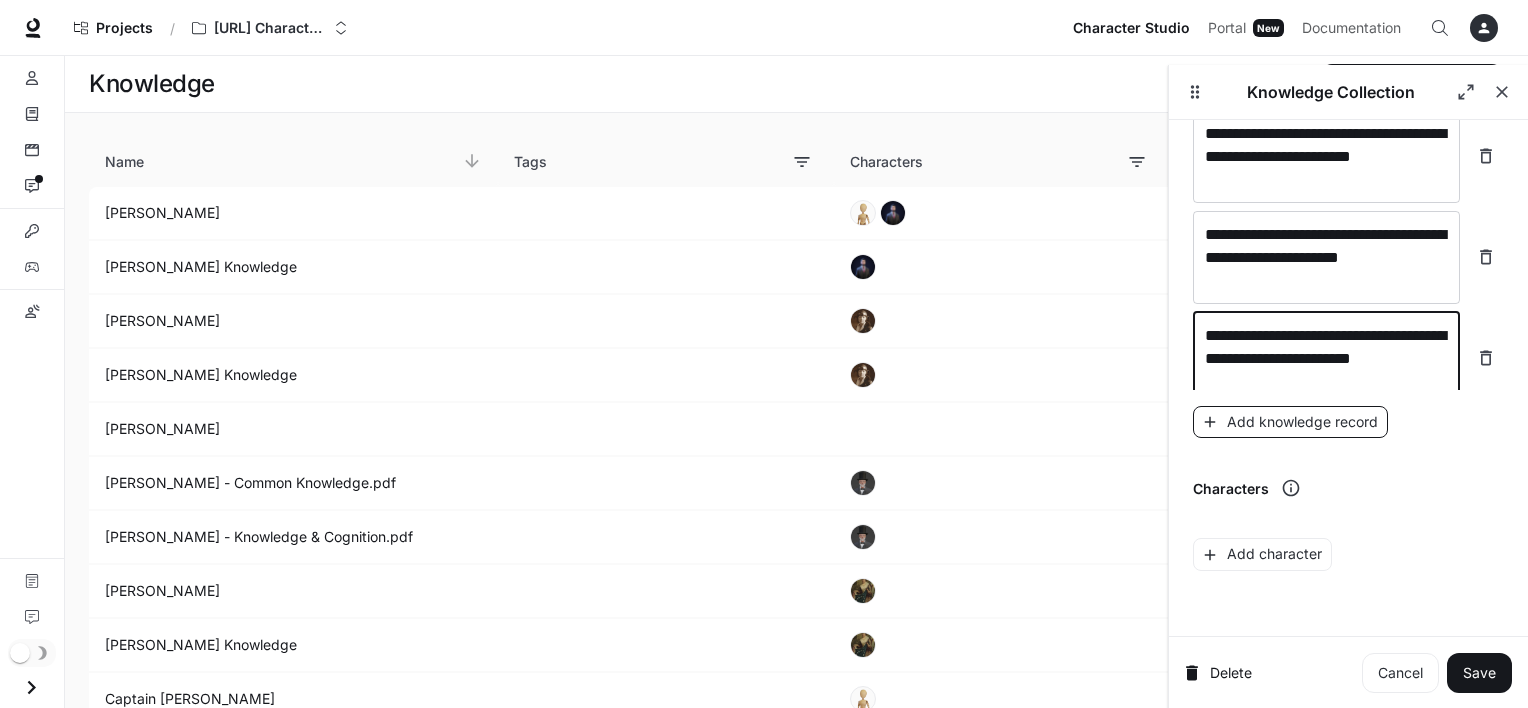 type on "**********" 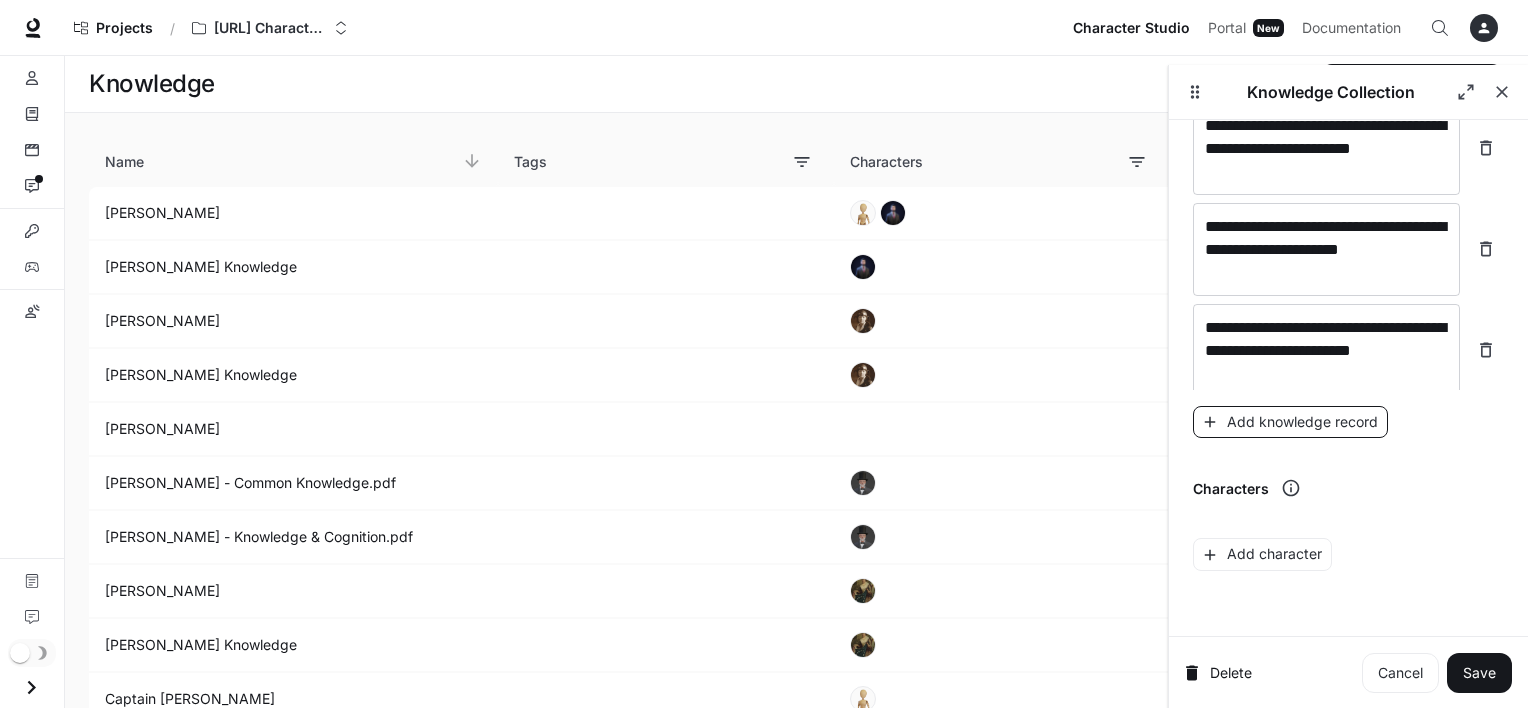 scroll, scrollTop: 6555, scrollLeft: 0, axis: vertical 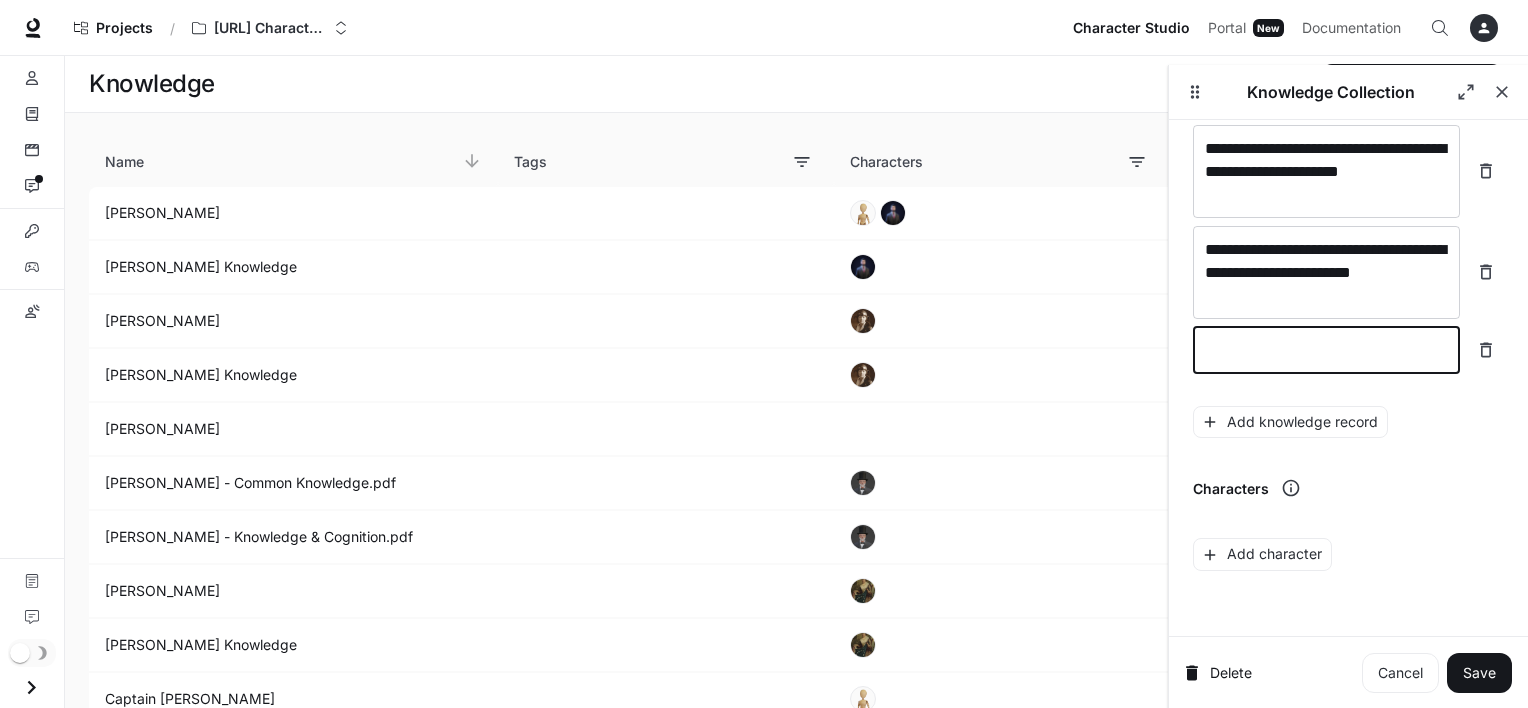 click at bounding box center [1326, 350] 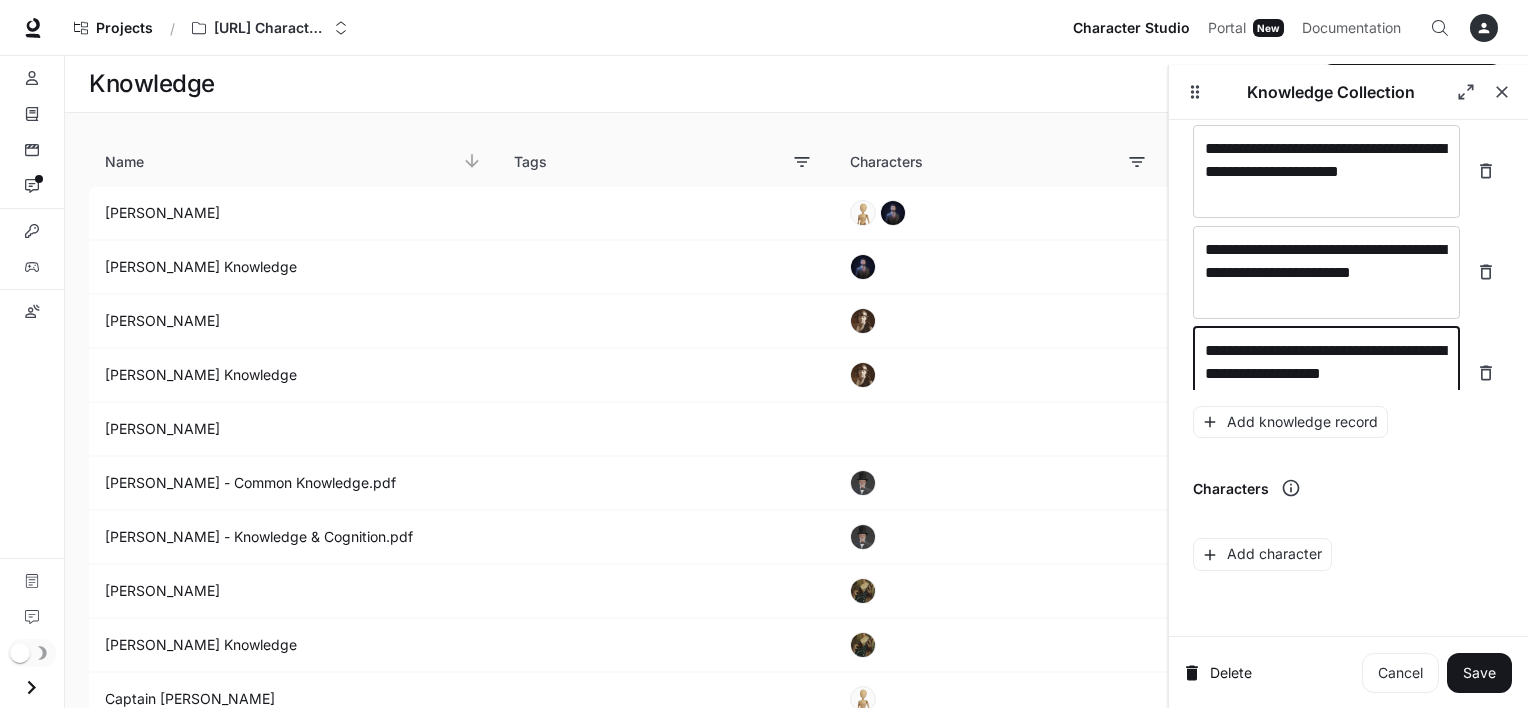 scroll, scrollTop: 6571, scrollLeft: 0, axis: vertical 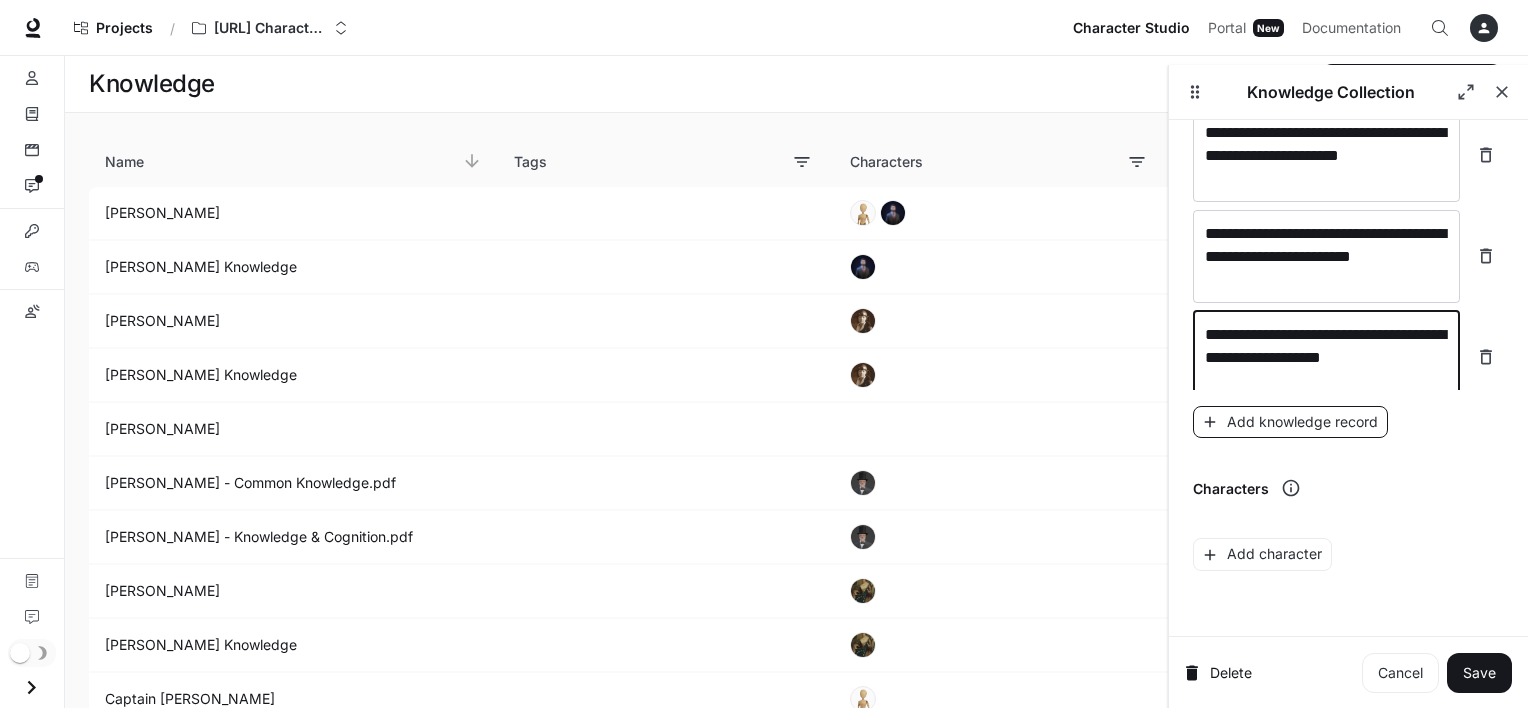 type on "**********" 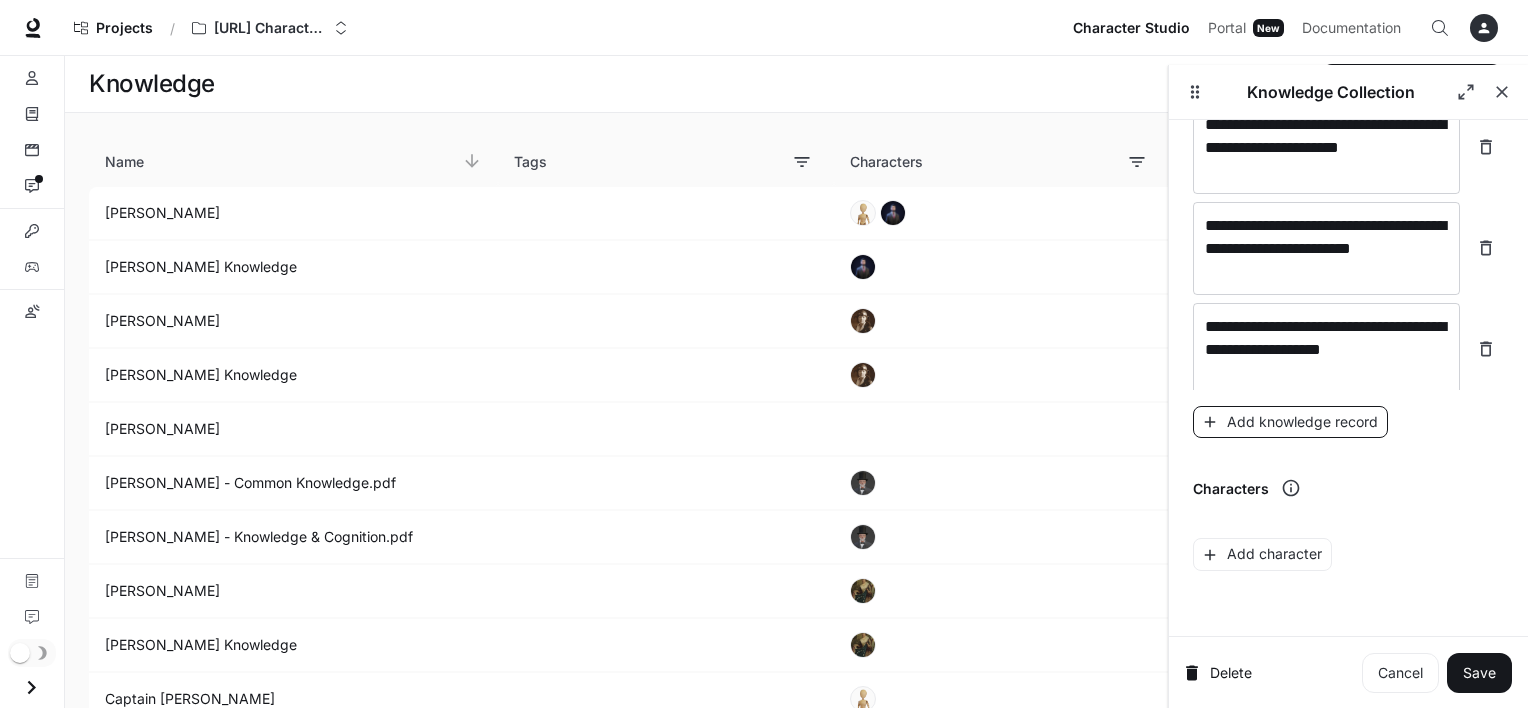 scroll, scrollTop: 6648, scrollLeft: 0, axis: vertical 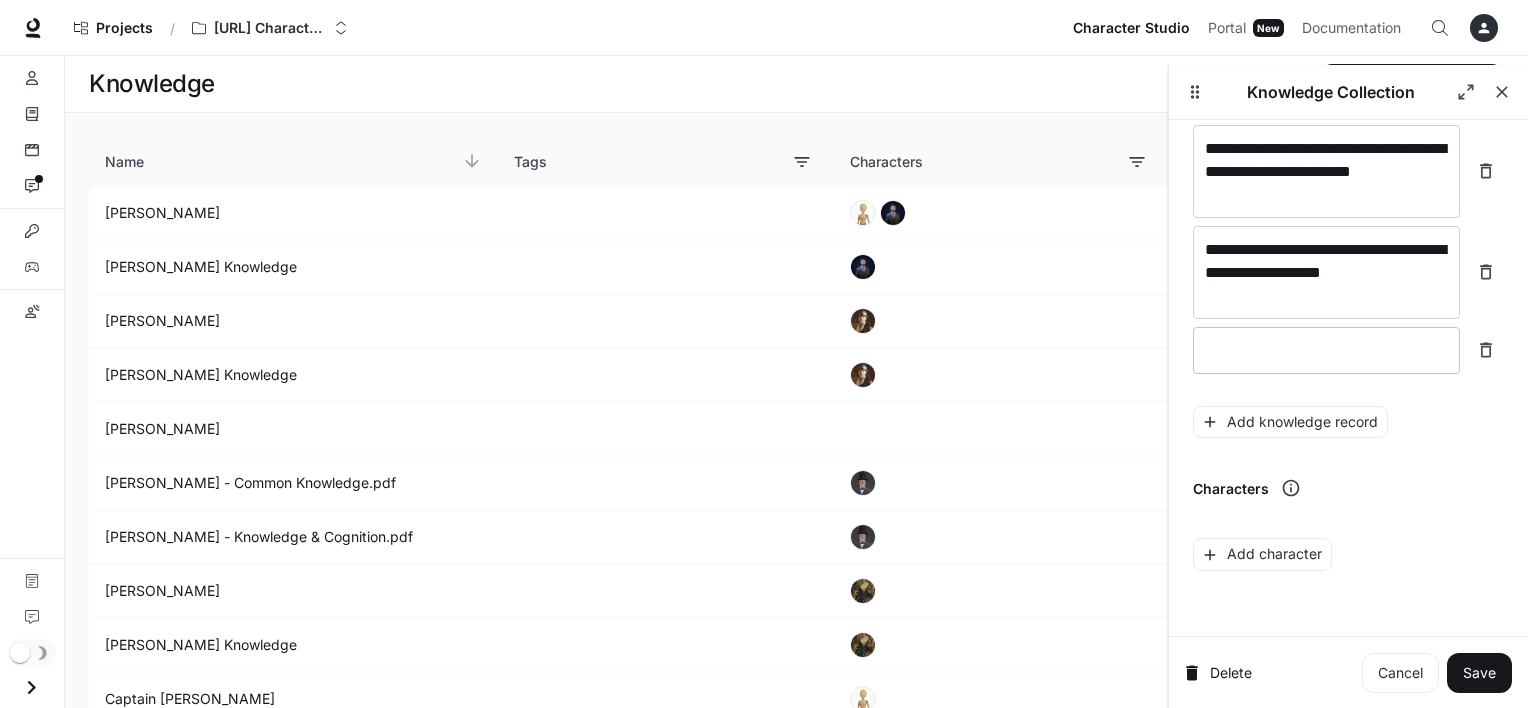 click at bounding box center [1326, 350] 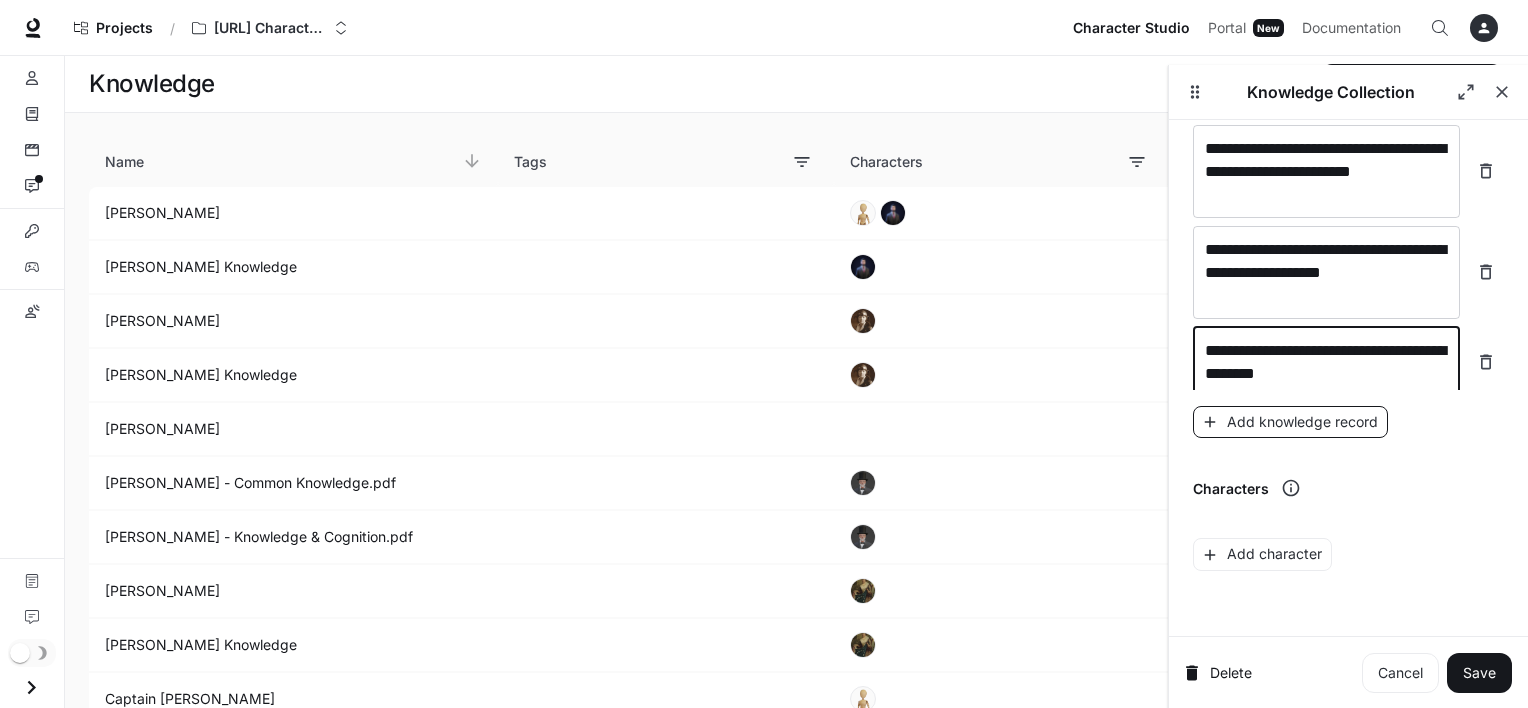 type on "**********" 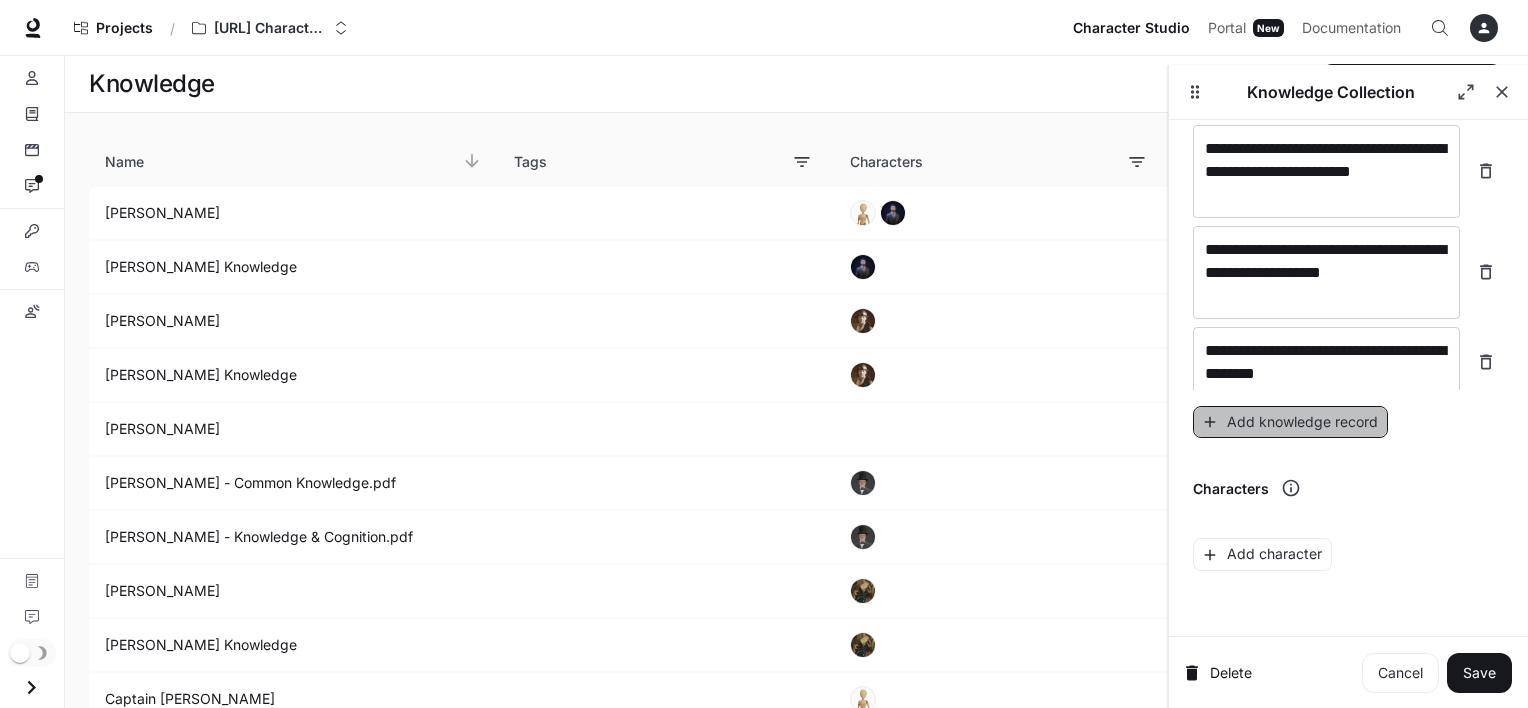 click on "Add knowledge record" at bounding box center (1290, 422) 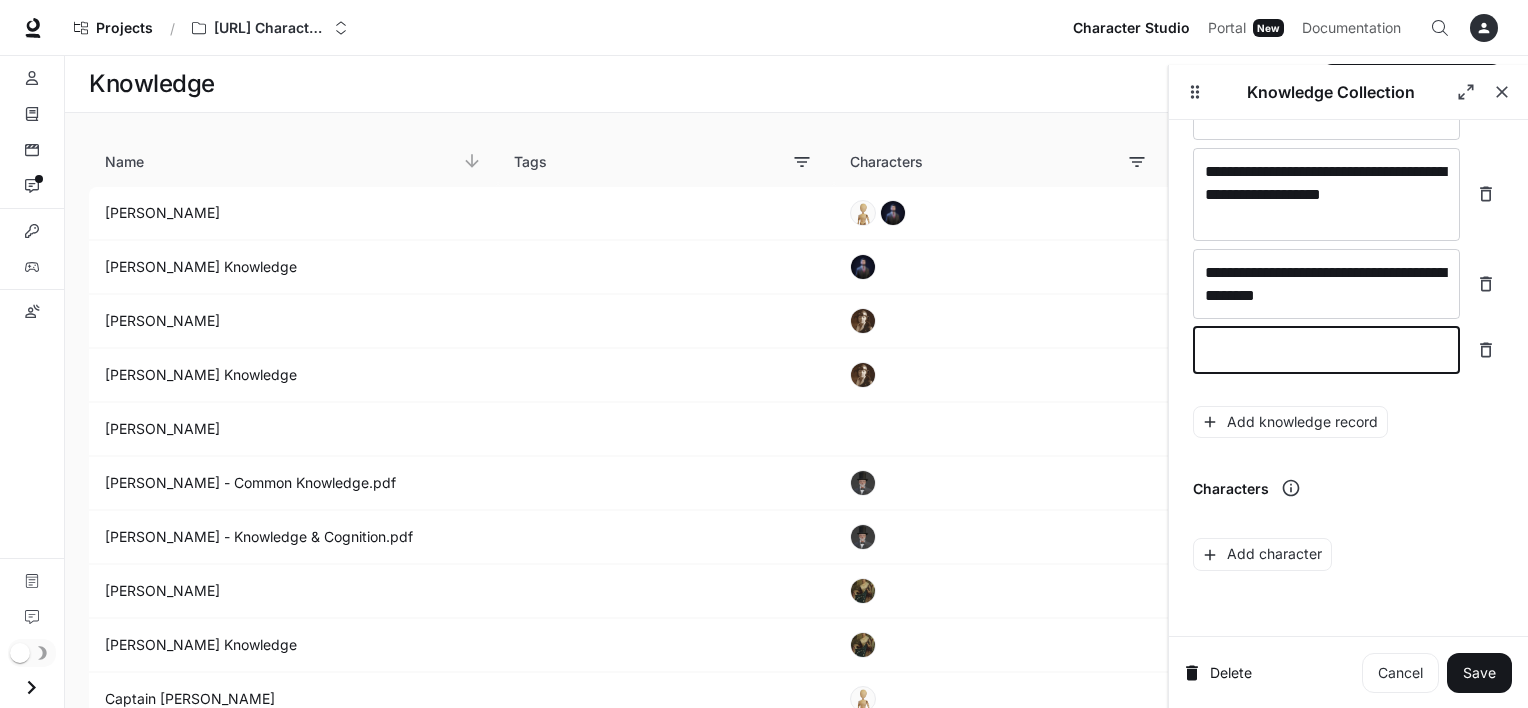 click at bounding box center (1326, 350) 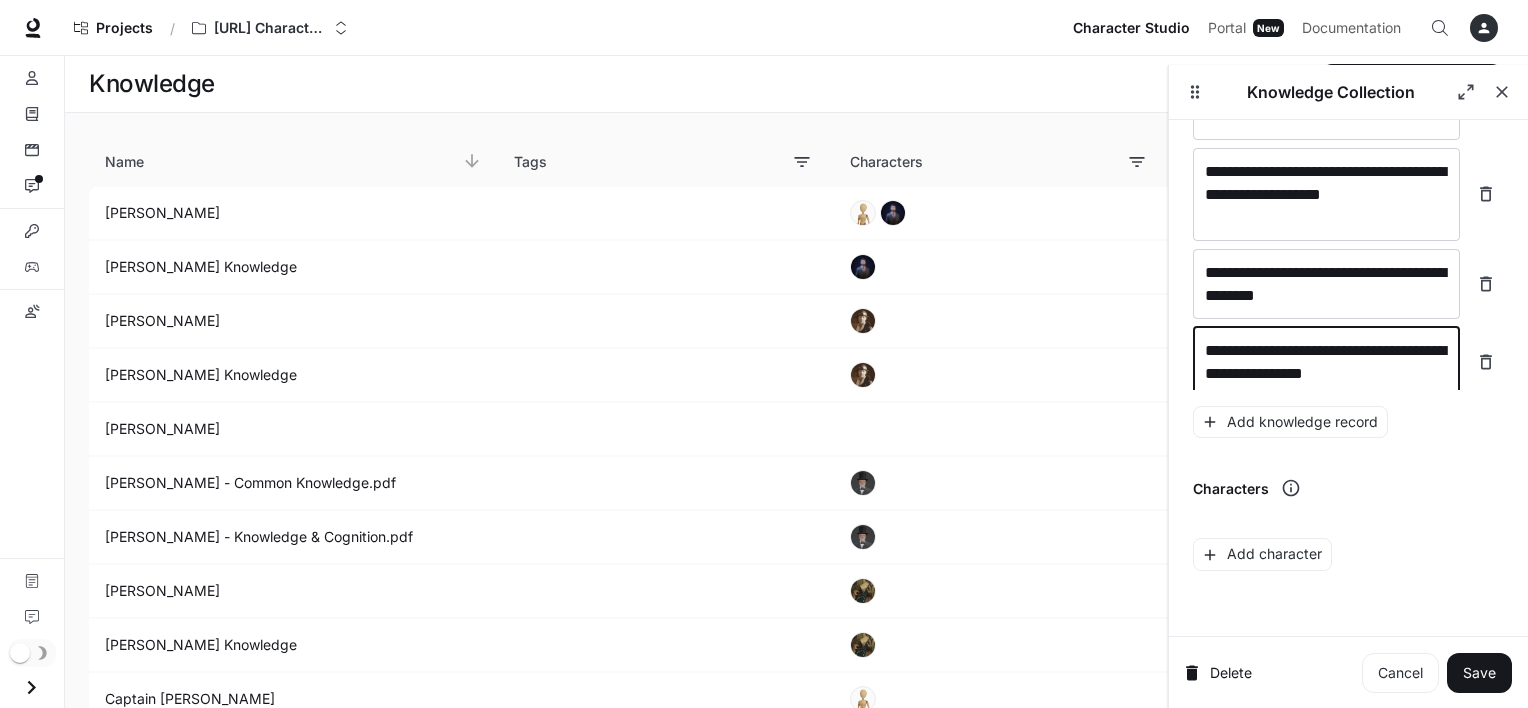 scroll, scrollTop: 6733, scrollLeft: 0, axis: vertical 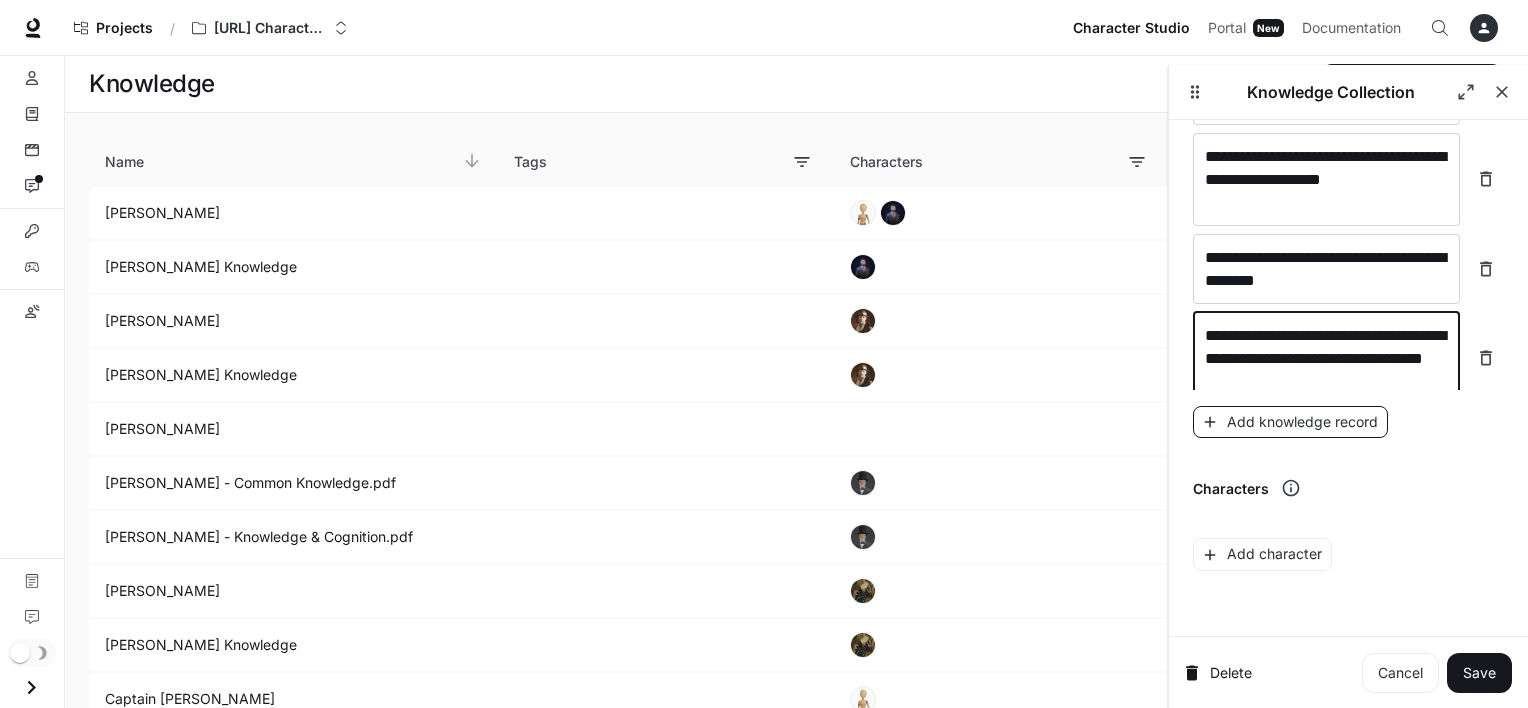 type on "**********" 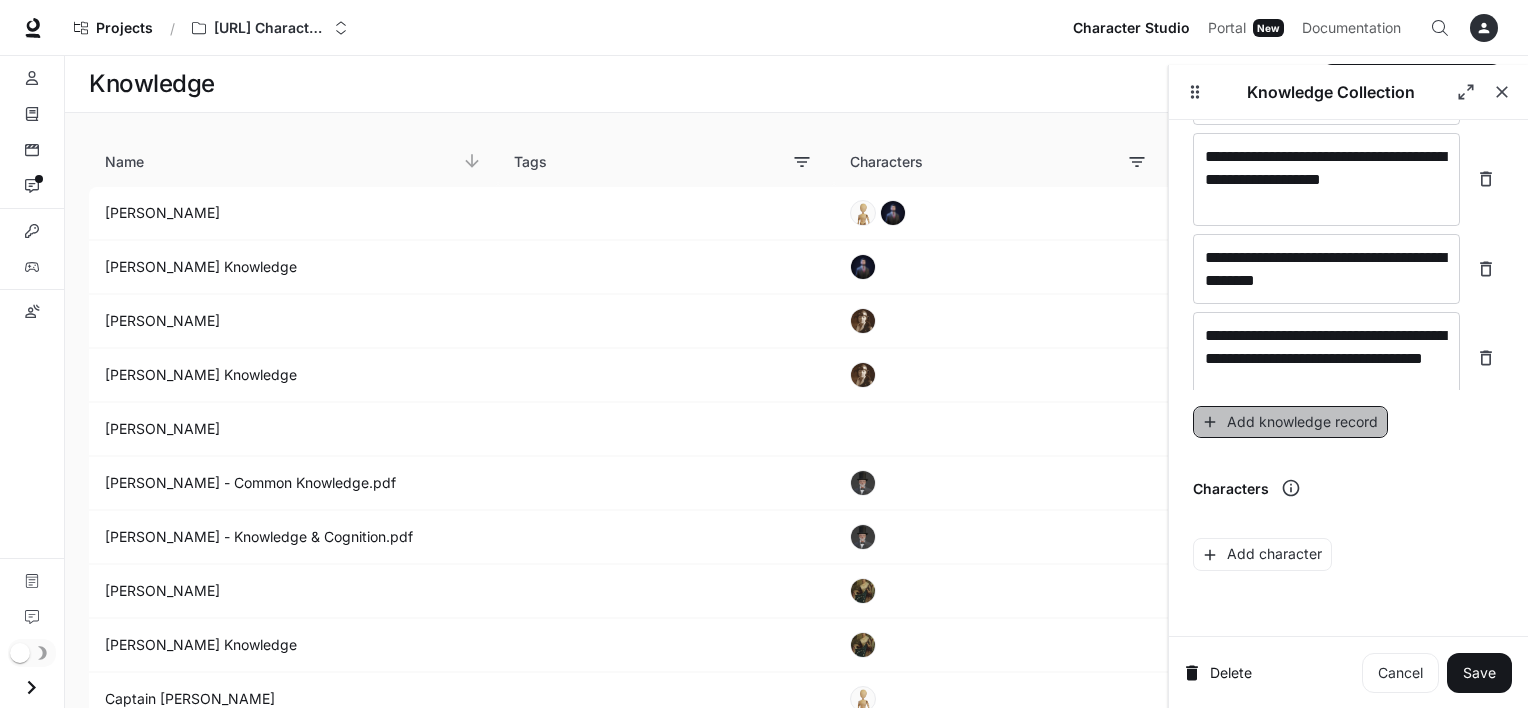 click on "Add knowledge record" at bounding box center [1290, 422] 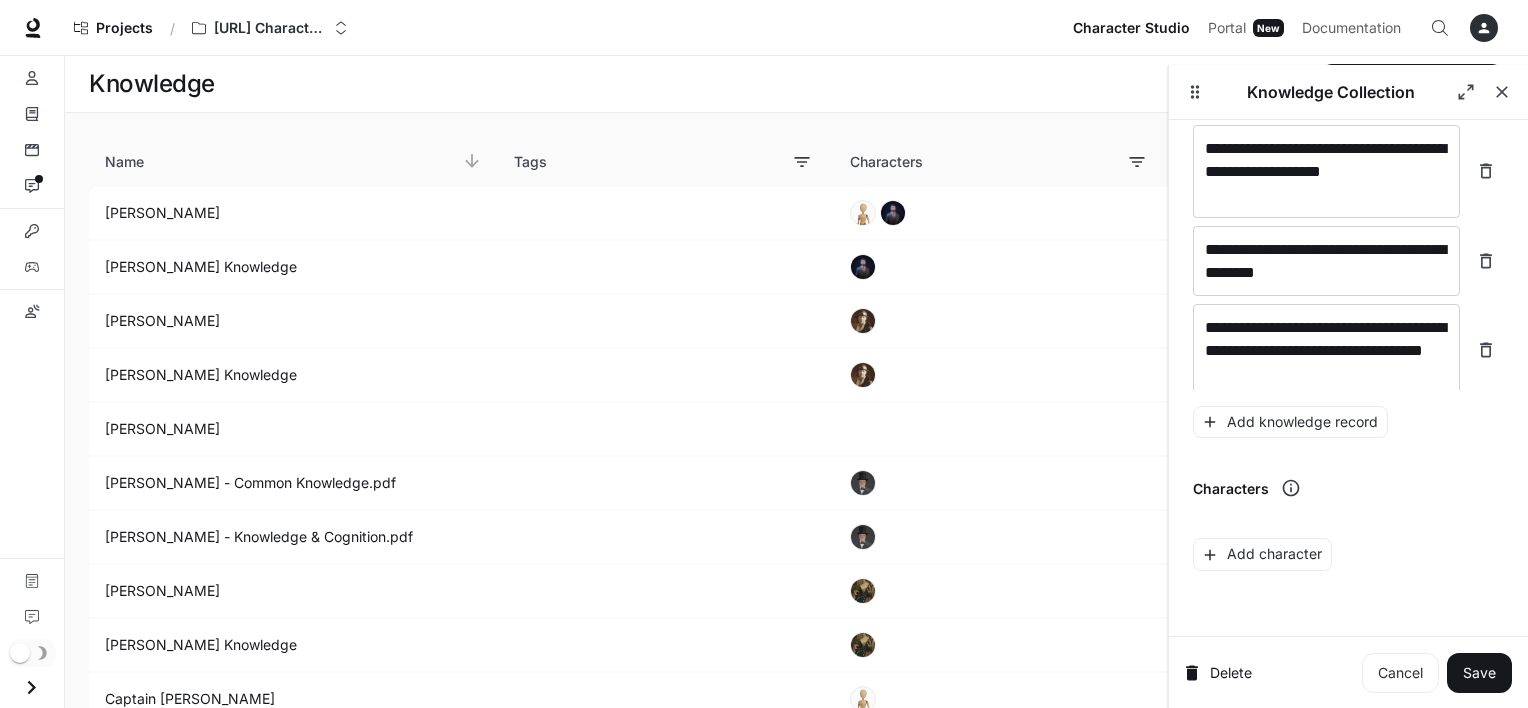 scroll, scrollTop: 6811, scrollLeft: 0, axis: vertical 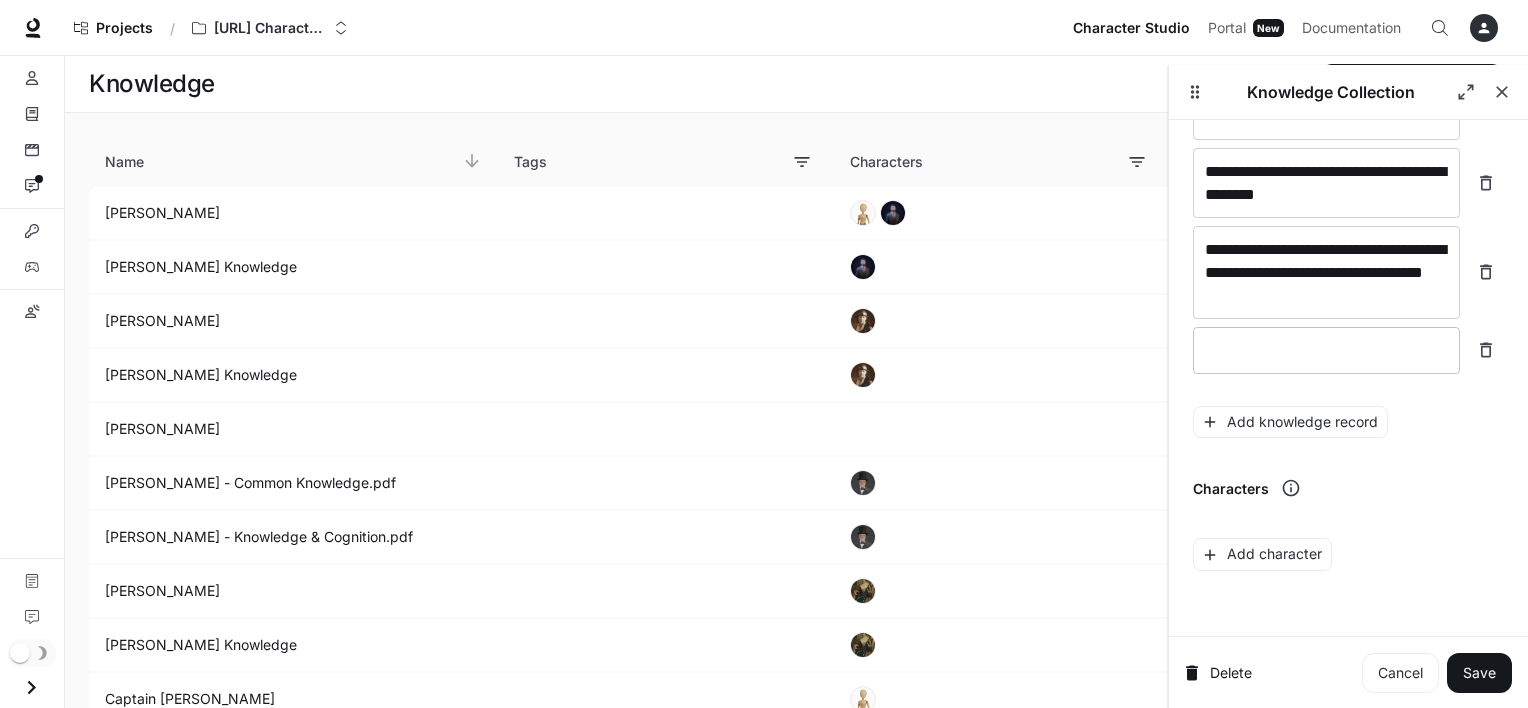 click on "* ​" at bounding box center [1326, 350] 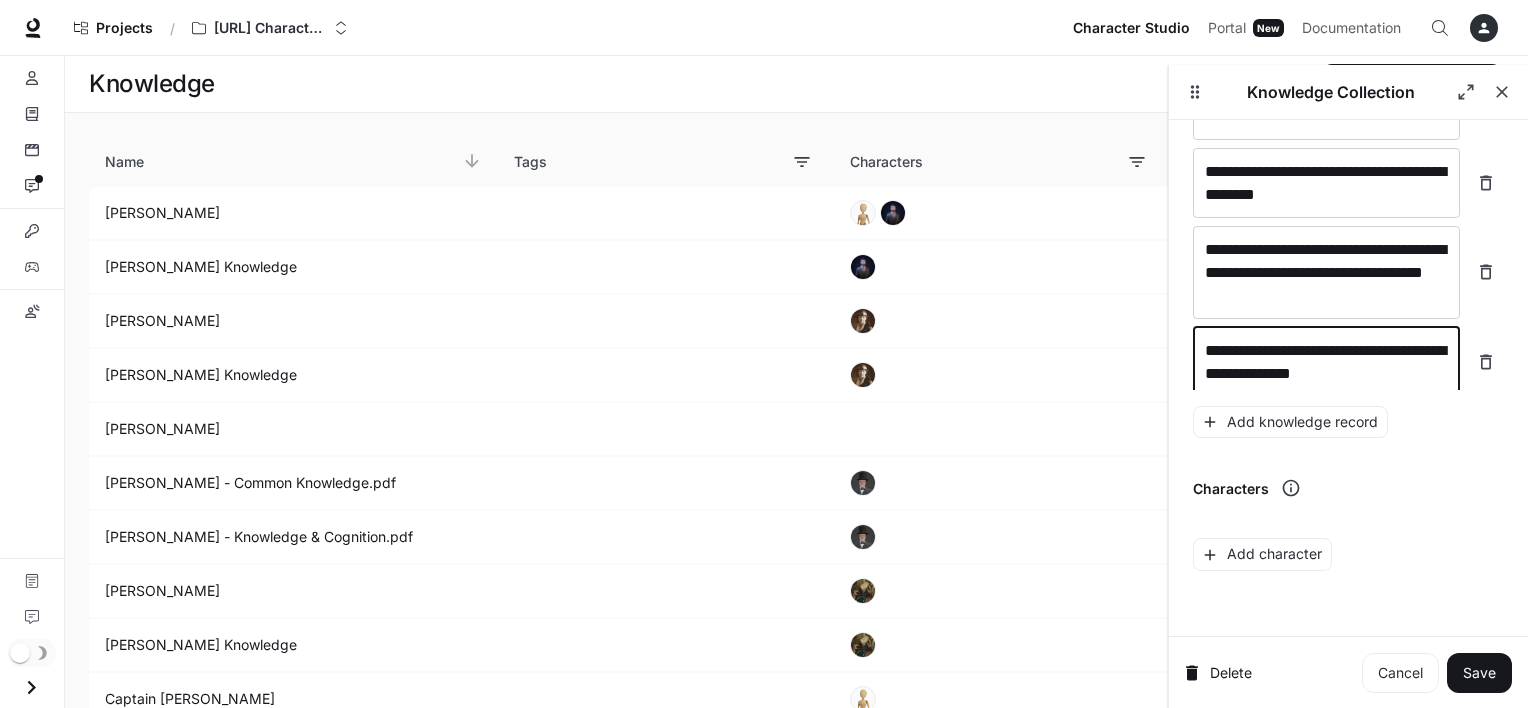 scroll, scrollTop: 6827, scrollLeft: 0, axis: vertical 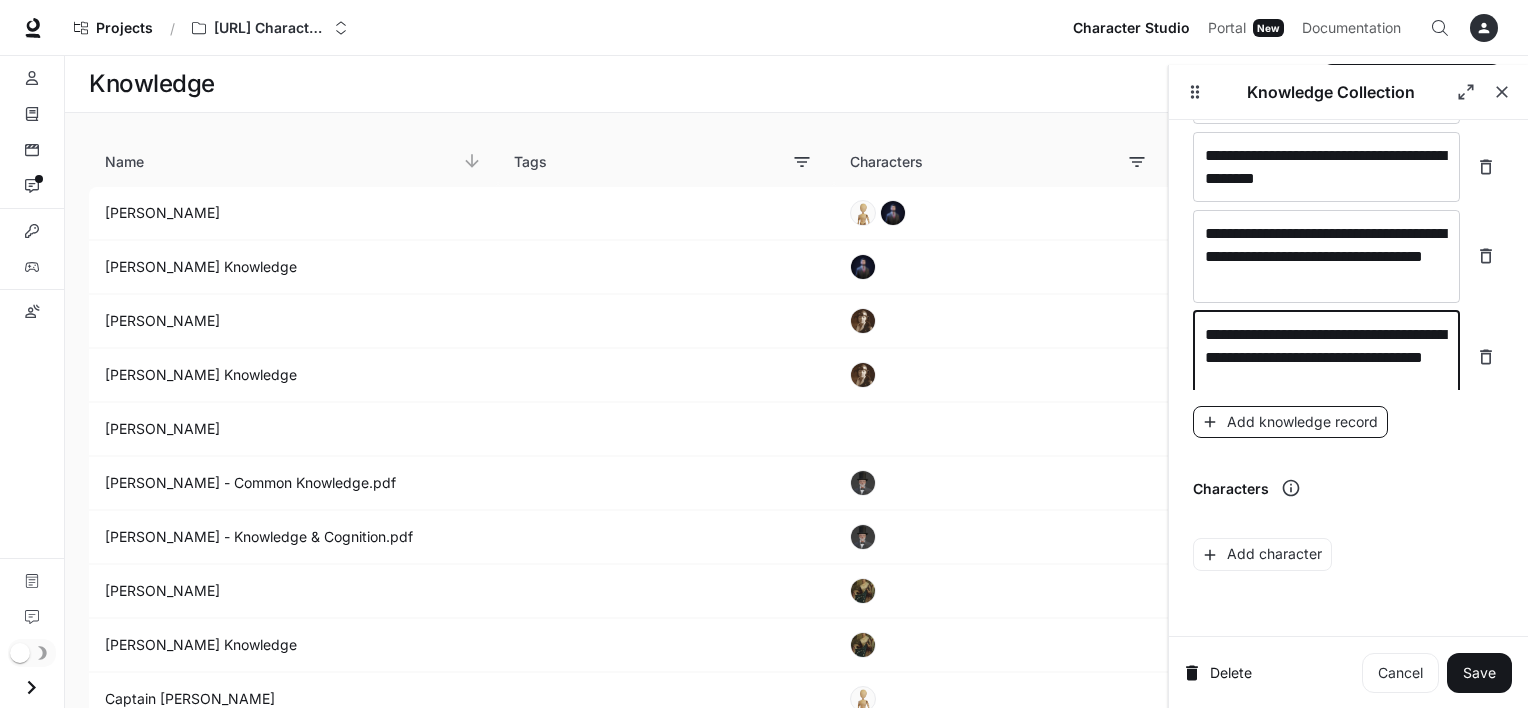type on "**********" 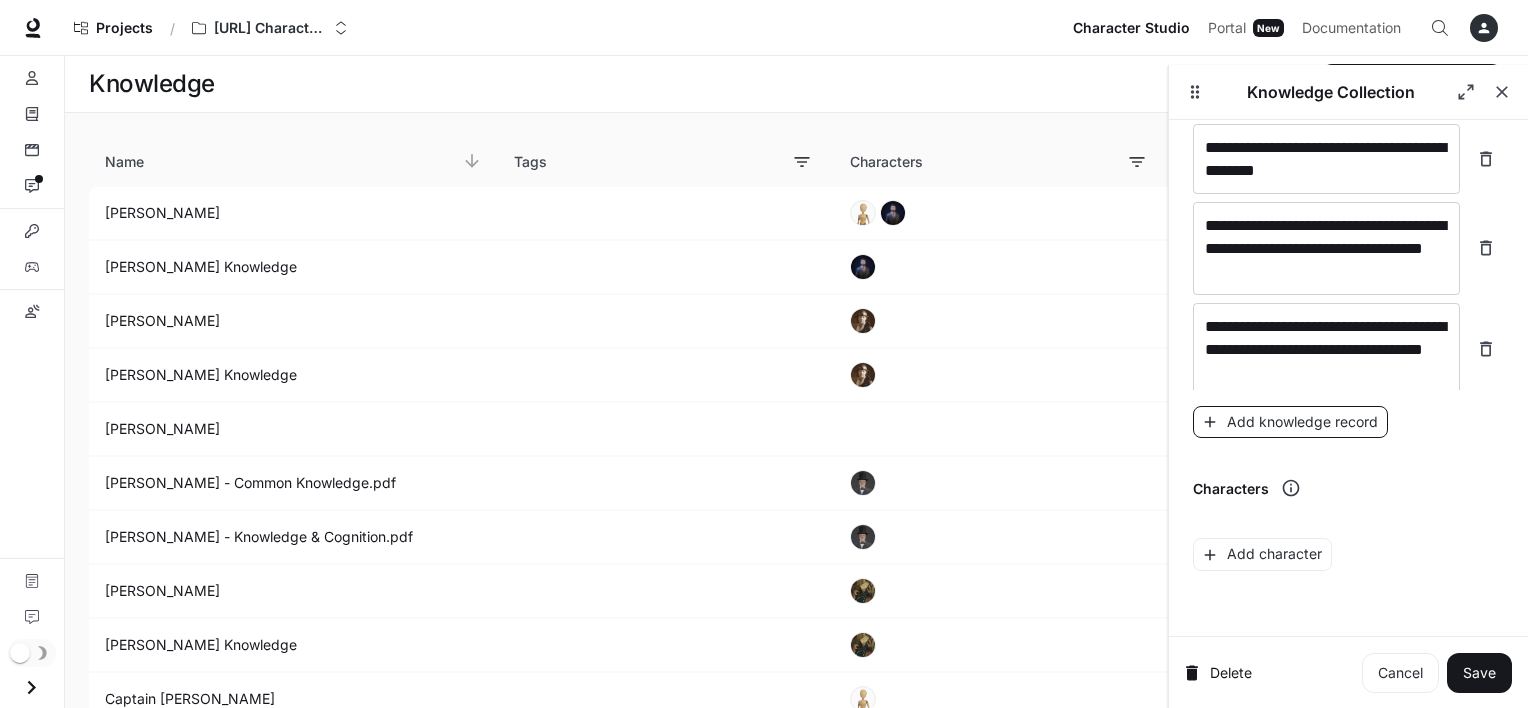 scroll, scrollTop: 6904, scrollLeft: 0, axis: vertical 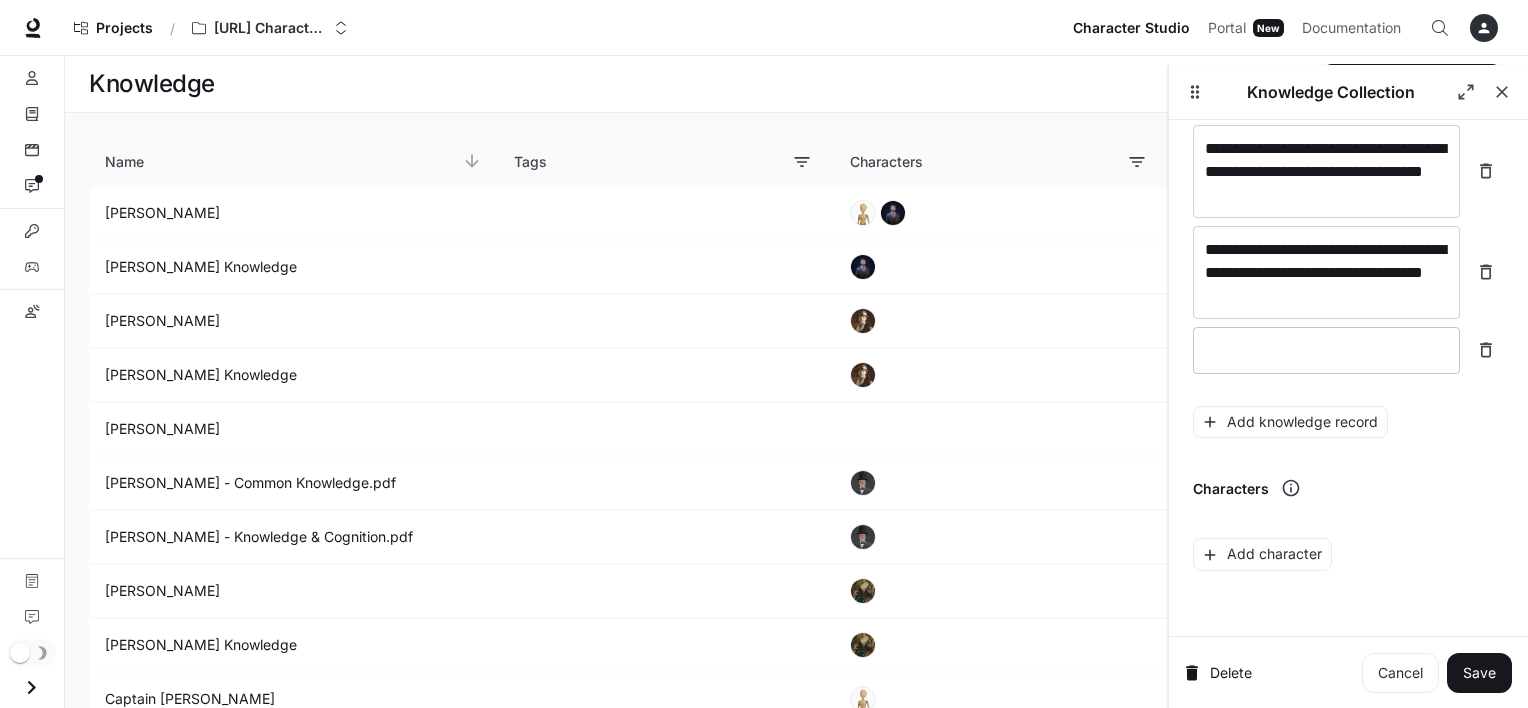 click at bounding box center (1326, 350) 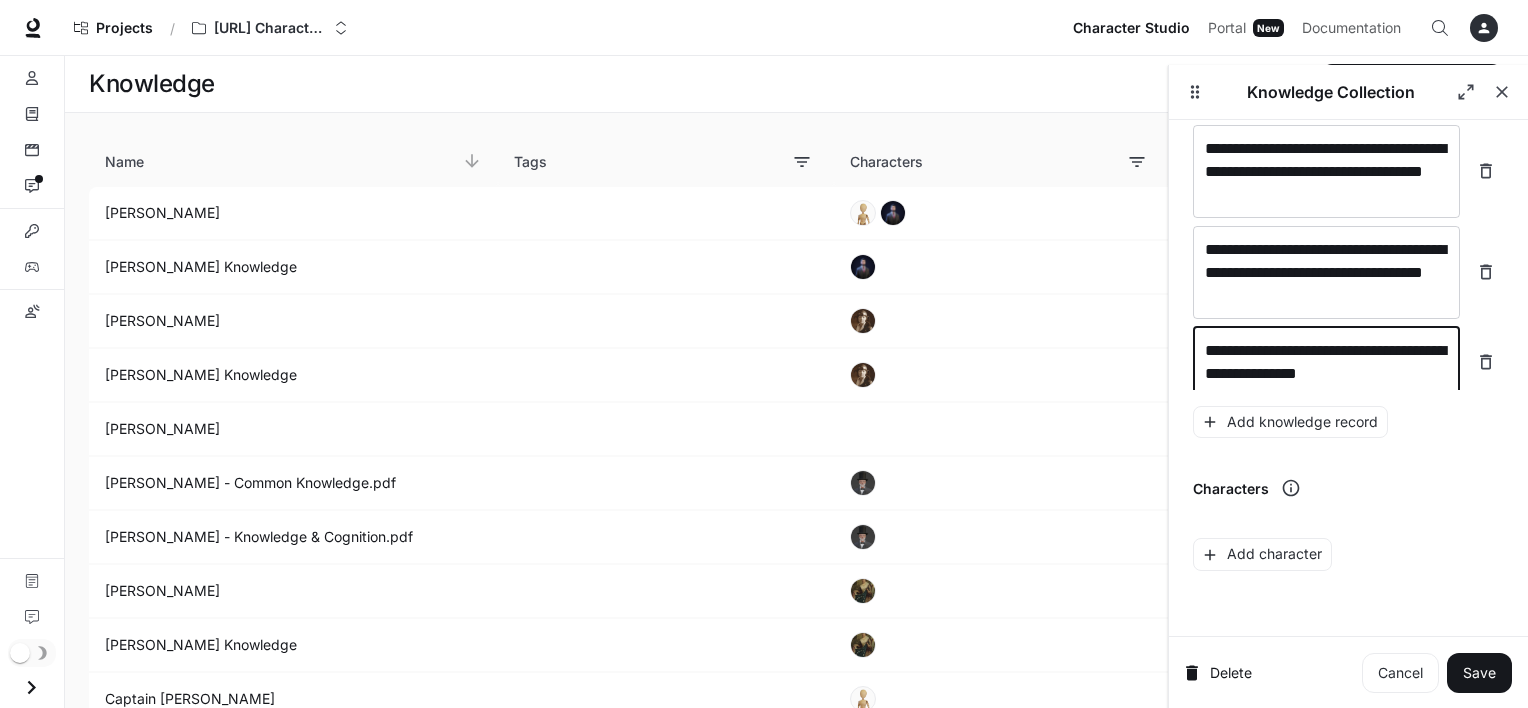 scroll, scrollTop: 6920, scrollLeft: 0, axis: vertical 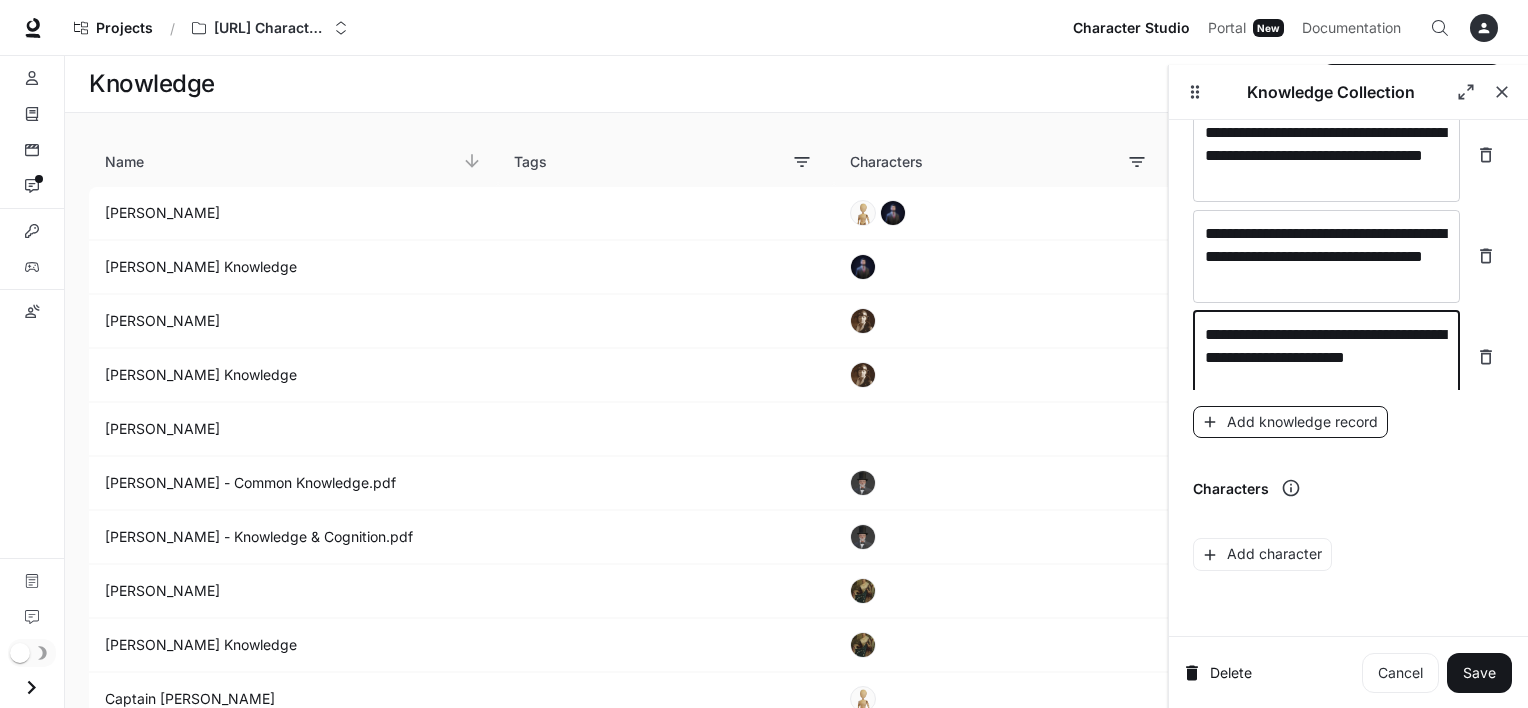 type on "**********" 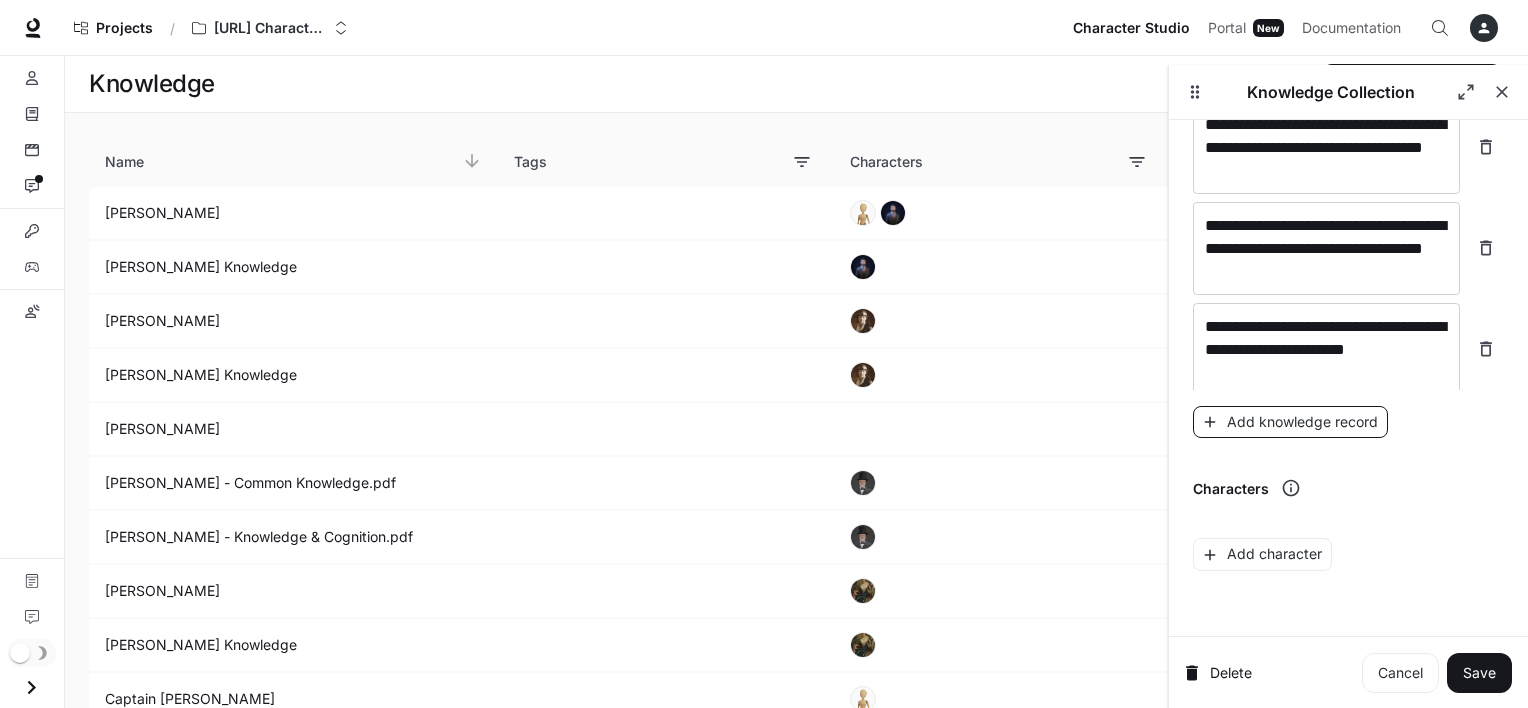 scroll, scrollTop: 6996, scrollLeft: 0, axis: vertical 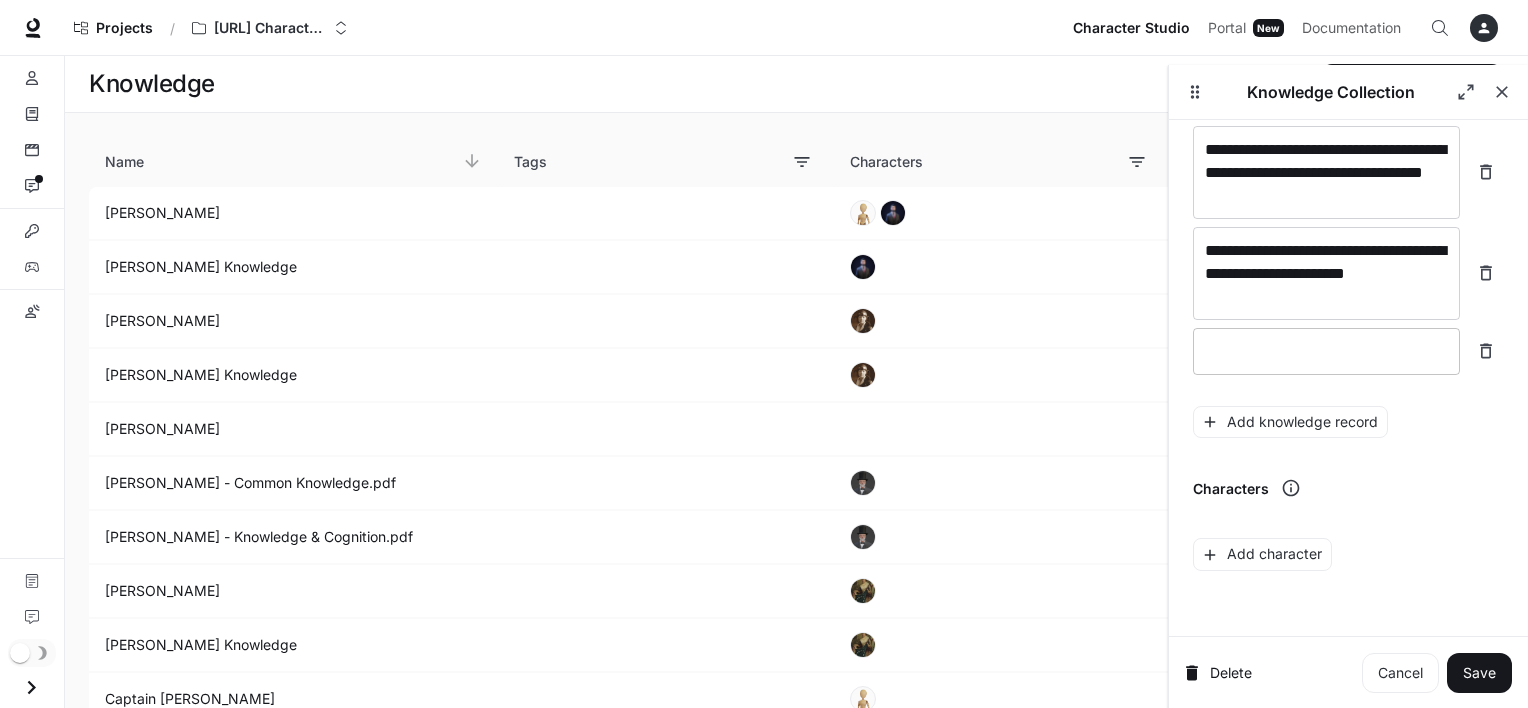 click at bounding box center (1326, 351) 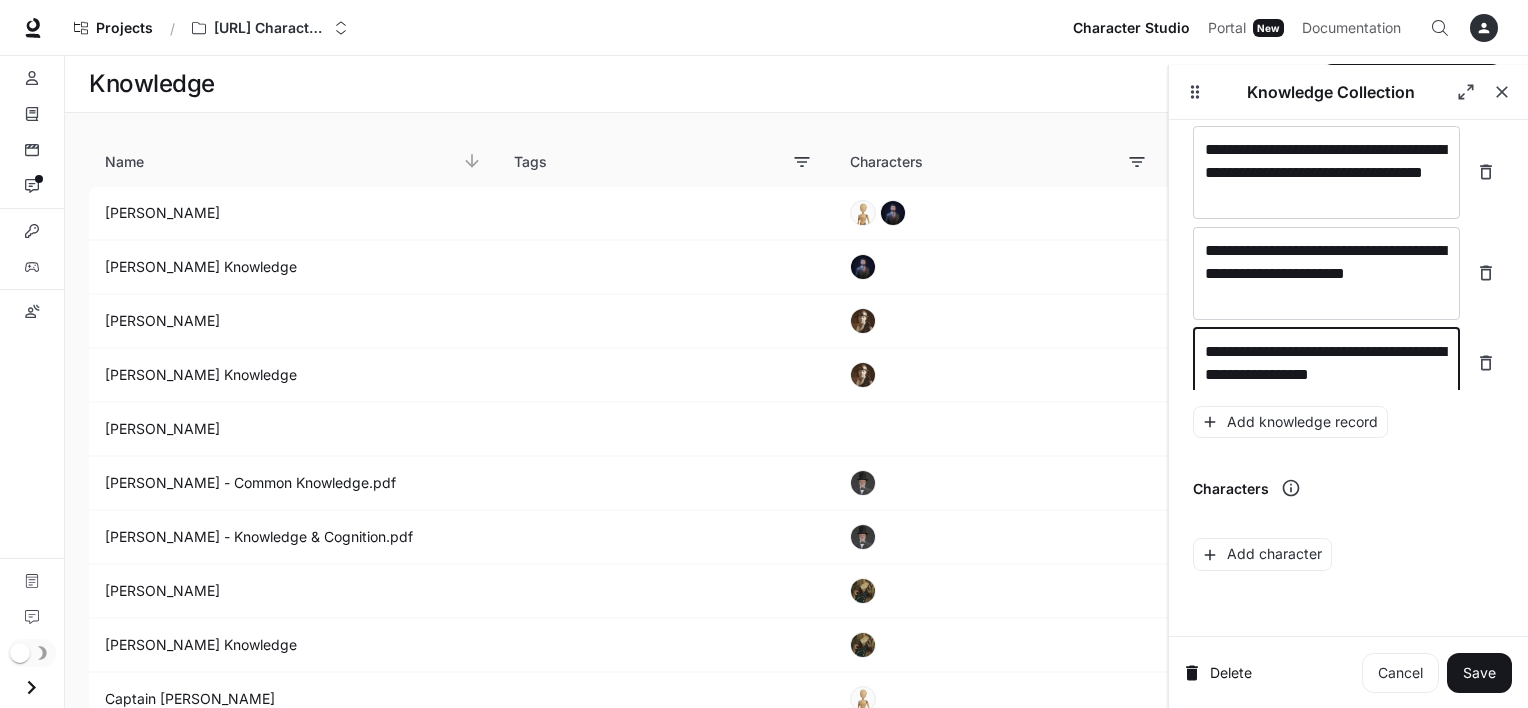 scroll, scrollTop: 7012, scrollLeft: 0, axis: vertical 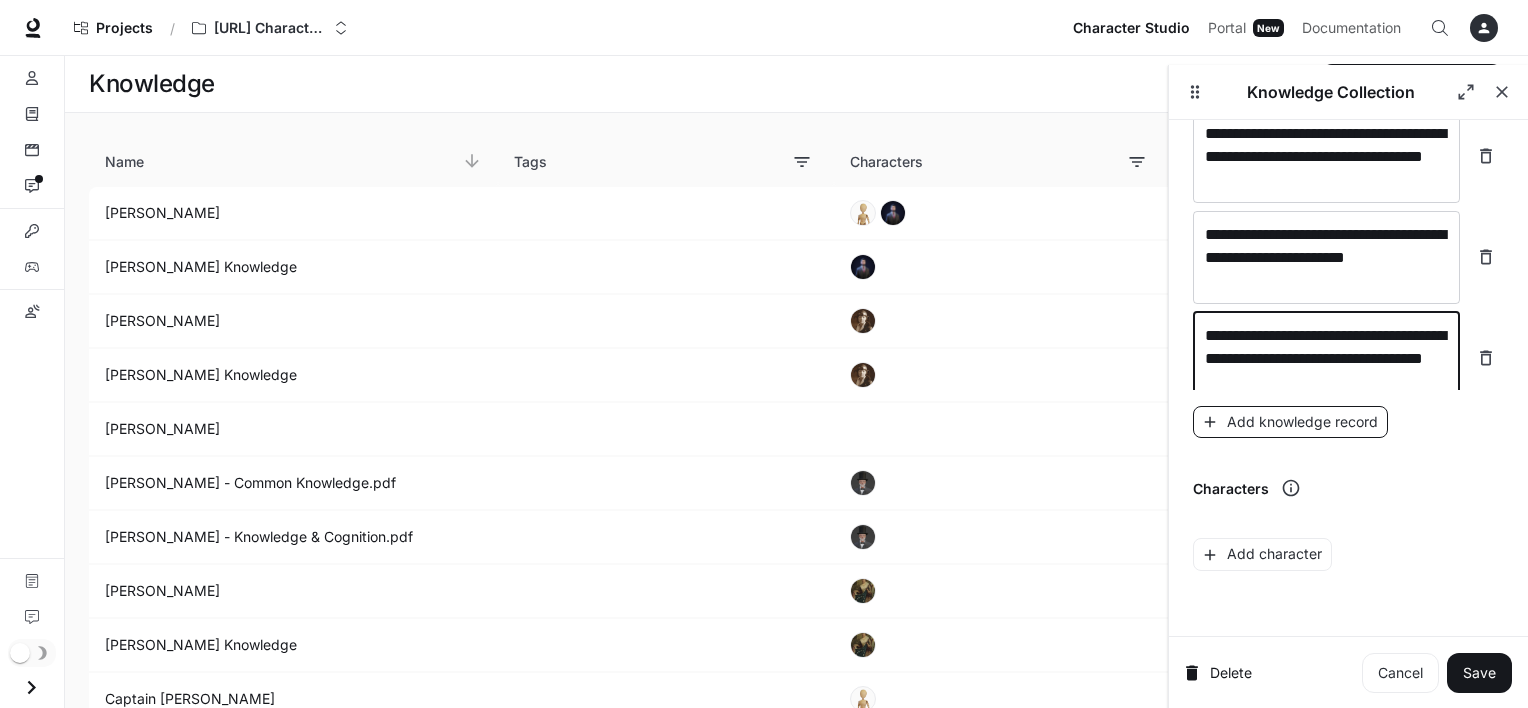 type on "**********" 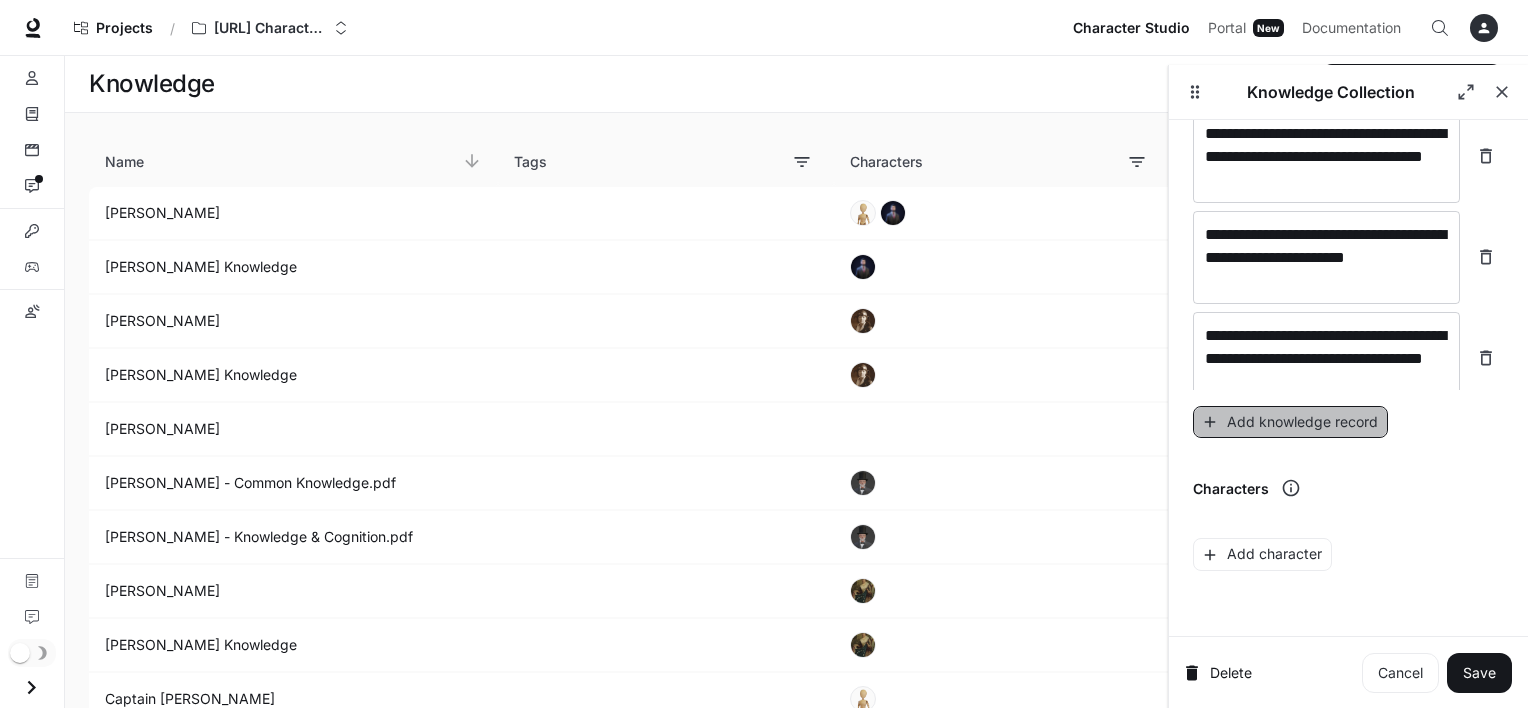 click 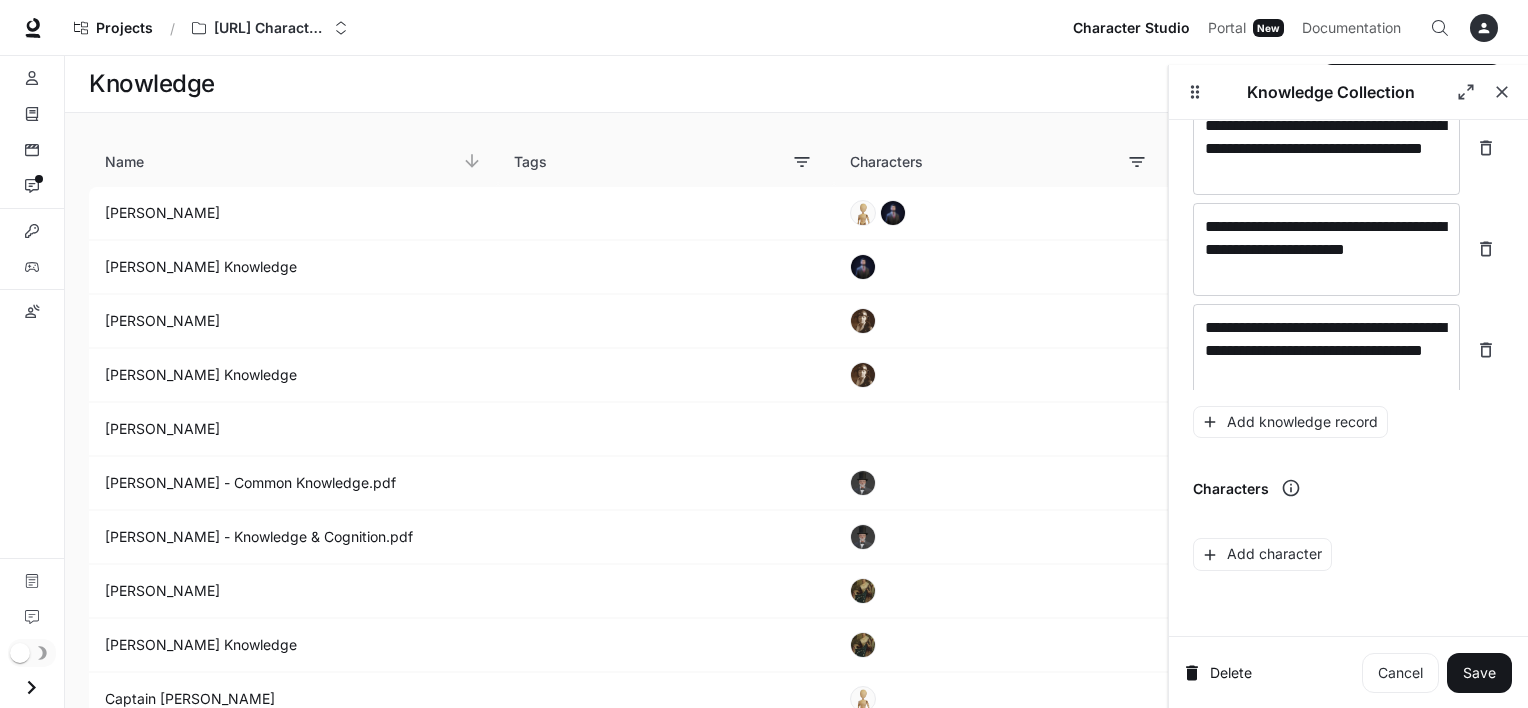 scroll, scrollTop: 7090, scrollLeft: 0, axis: vertical 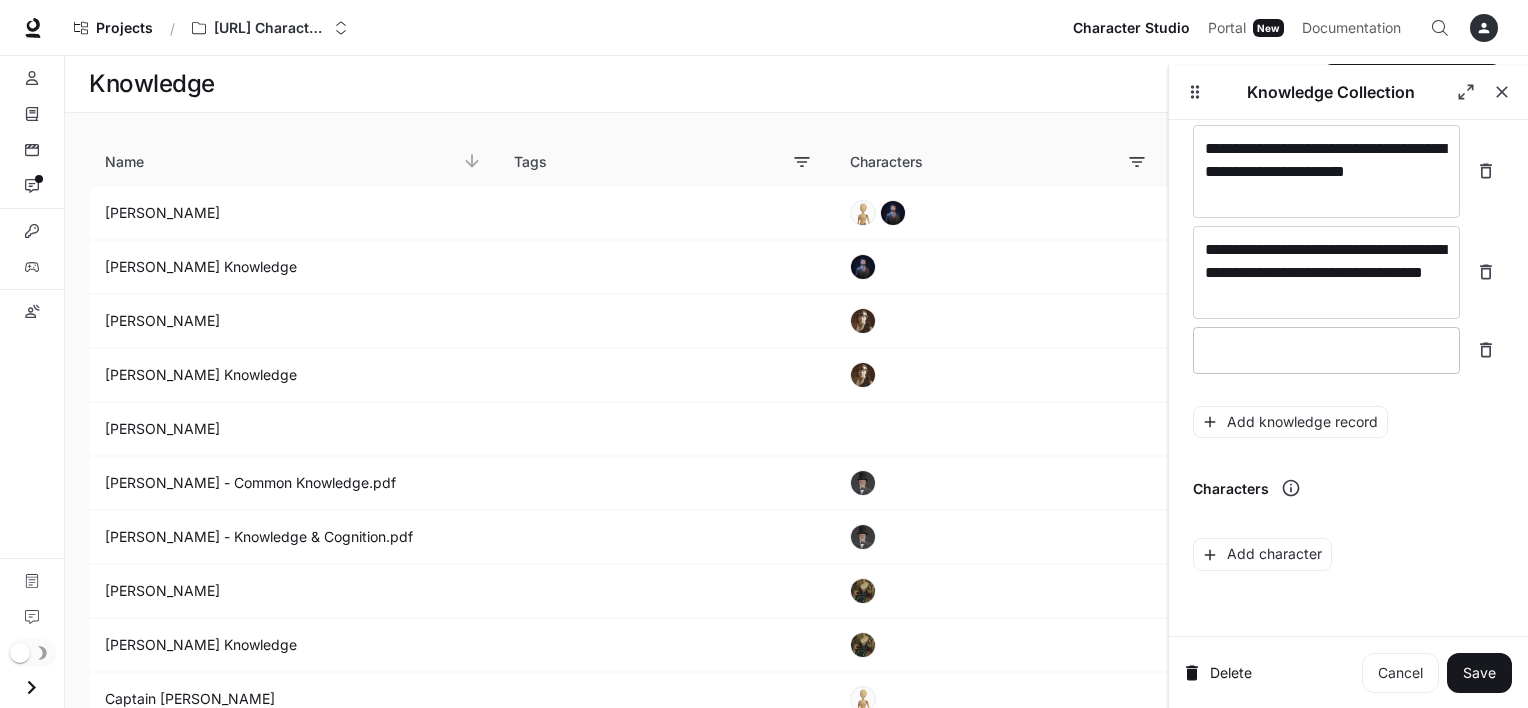 click on "* ​" at bounding box center [1326, 350] 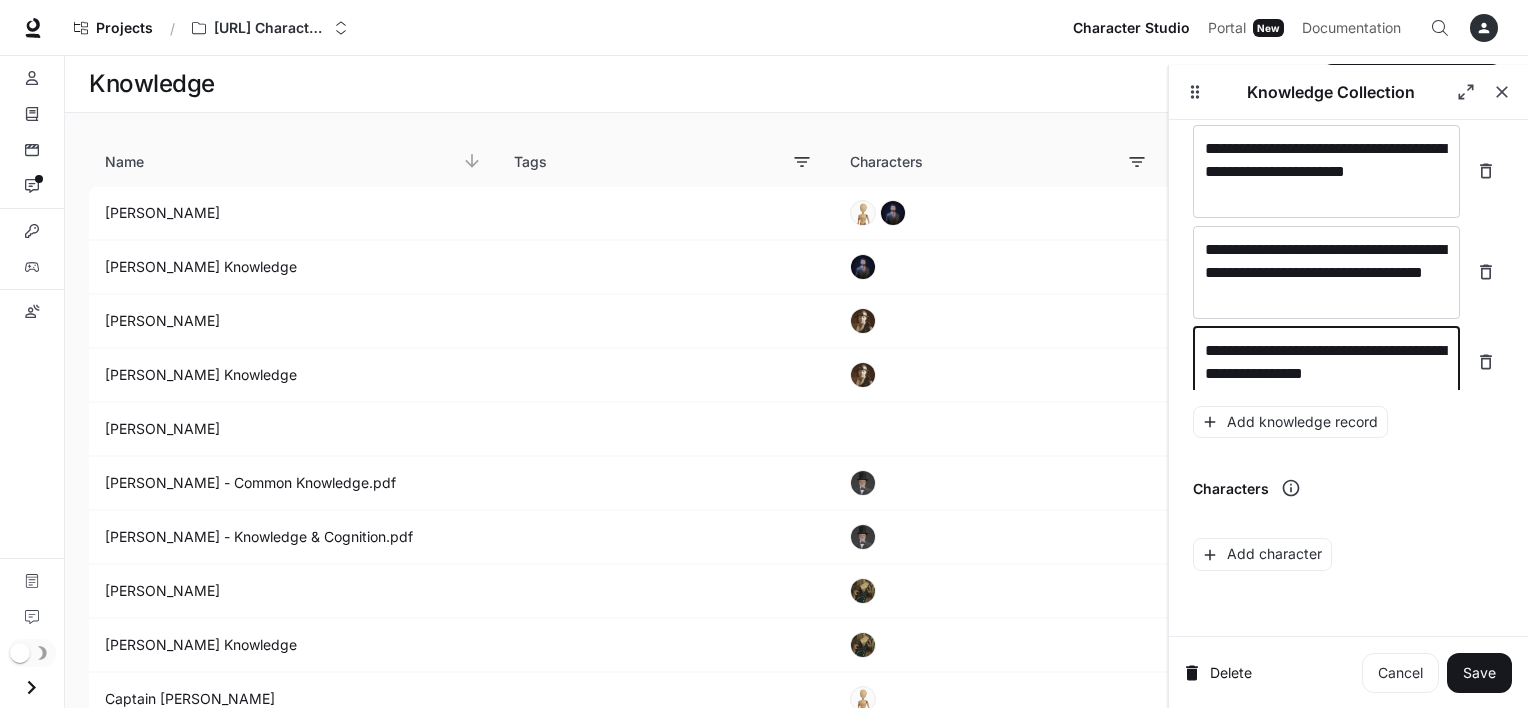 scroll, scrollTop: 7105, scrollLeft: 0, axis: vertical 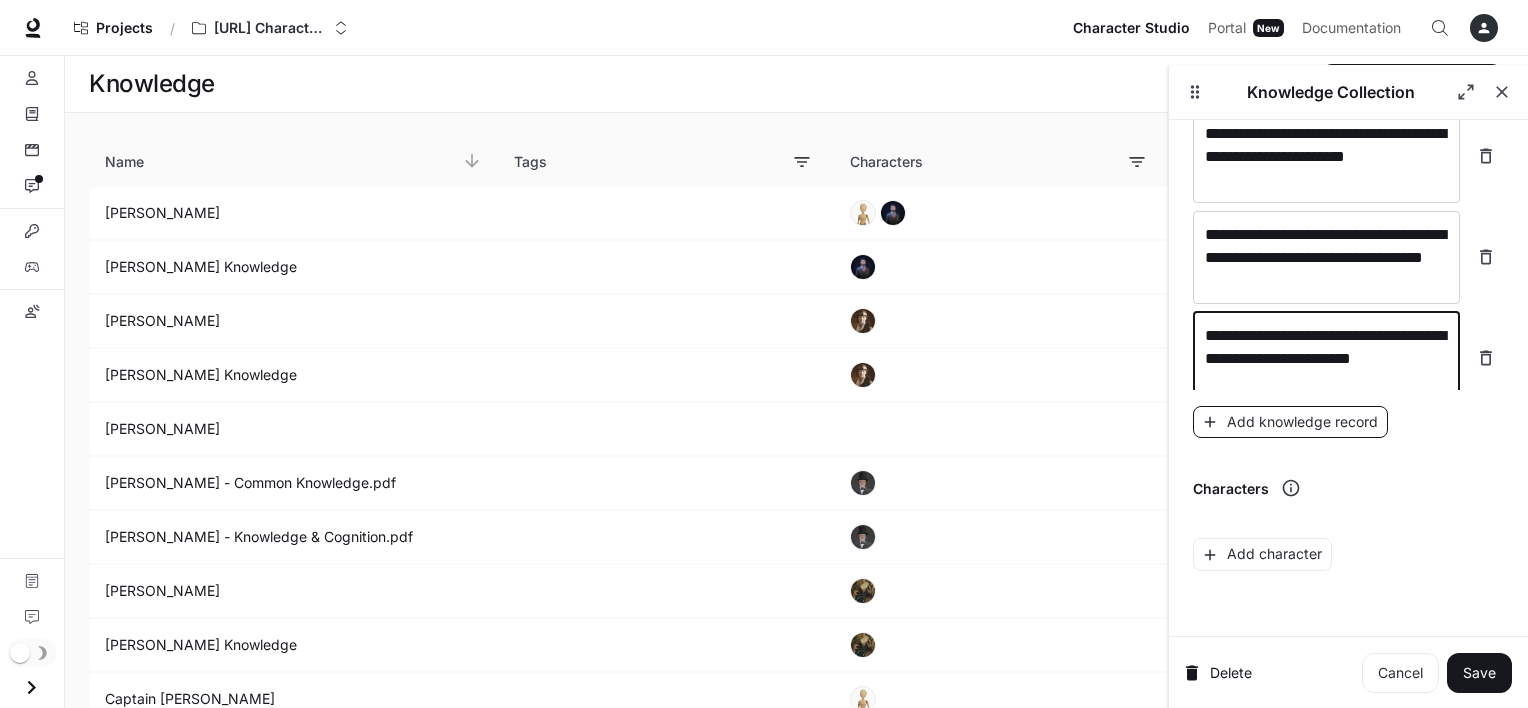 type on "**********" 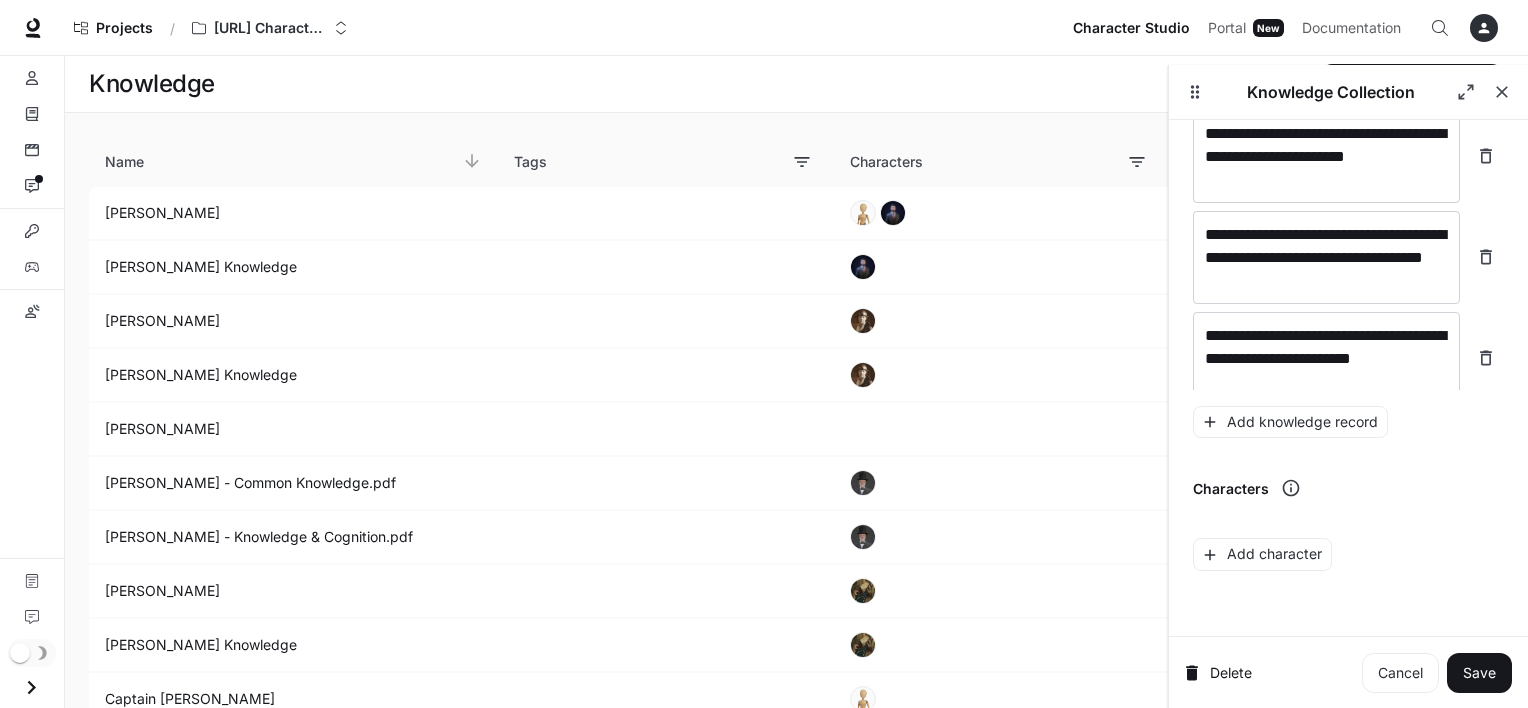 scroll, scrollTop: 7183, scrollLeft: 0, axis: vertical 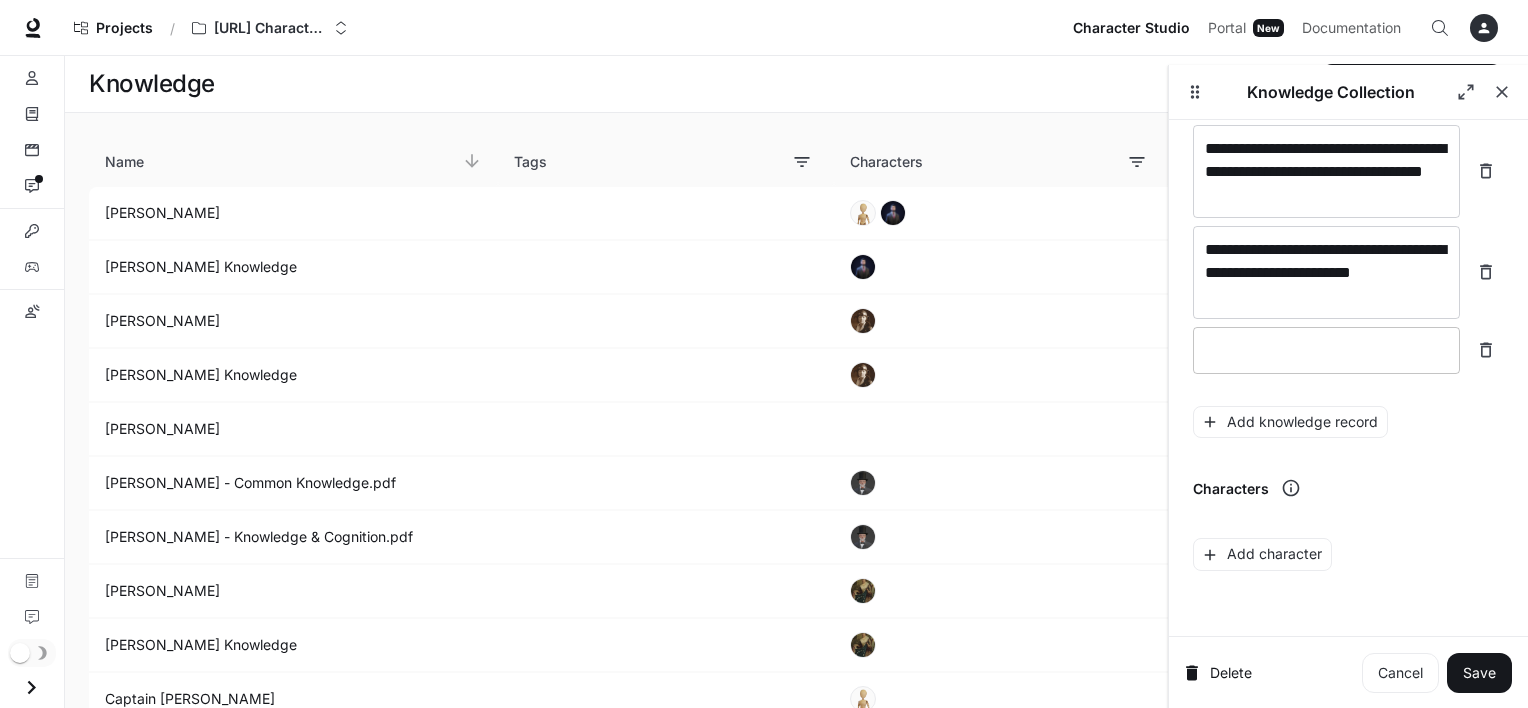 click at bounding box center (1326, 350) 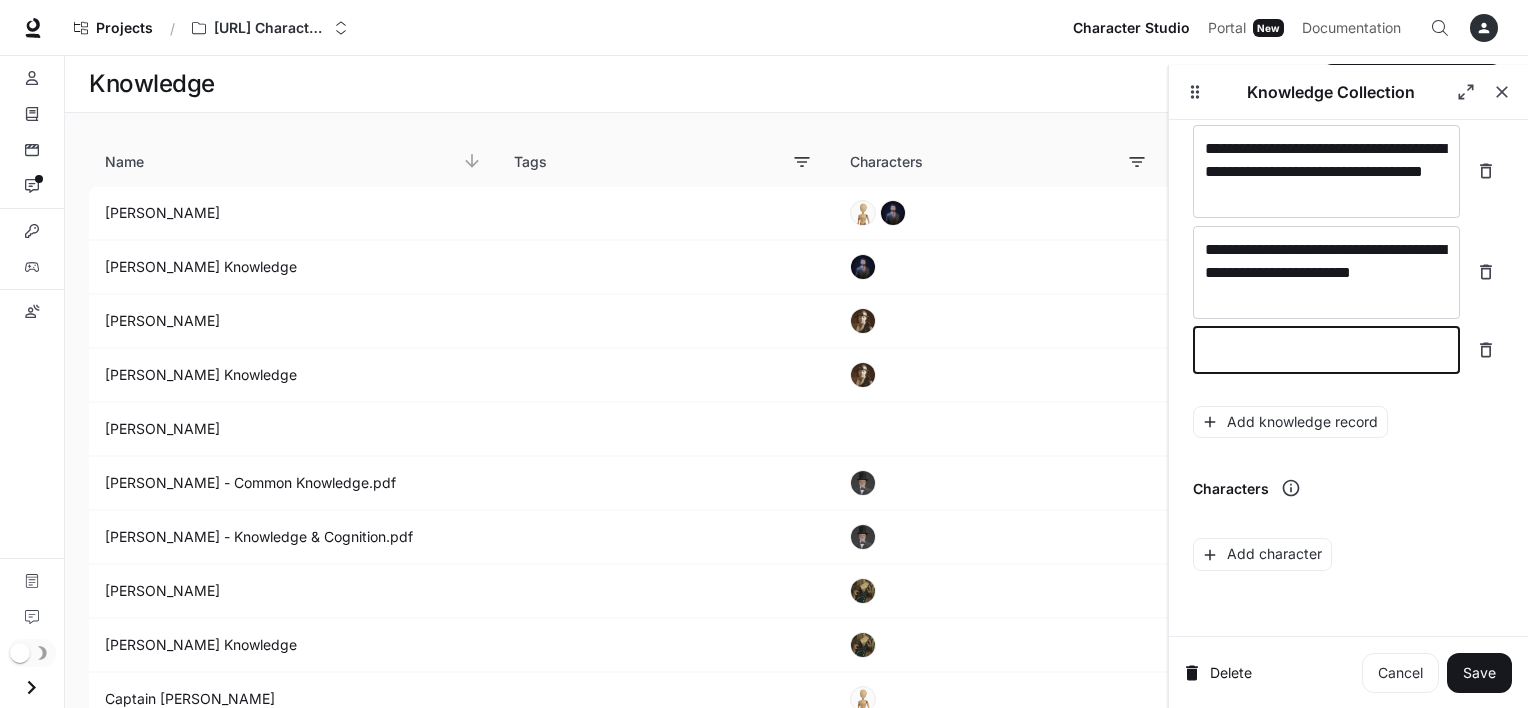 type on "*" 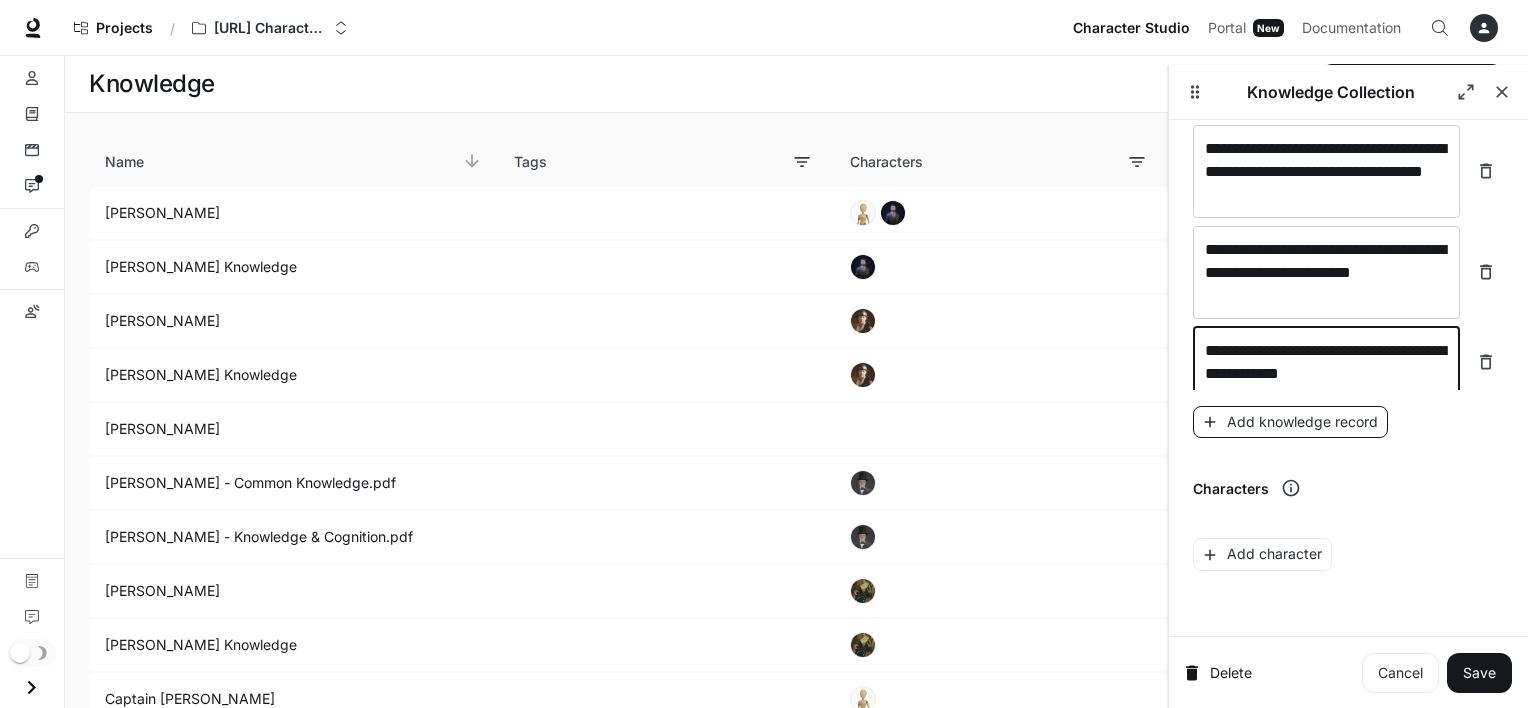 type on "**********" 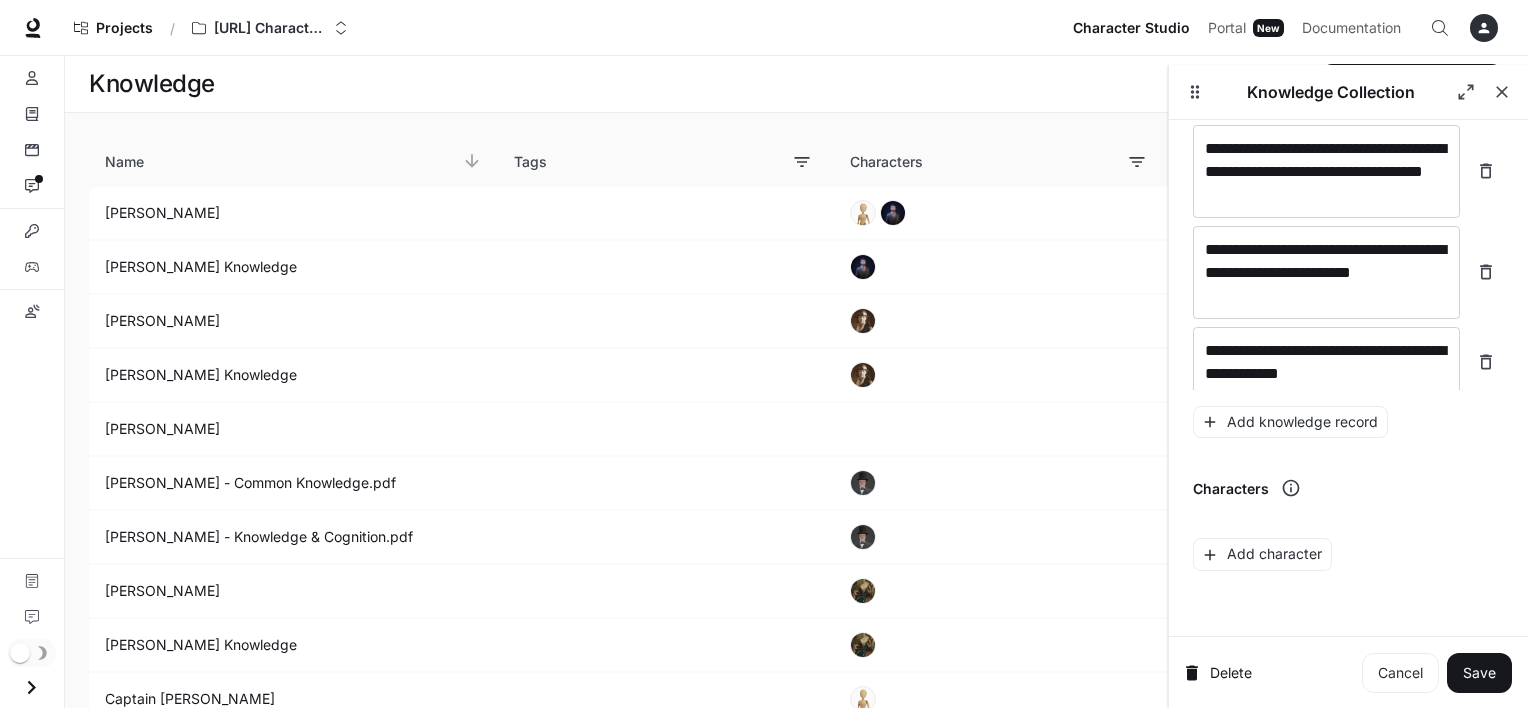 scroll, scrollTop: 7252, scrollLeft: 0, axis: vertical 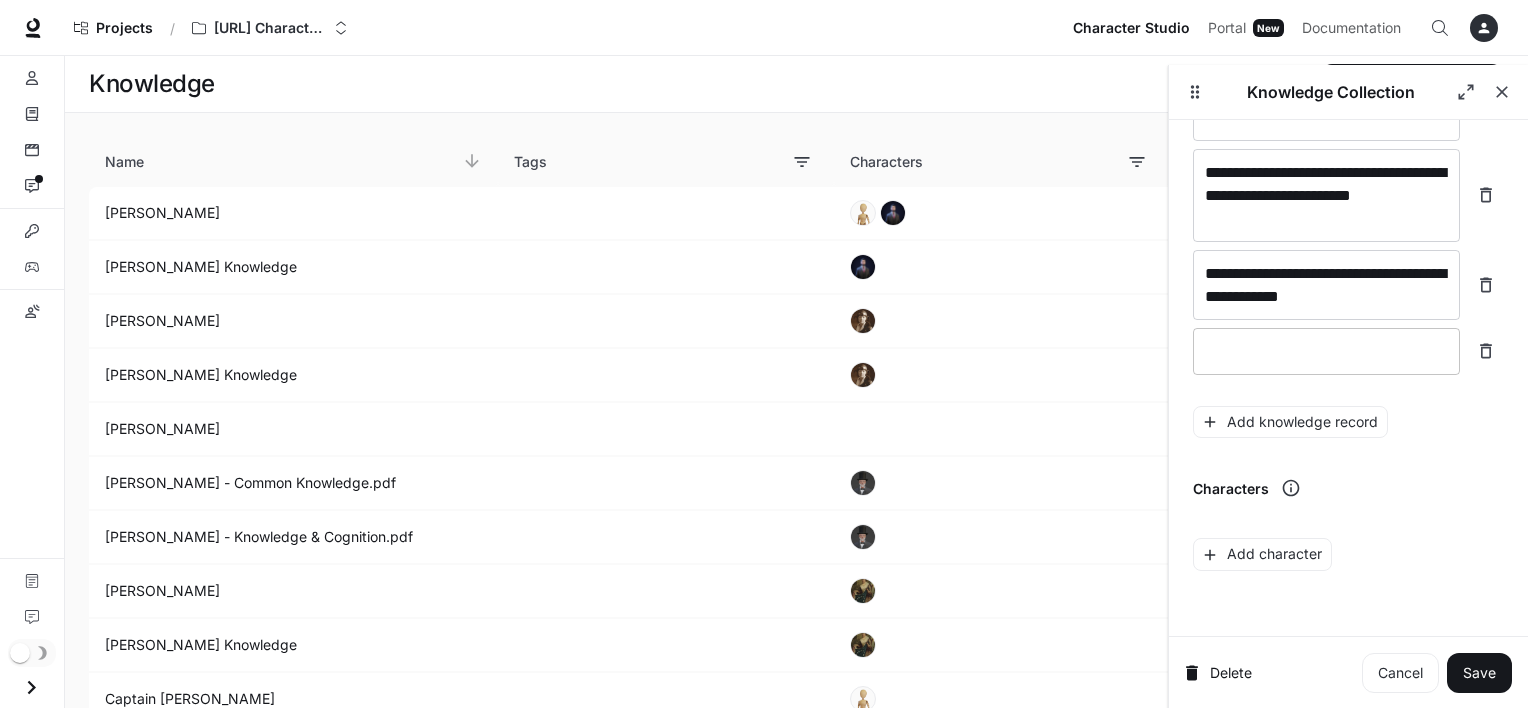 click on "* ​" at bounding box center [1326, 351] 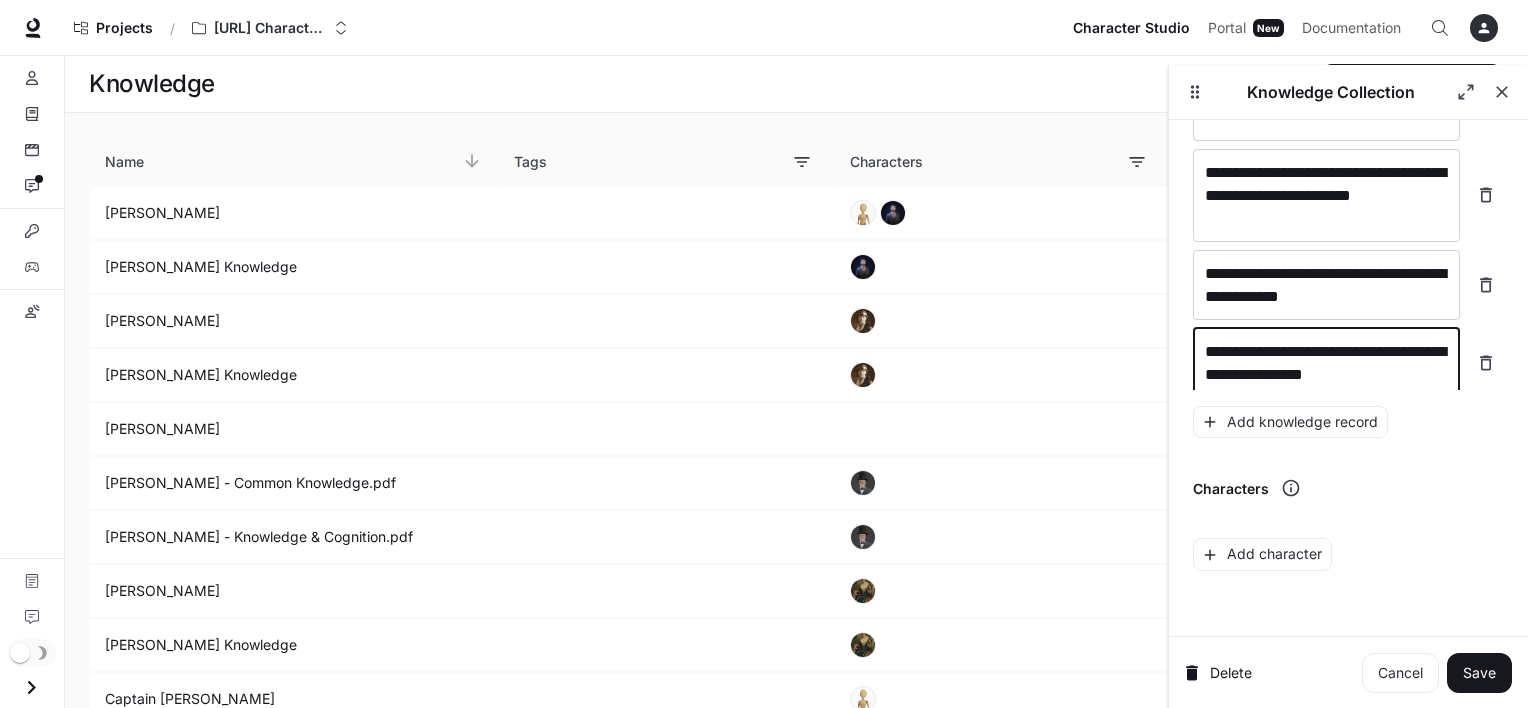 scroll, scrollTop: 7268, scrollLeft: 0, axis: vertical 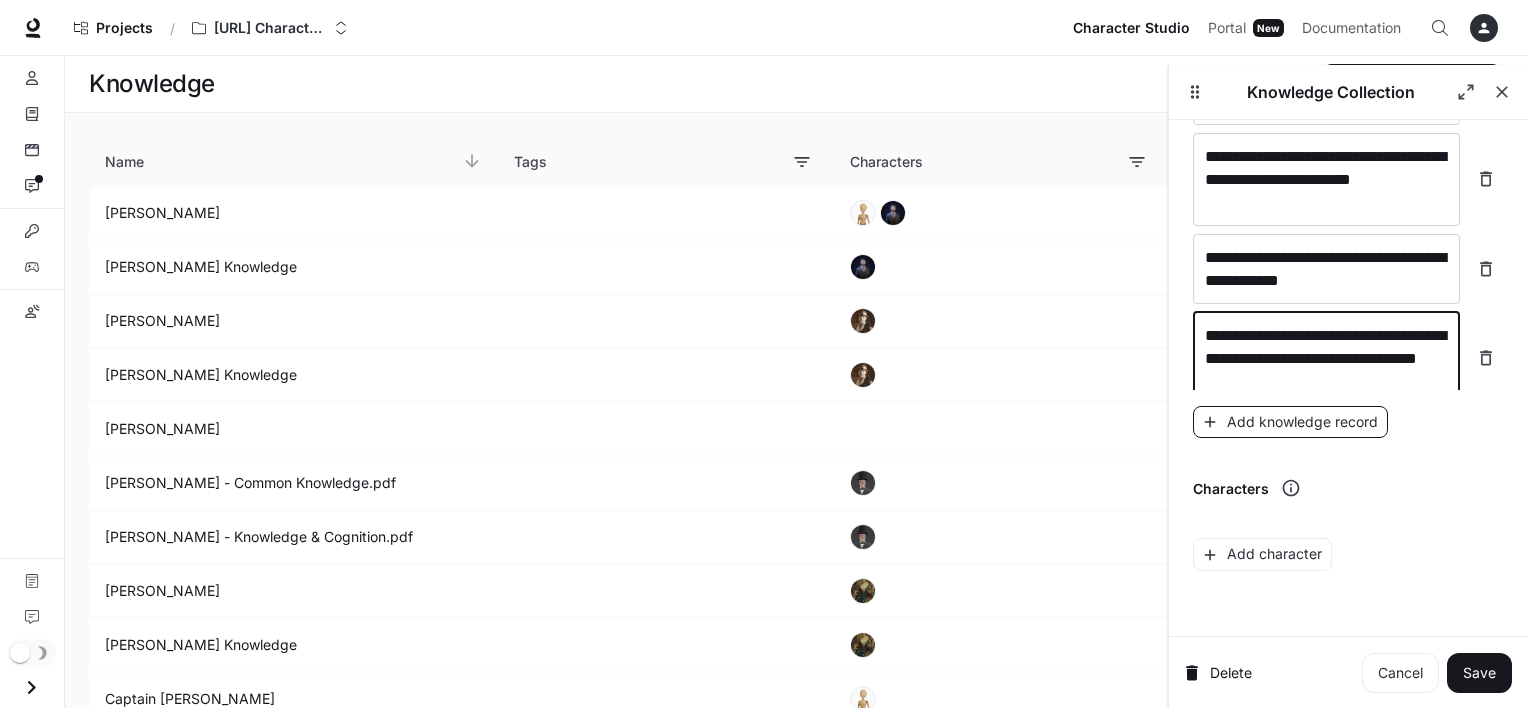 type on "**********" 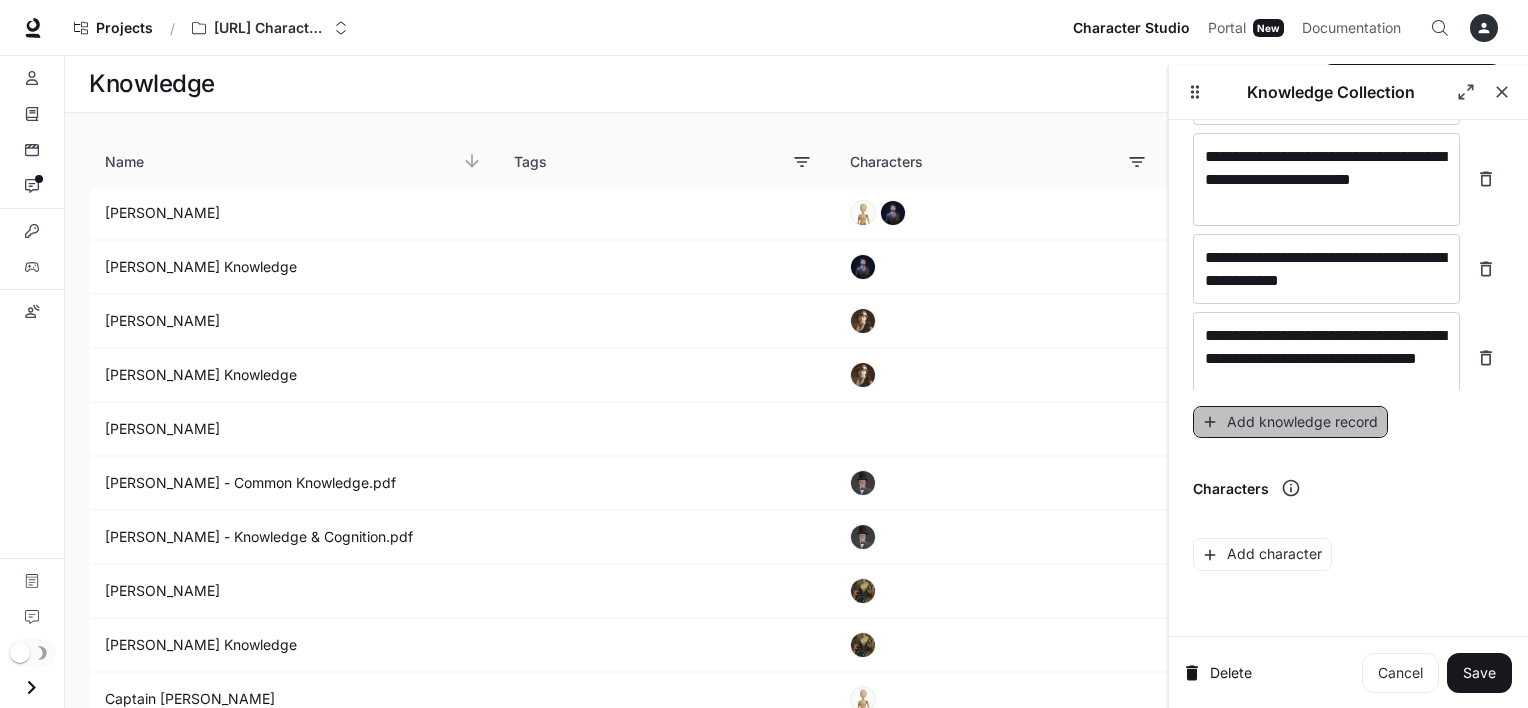 click on "Add knowledge record" at bounding box center [1290, 422] 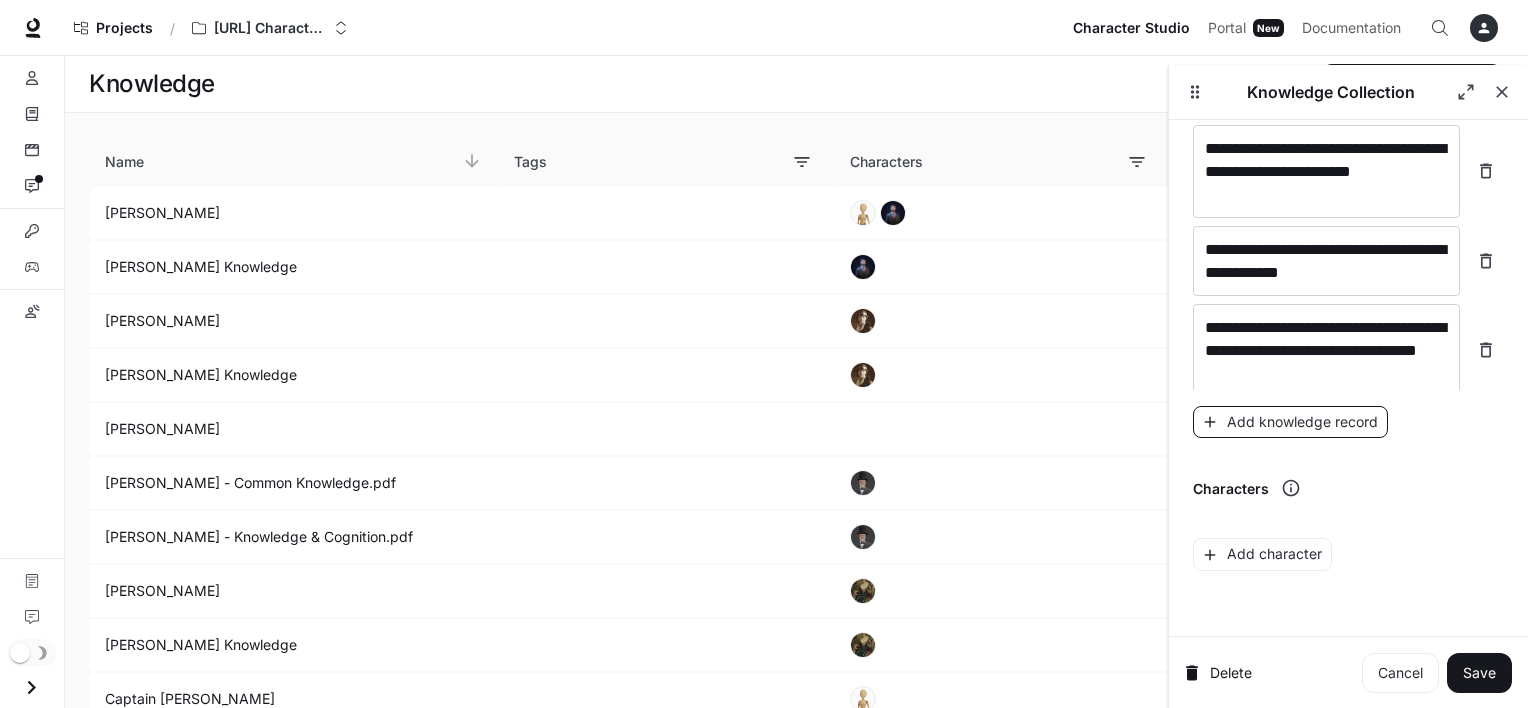 scroll, scrollTop: 7346, scrollLeft: 0, axis: vertical 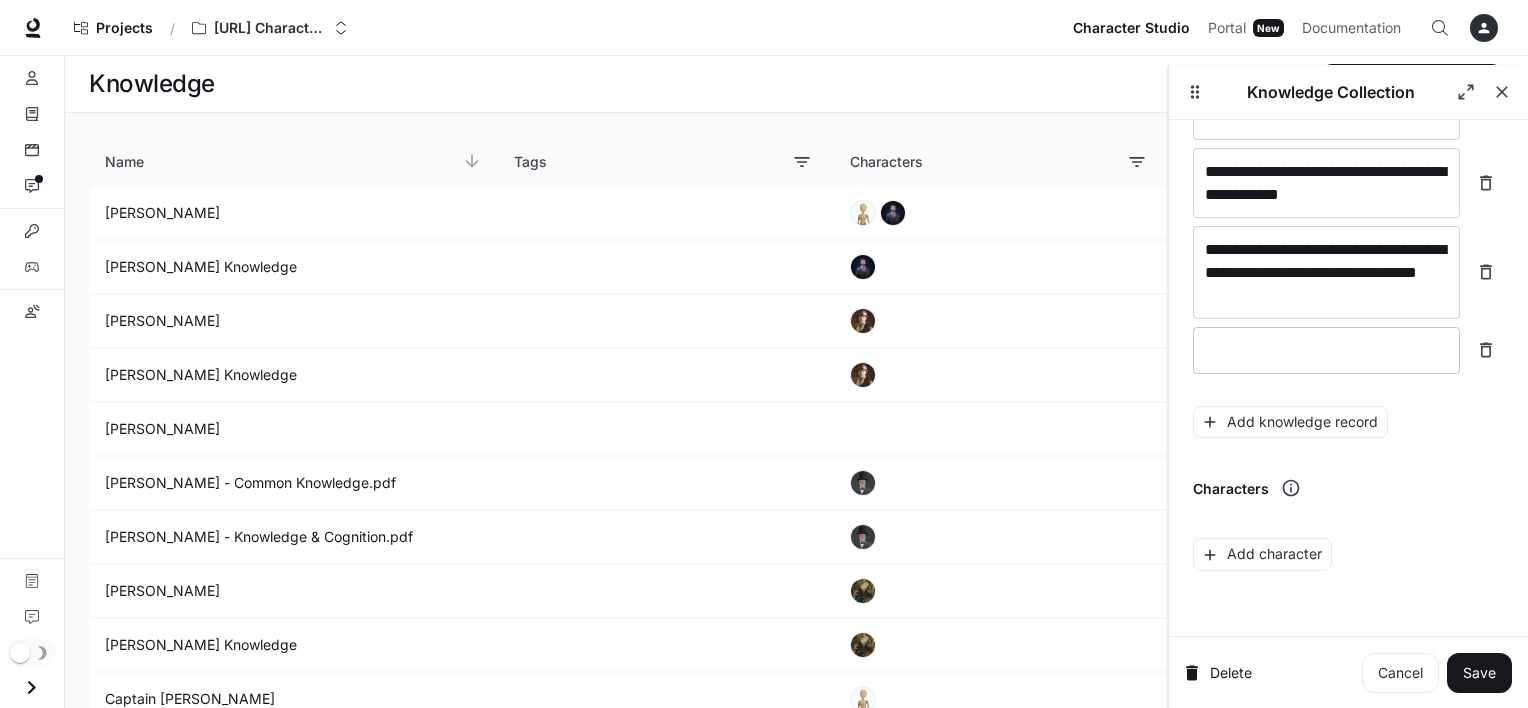 click on "* ​" at bounding box center (1326, 350) 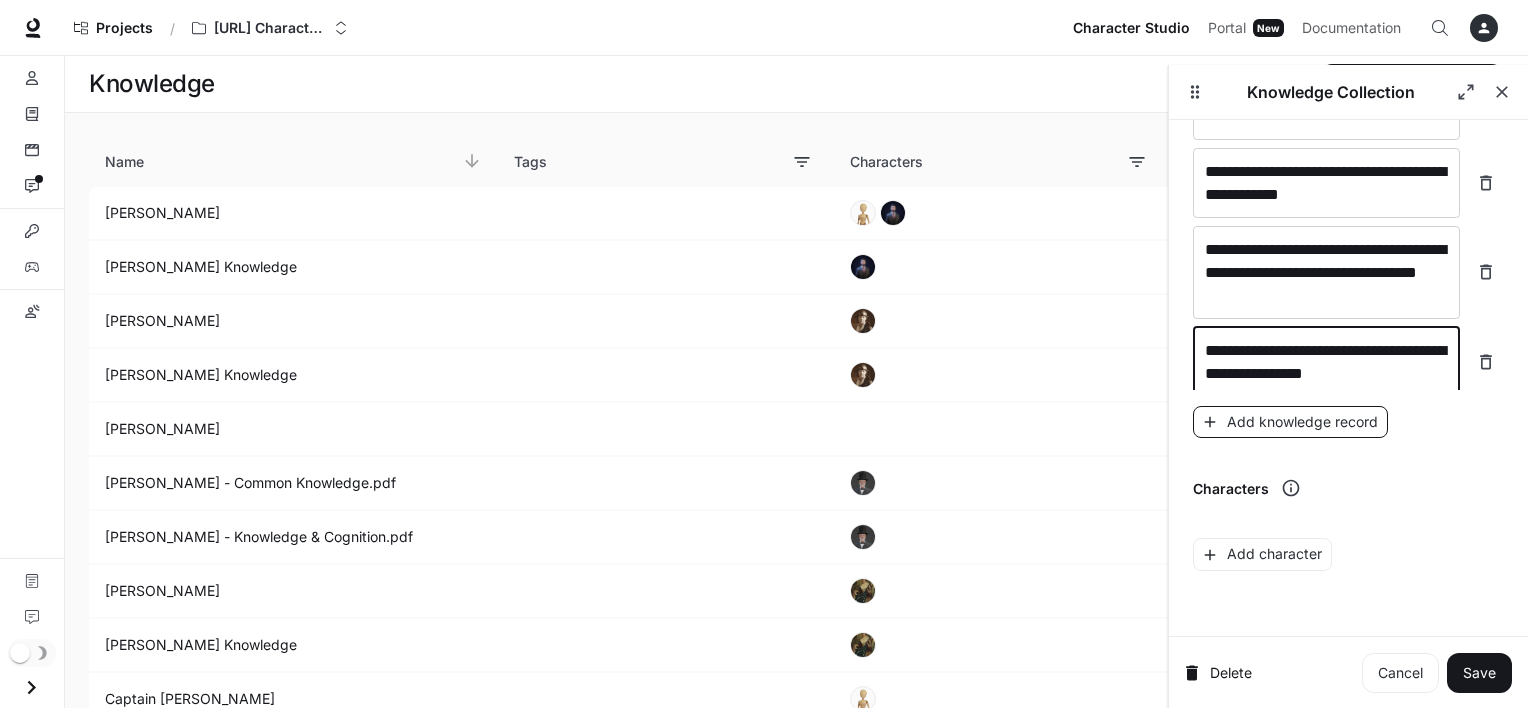 type on "**********" 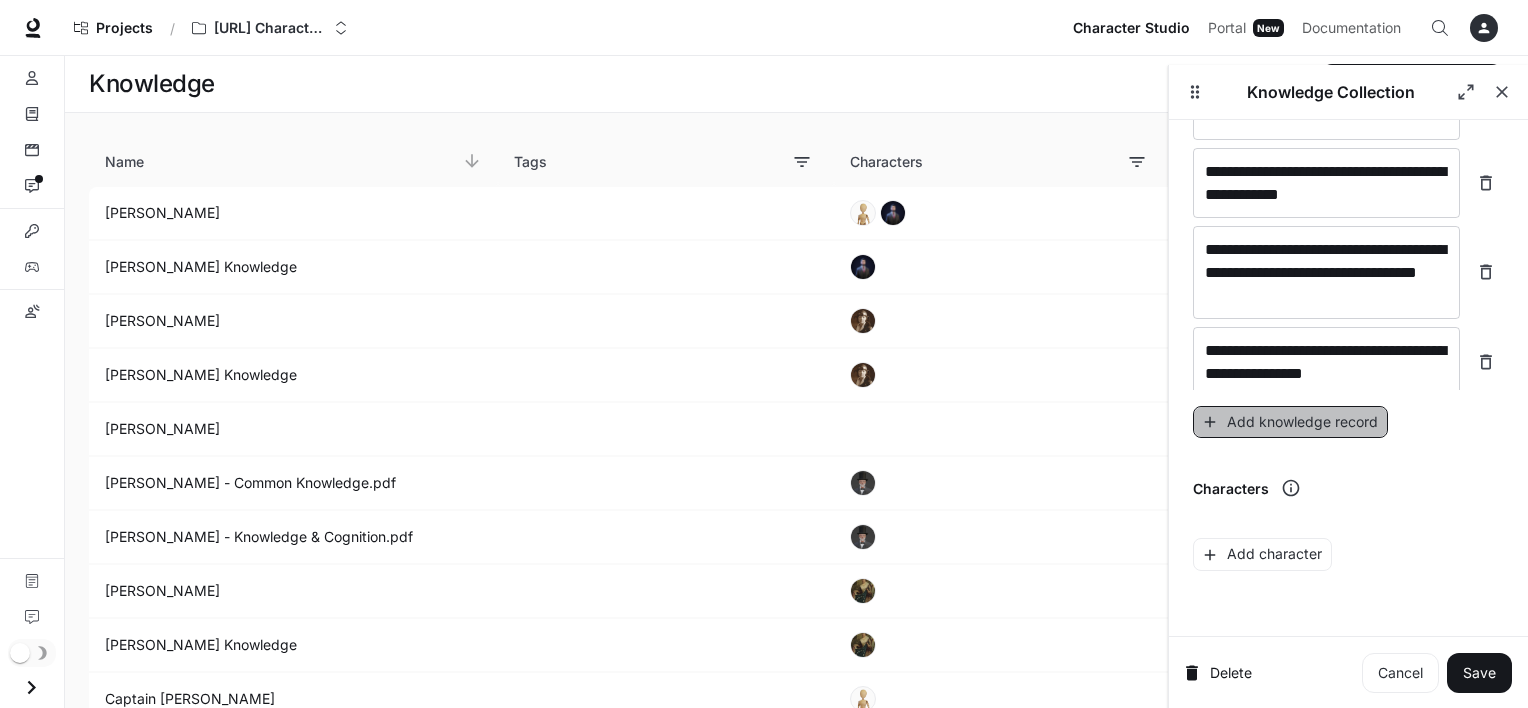 click on "Add knowledge record" at bounding box center (1290, 422) 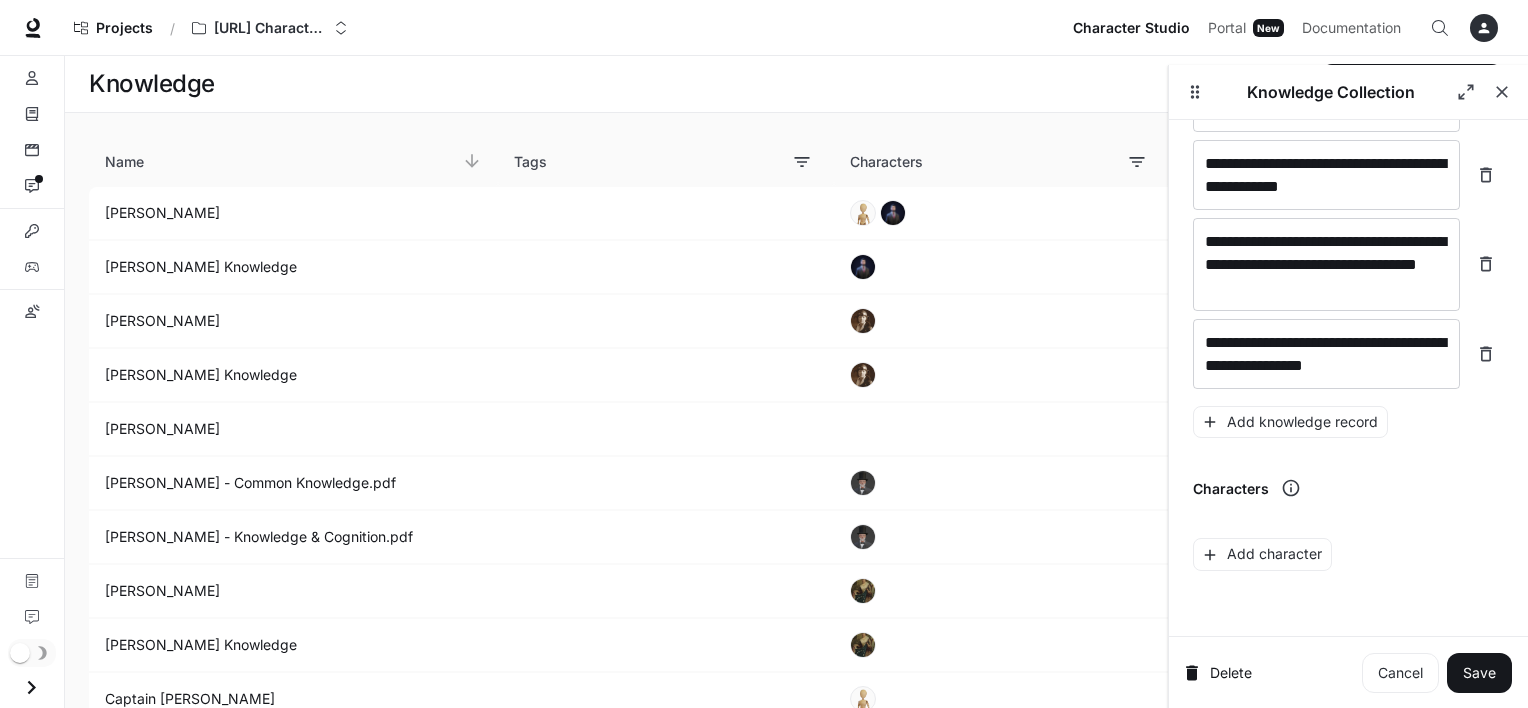 scroll, scrollTop: 7416, scrollLeft: 0, axis: vertical 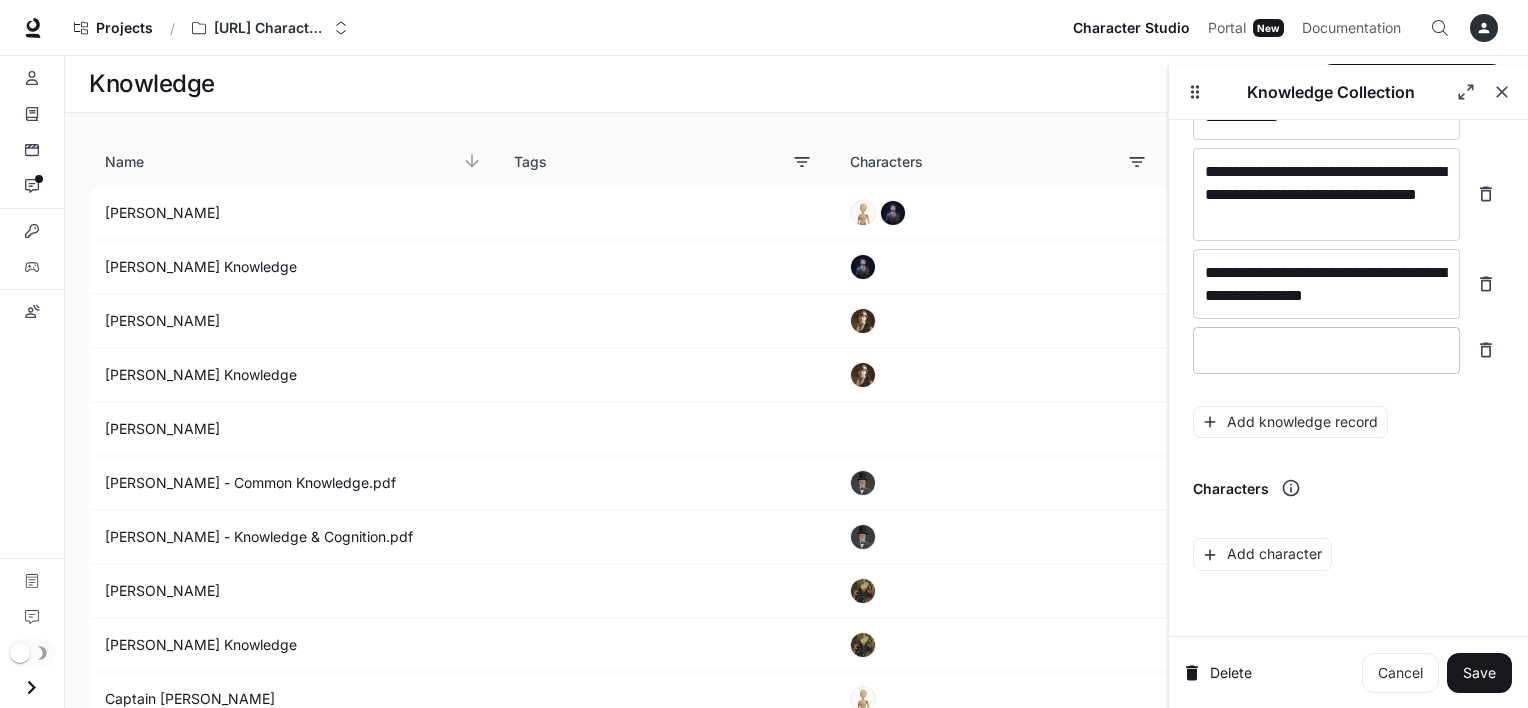 click on "* ​" at bounding box center [1326, 350] 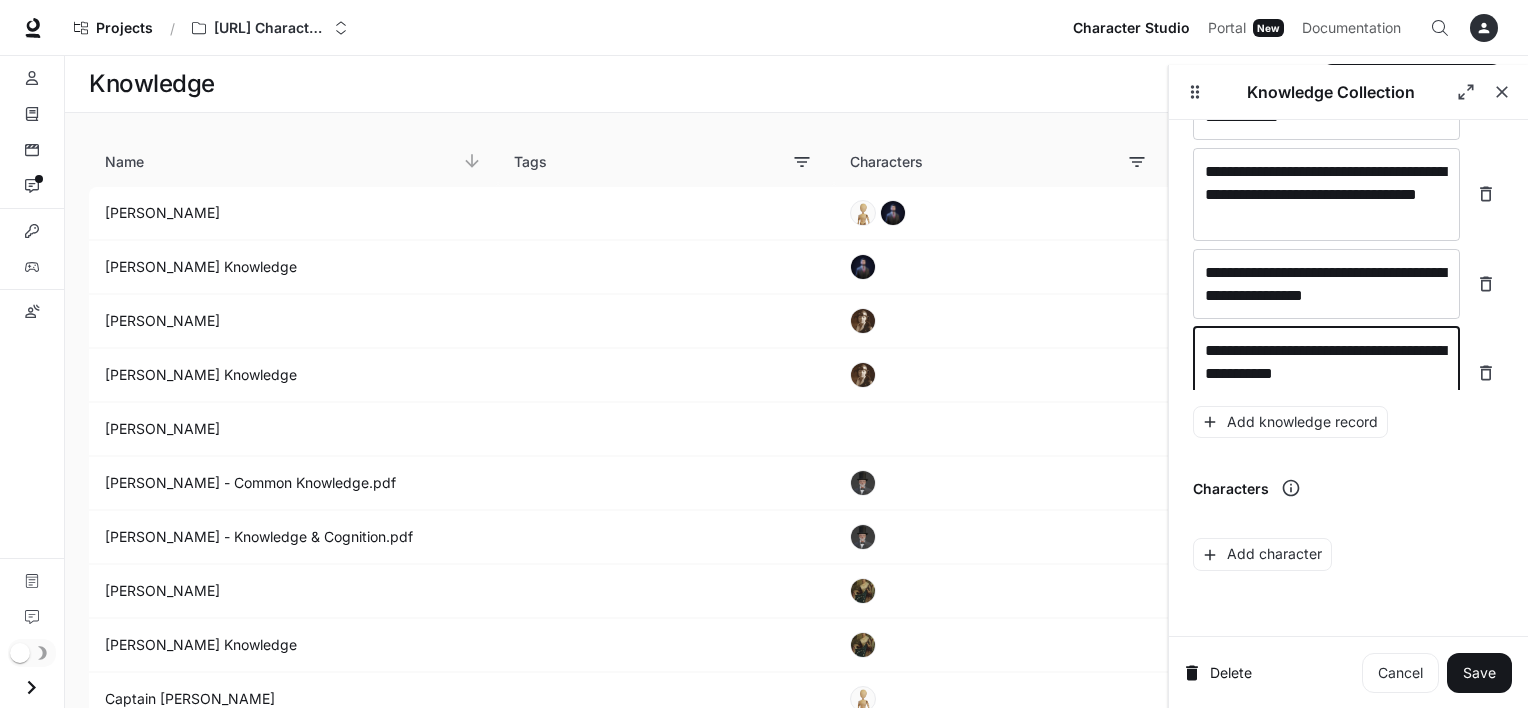 scroll, scrollTop: 7432, scrollLeft: 0, axis: vertical 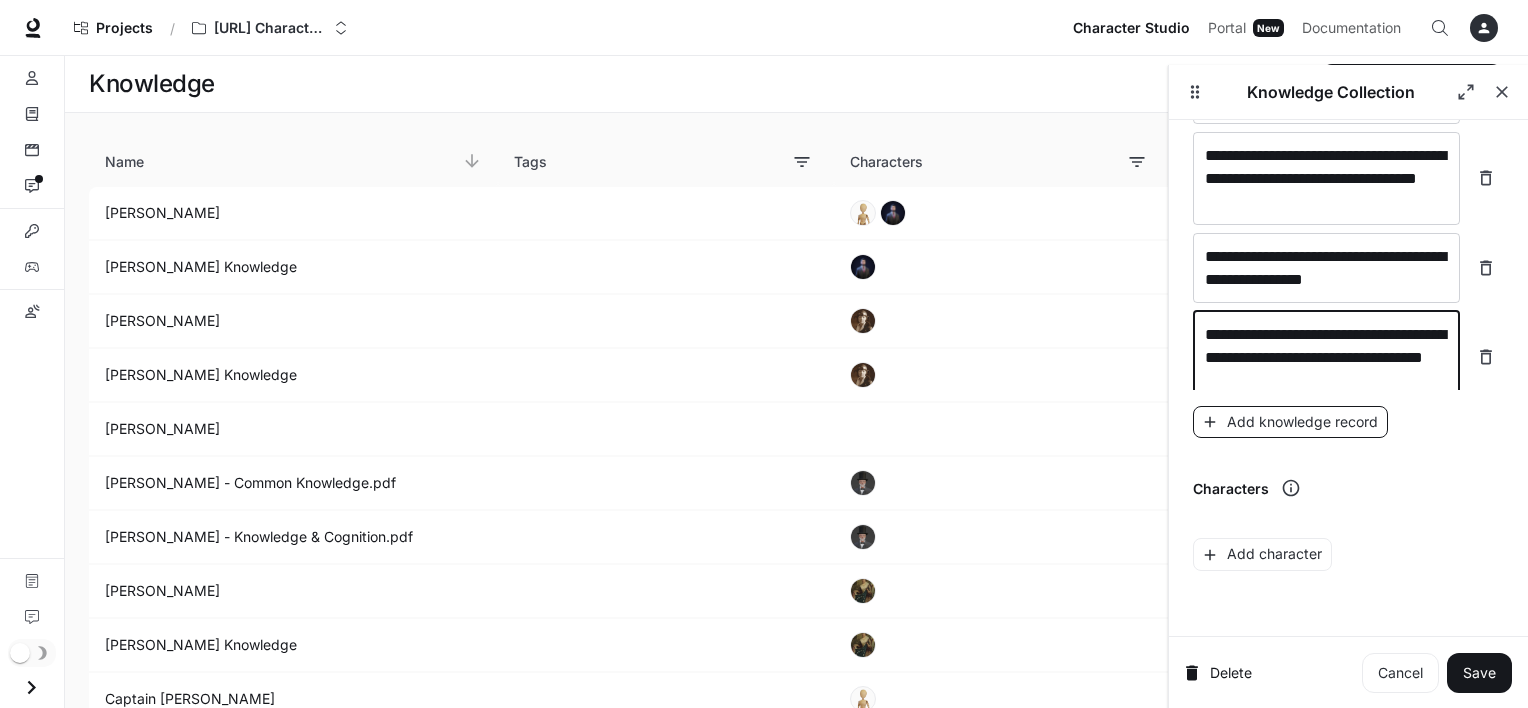 type on "**********" 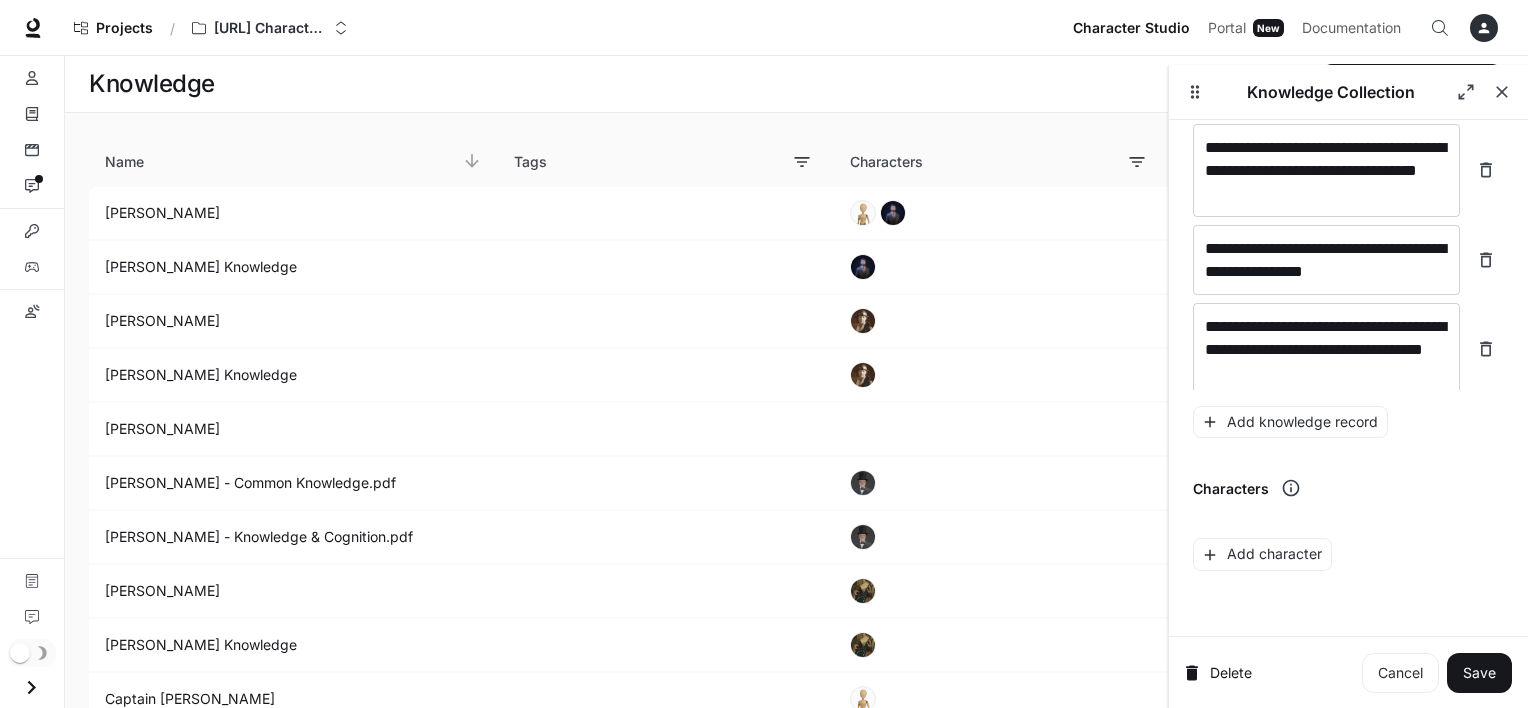 scroll, scrollTop: 7508, scrollLeft: 0, axis: vertical 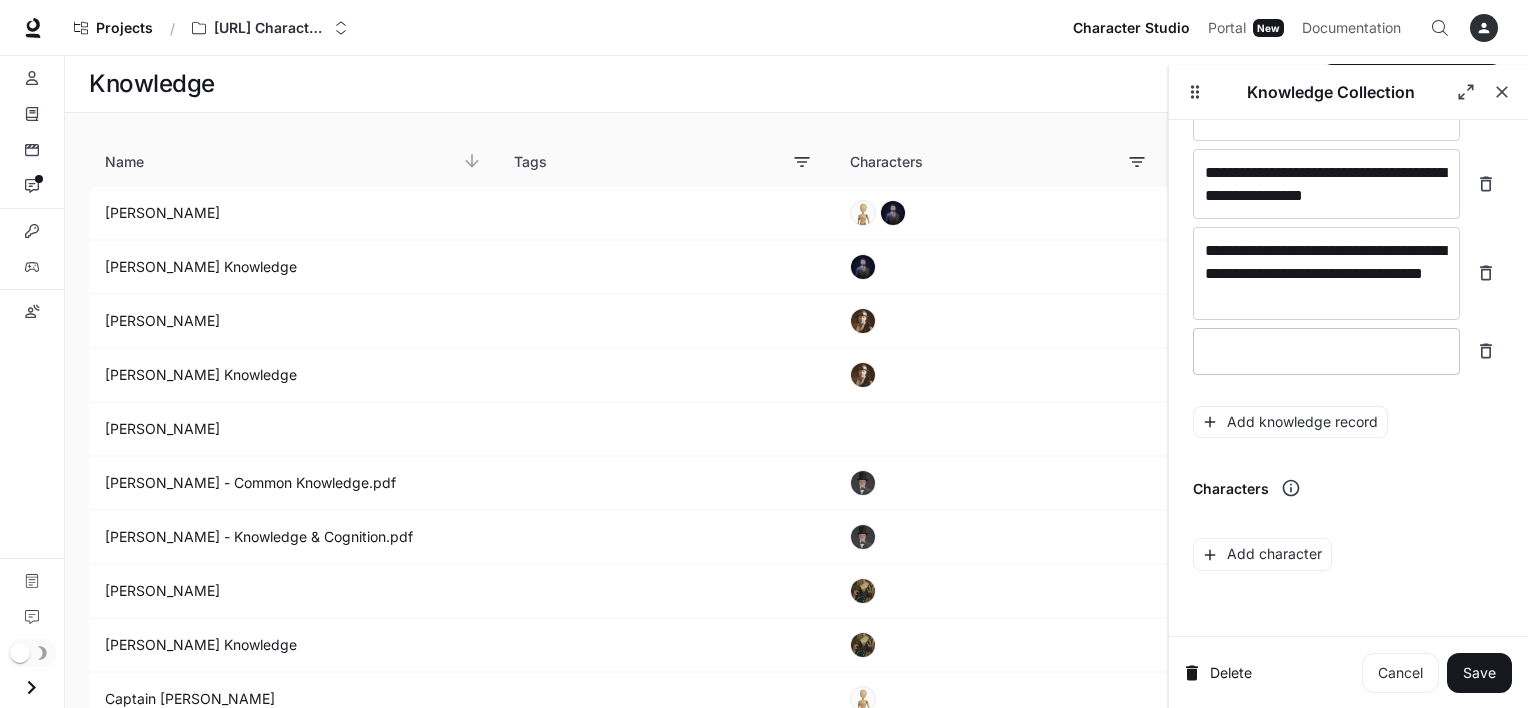 click on "* ​" at bounding box center (1326, 351) 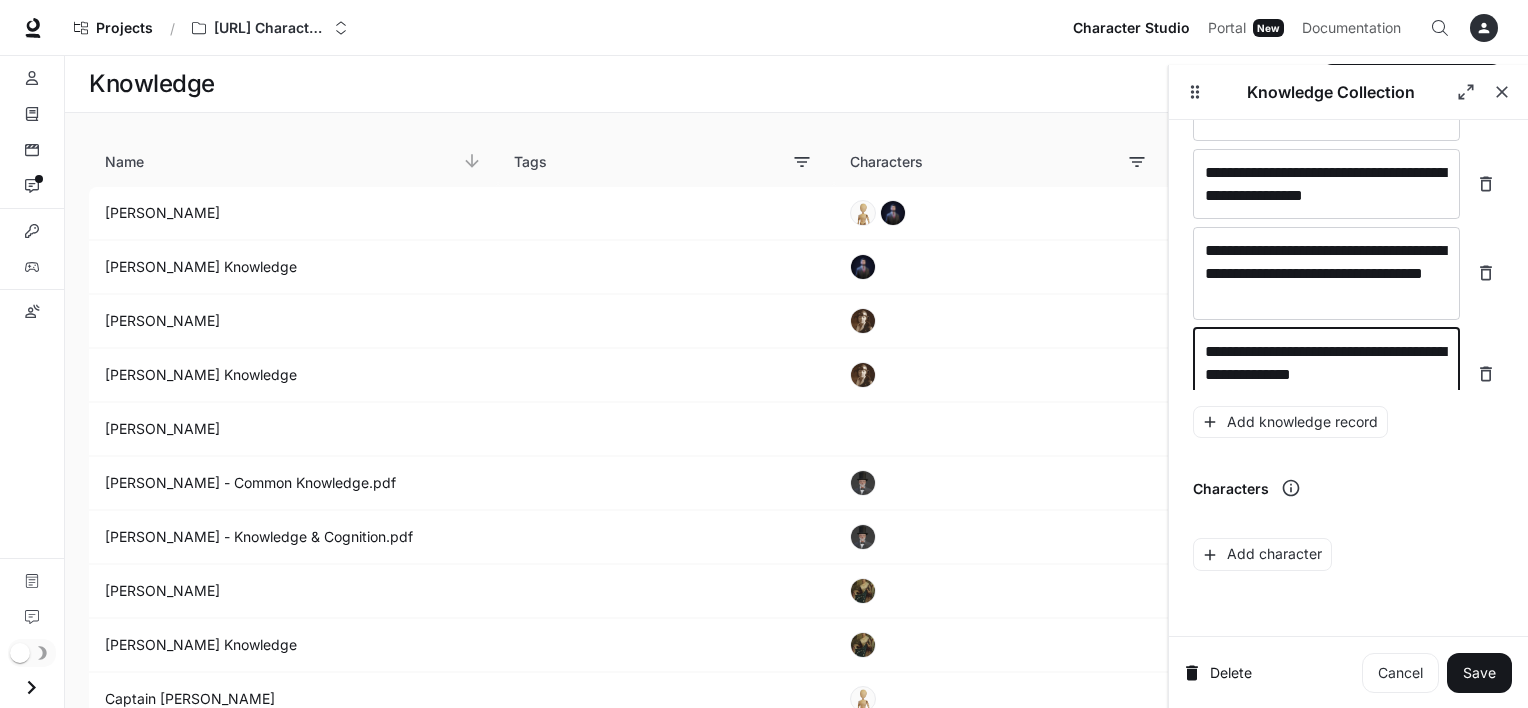 scroll, scrollTop: 7524, scrollLeft: 0, axis: vertical 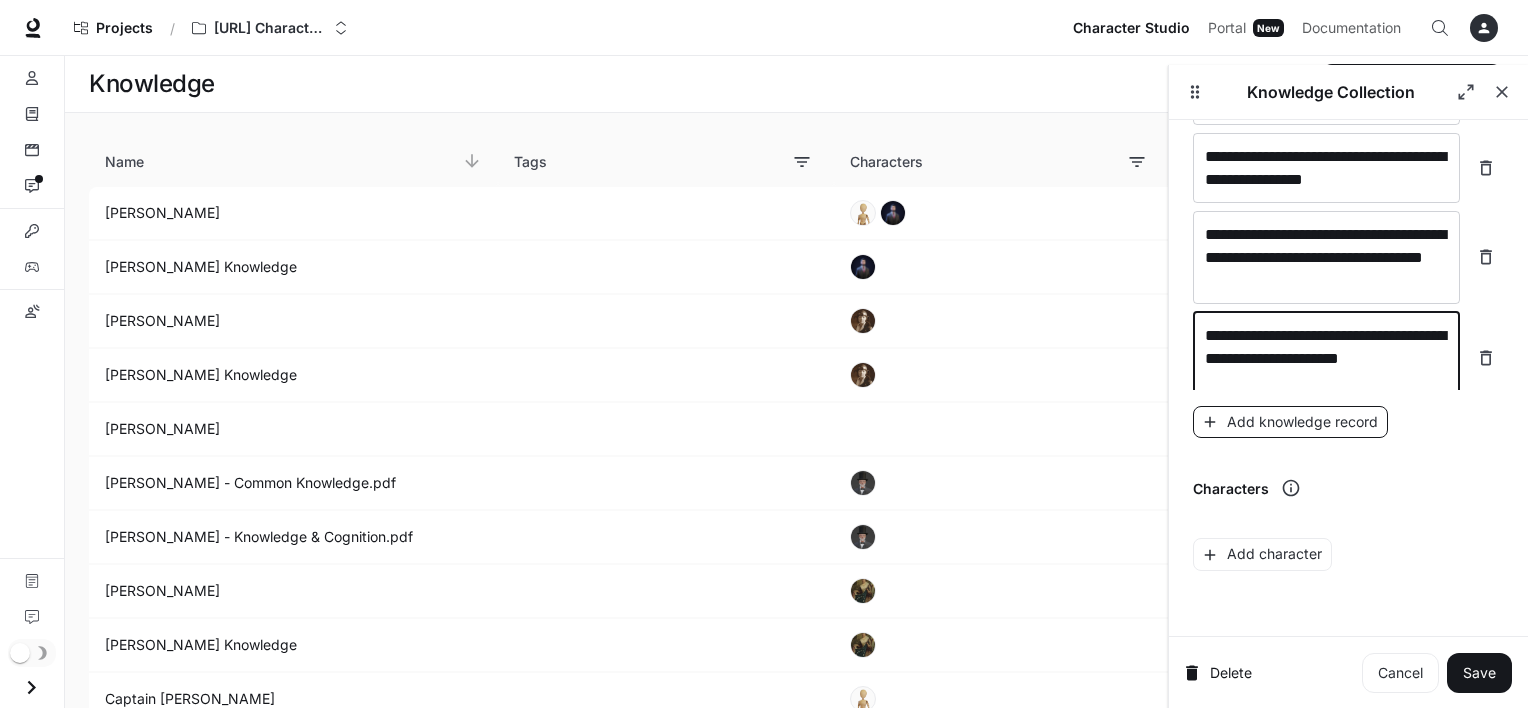 type on "**********" 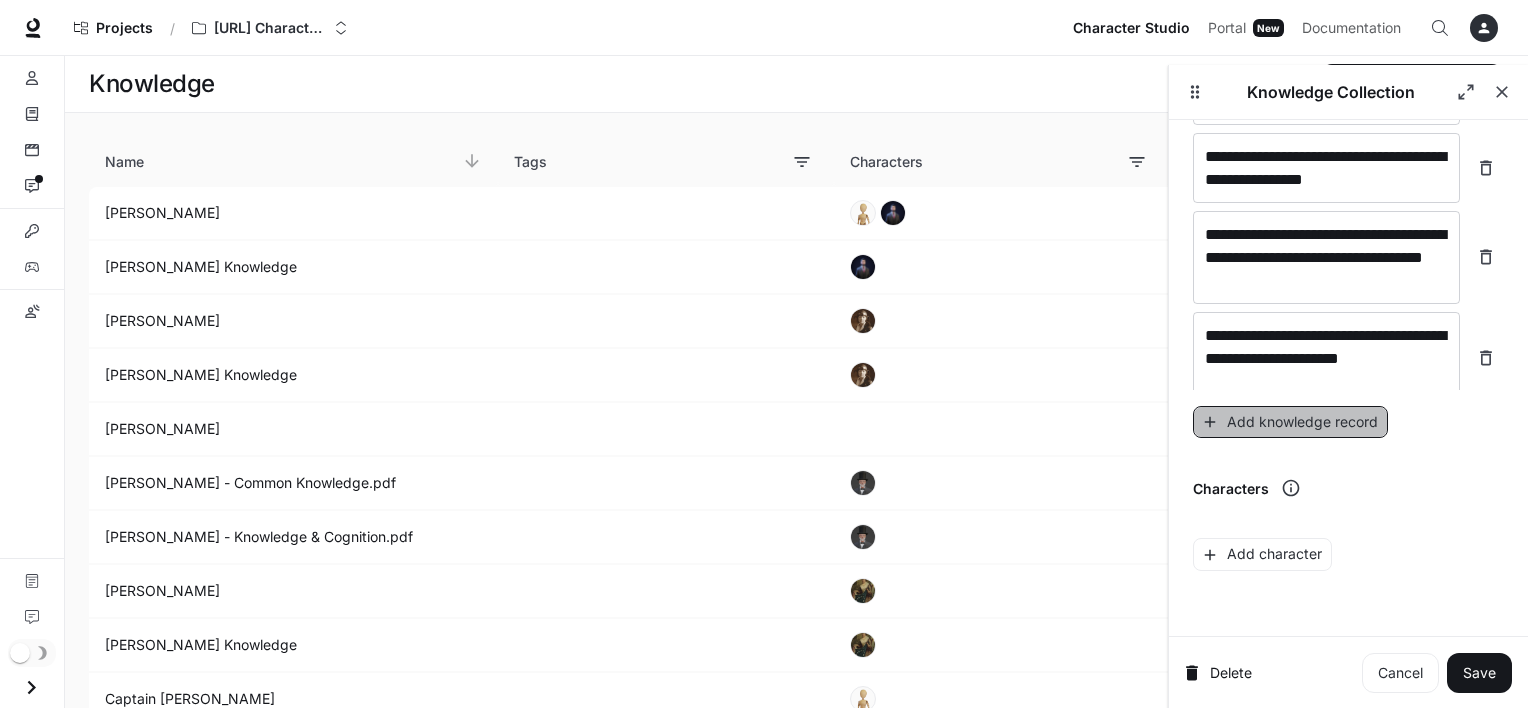 click on "Add knowledge record" at bounding box center (1290, 422) 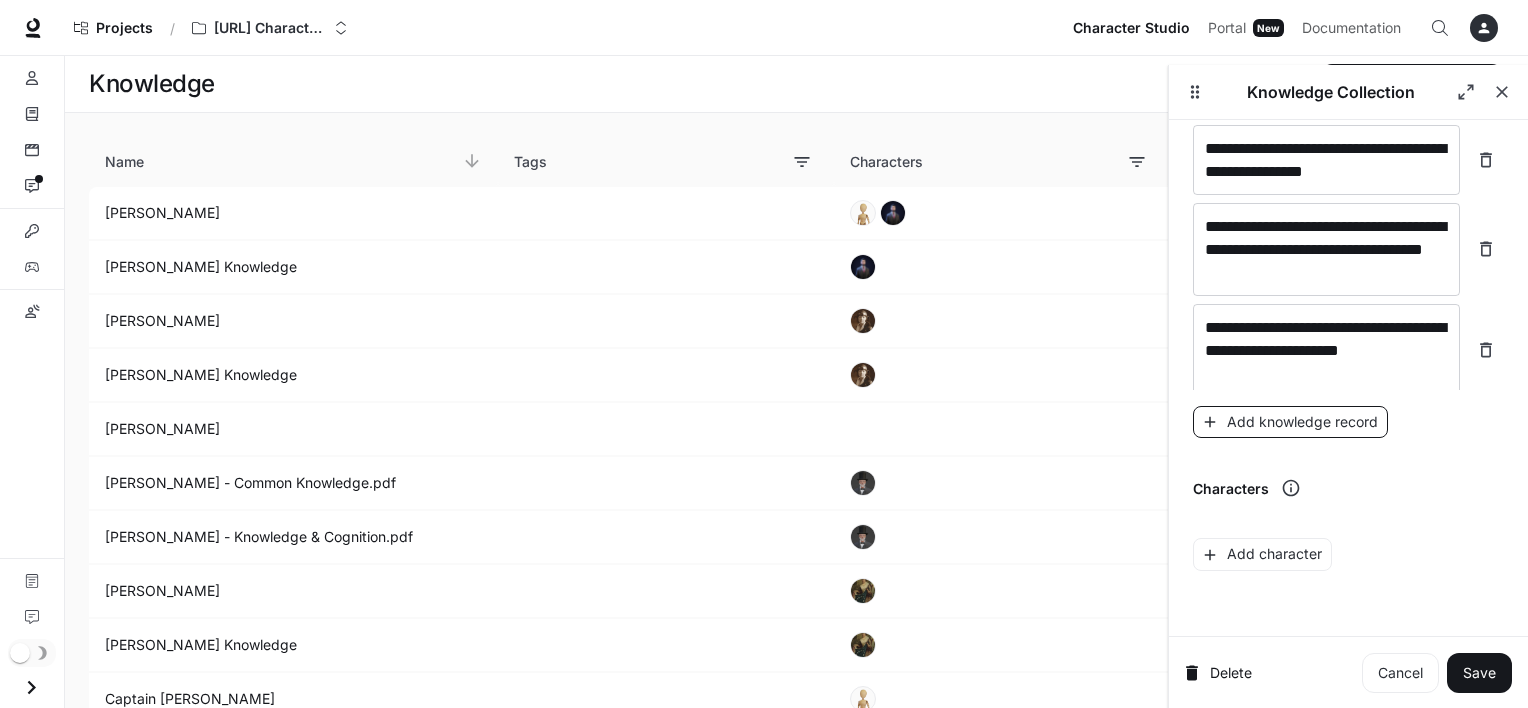 scroll, scrollTop: 7602, scrollLeft: 0, axis: vertical 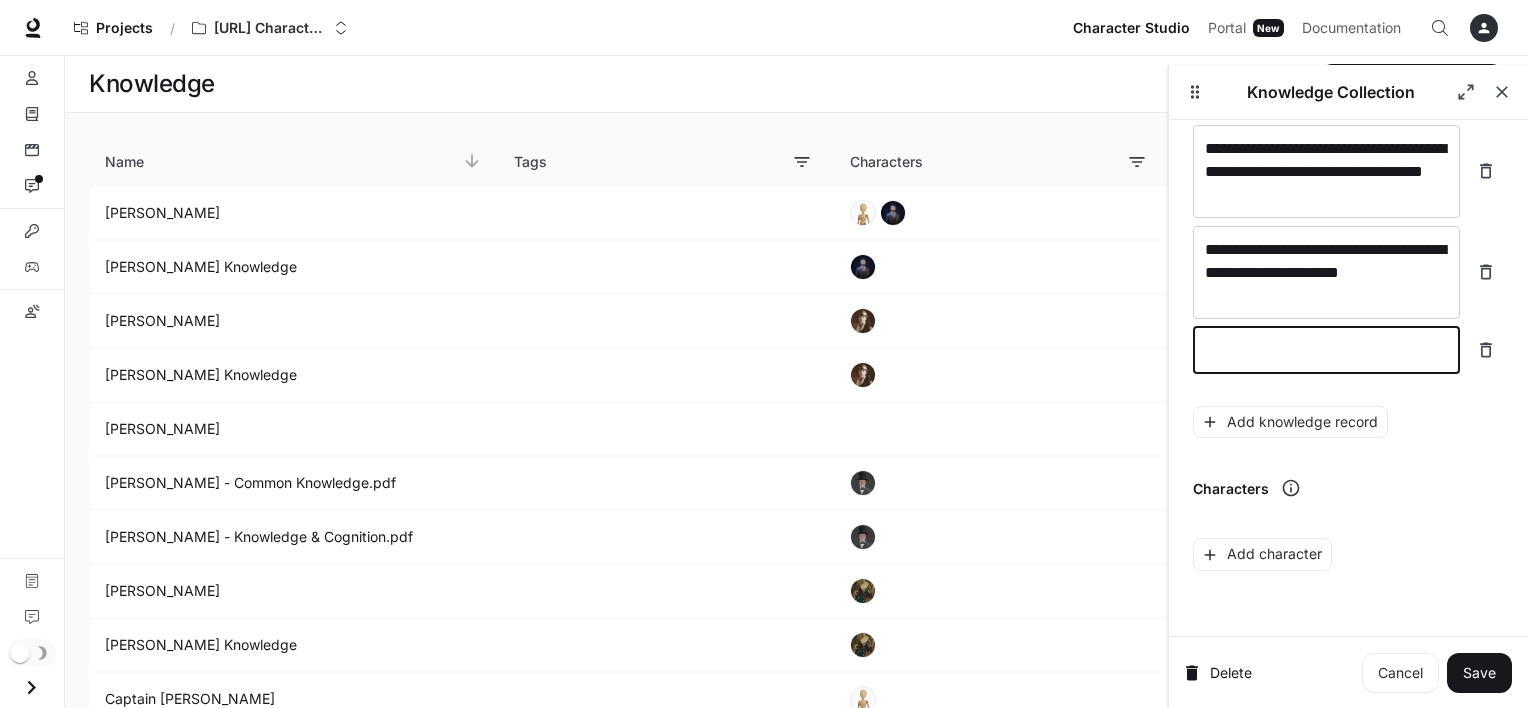 click at bounding box center (1326, 350) 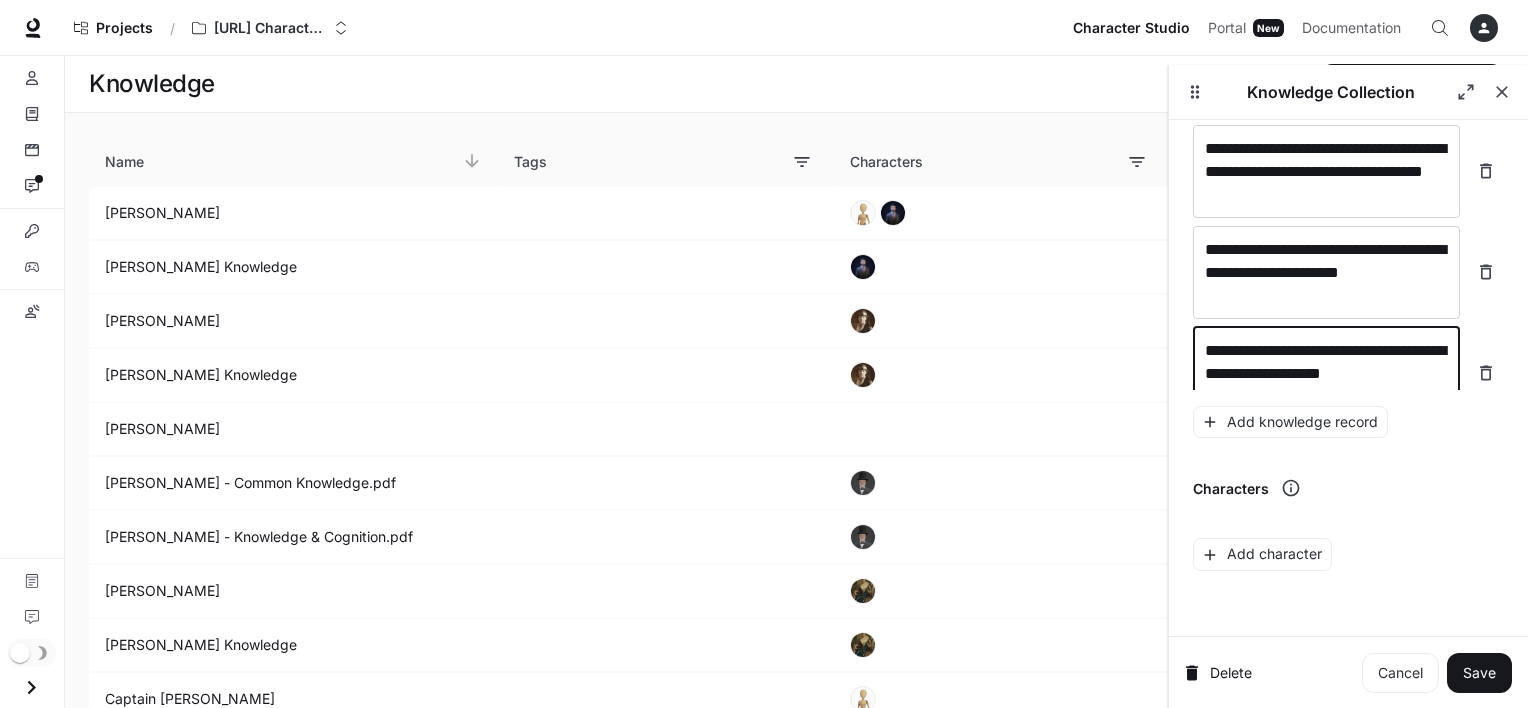 scroll, scrollTop: 7617, scrollLeft: 0, axis: vertical 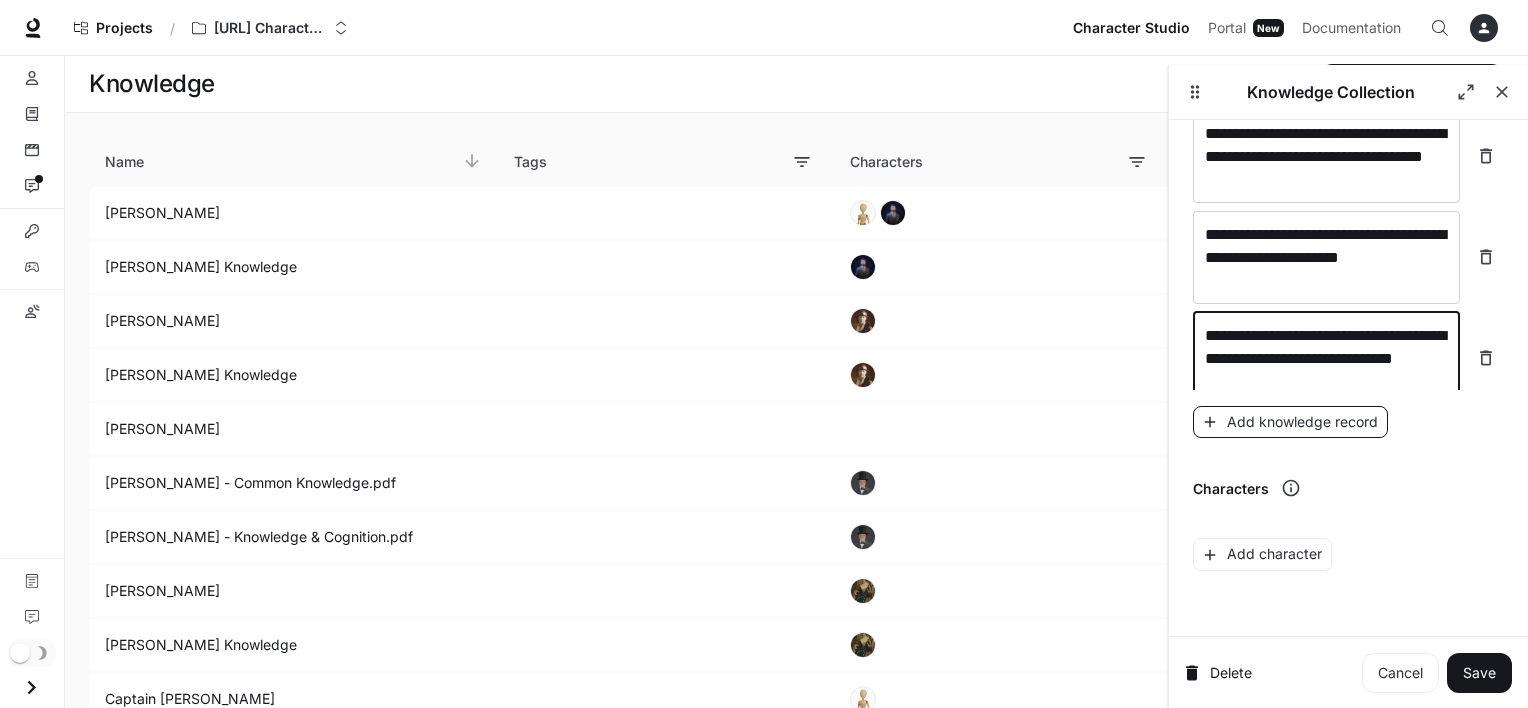 type on "**********" 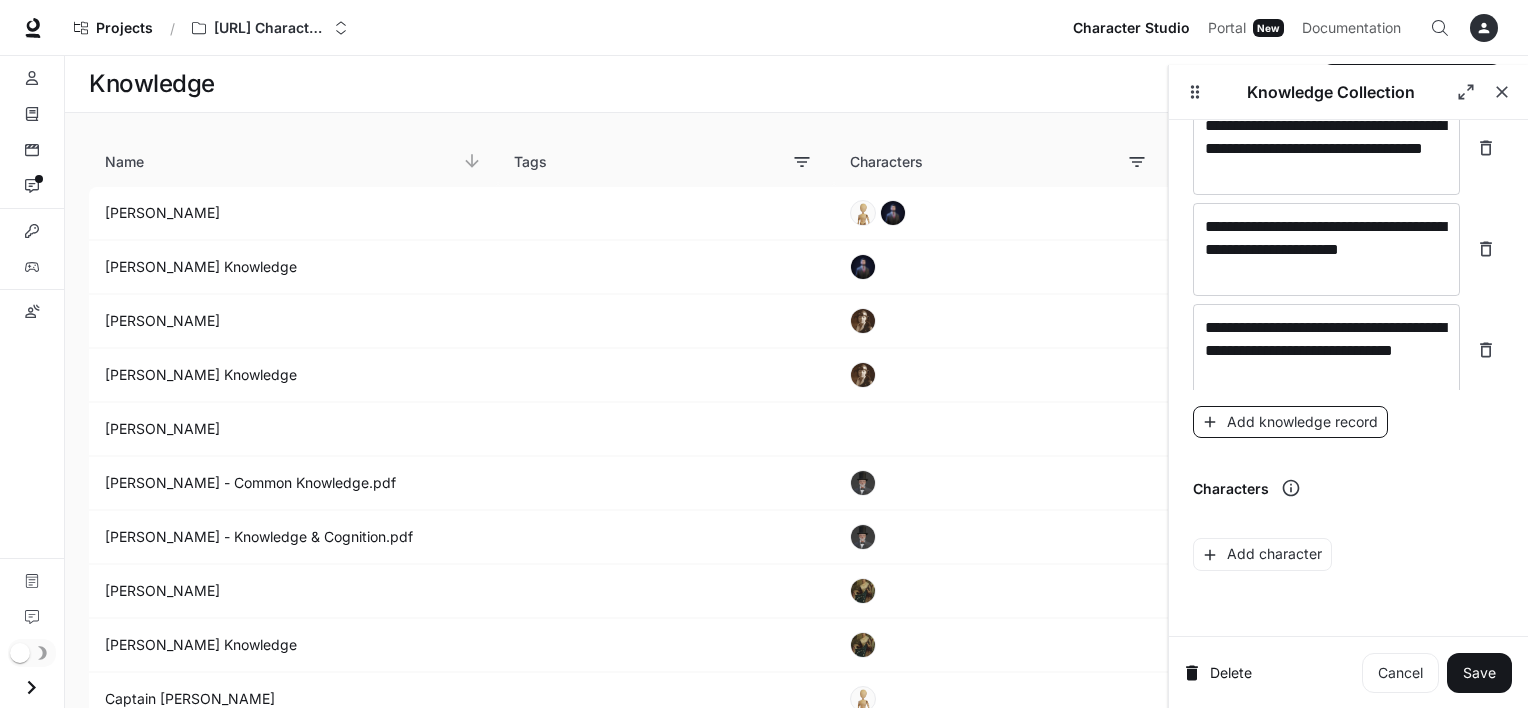 scroll, scrollTop: 7695, scrollLeft: 0, axis: vertical 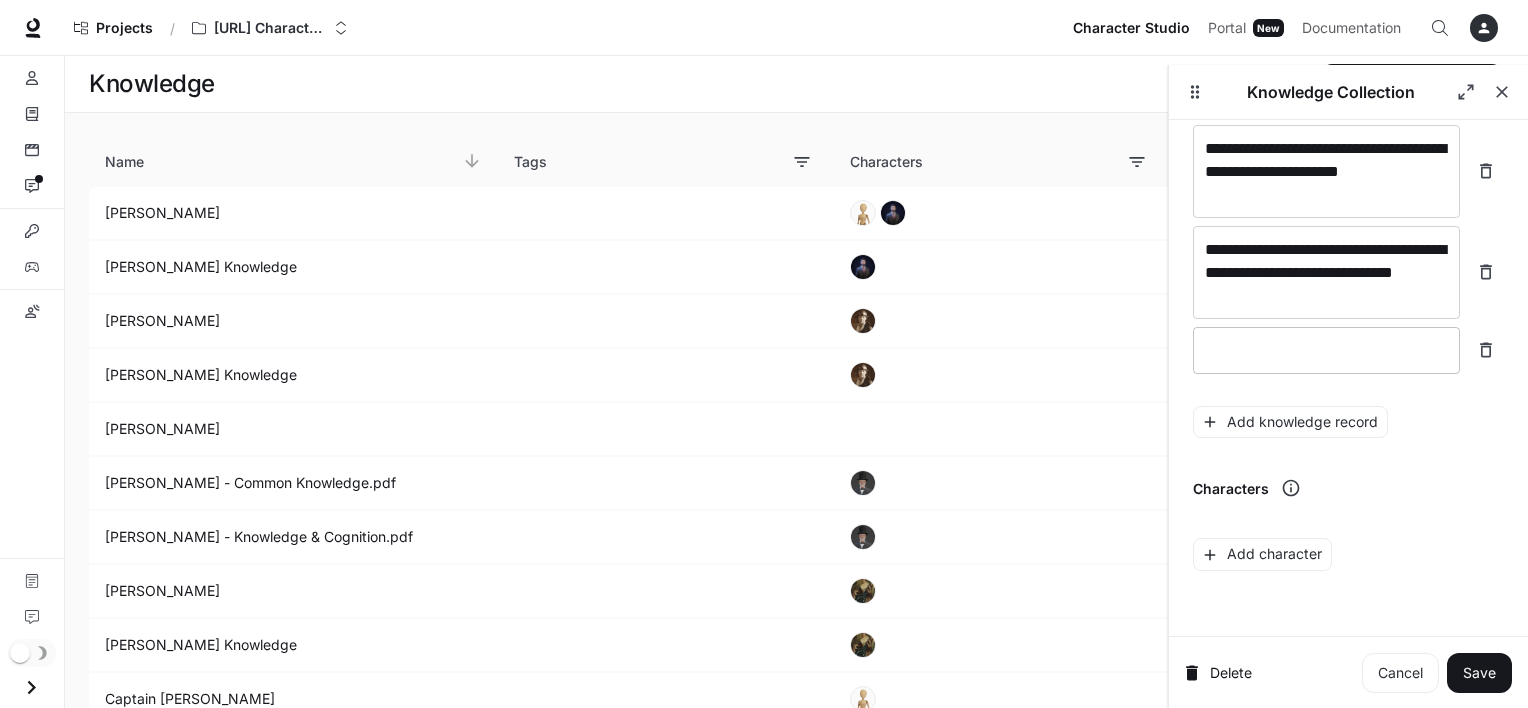 click at bounding box center (1326, 350) 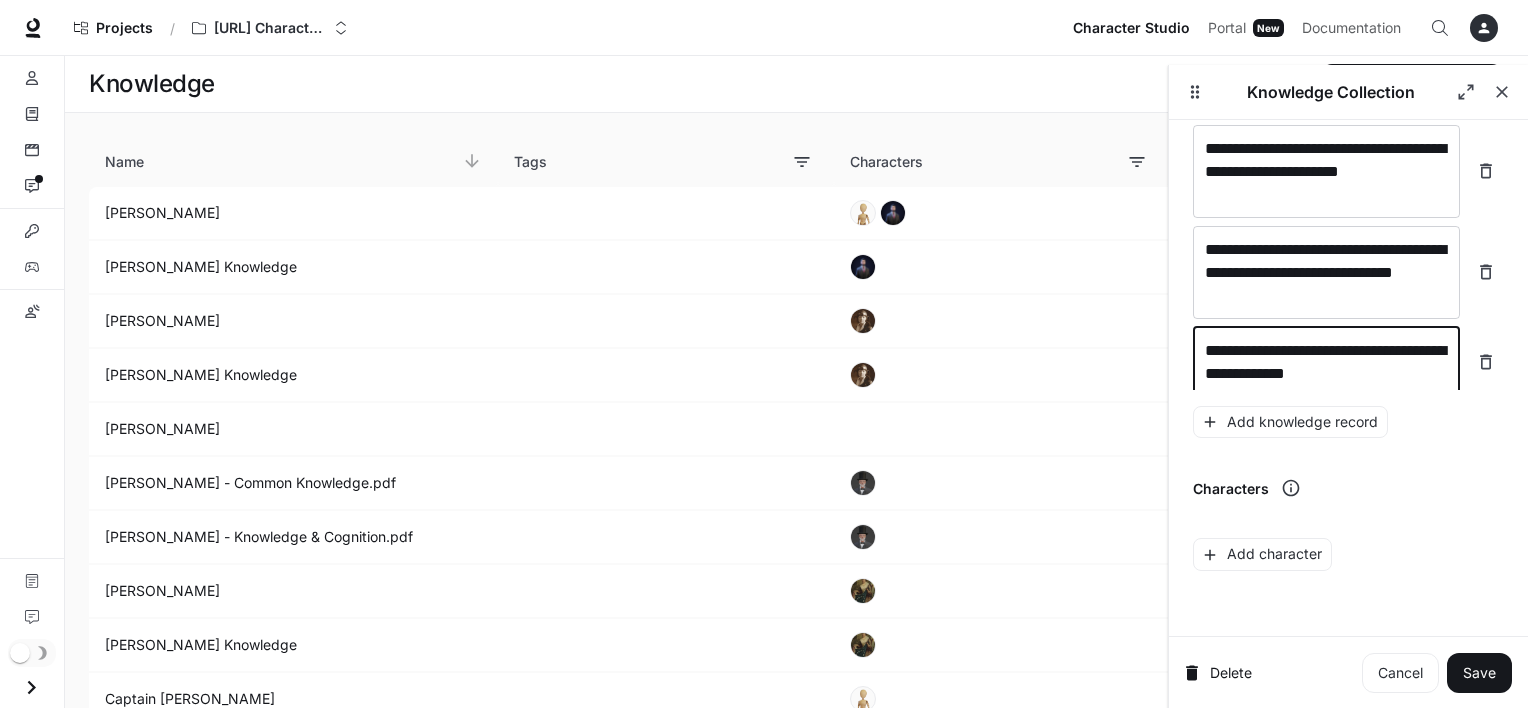 scroll, scrollTop: 7711, scrollLeft: 0, axis: vertical 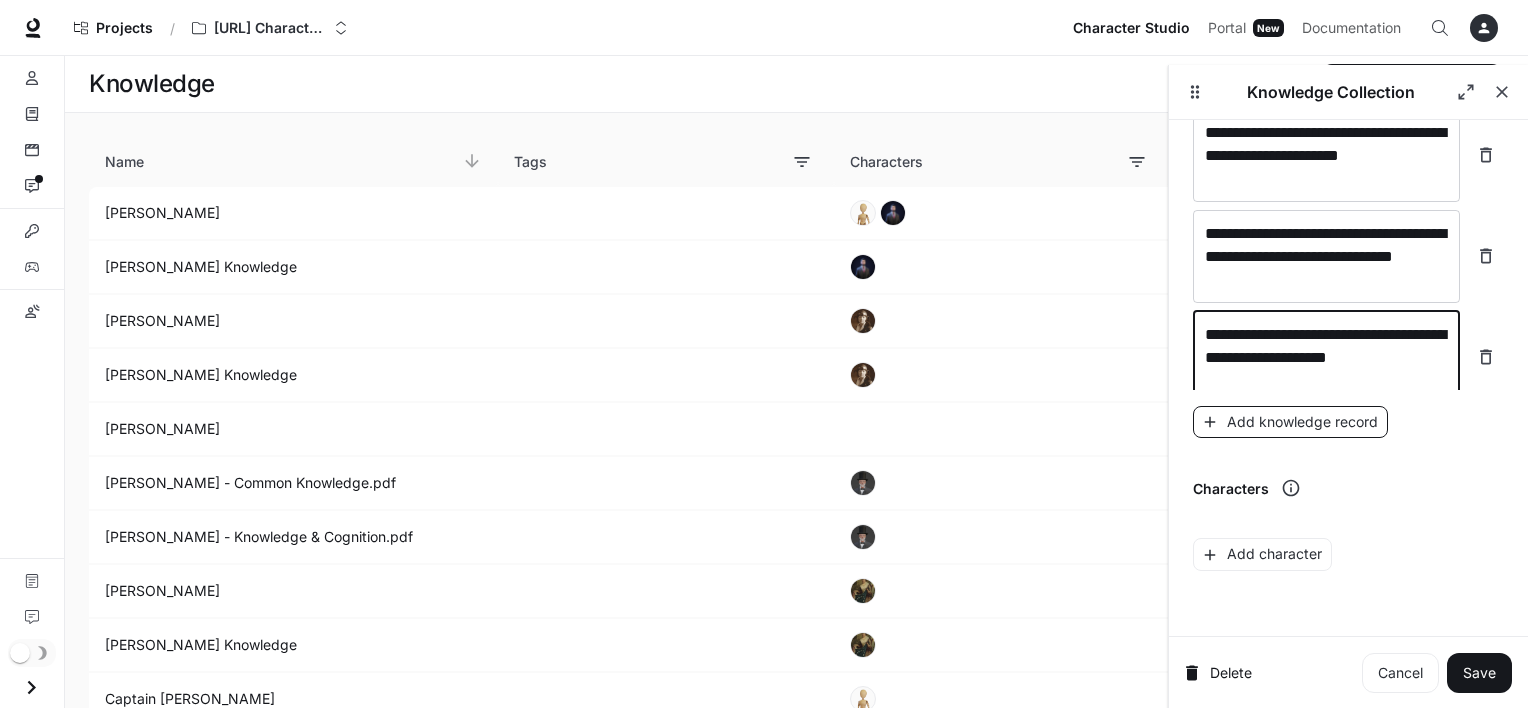 type on "**********" 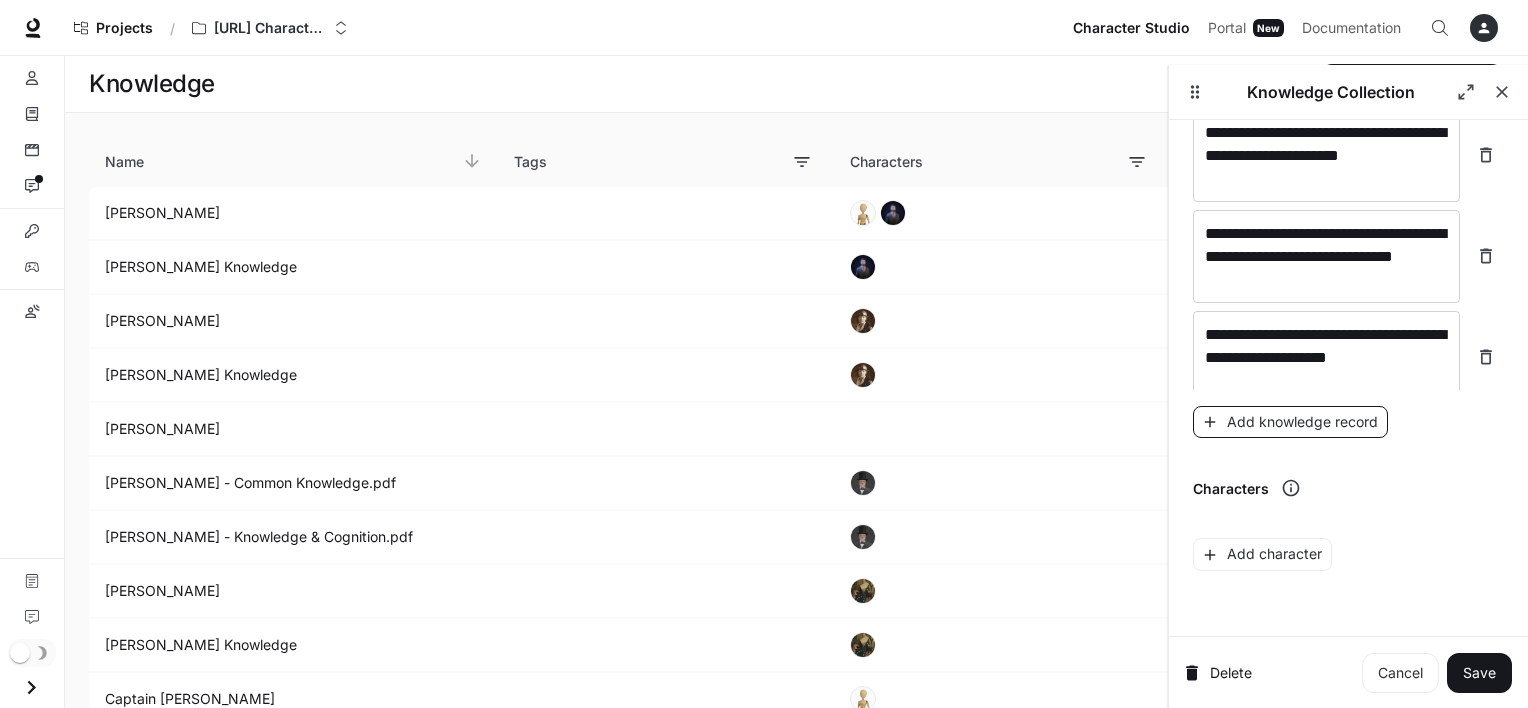 scroll, scrollTop: 7788, scrollLeft: 0, axis: vertical 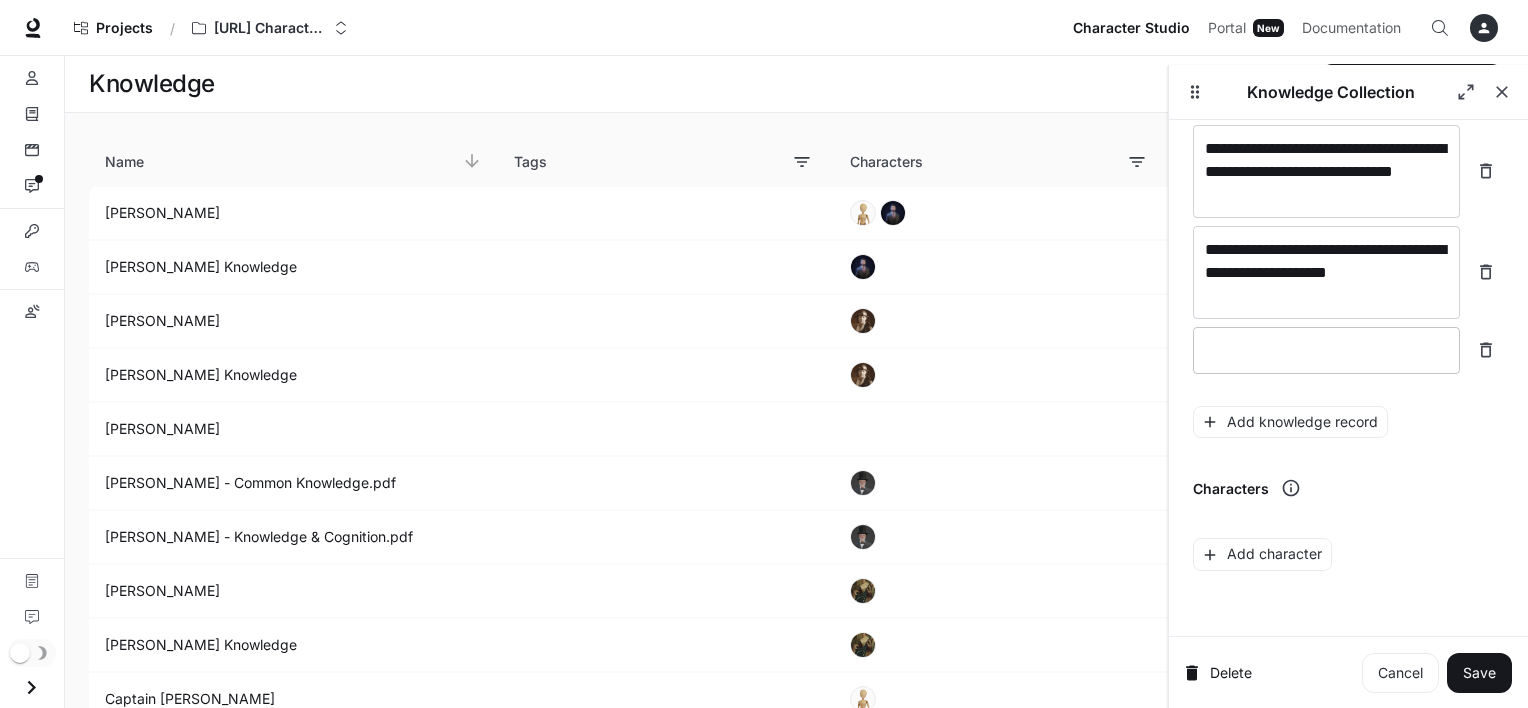 click on "* ​" at bounding box center (1326, 350) 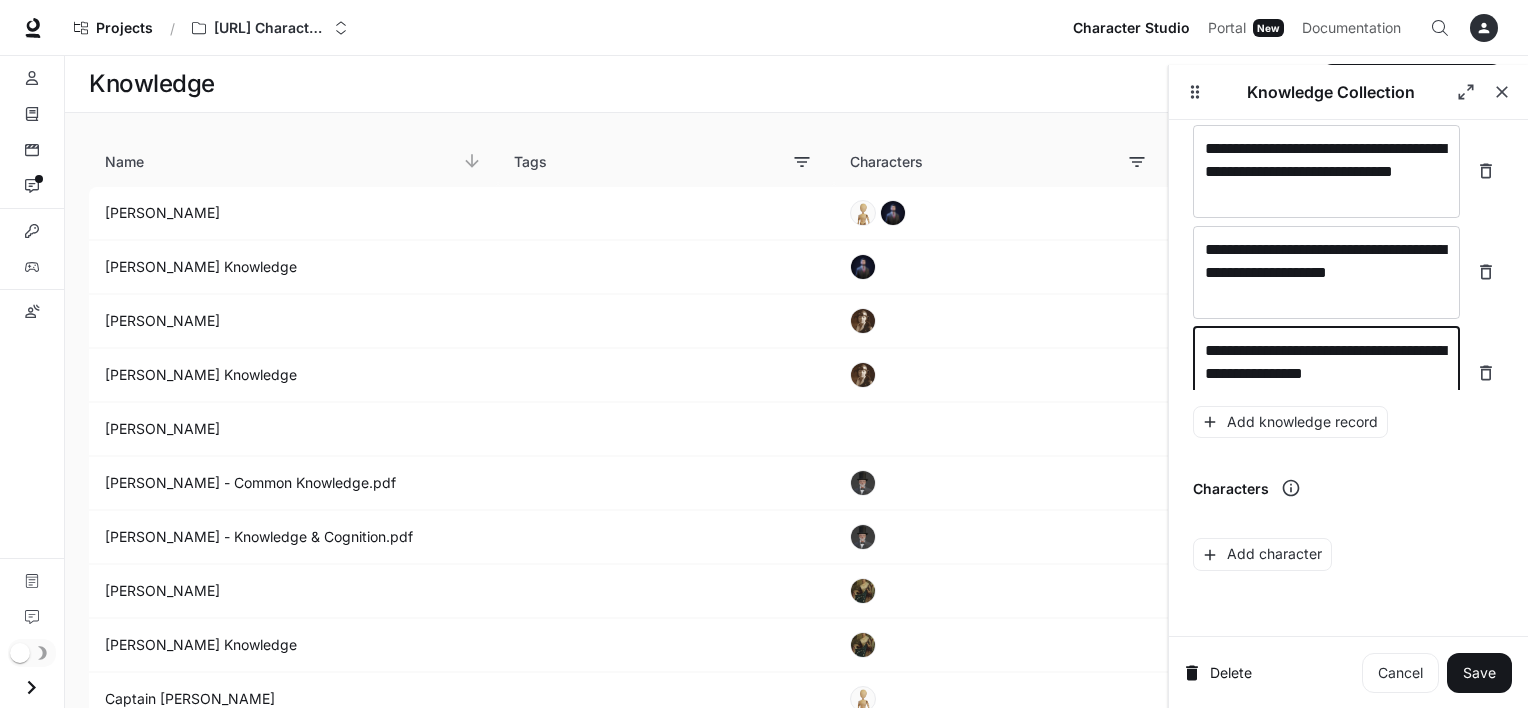 scroll, scrollTop: 7804, scrollLeft: 0, axis: vertical 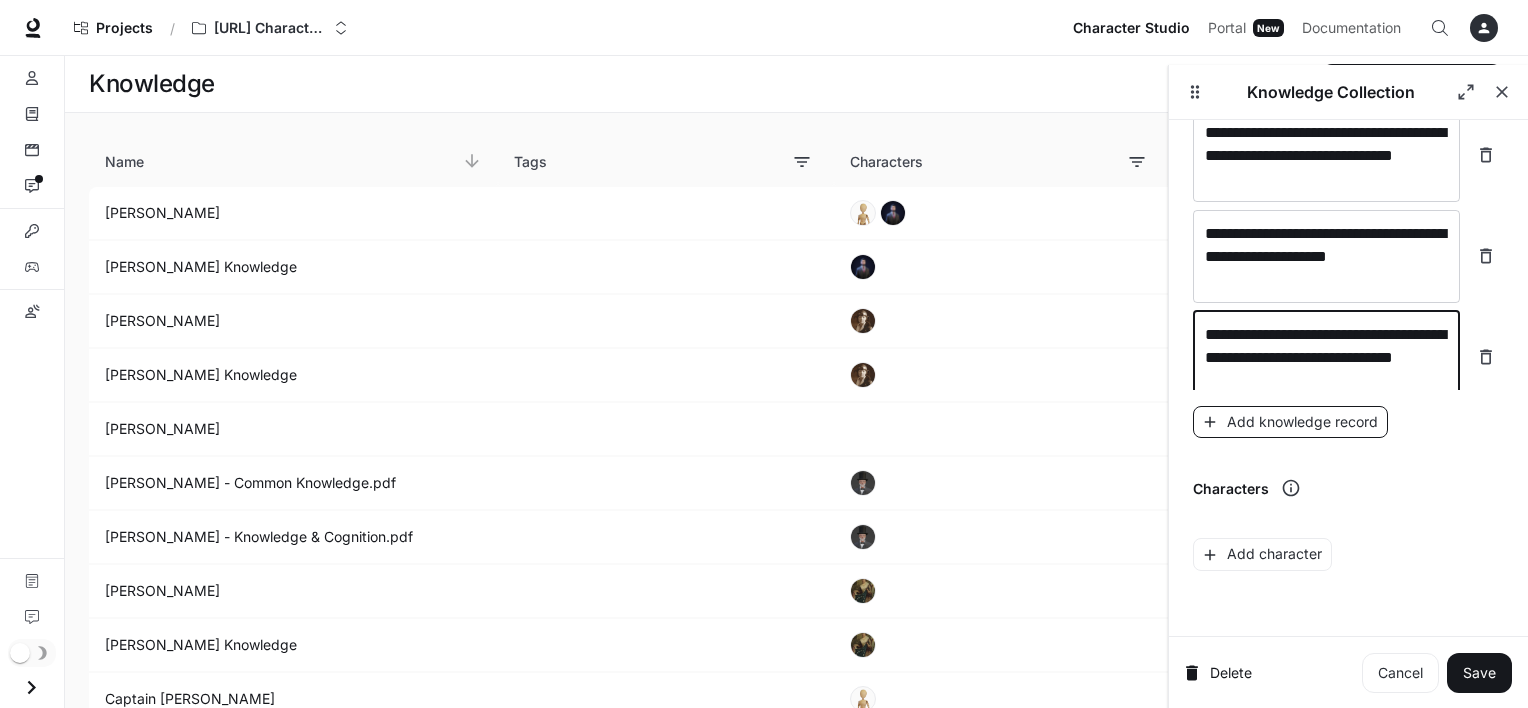 type on "**********" 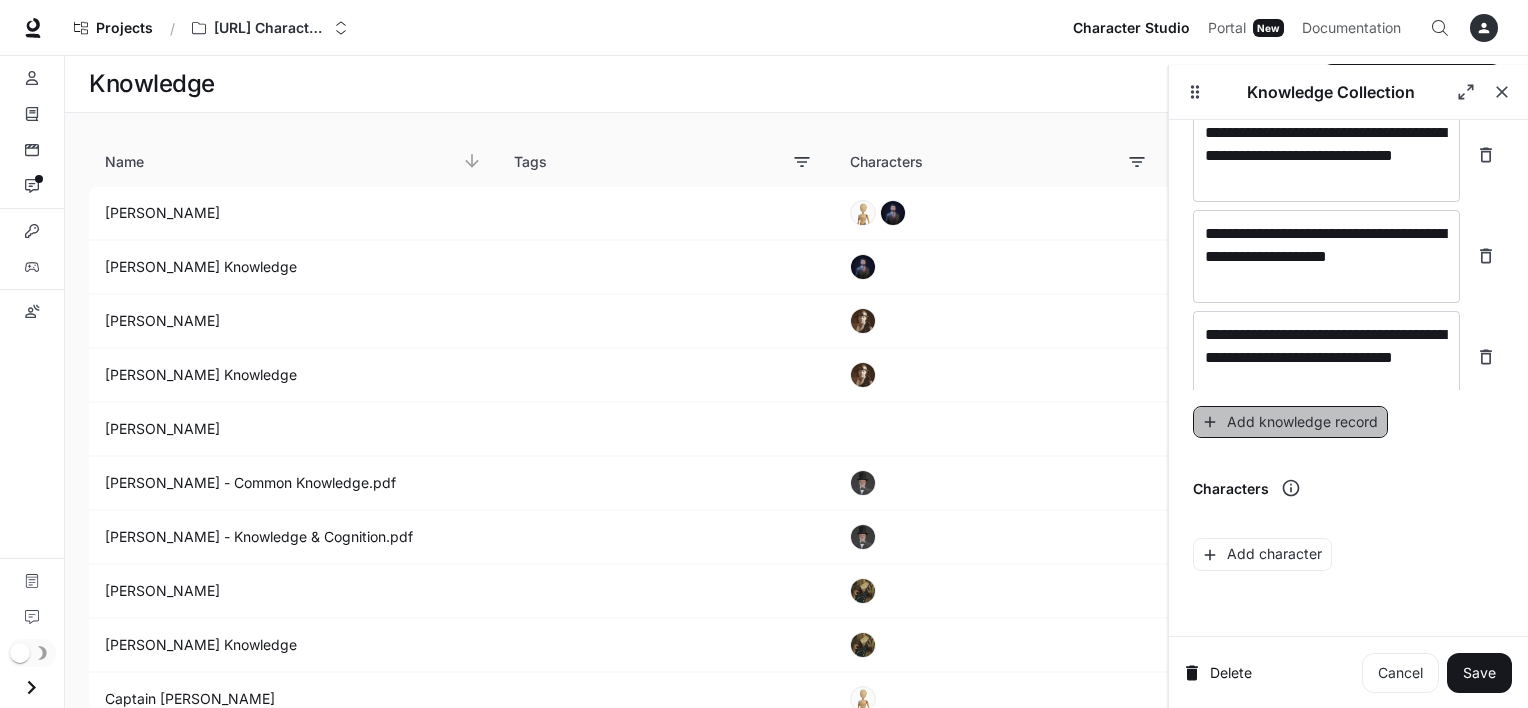 click on "Add knowledge record" at bounding box center [1290, 422] 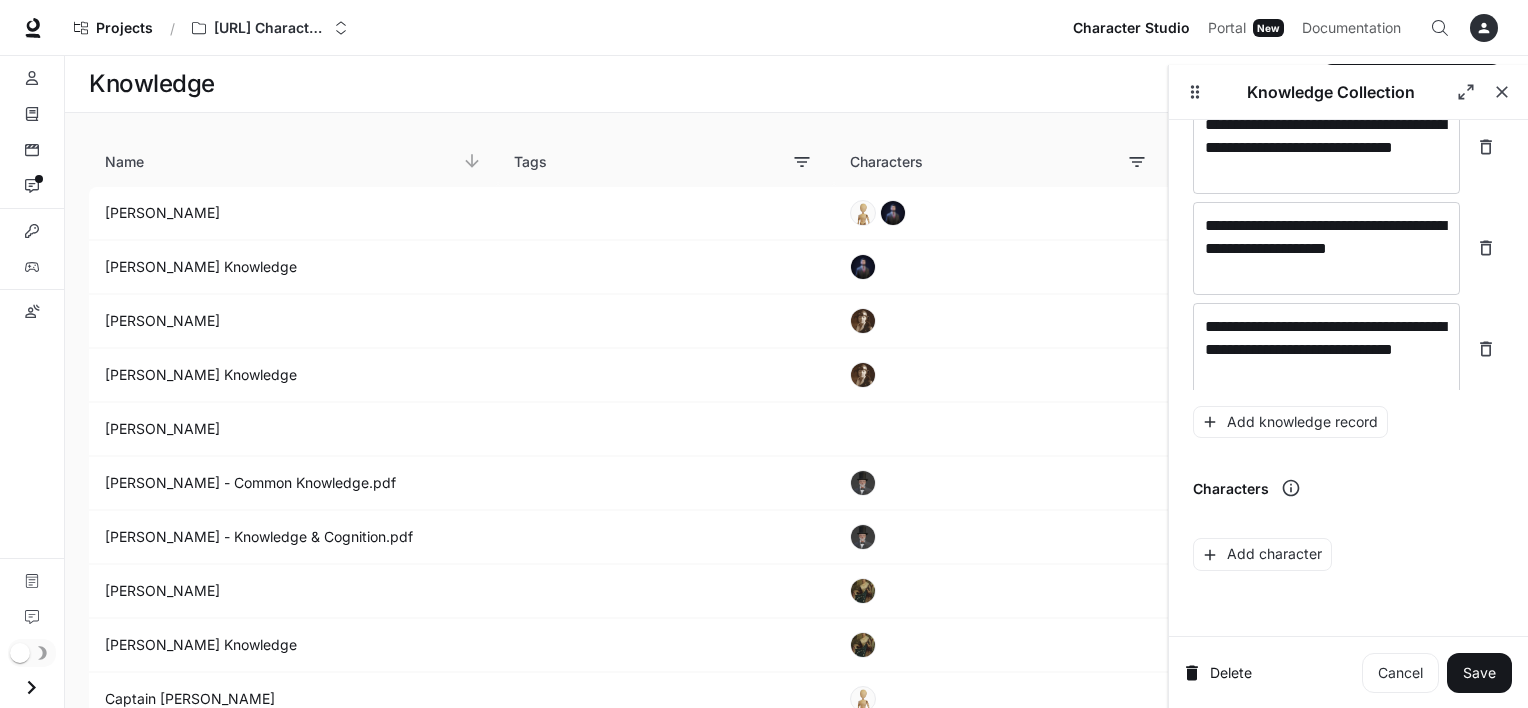 scroll, scrollTop: 7880, scrollLeft: 0, axis: vertical 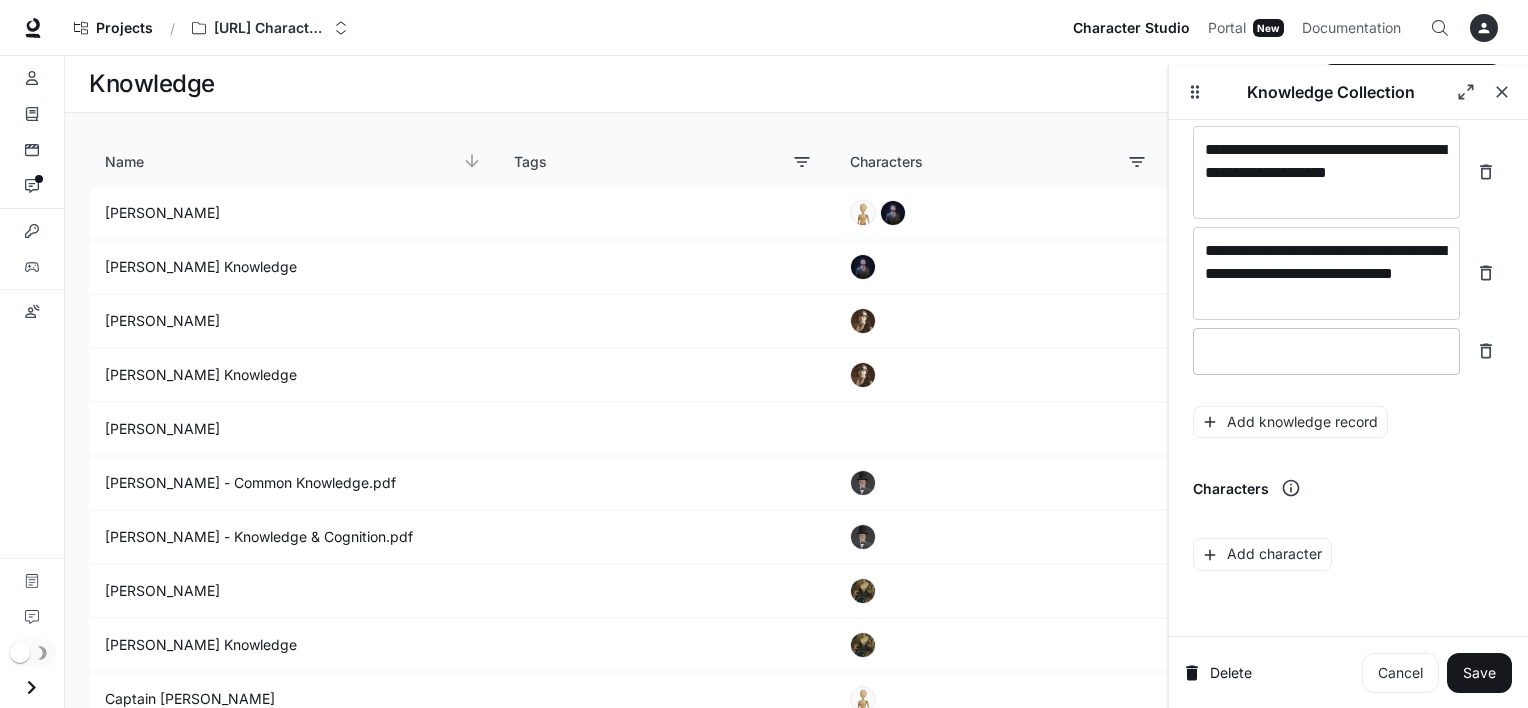 click on "* ​" at bounding box center [1326, 351] 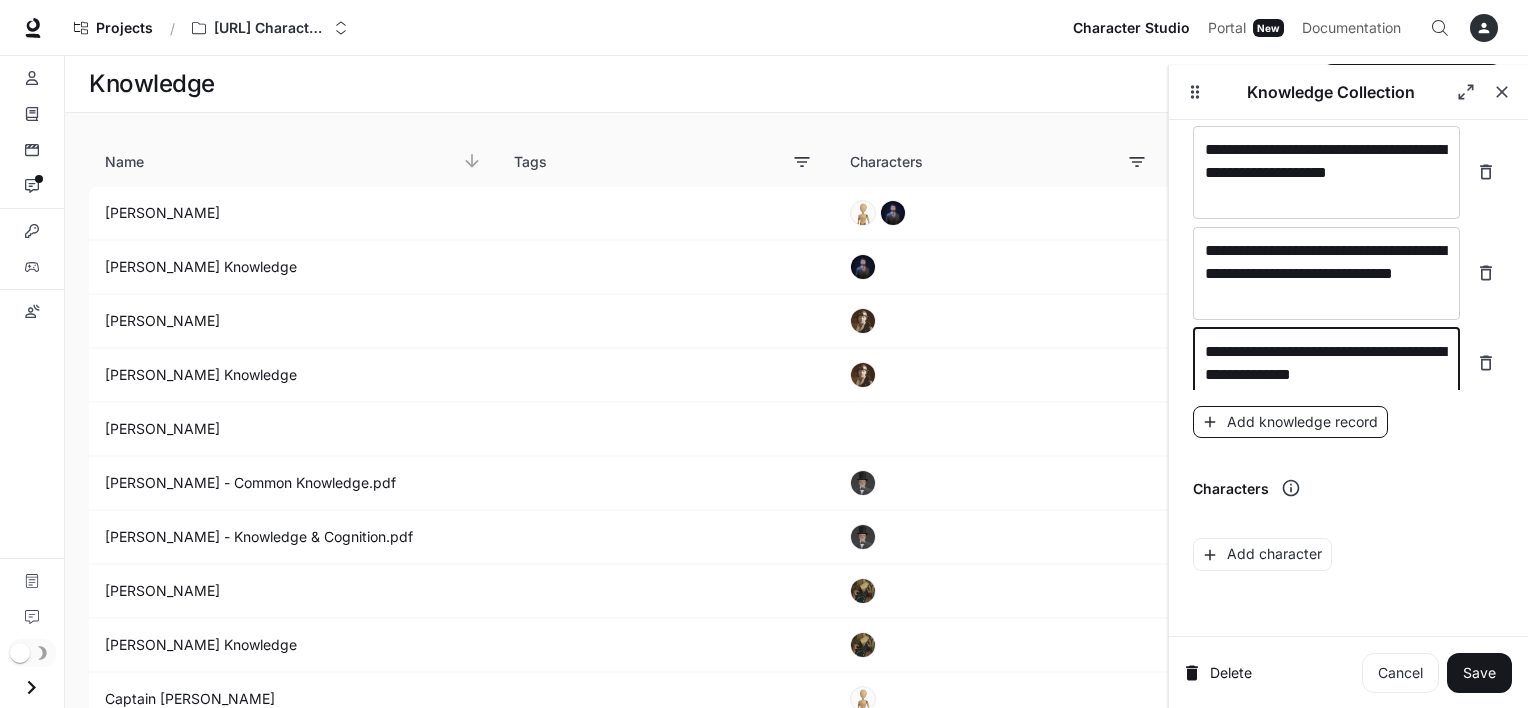 type on "**********" 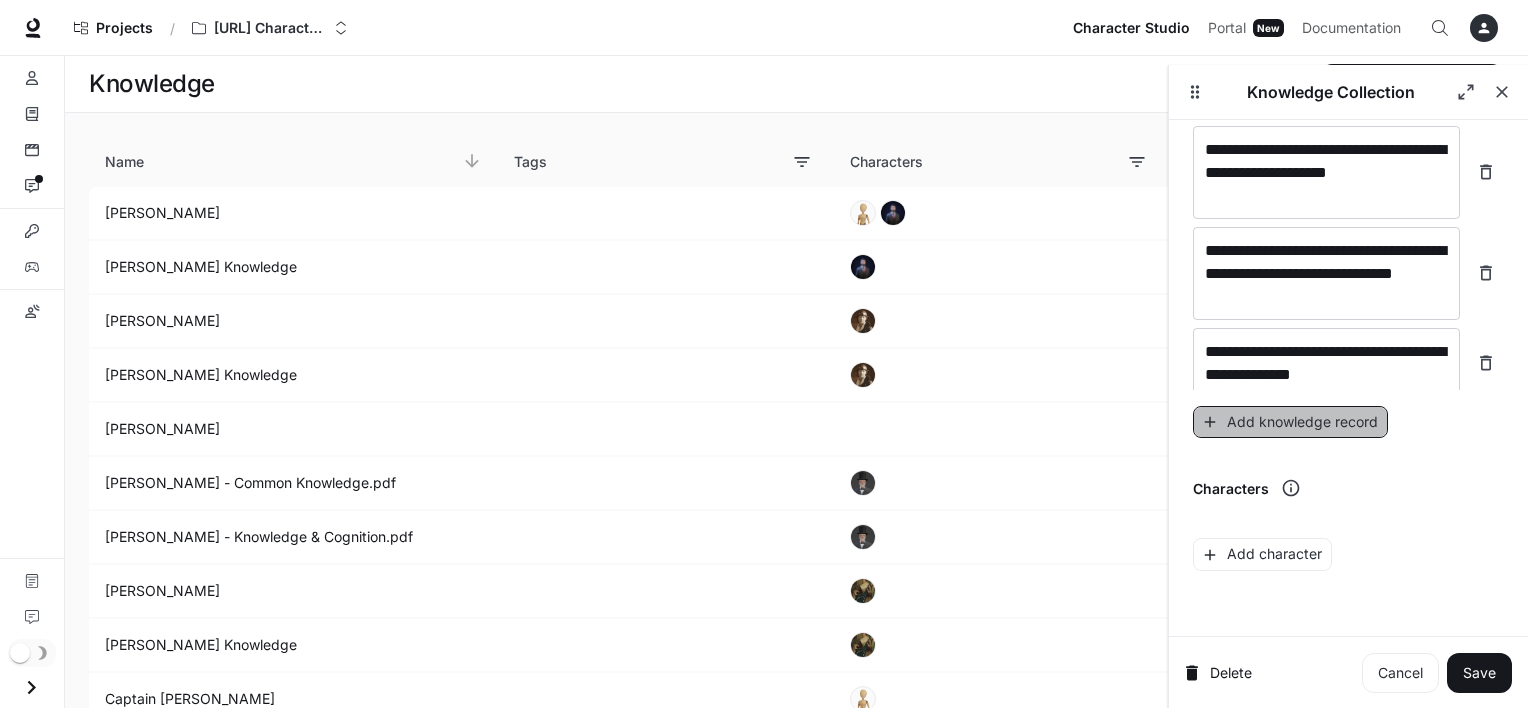 click on "Add knowledge record" at bounding box center (1290, 422) 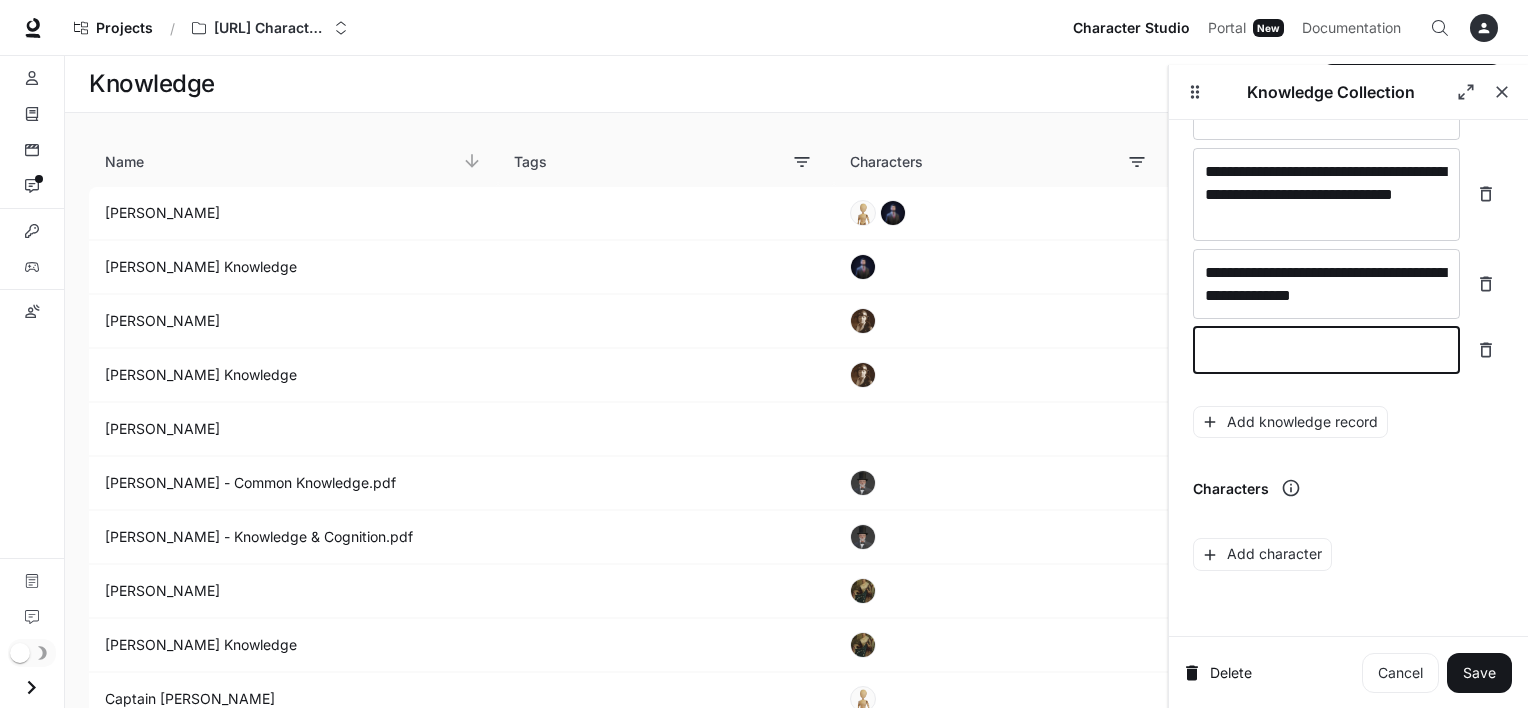 click at bounding box center [1326, 350] 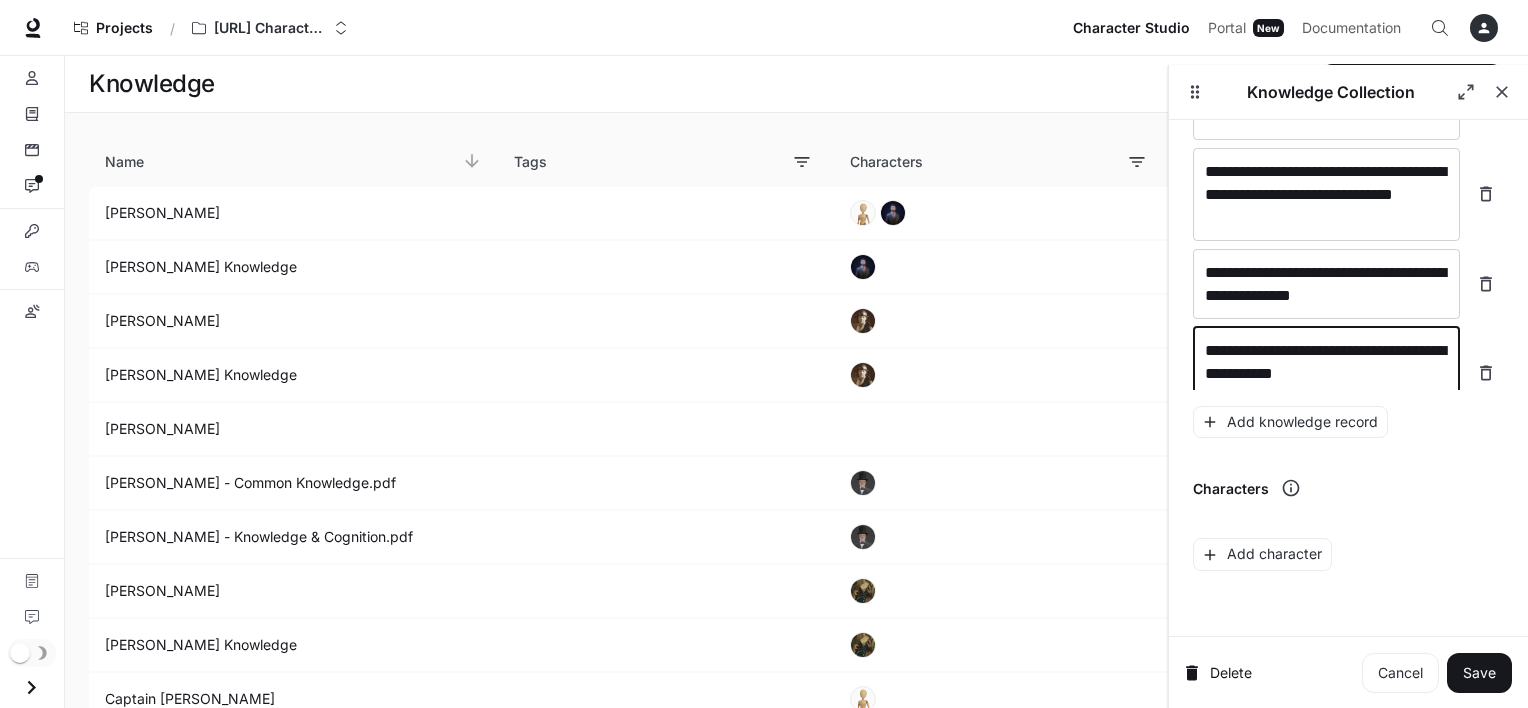 scroll, scrollTop: 7967, scrollLeft: 0, axis: vertical 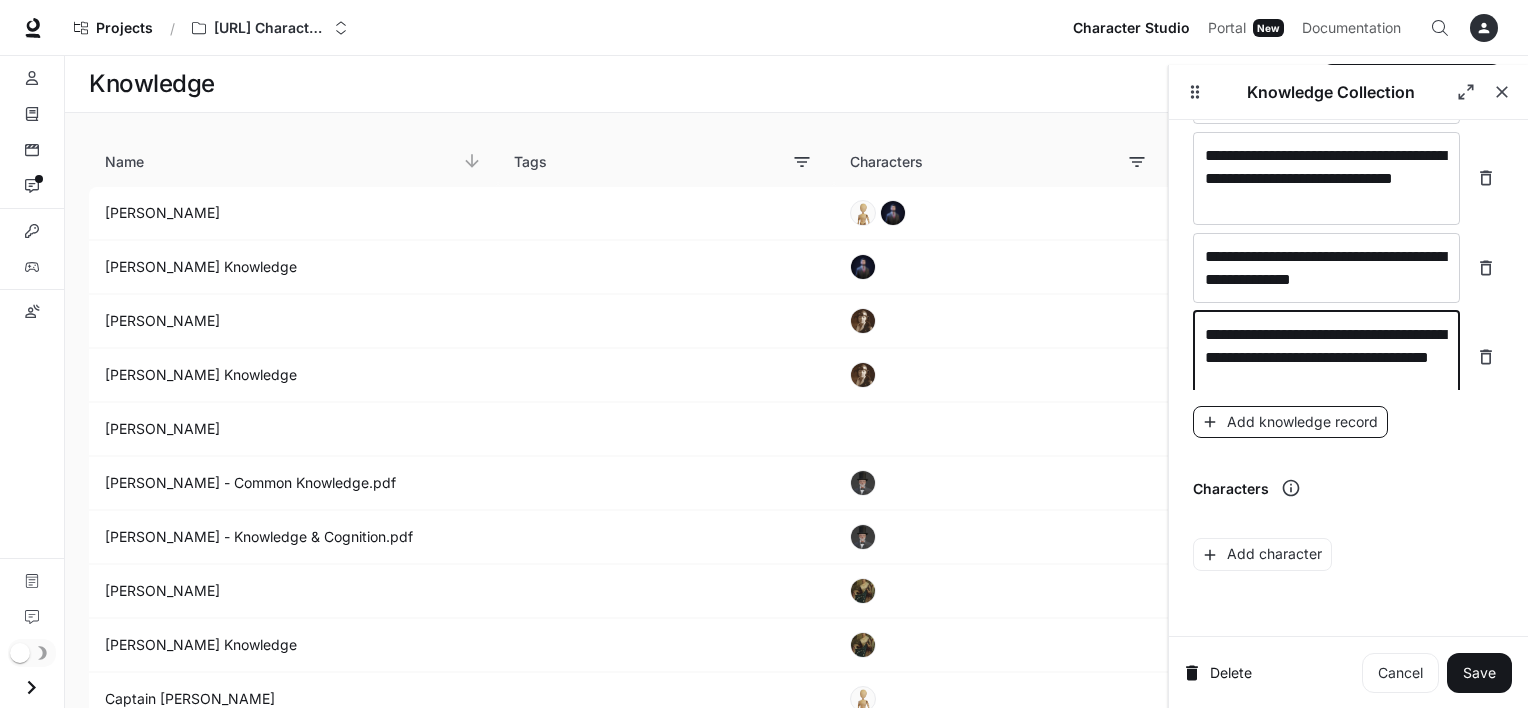 type on "**********" 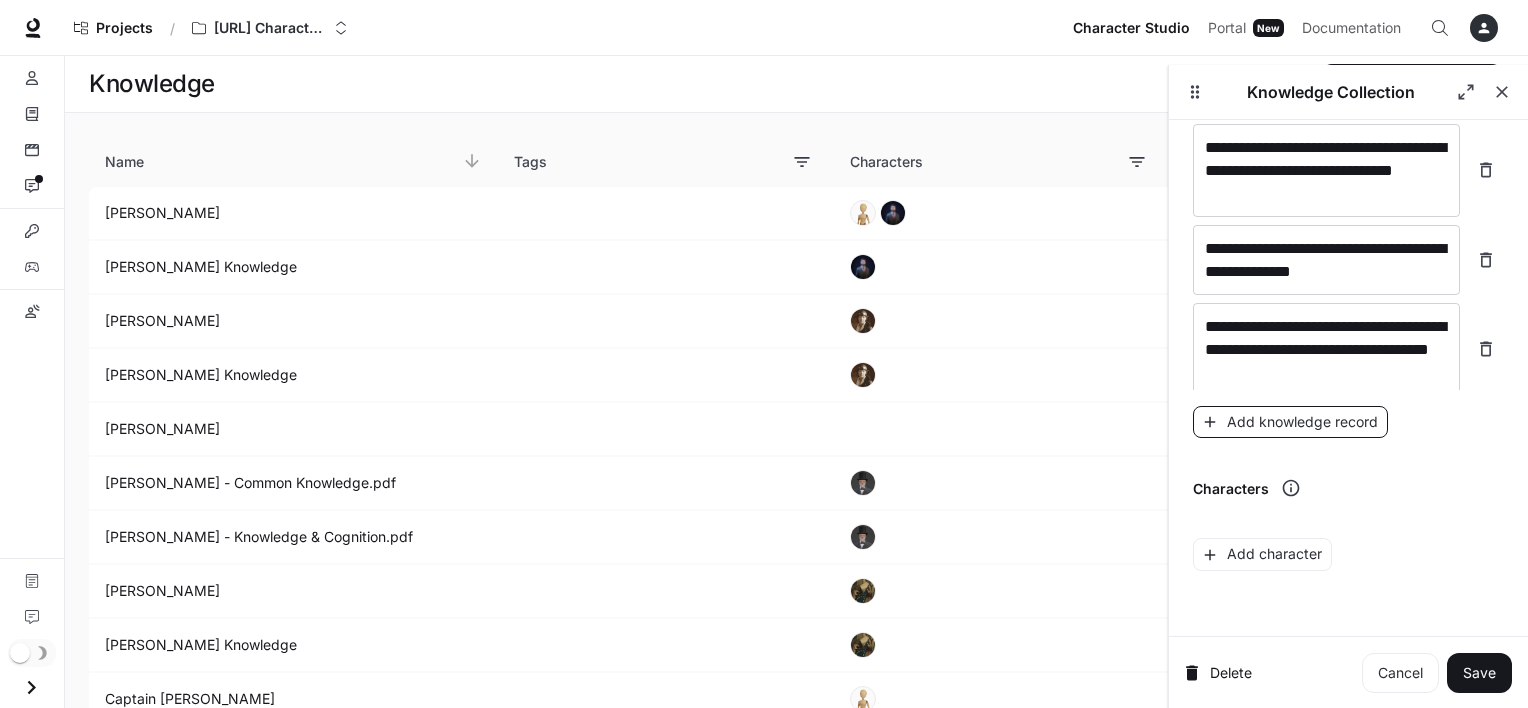 scroll, scrollTop: 8044, scrollLeft: 0, axis: vertical 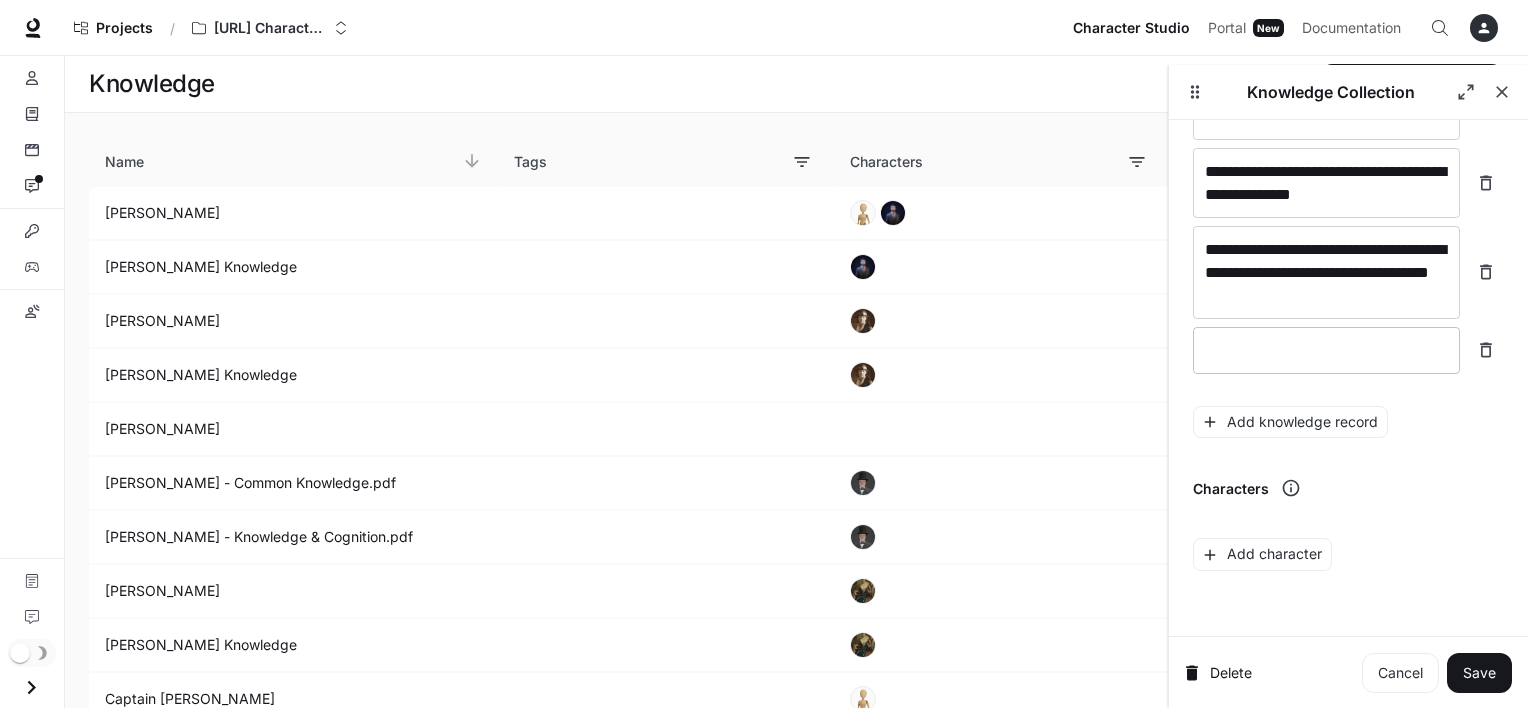 click at bounding box center (1326, 350) 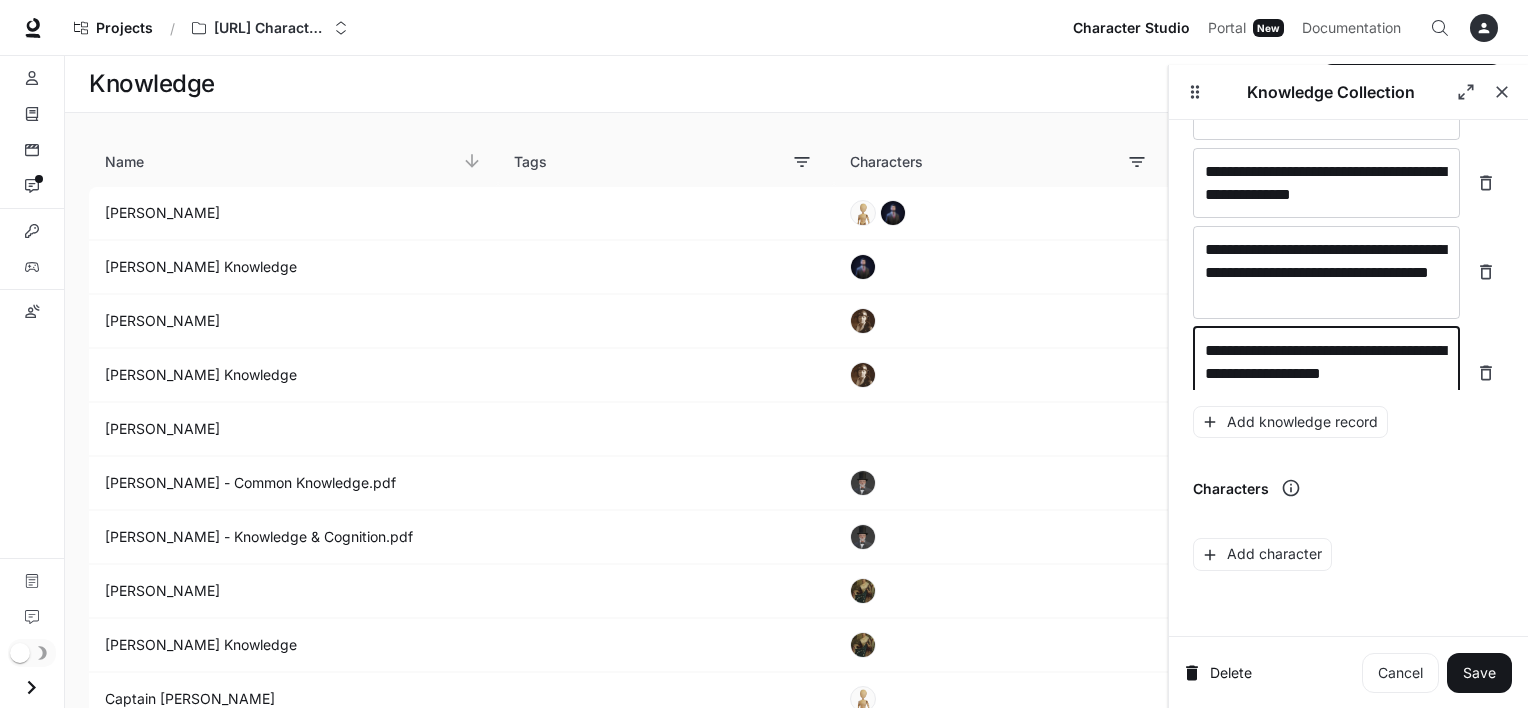 scroll, scrollTop: 8060, scrollLeft: 0, axis: vertical 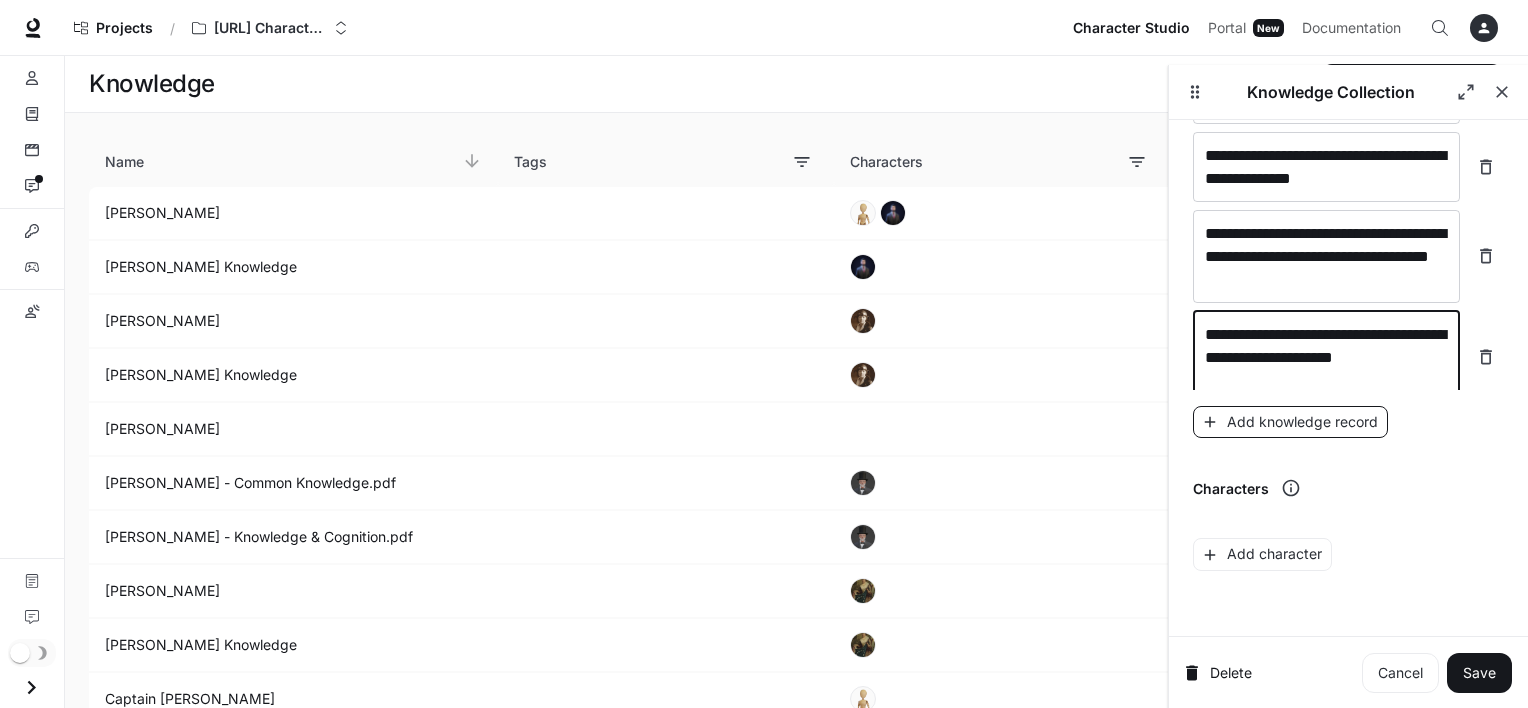 type on "**********" 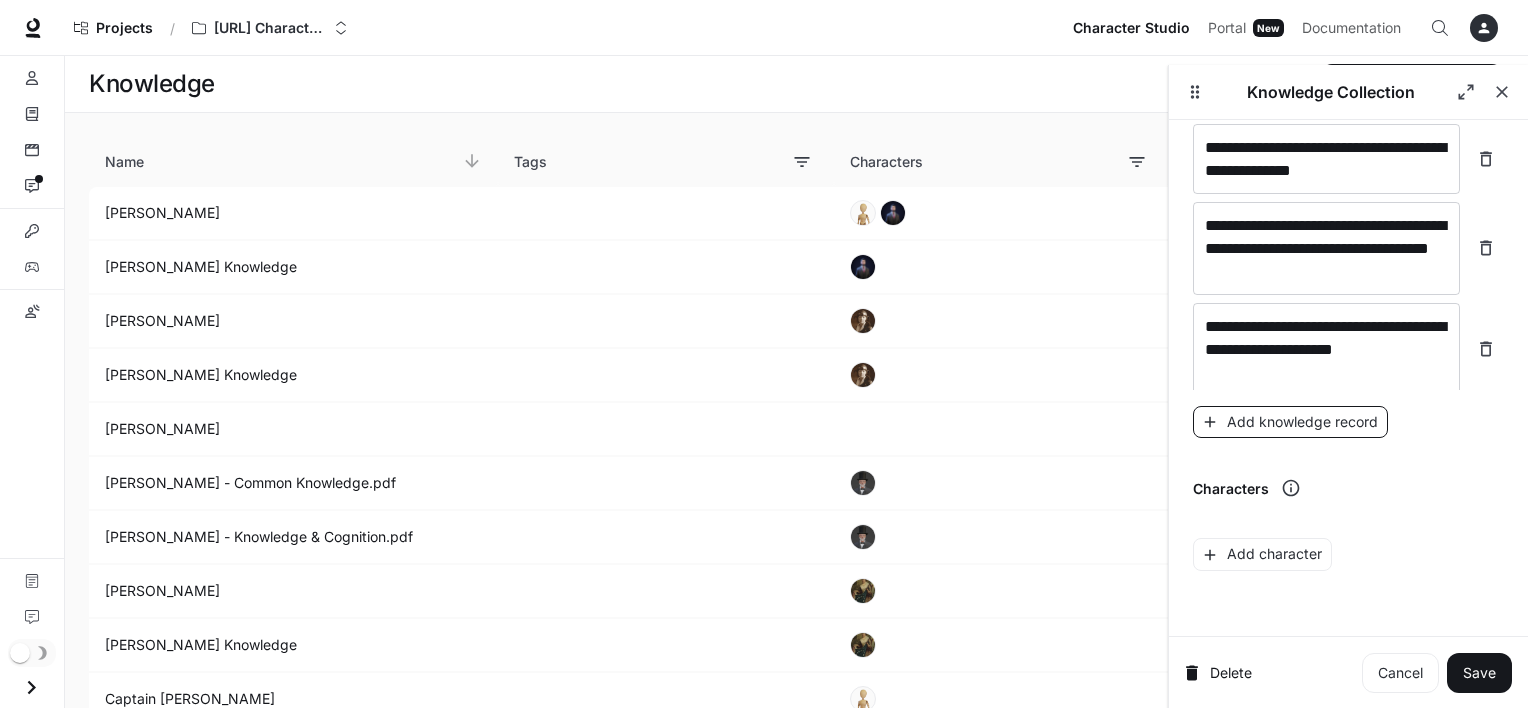 scroll, scrollTop: 8136, scrollLeft: 0, axis: vertical 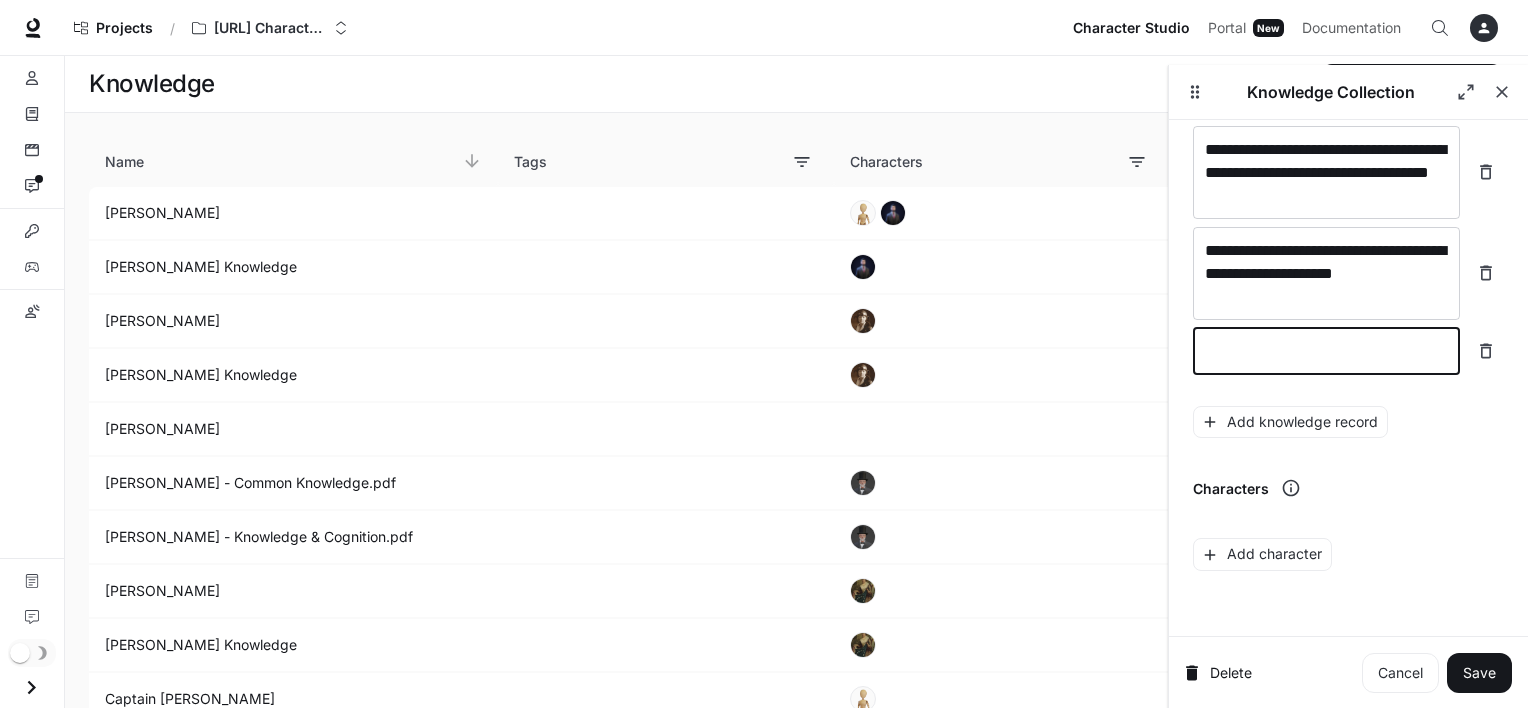 click at bounding box center (1326, 351) 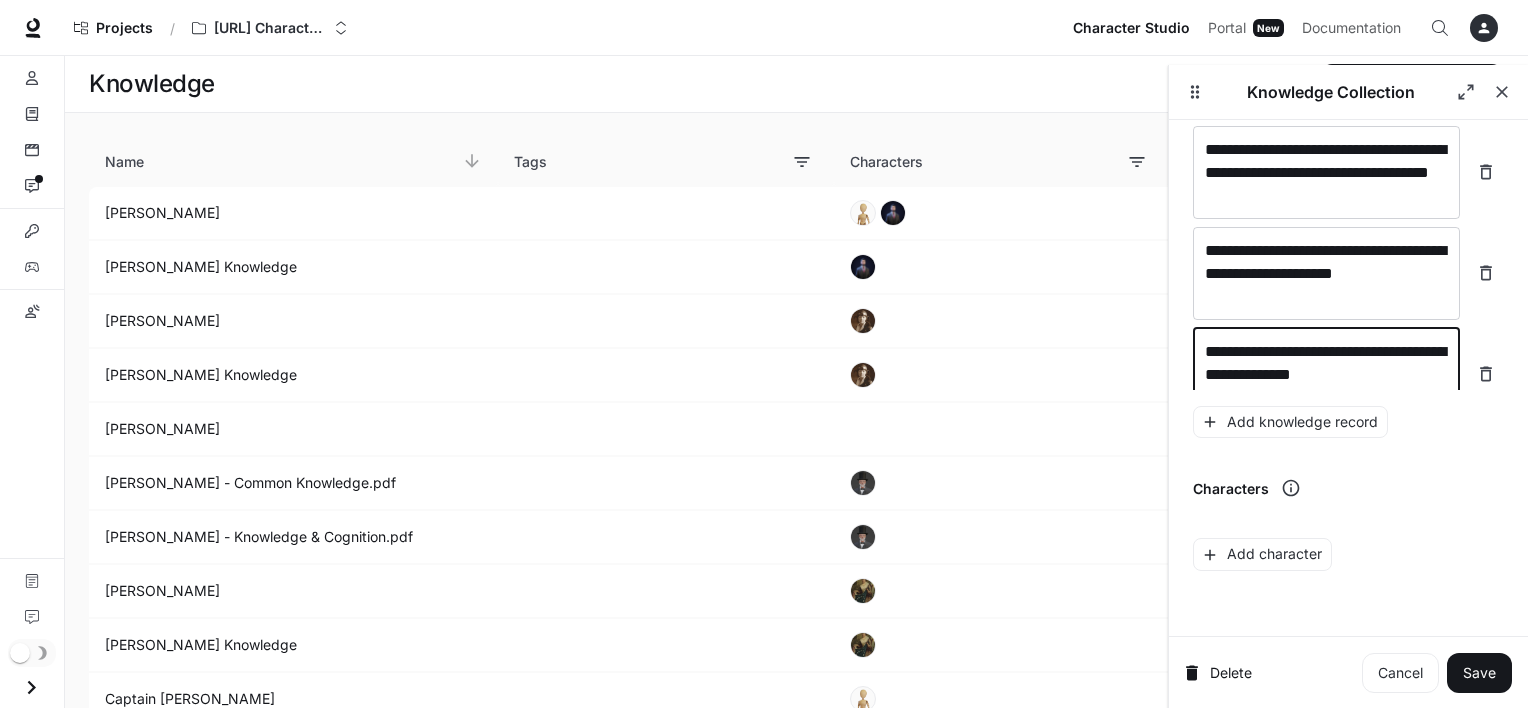 scroll, scrollTop: 8152, scrollLeft: 0, axis: vertical 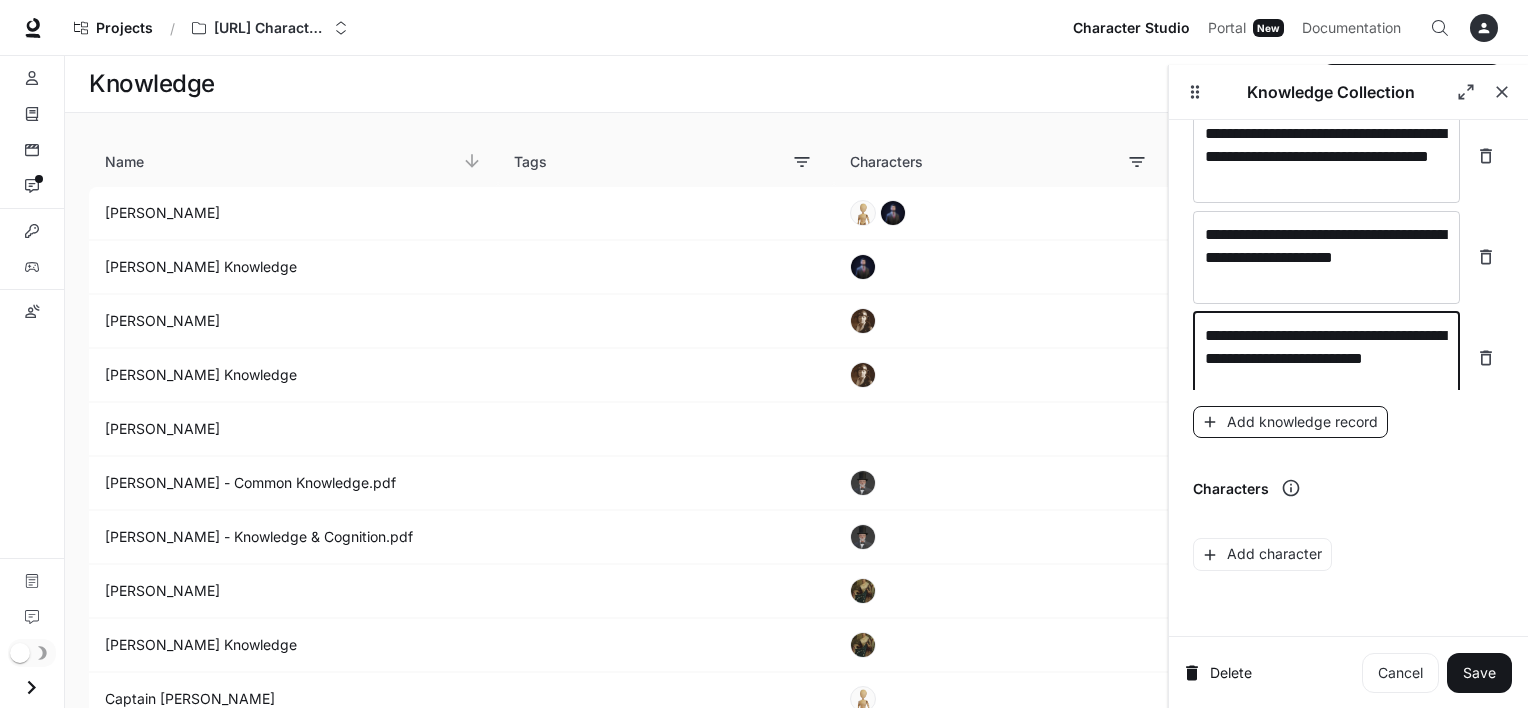 type on "**********" 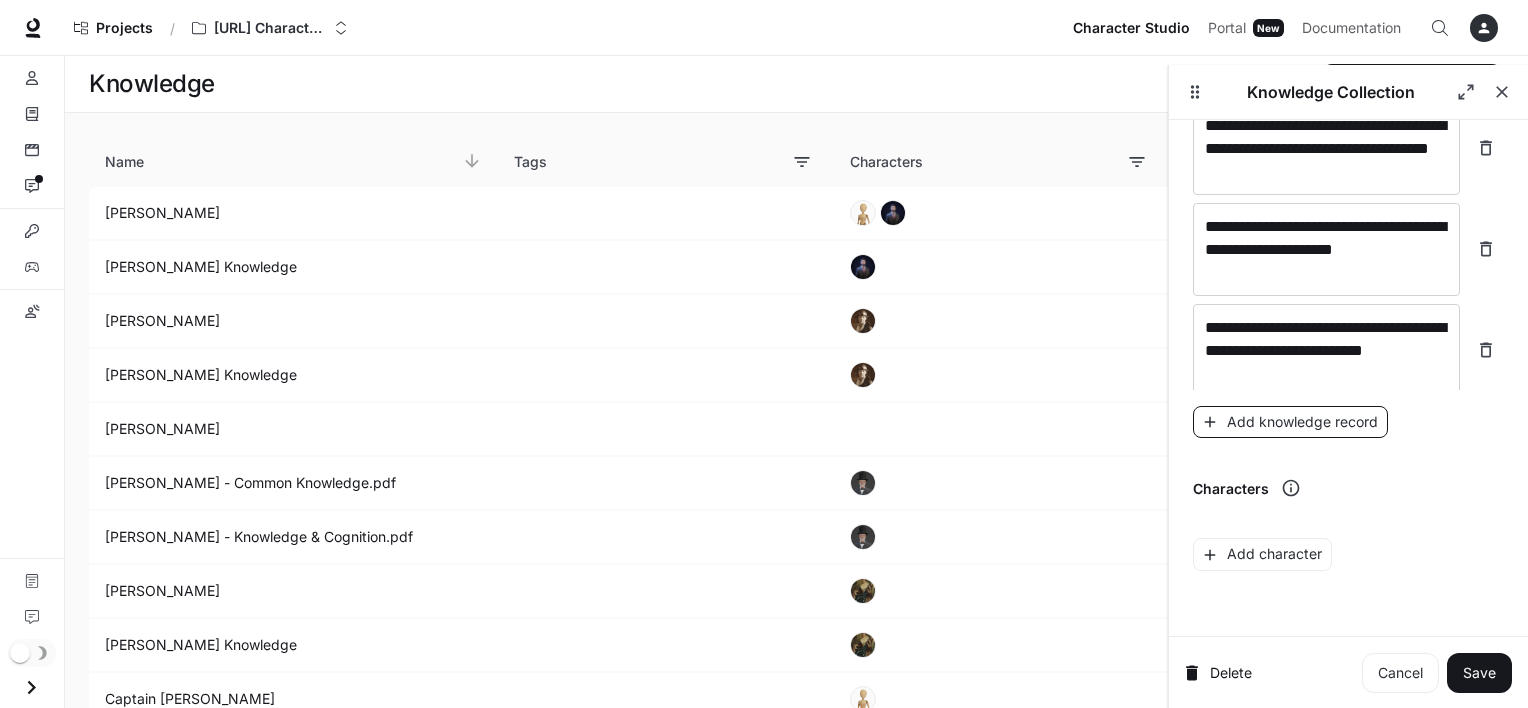 scroll, scrollTop: 8230, scrollLeft: 0, axis: vertical 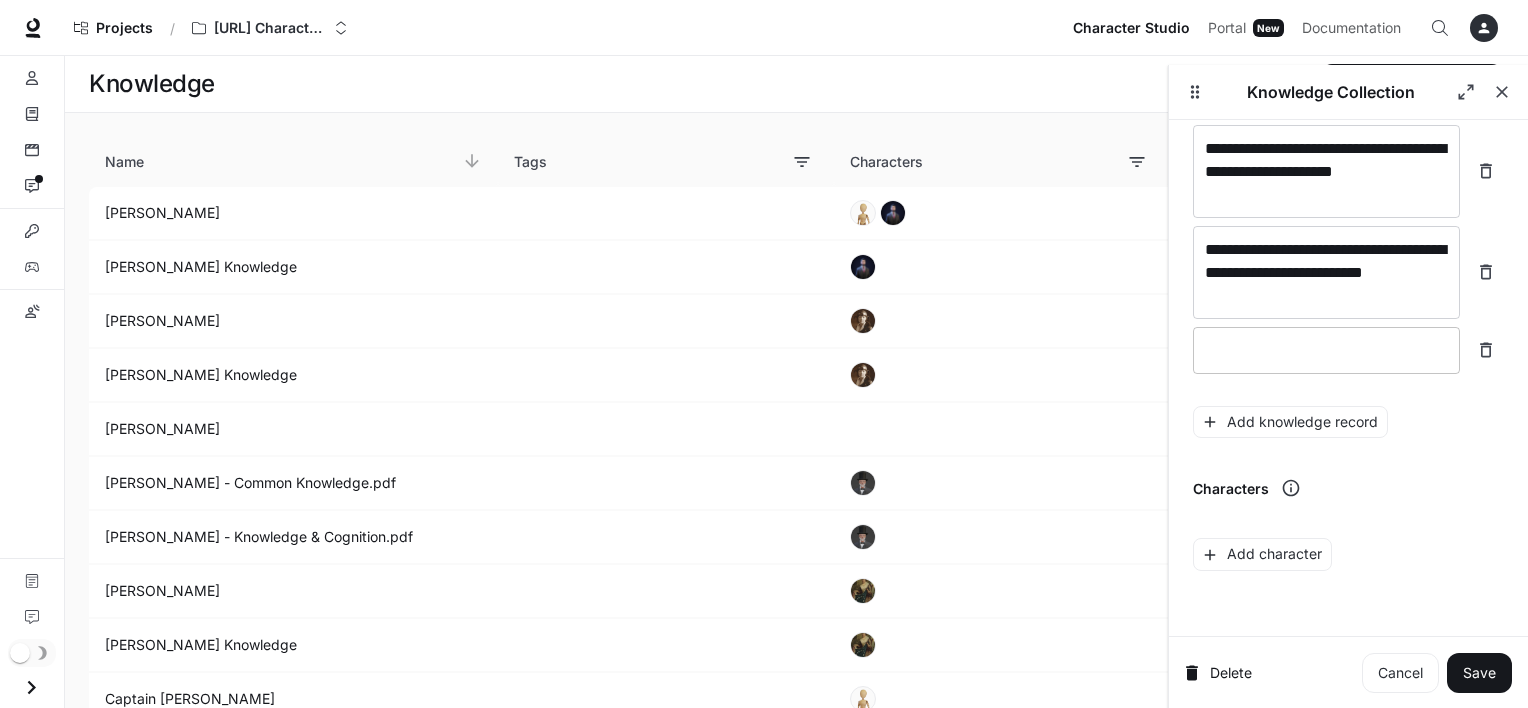 click on "* ​" at bounding box center (1326, 350) 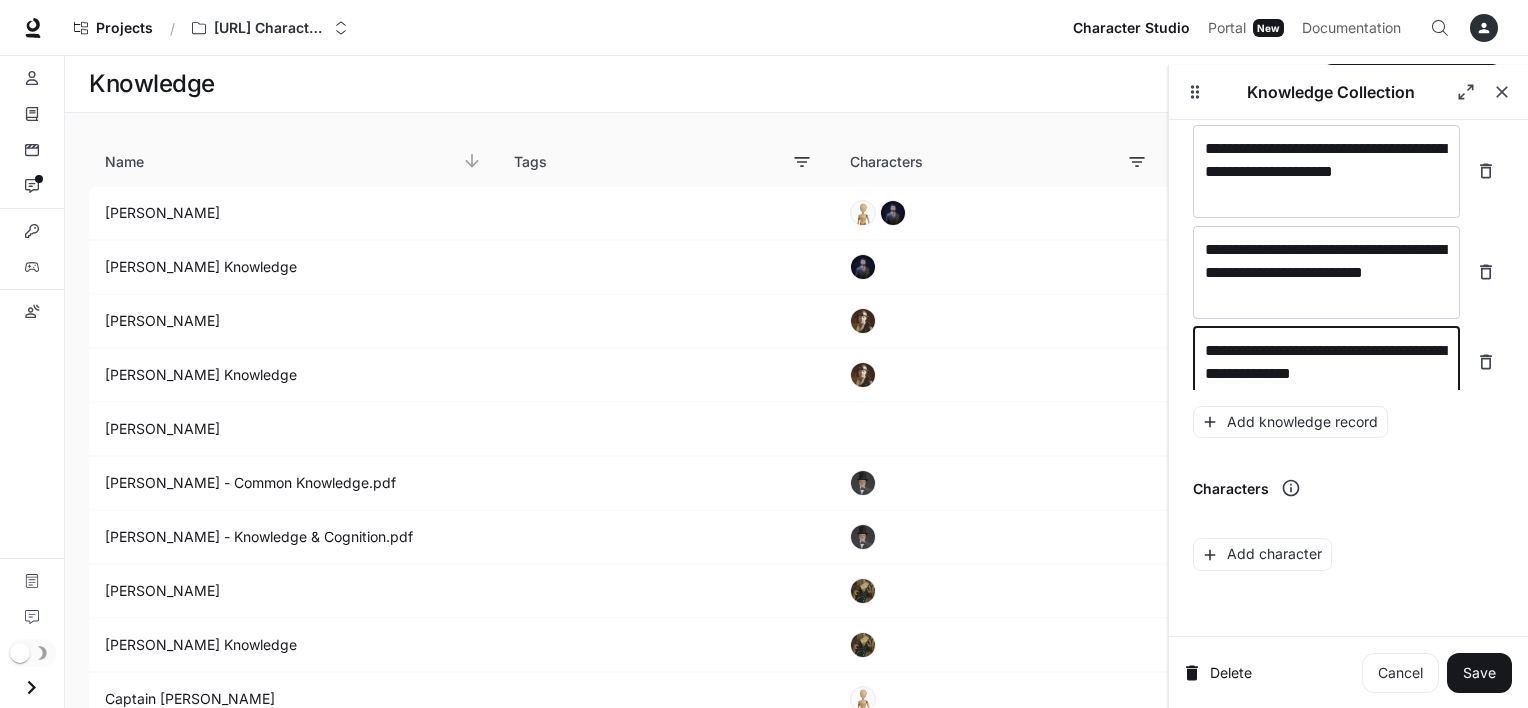 scroll, scrollTop: 8245, scrollLeft: 0, axis: vertical 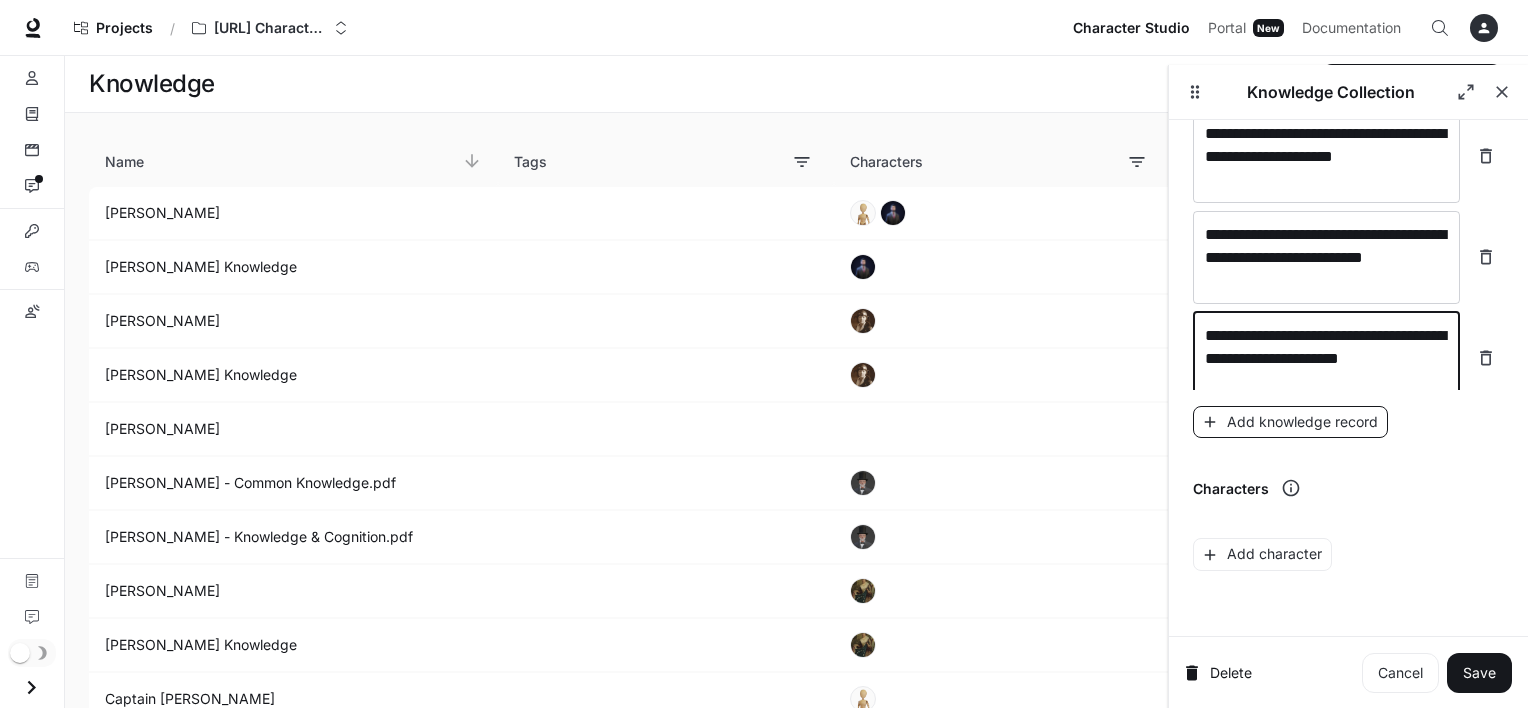 type on "**********" 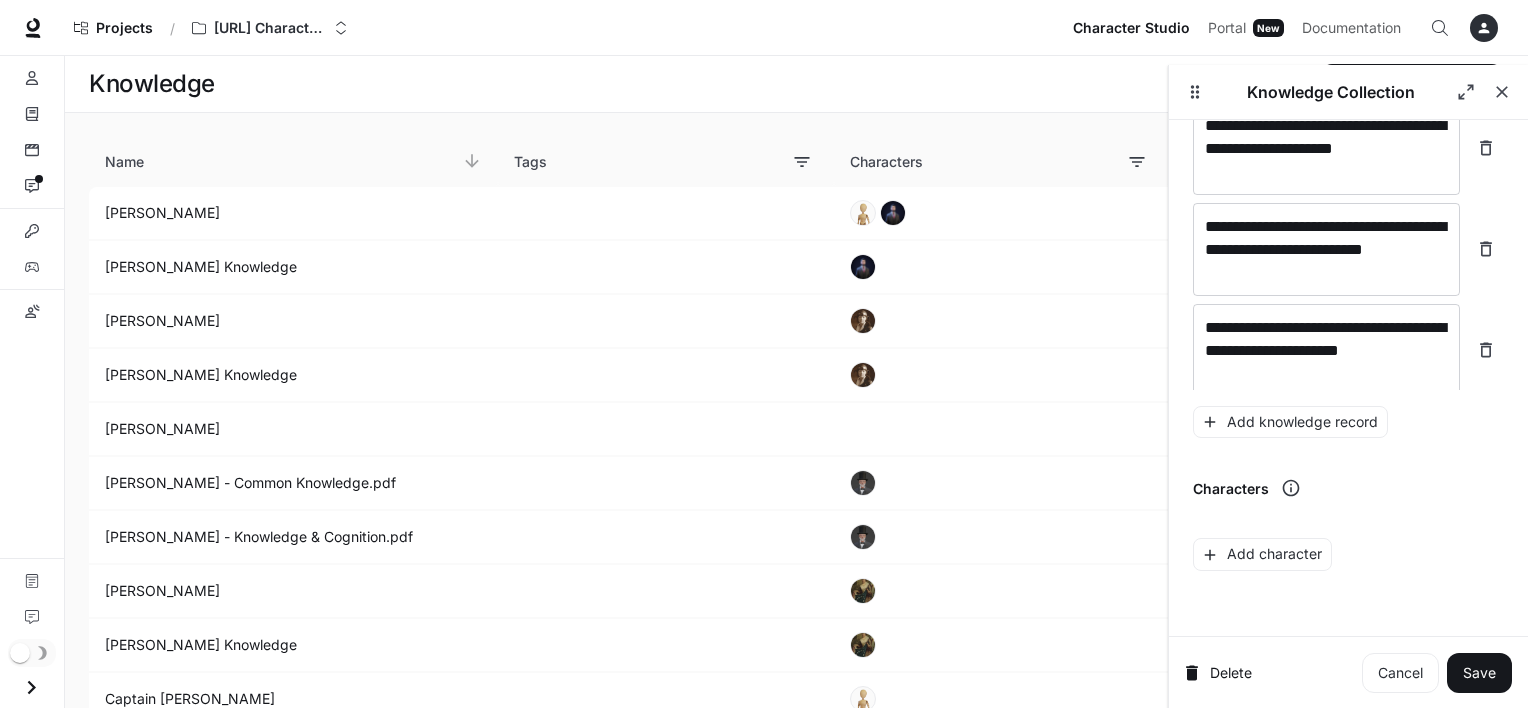 scroll, scrollTop: 8323, scrollLeft: 0, axis: vertical 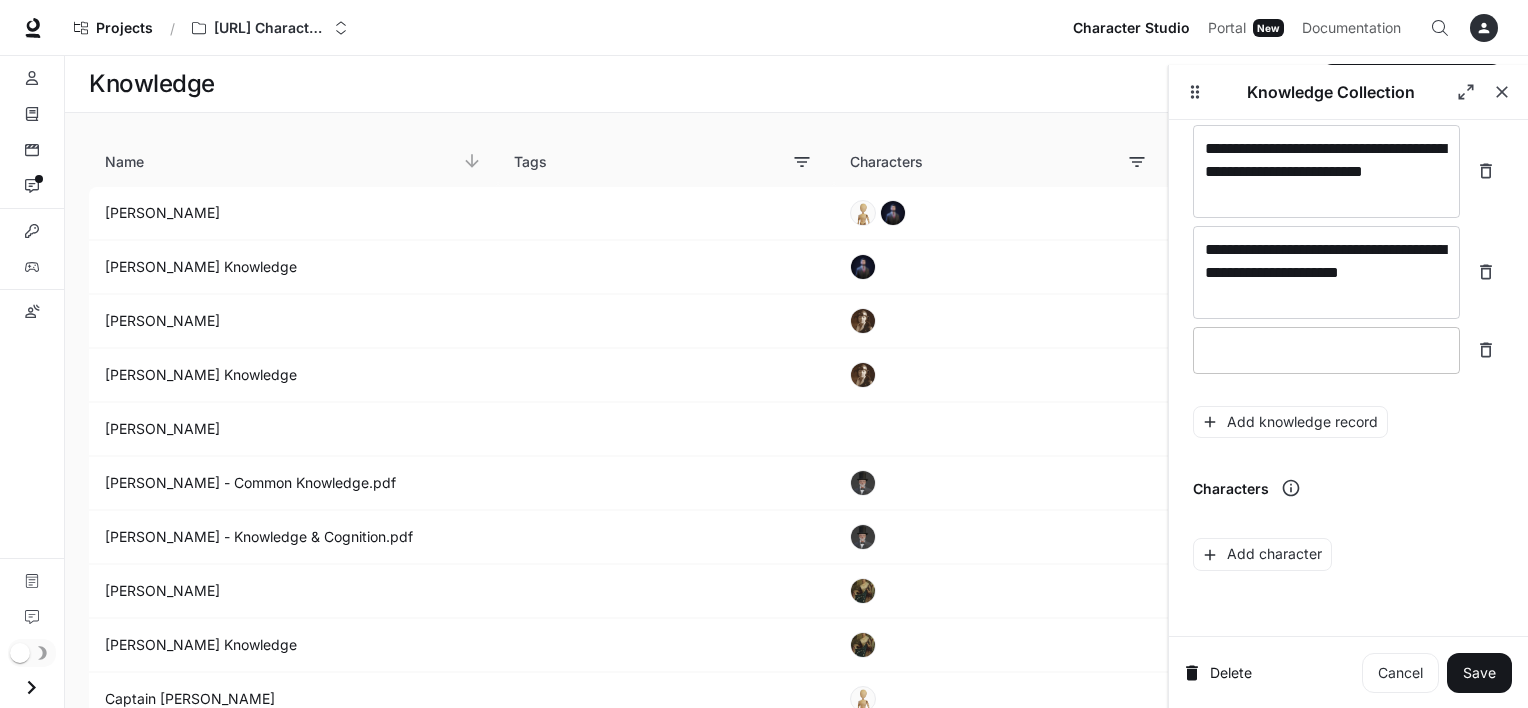 click at bounding box center [1326, 350] 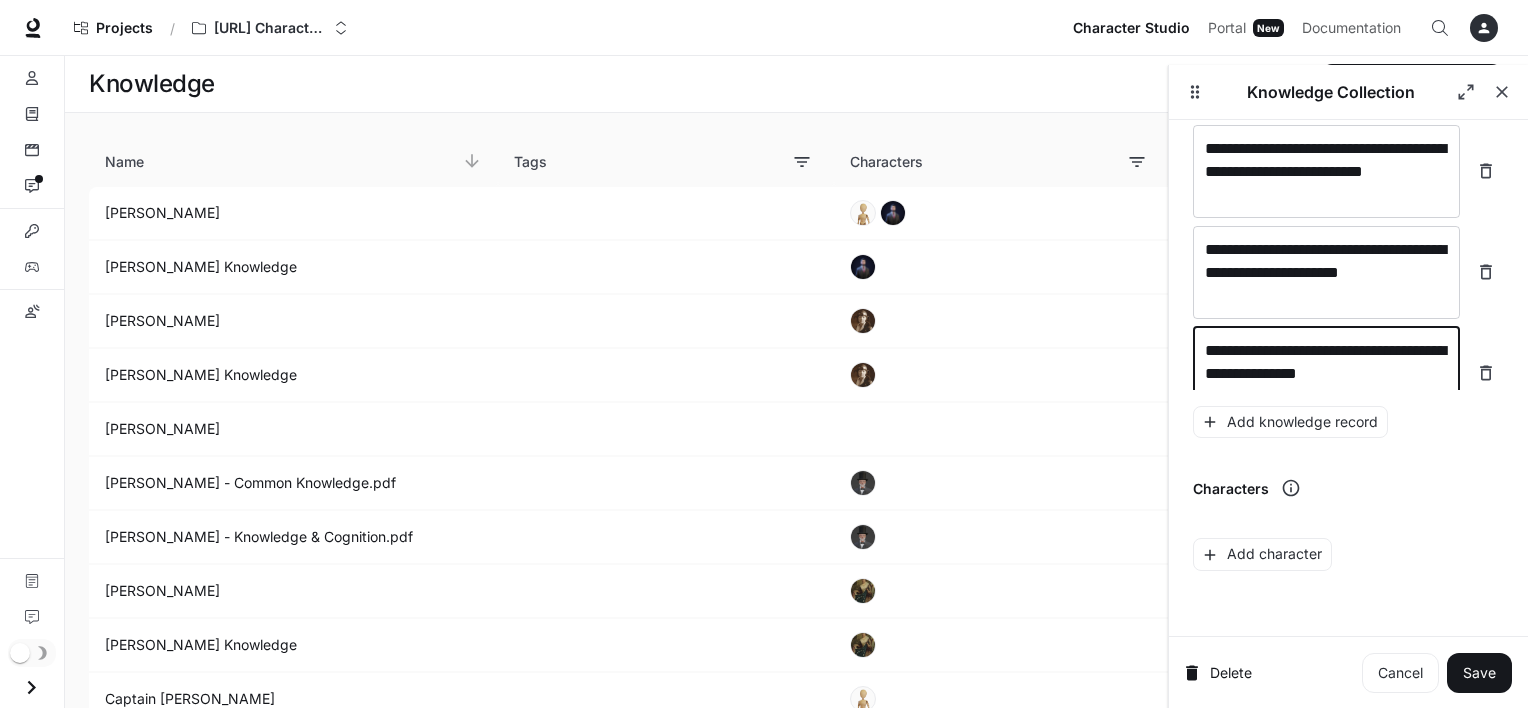 scroll, scrollTop: 8339, scrollLeft: 0, axis: vertical 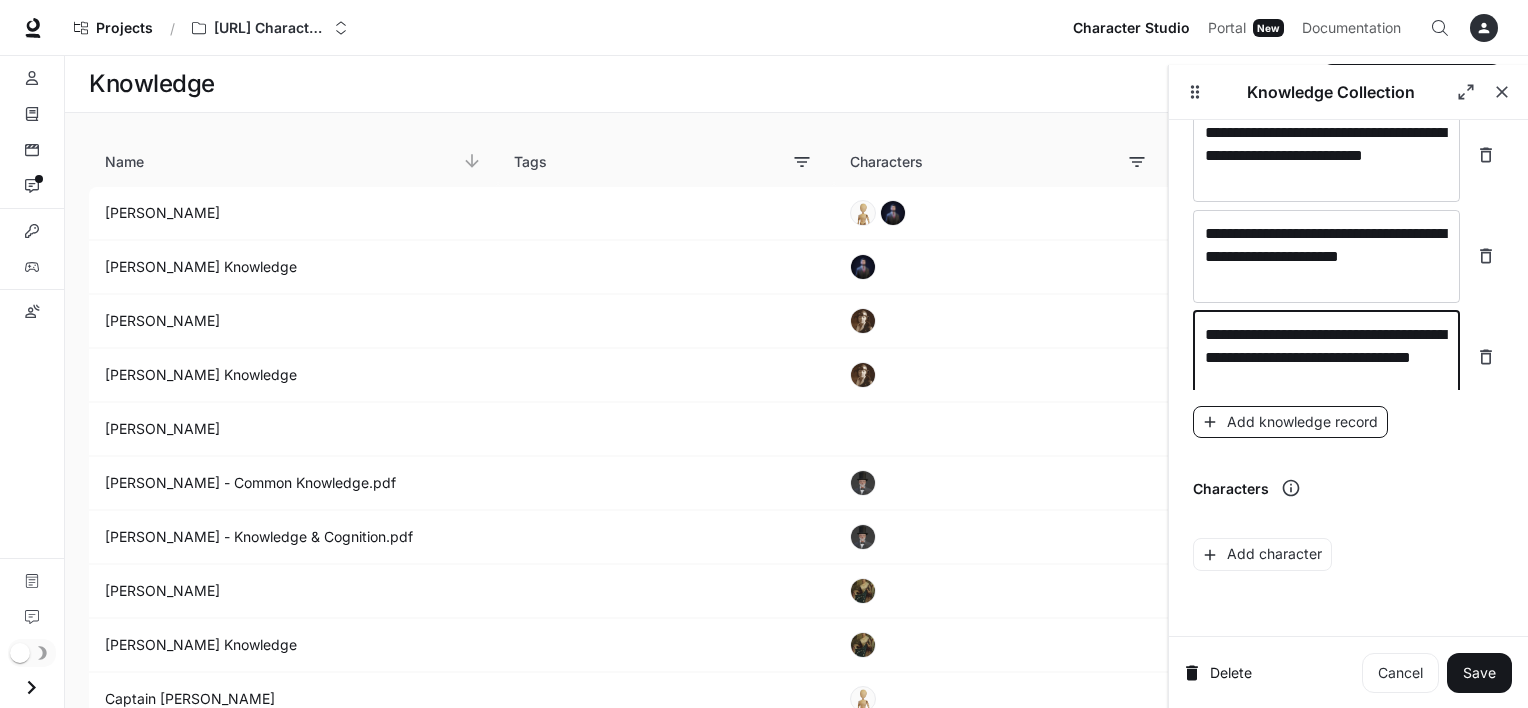 type on "**********" 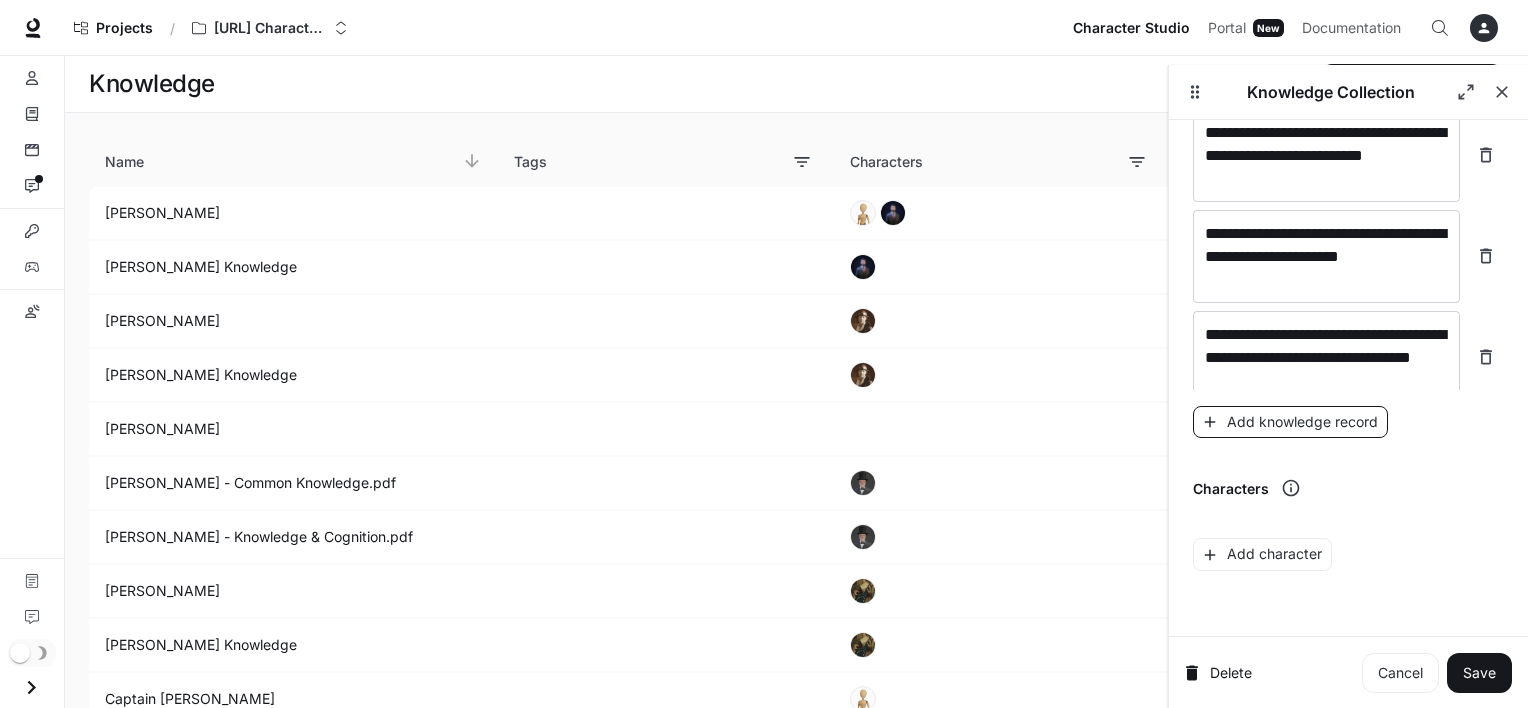 scroll, scrollTop: 8416, scrollLeft: 0, axis: vertical 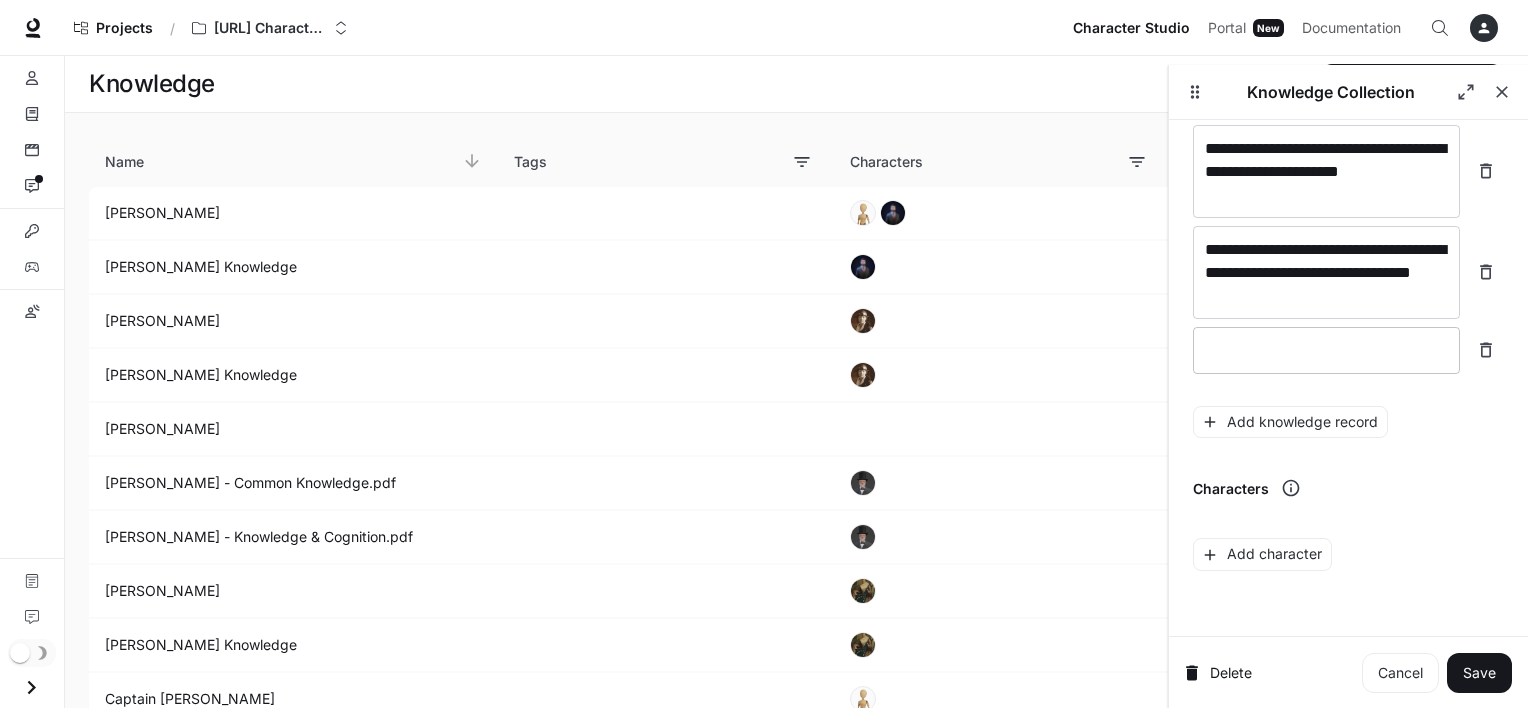 click at bounding box center [1326, 350] 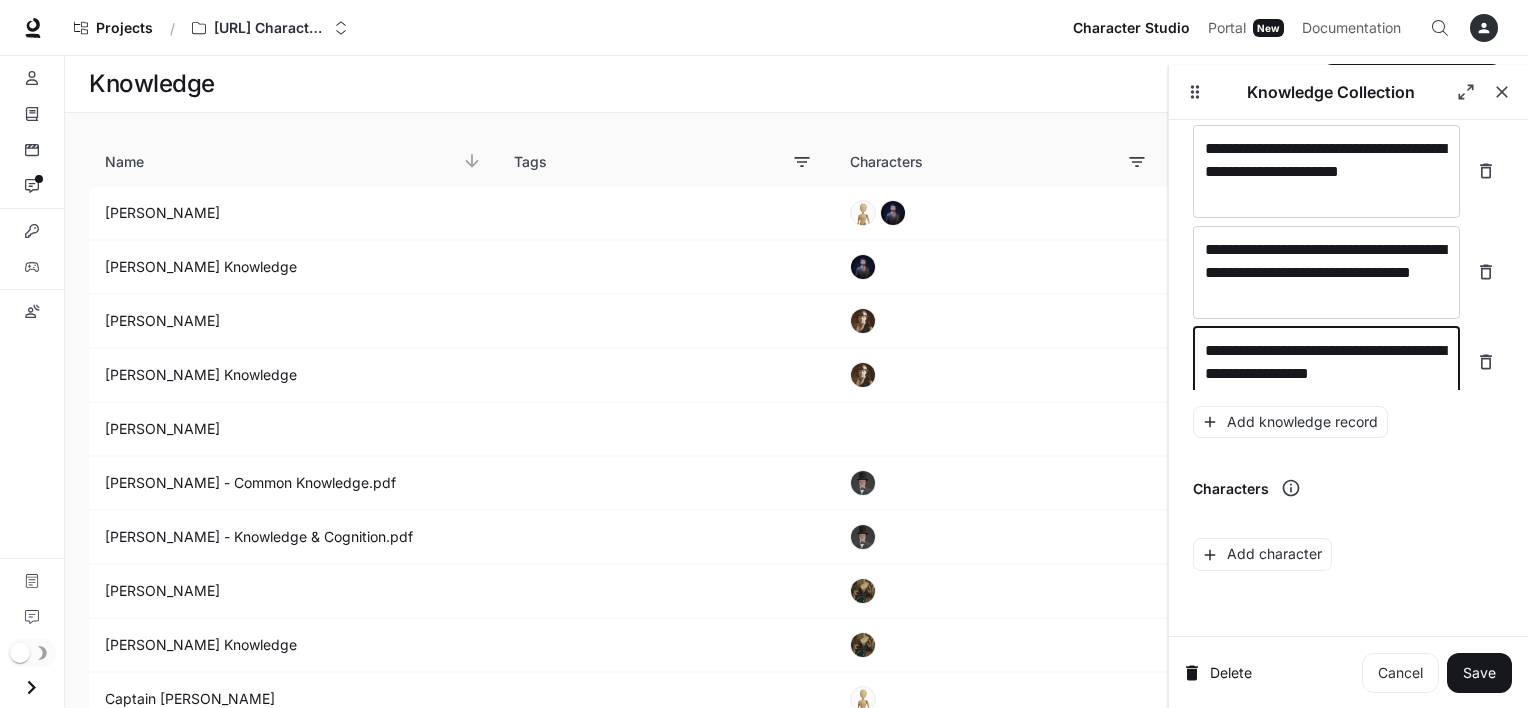 scroll, scrollTop: 8432, scrollLeft: 0, axis: vertical 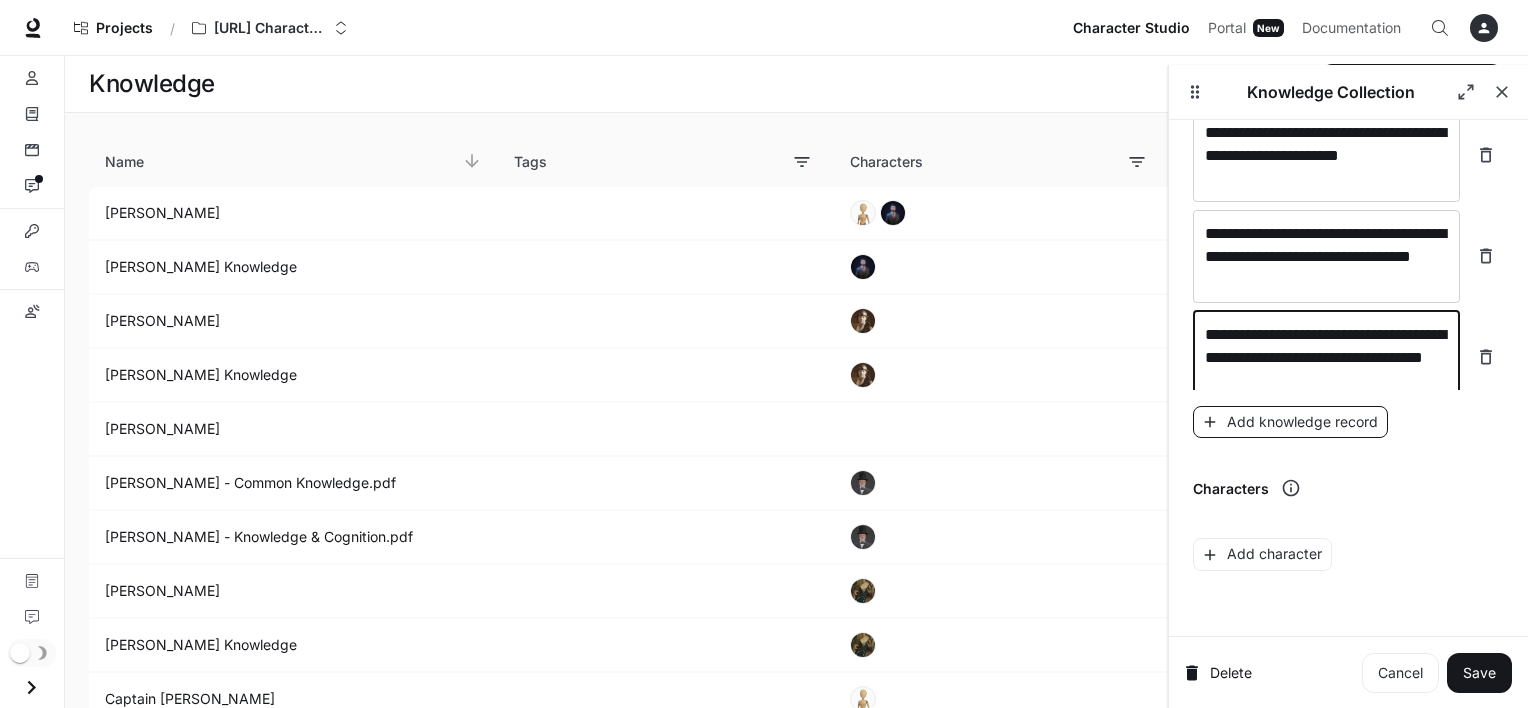 type on "**********" 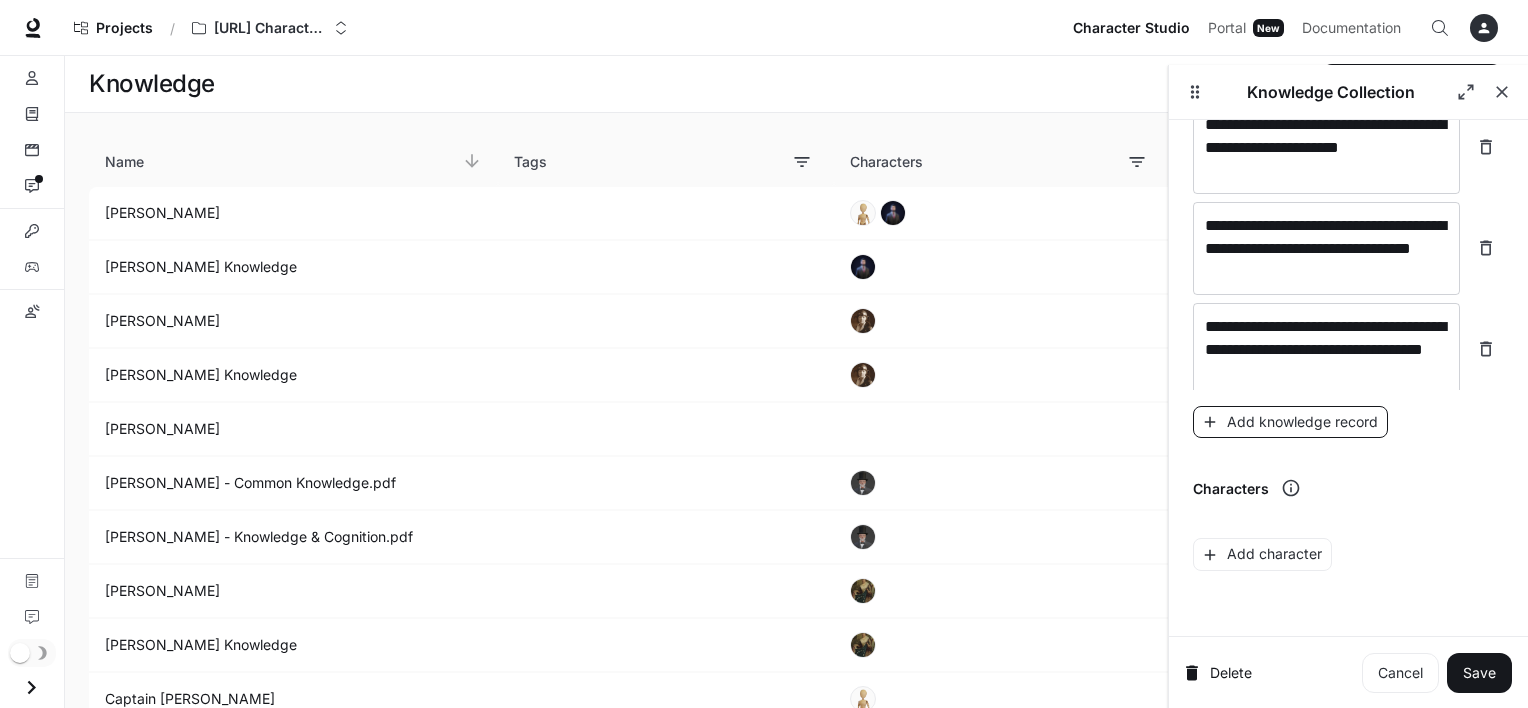 scroll, scrollTop: 8508, scrollLeft: 0, axis: vertical 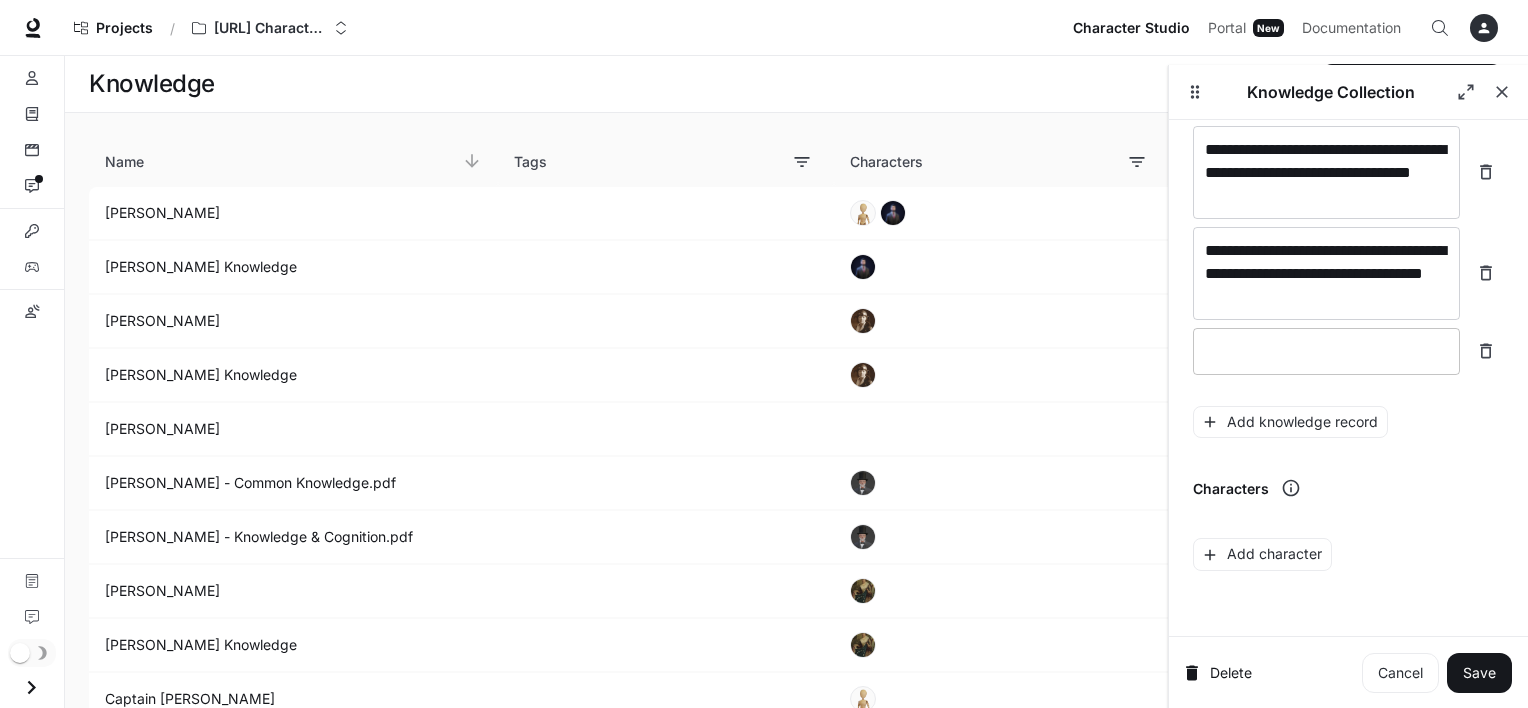 click on "* ​" at bounding box center [1326, 351] 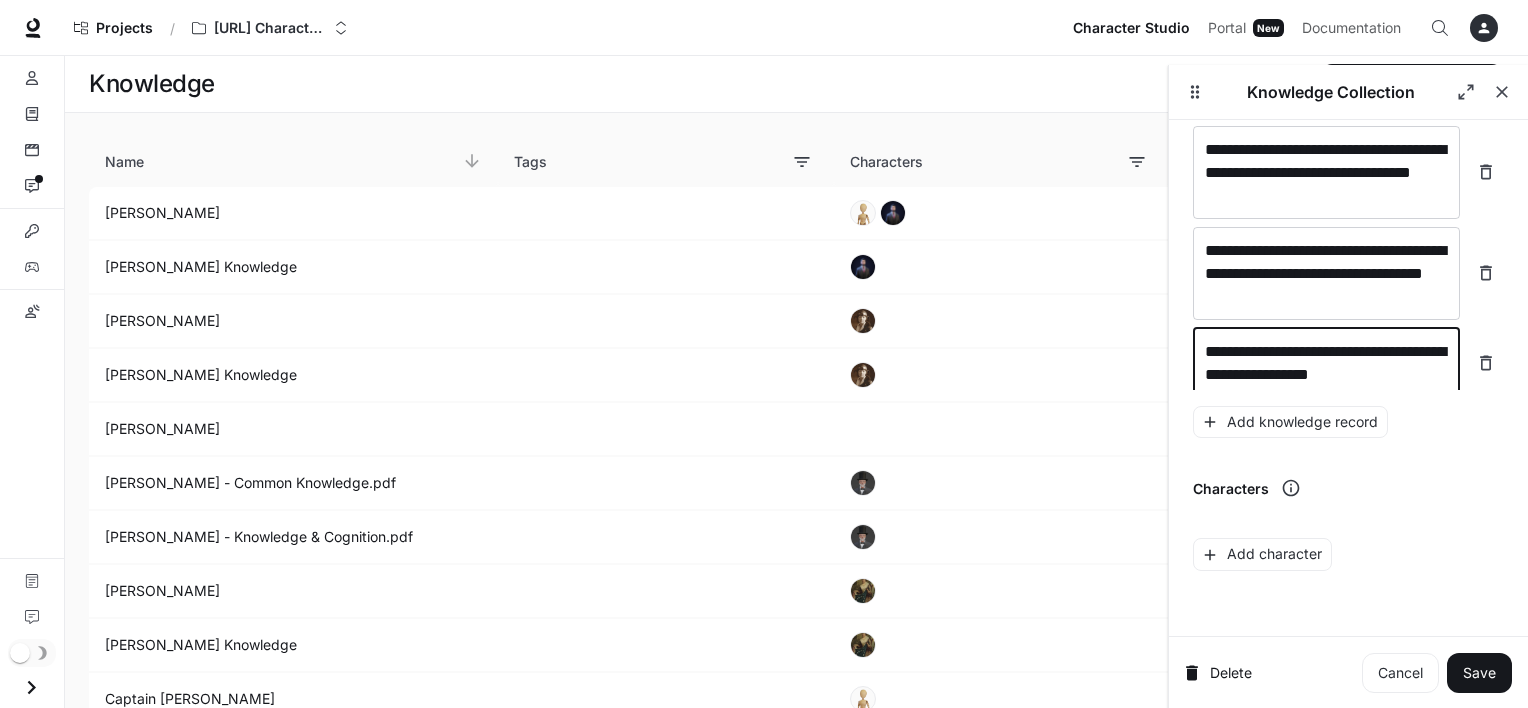 scroll, scrollTop: 8524, scrollLeft: 0, axis: vertical 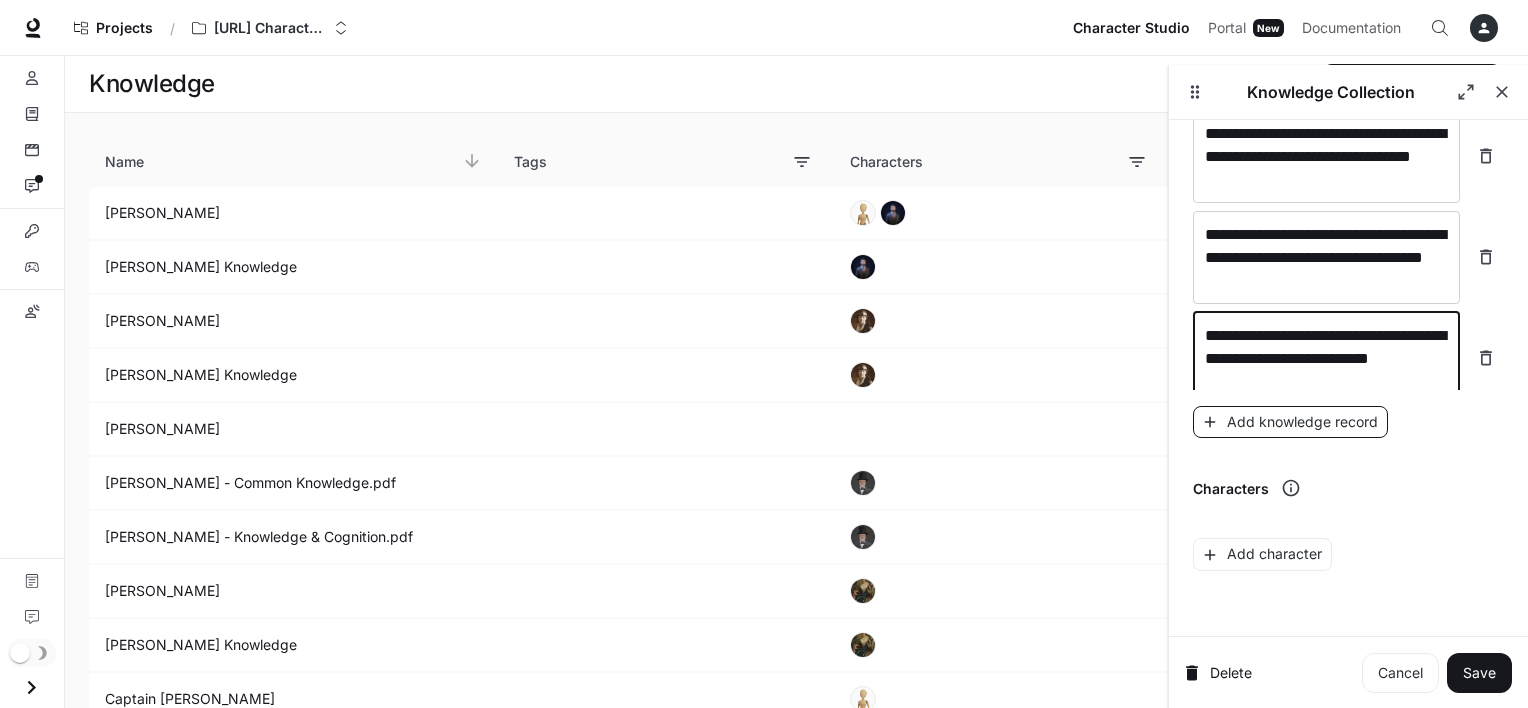 type on "**********" 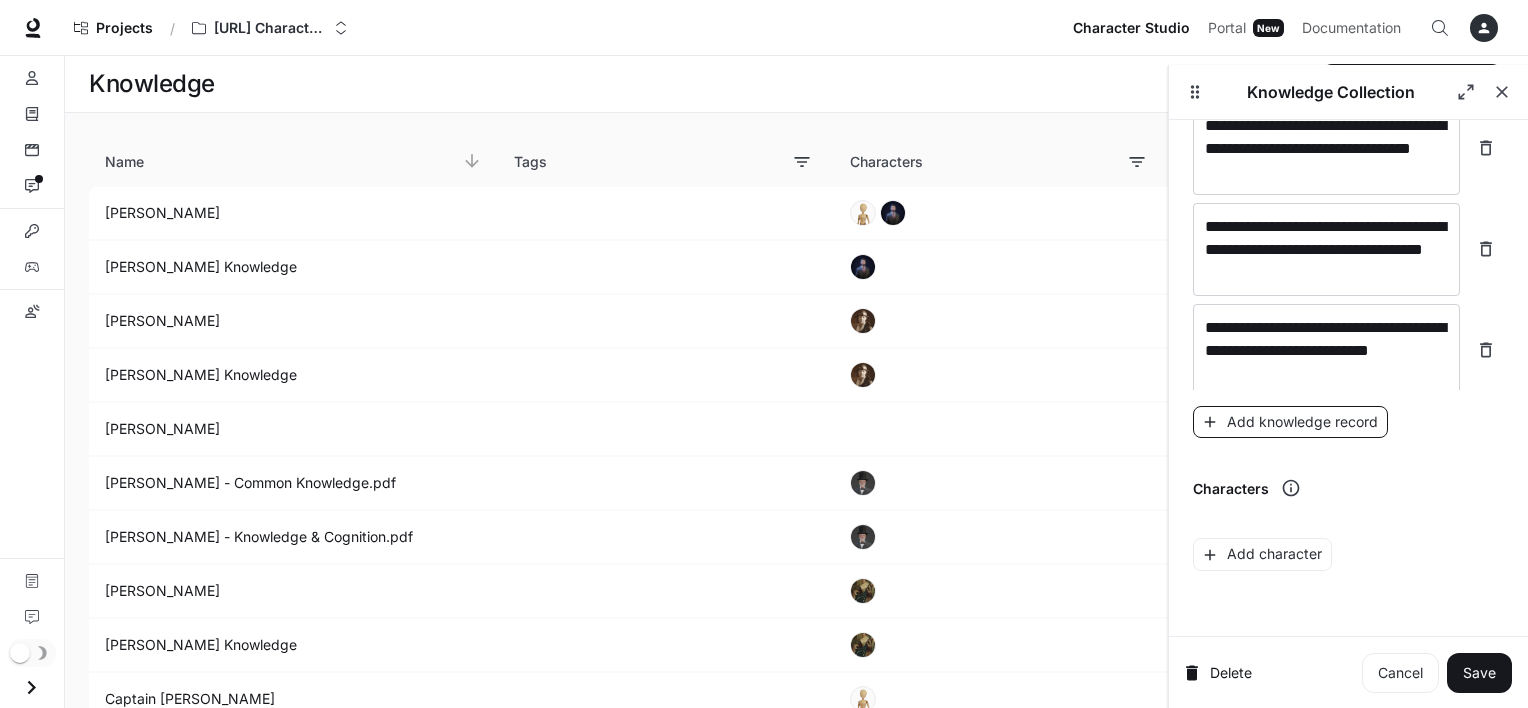 scroll, scrollTop: 8602, scrollLeft: 0, axis: vertical 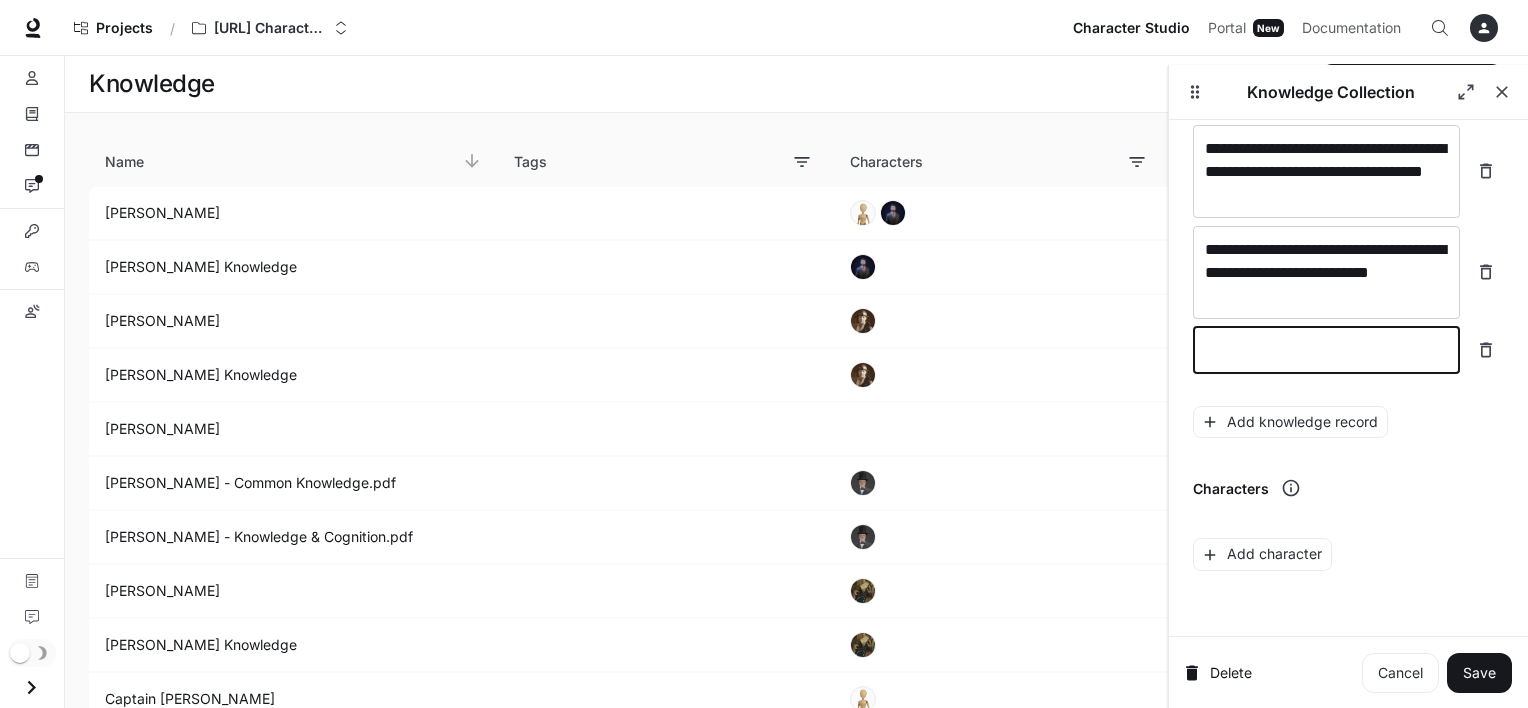 click at bounding box center (1326, 350) 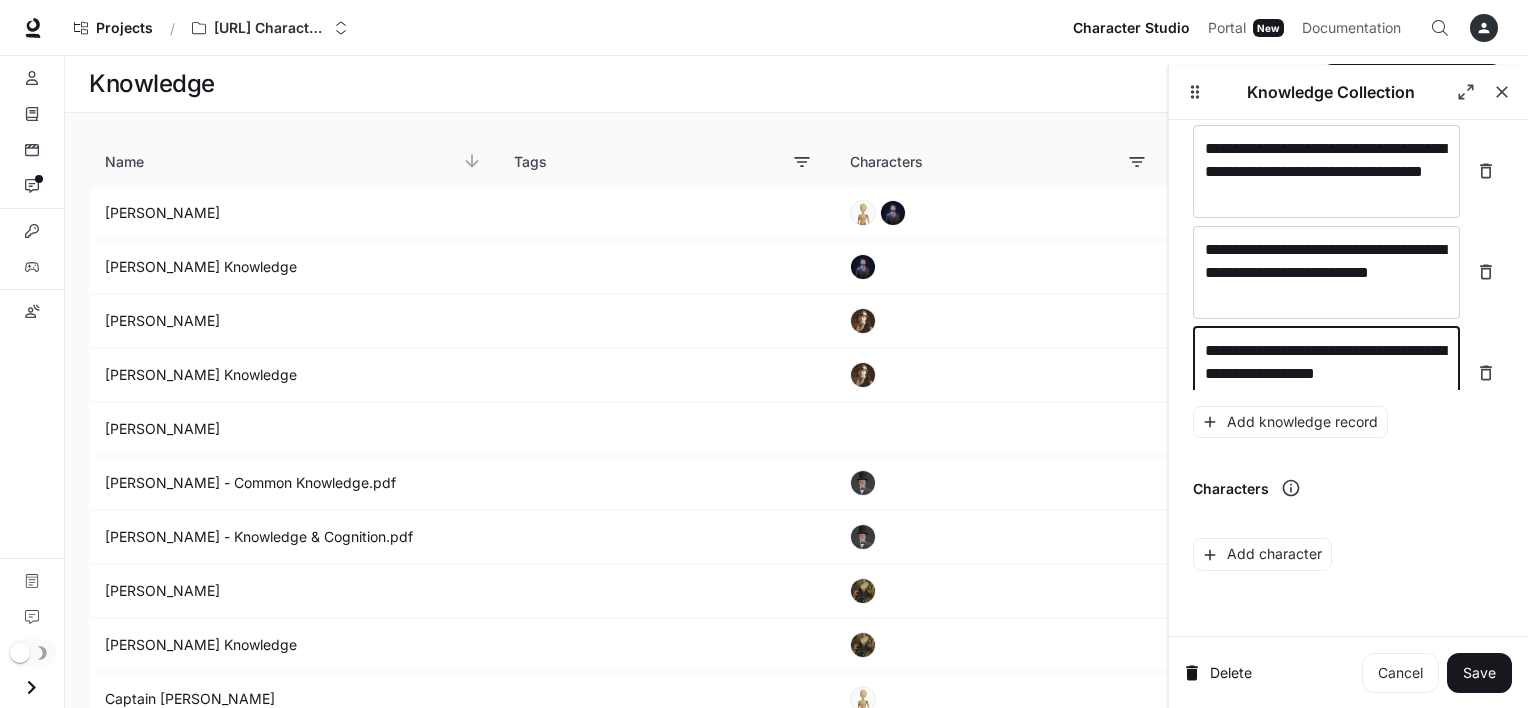 scroll, scrollTop: 8617, scrollLeft: 0, axis: vertical 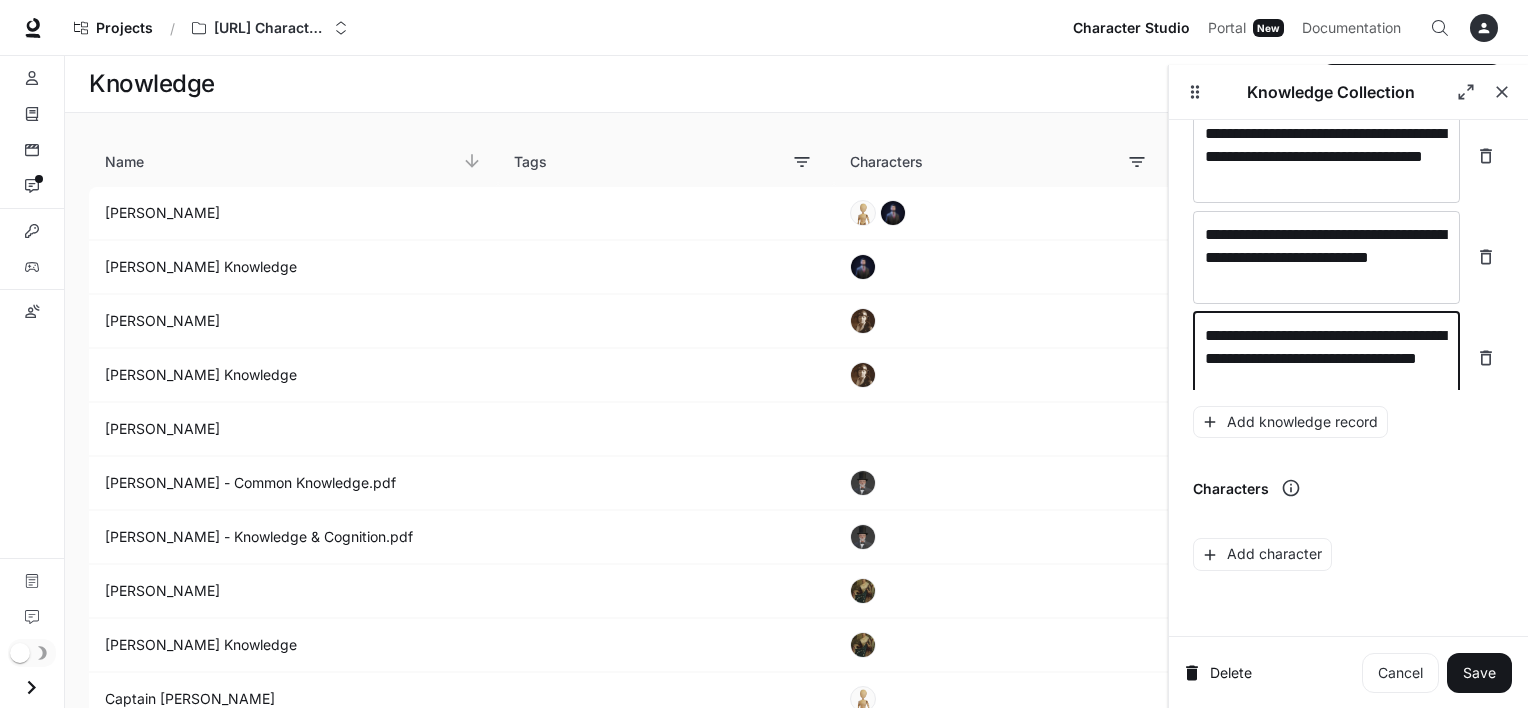 type on "**********" 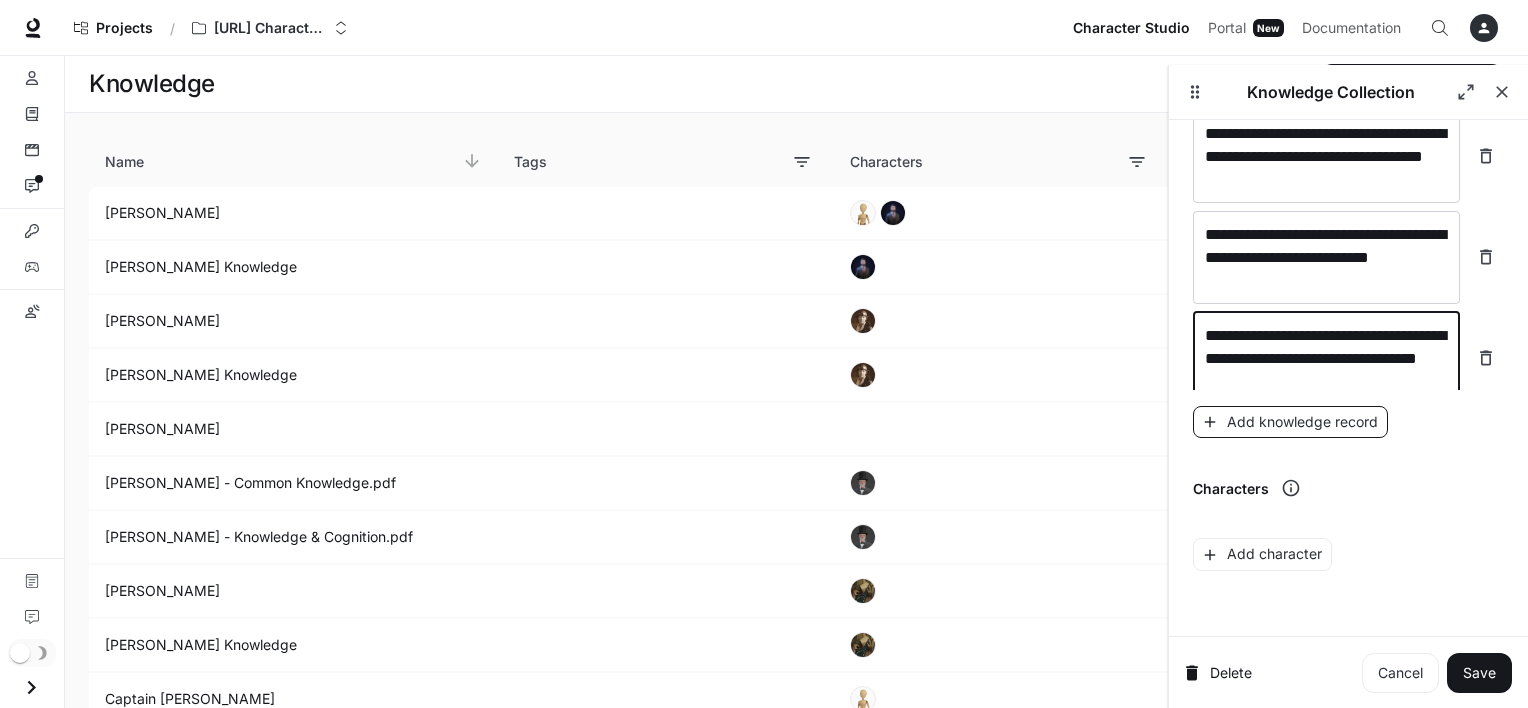 click on "Add knowledge record" at bounding box center (1290, 422) 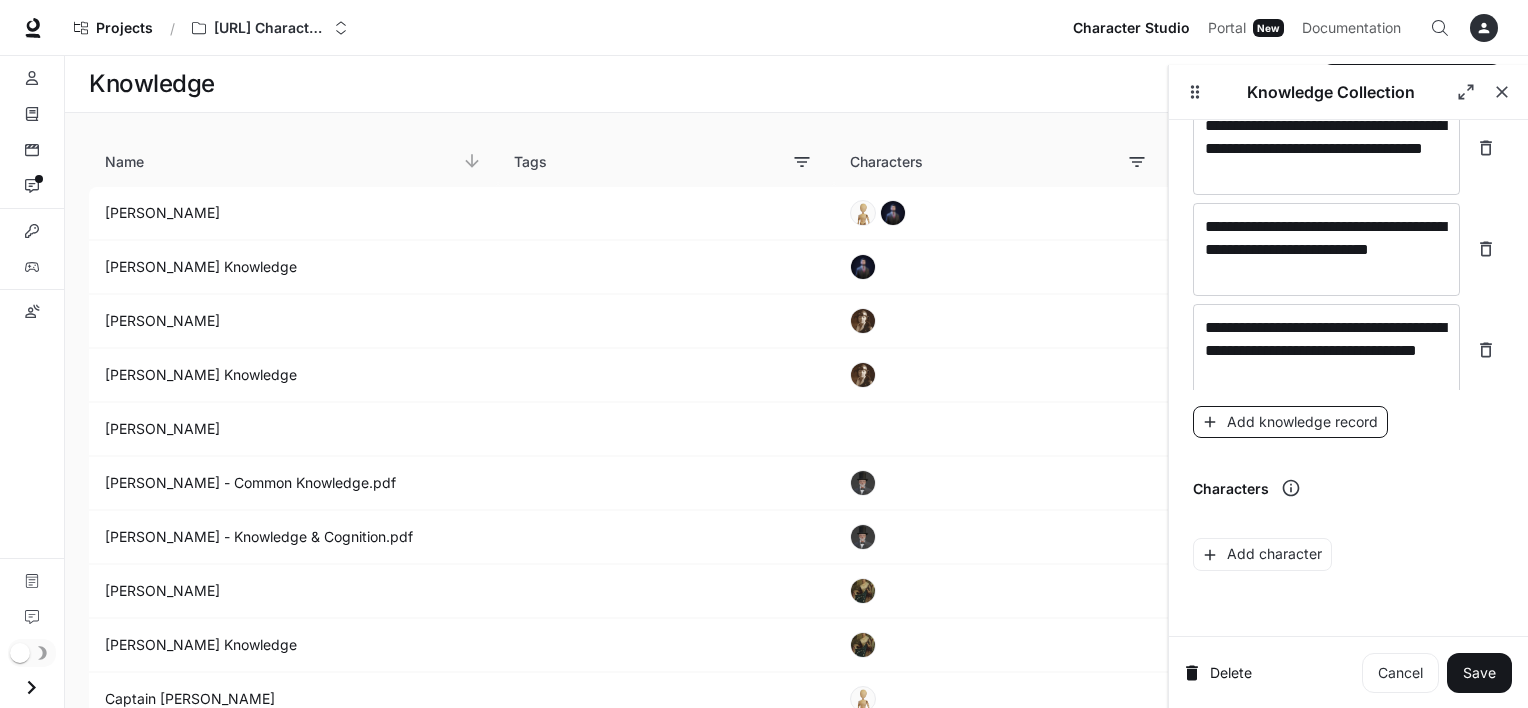 scroll, scrollTop: 8695, scrollLeft: 0, axis: vertical 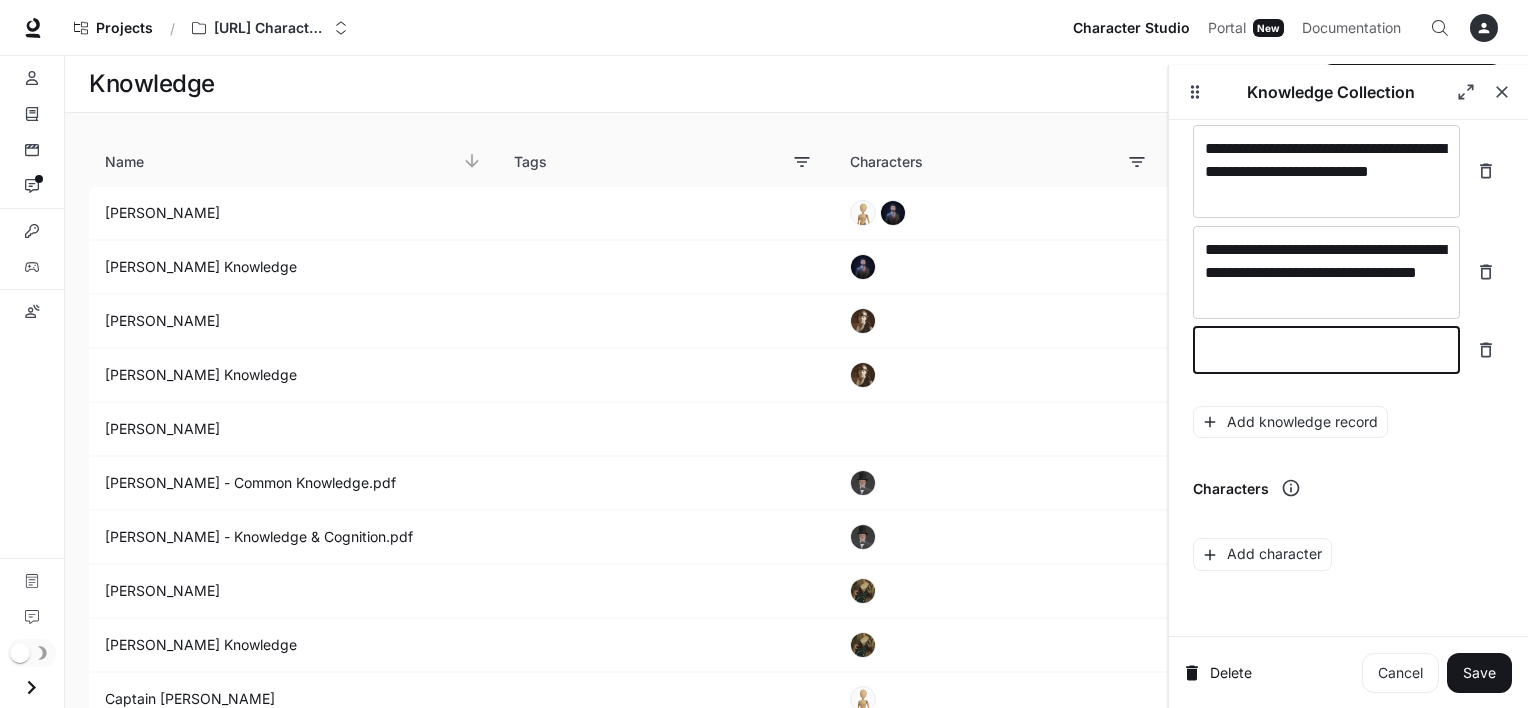 click at bounding box center (1326, 350) 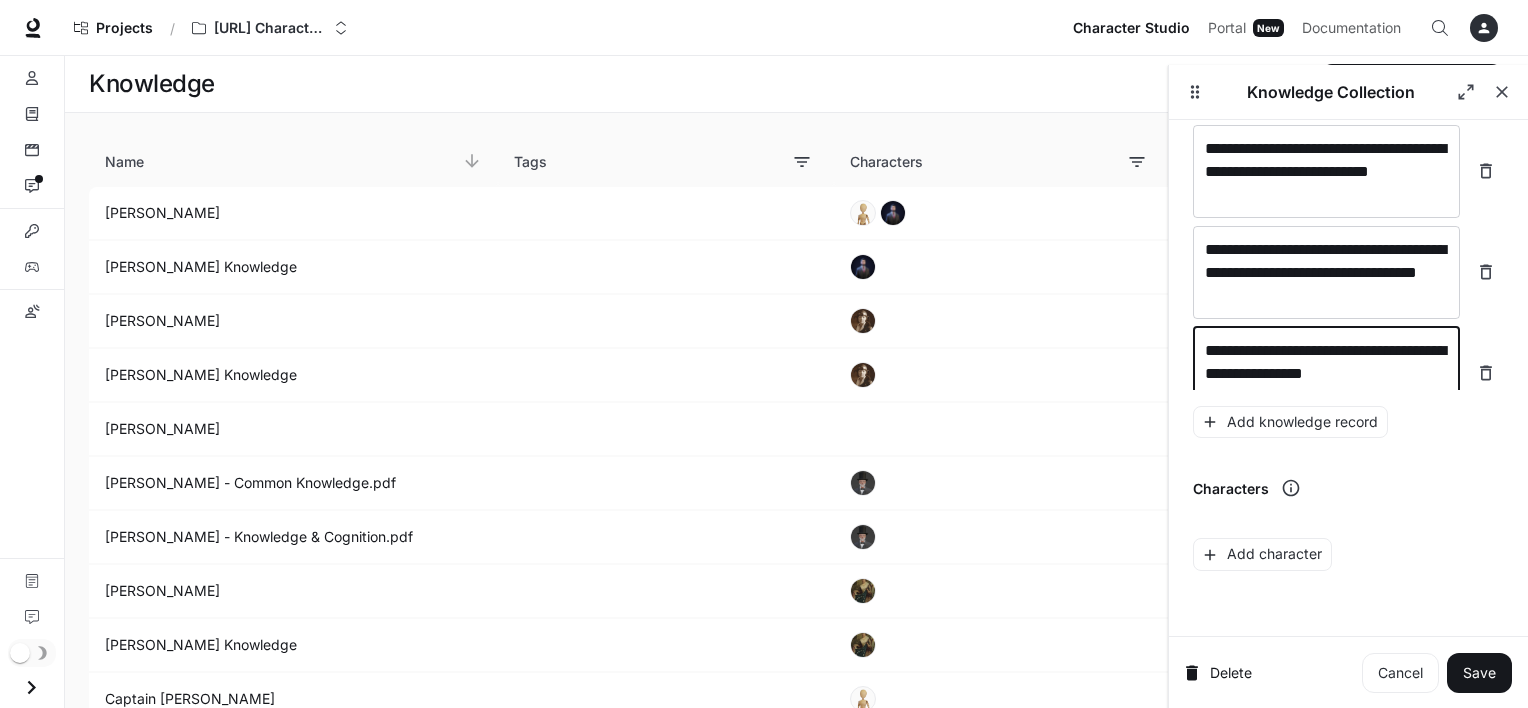 scroll, scrollTop: 8711, scrollLeft: 0, axis: vertical 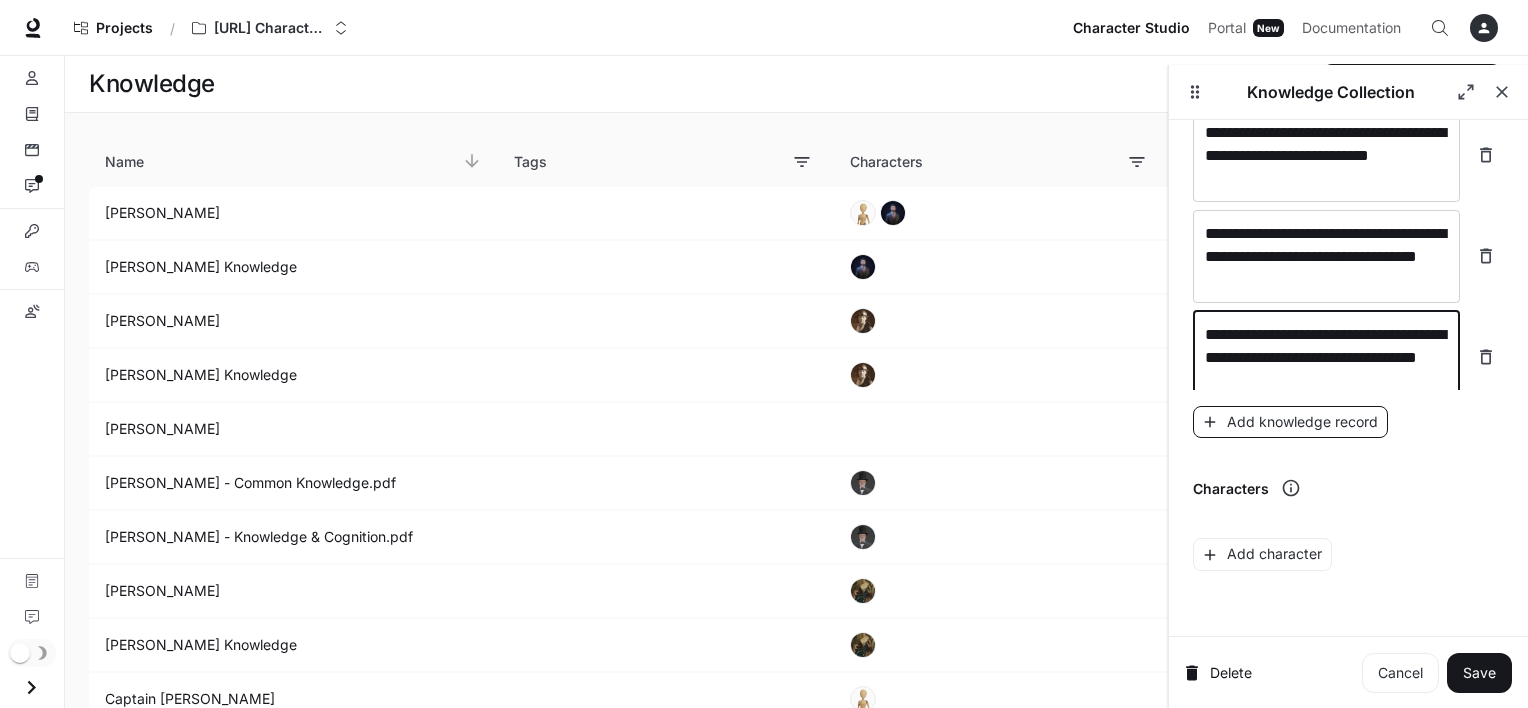 type on "**********" 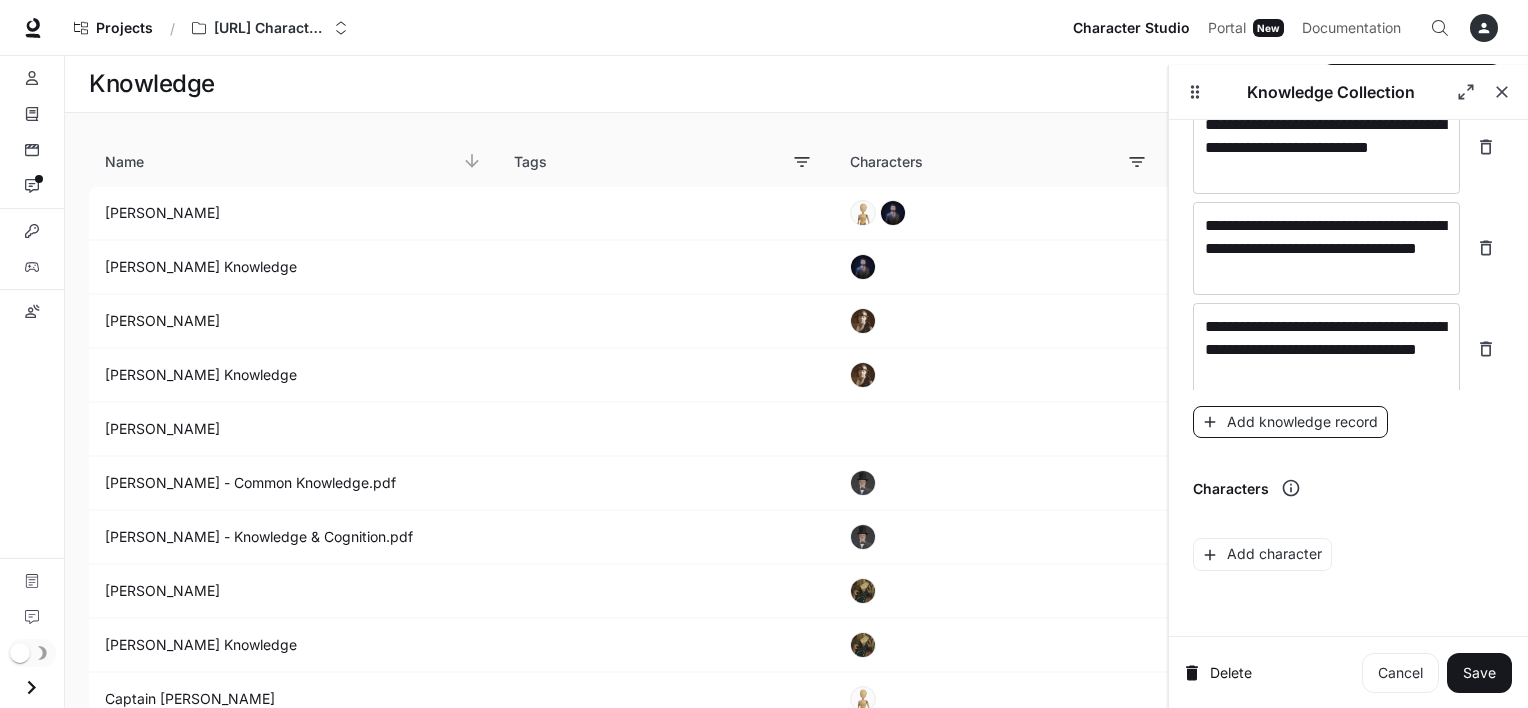 scroll, scrollTop: 8788, scrollLeft: 0, axis: vertical 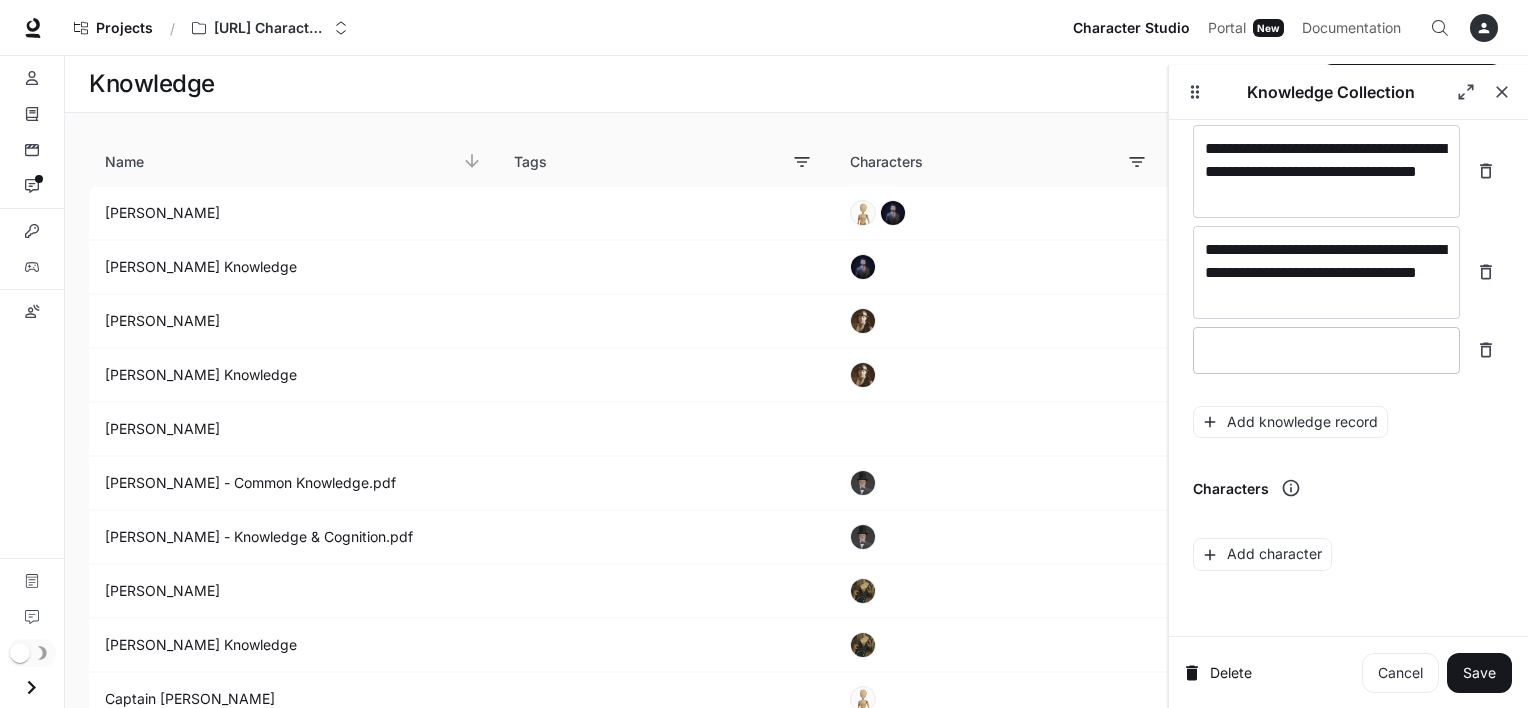 click on "* ​" at bounding box center (1326, 350) 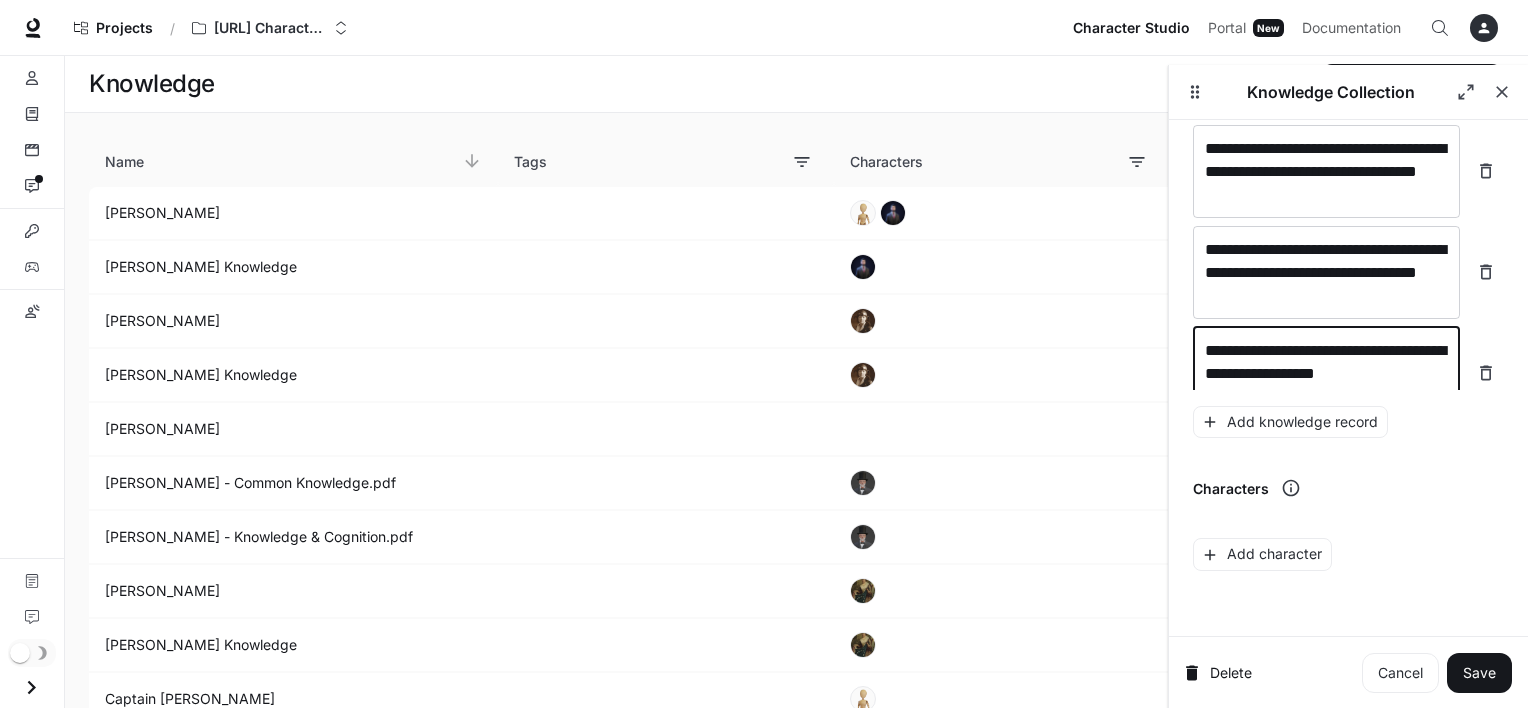 scroll, scrollTop: 8804, scrollLeft: 0, axis: vertical 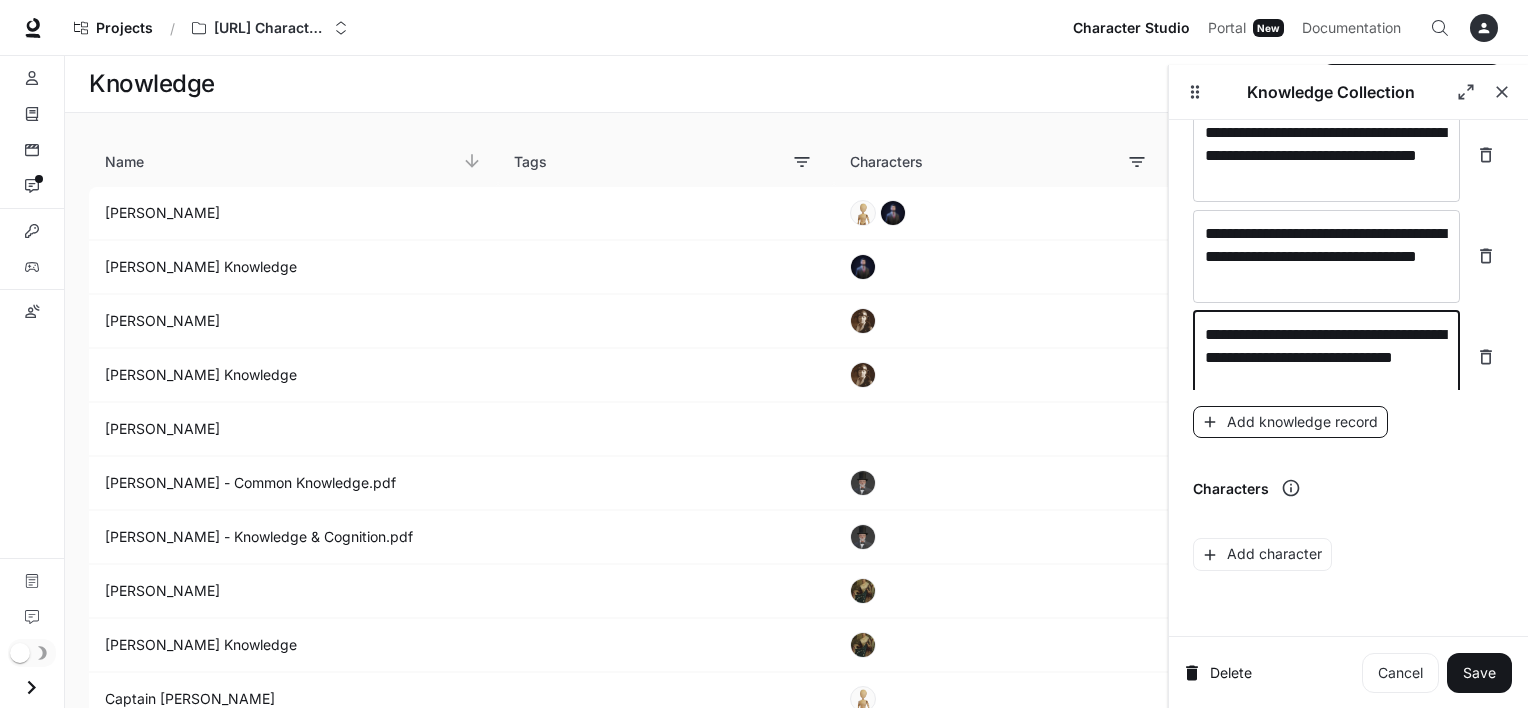 type on "**********" 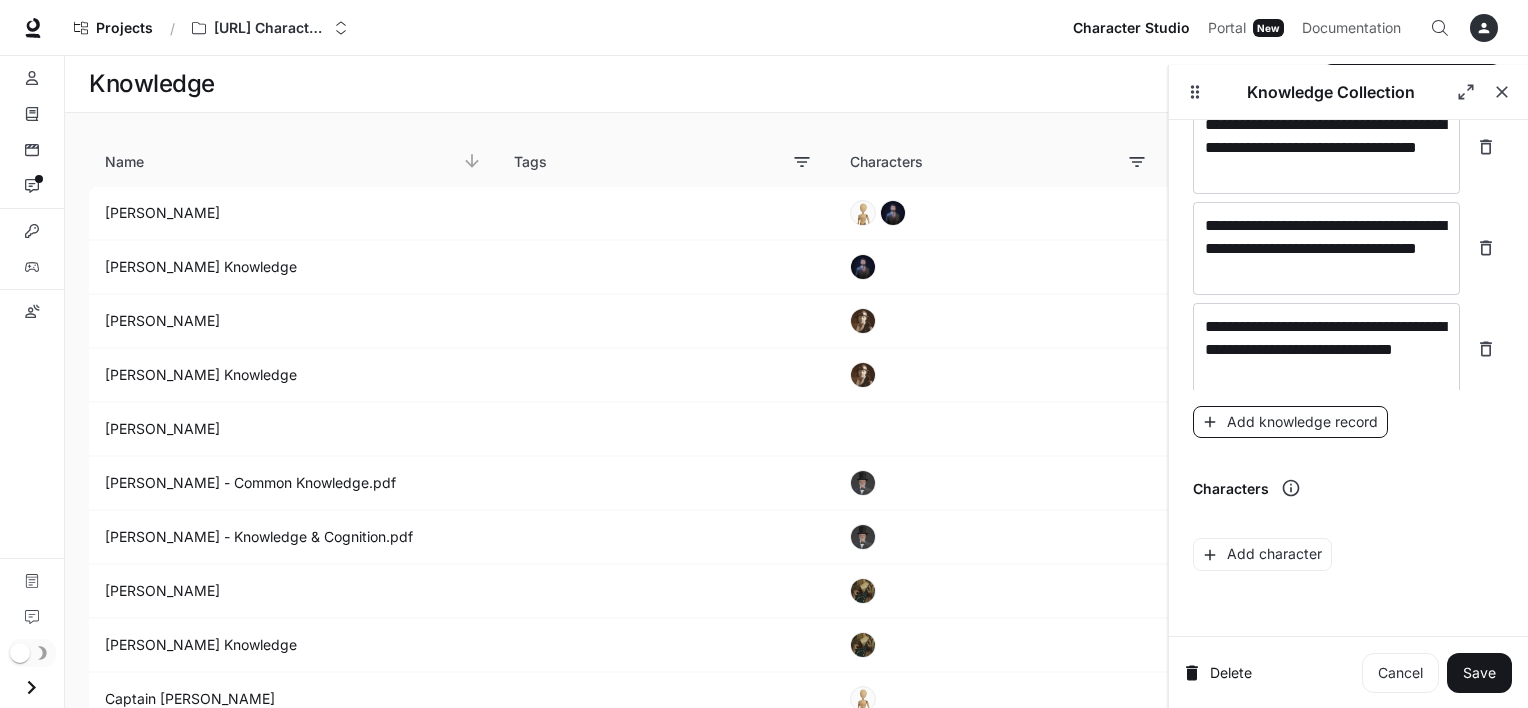 scroll, scrollTop: 8880, scrollLeft: 0, axis: vertical 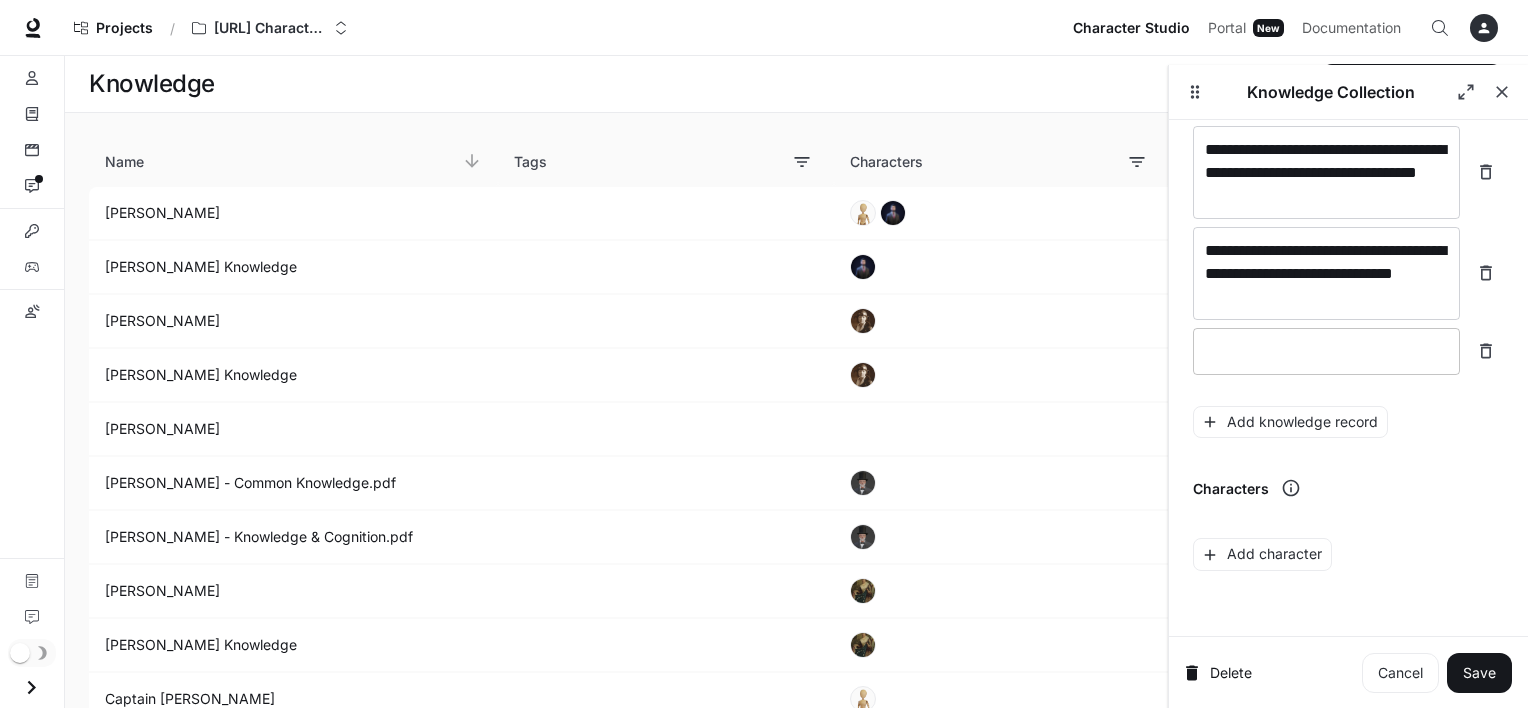 click on "* ​" at bounding box center (1326, 351) 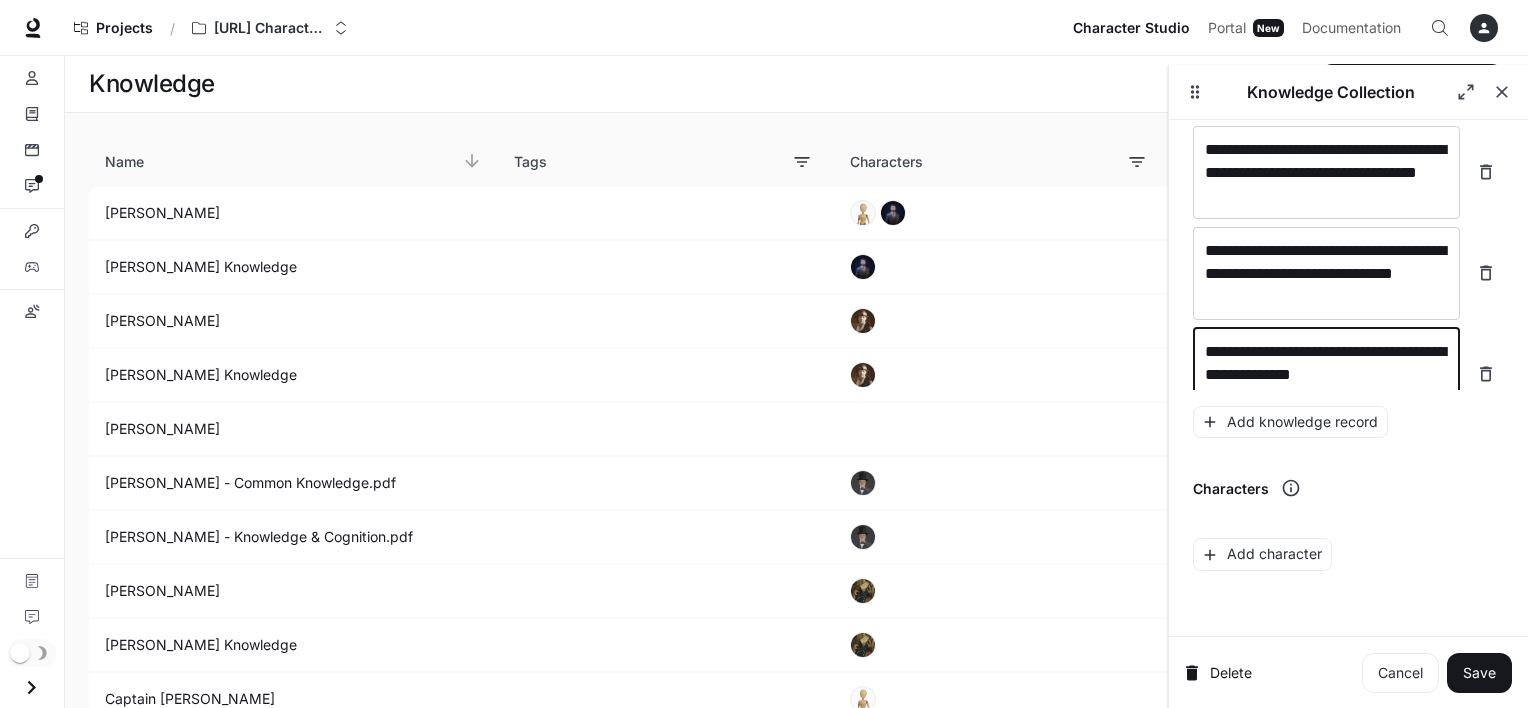 scroll, scrollTop: 8896, scrollLeft: 0, axis: vertical 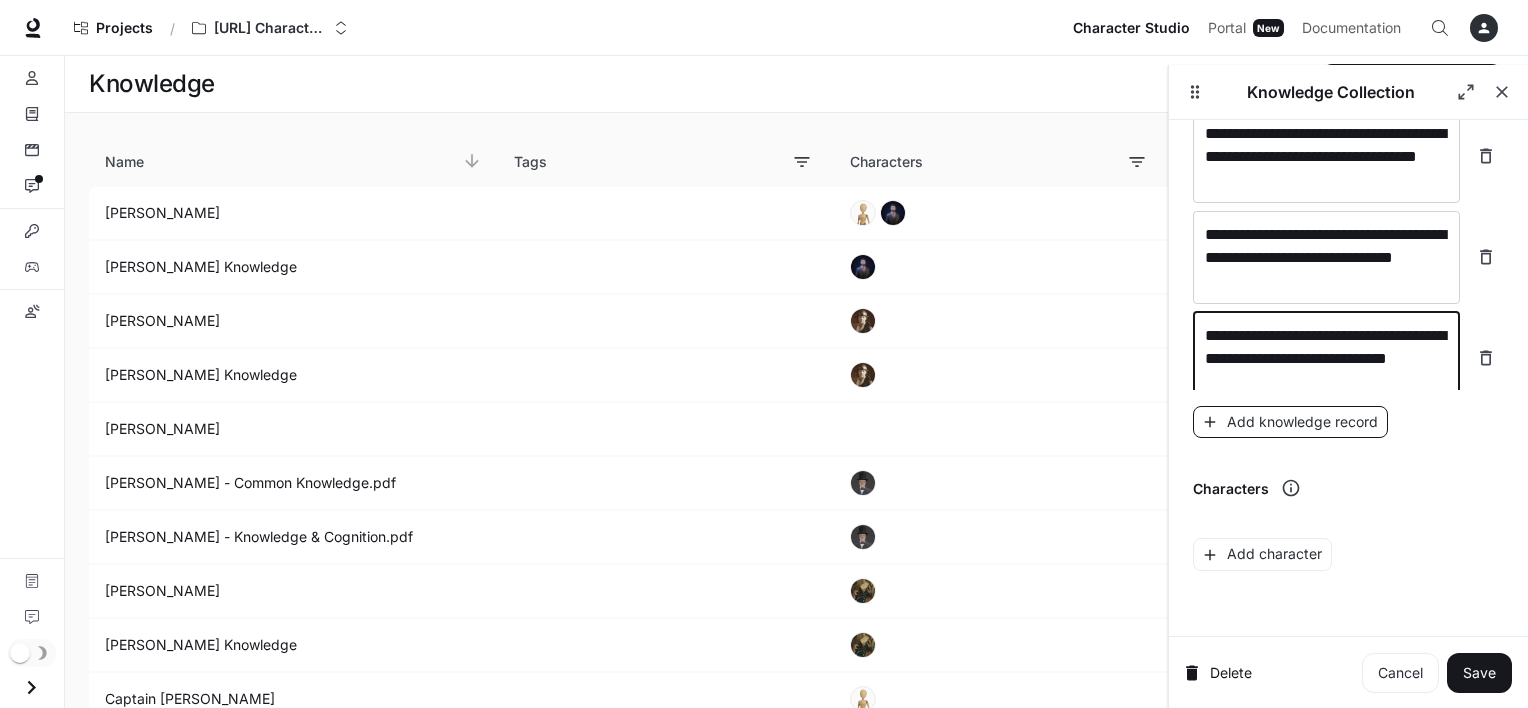 type on "**********" 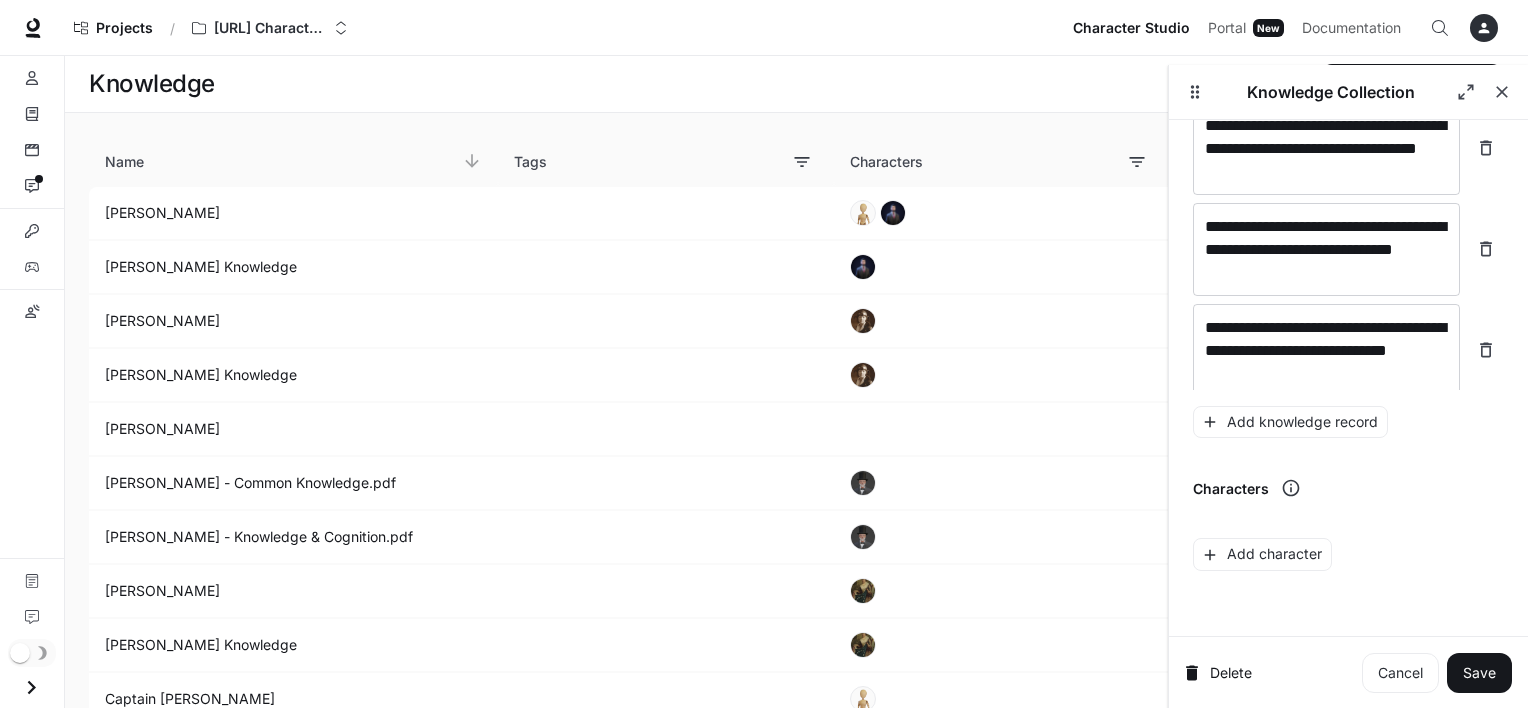 scroll, scrollTop: 8974, scrollLeft: 0, axis: vertical 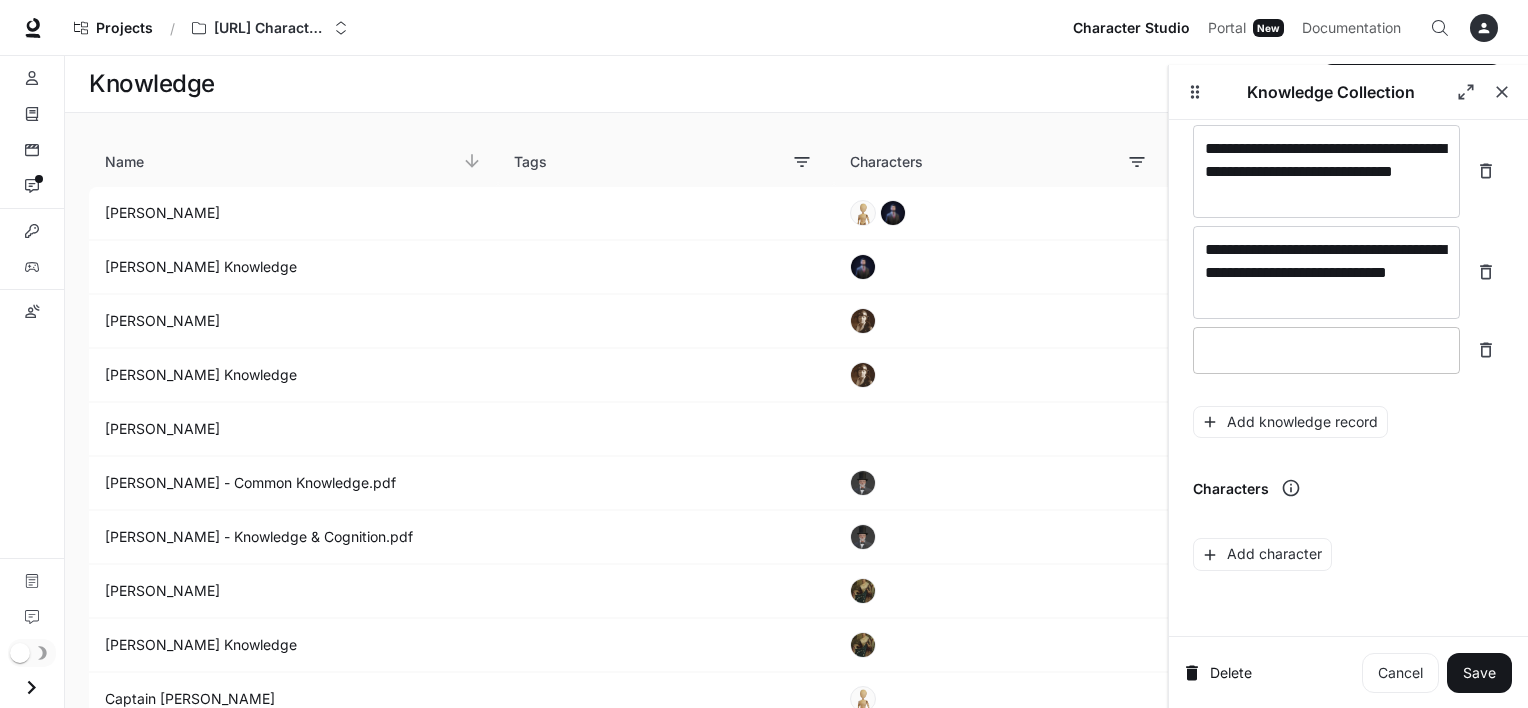 click on "* ​" at bounding box center (1326, 350) 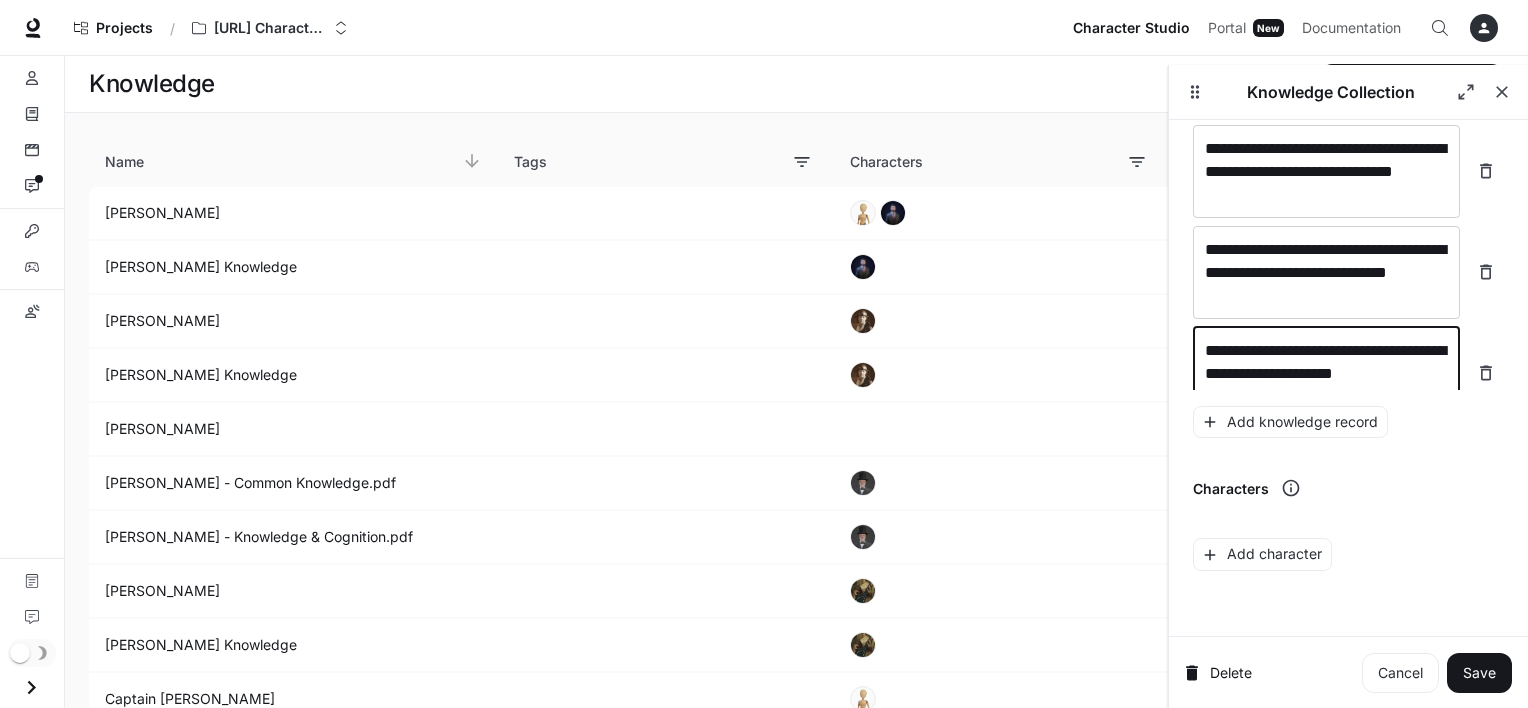 scroll, scrollTop: 8989, scrollLeft: 0, axis: vertical 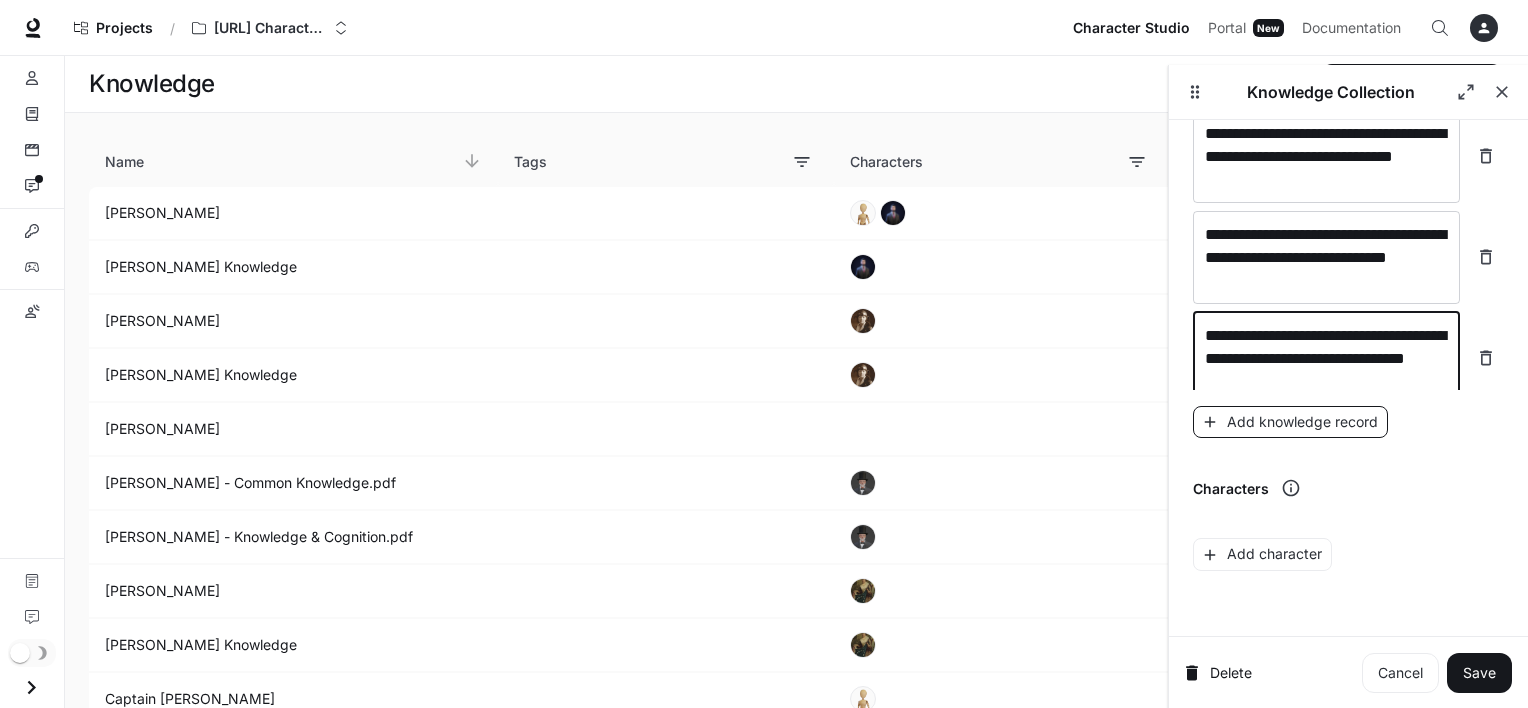 type on "**********" 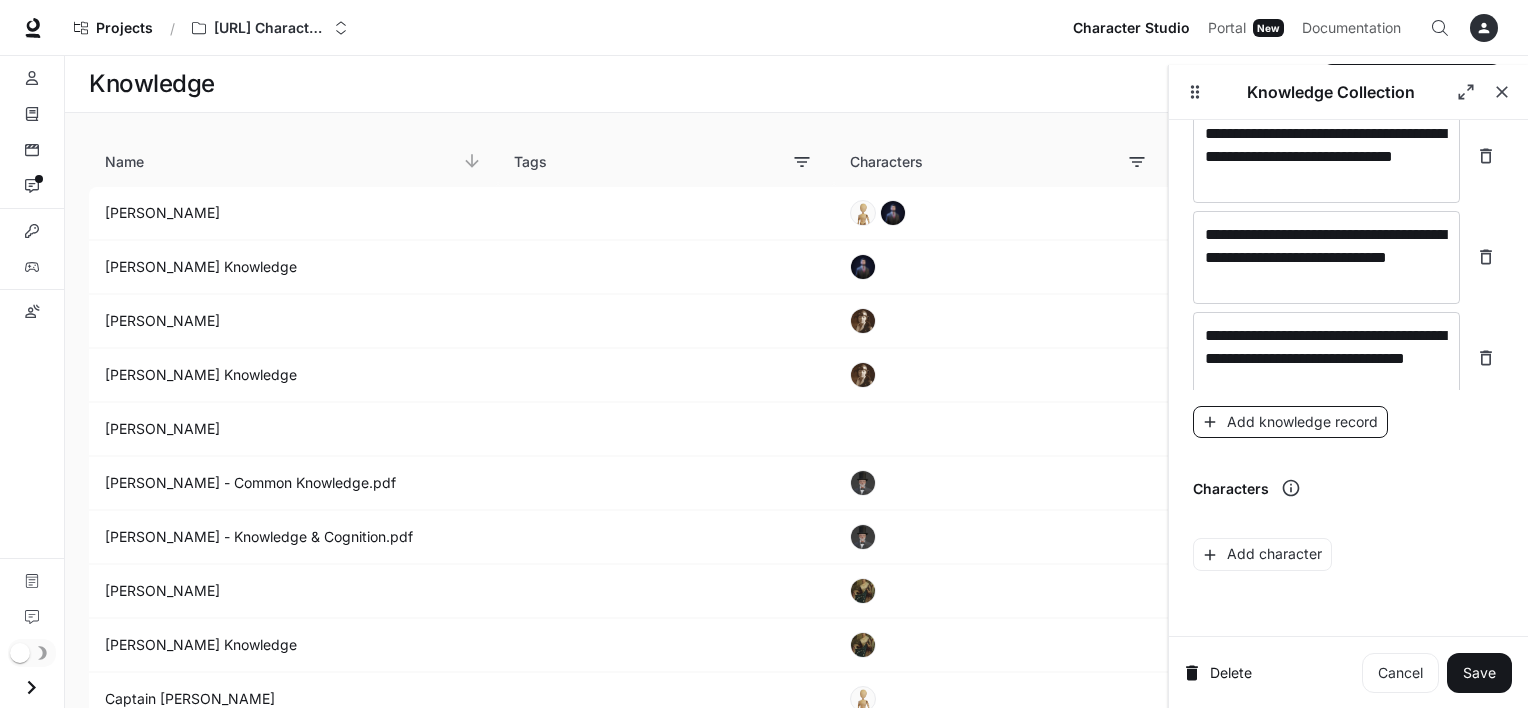 scroll, scrollTop: 9067, scrollLeft: 0, axis: vertical 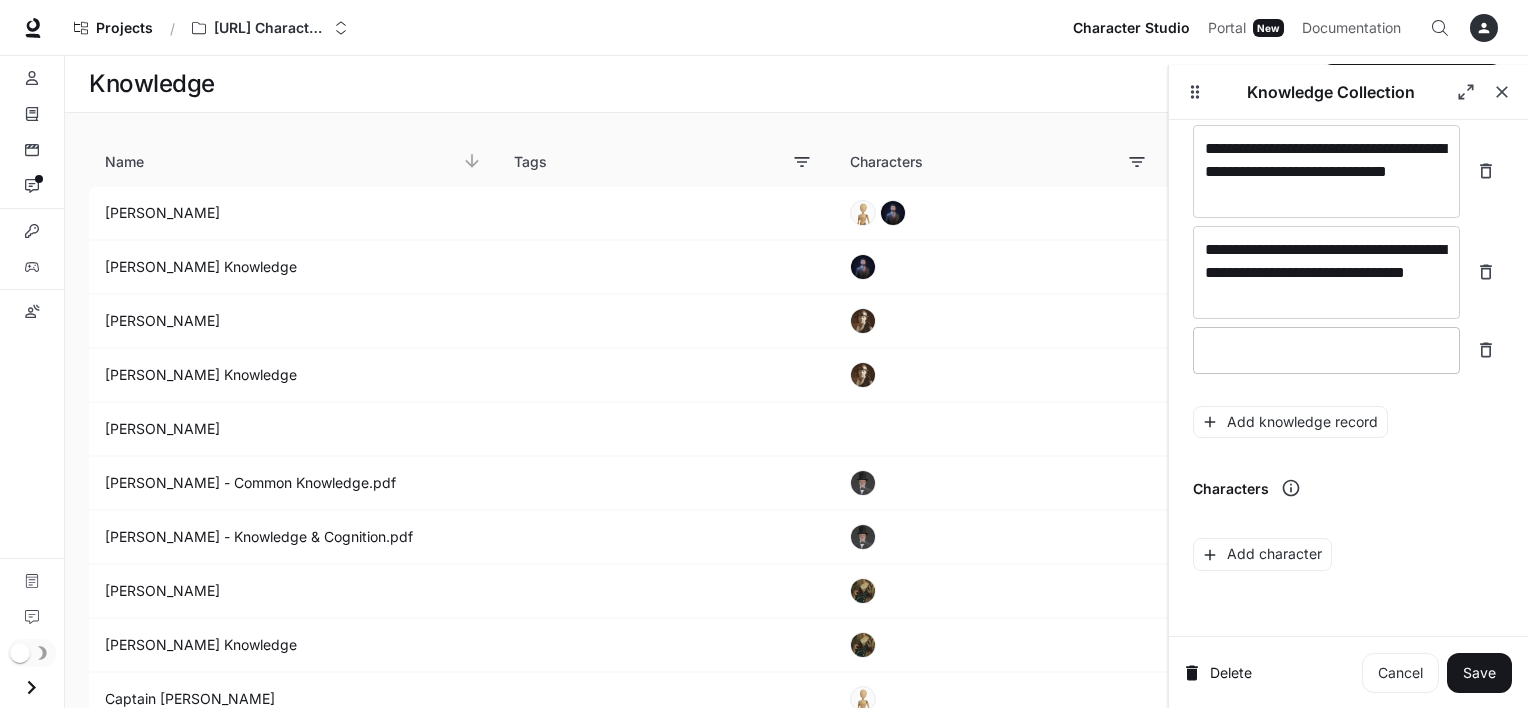 click at bounding box center [1326, 350] 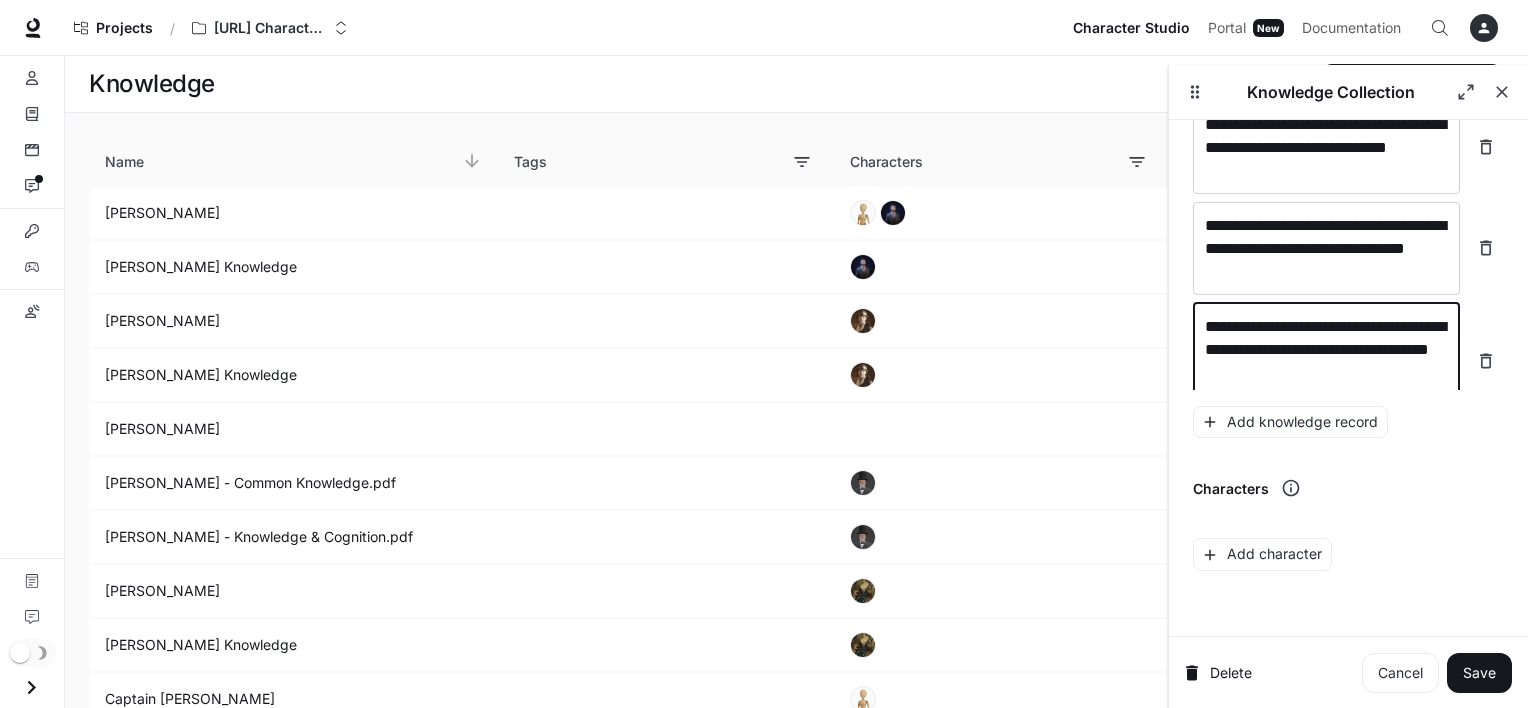 scroll, scrollTop: 9105, scrollLeft: 0, axis: vertical 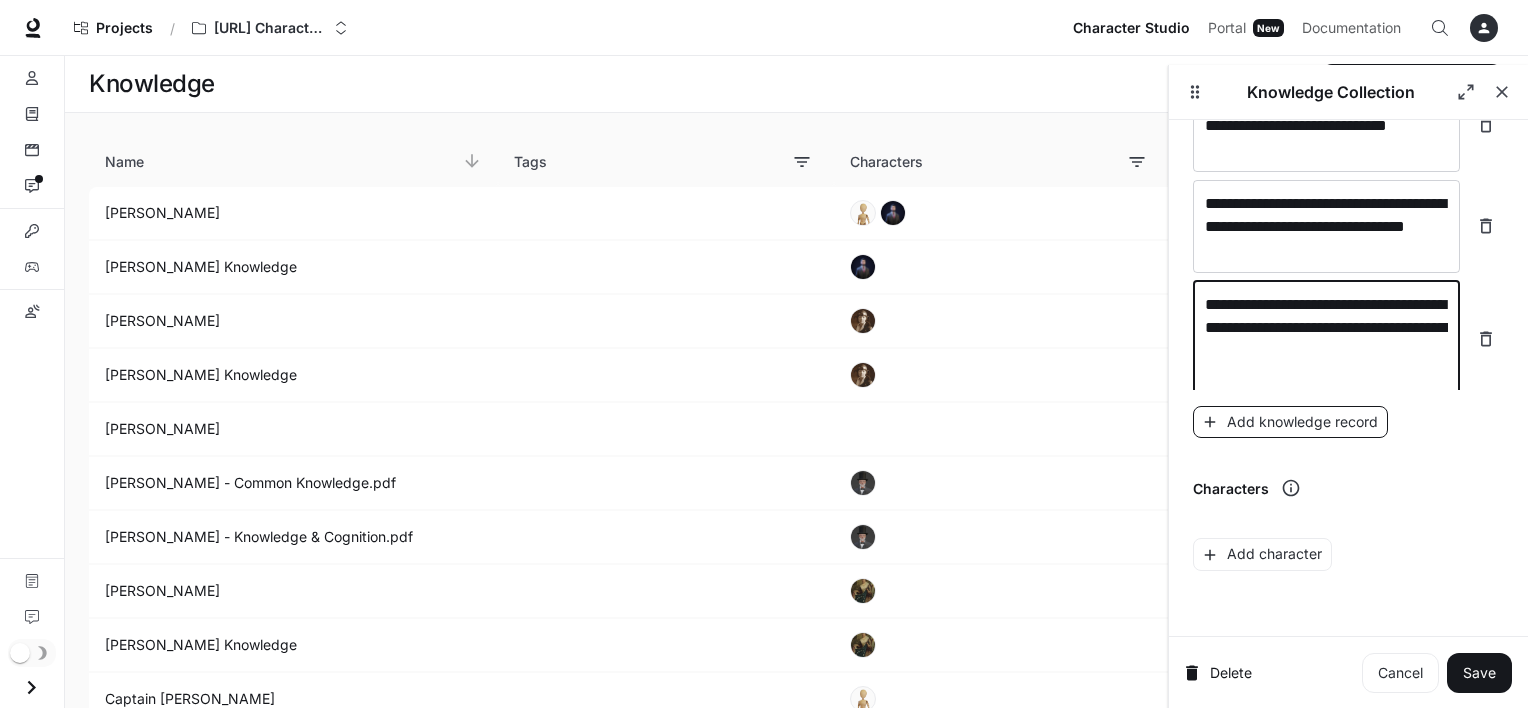 type on "**********" 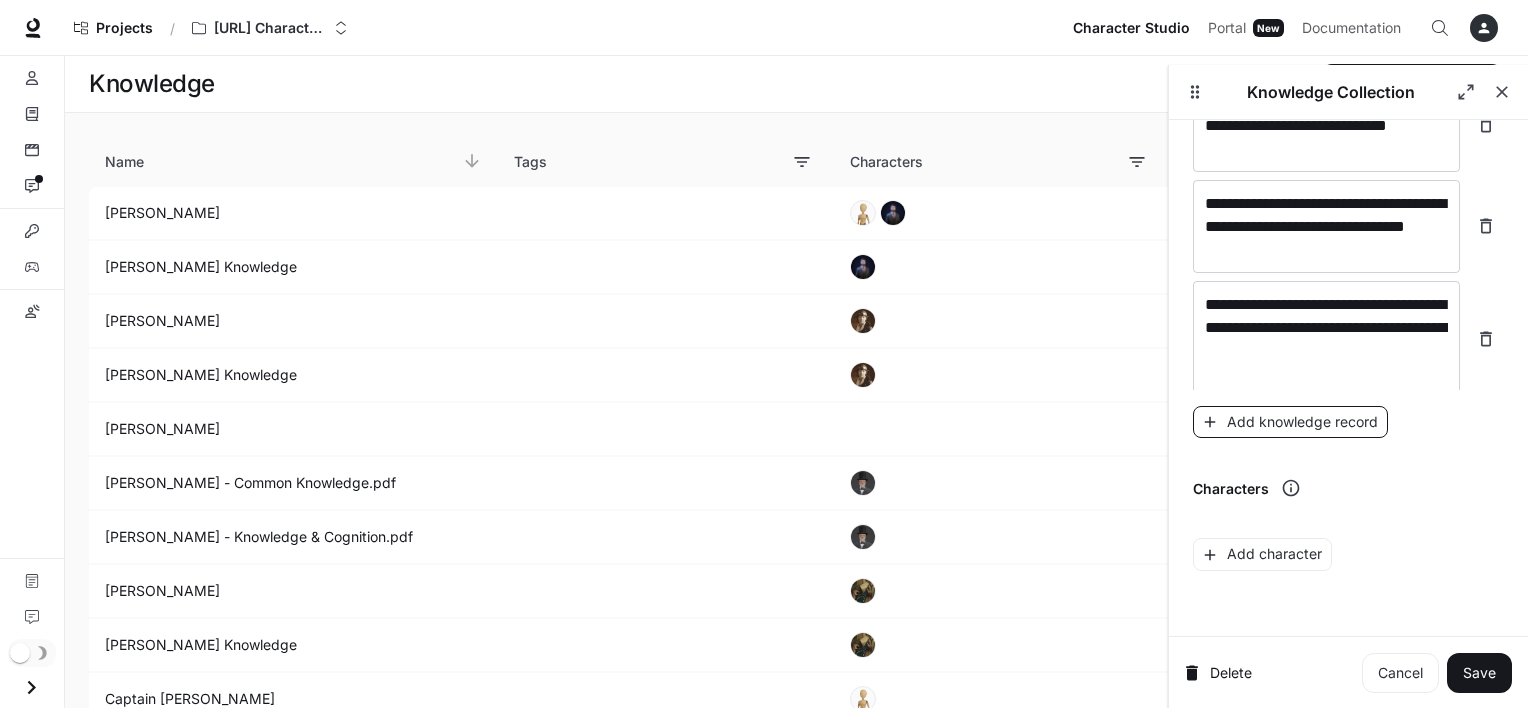 scroll, scrollTop: 9160, scrollLeft: 0, axis: vertical 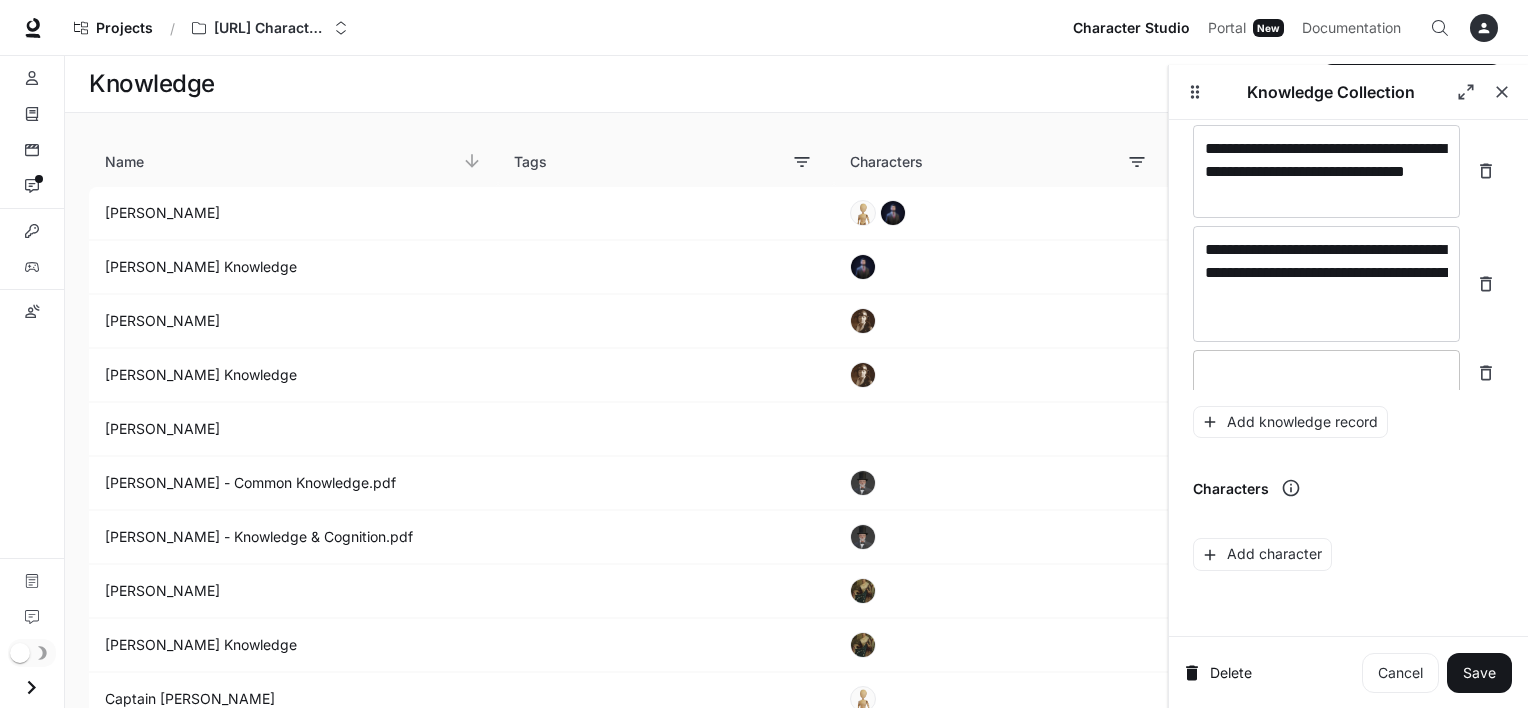 click at bounding box center (1326, 373) 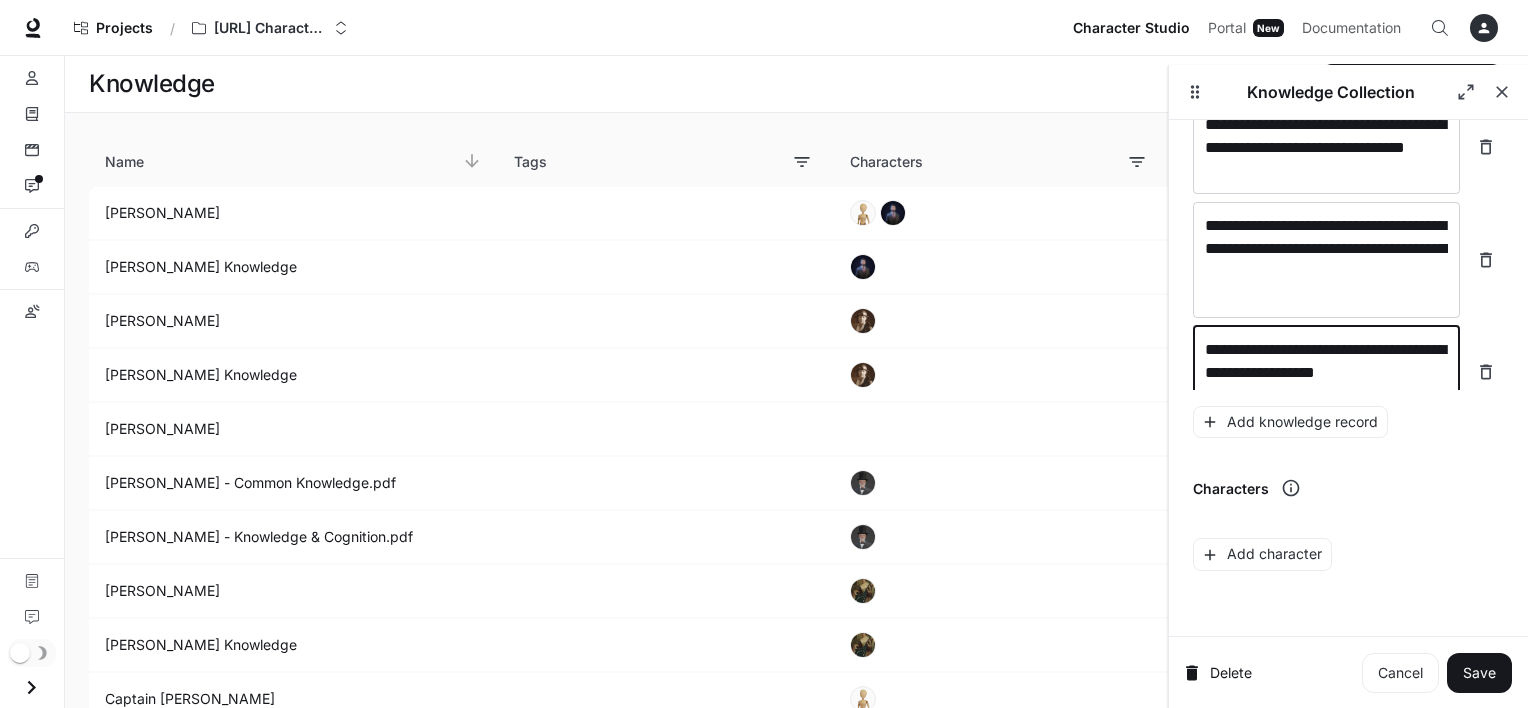 scroll, scrollTop: 9199, scrollLeft: 0, axis: vertical 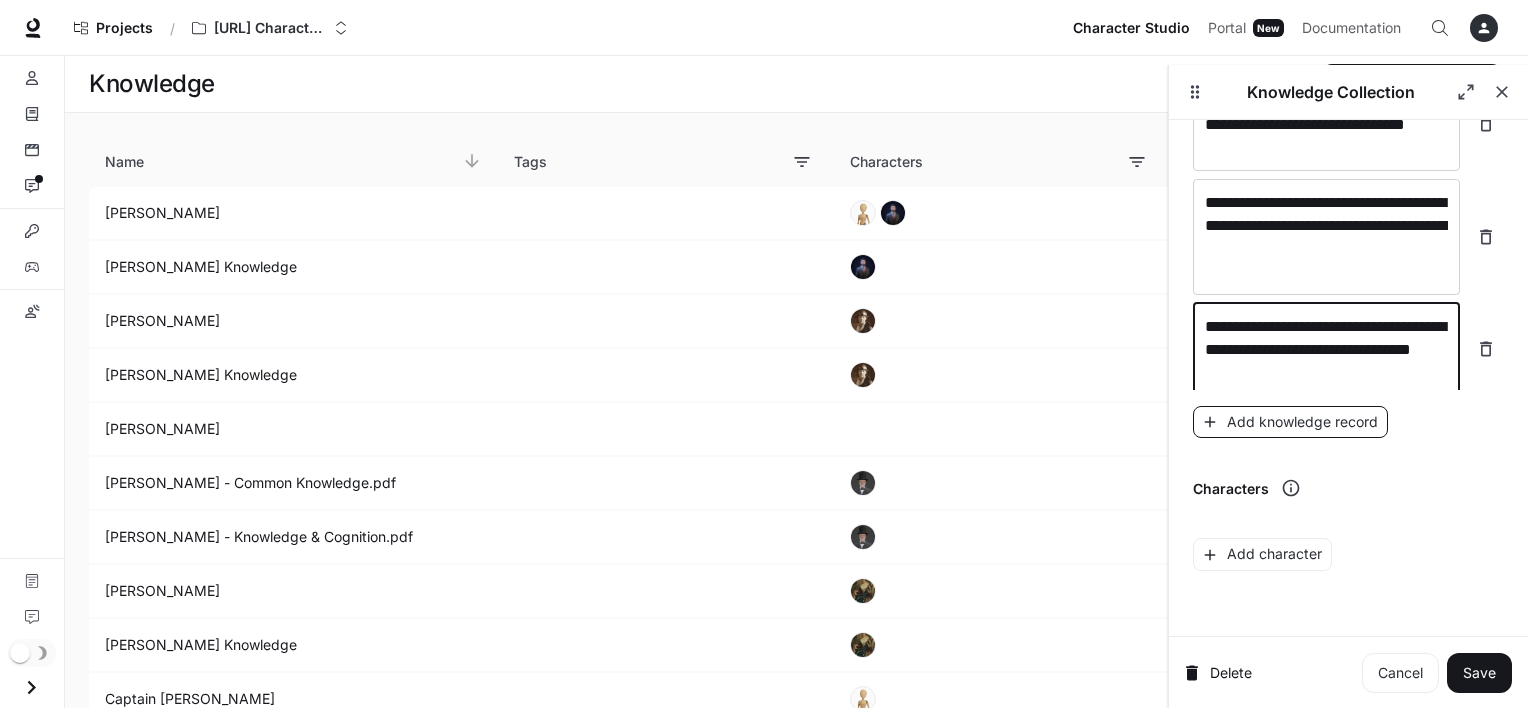 type on "**********" 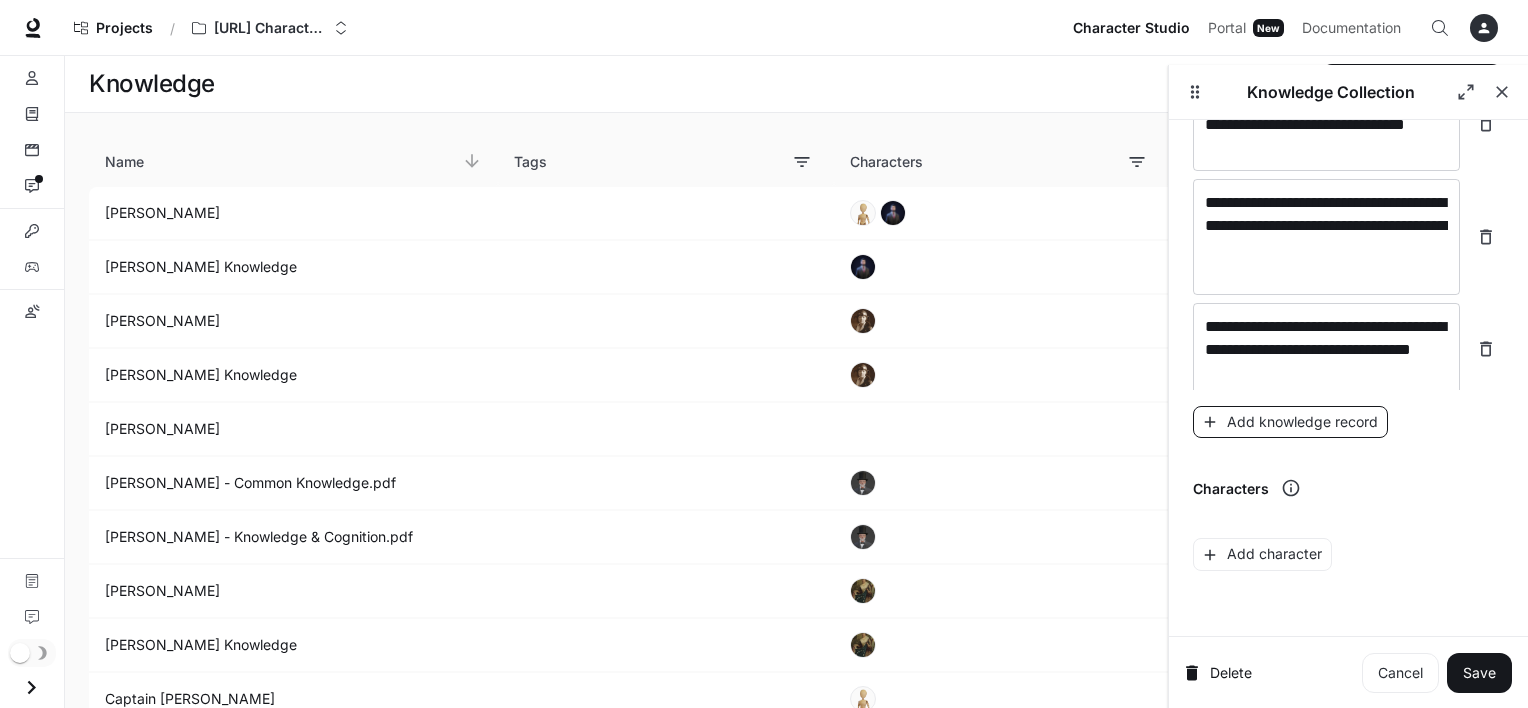 scroll, scrollTop: 9252, scrollLeft: 0, axis: vertical 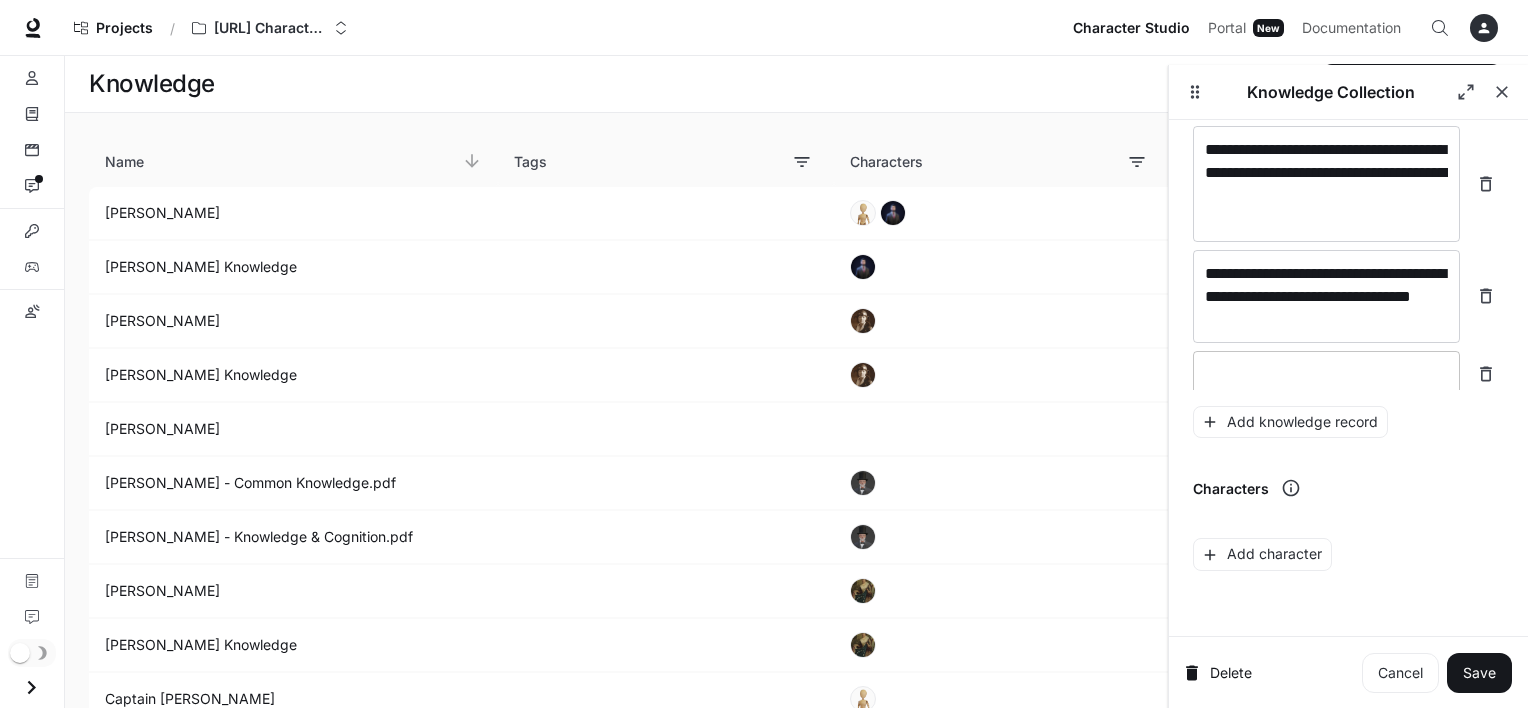 click on "* ​" at bounding box center (1326, 374) 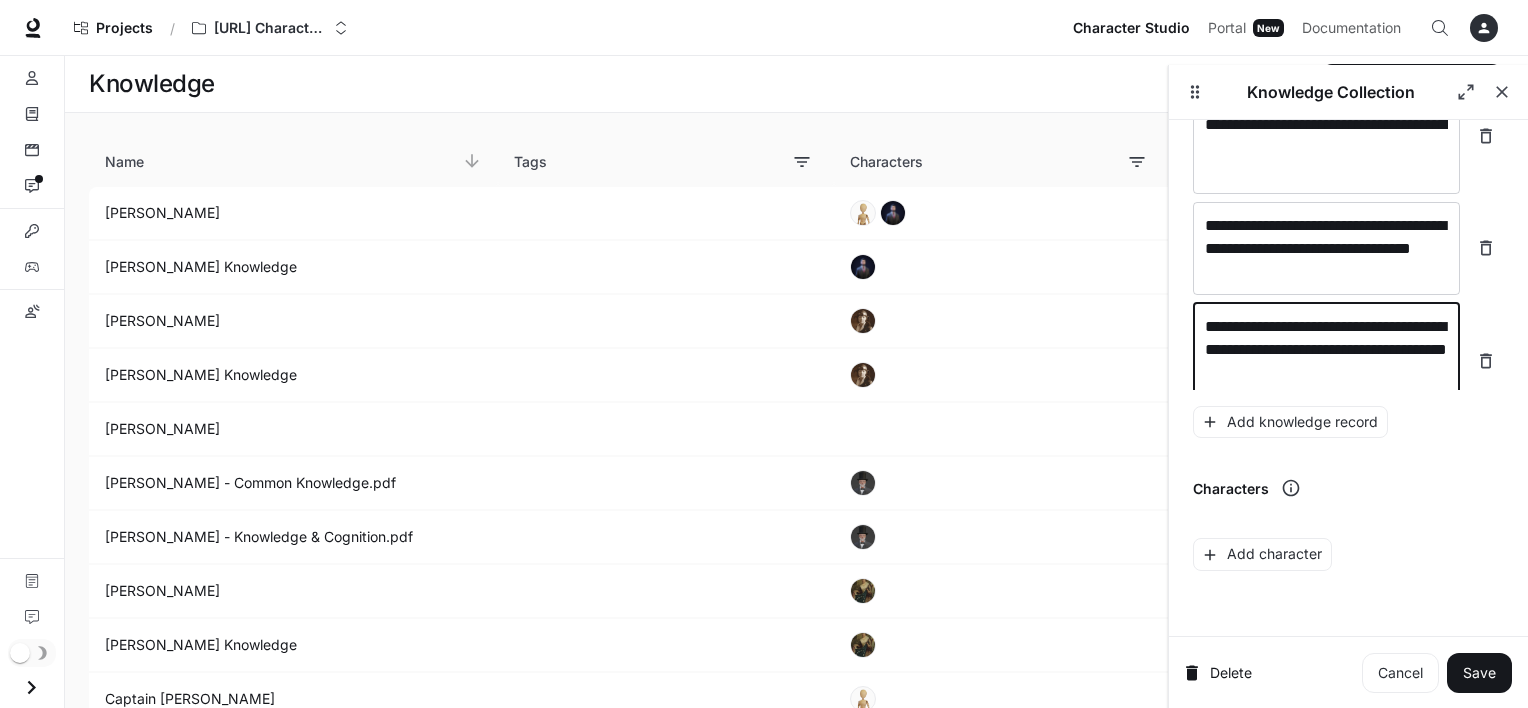 scroll, scrollTop: 9307, scrollLeft: 0, axis: vertical 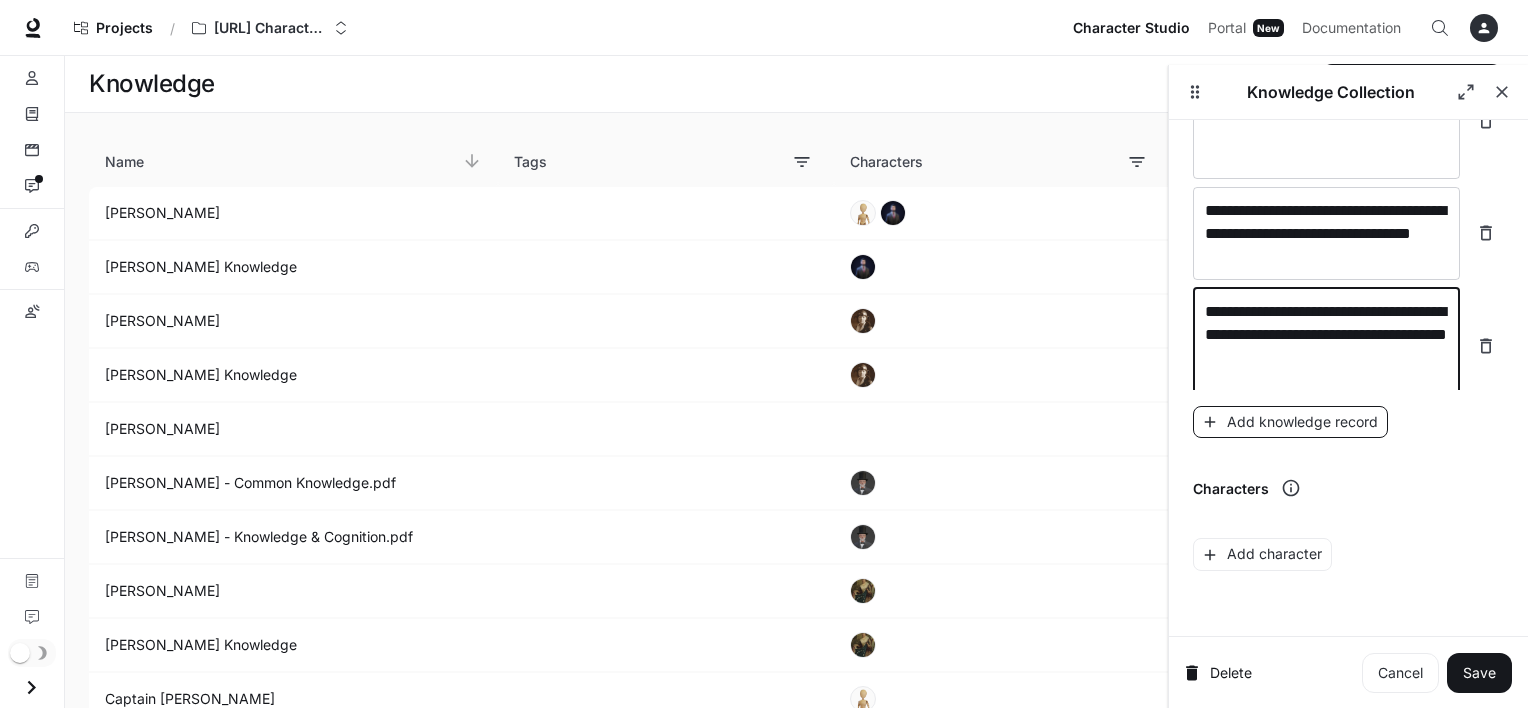 type on "**********" 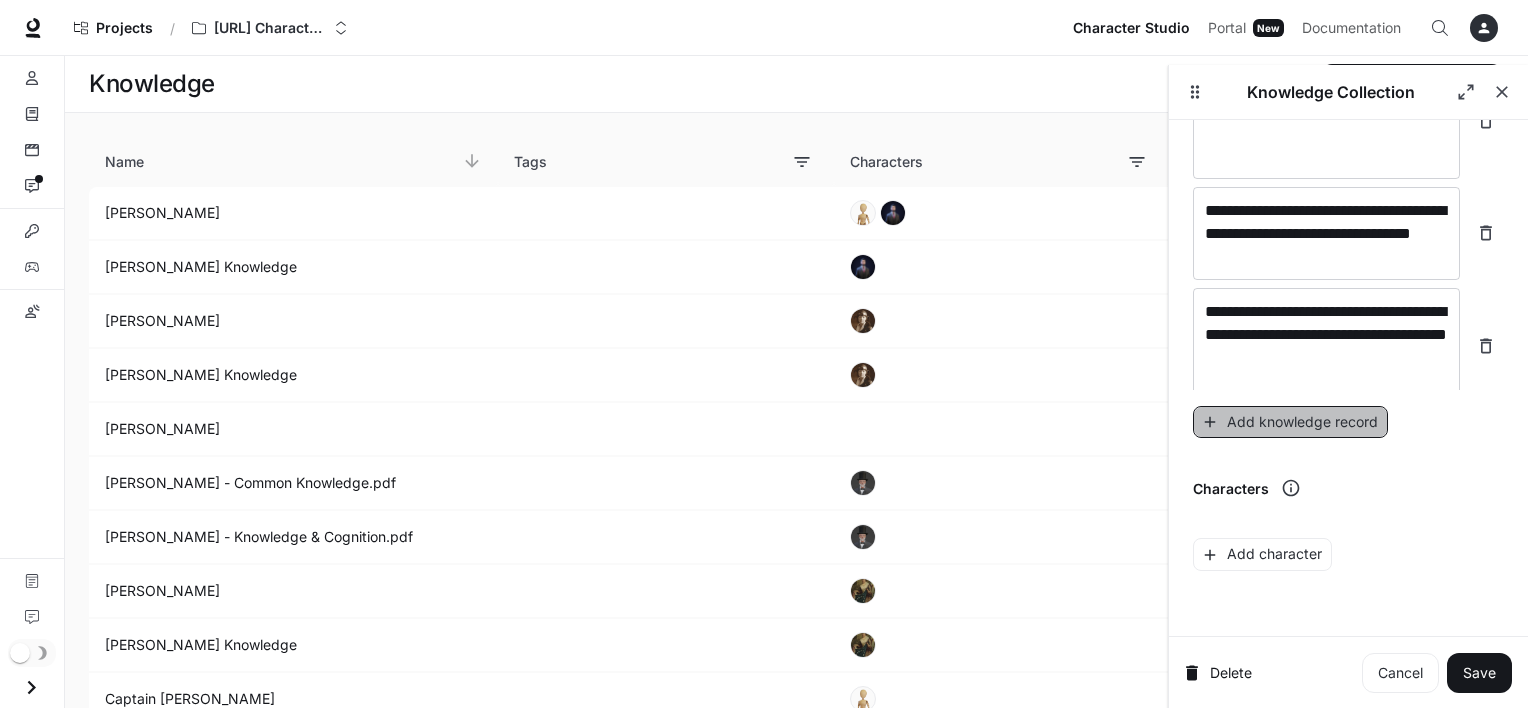 click on "Add knowledge record" at bounding box center [1290, 422] 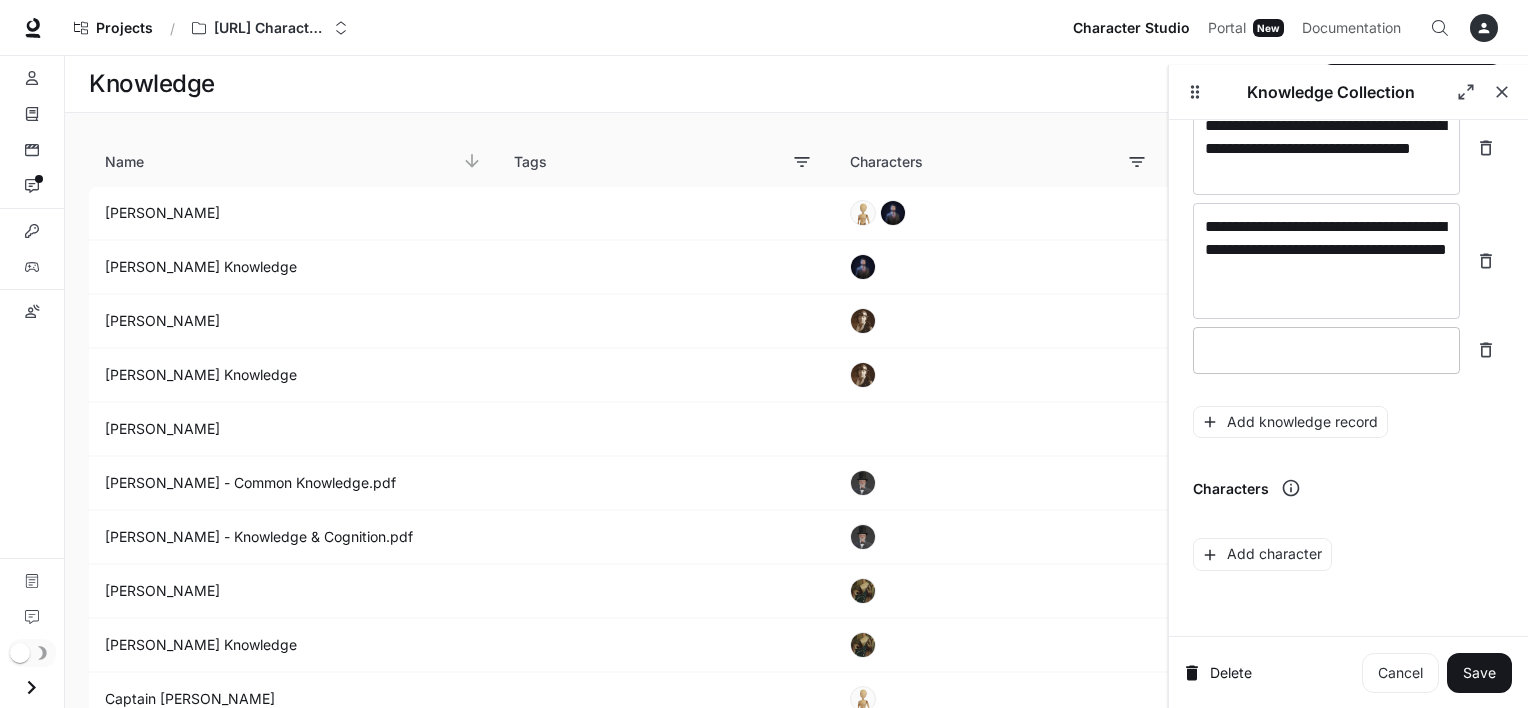 click on "* ​" at bounding box center (1326, 350) 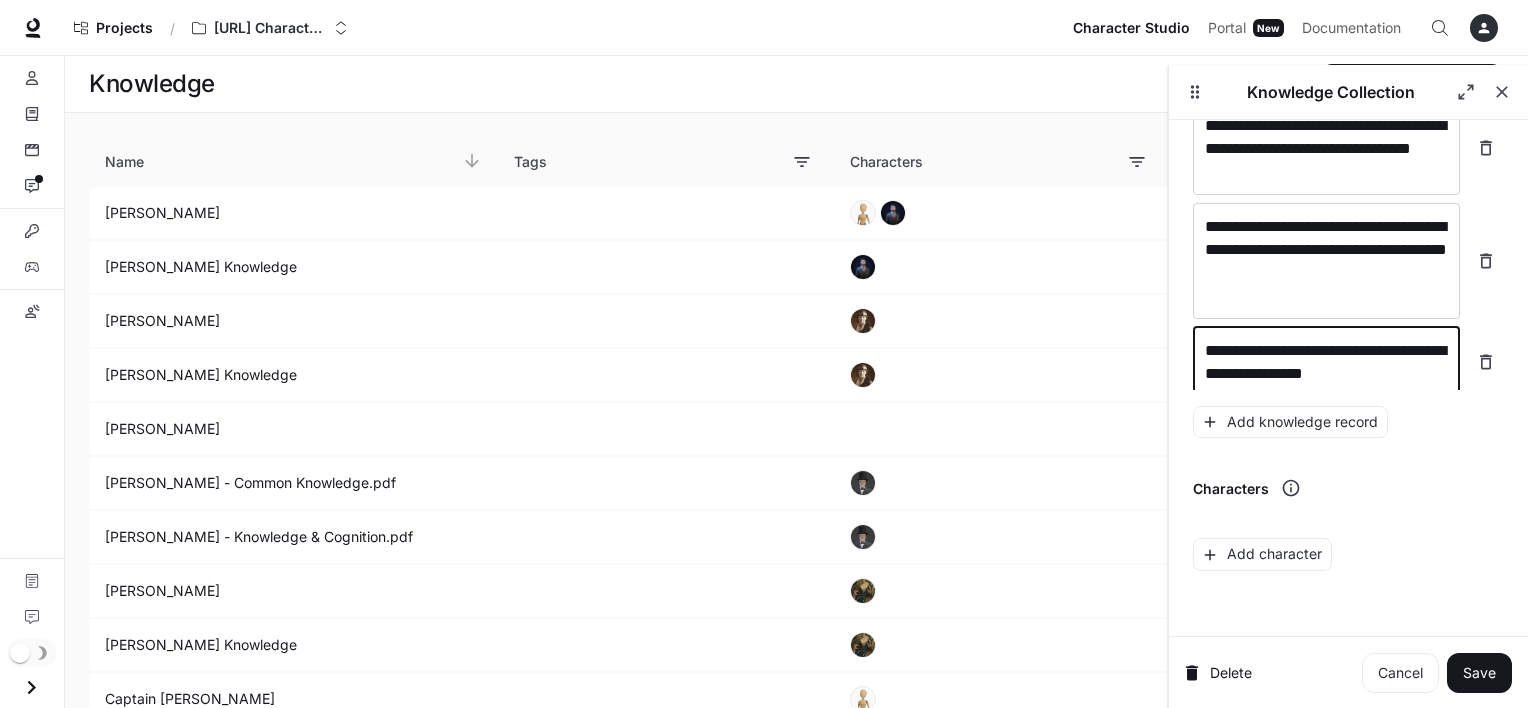 scroll, scrollTop: 9400, scrollLeft: 0, axis: vertical 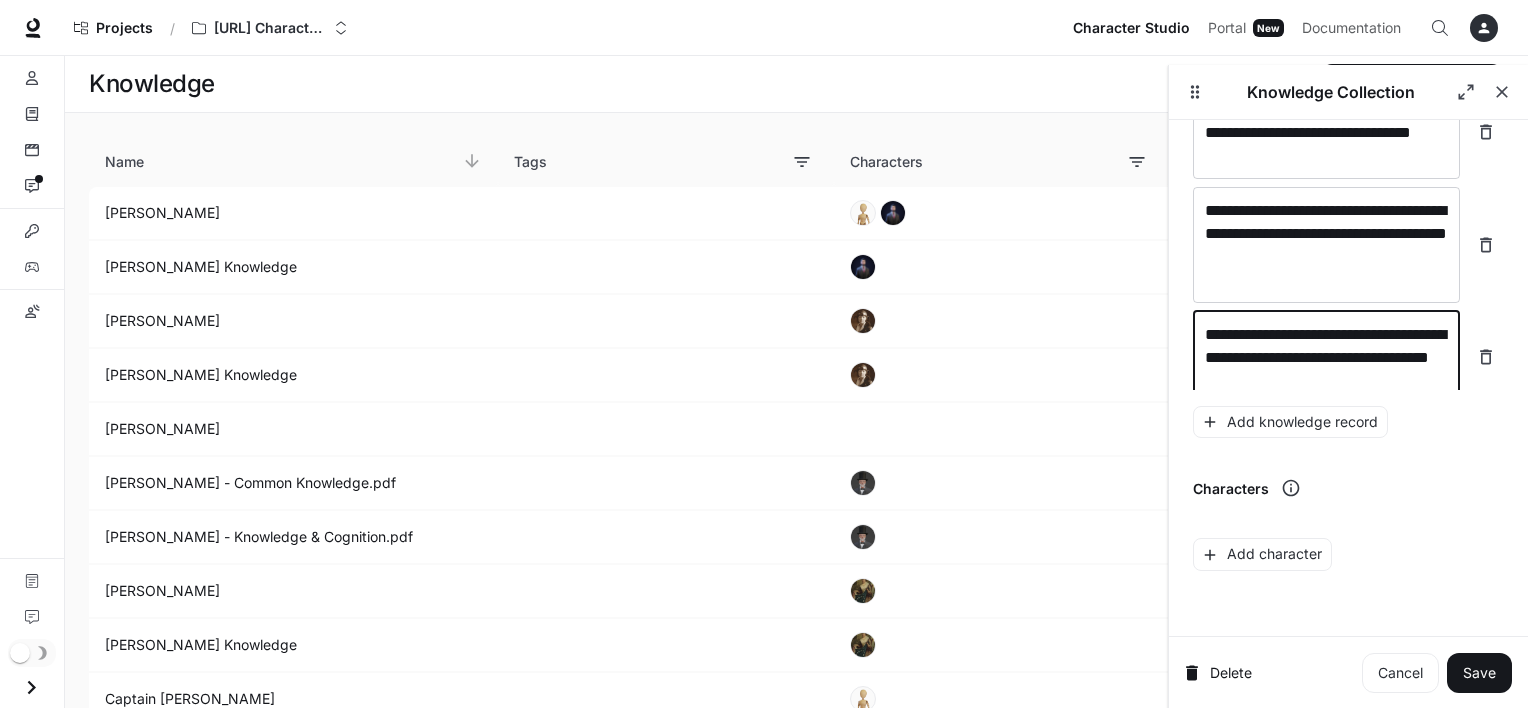 type on "**********" 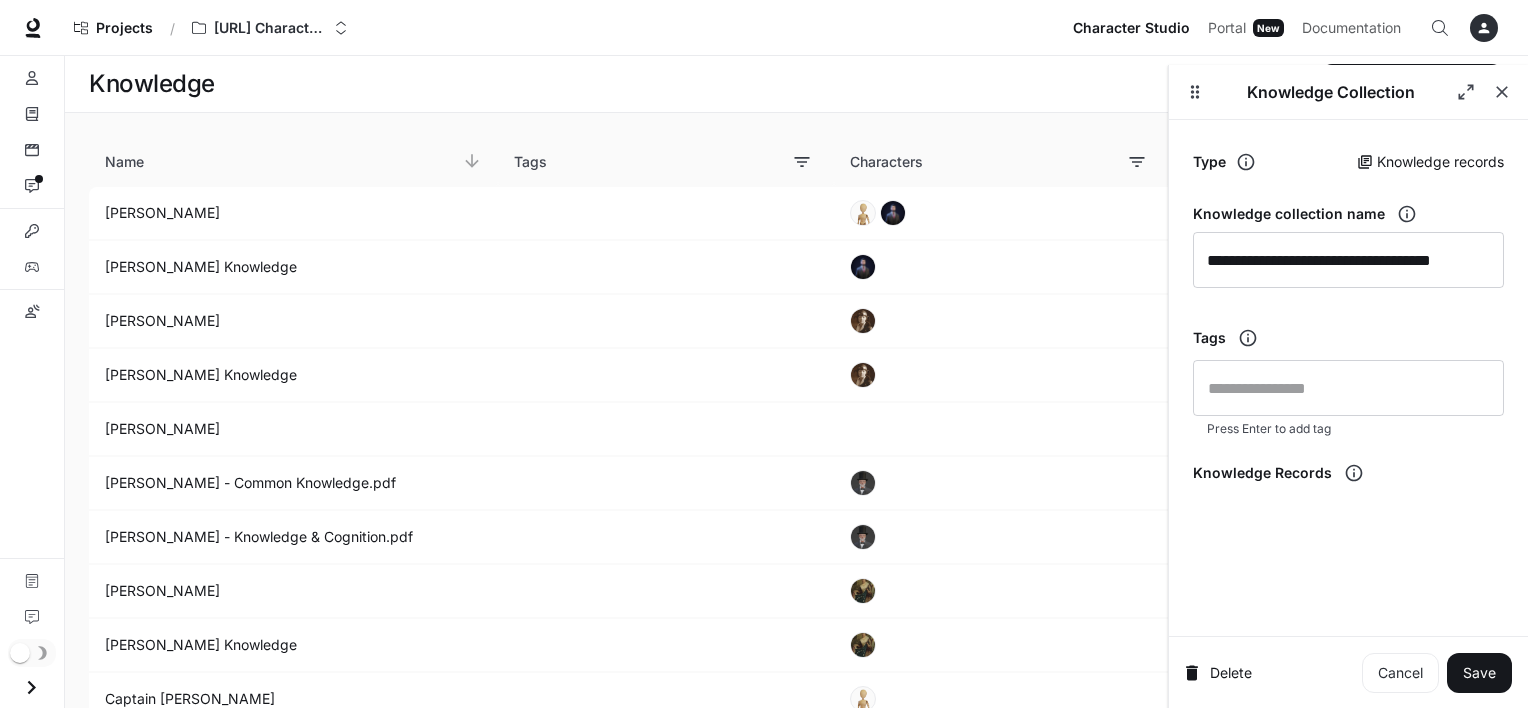 scroll, scrollTop: 0, scrollLeft: 0, axis: both 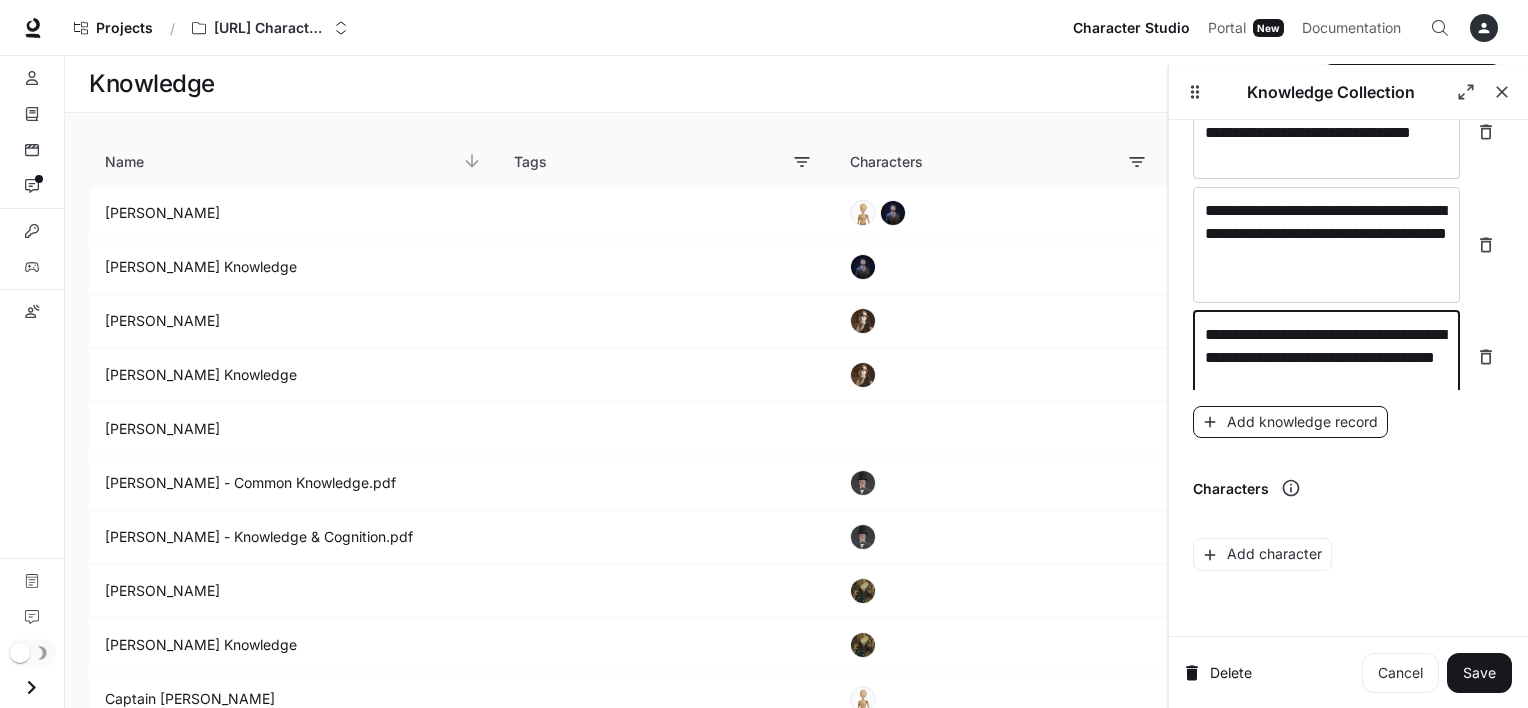 type on "**********" 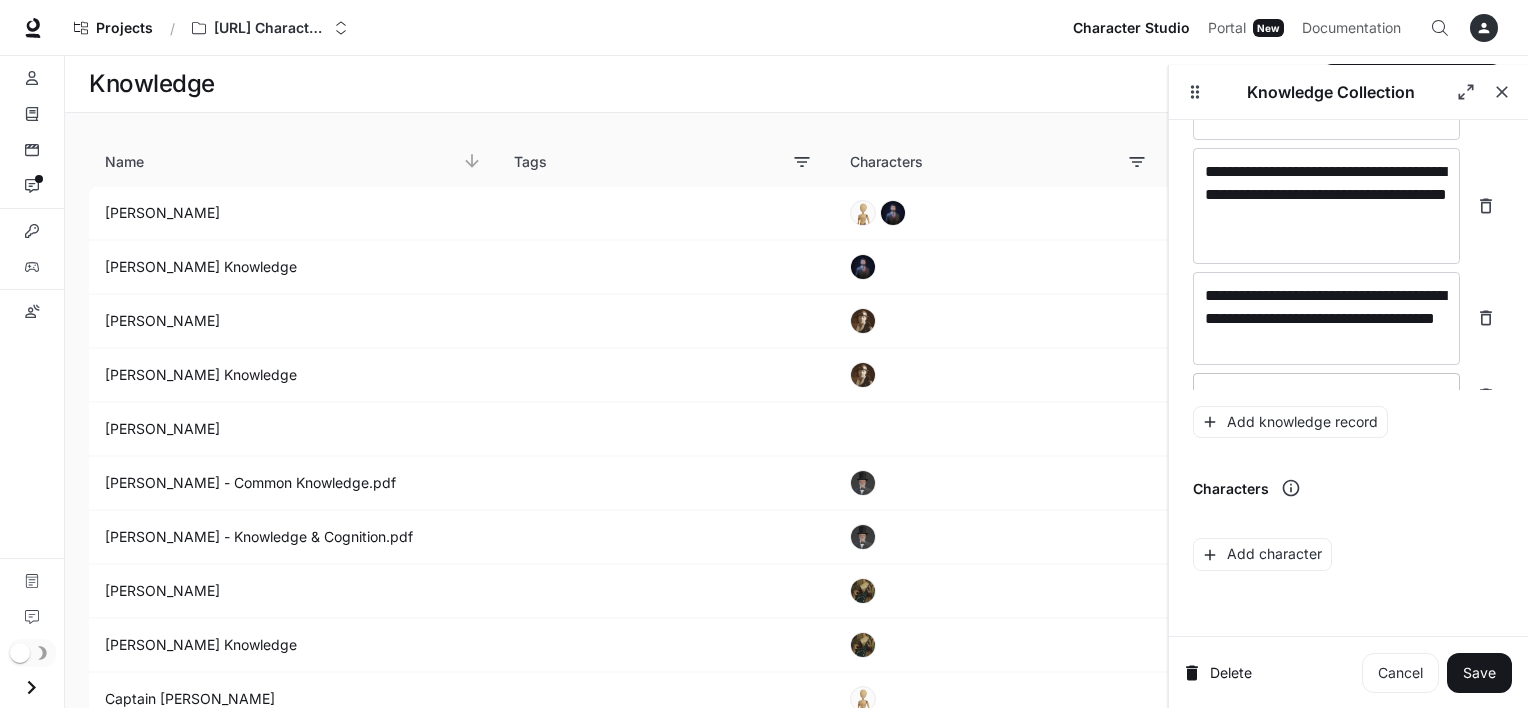 click on "* ​" at bounding box center [1326, 396] 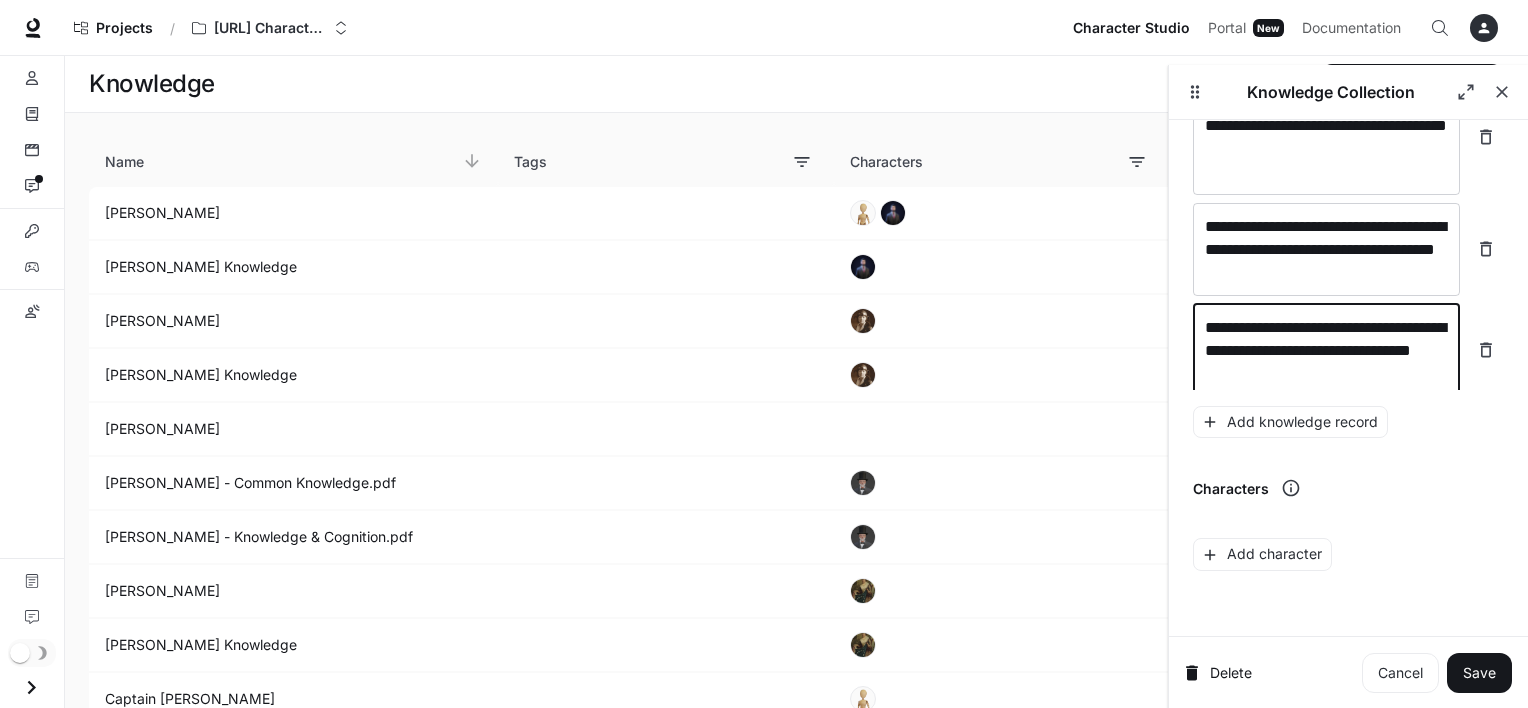 scroll, scrollTop: 9516, scrollLeft: 0, axis: vertical 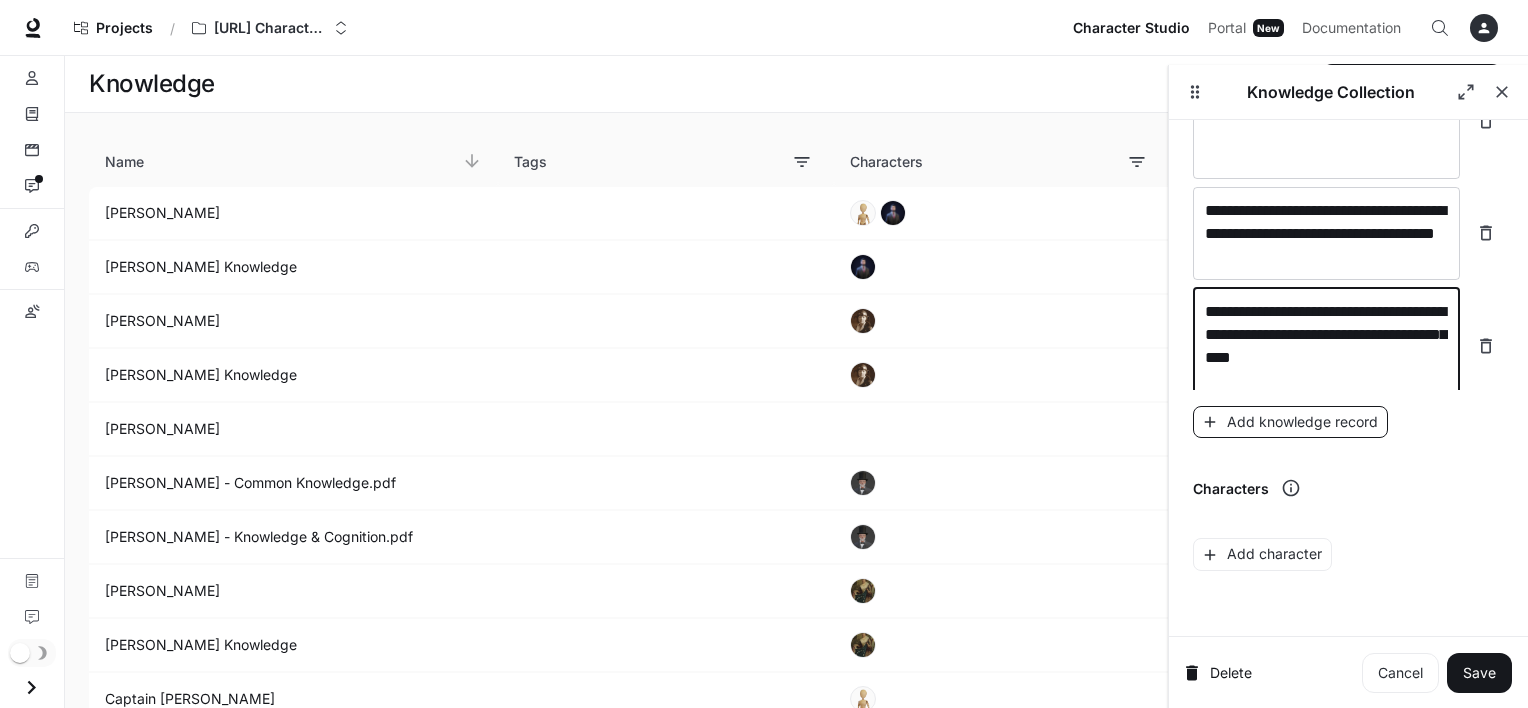 type on "**********" 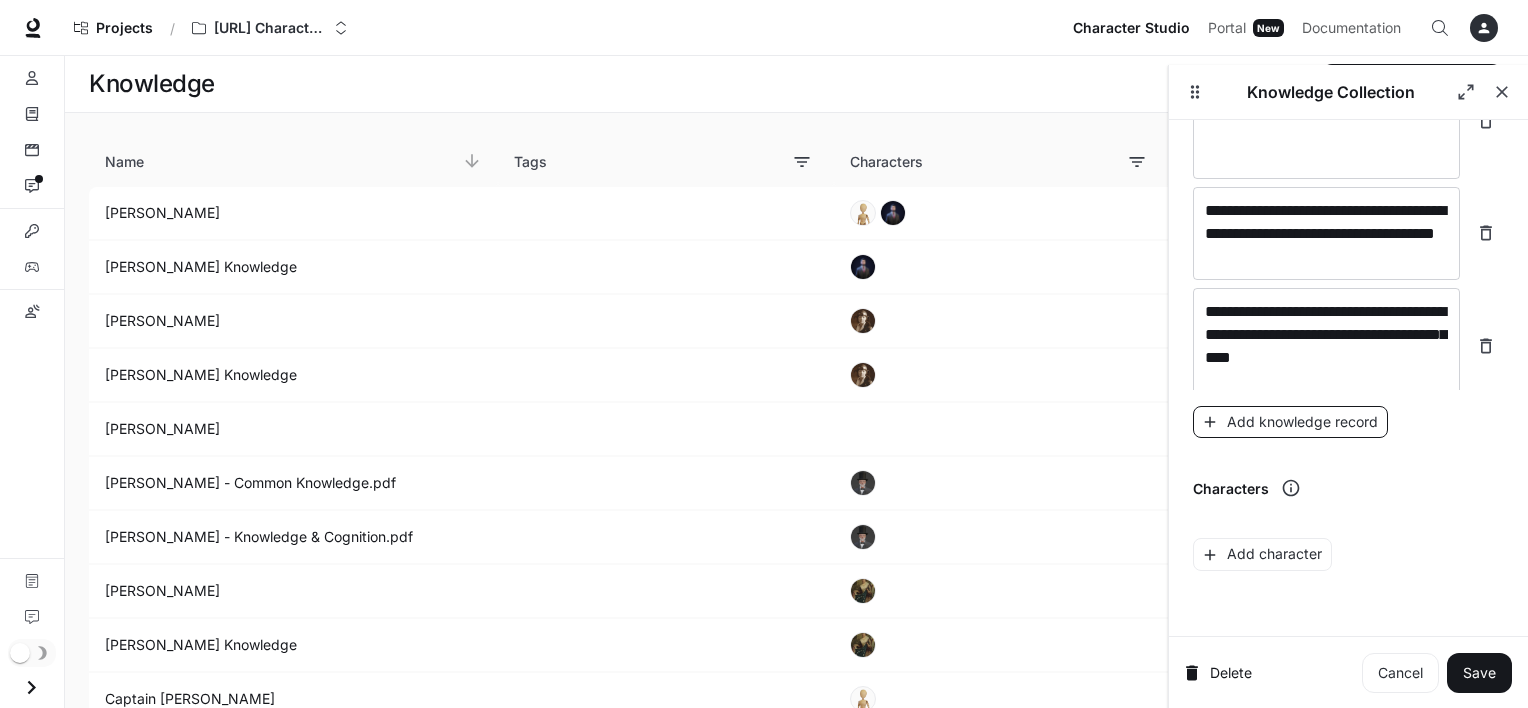 scroll, scrollTop: 9592, scrollLeft: 0, axis: vertical 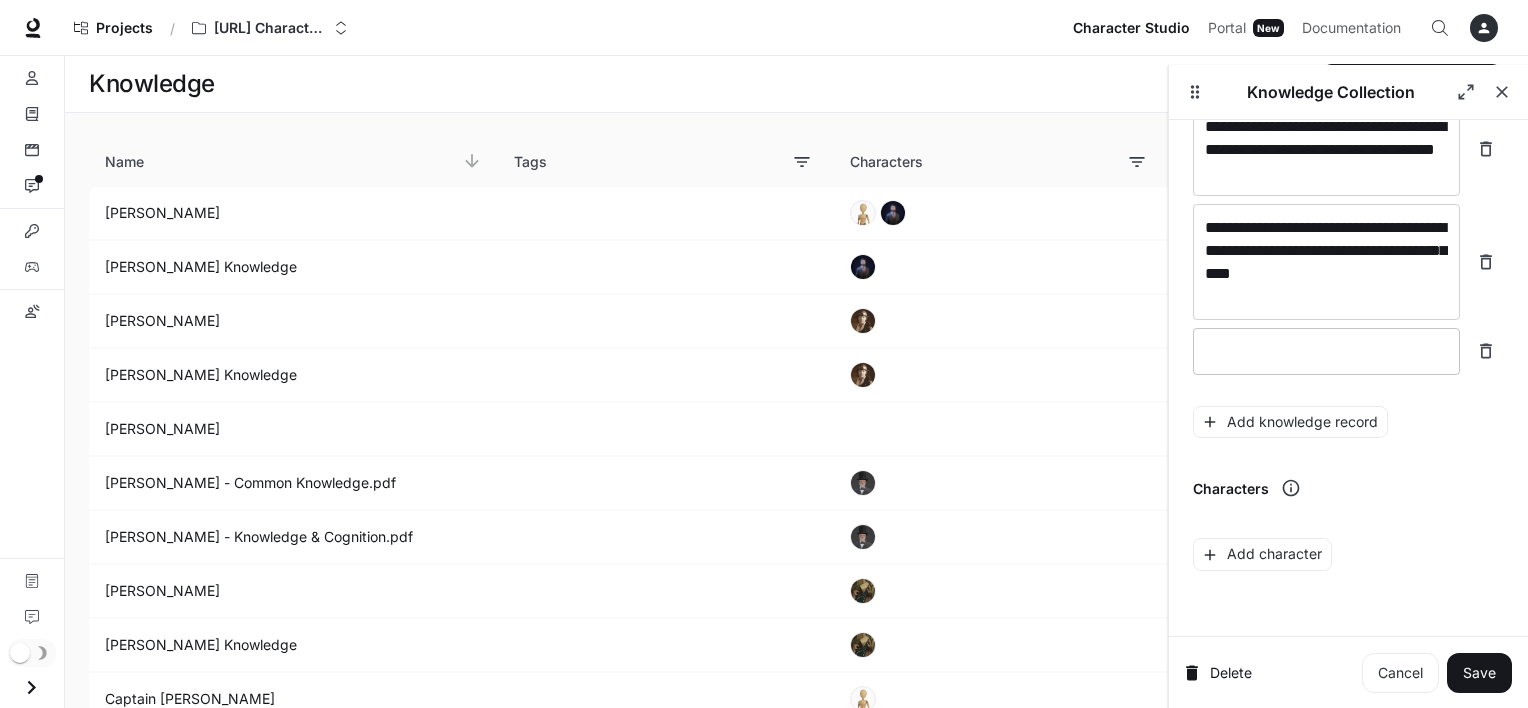 click on "* ​" at bounding box center (1326, 351) 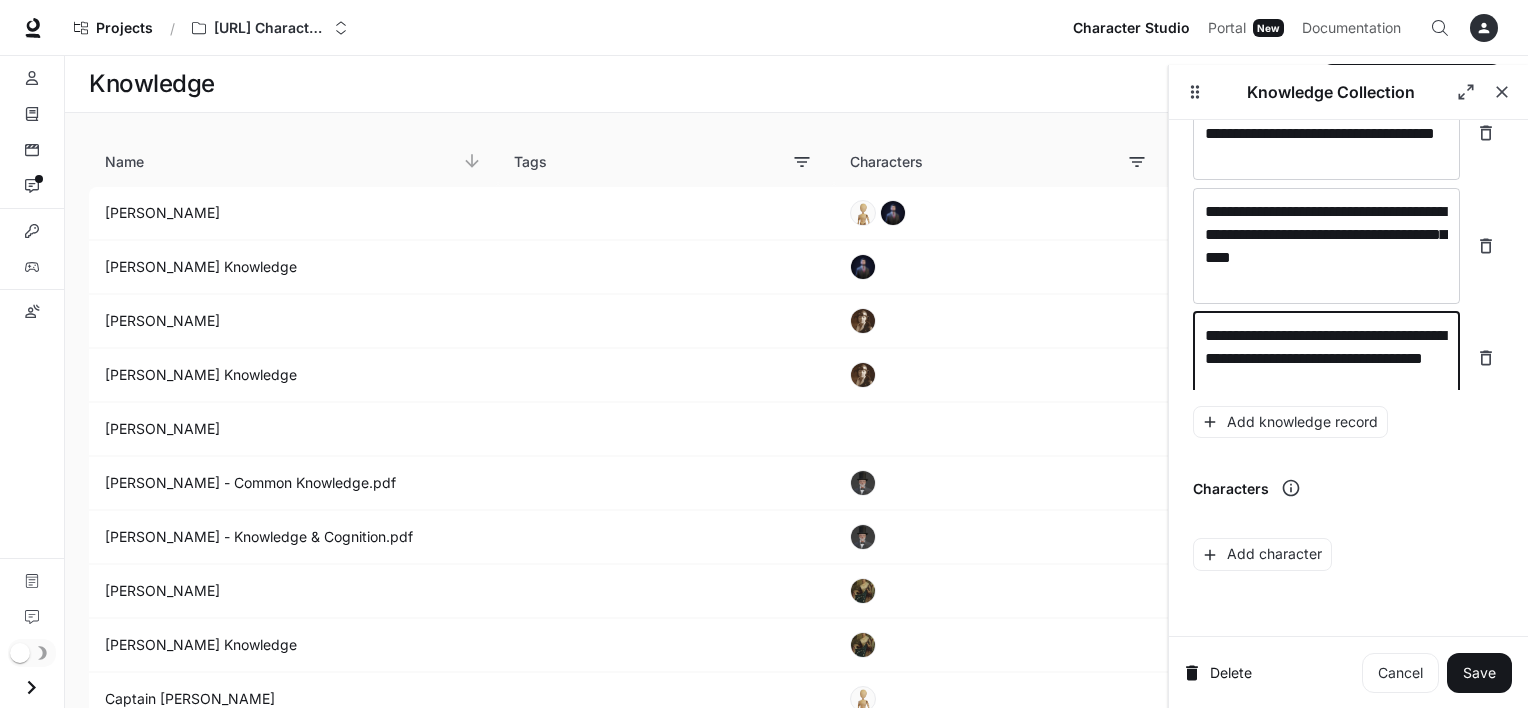 scroll, scrollTop: 9632, scrollLeft: 0, axis: vertical 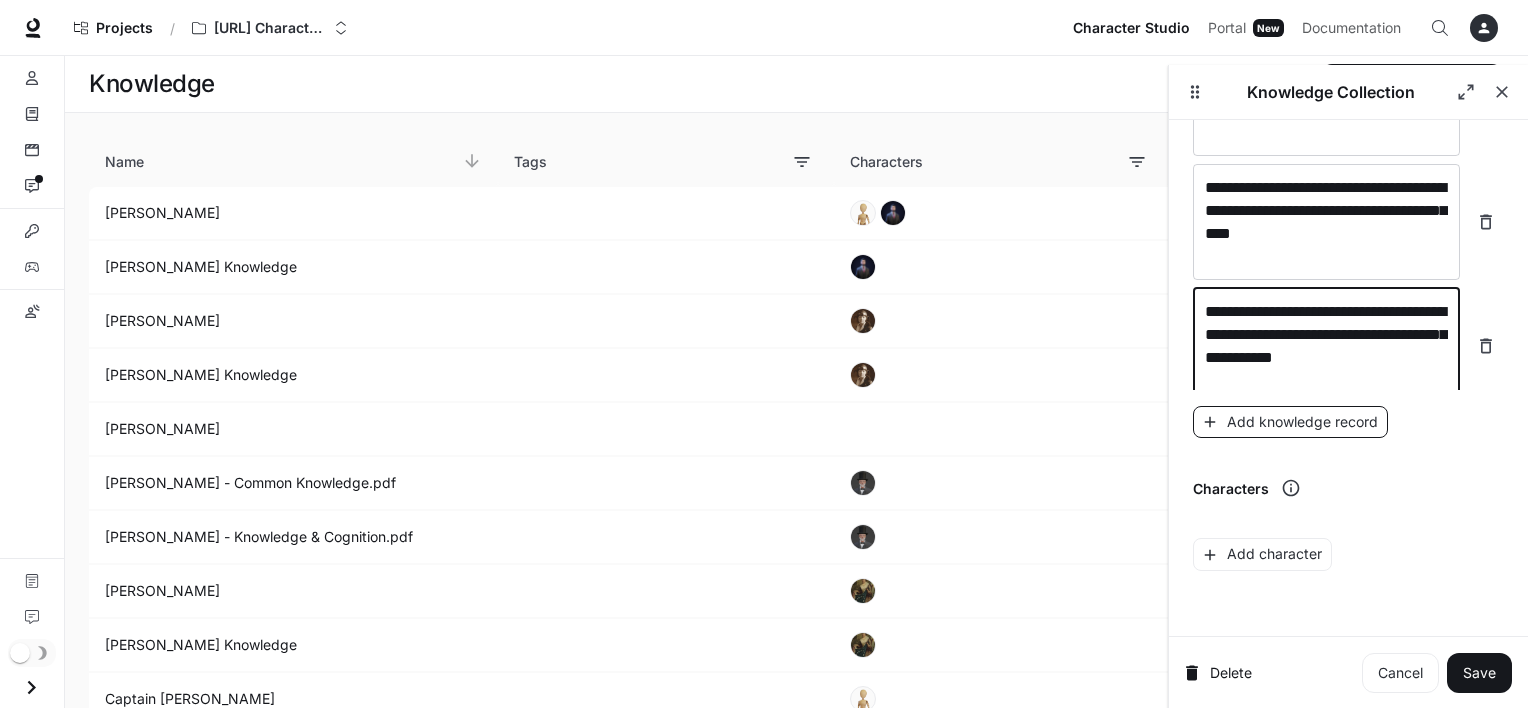 type on "**********" 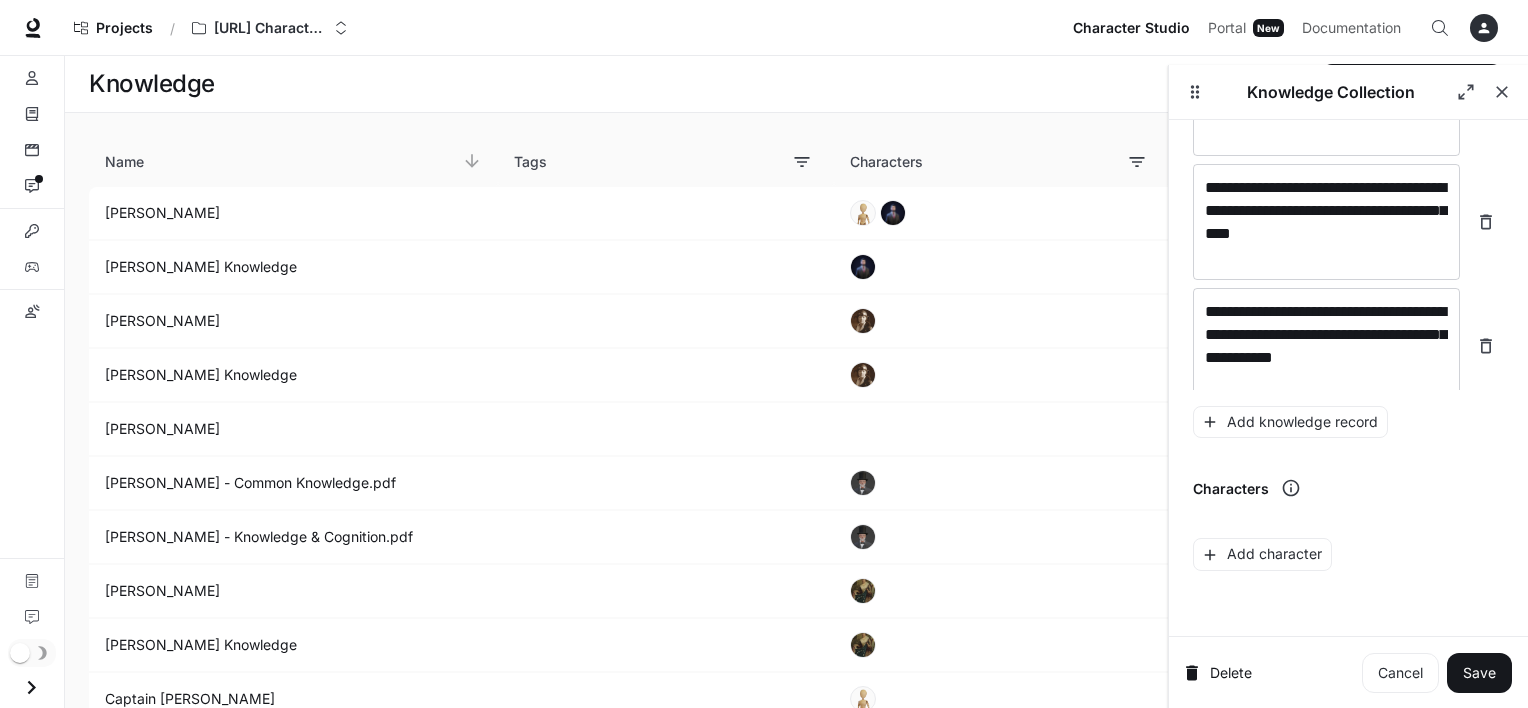 scroll, scrollTop: 9708, scrollLeft: 0, axis: vertical 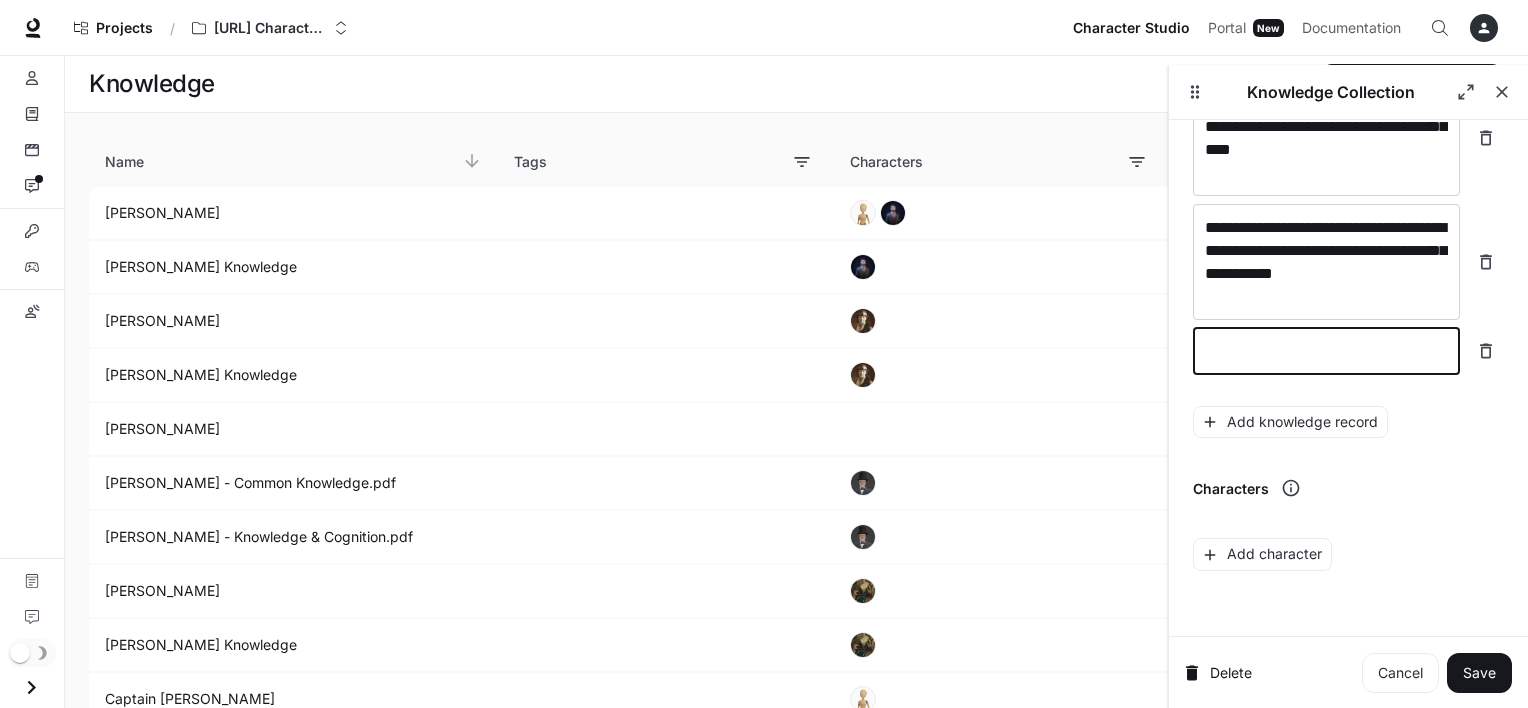 click at bounding box center [1326, 351] 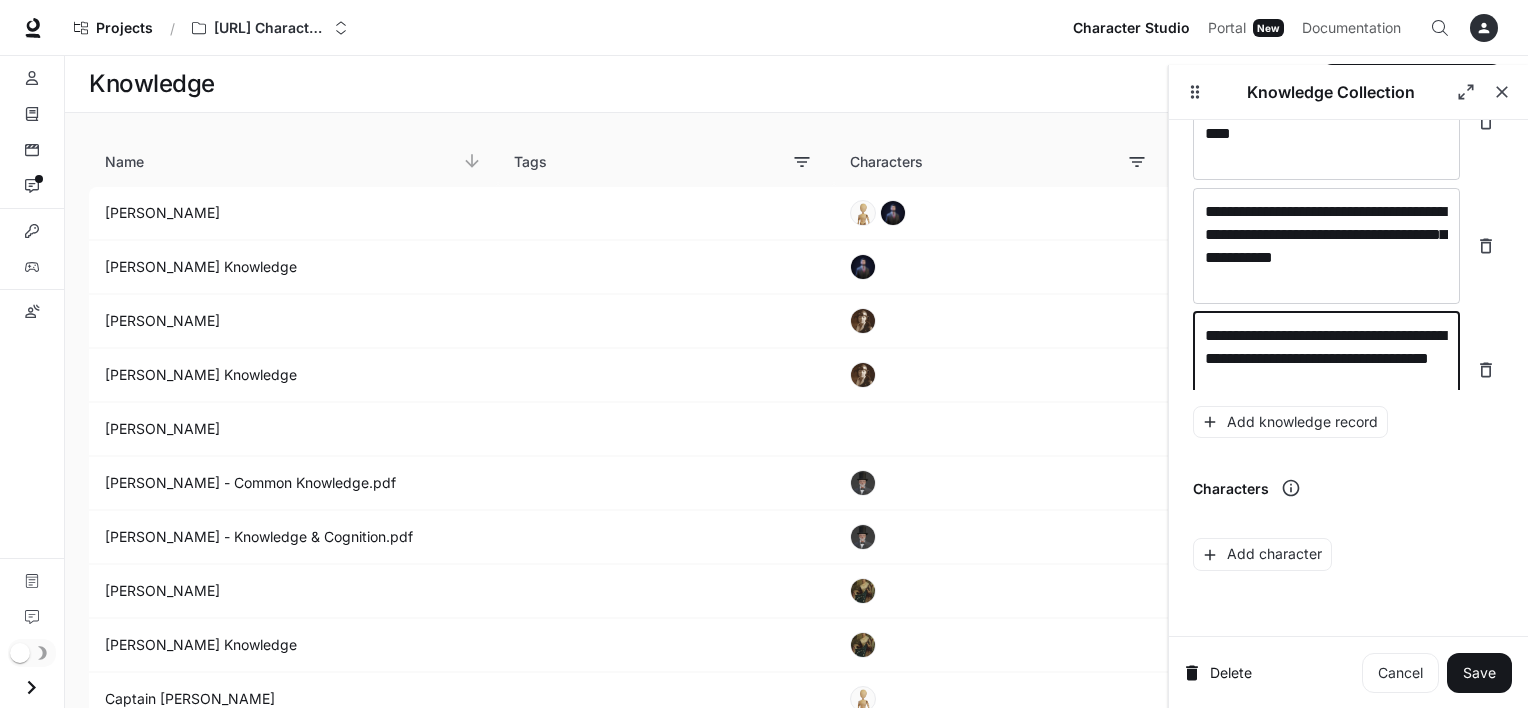 scroll, scrollTop: 9748, scrollLeft: 0, axis: vertical 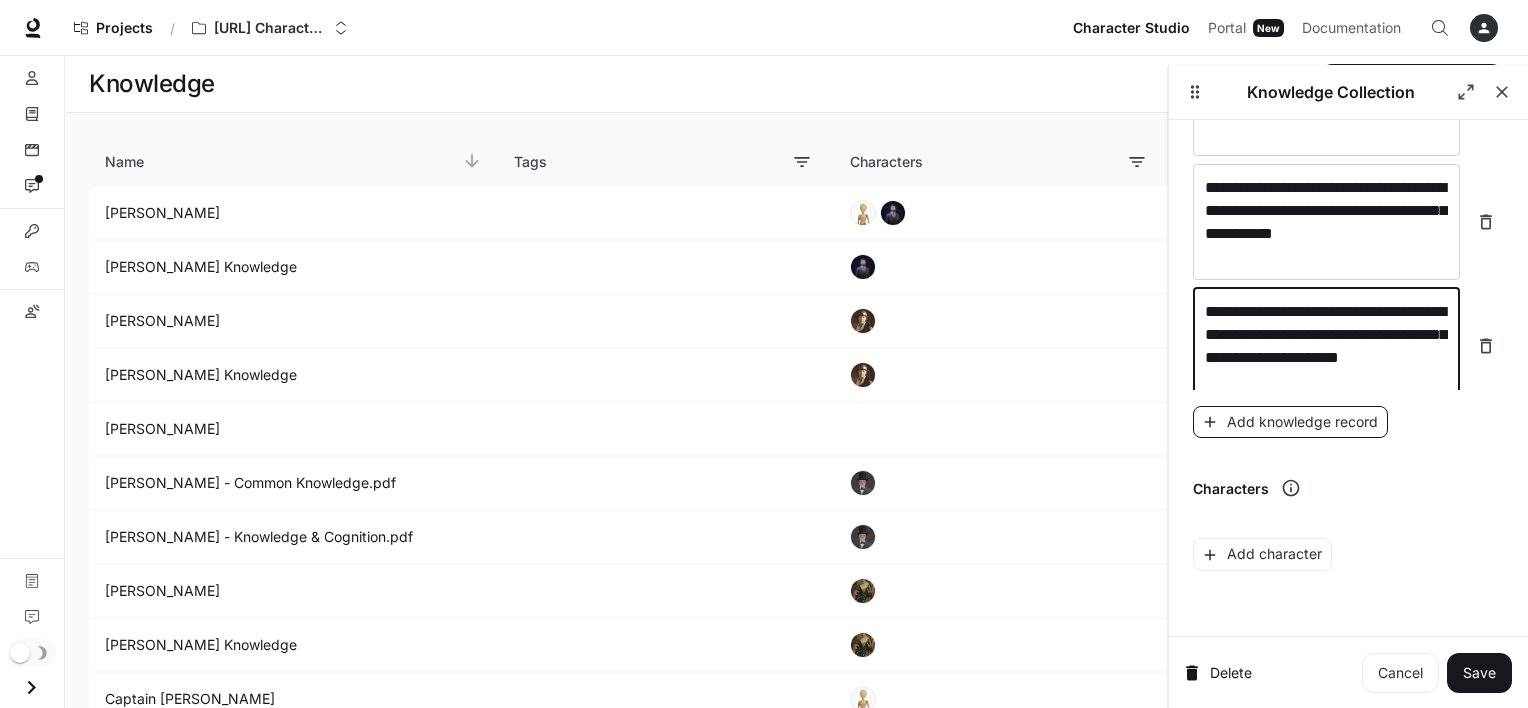 type on "**********" 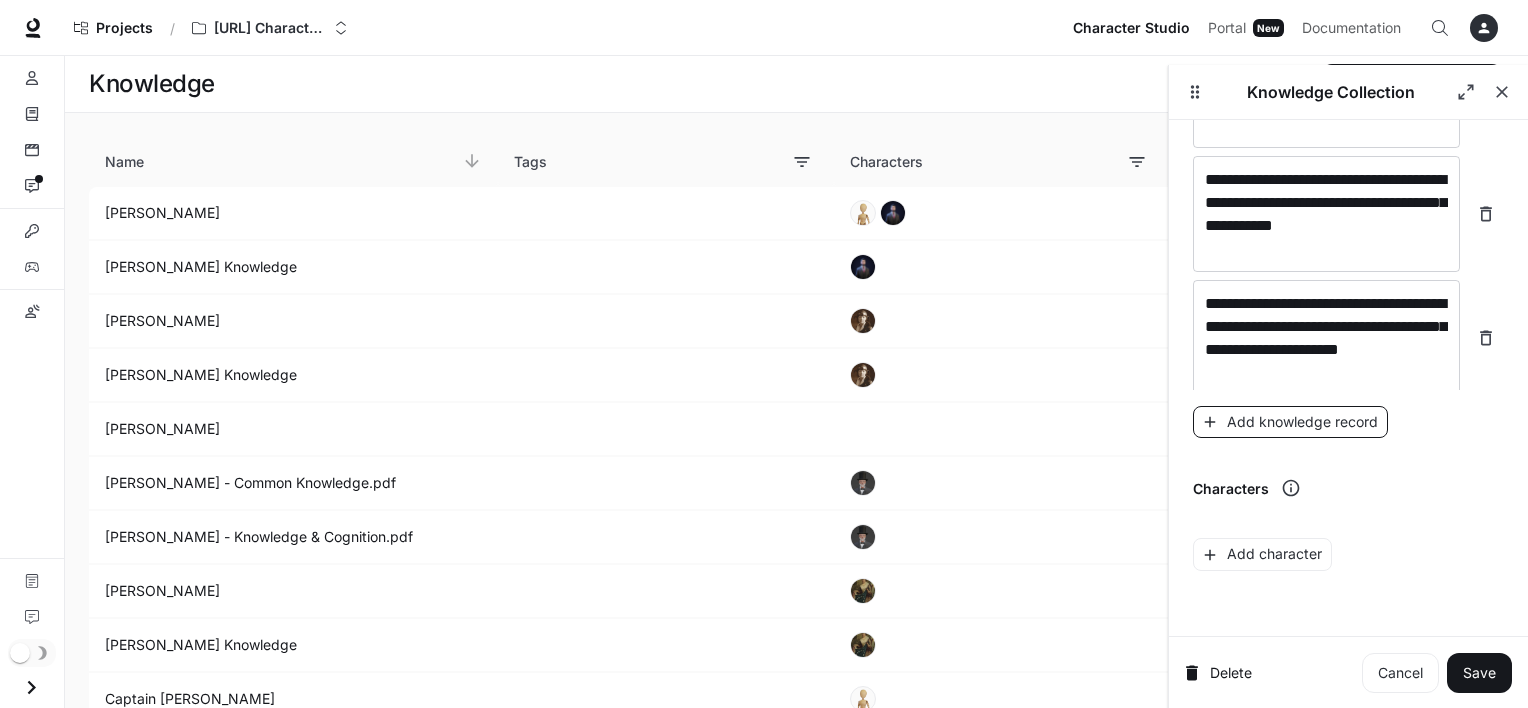 scroll, scrollTop: 9824, scrollLeft: 0, axis: vertical 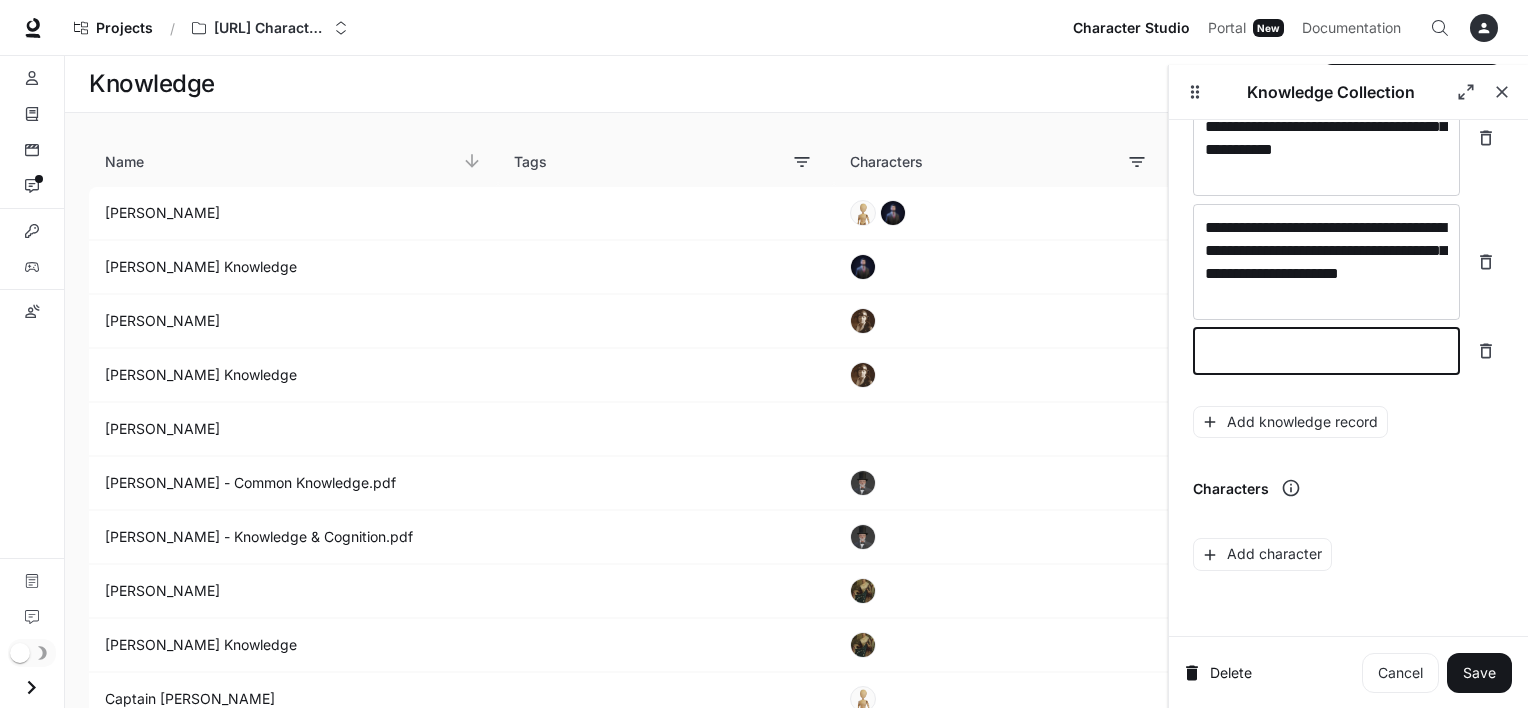 click at bounding box center [1326, 351] 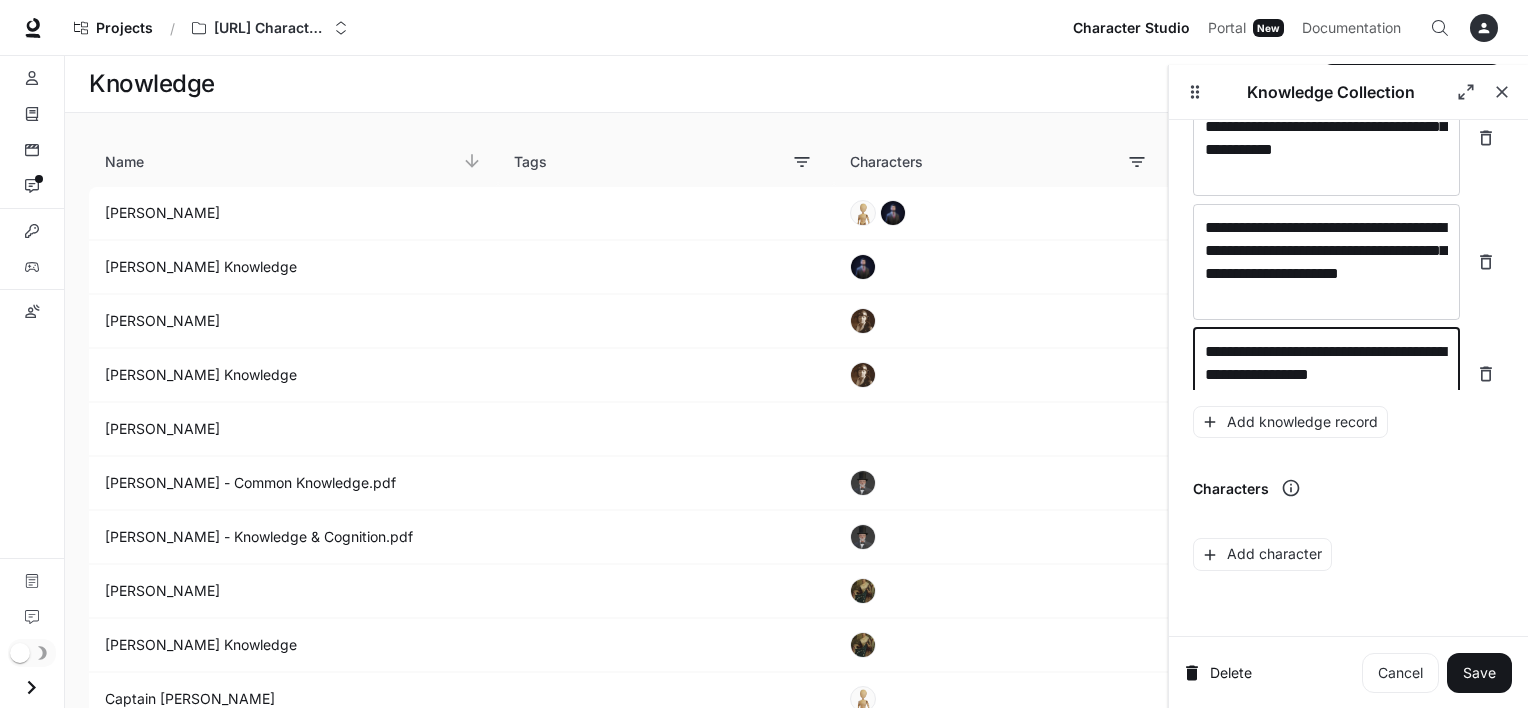 scroll, scrollTop: 9840, scrollLeft: 0, axis: vertical 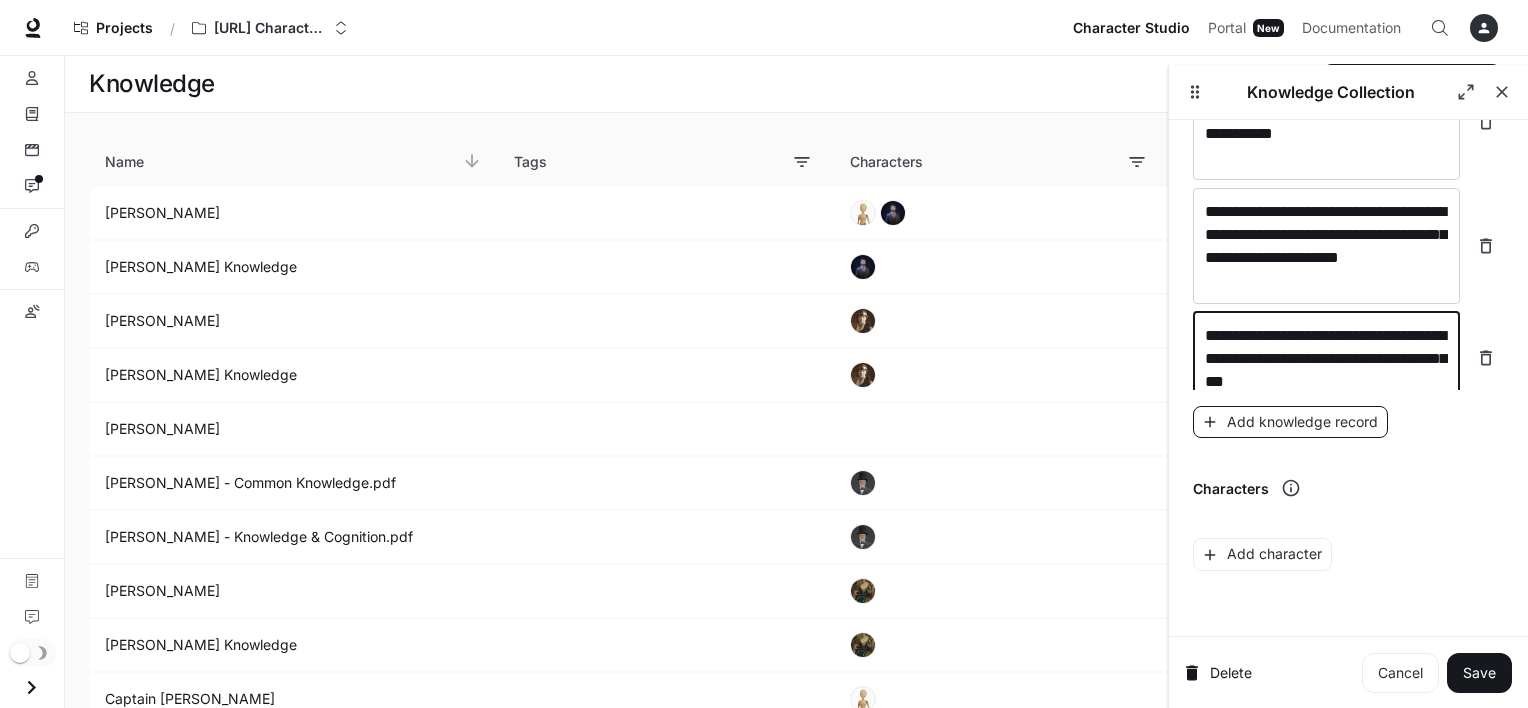 type on "**********" 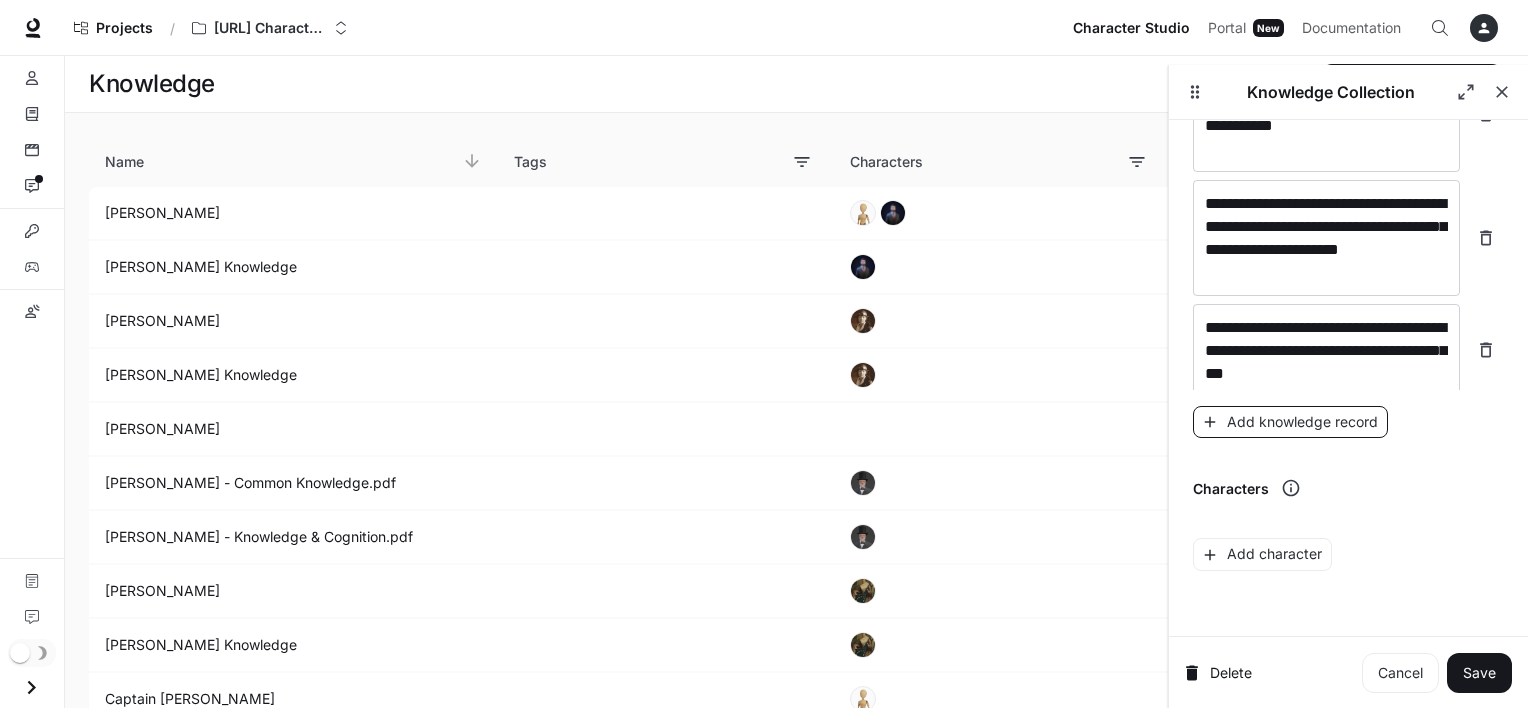 scroll, scrollTop: 9918, scrollLeft: 0, axis: vertical 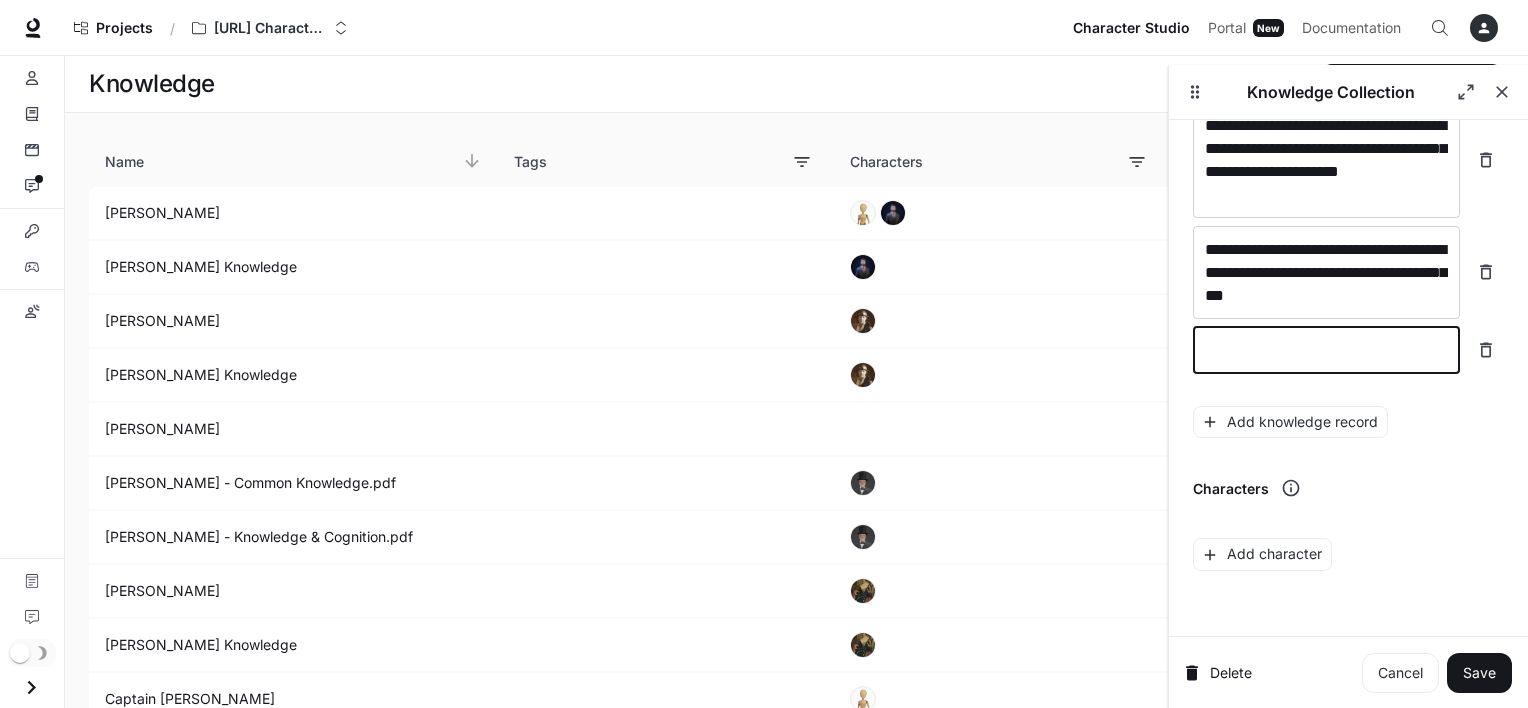 click at bounding box center (1326, 350) 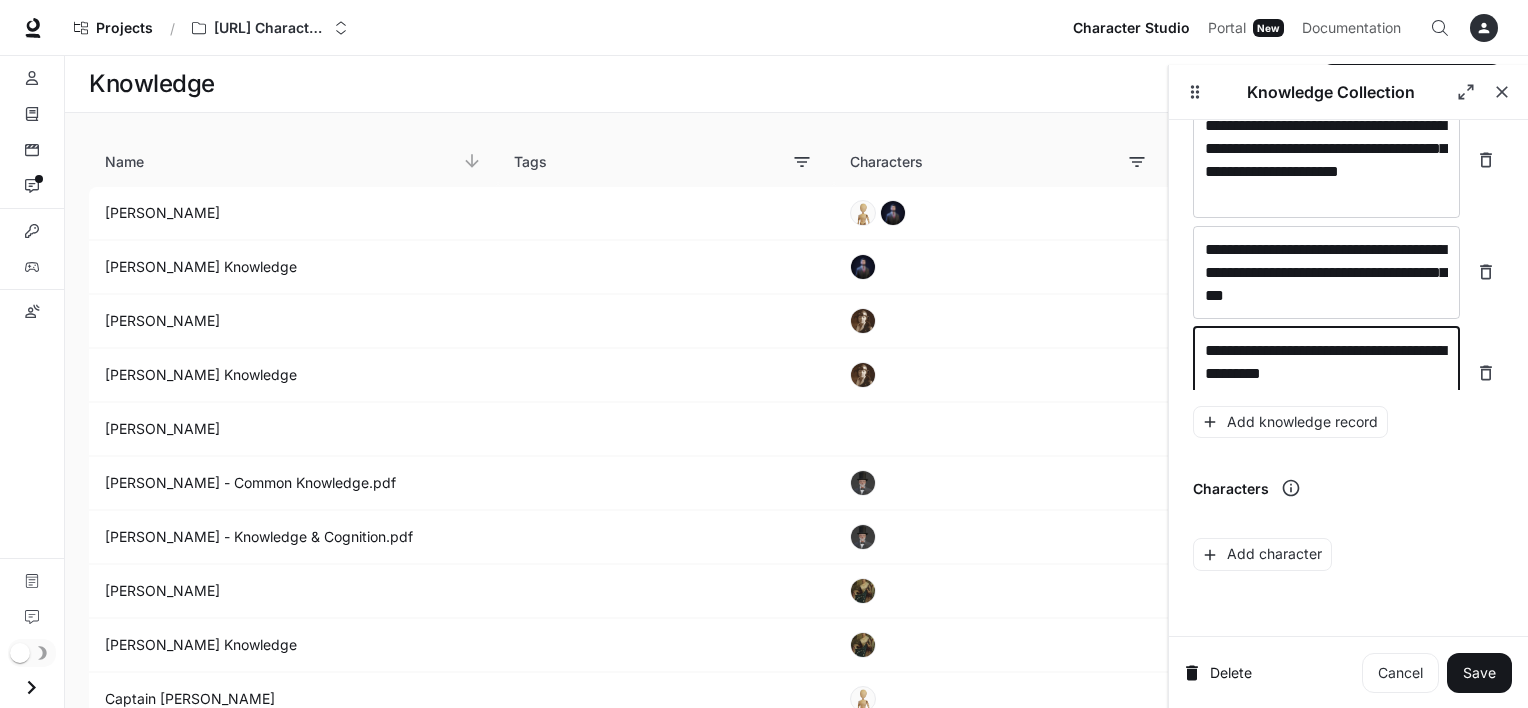 scroll, scrollTop: 9933, scrollLeft: 0, axis: vertical 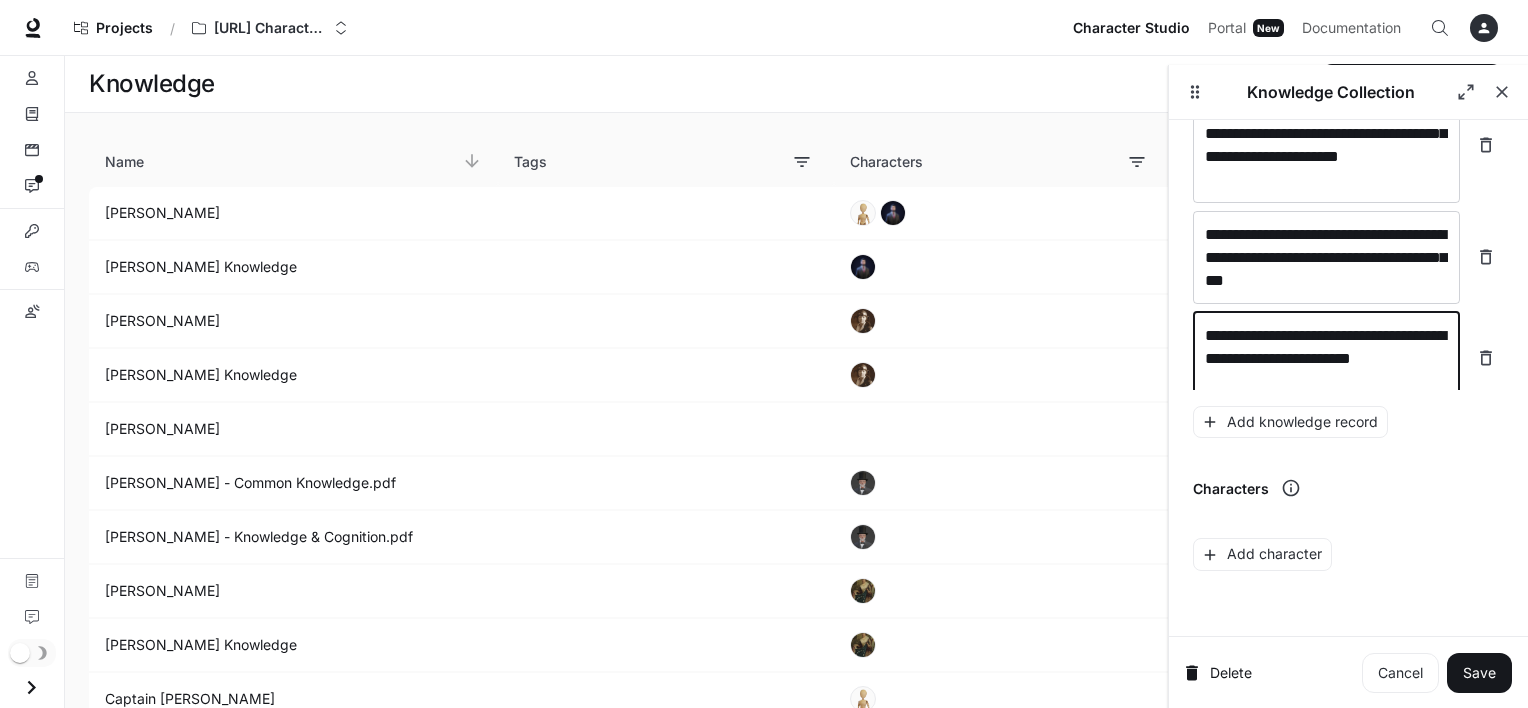type on "**********" 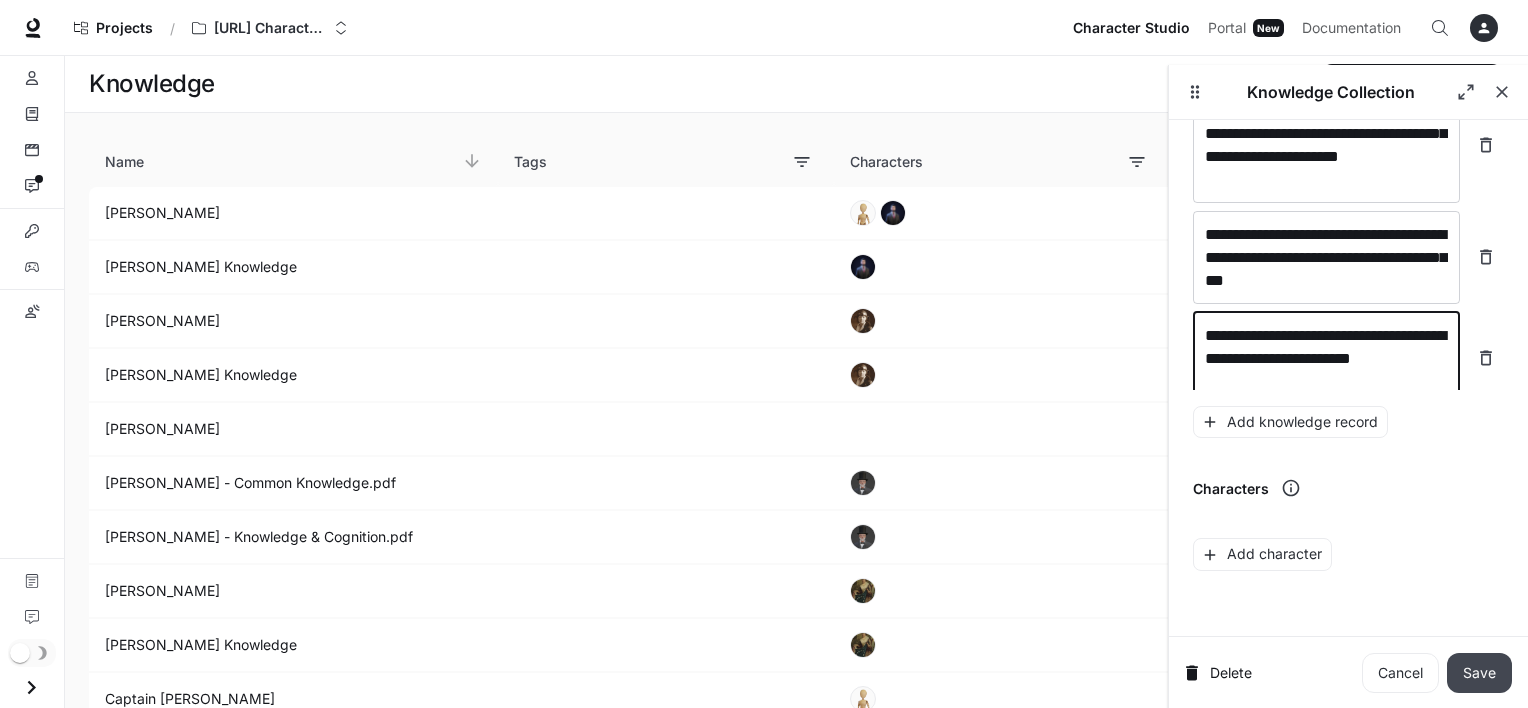 click on "Save" at bounding box center (1479, 673) 